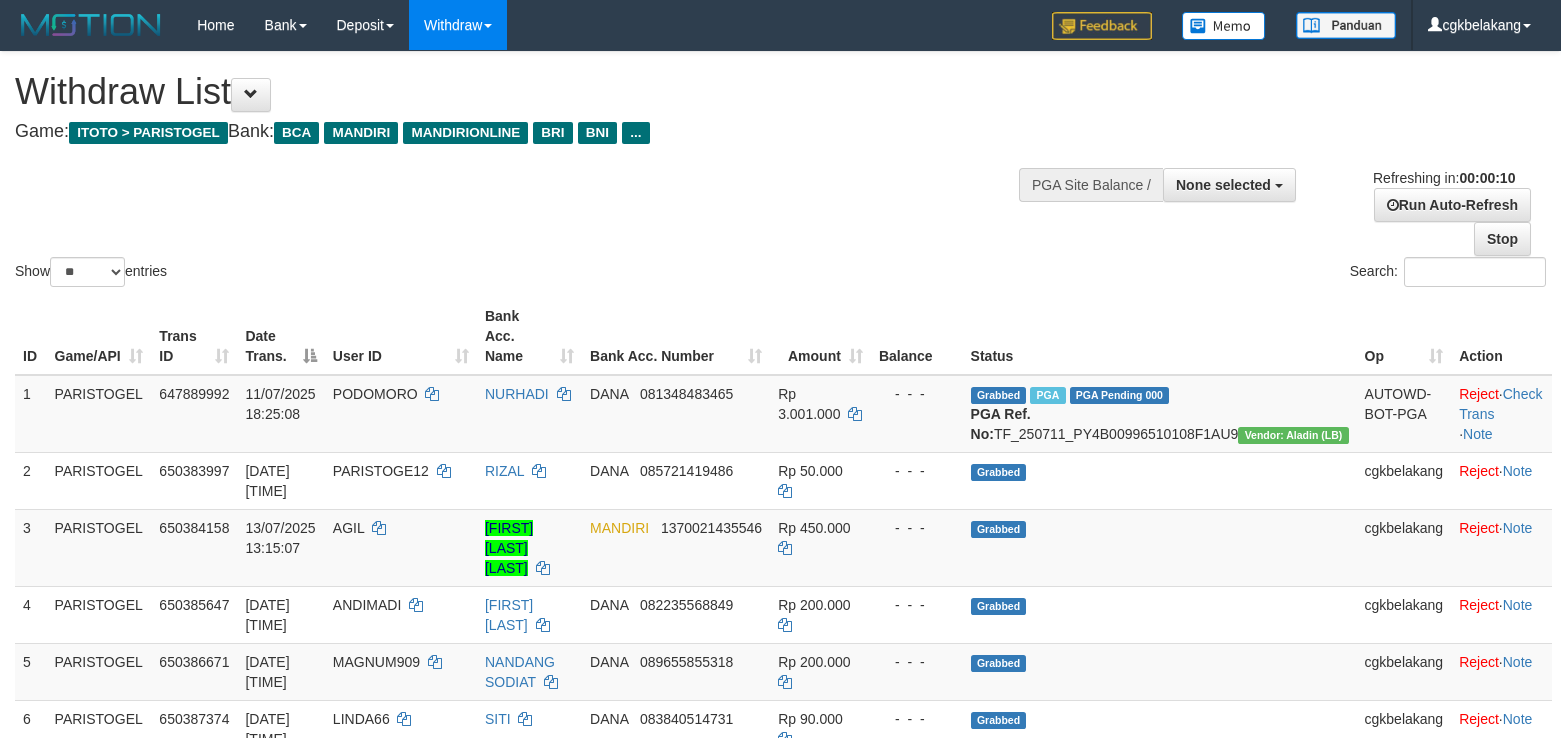 select 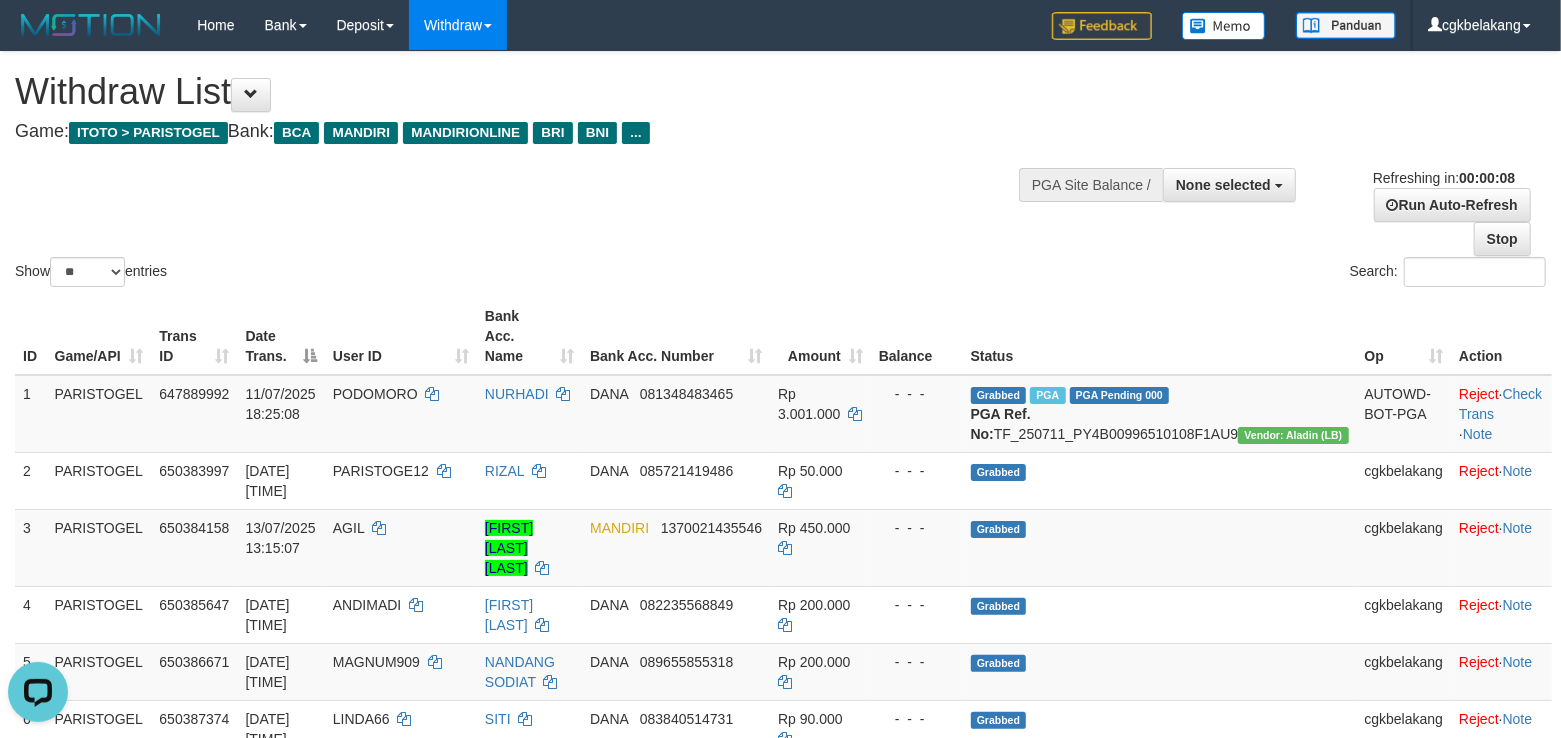 scroll, scrollTop: 0, scrollLeft: 0, axis: both 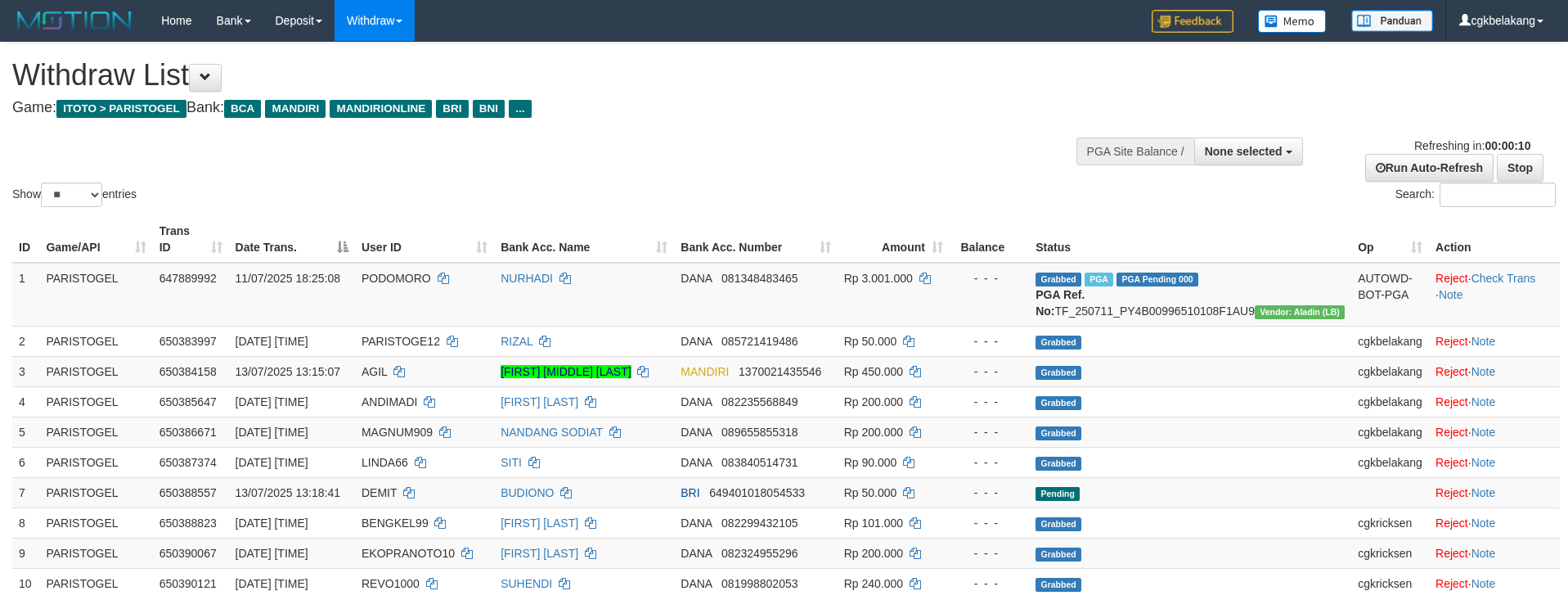select 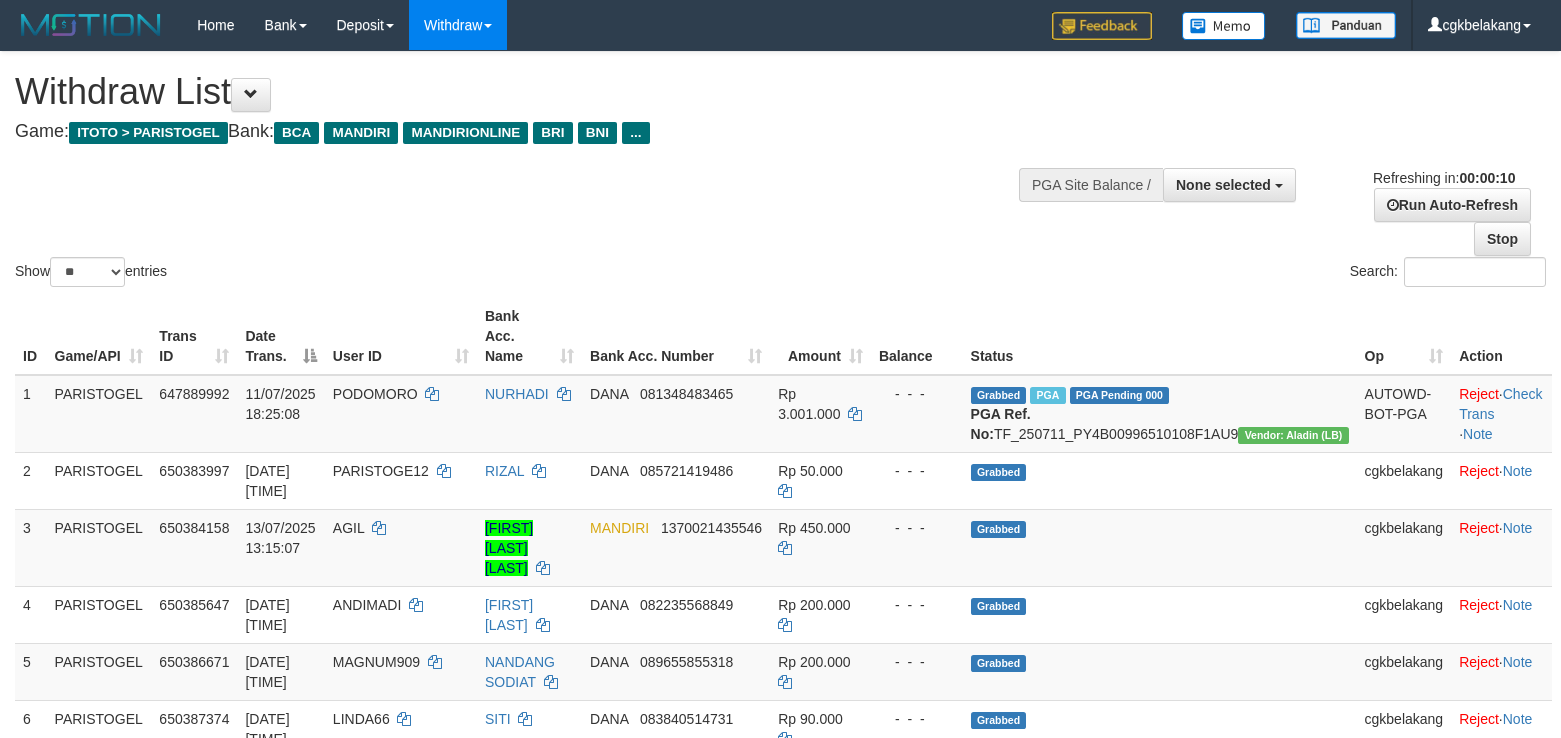 select 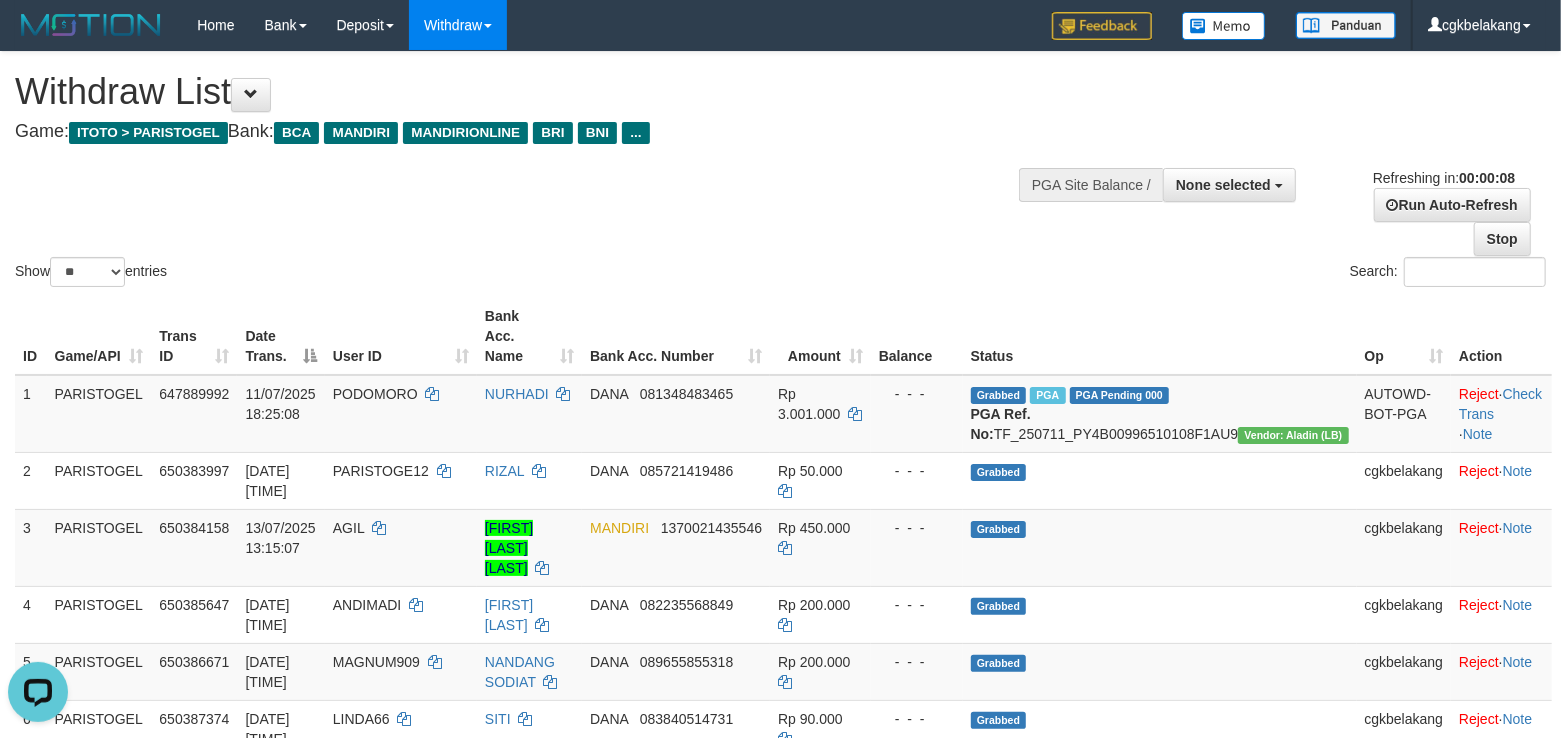 scroll, scrollTop: 0, scrollLeft: 0, axis: both 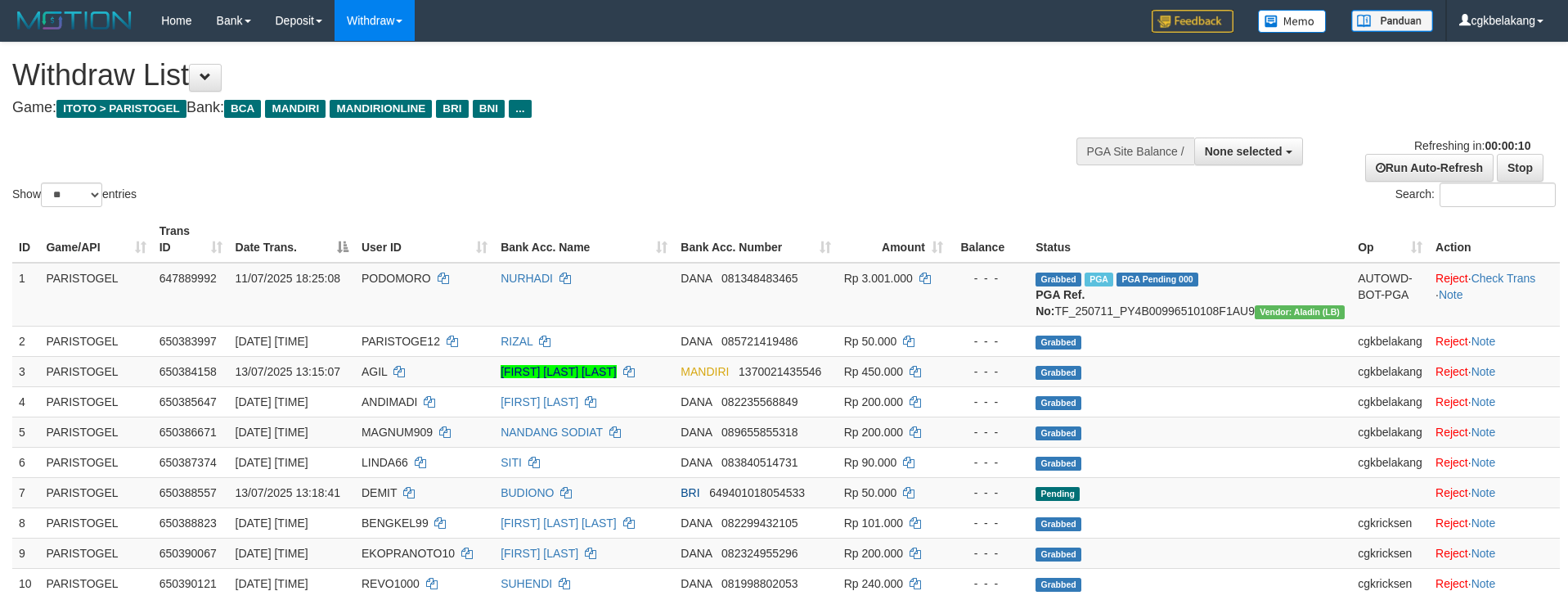 select 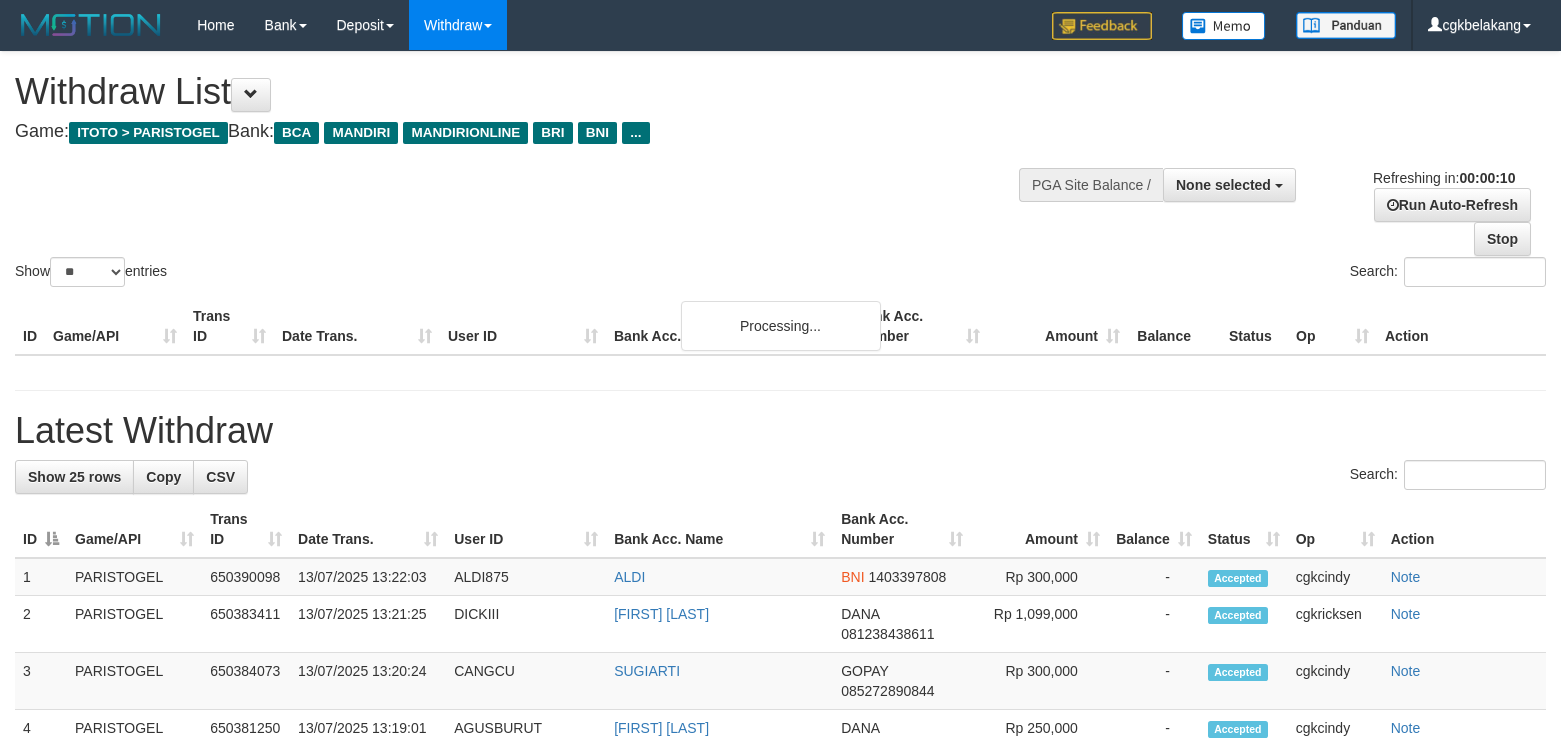 select 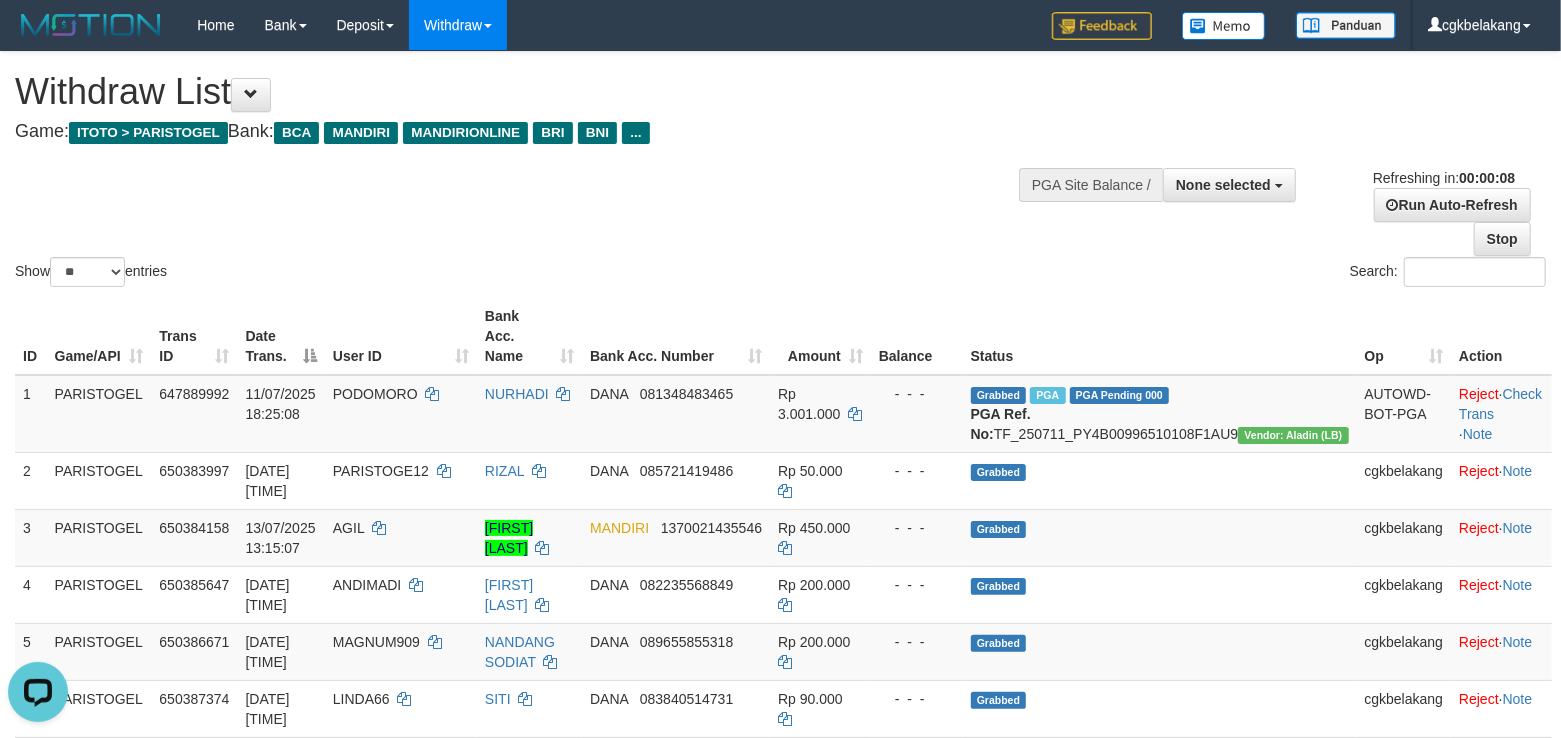 scroll, scrollTop: 0, scrollLeft: 0, axis: both 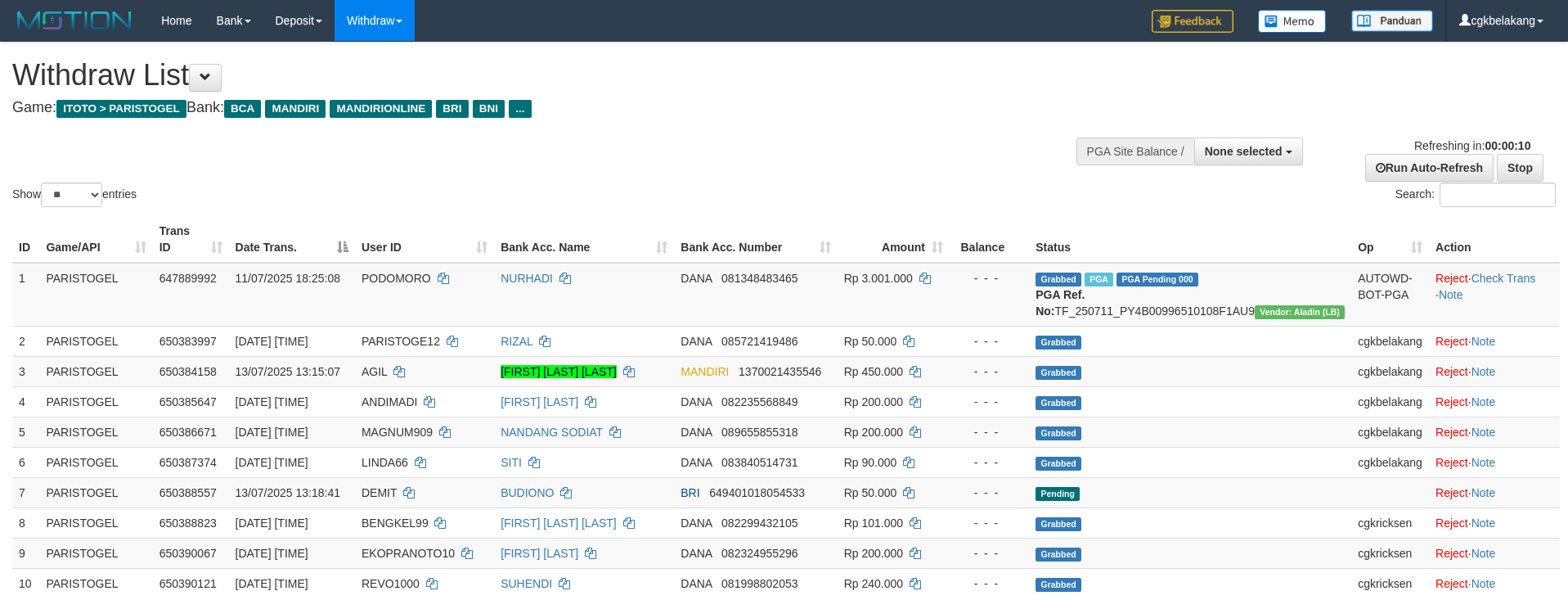 select 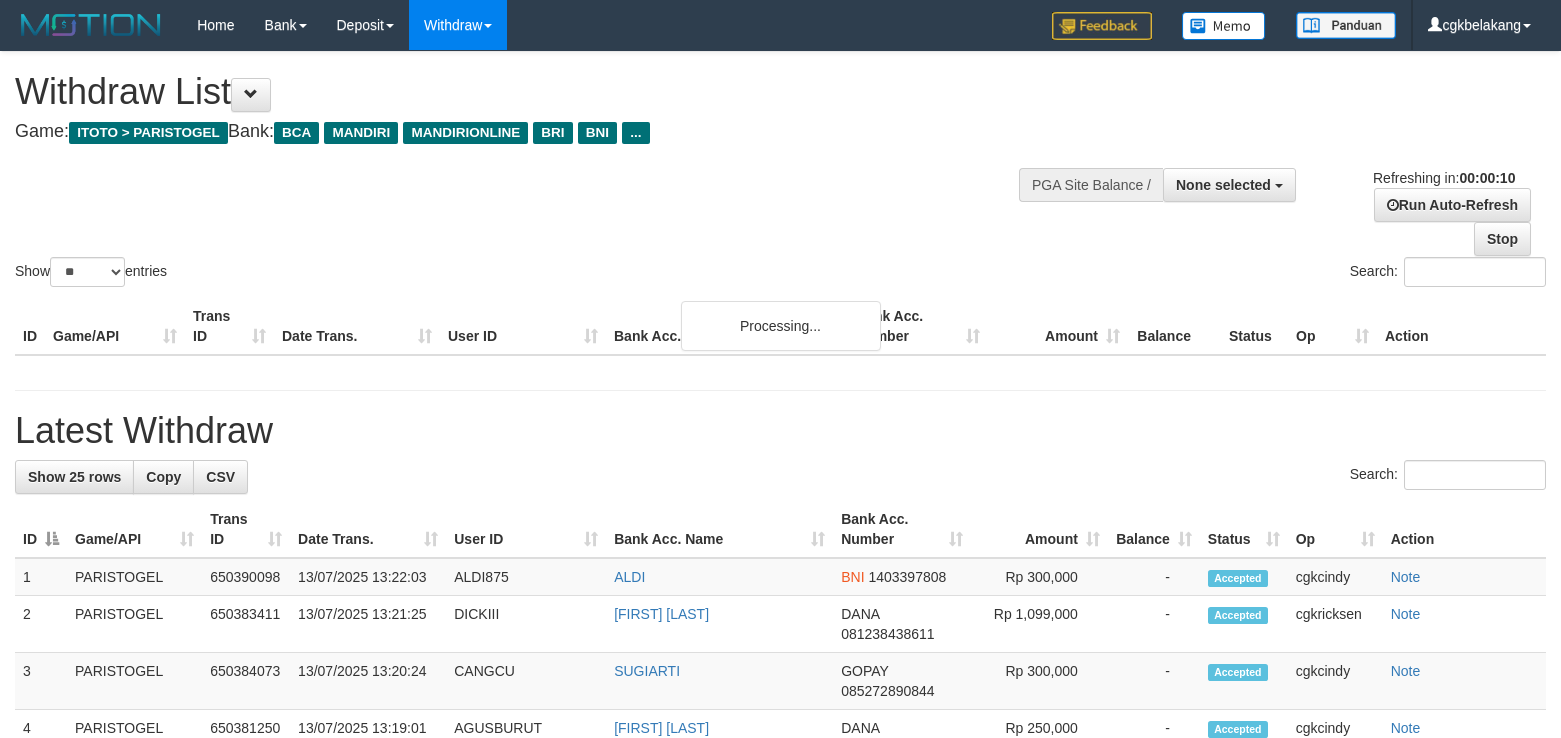 select 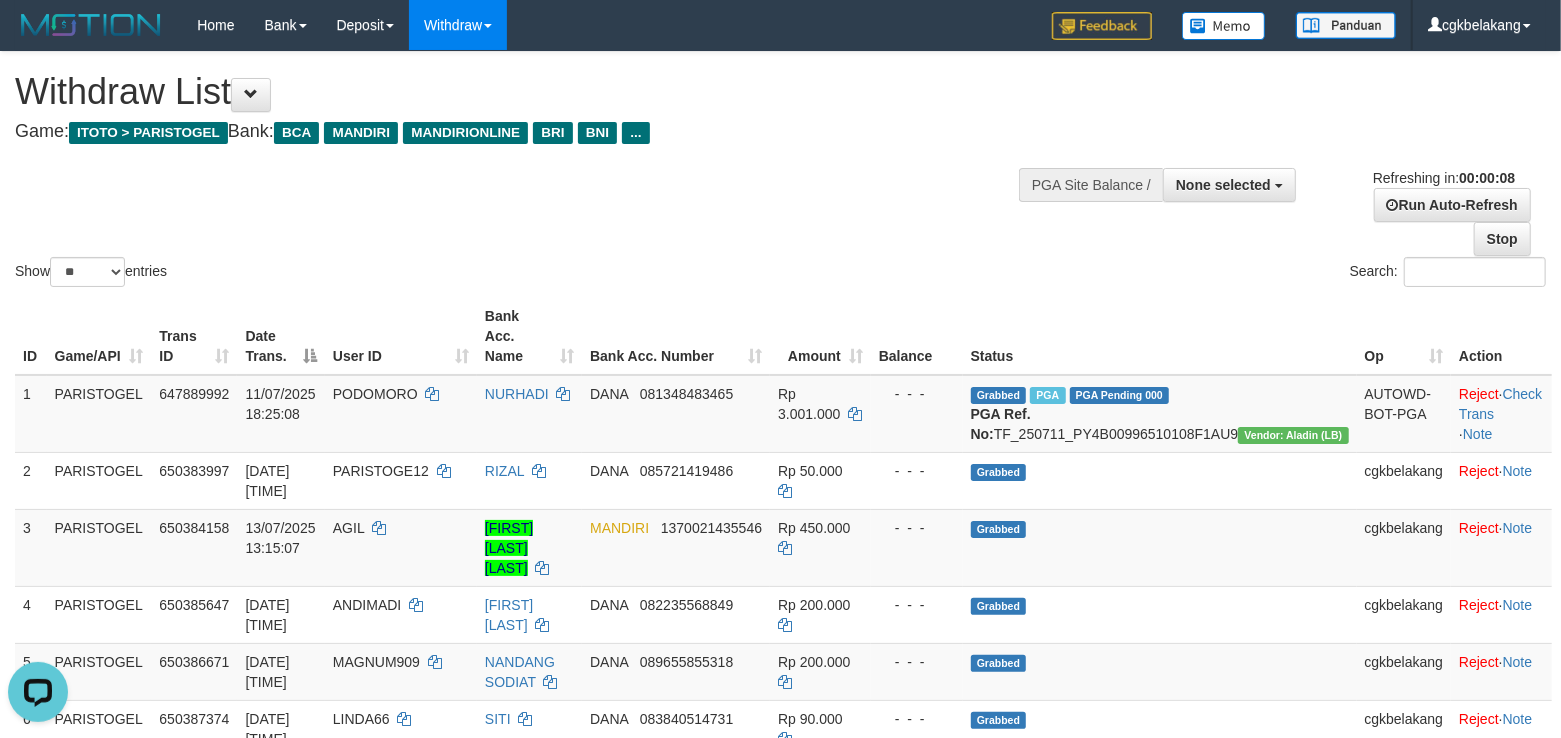 scroll, scrollTop: 0, scrollLeft: 0, axis: both 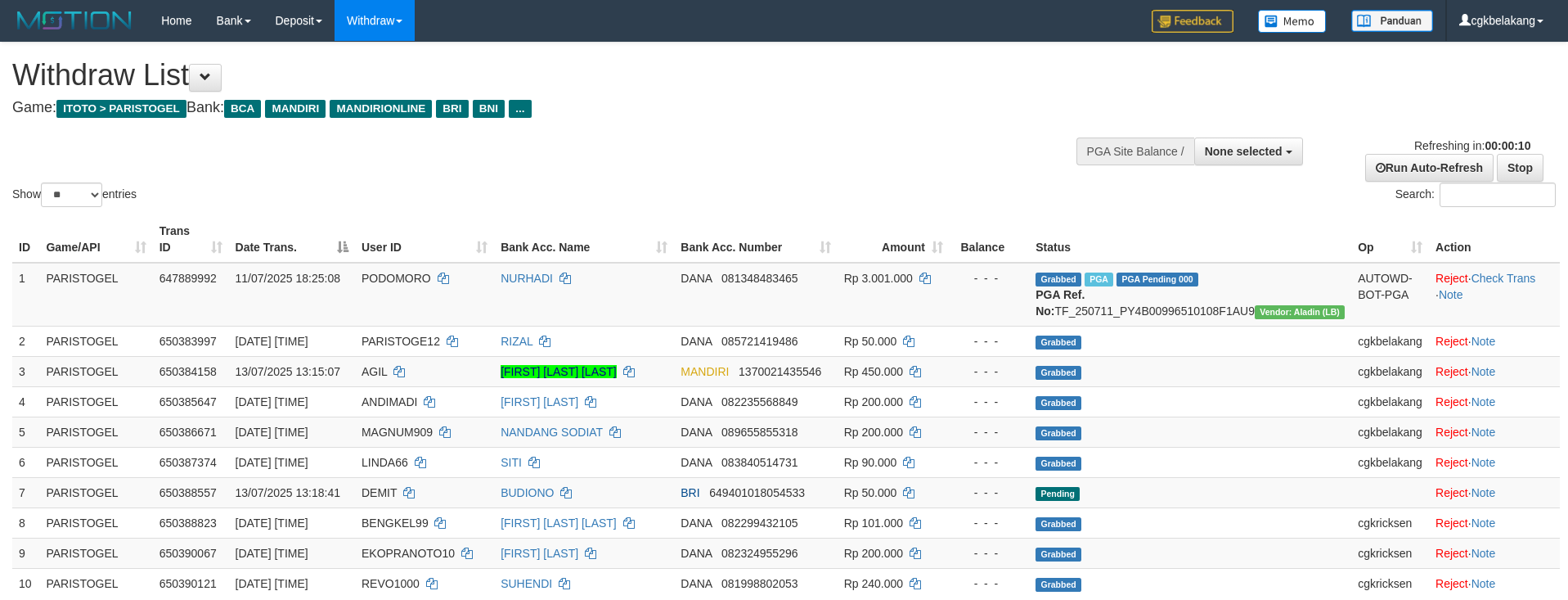 select 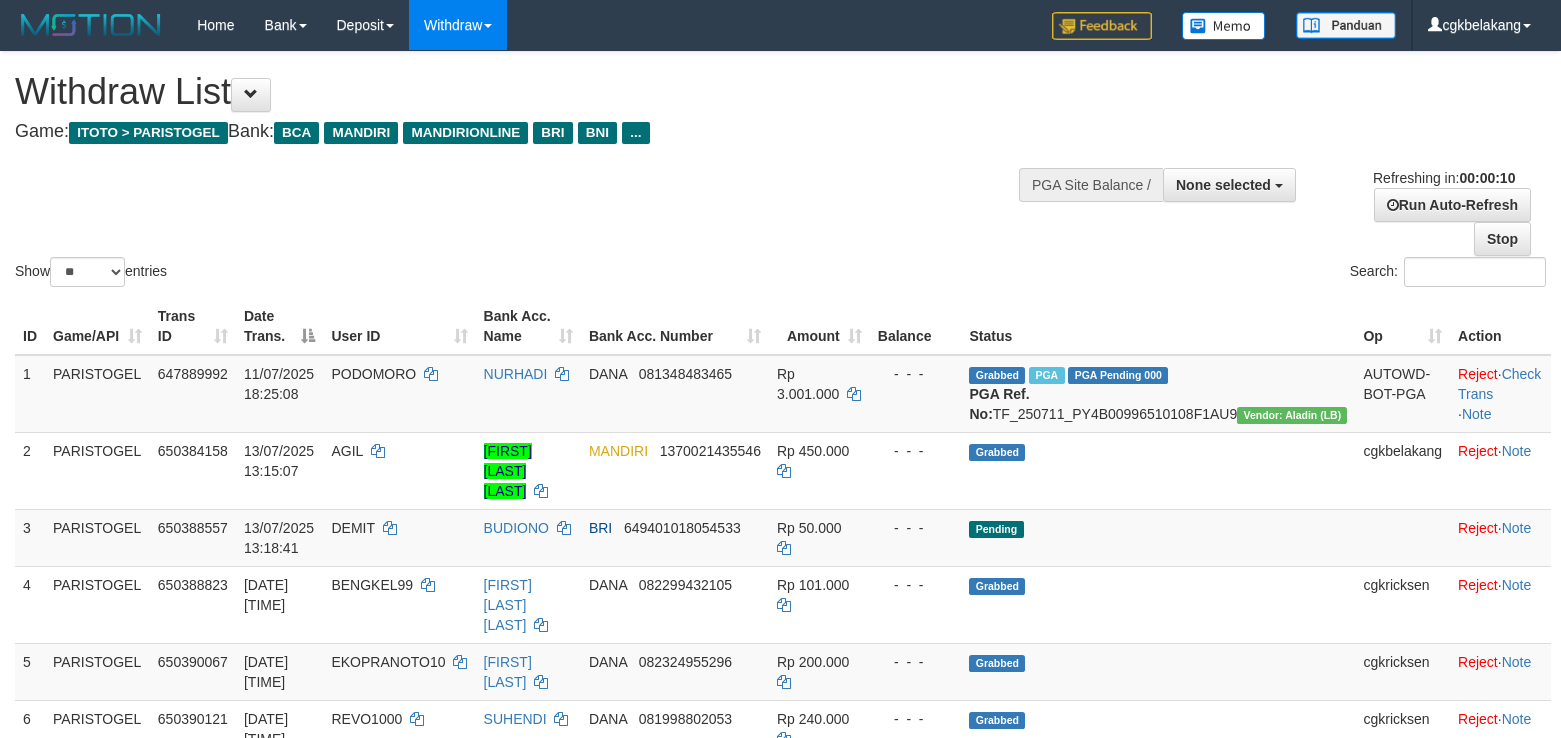 select 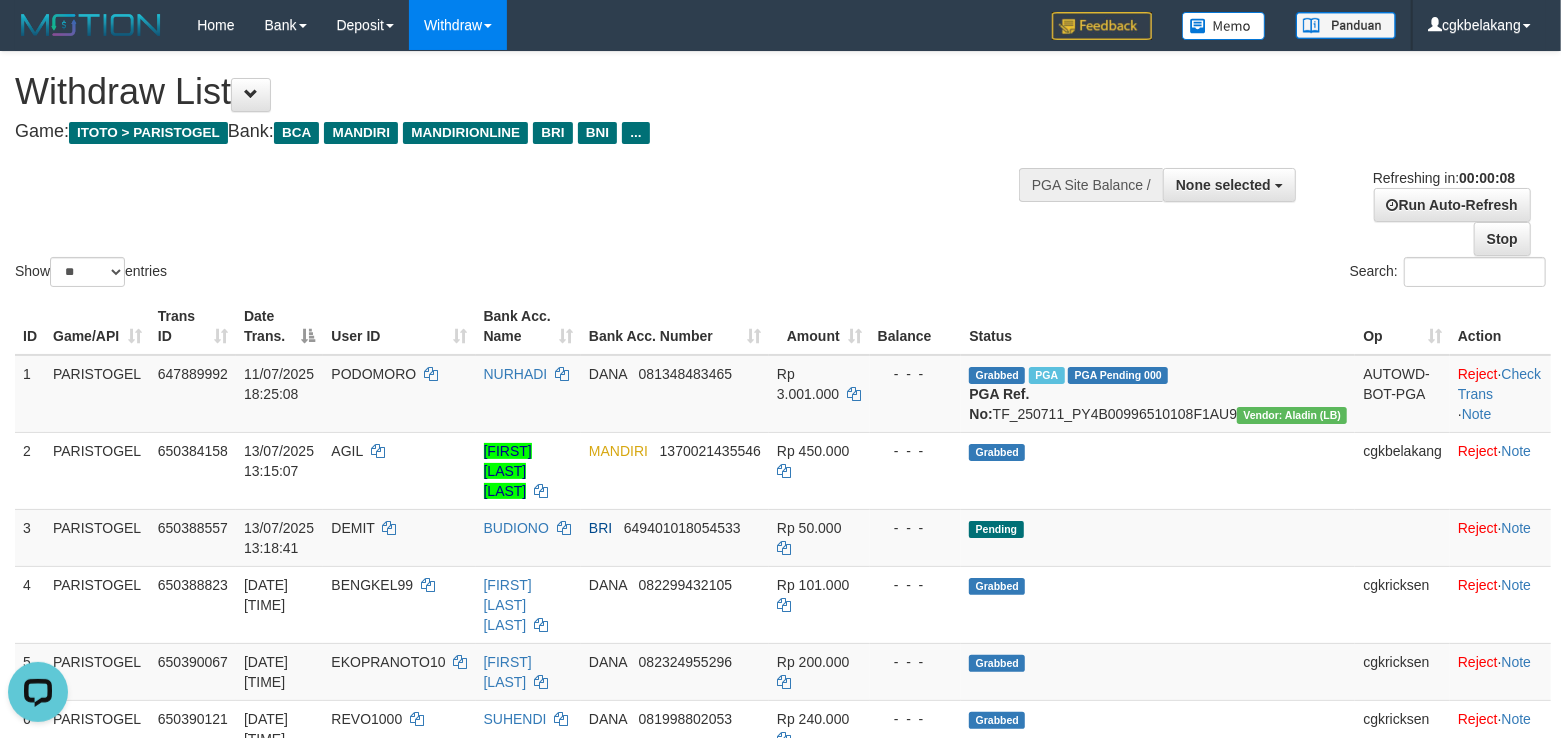 scroll, scrollTop: 0, scrollLeft: 0, axis: both 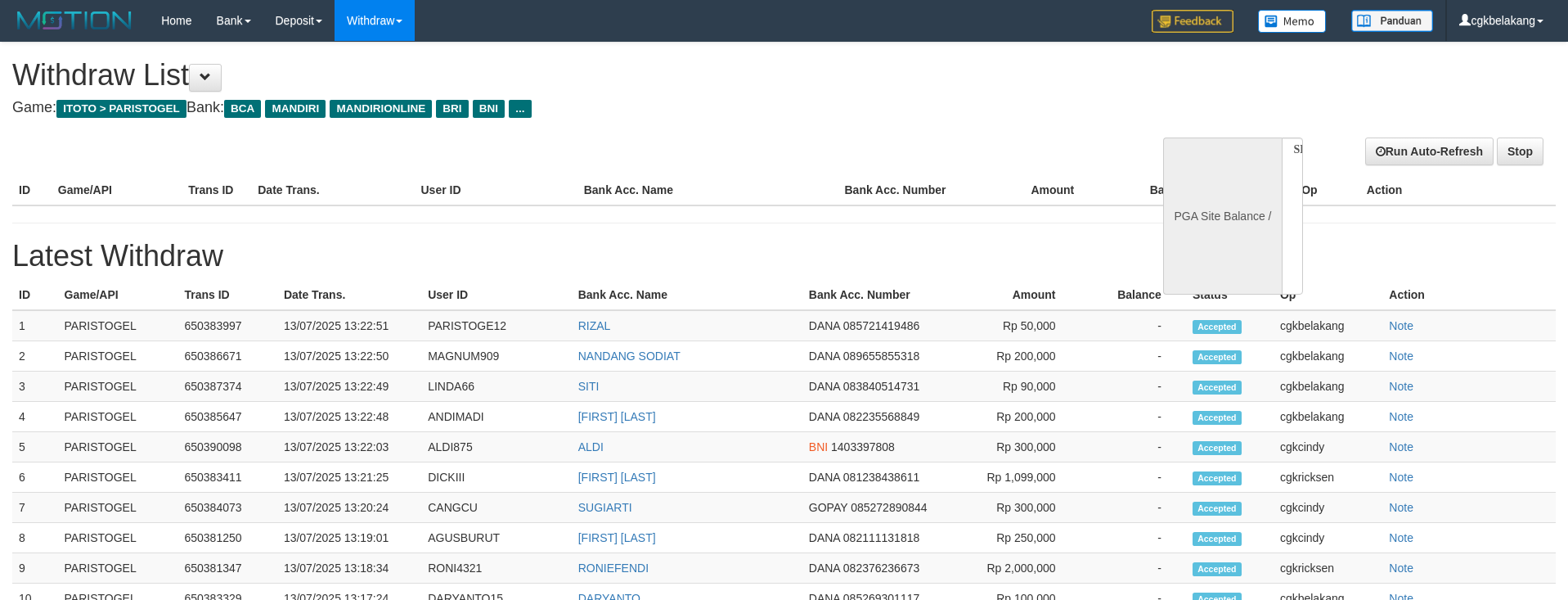 select 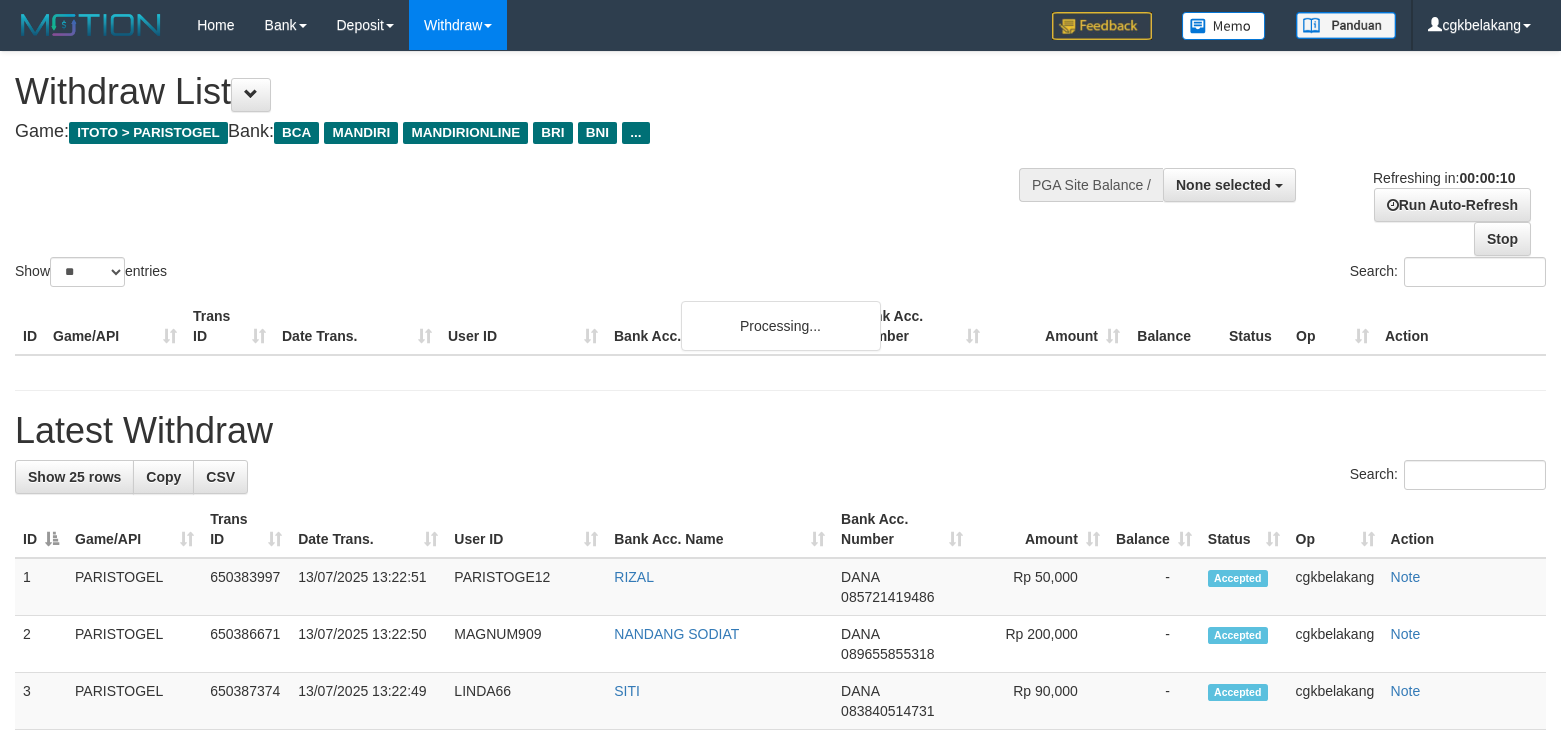 select 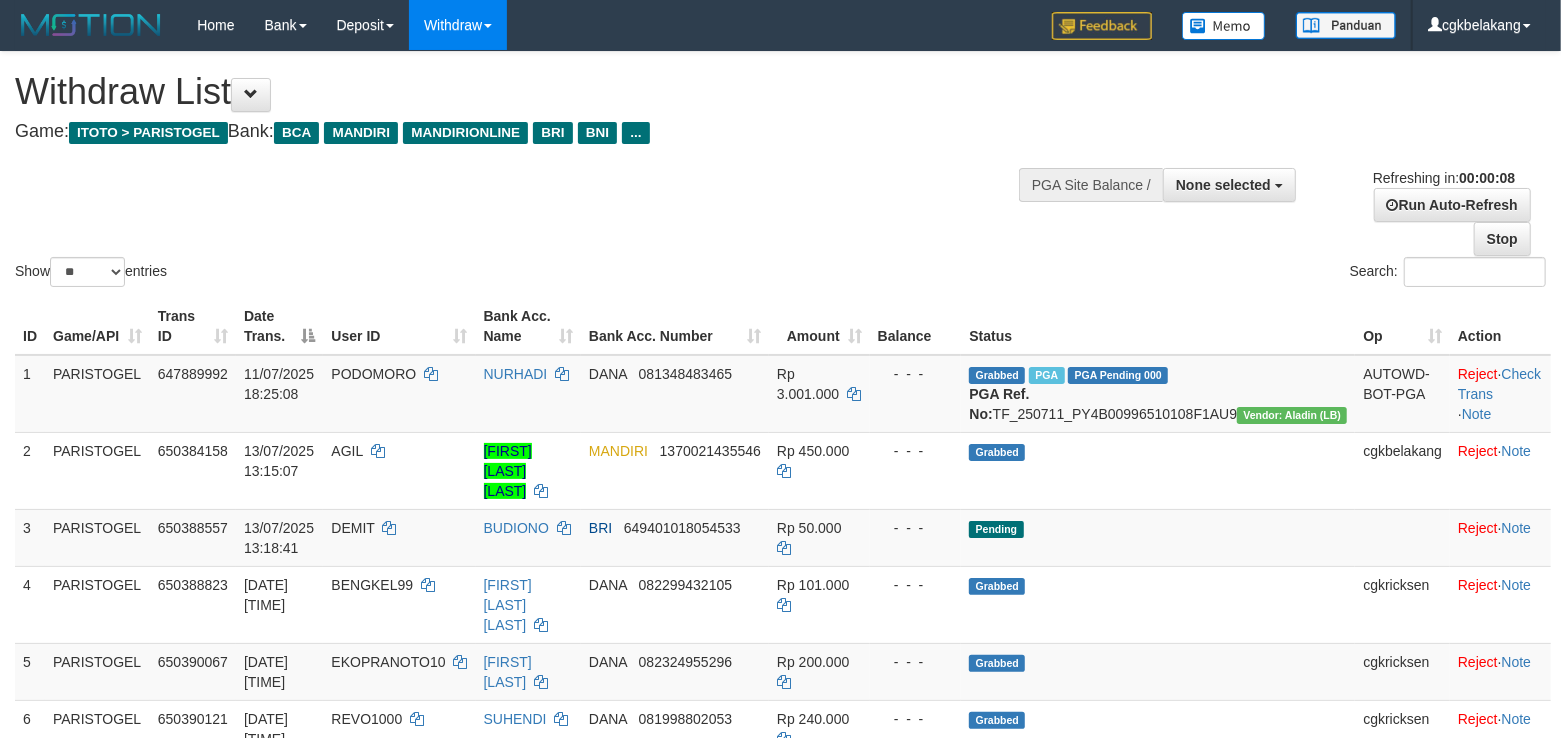 drag, startPoint x: 621, startPoint y: 256, endPoint x: 658, endPoint y: 258, distance: 37.054016 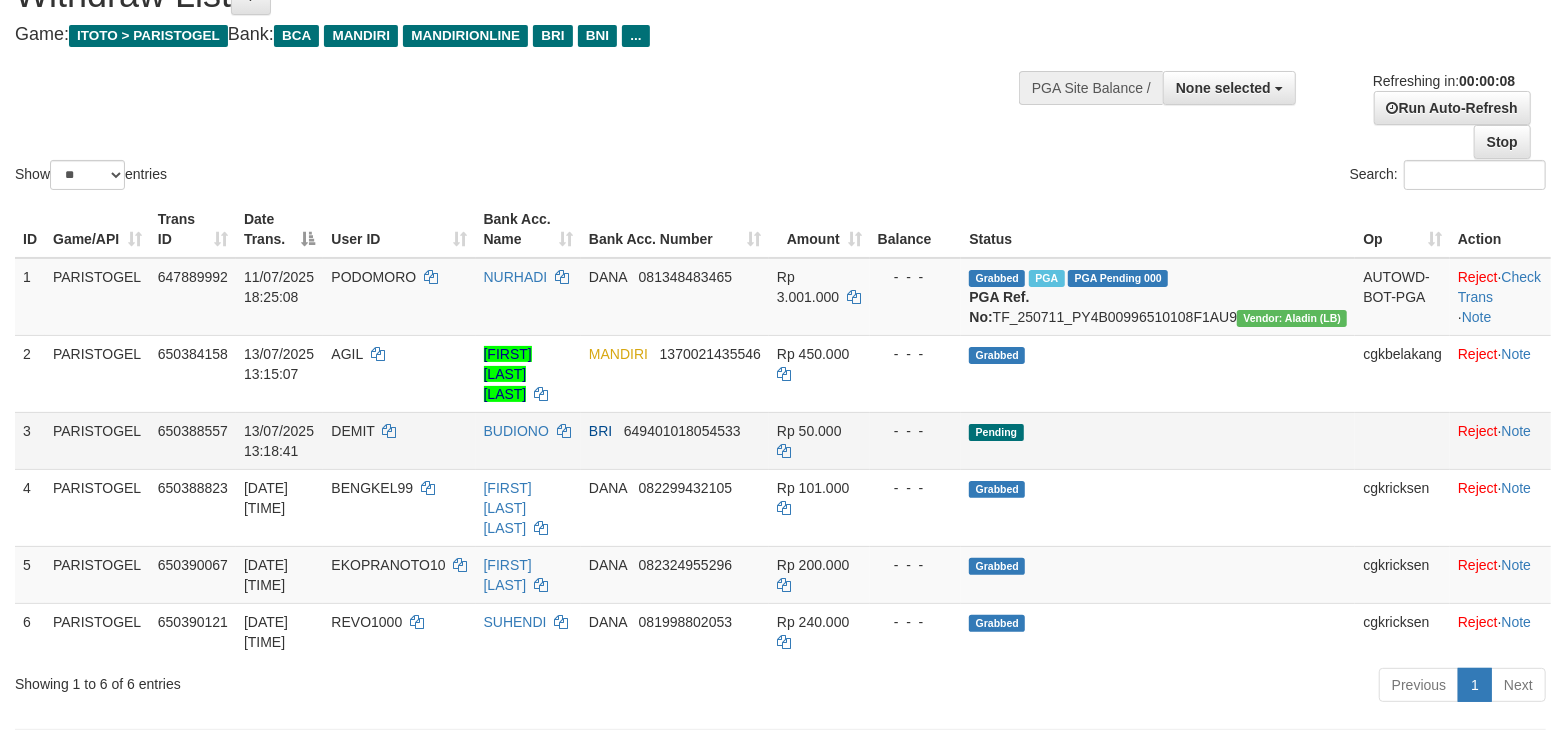 scroll, scrollTop: 400, scrollLeft: 0, axis: vertical 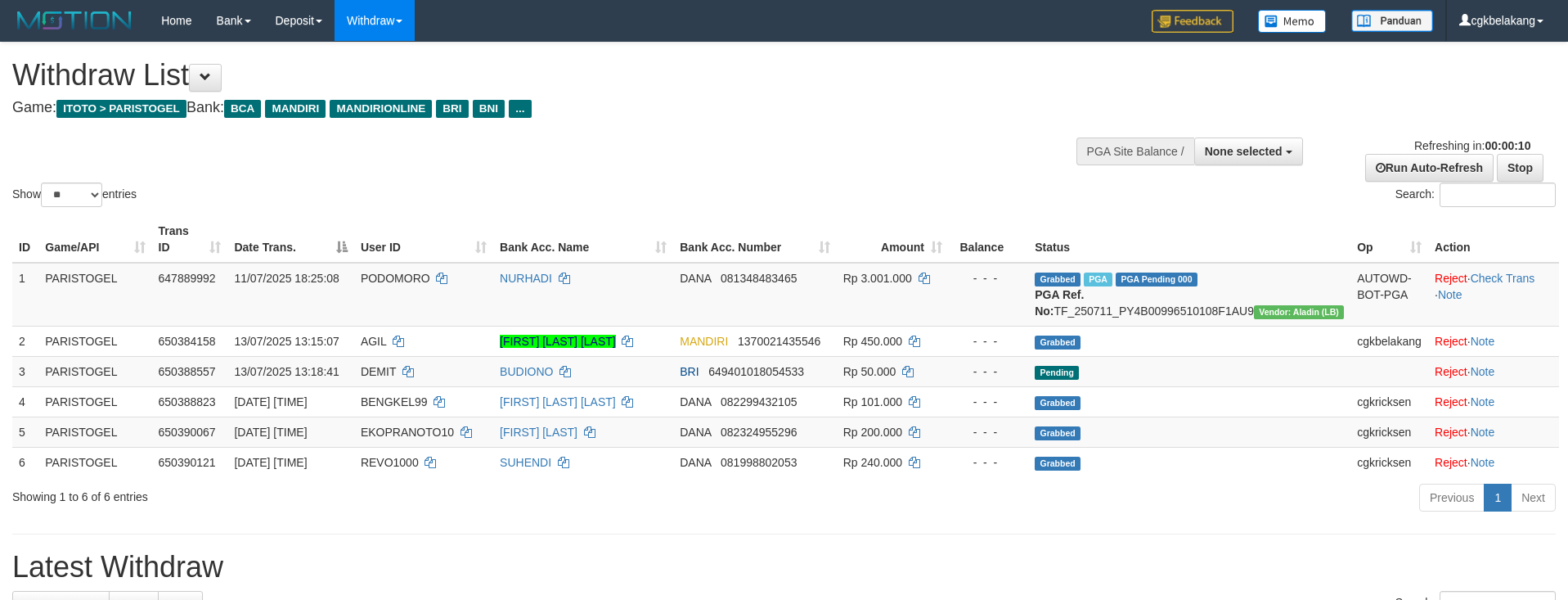 select 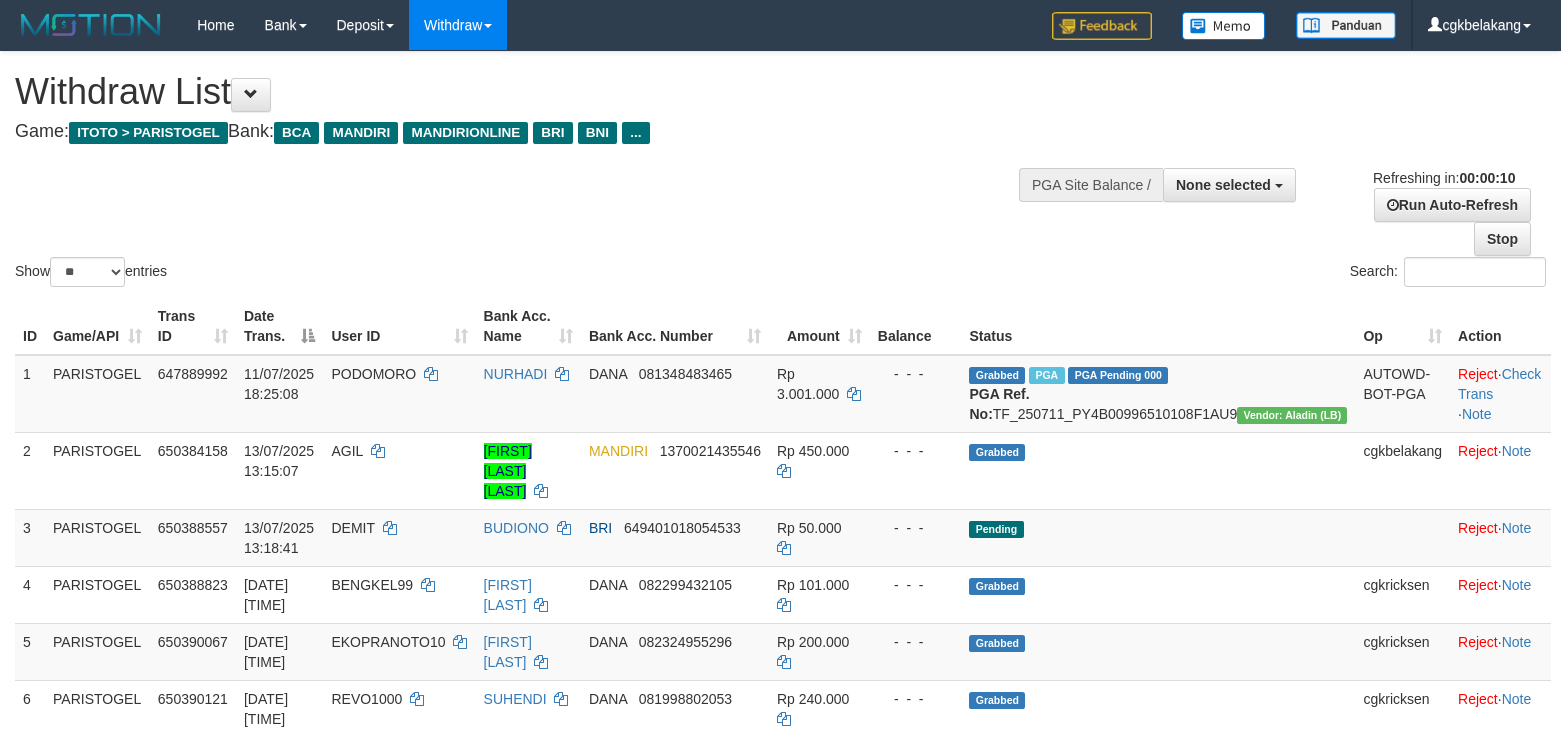 select 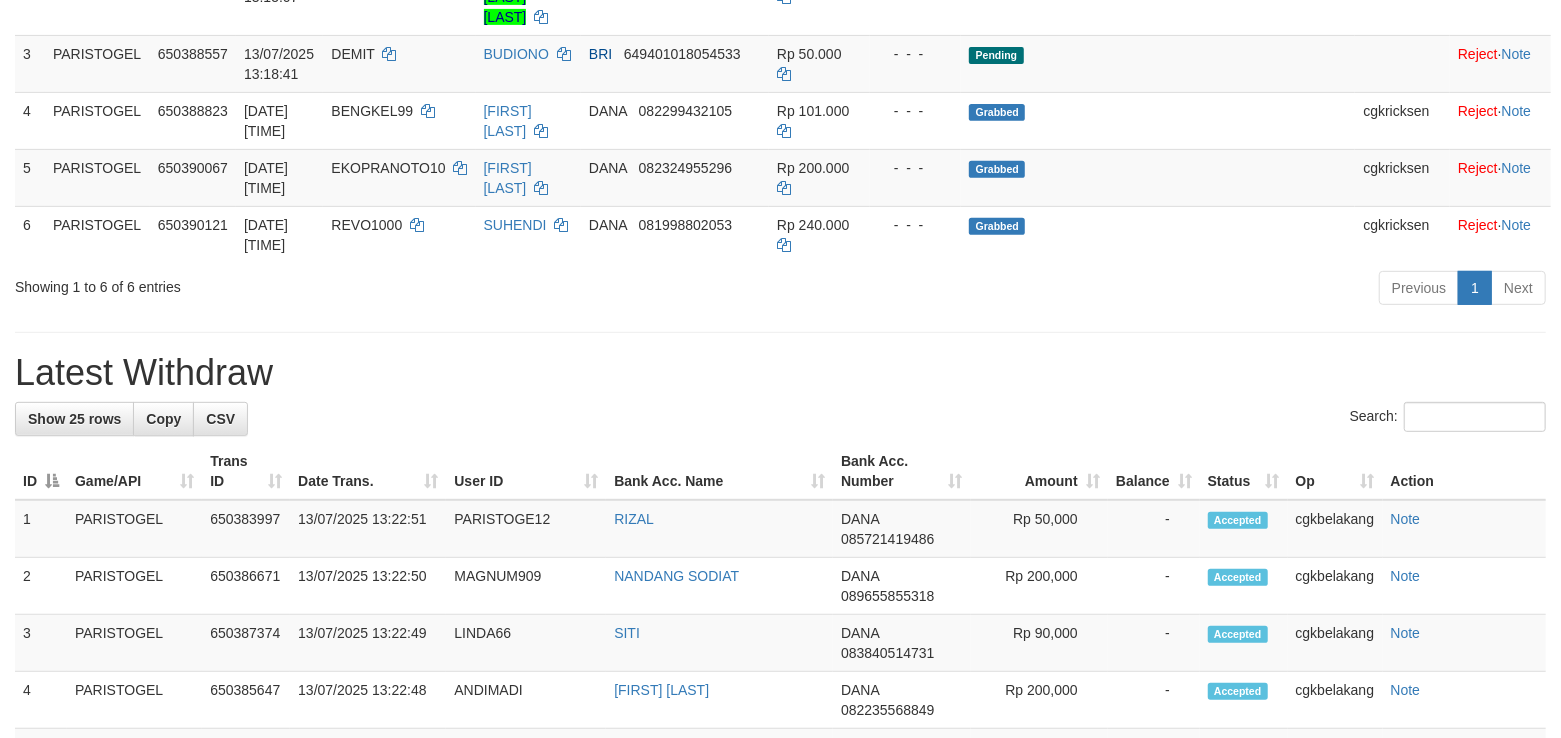 scroll, scrollTop: 400, scrollLeft: 0, axis: vertical 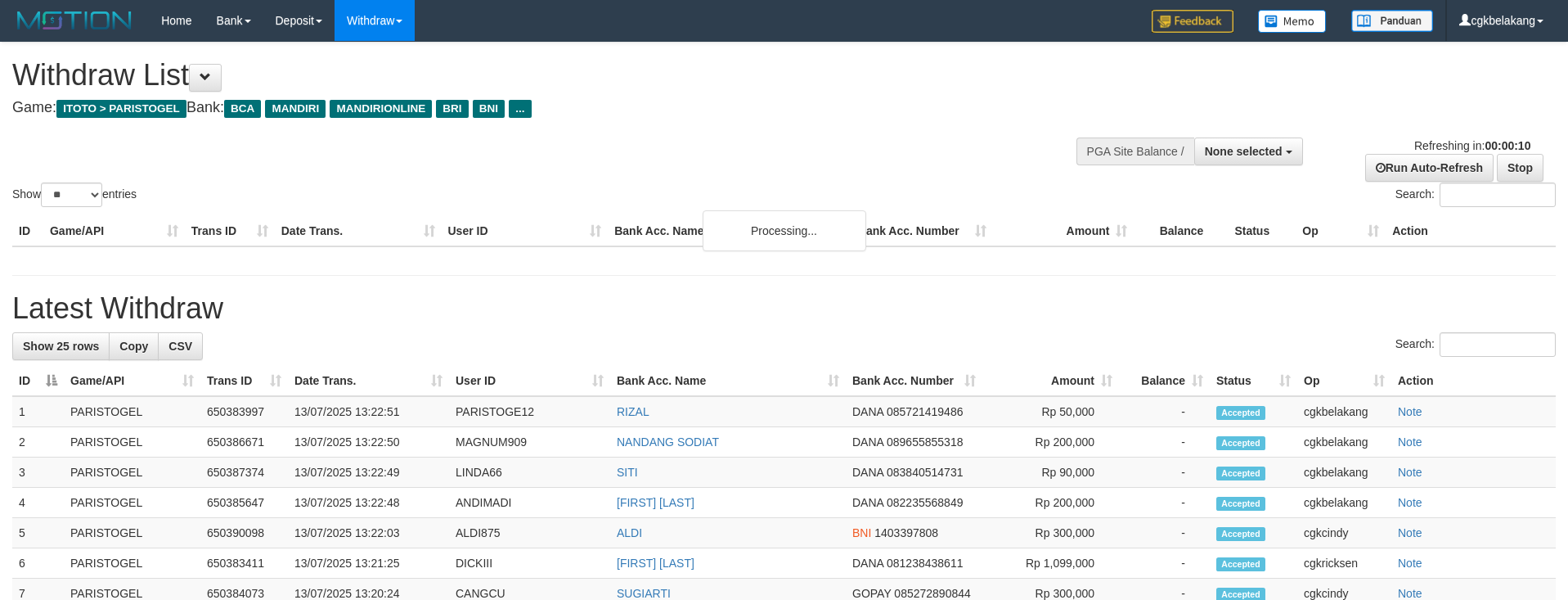 select 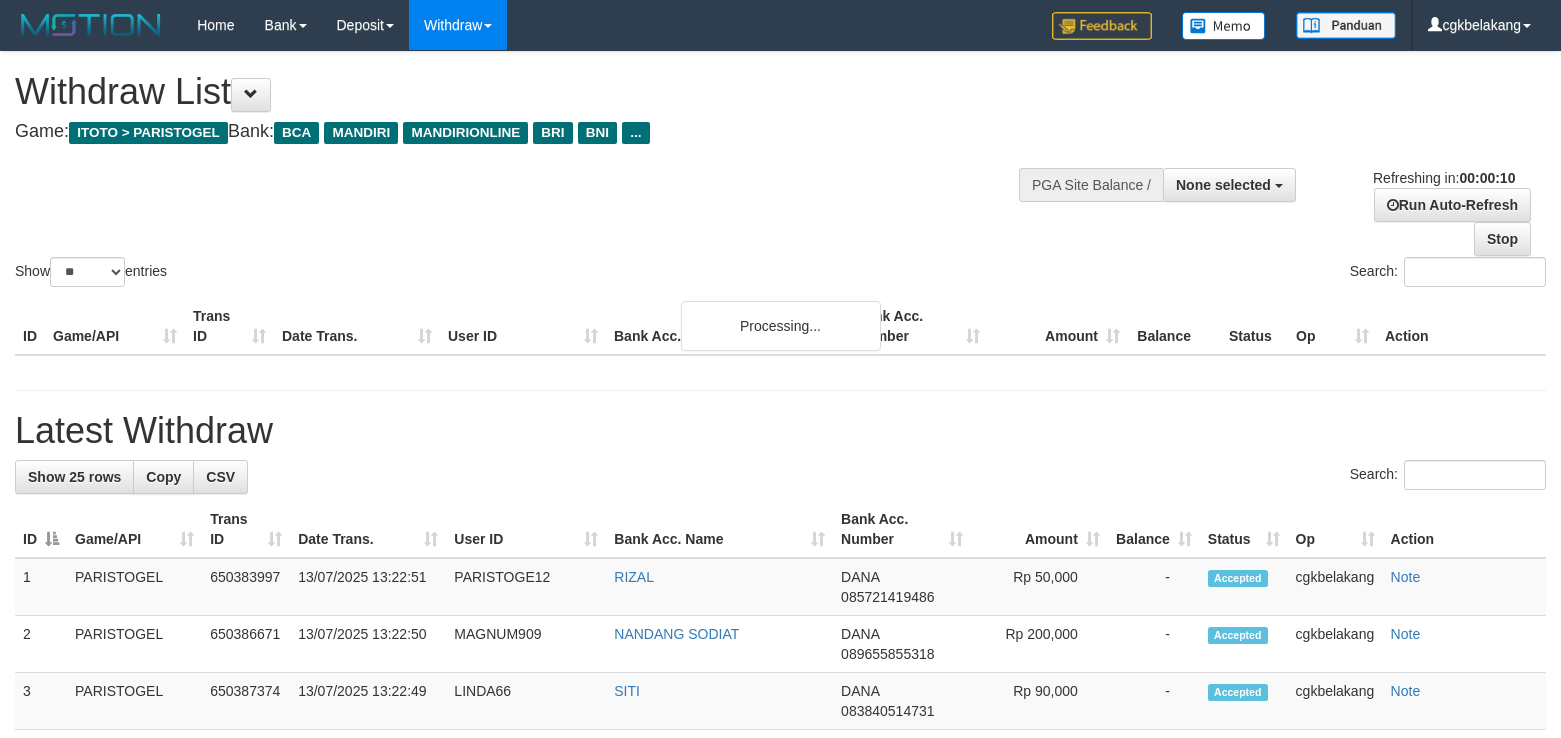 select 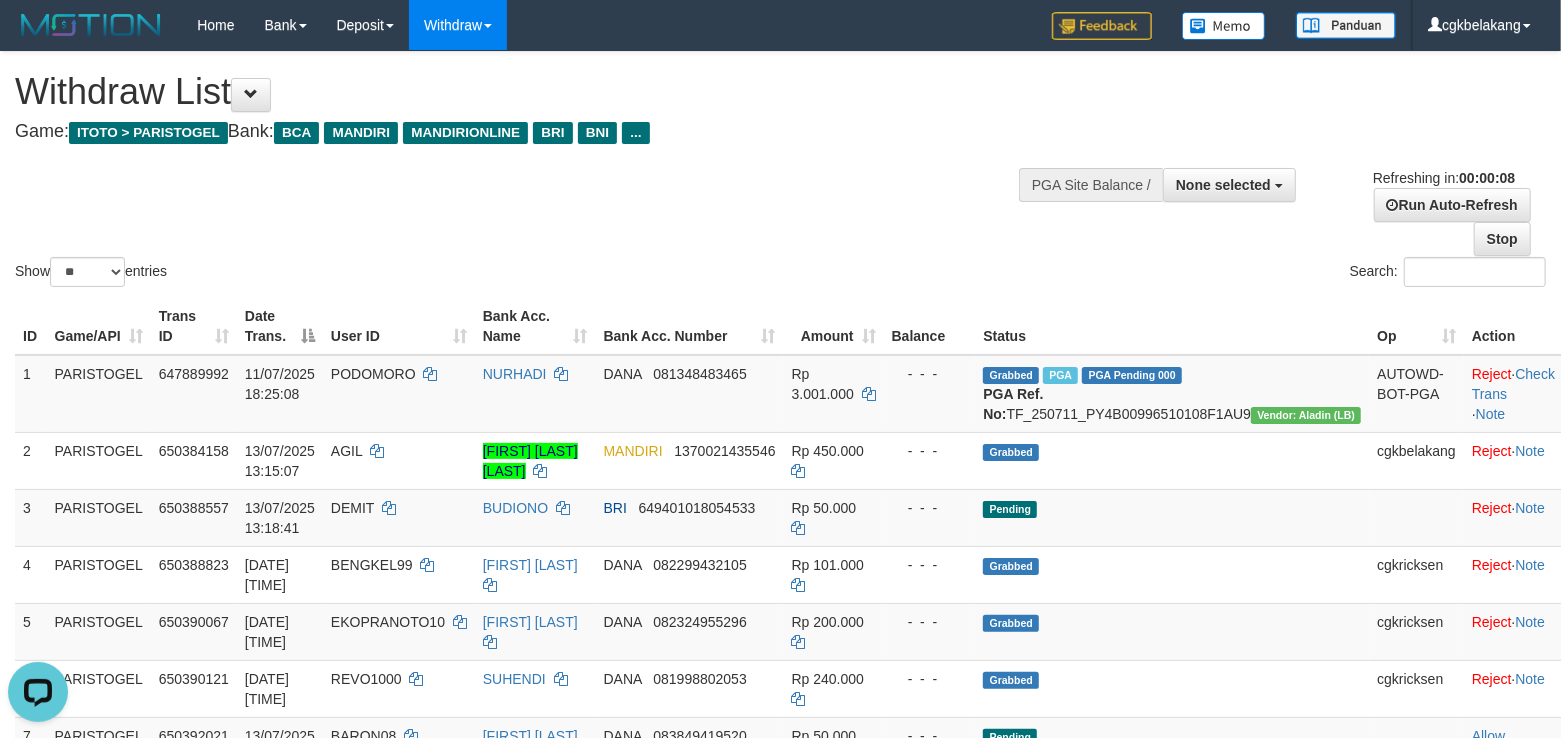 scroll, scrollTop: 0, scrollLeft: 0, axis: both 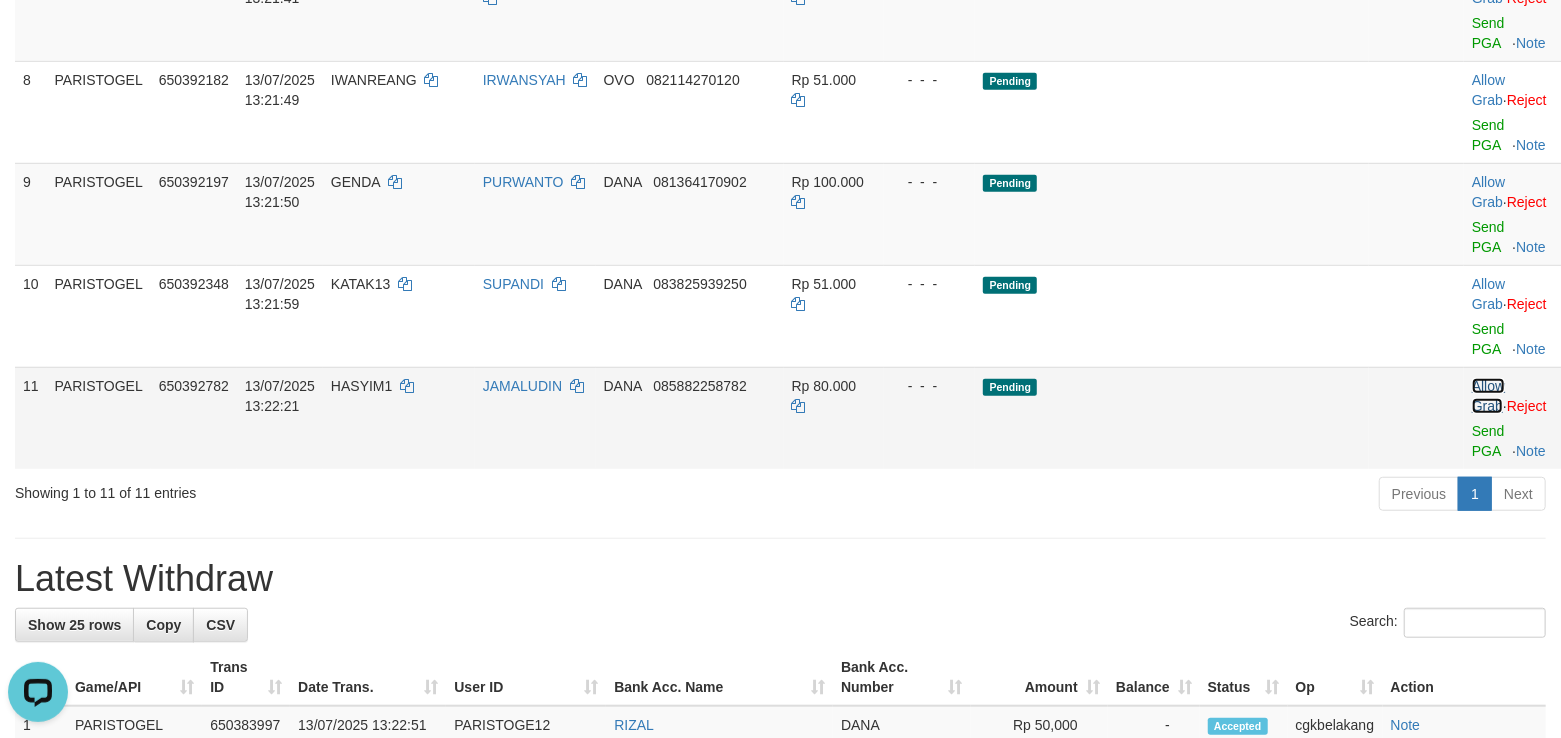 click on "Allow Grab" at bounding box center [1488, 396] 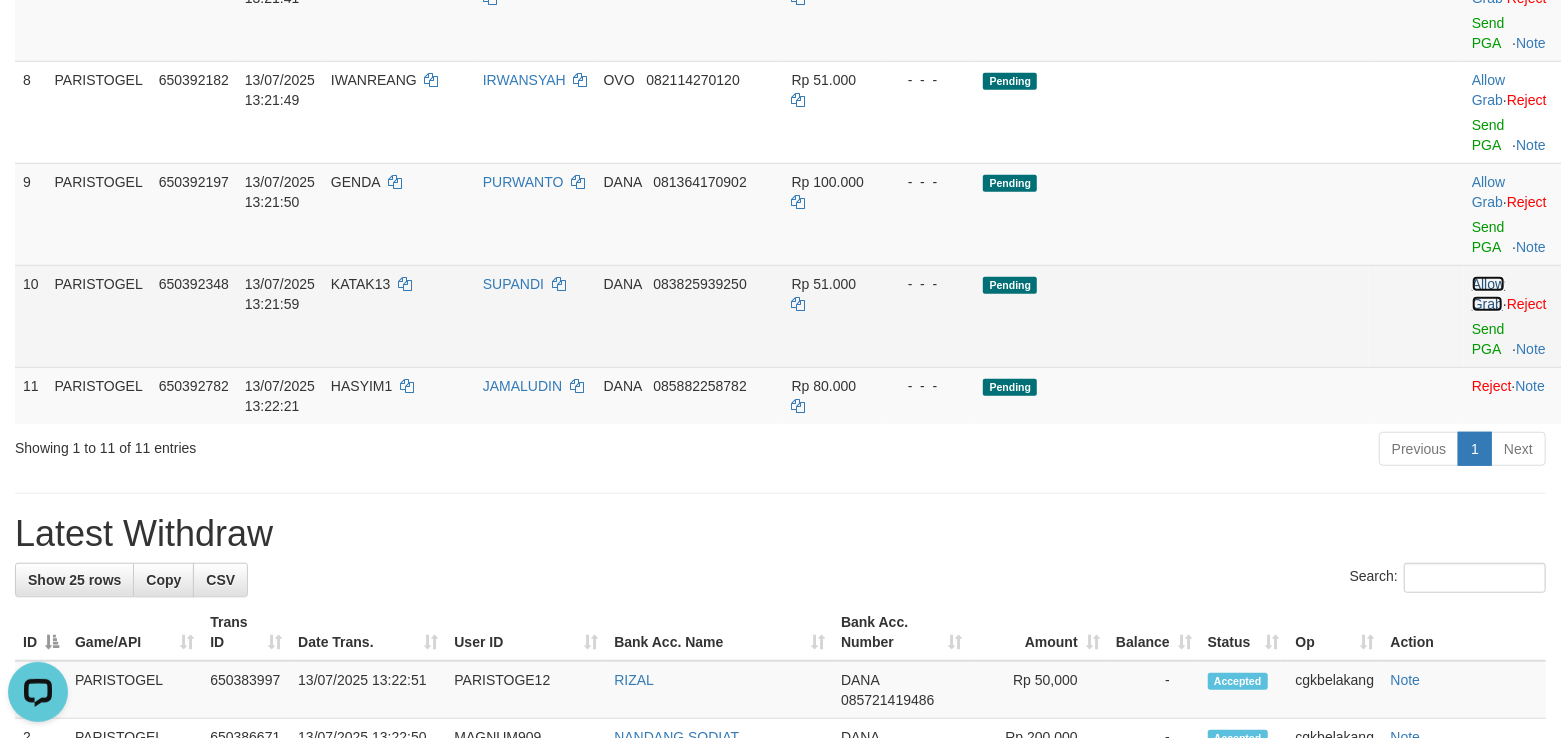 click on "Allow Grab" at bounding box center [1488, 294] 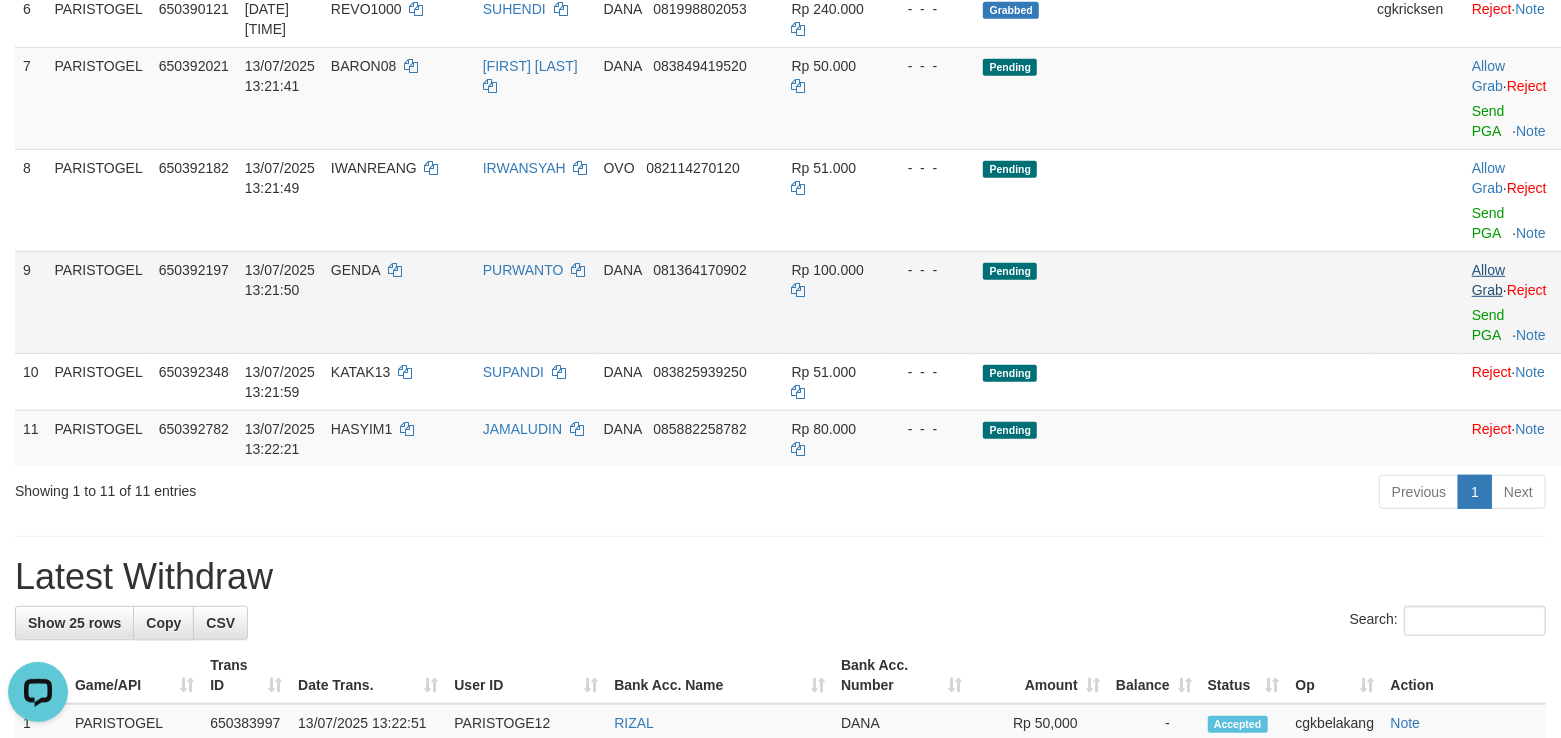 scroll, scrollTop: 625, scrollLeft: 0, axis: vertical 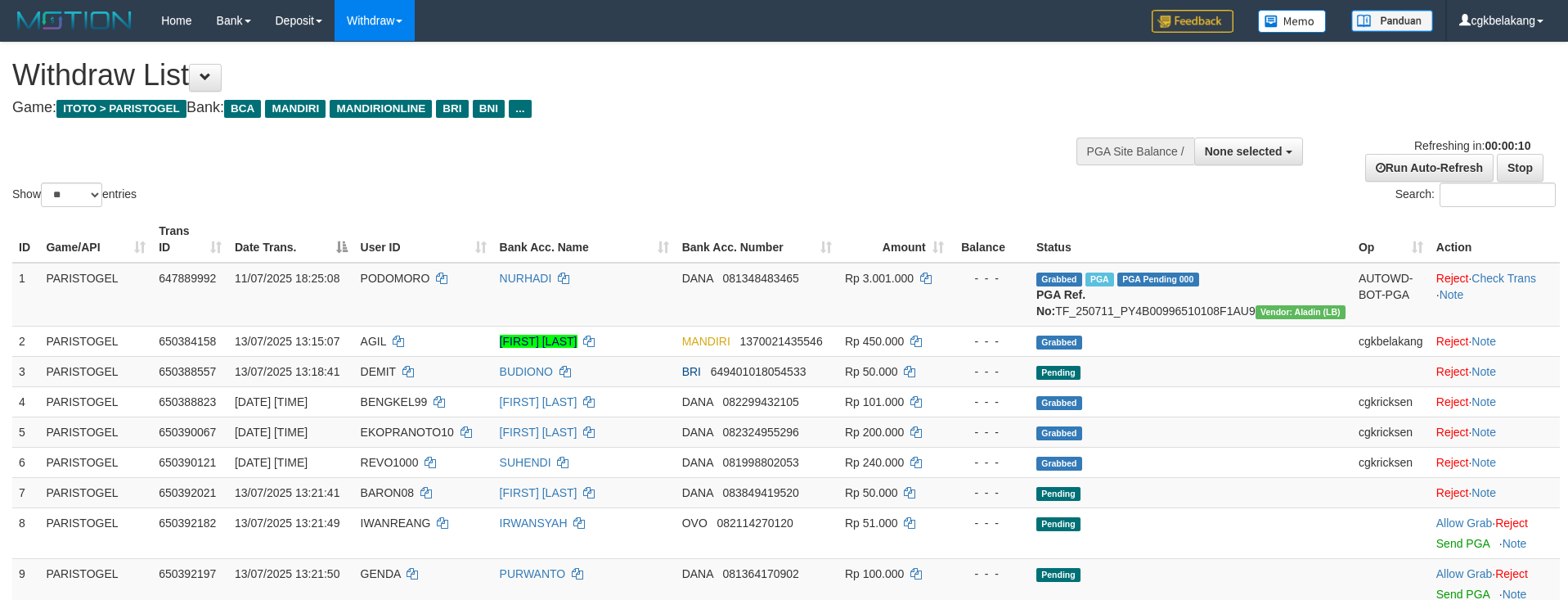 select 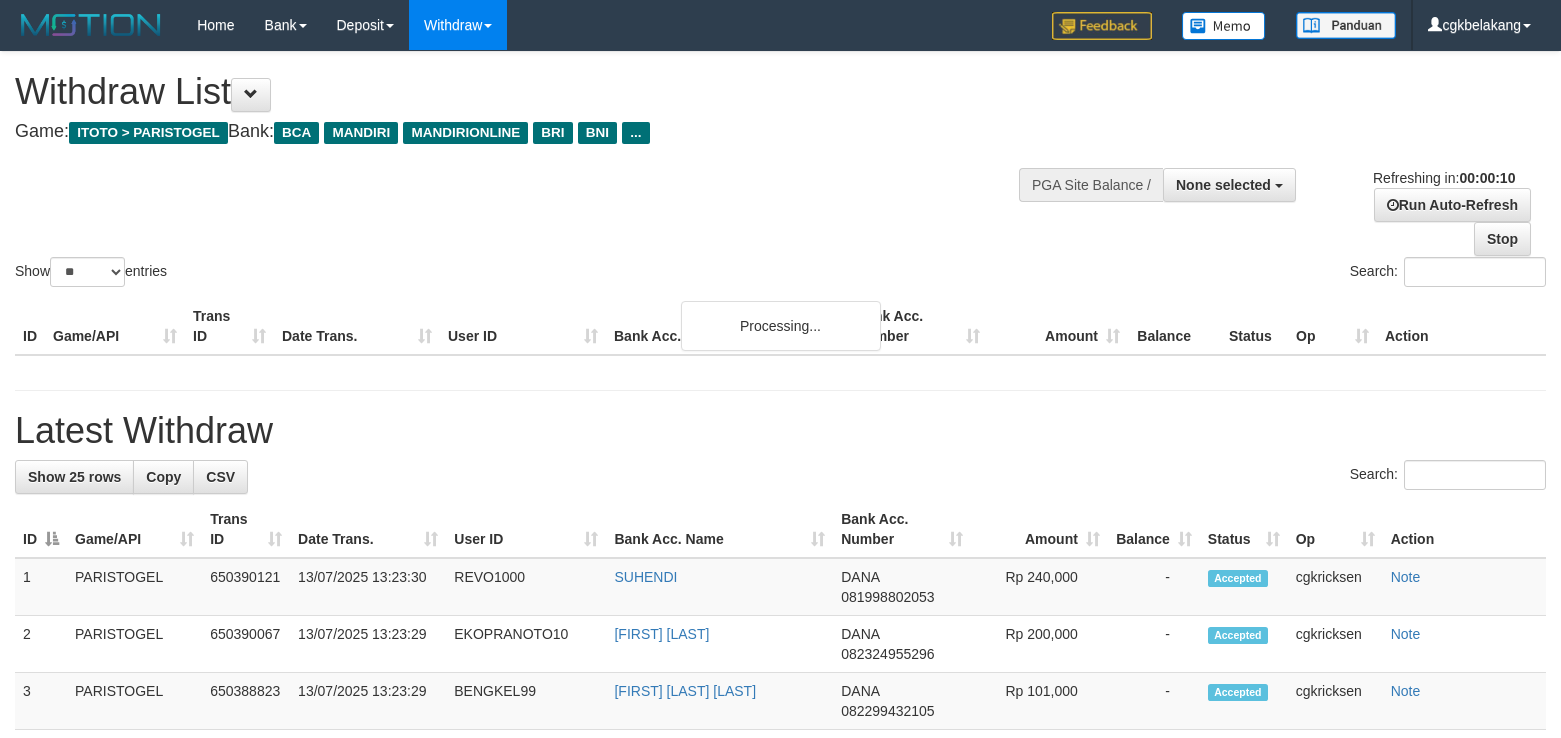 select 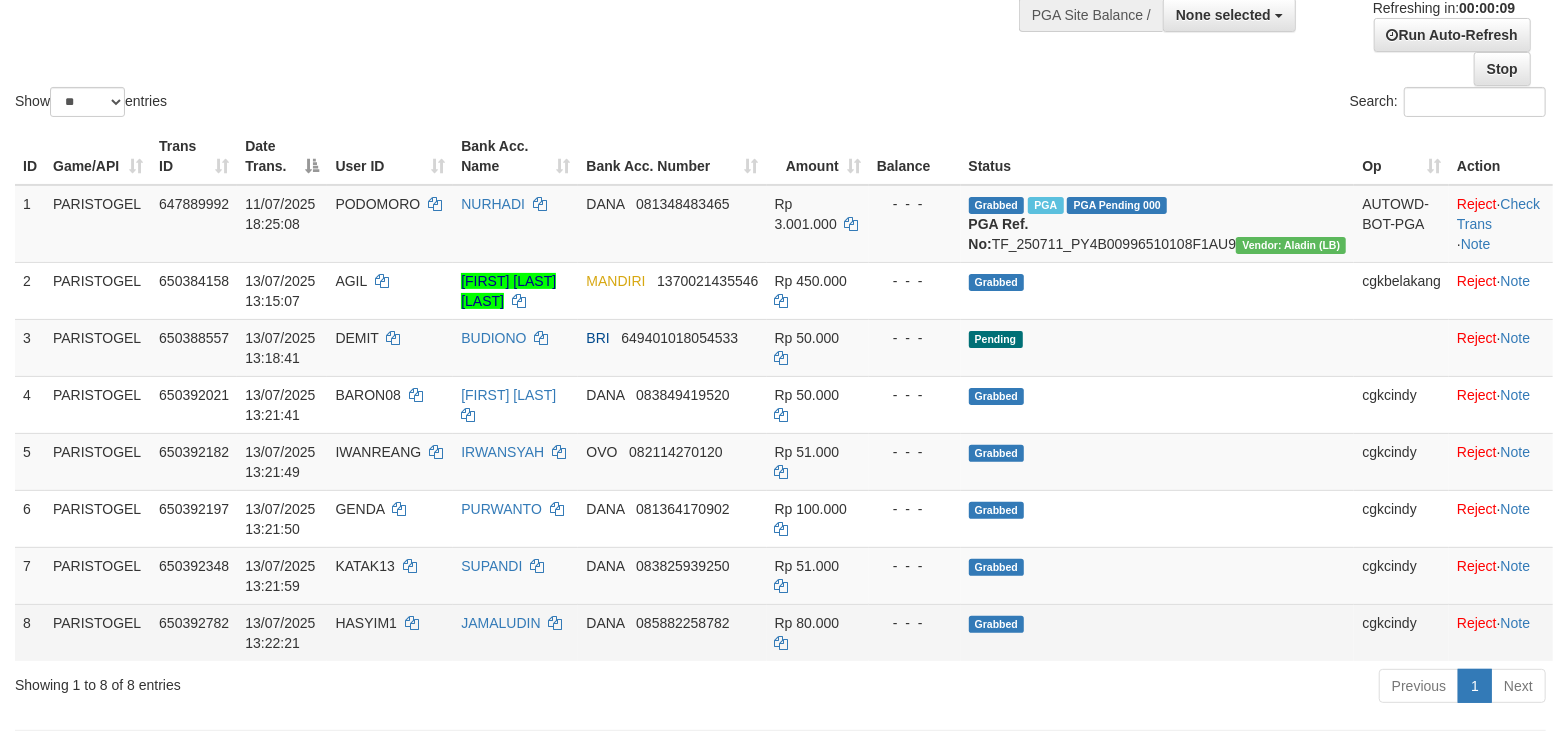 scroll, scrollTop: 168, scrollLeft: 0, axis: vertical 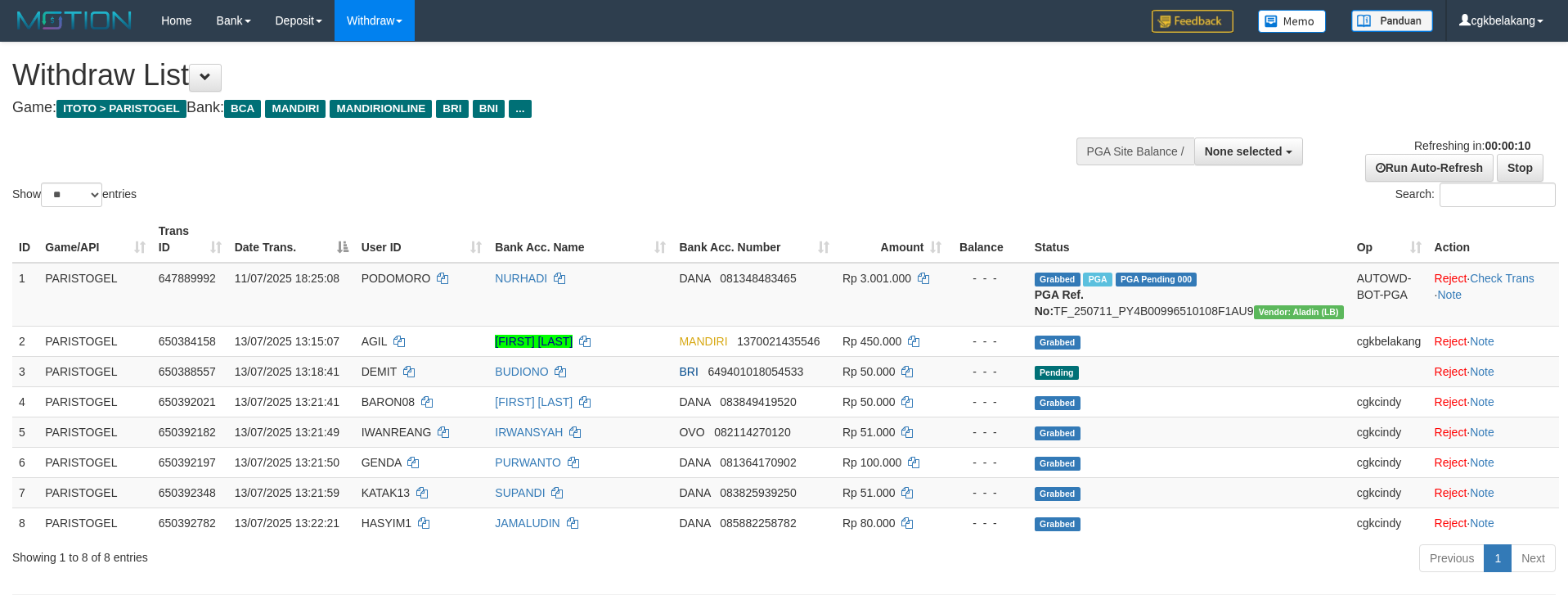 select 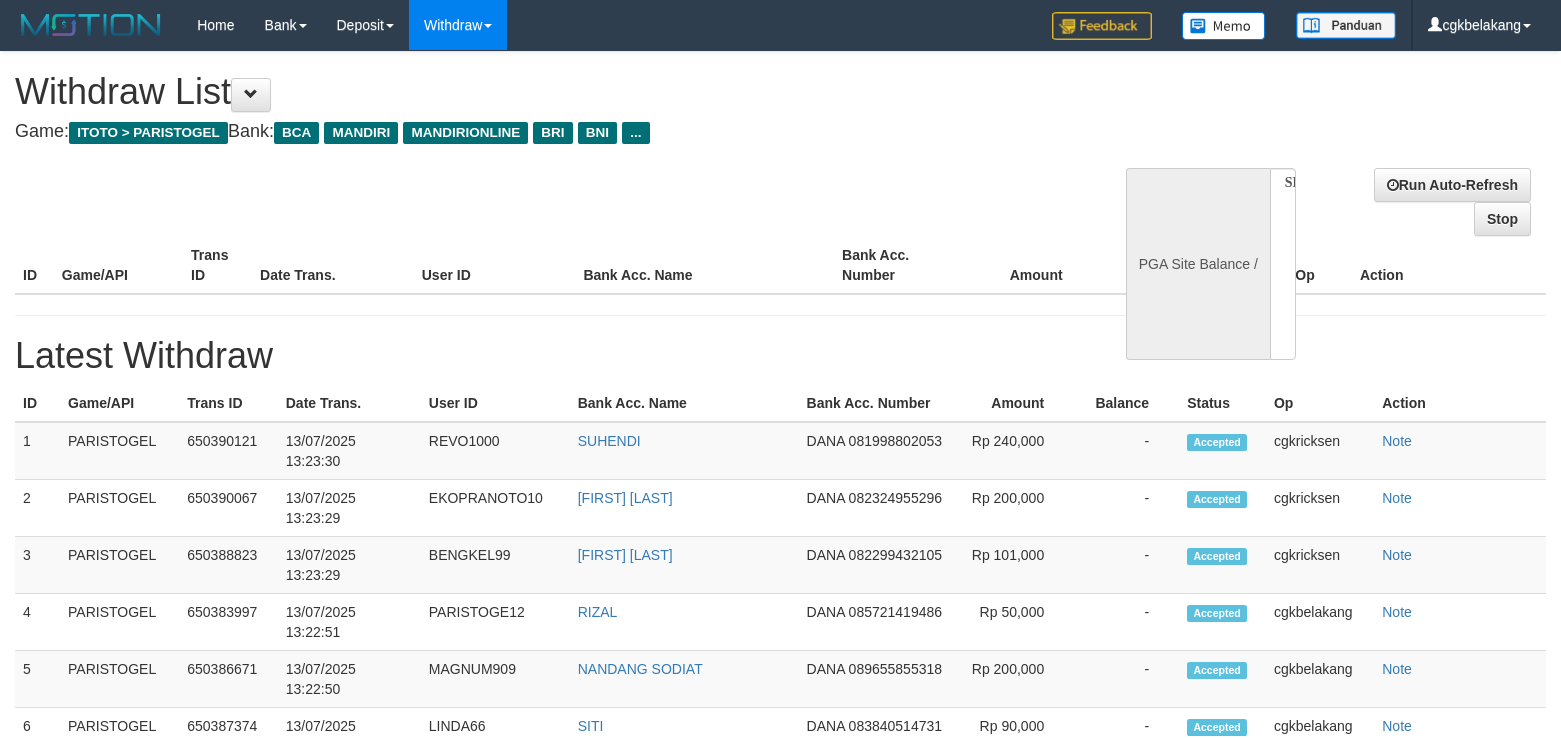 select 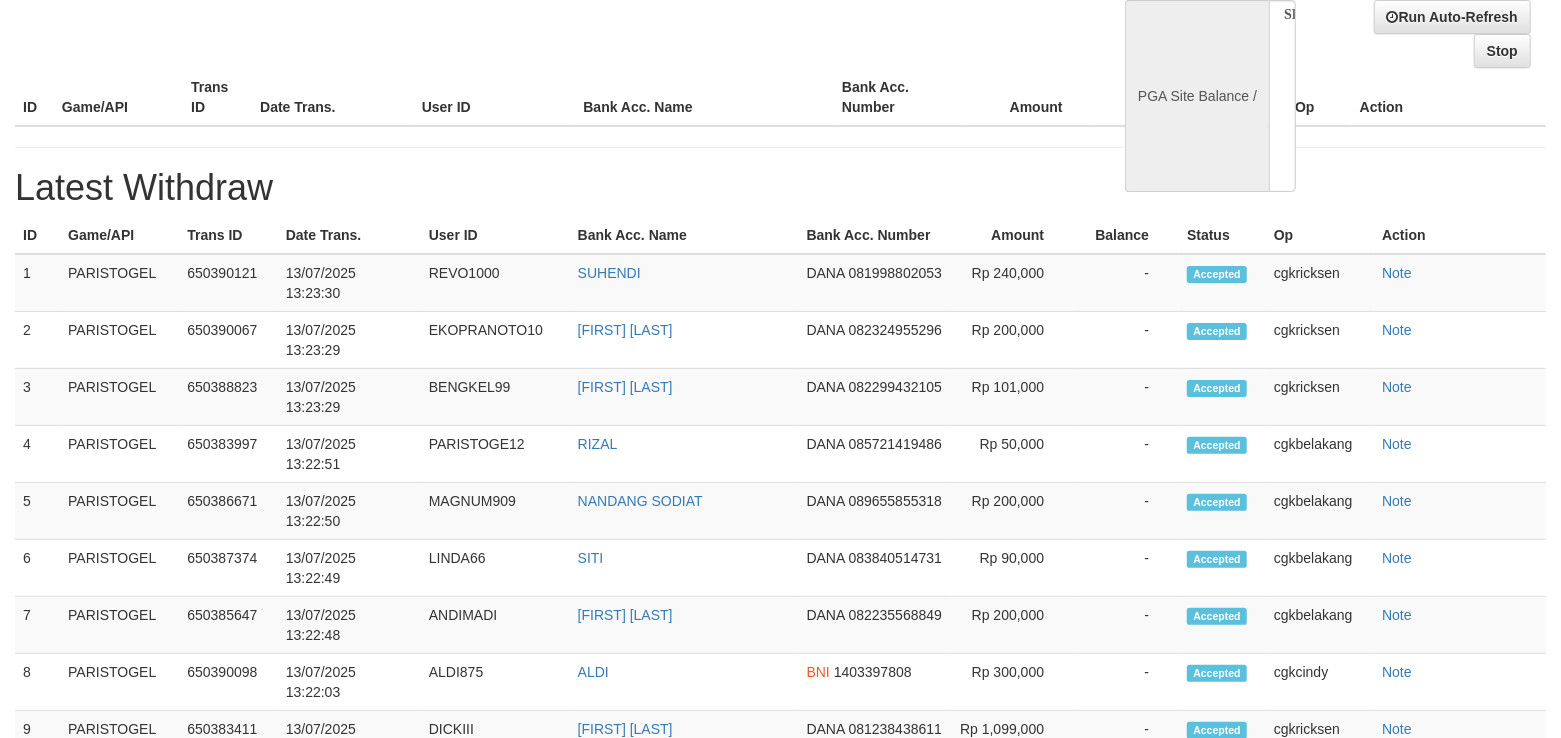 scroll, scrollTop: 168, scrollLeft: 0, axis: vertical 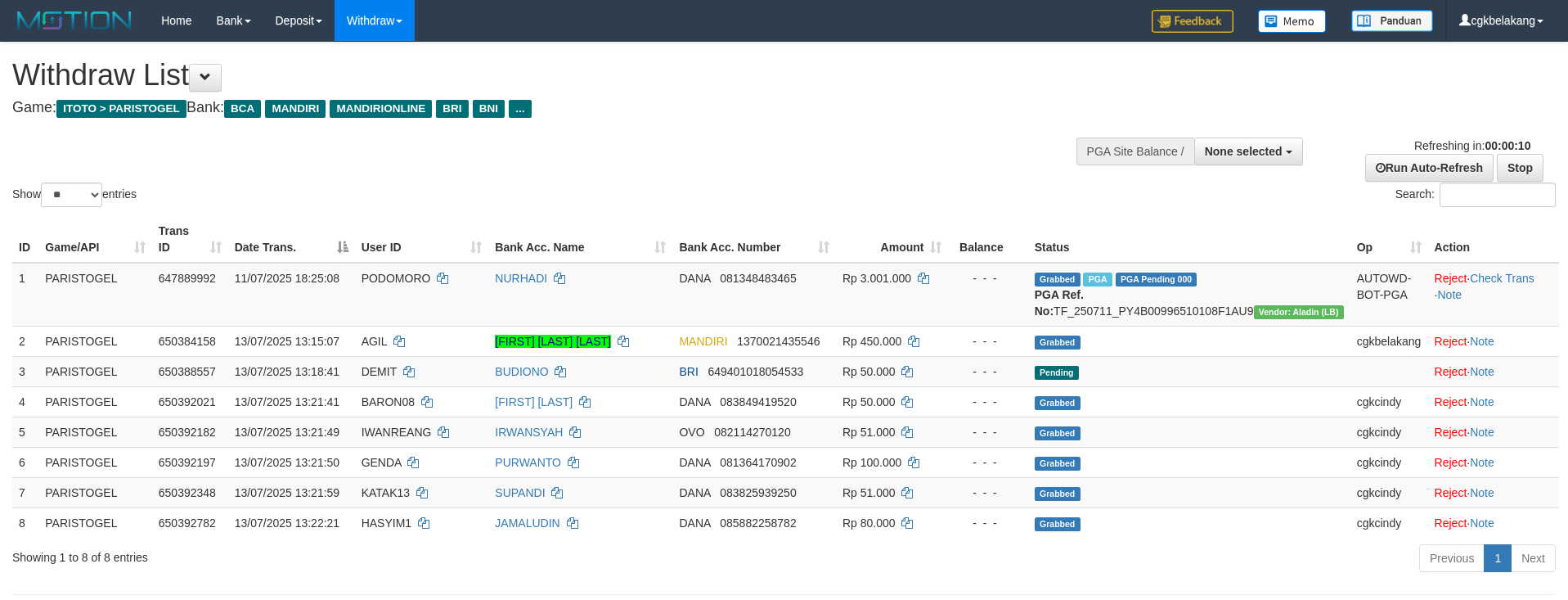 select 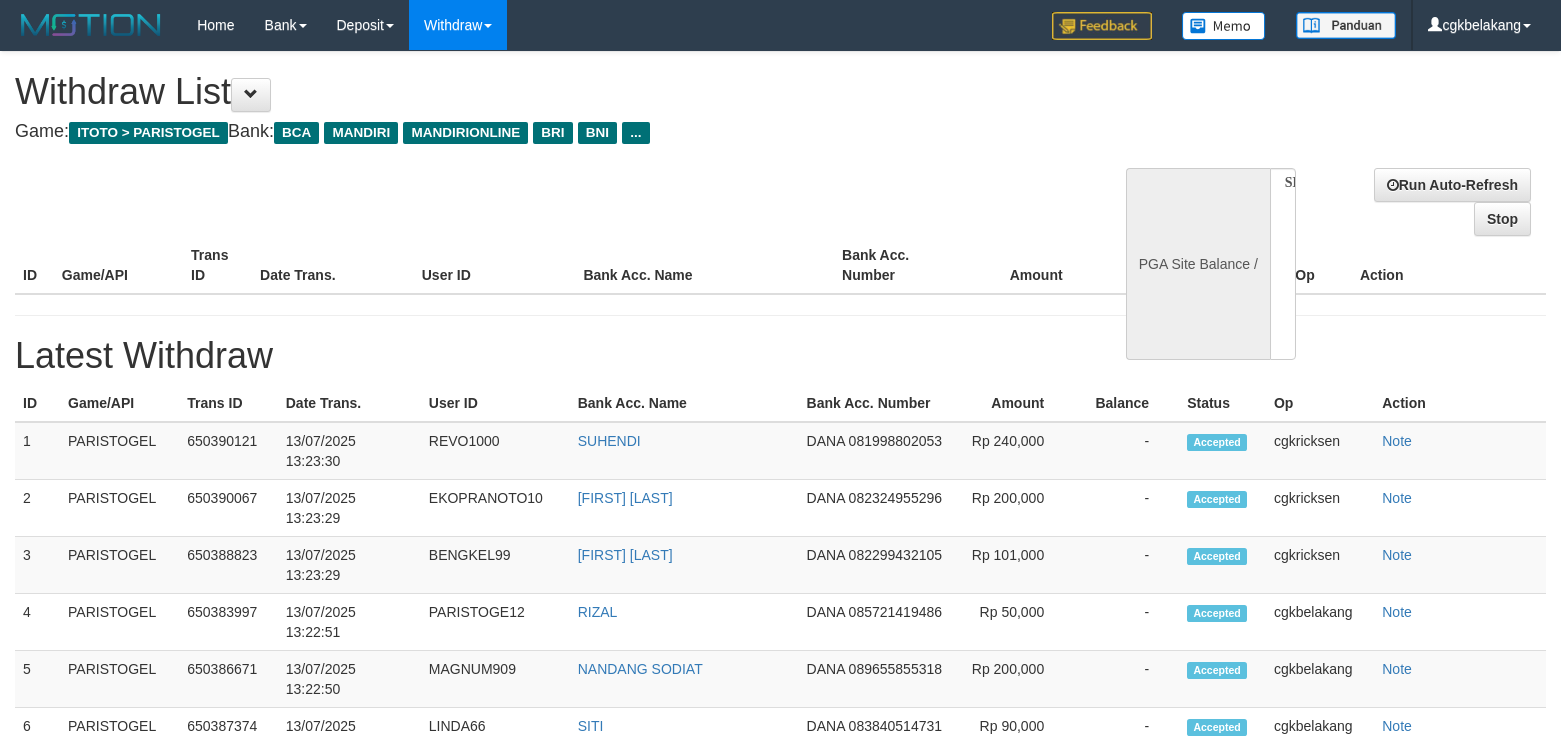 select 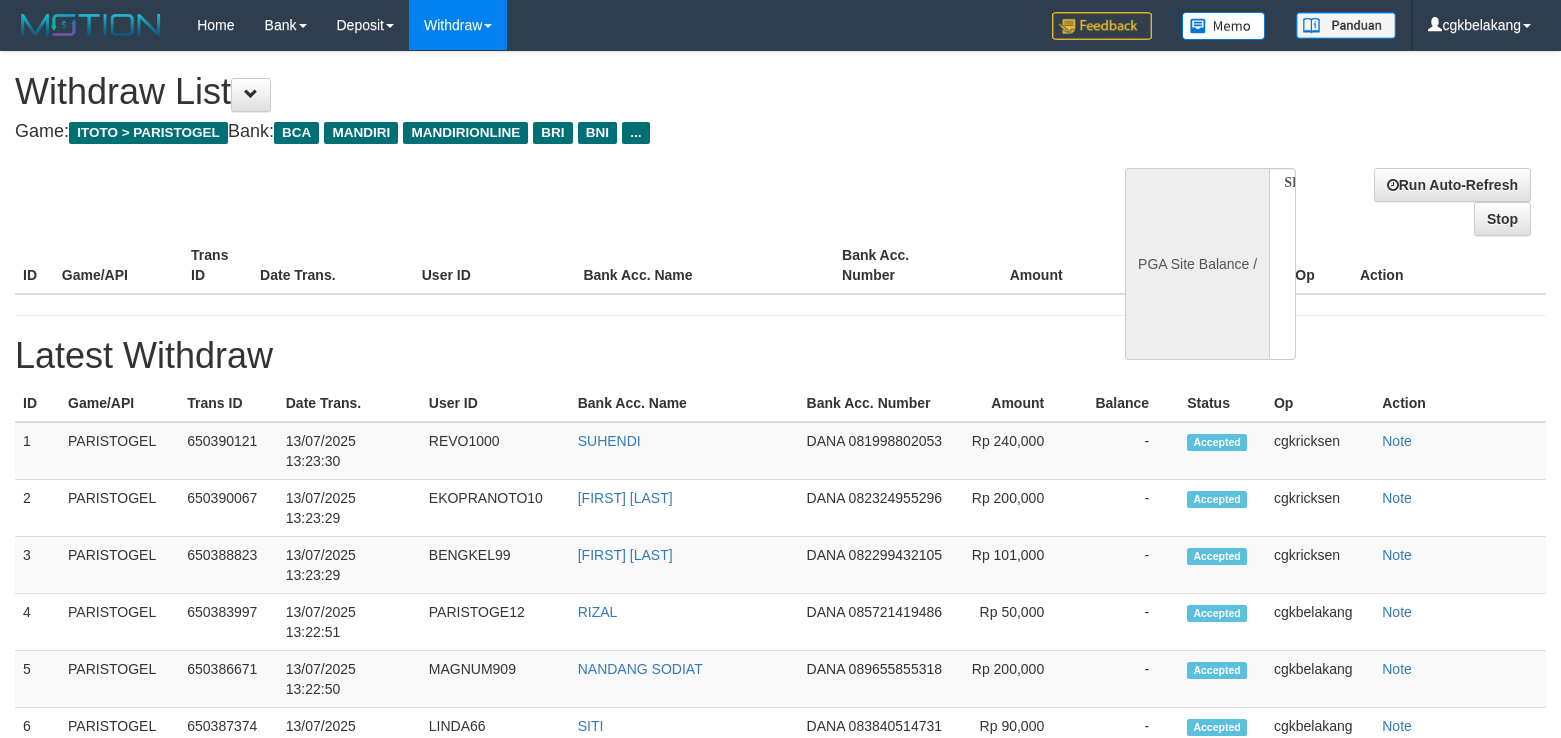 scroll, scrollTop: 168, scrollLeft: 0, axis: vertical 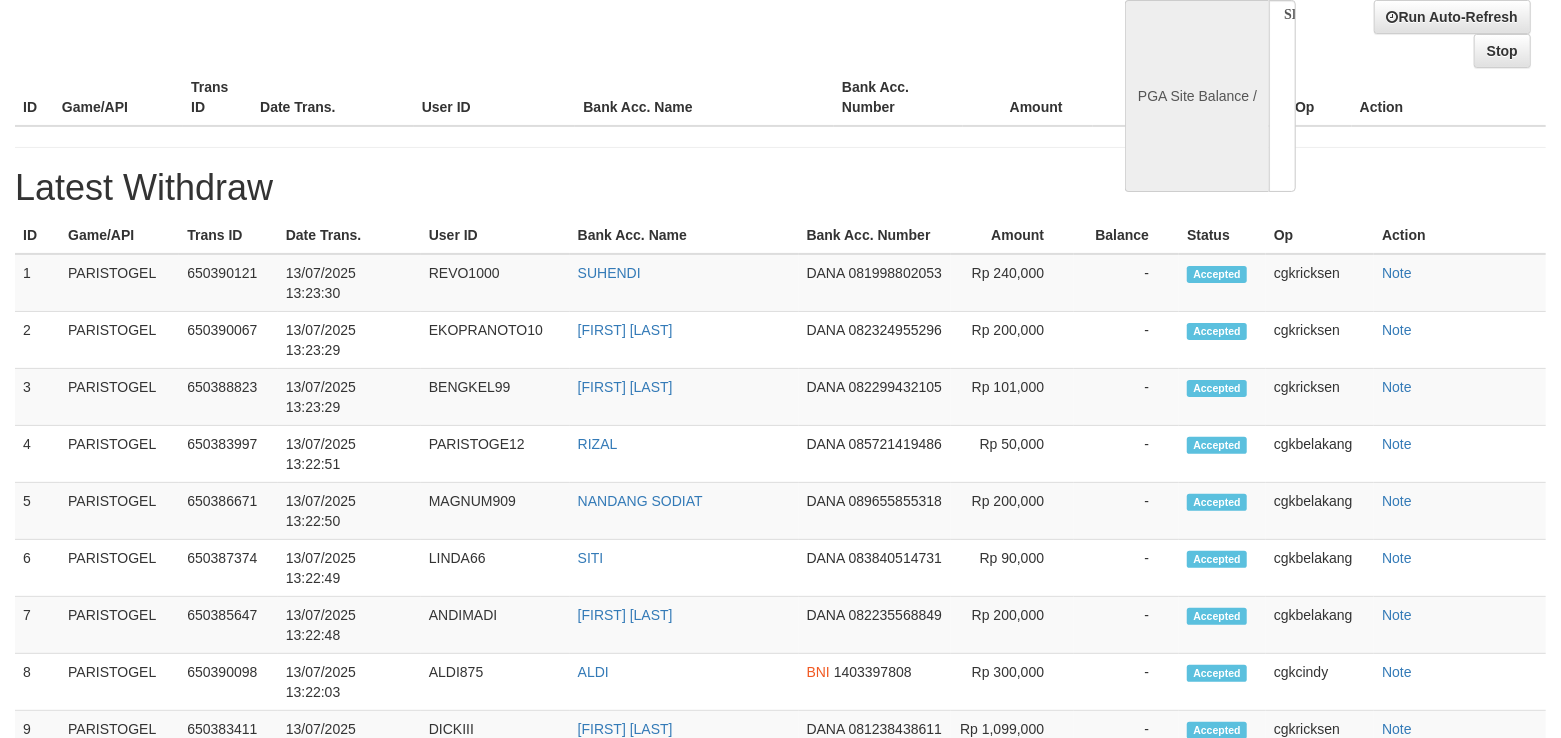 select on "**" 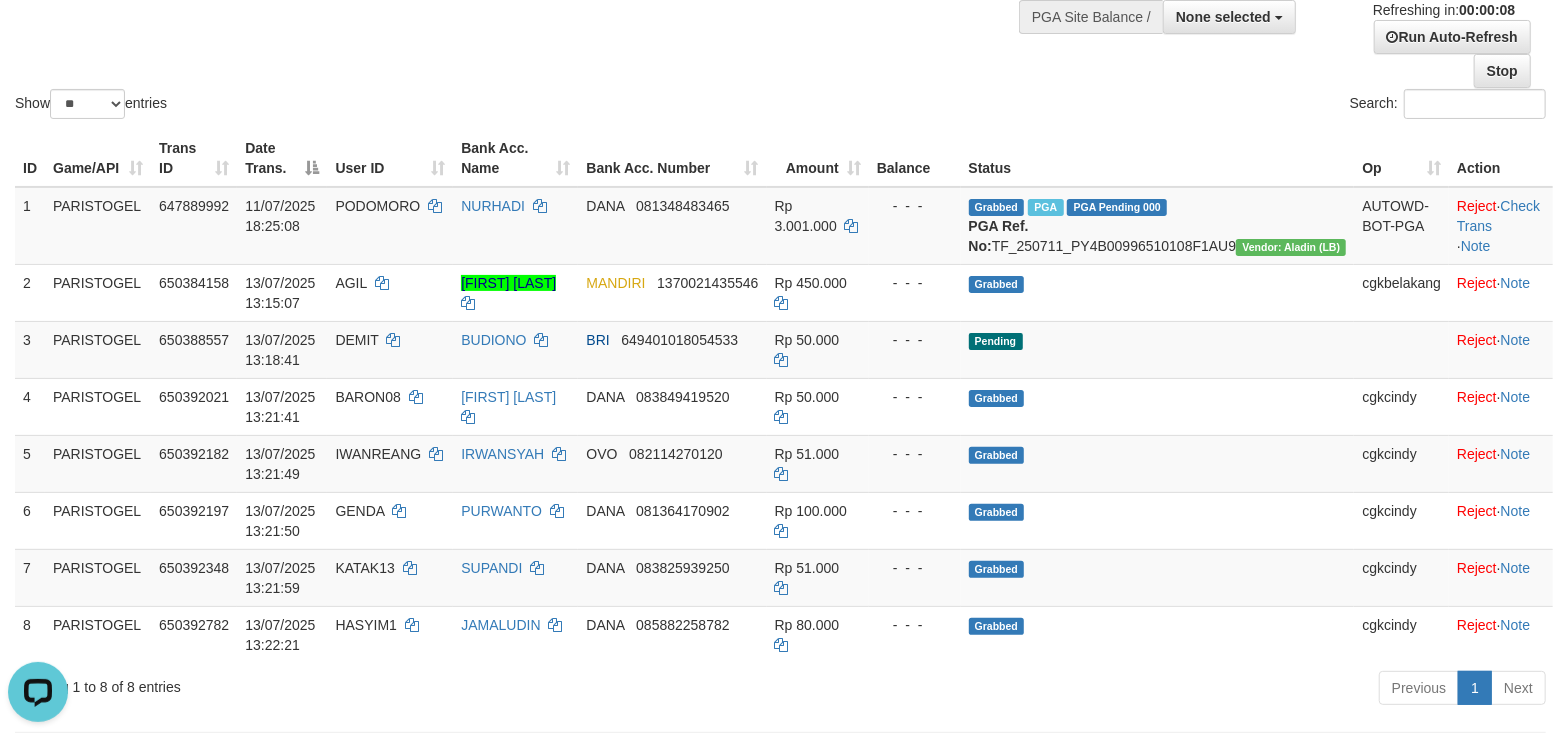 scroll, scrollTop: 0, scrollLeft: 0, axis: both 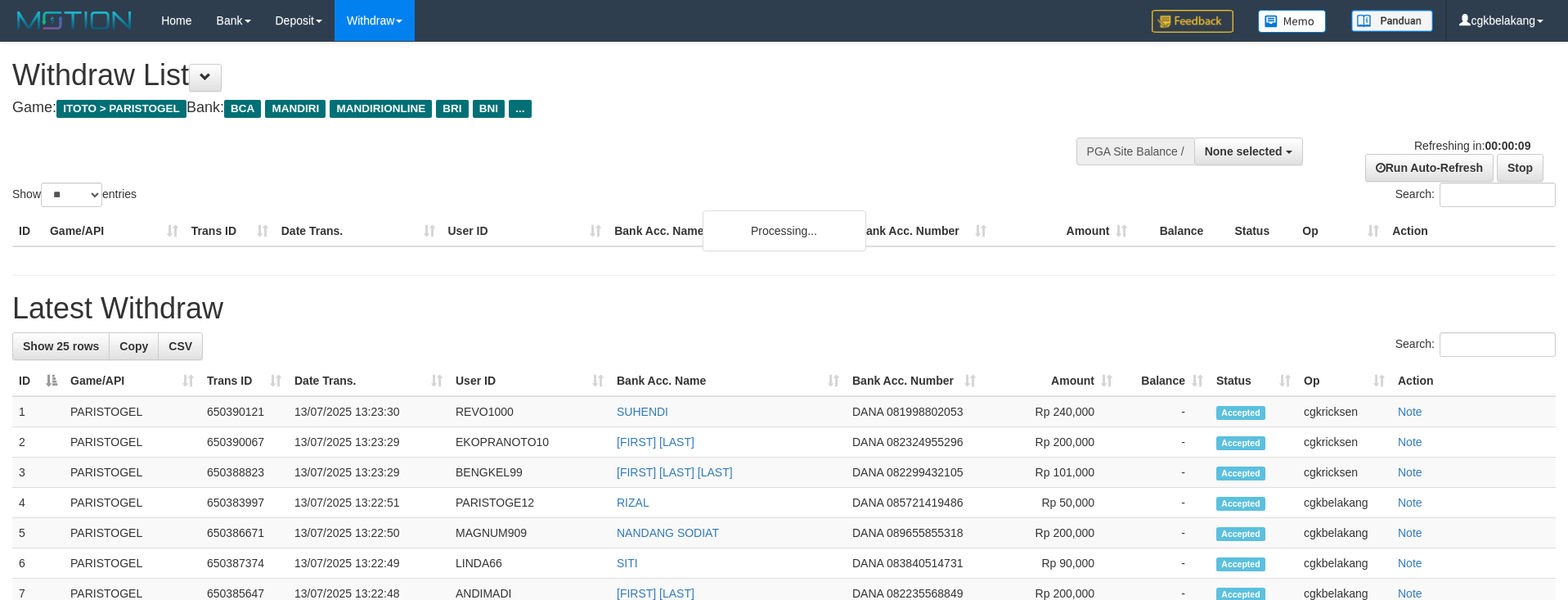 select 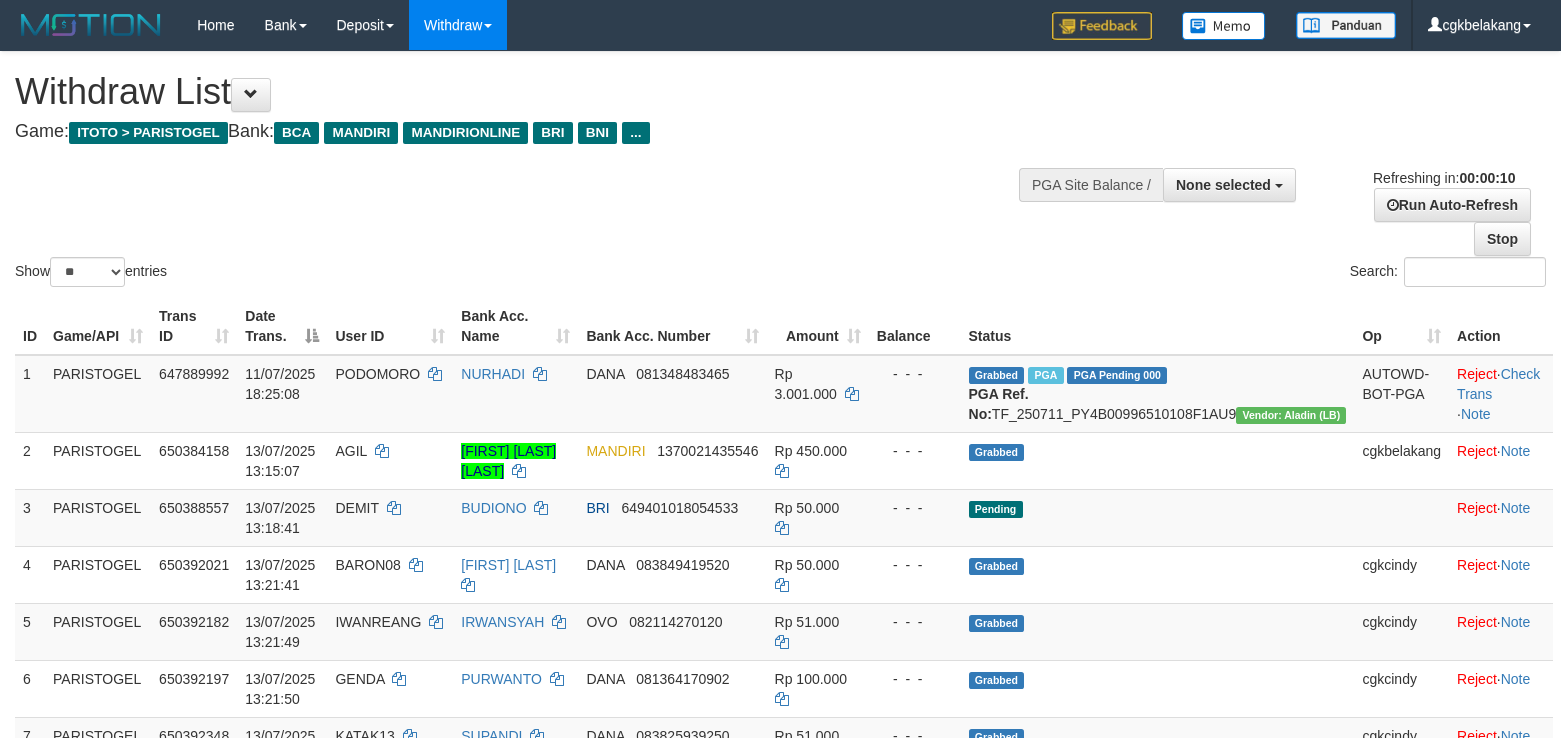 select 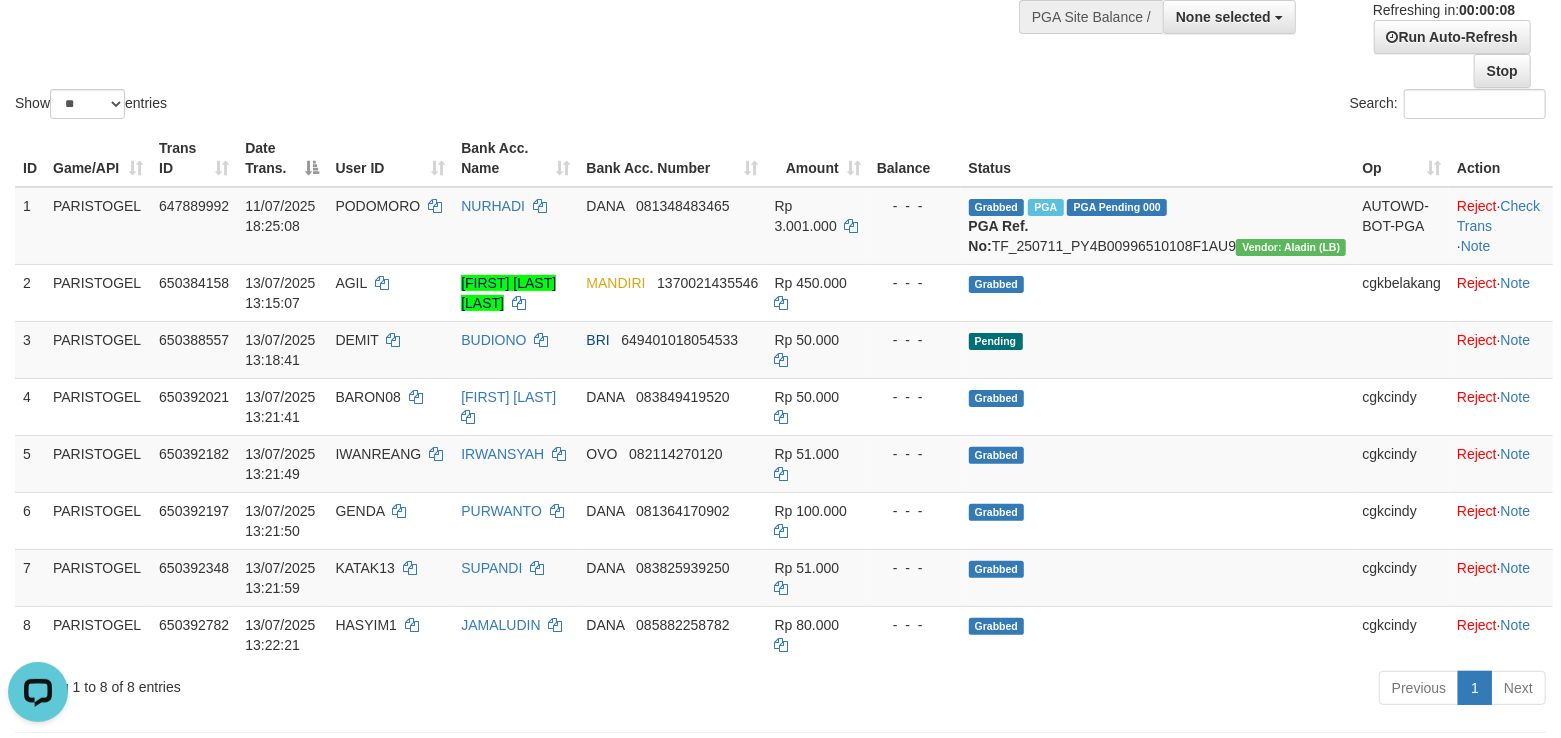 scroll, scrollTop: 0, scrollLeft: 0, axis: both 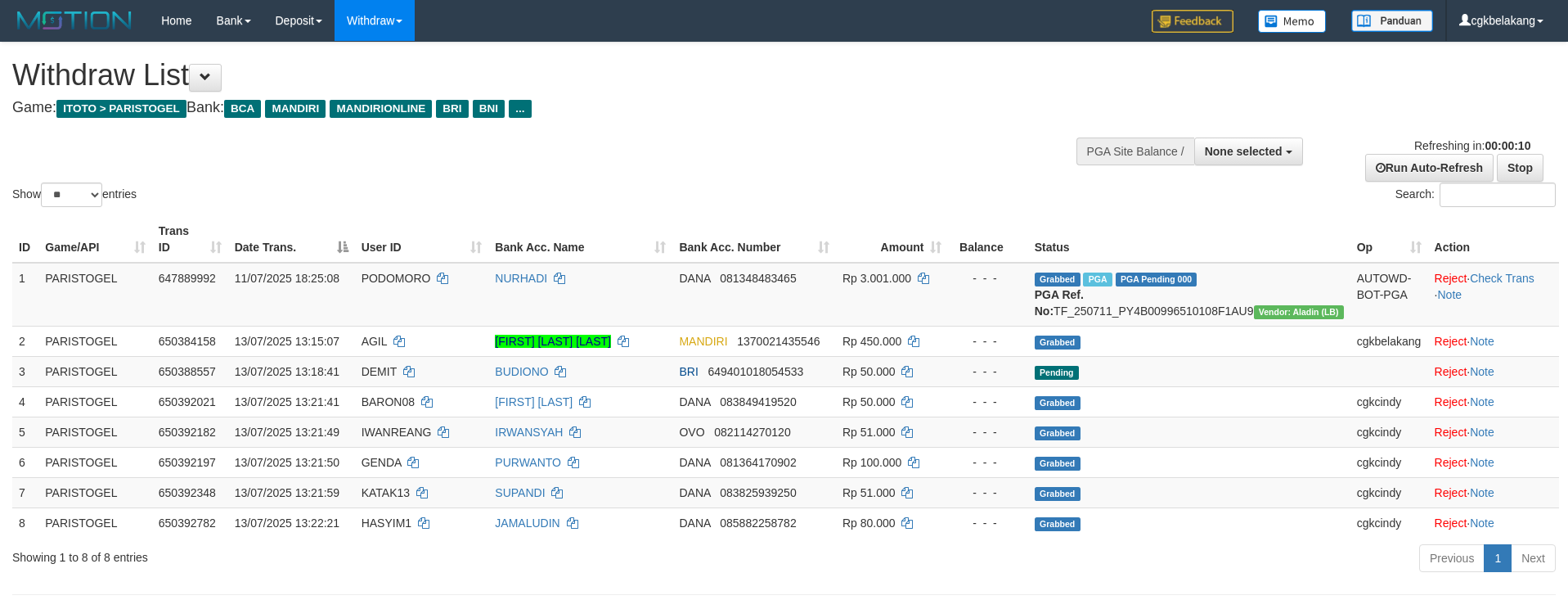 select 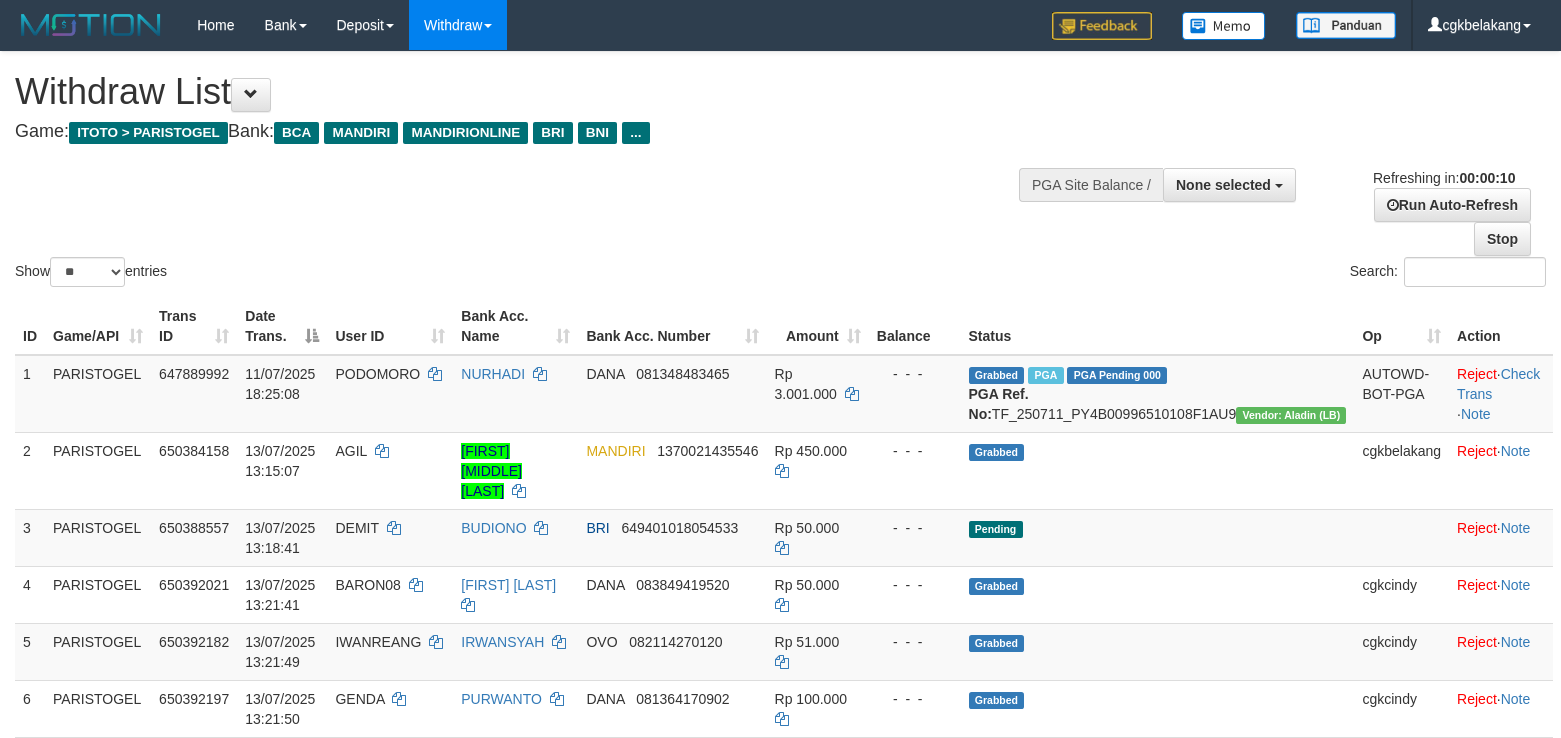 select 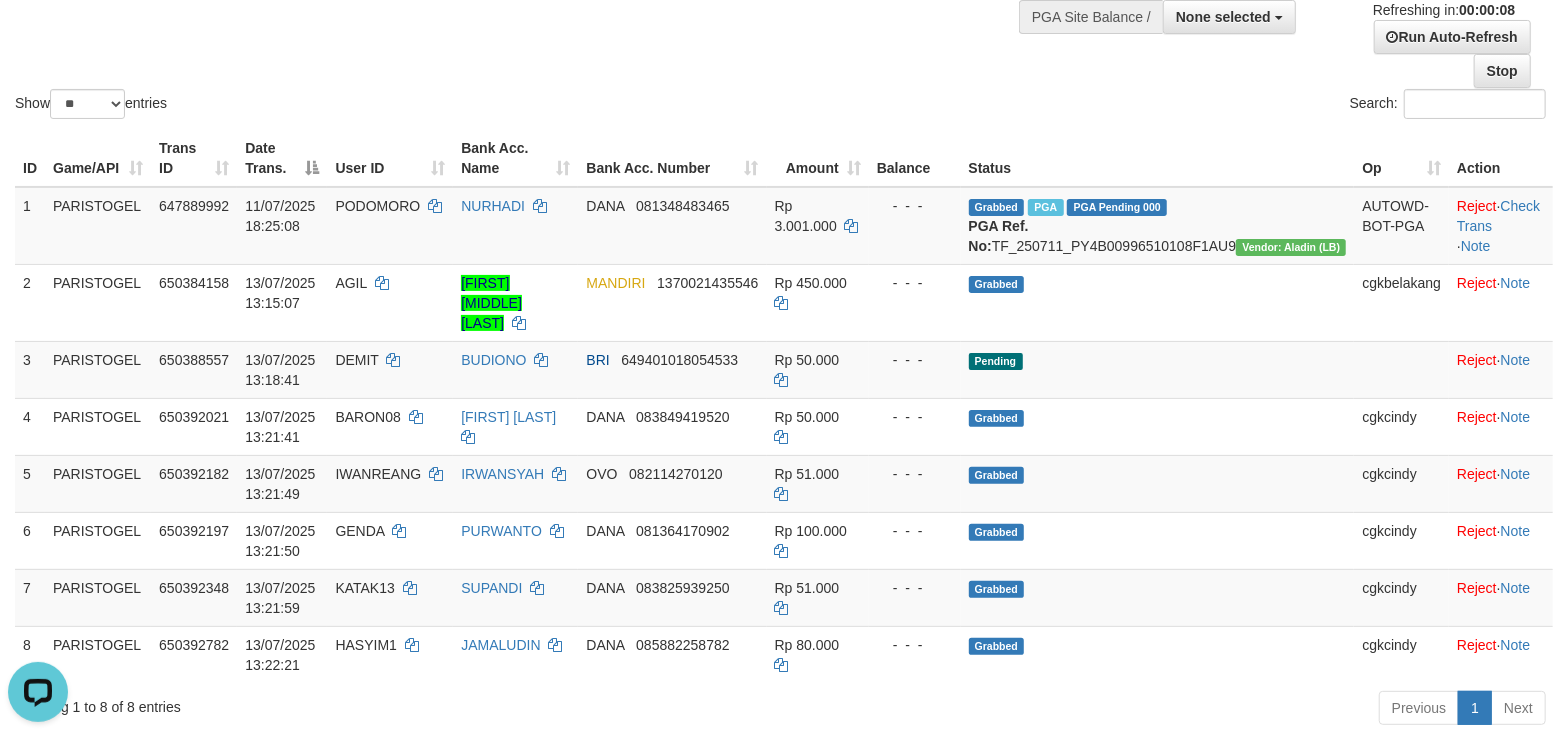 scroll, scrollTop: 0, scrollLeft: 0, axis: both 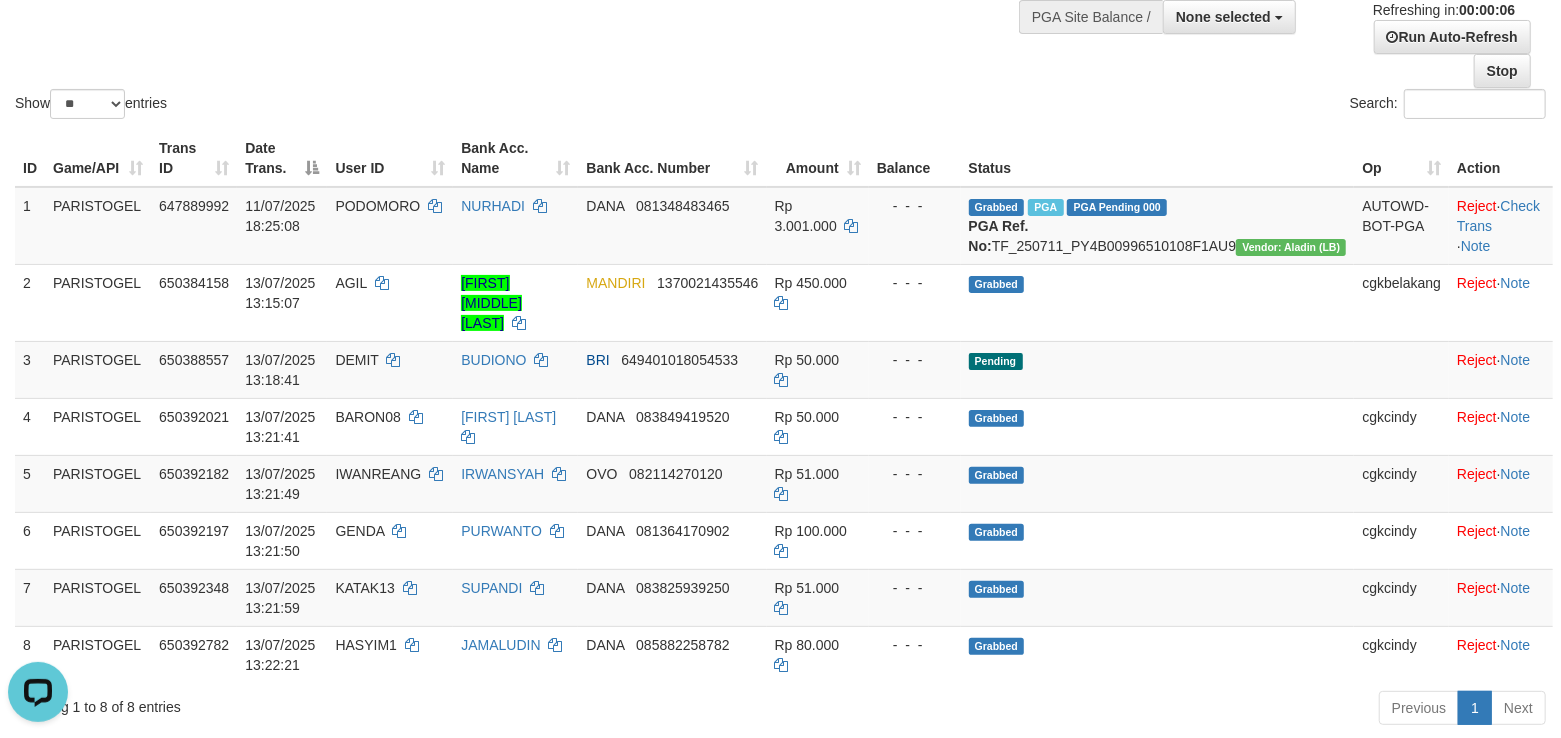 click on "Search:" at bounding box center [1171, 106] 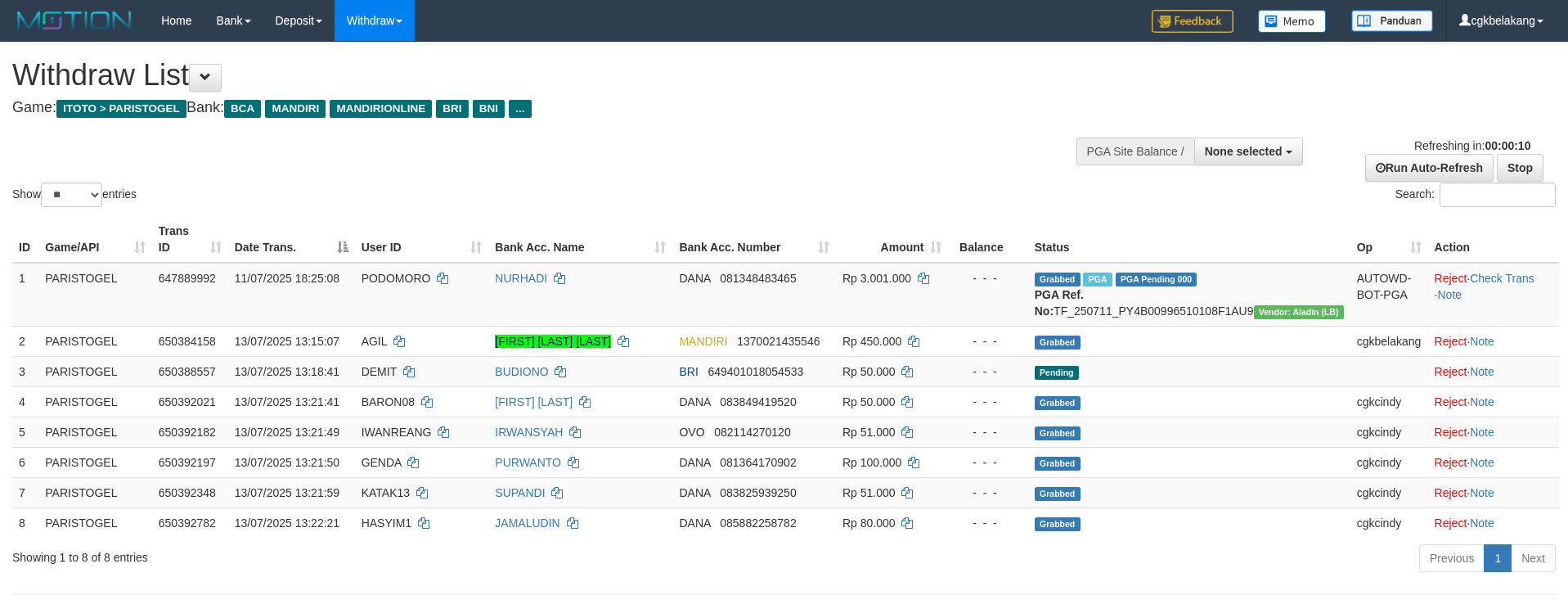 select 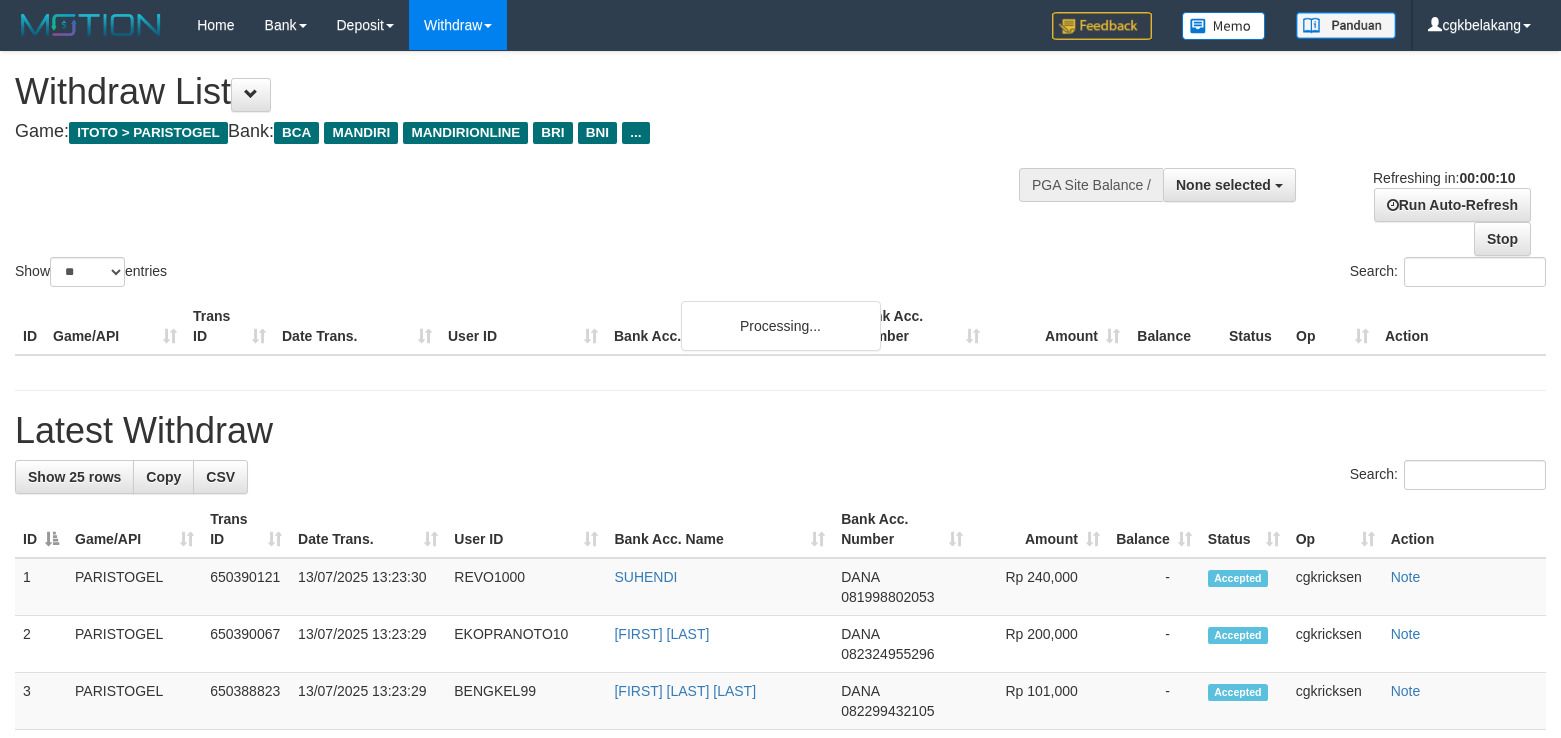 select 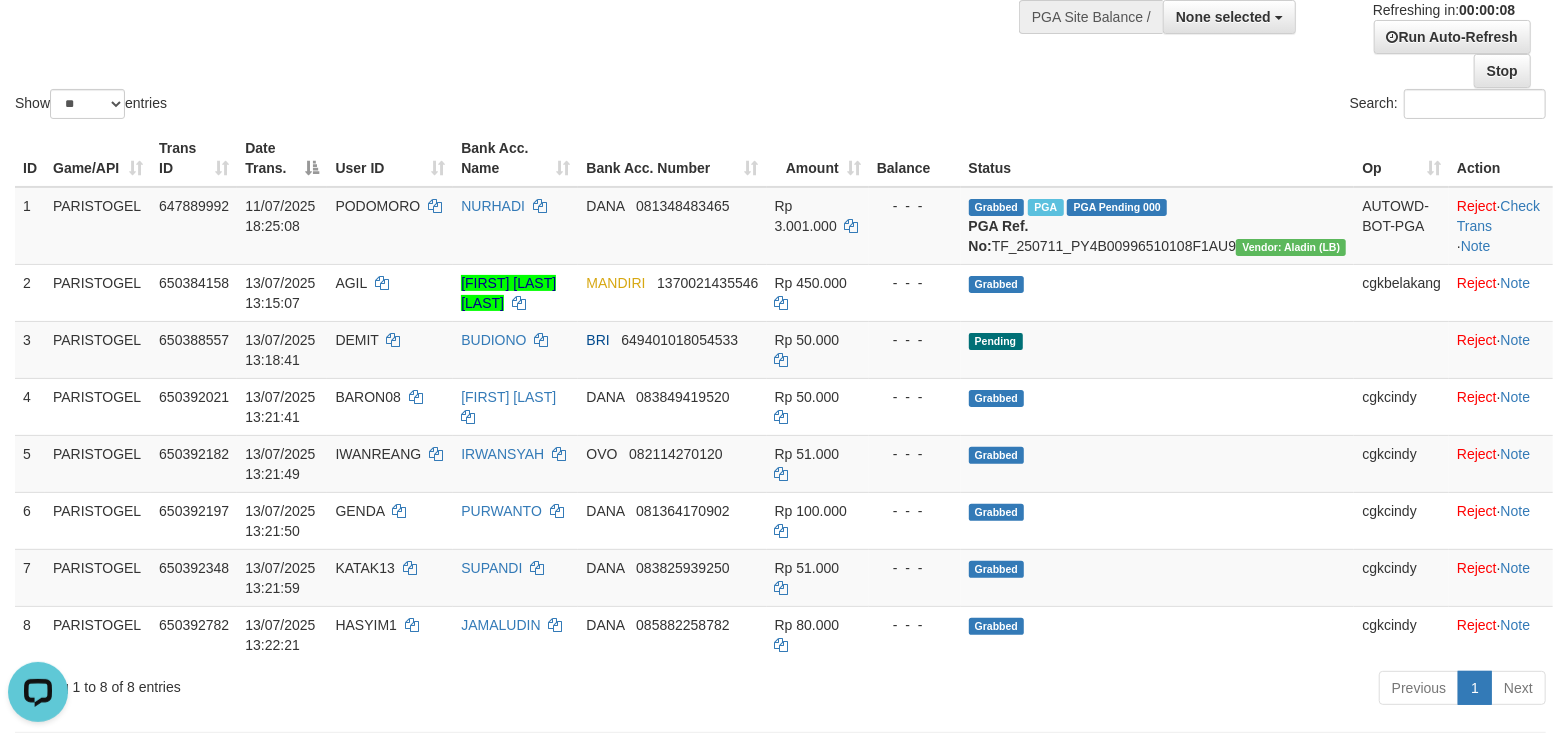 scroll, scrollTop: 0, scrollLeft: 0, axis: both 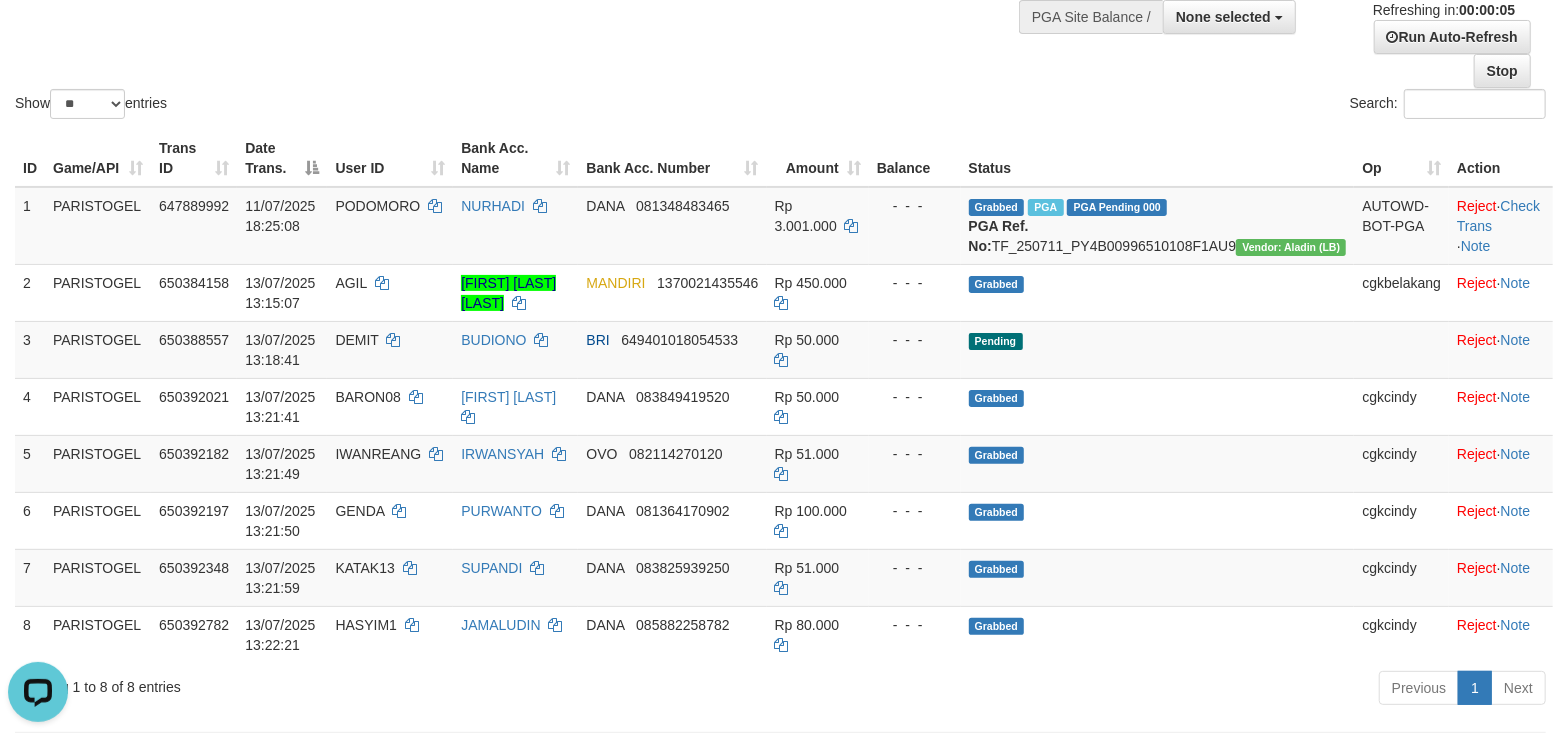 click on "Search:" at bounding box center (1171, 106) 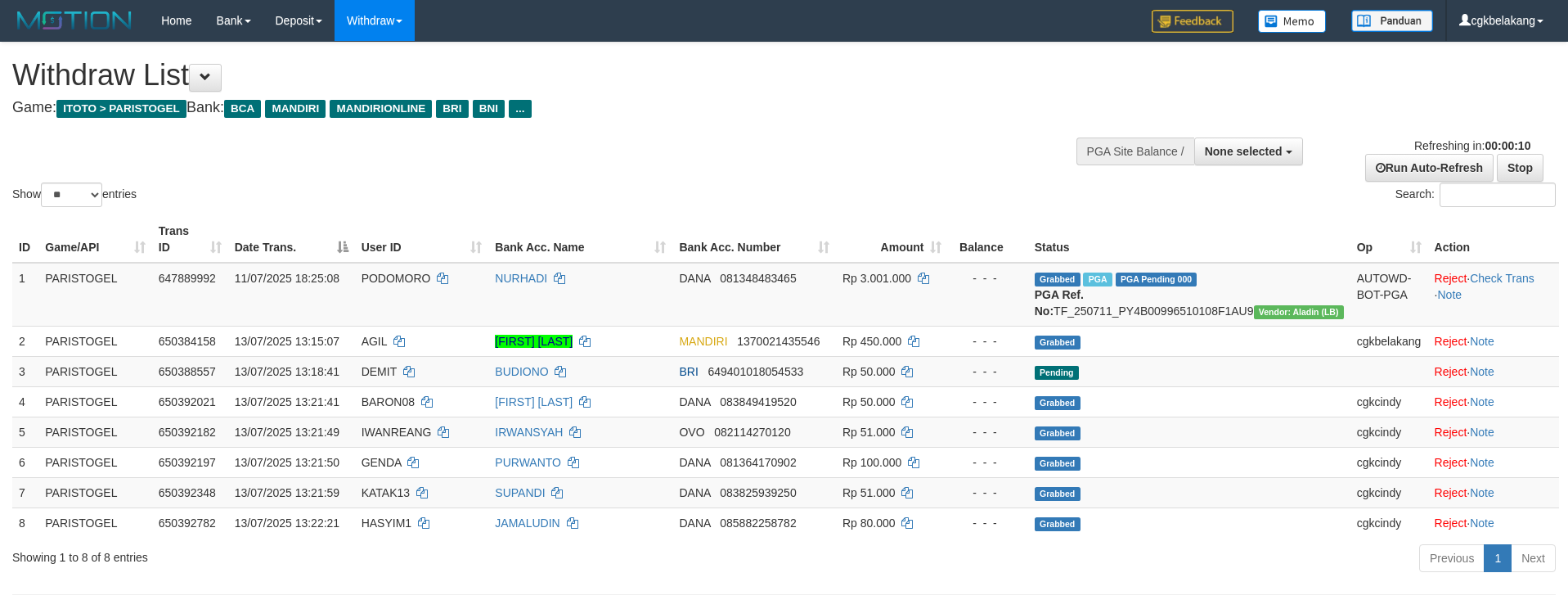 select 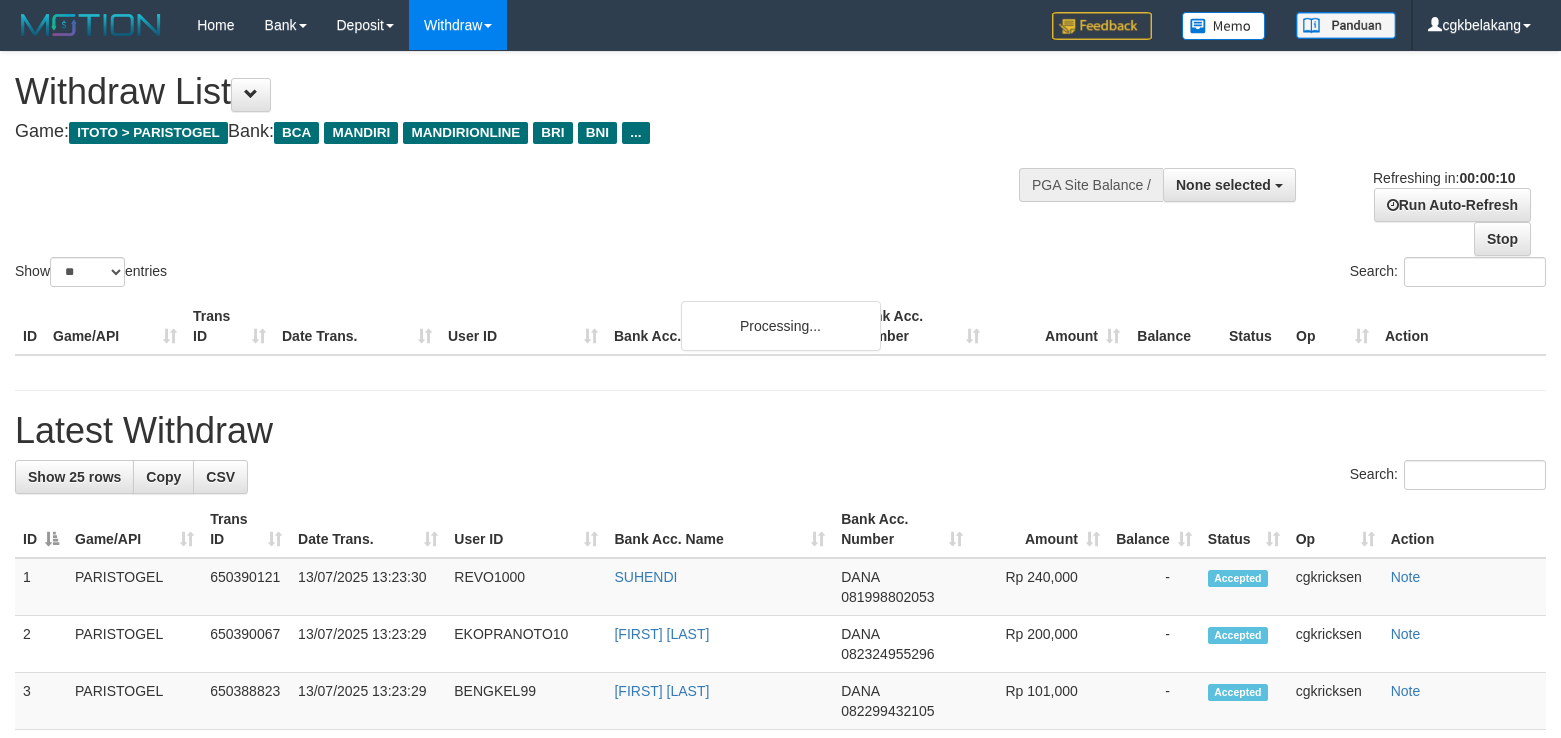 select 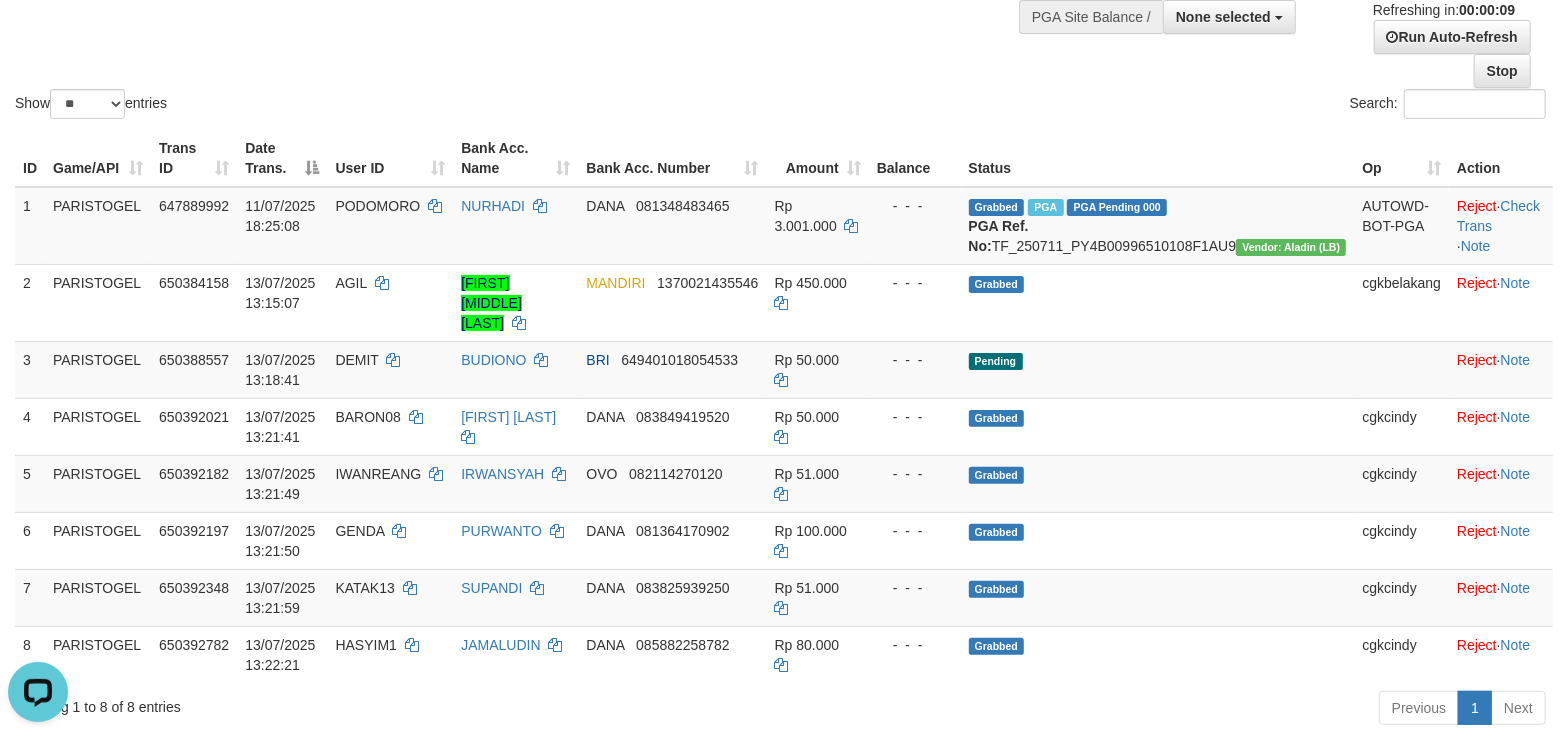 scroll, scrollTop: 0, scrollLeft: 0, axis: both 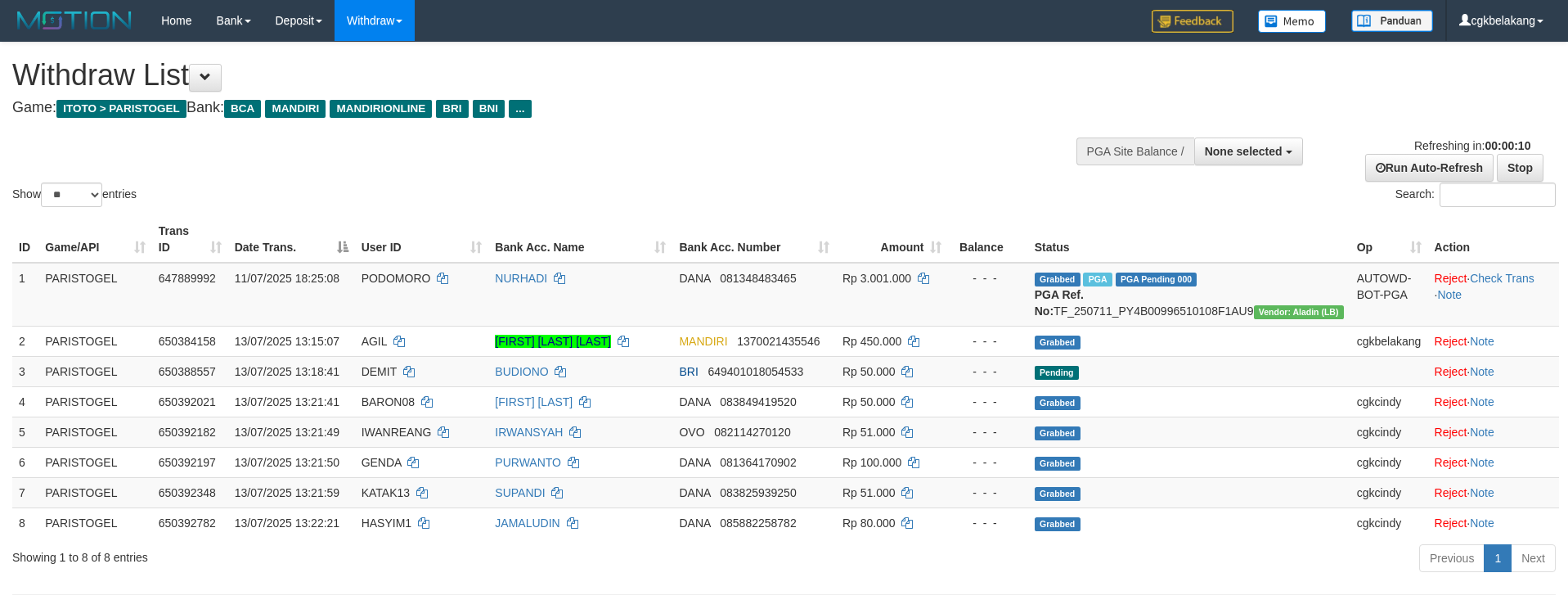 select 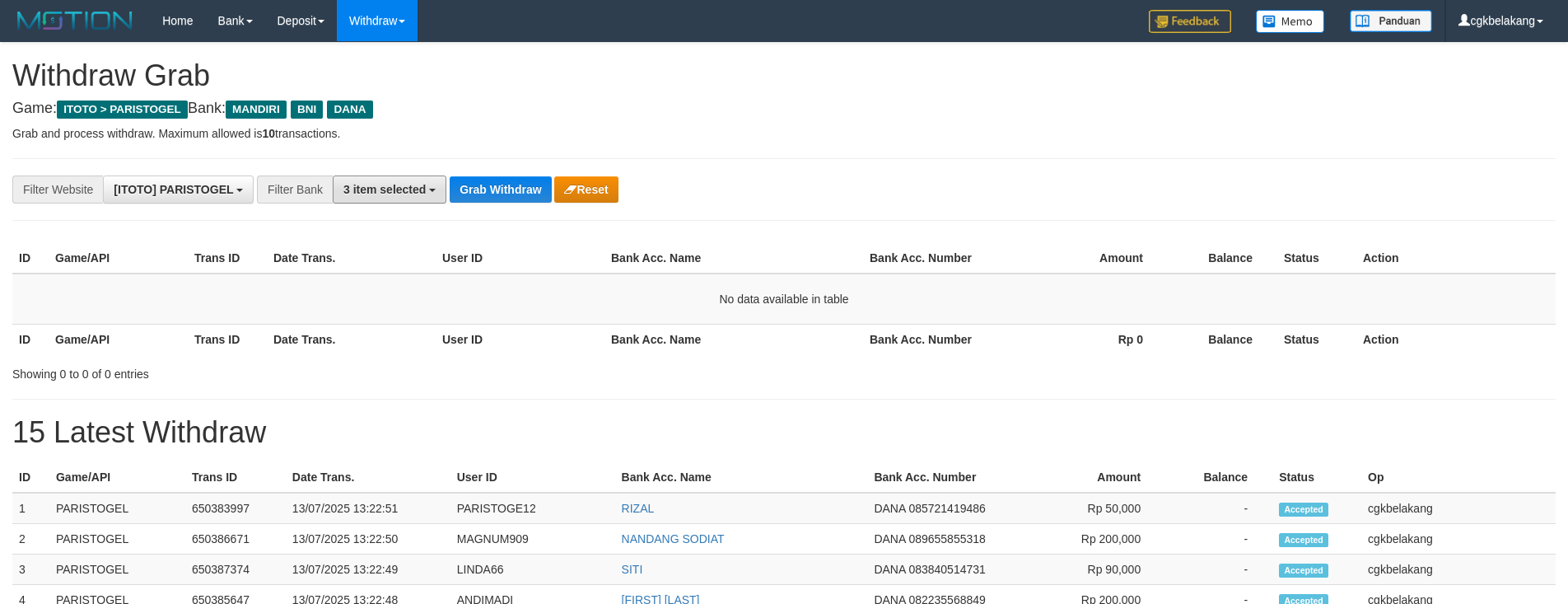 scroll, scrollTop: 0, scrollLeft: 0, axis: both 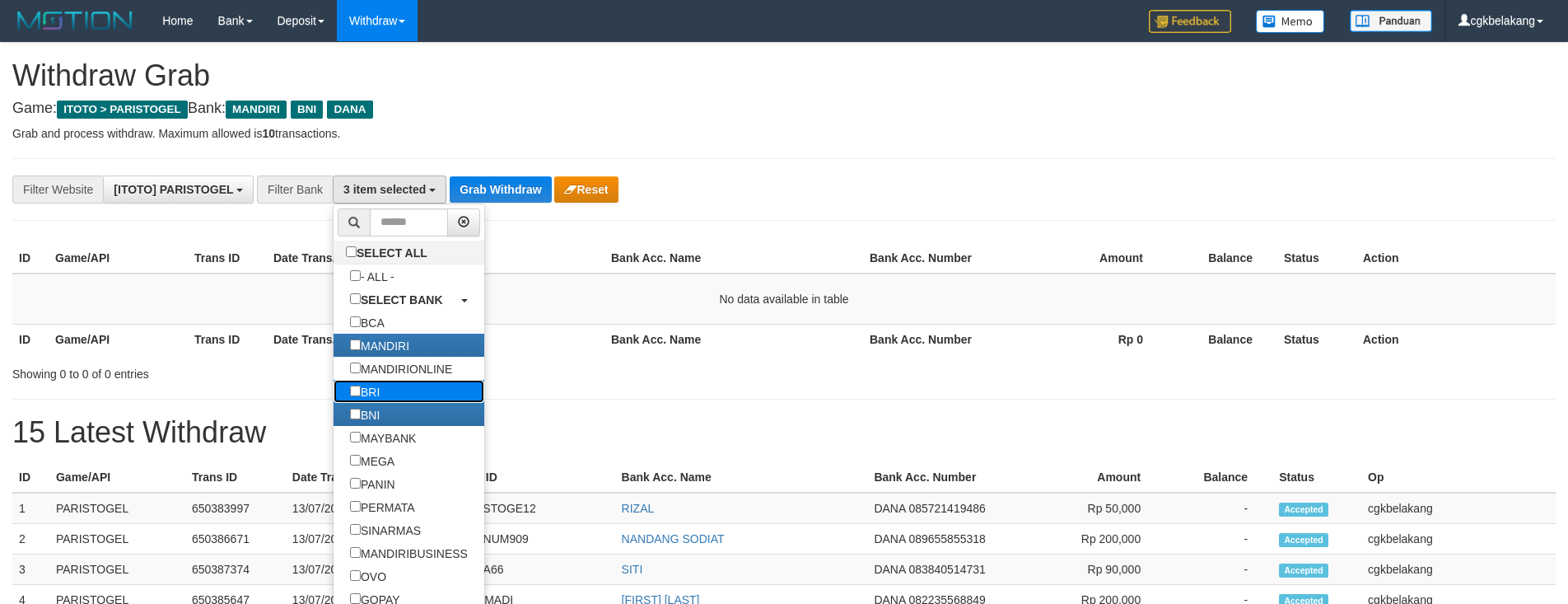 click on "BRI" at bounding box center [365, 391] 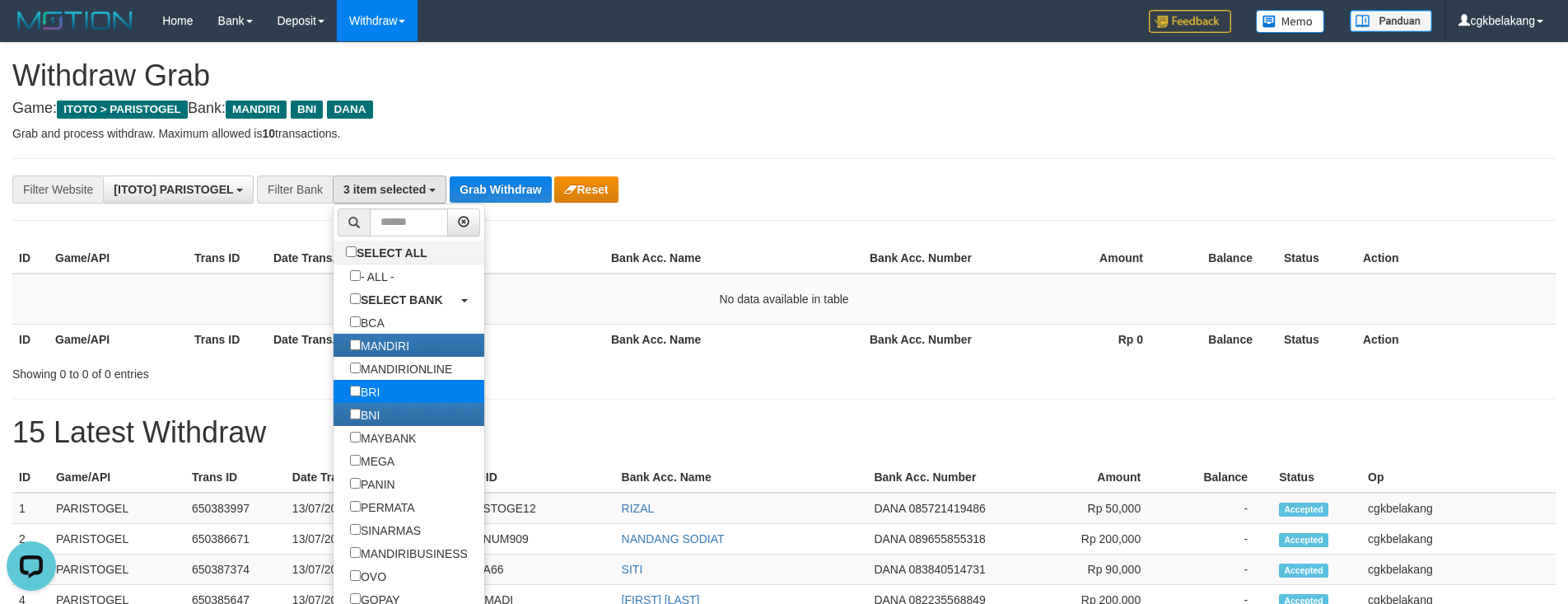 scroll, scrollTop: 0, scrollLeft: 0, axis: both 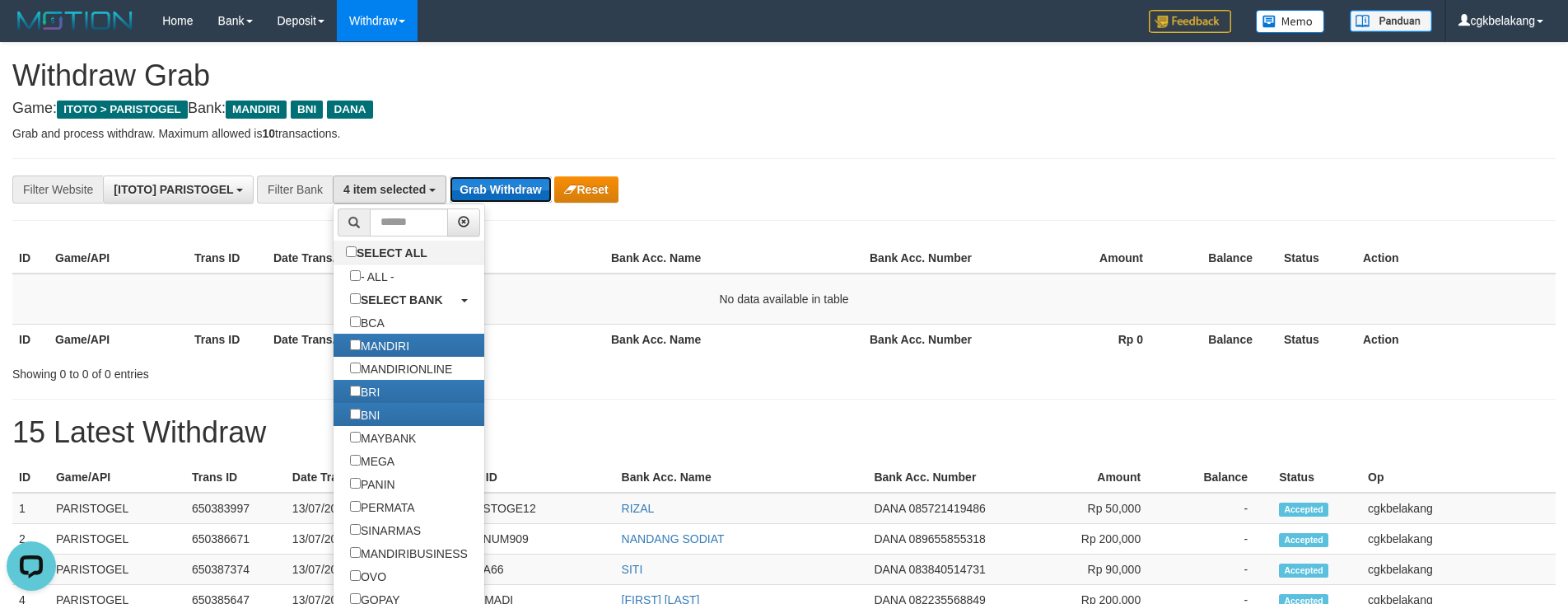 click on "Grab Withdraw" at bounding box center [500, 190] 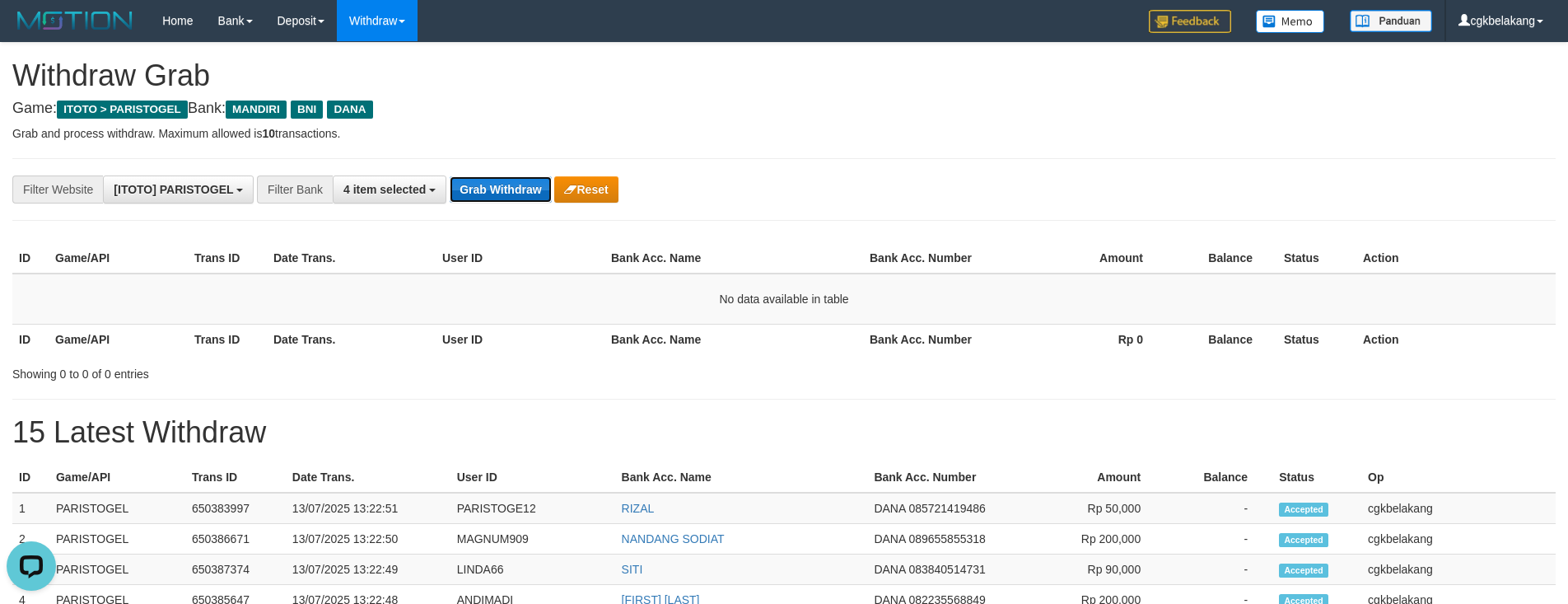 click on "Grab Withdraw" at bounding box center (500, 190) 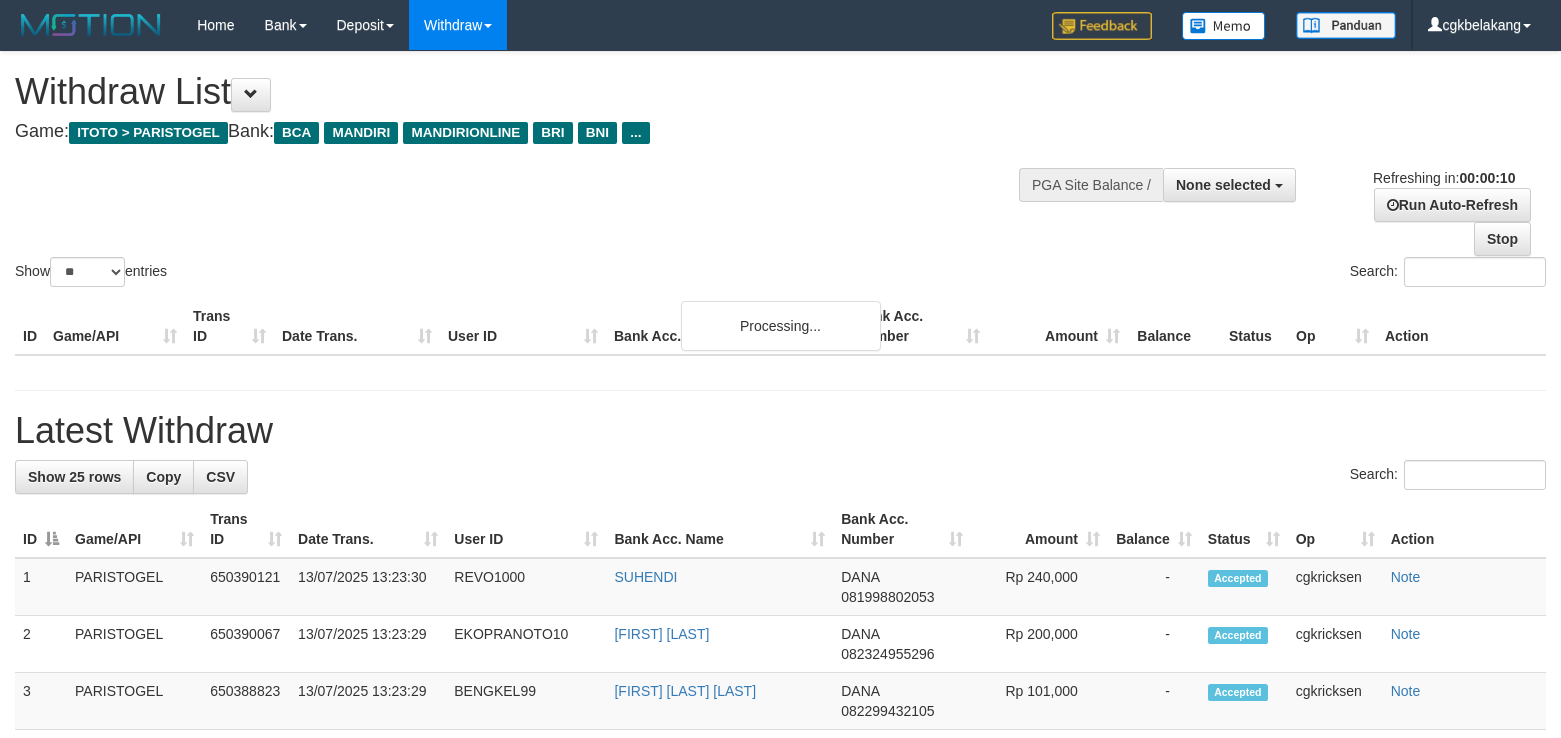 select 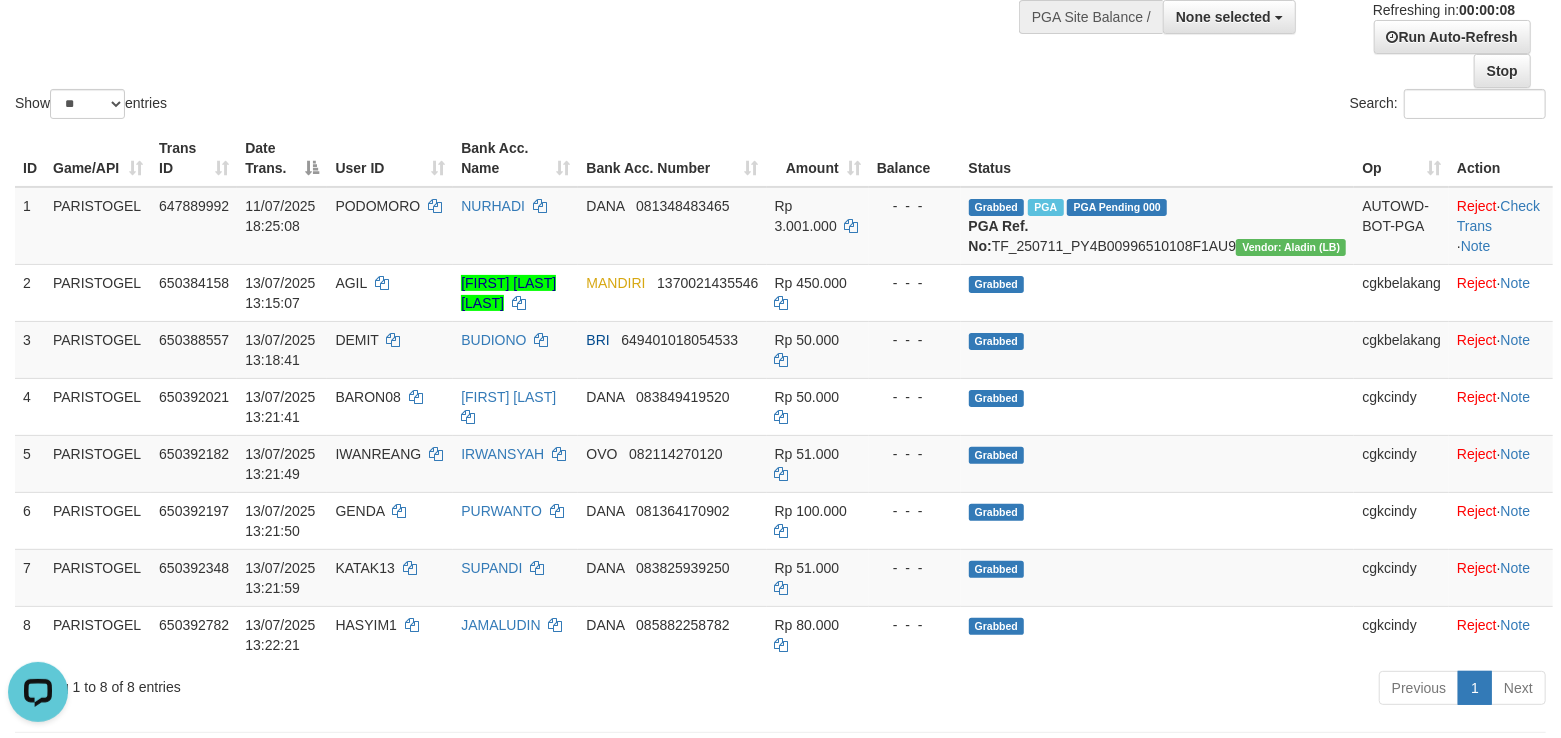 scroll, scrollTop: 0, scrollLeft: 0, axis: both 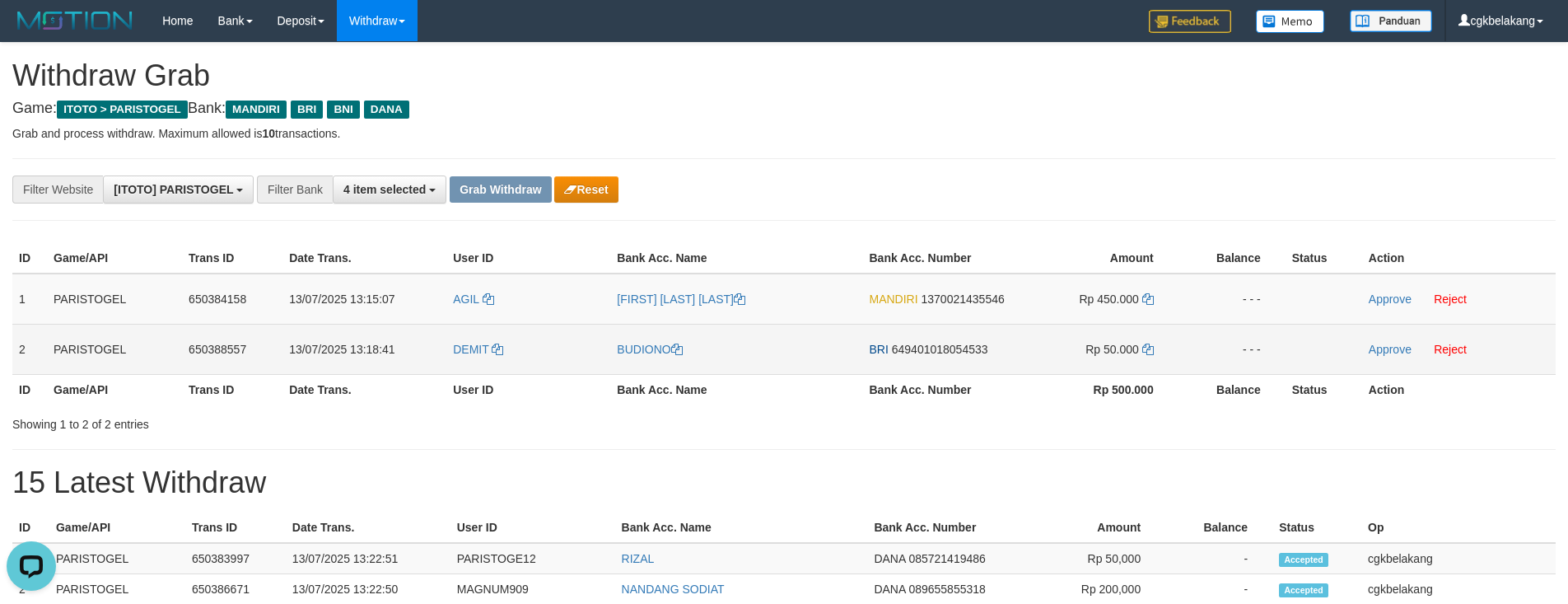 click on "DEMIT" at bounding box center [528, 349] 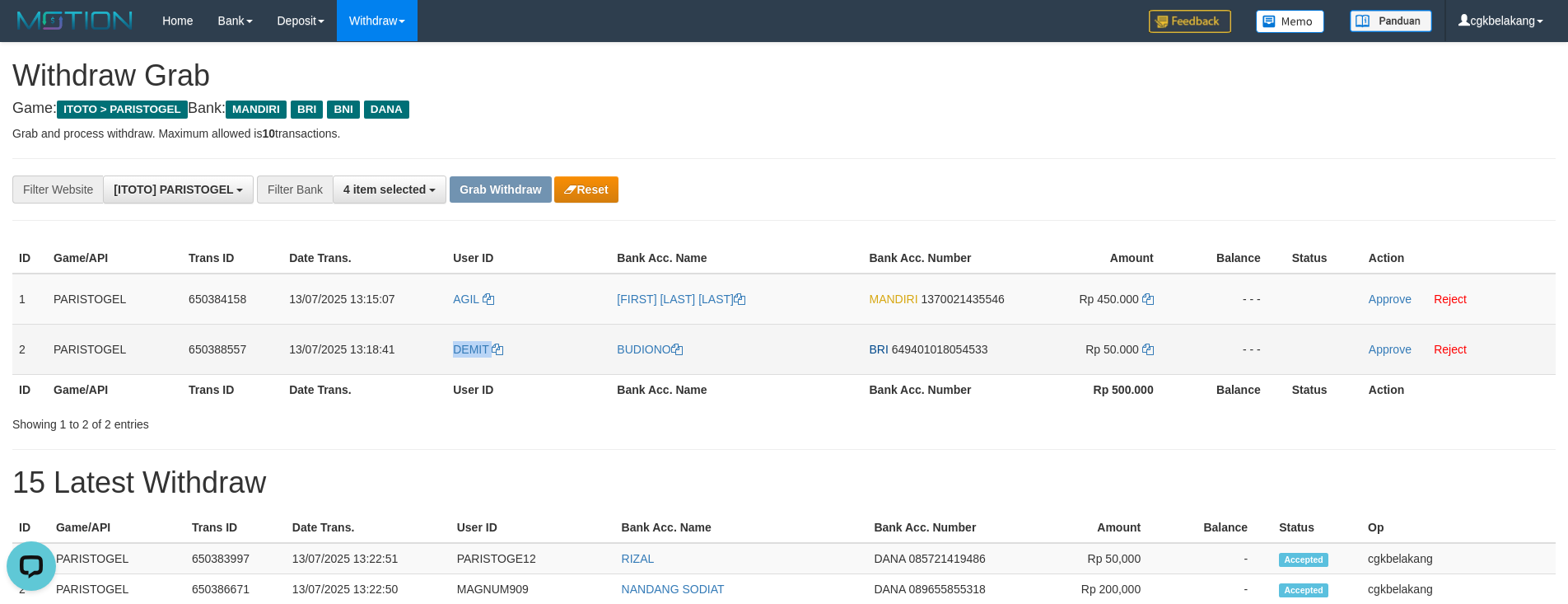 click on "DEMIT" at bounding box center [528, 349] 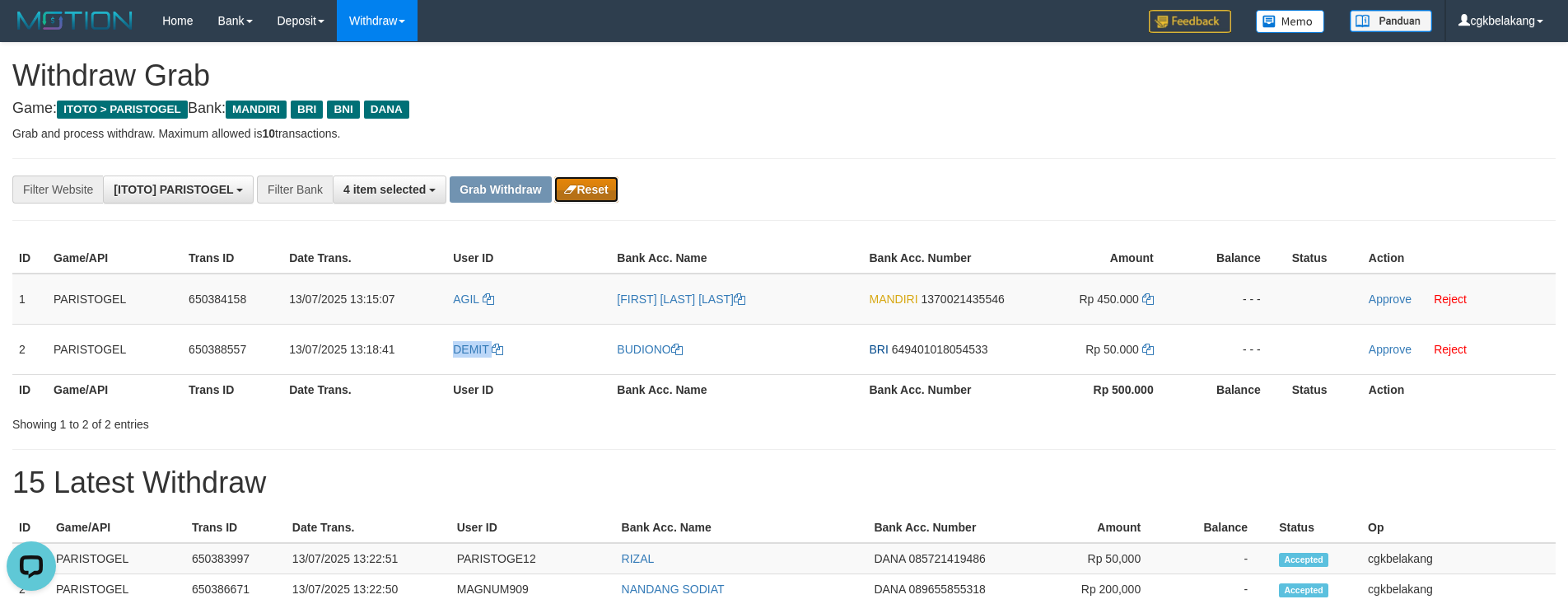 click on "Reset" at bounding box center [586, 190] 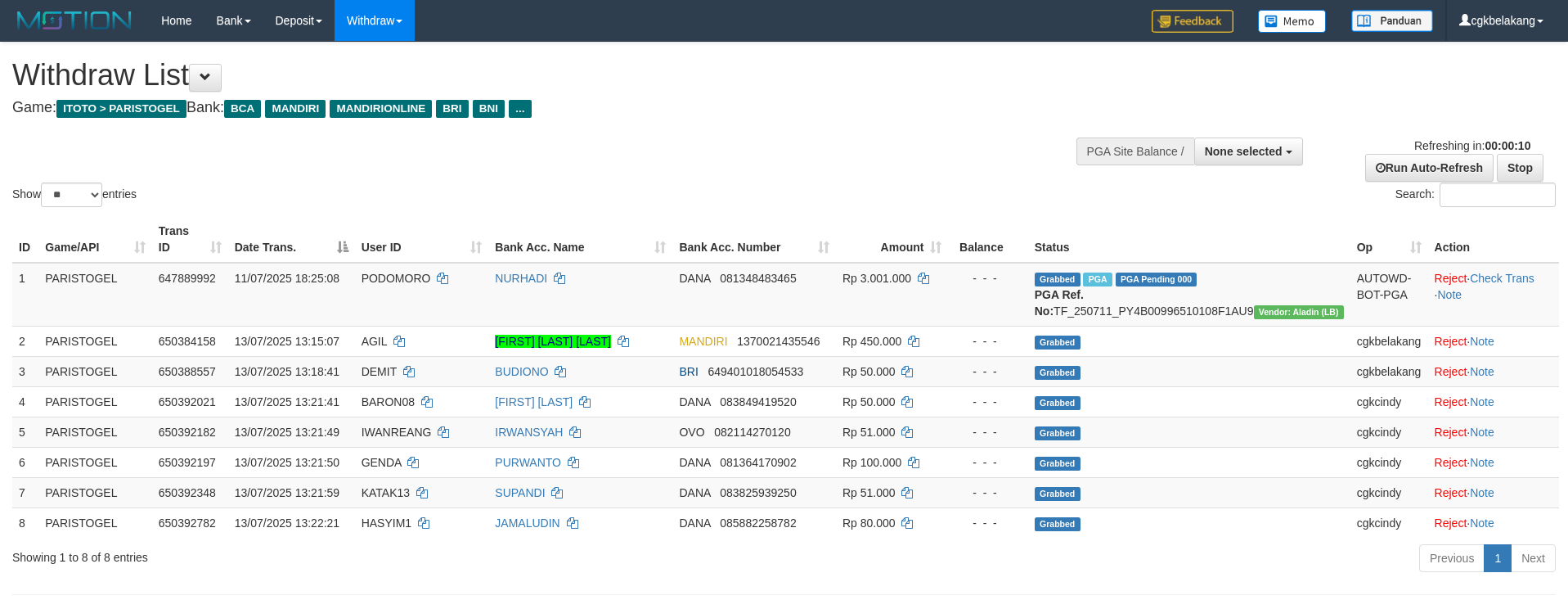 select 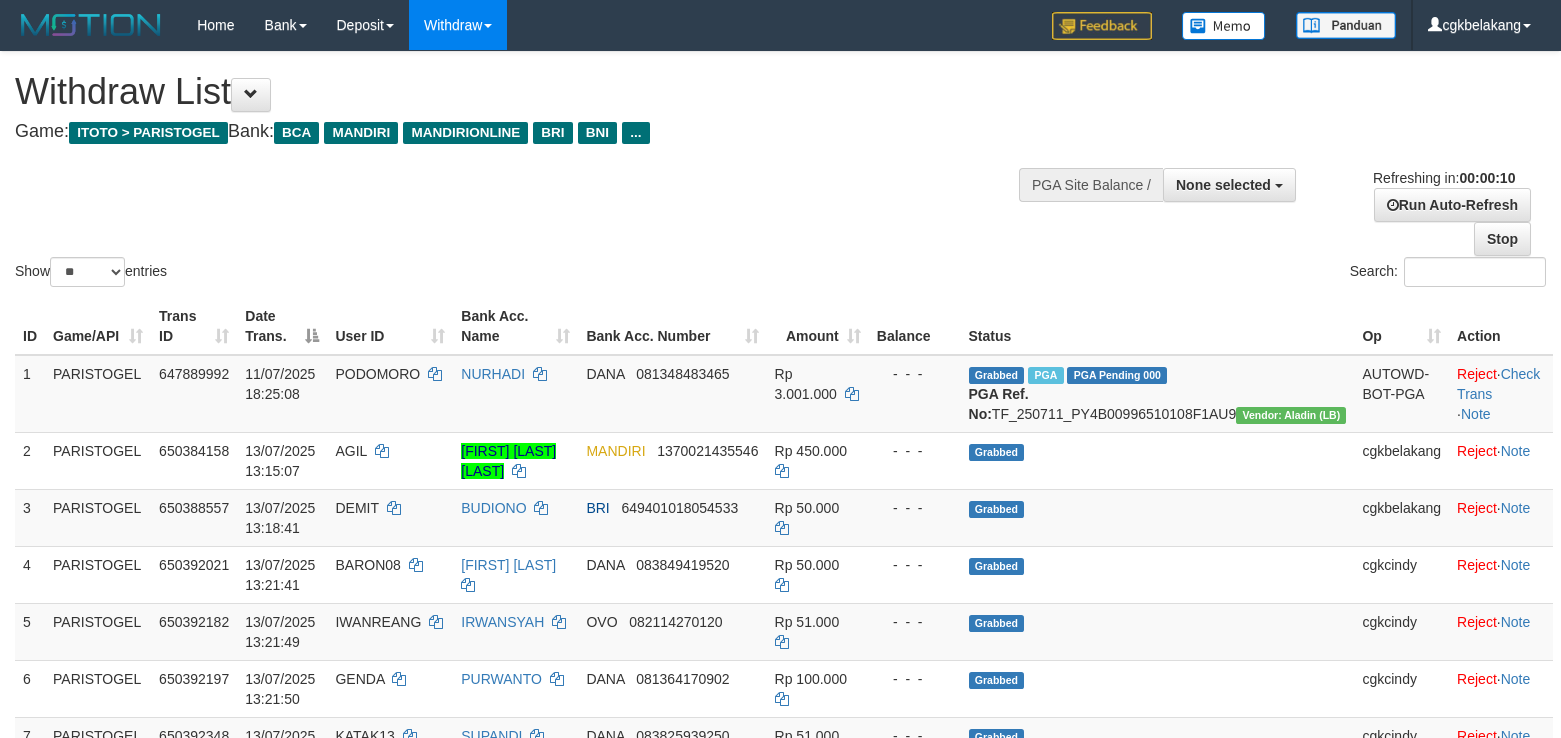 select 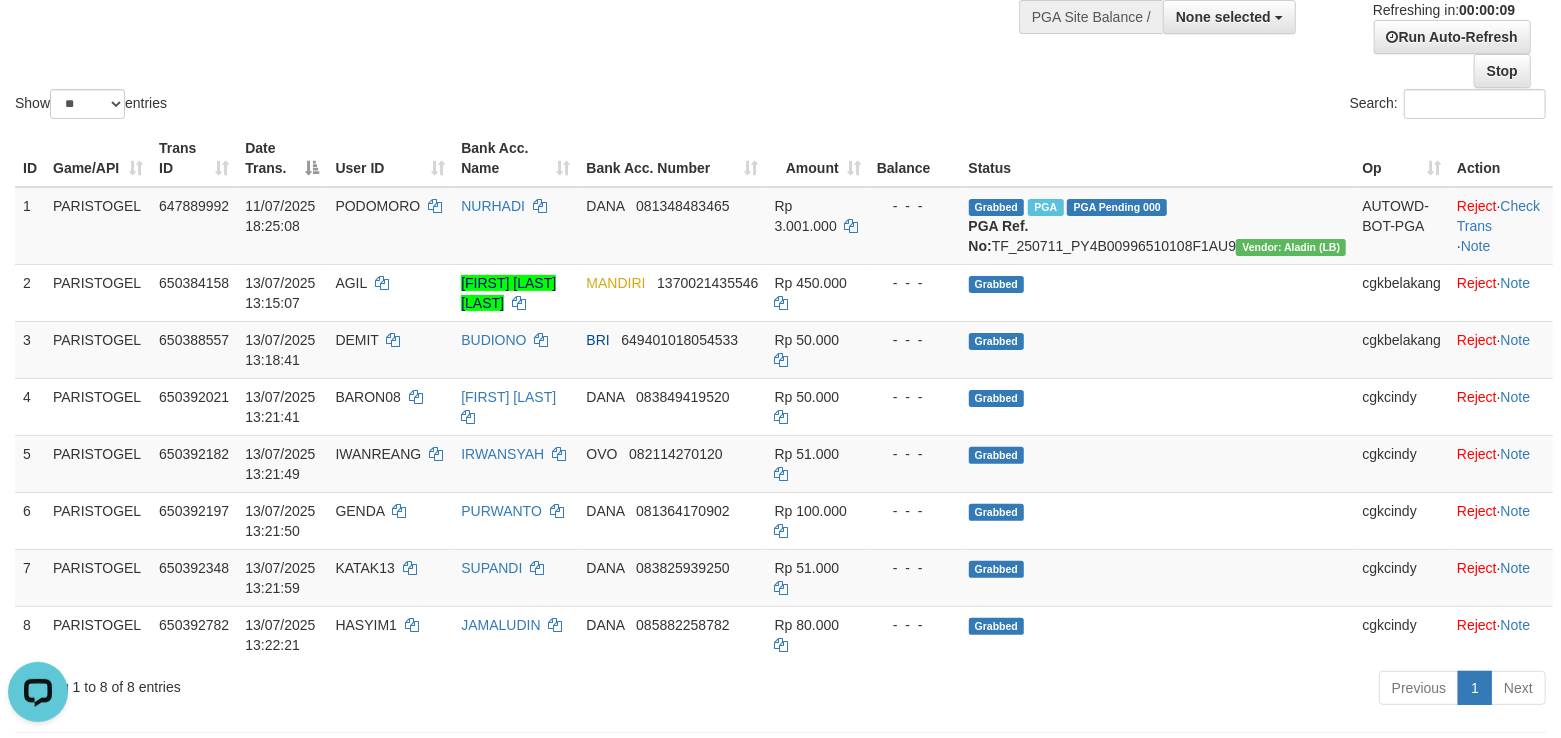scroll, scrollTop: 0, scrollLeft: 0, axis: both 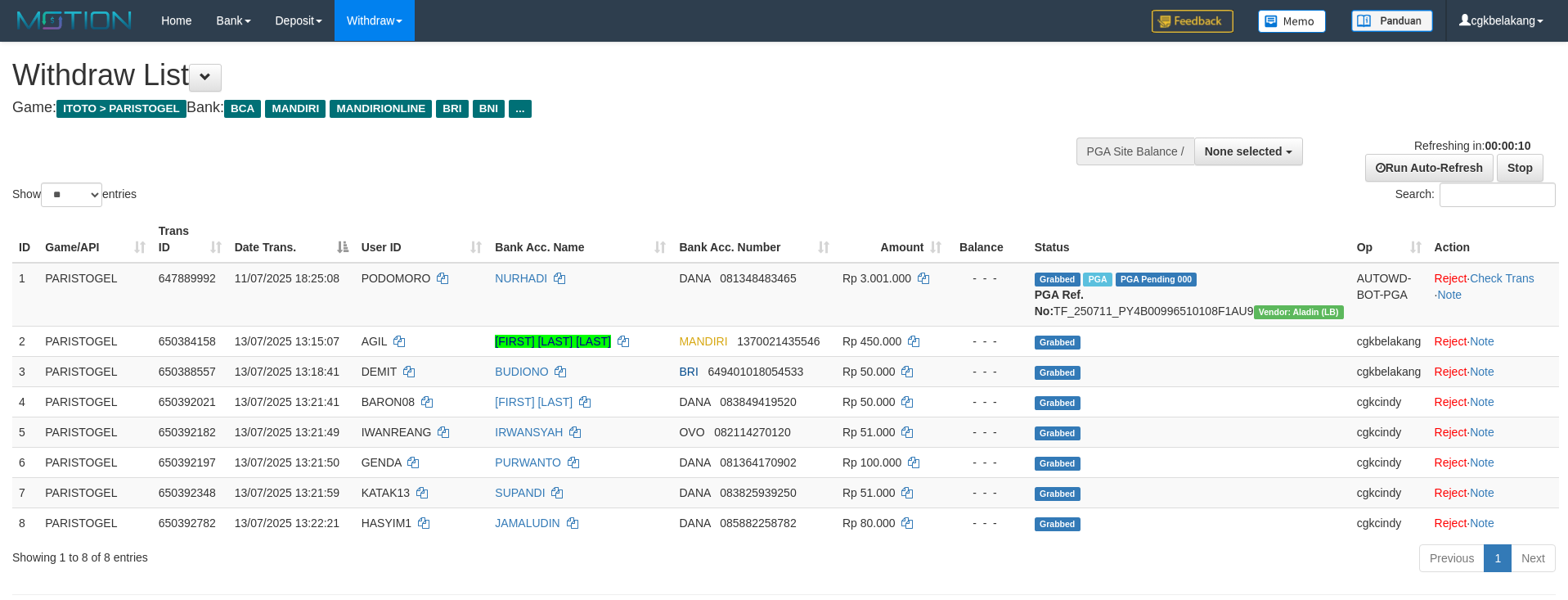 select 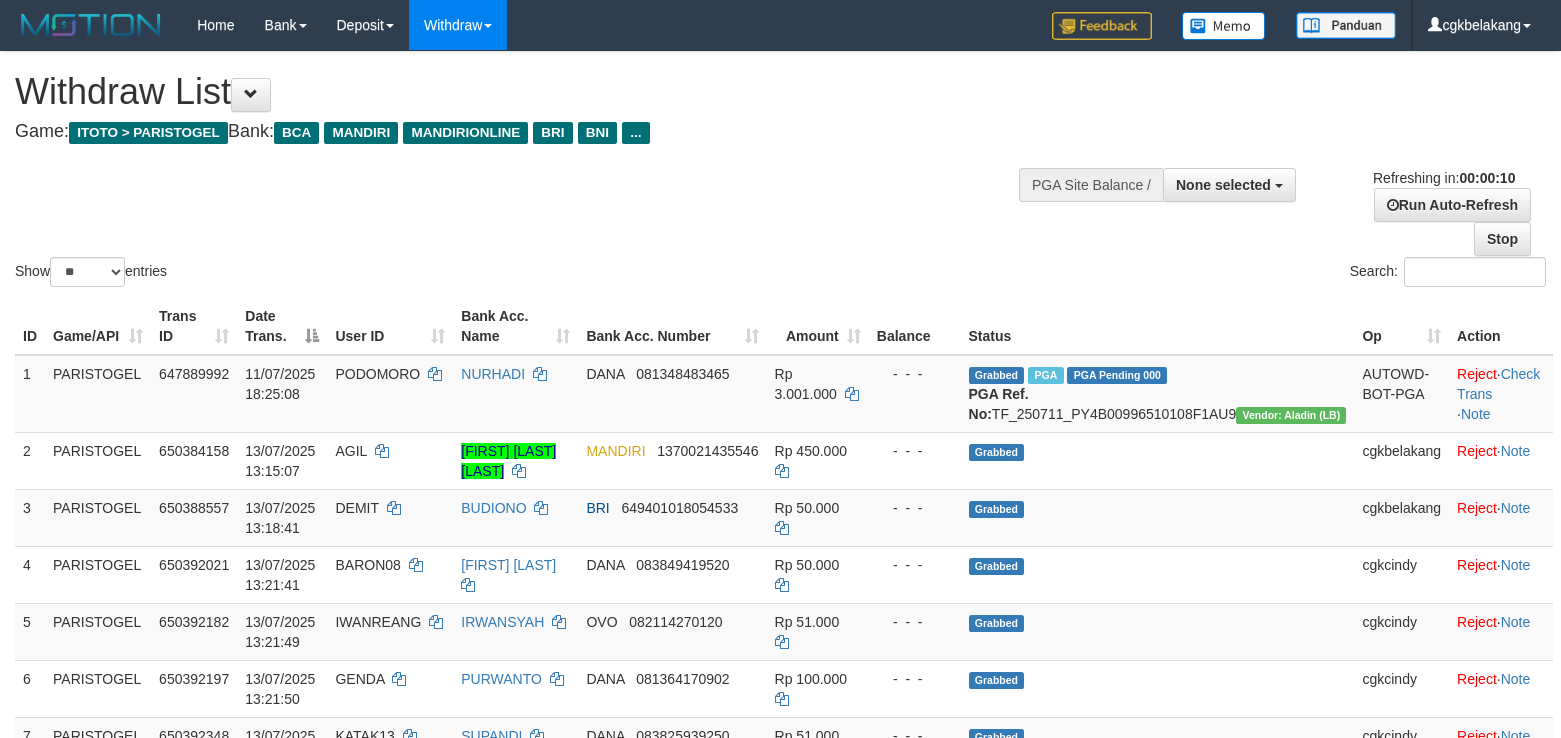 select 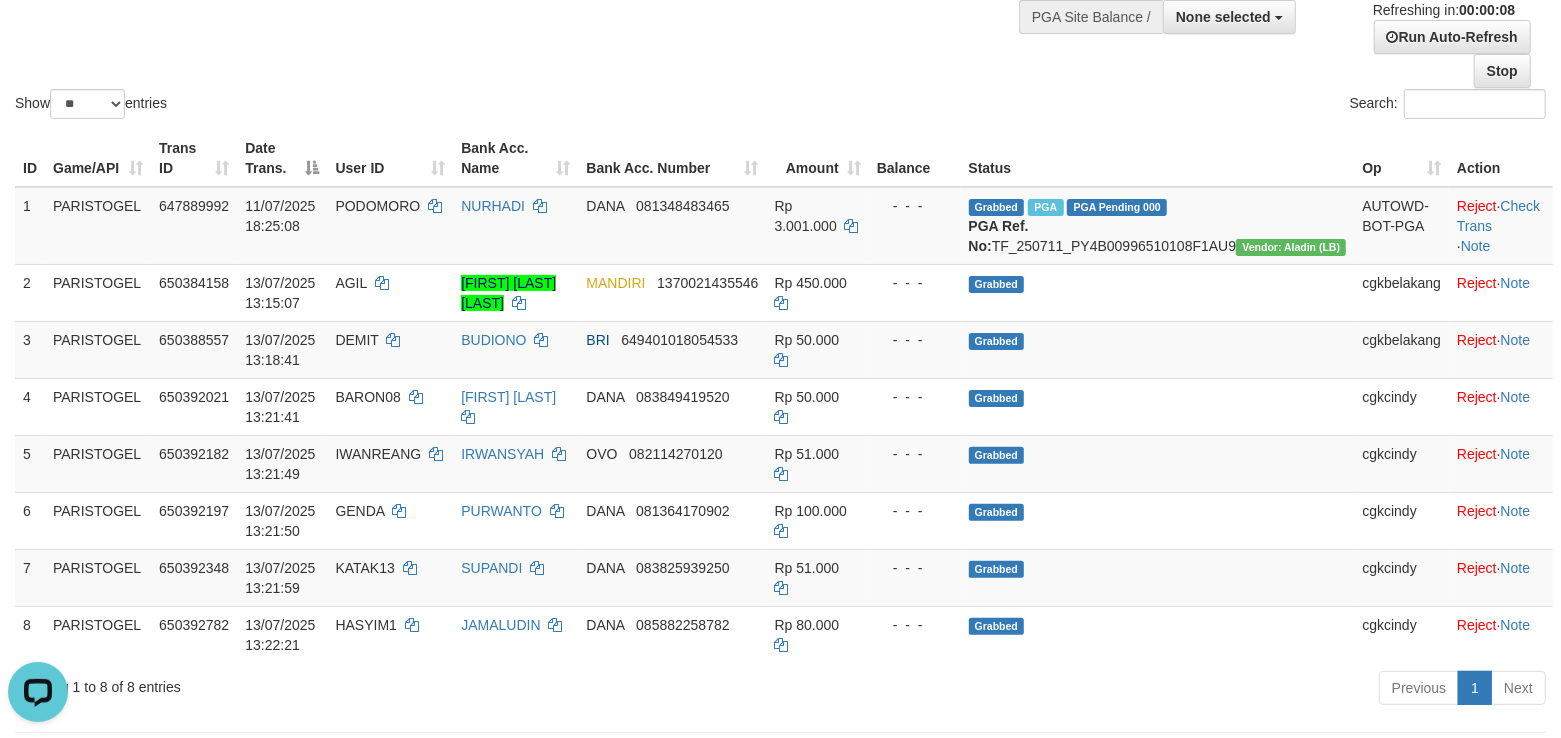 scroll, scrollTop: 0, scrollLeft: 0, axis: both 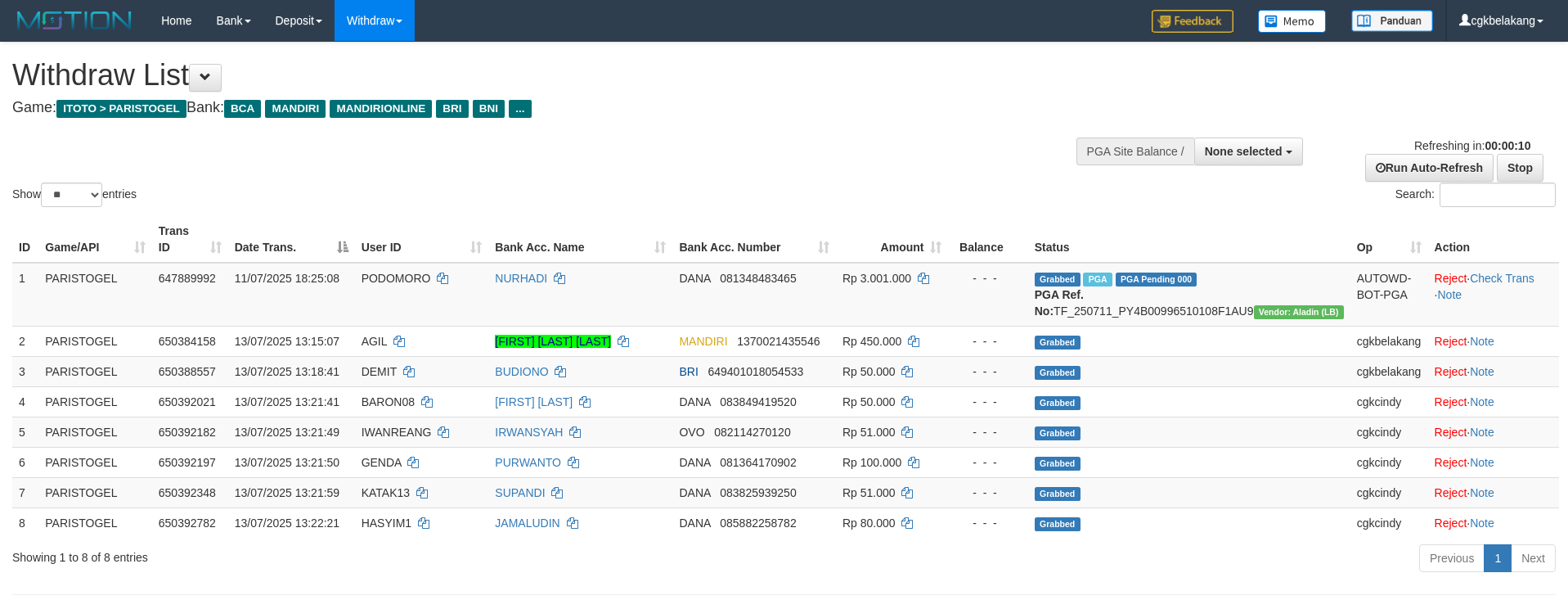 select 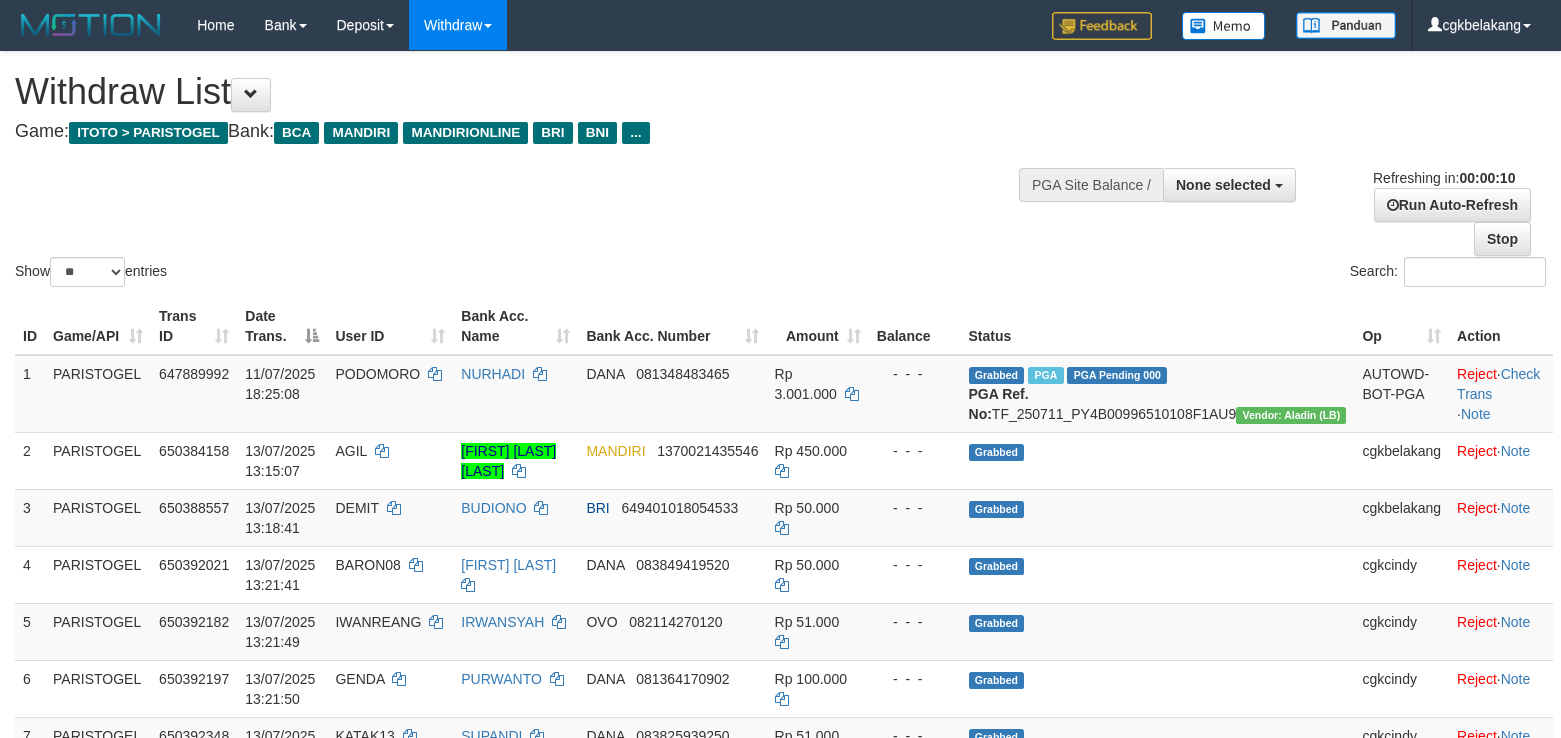 select 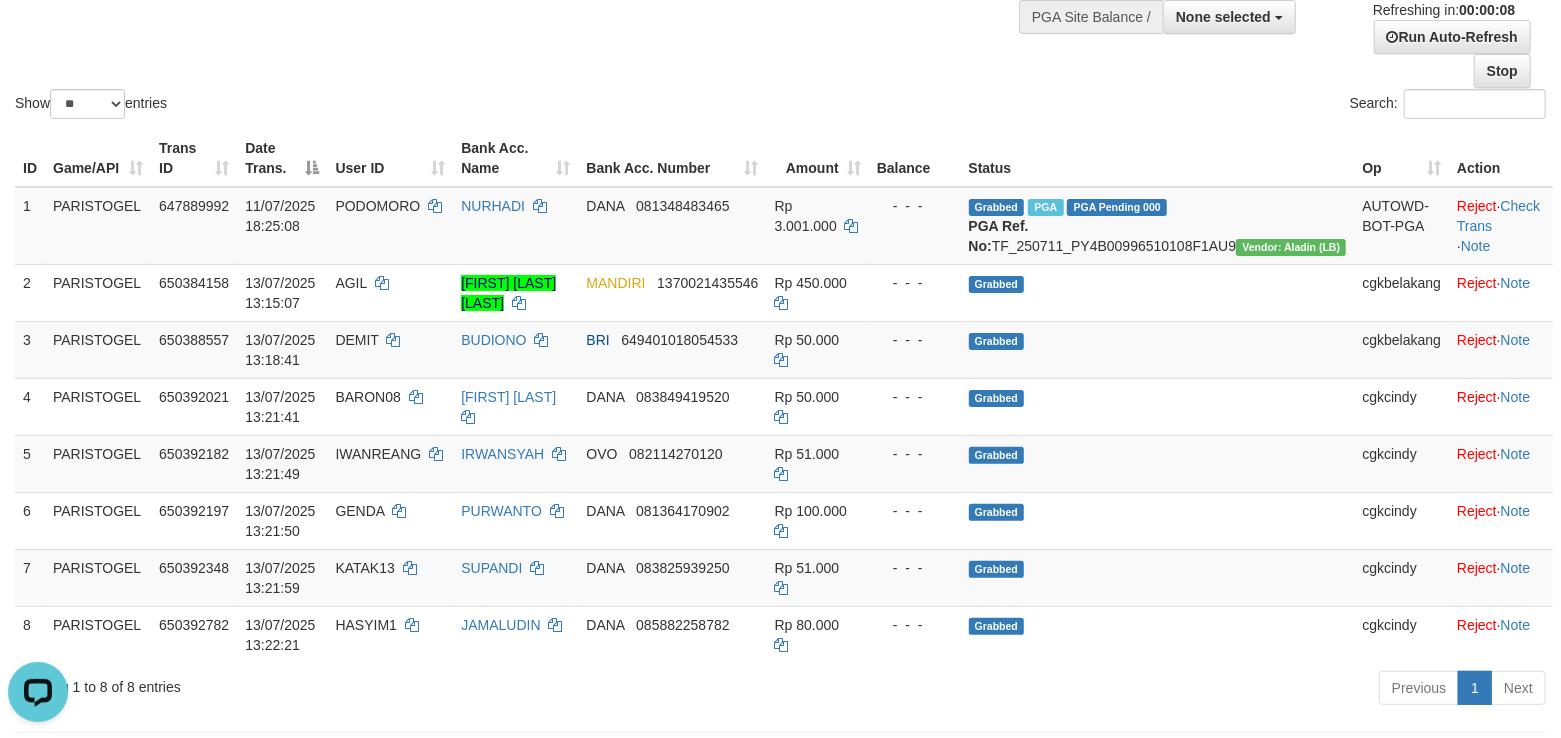 scroll, scrollTop: 0, scrollLeft: 0, axis: both 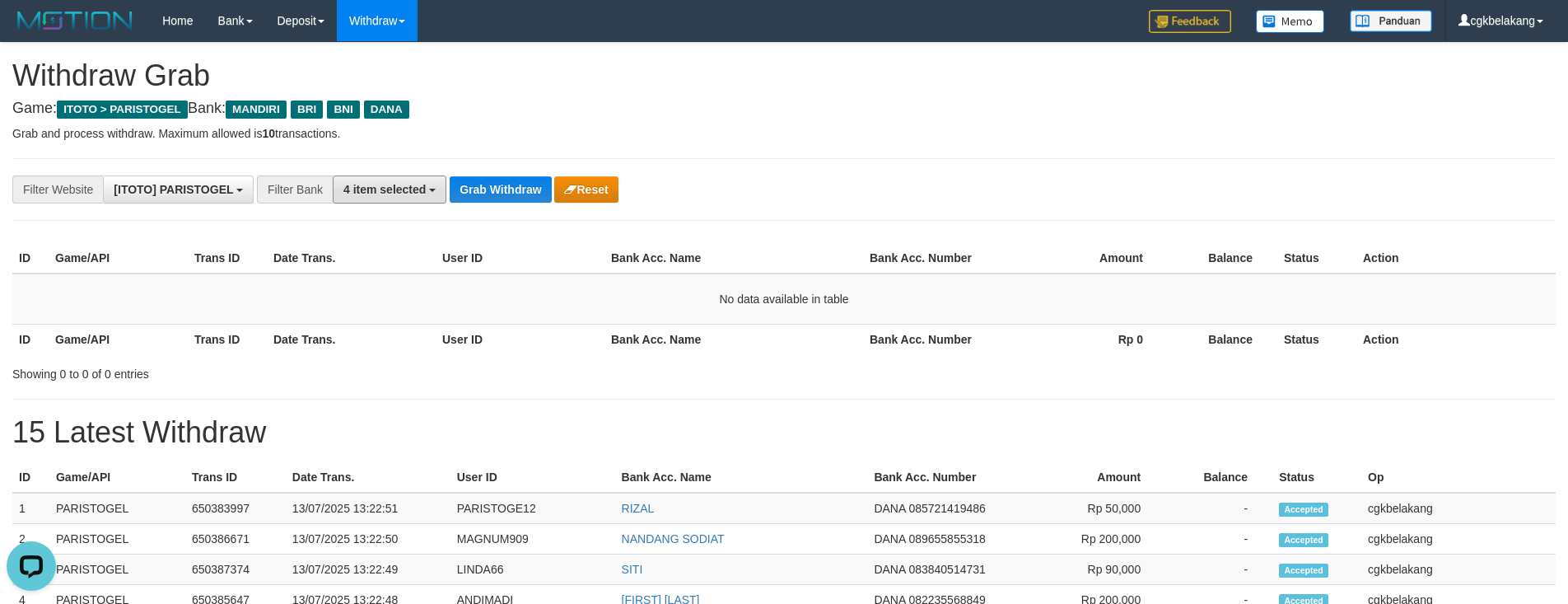 drag, startPoint x: 397, startPoint y: 182, endPoint x: 441, endPoint y: 236, distance: 69.6563 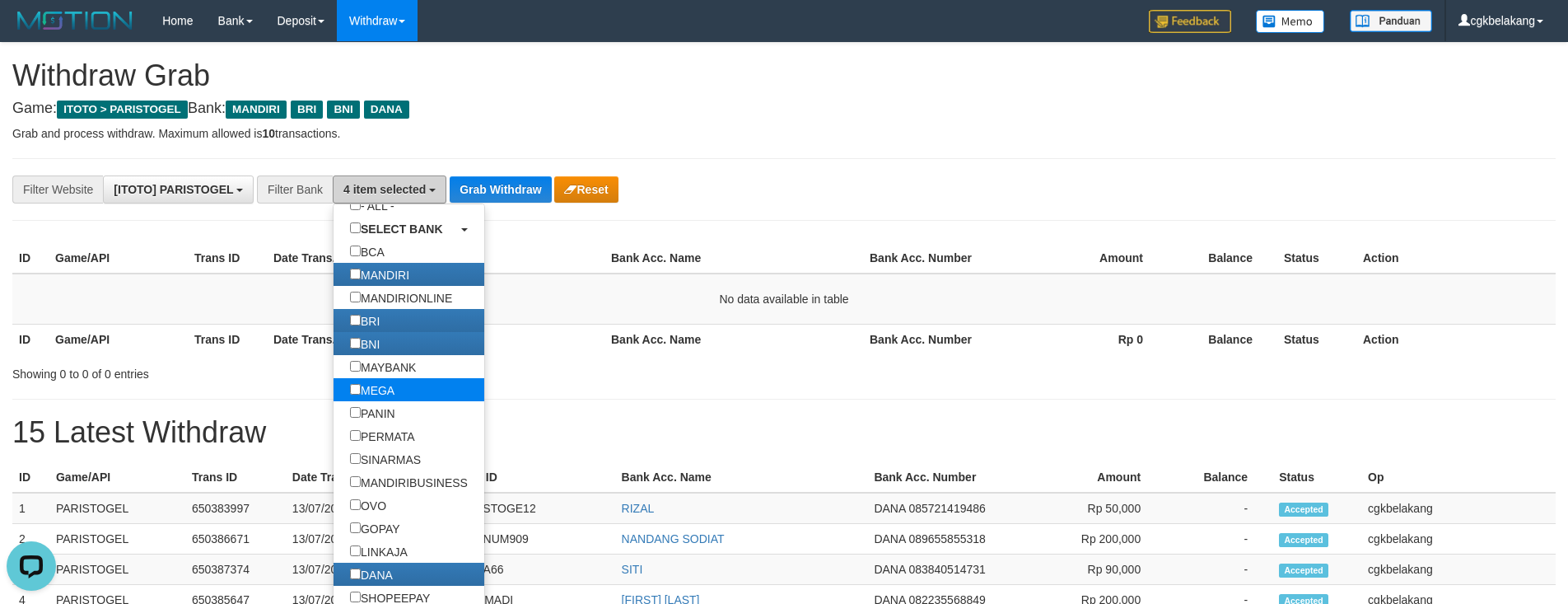 scroll, scrollTop: 110, scrollLeft: 0, axis: vertical 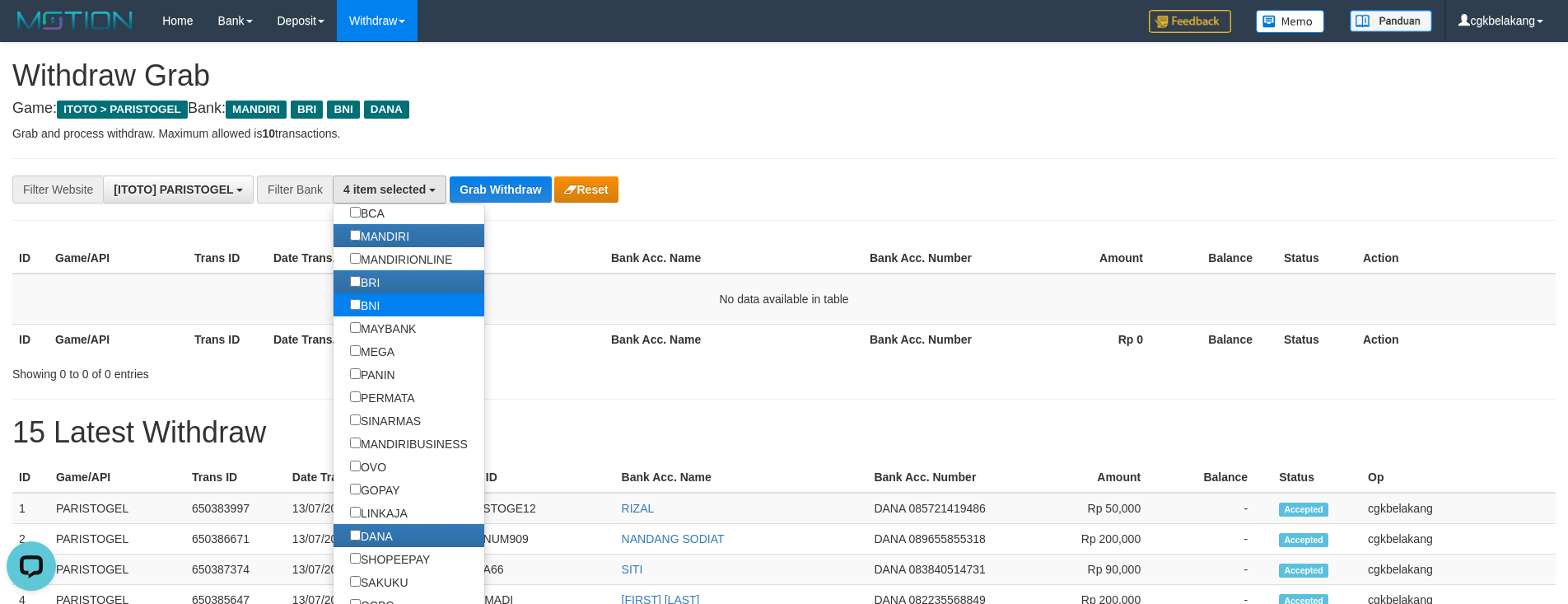 click on "BNI" at bounding box center [365, 305] 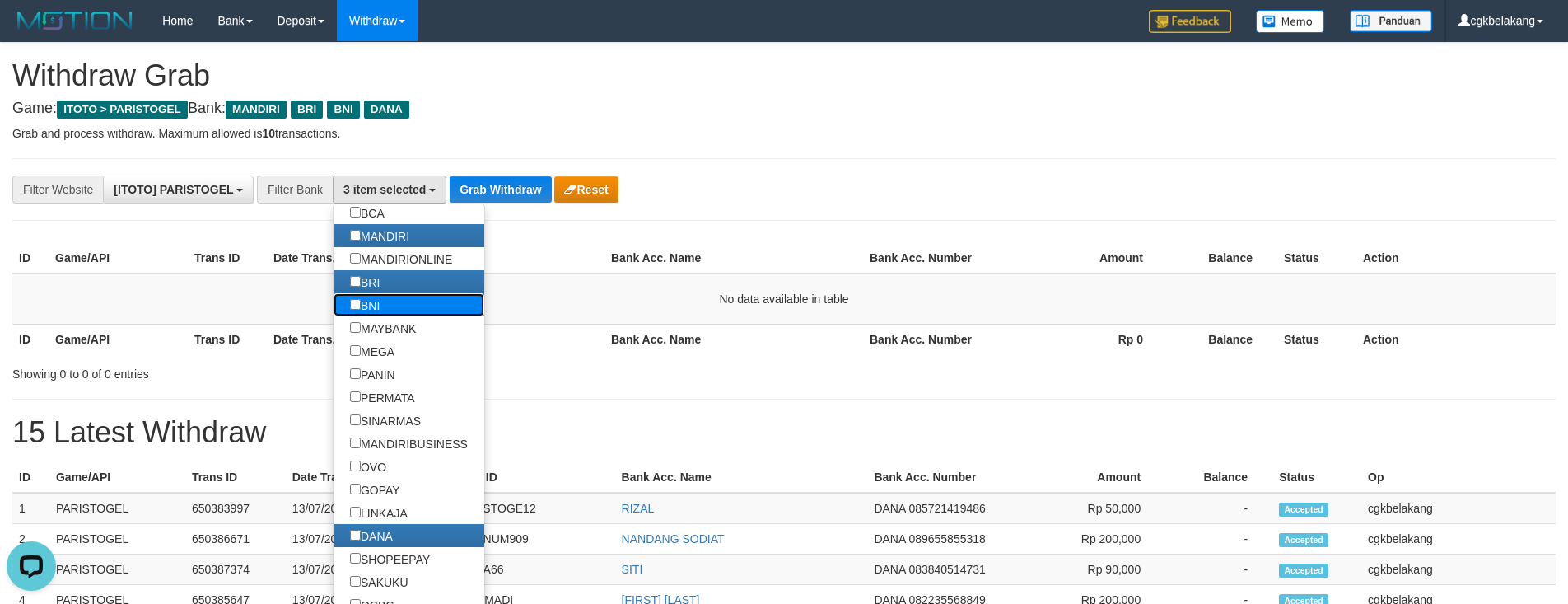 click on "BNI" at bounding box center (365, 305) 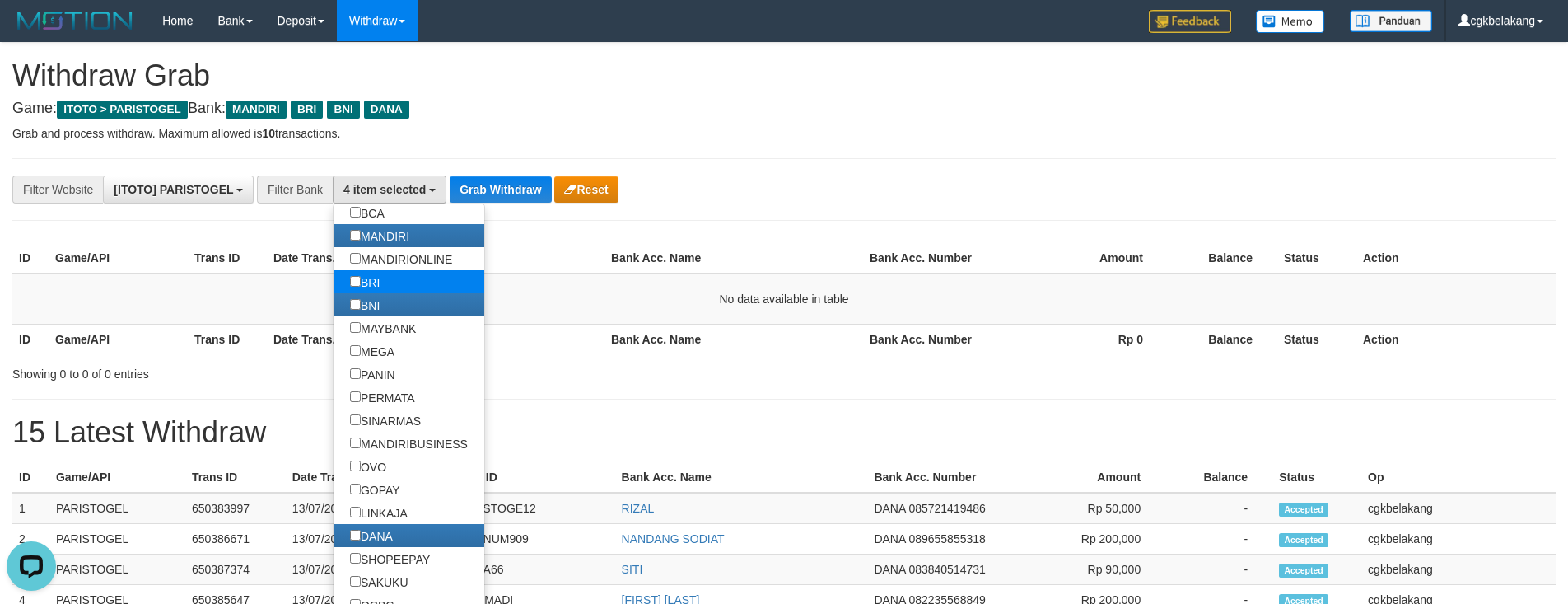 click on "BRI" at bounding box center [365, 282] 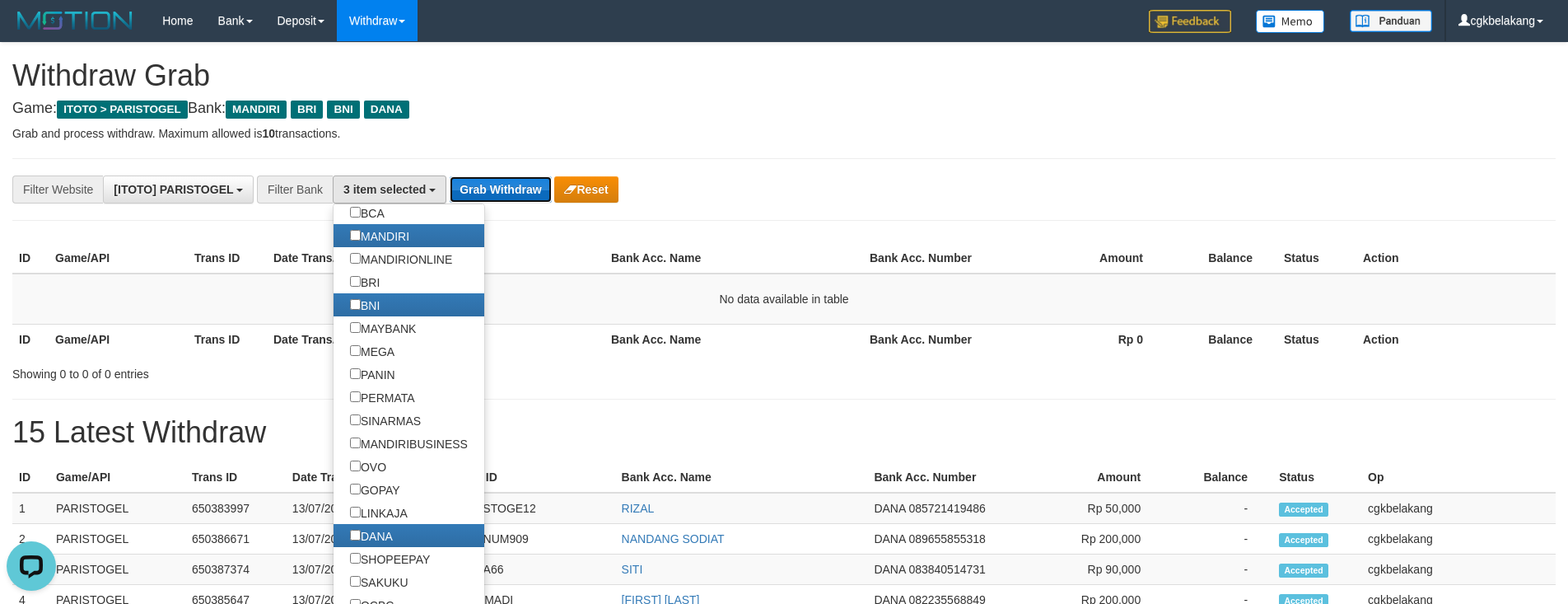 click on "Grab Withdraw" at bounding box center [500, 190] 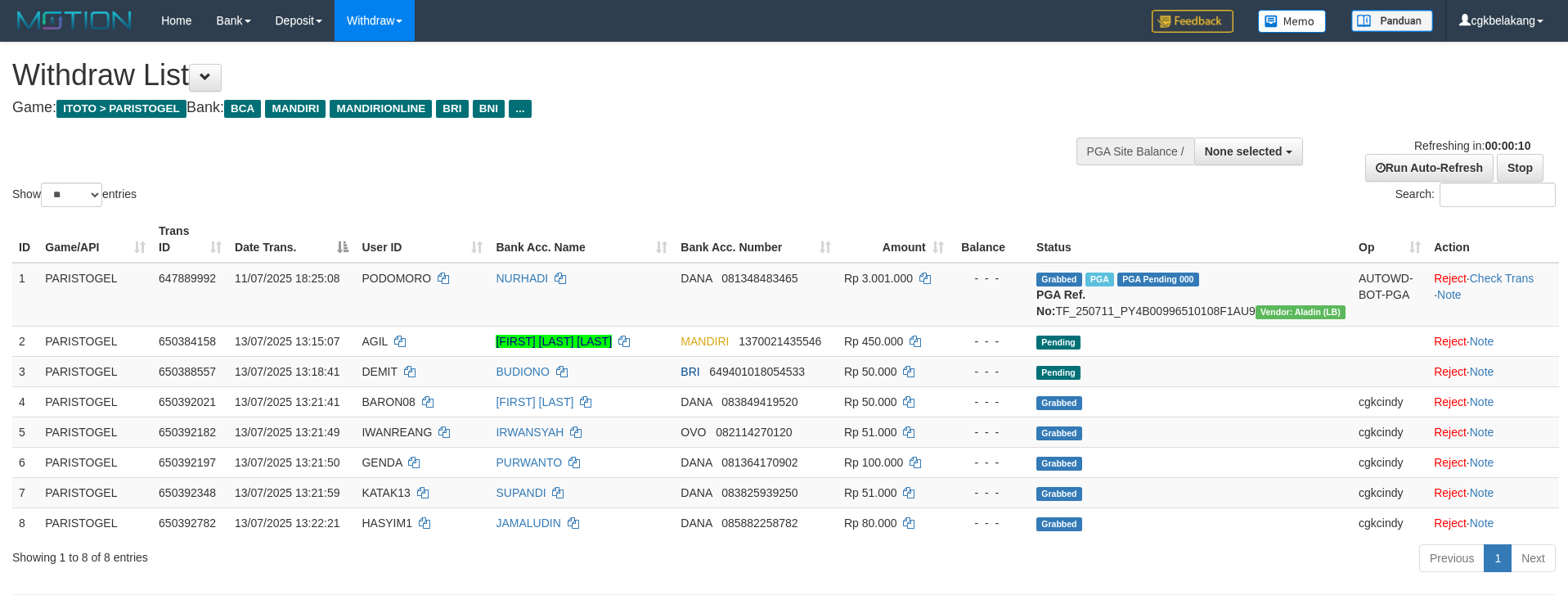 select 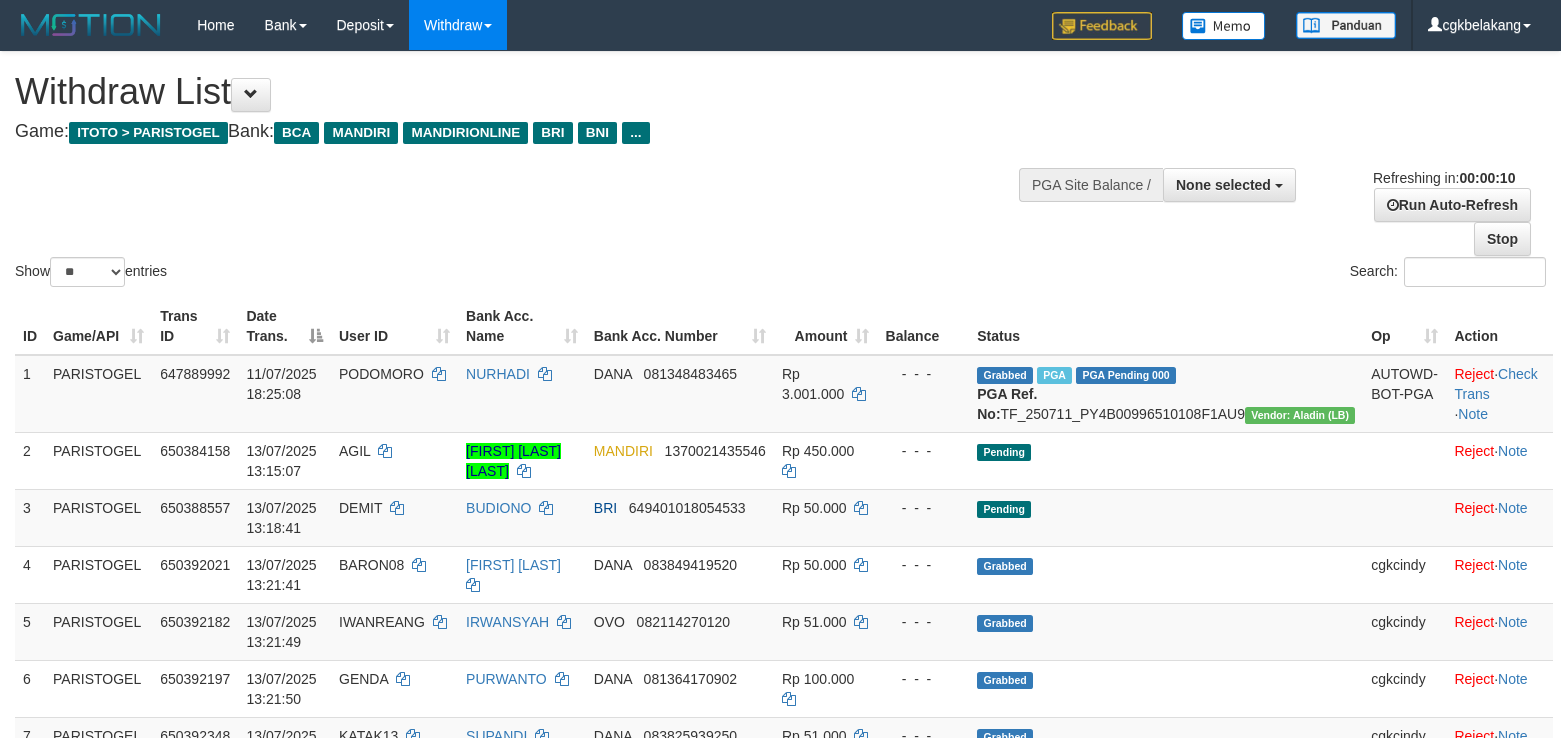 select 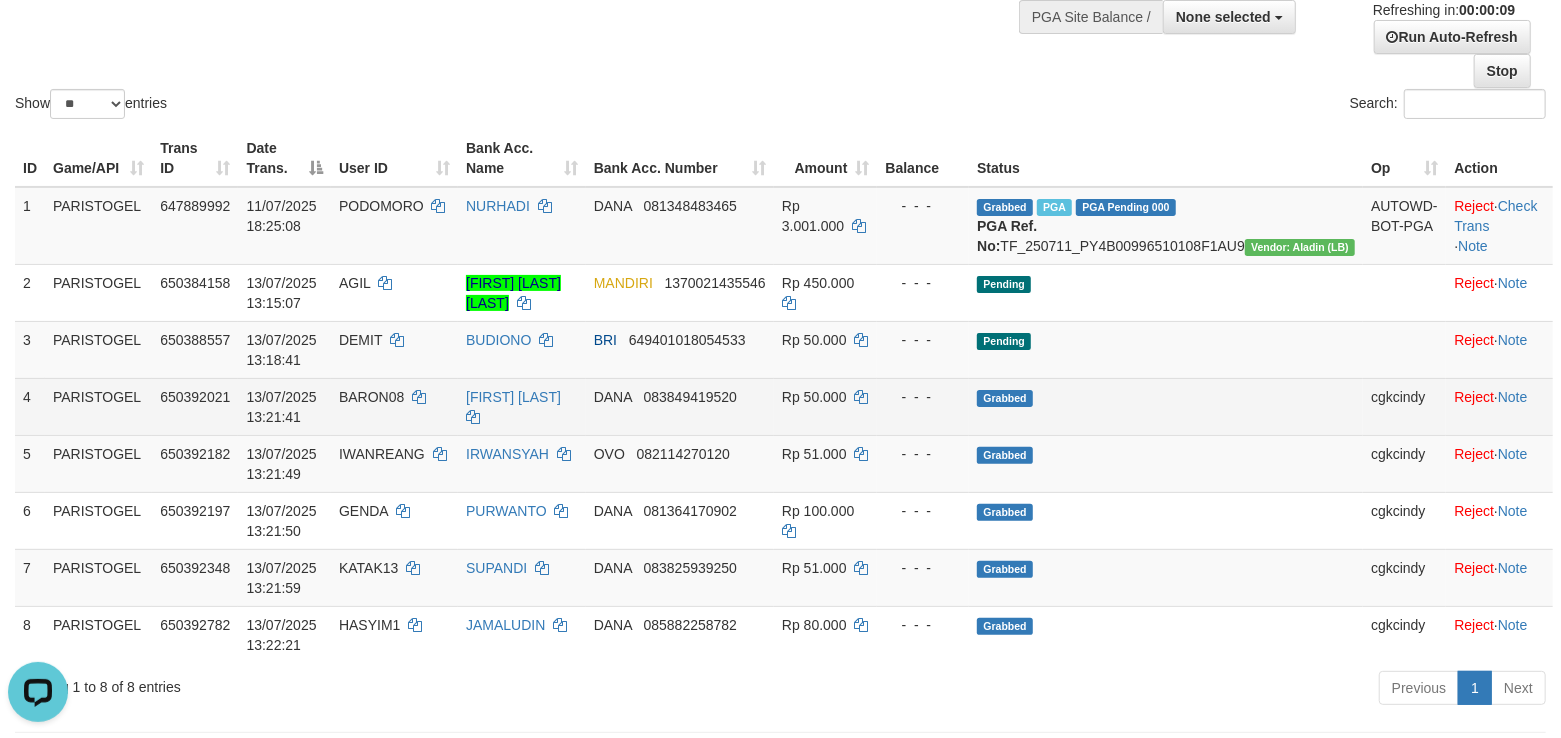 scroll, scrollTop: 0, scrollLeft: 0, axis: both 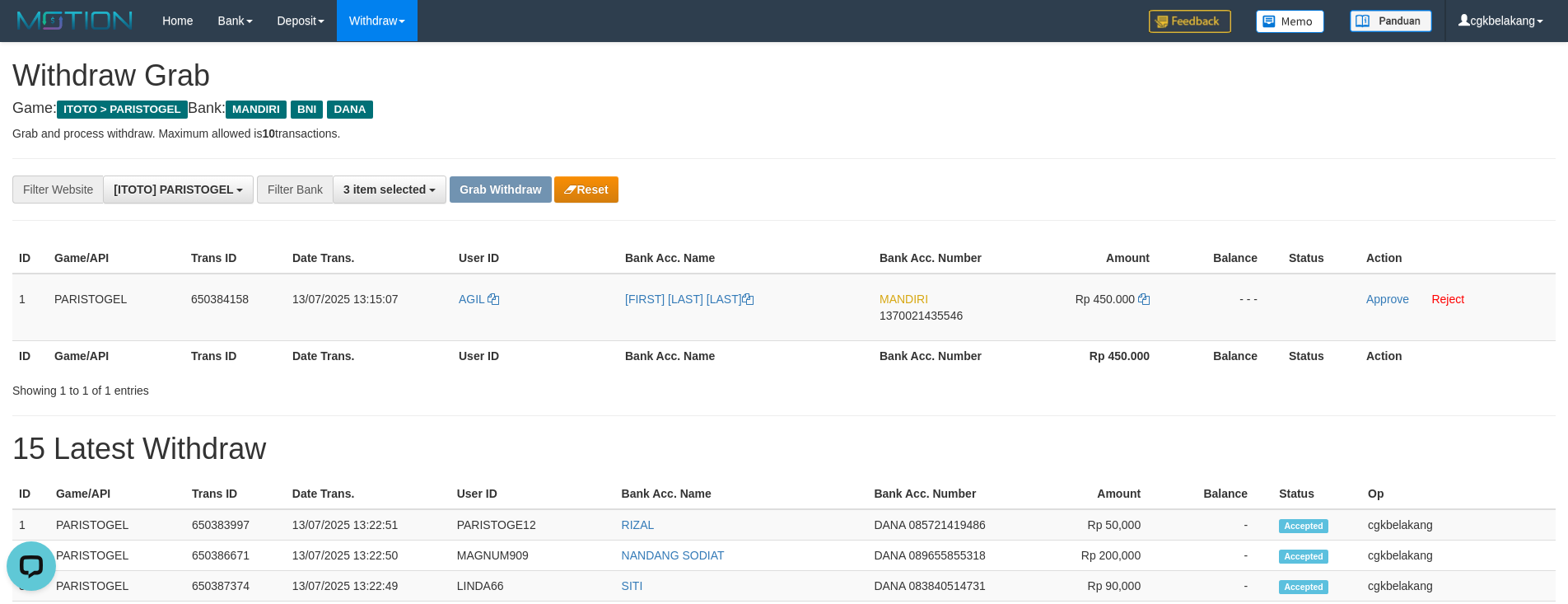 click on "Grab and process withdraw.
Maximum allowed is  10  transactions." at bounding box center (784, 133) 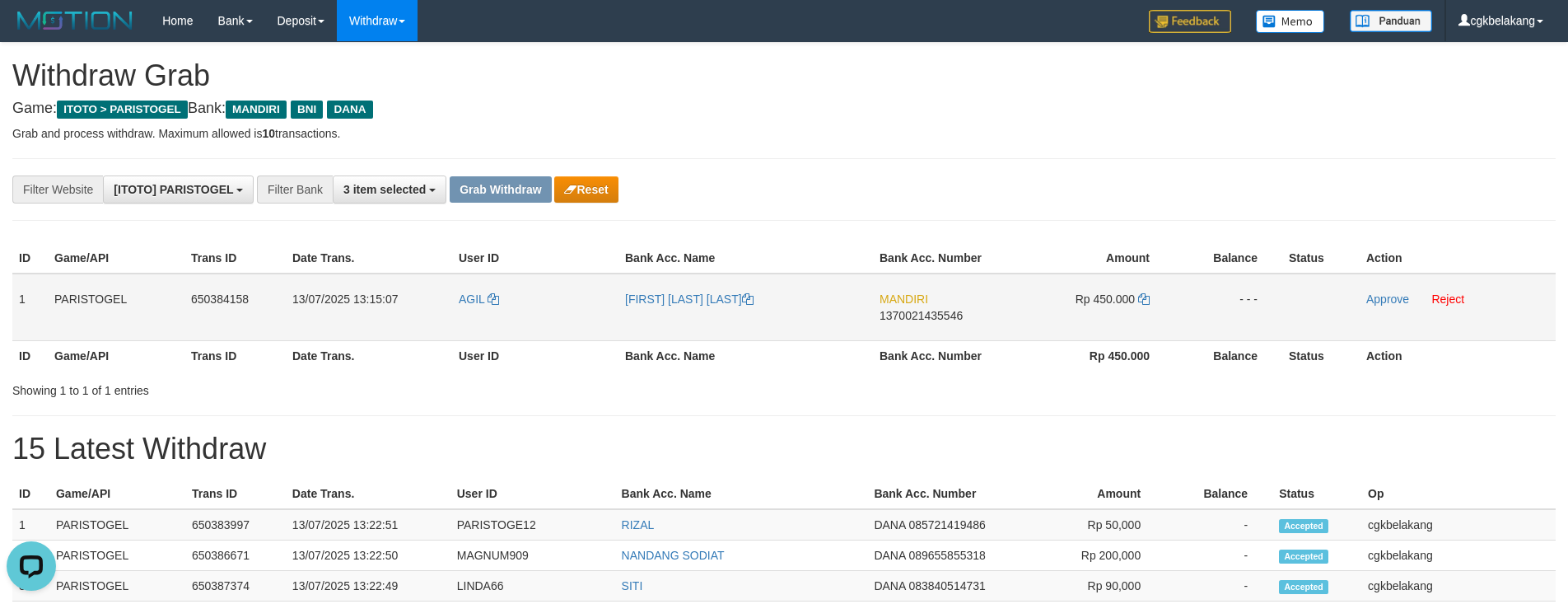 click on "AGIL" at bounding box center [535, 307] 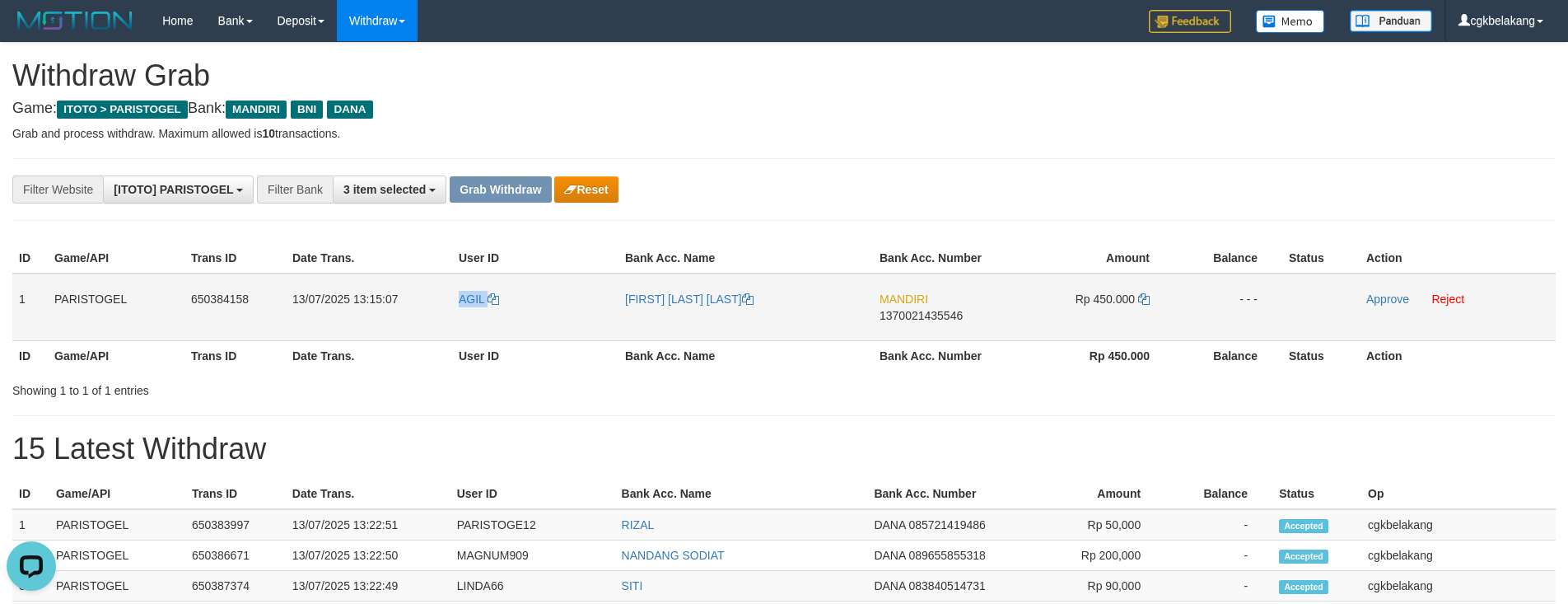 click on "AGIL" at bounding box center (535, 307) 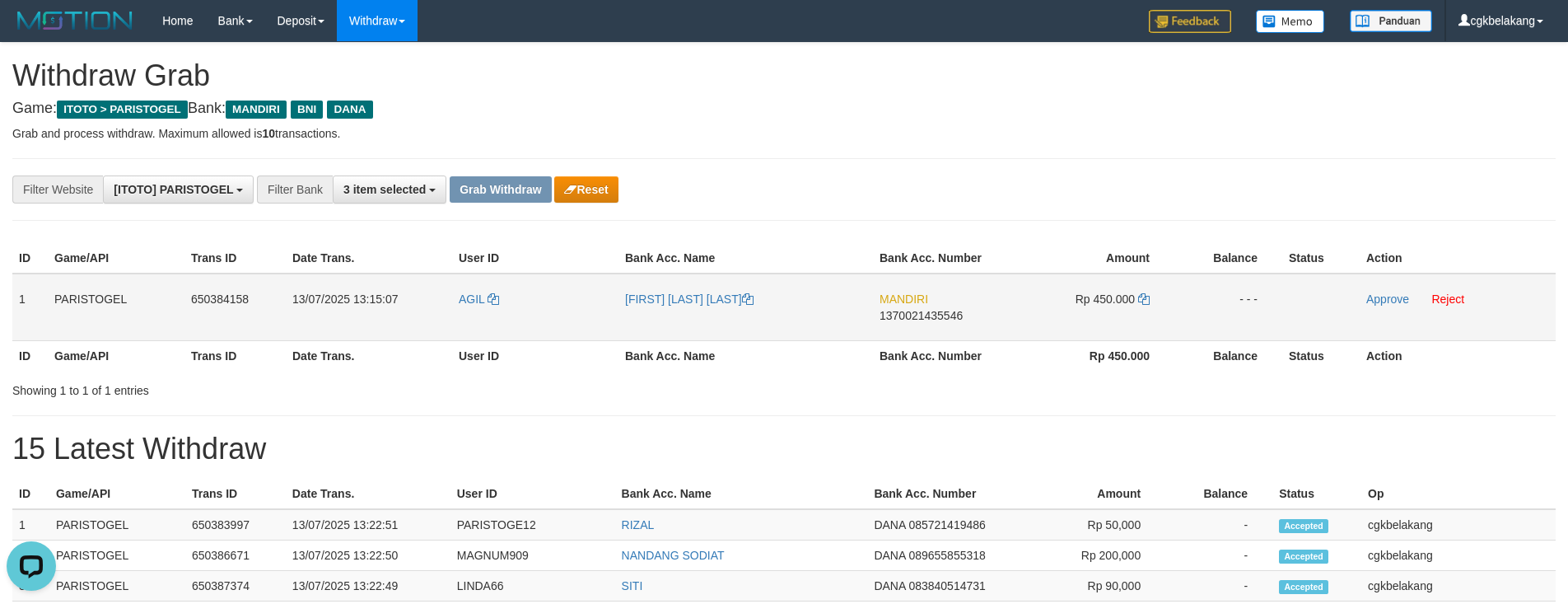 click on "[FIRST] [LAST] [LAST]" at bounding box center (745, 307) 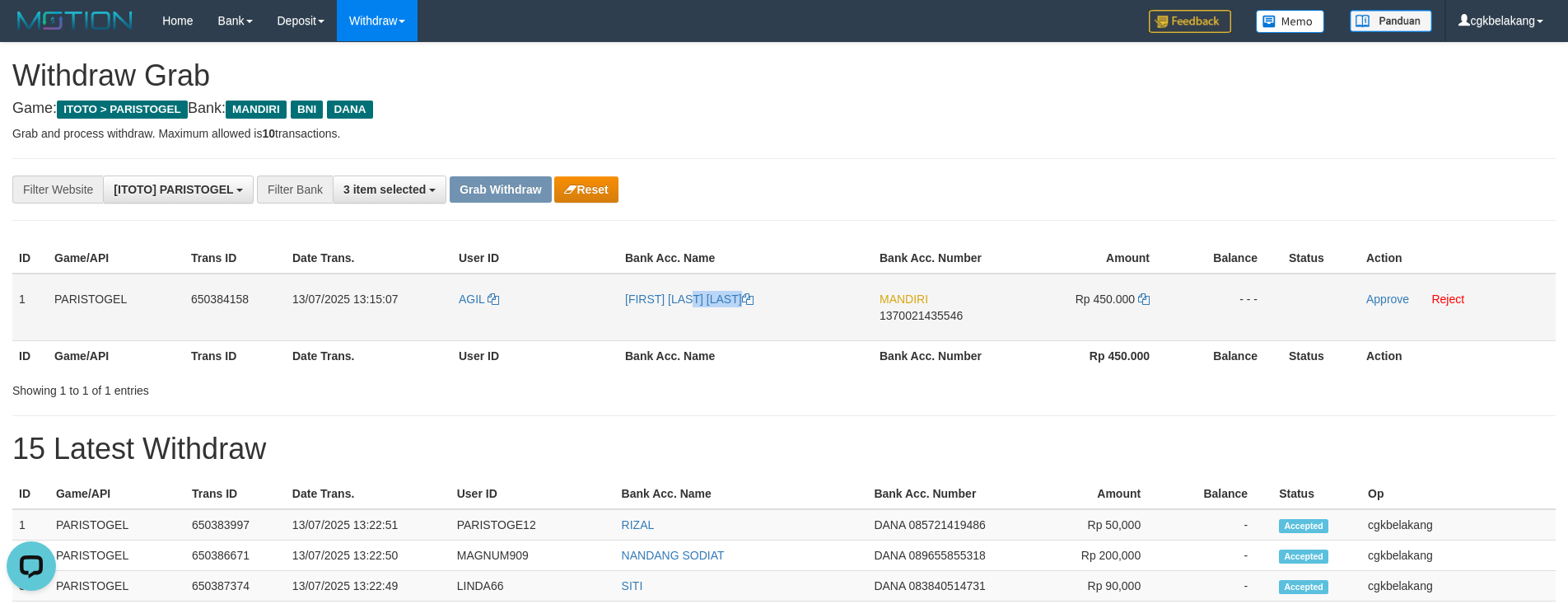 click on "[FIRST] [LAST] [LAST]" at bounding box center [745, 307] 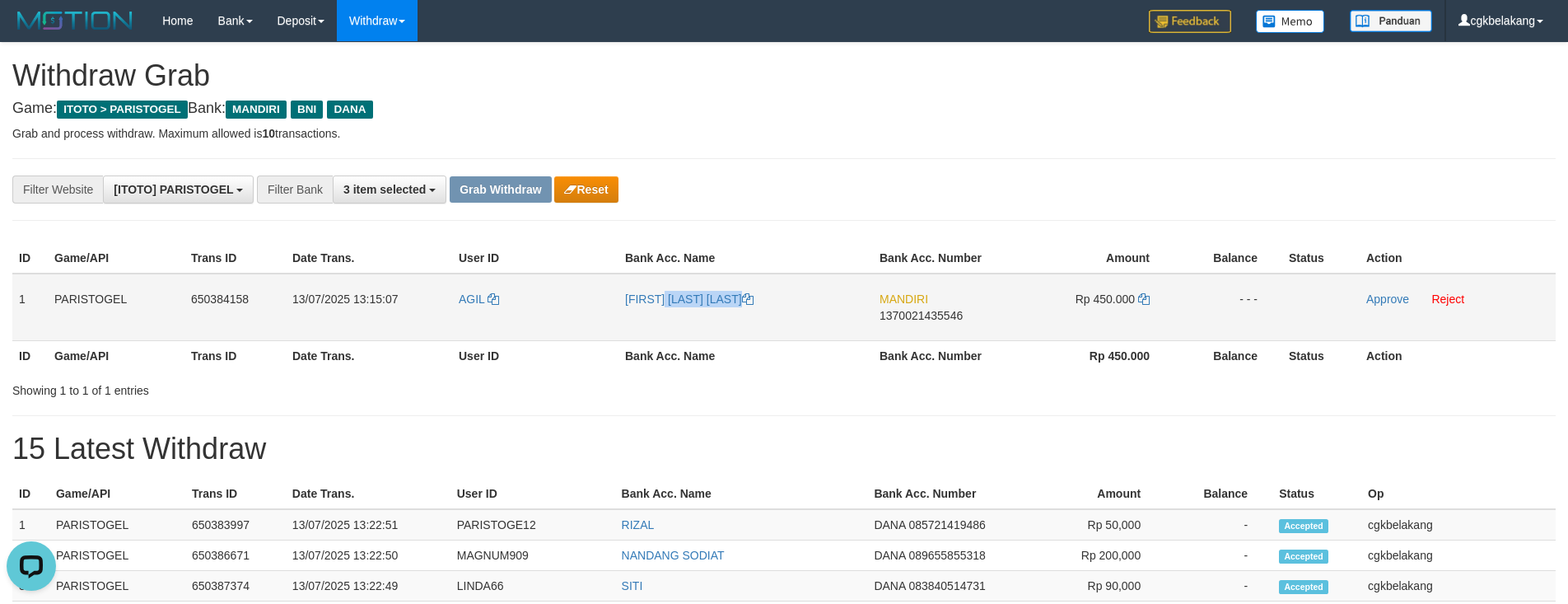 click on "[FIRST] [LAST] [LAST]" at bounding box center (745, 307) 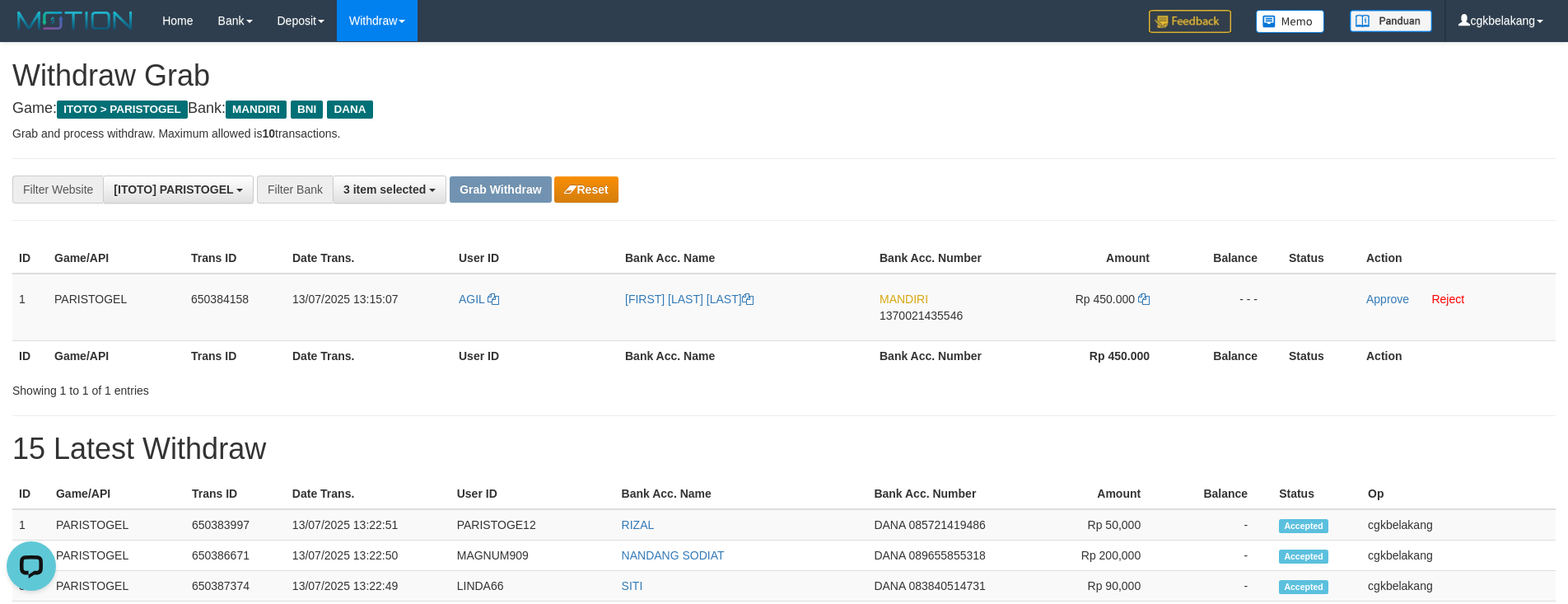 click on "**********" at bounding box center (784, 190) 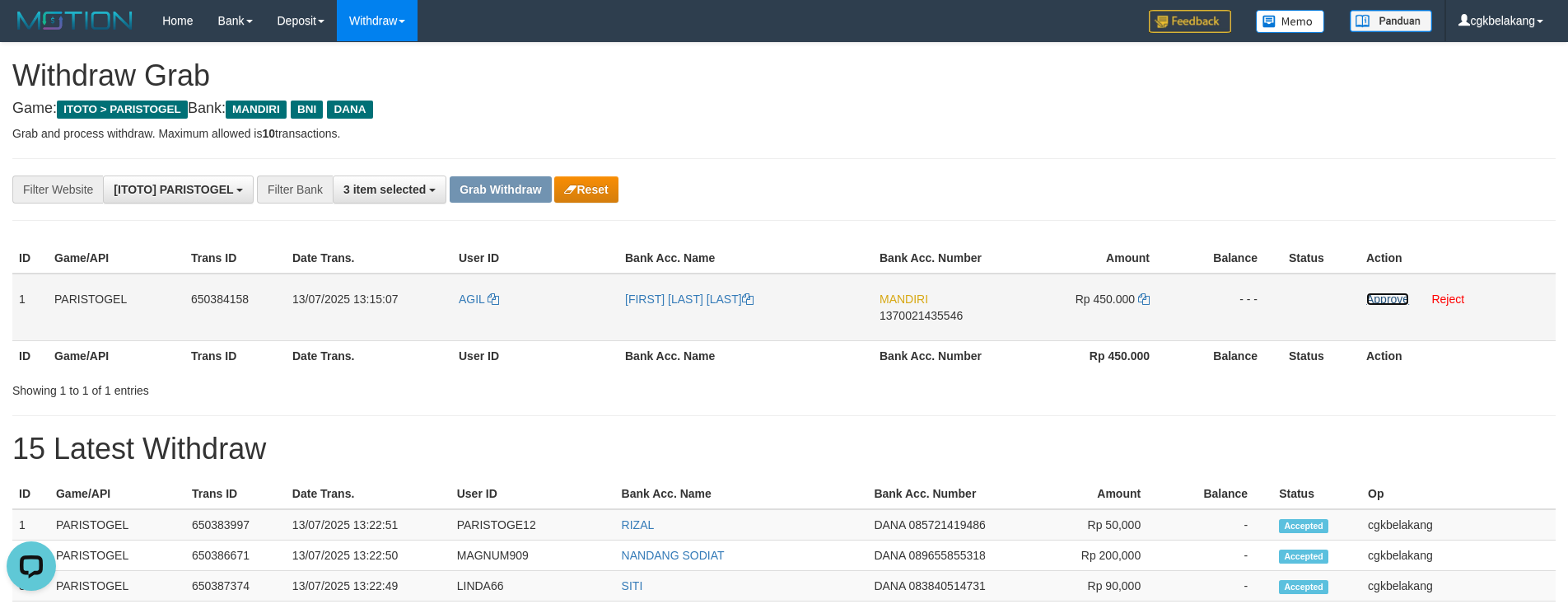 click on "Approve" at bounding box center [1388, 299] 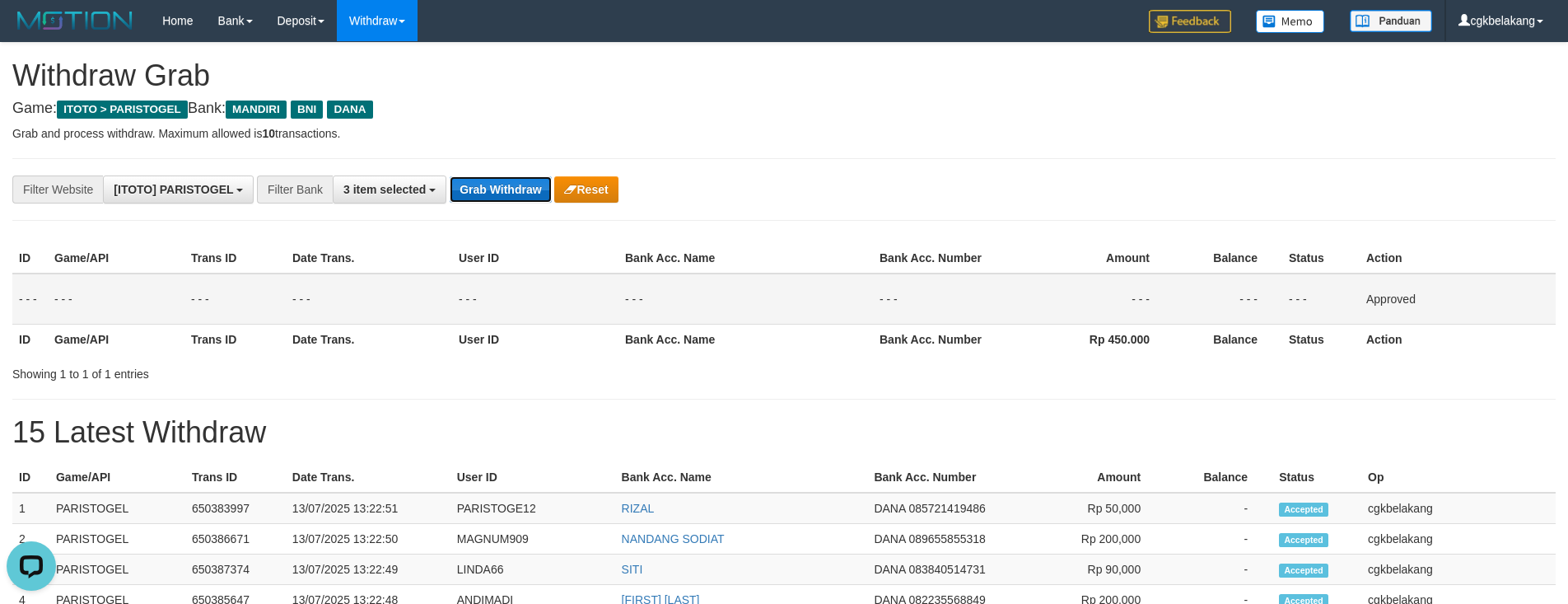 click on "Grab Withdraw" at bounding box center [500, 190] 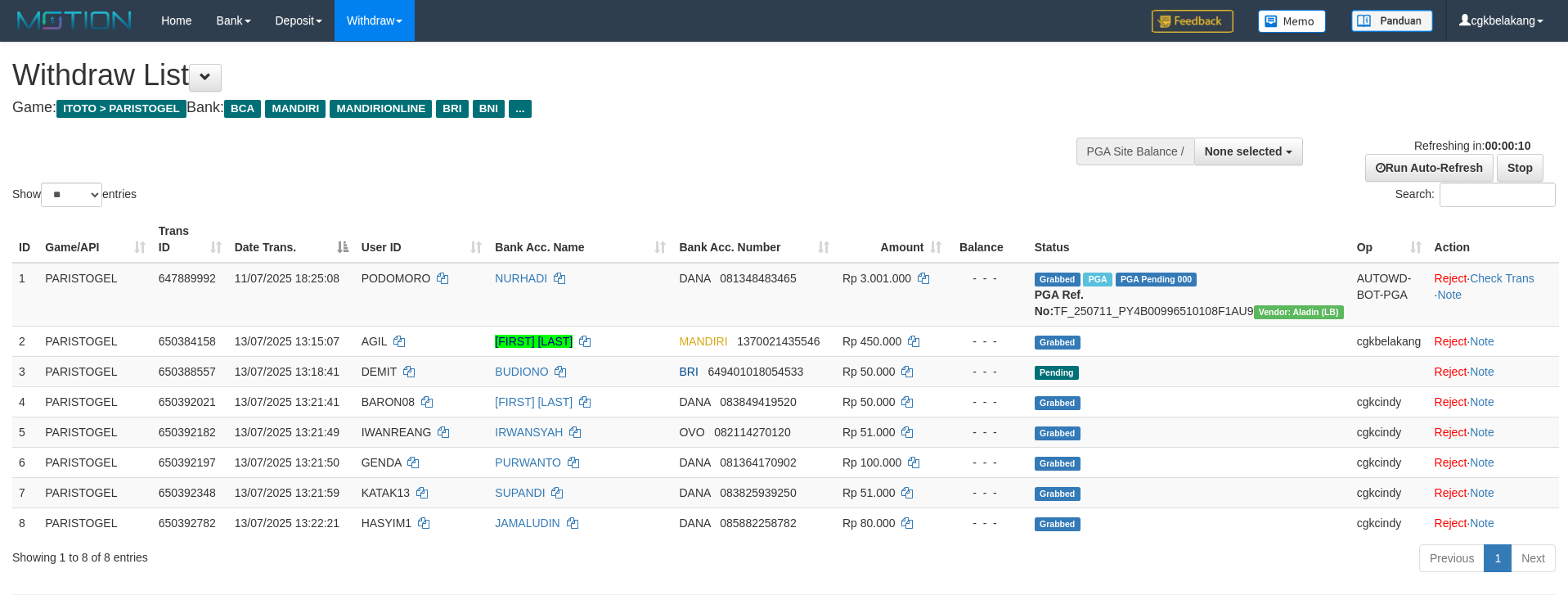 select 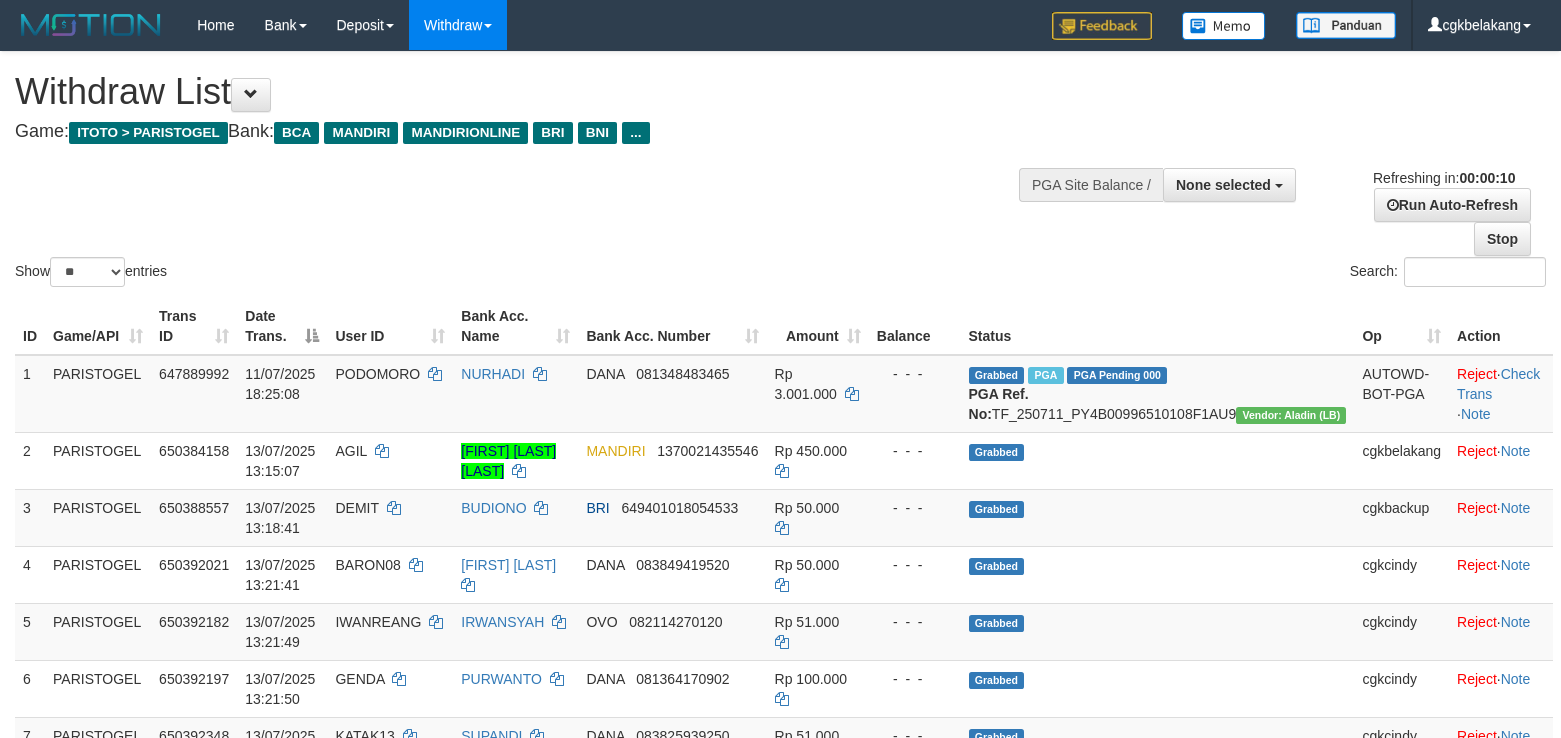 select 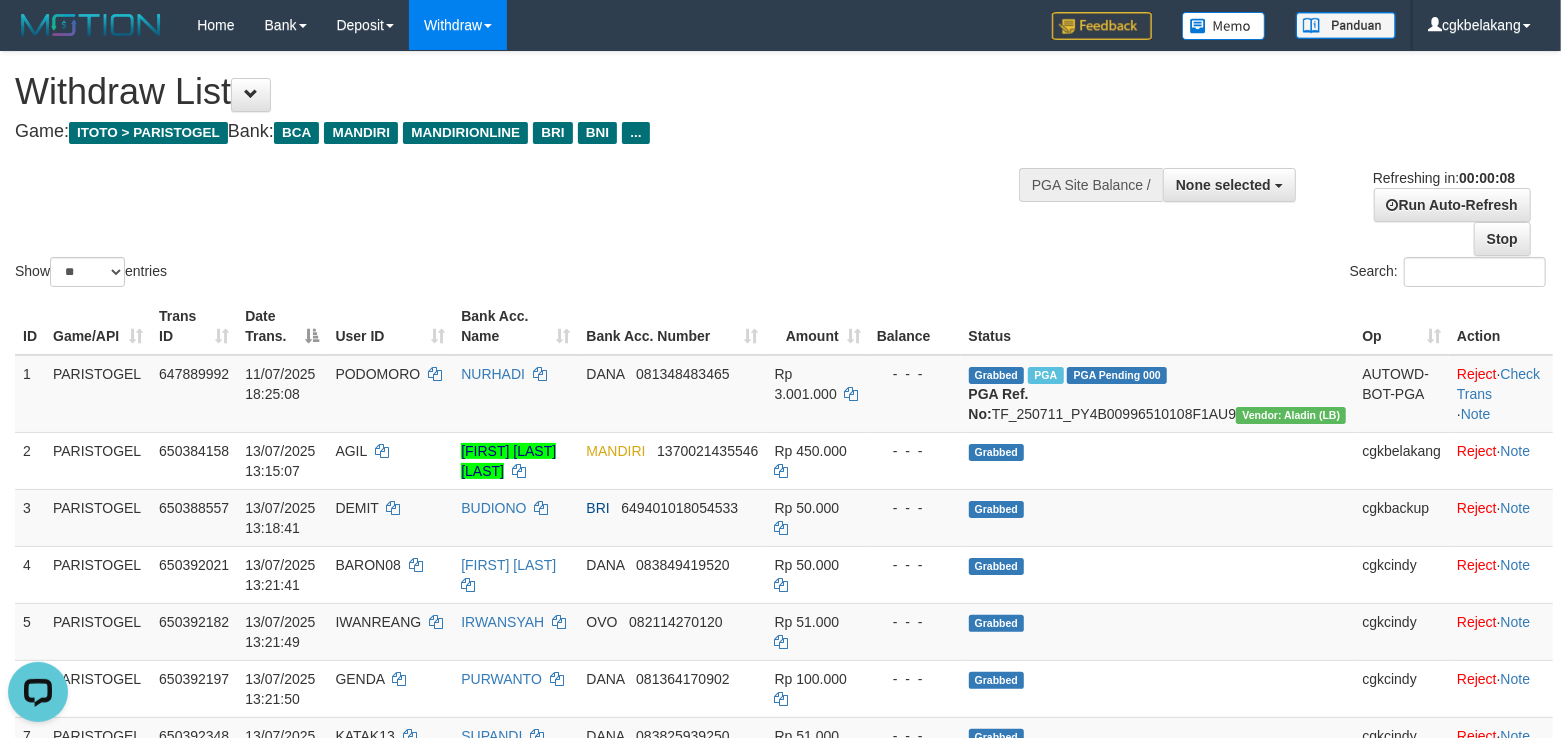 scroll, scrollTop: 0, scrollLeft: 0, axis: both 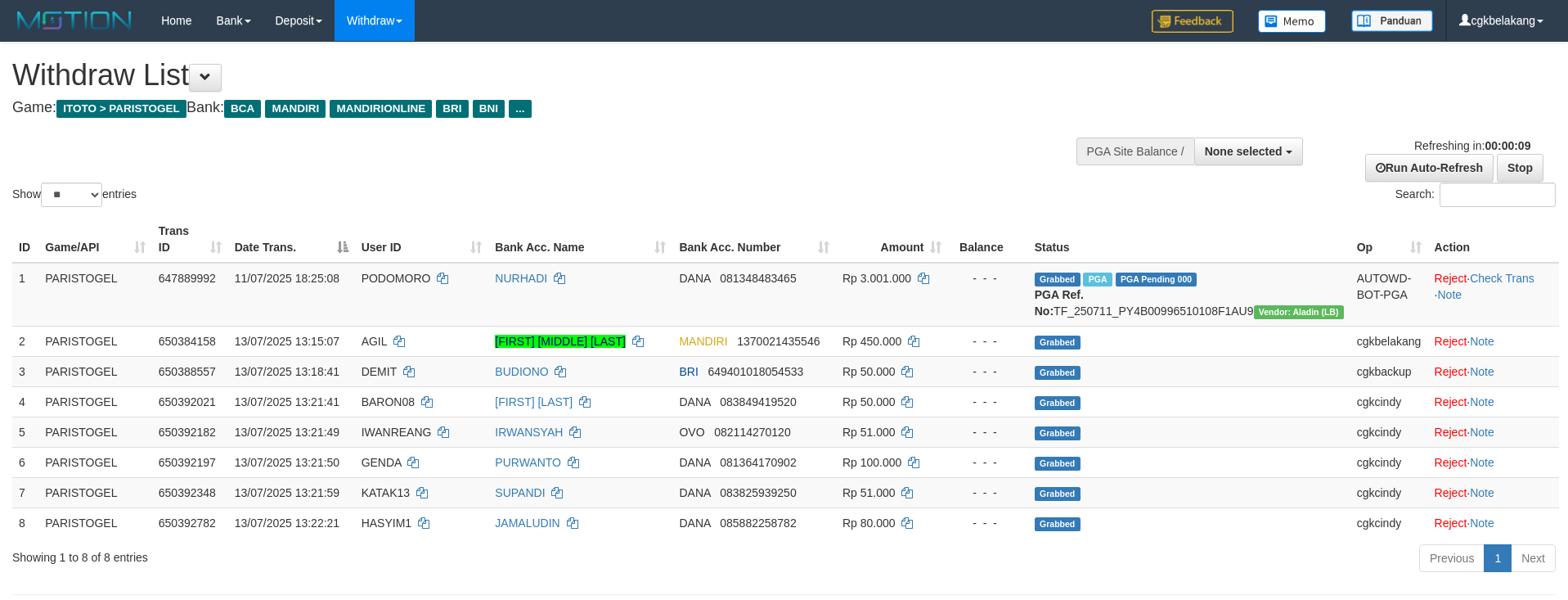 select 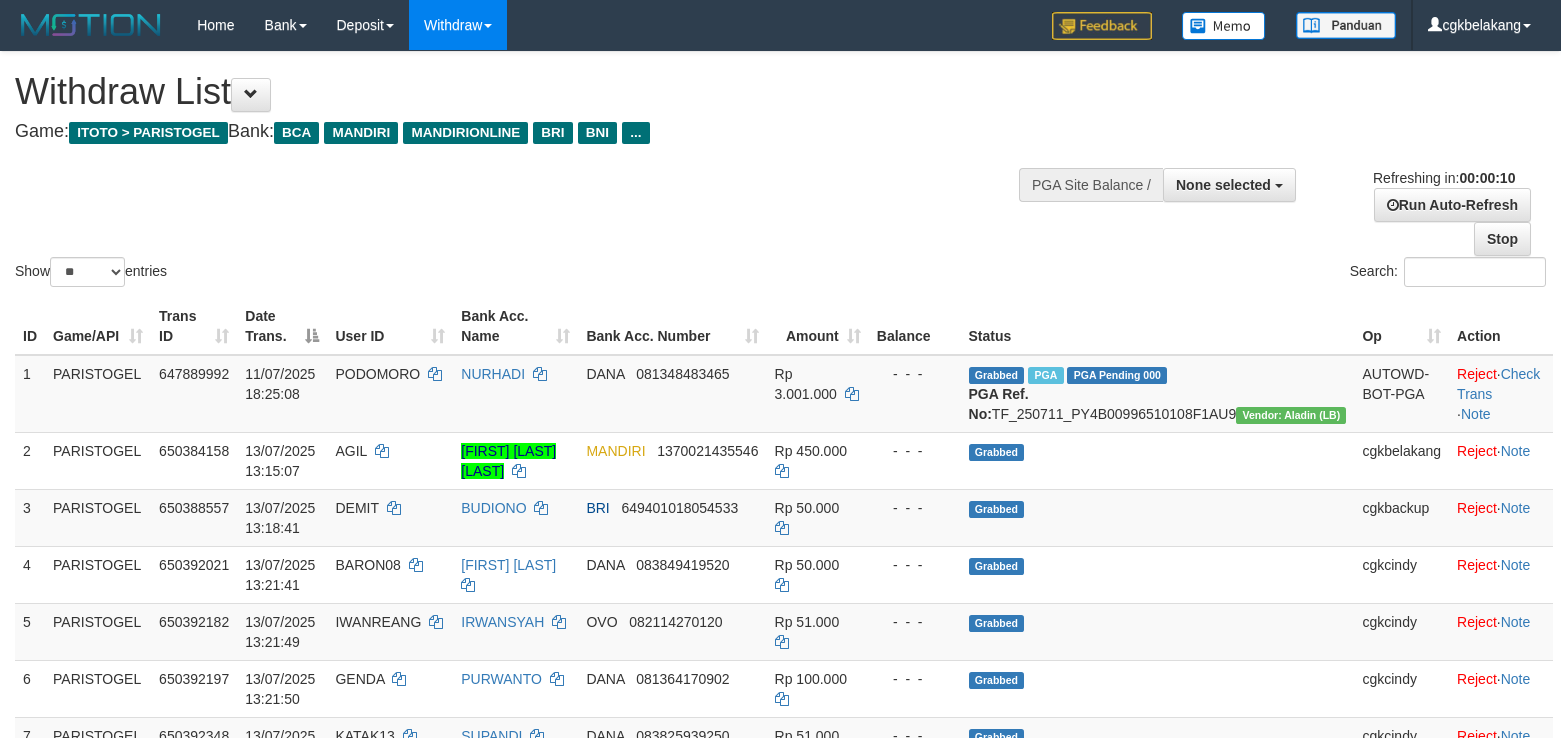 select 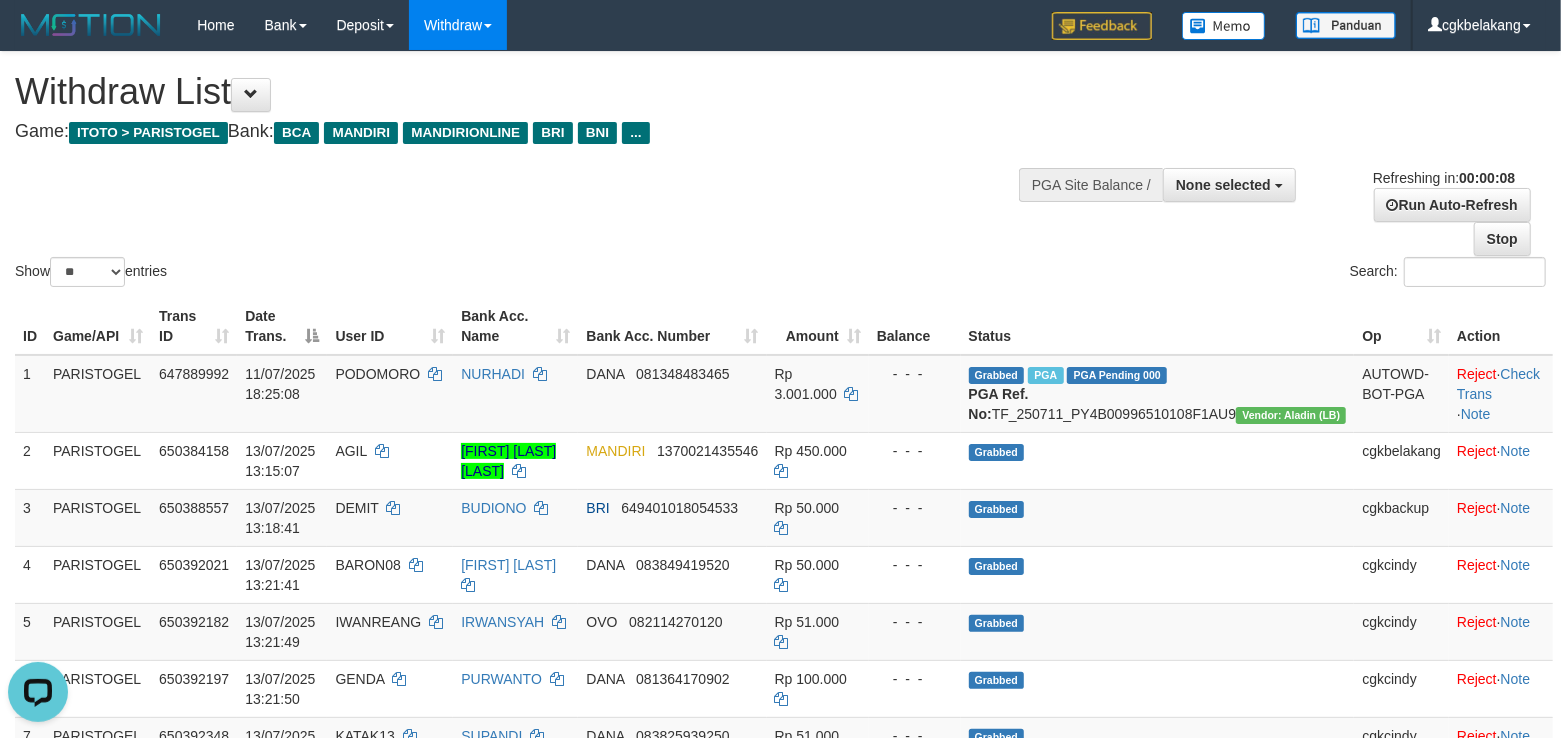 scroll, scrollTop: 0, scrollLeft: 0, axis: both 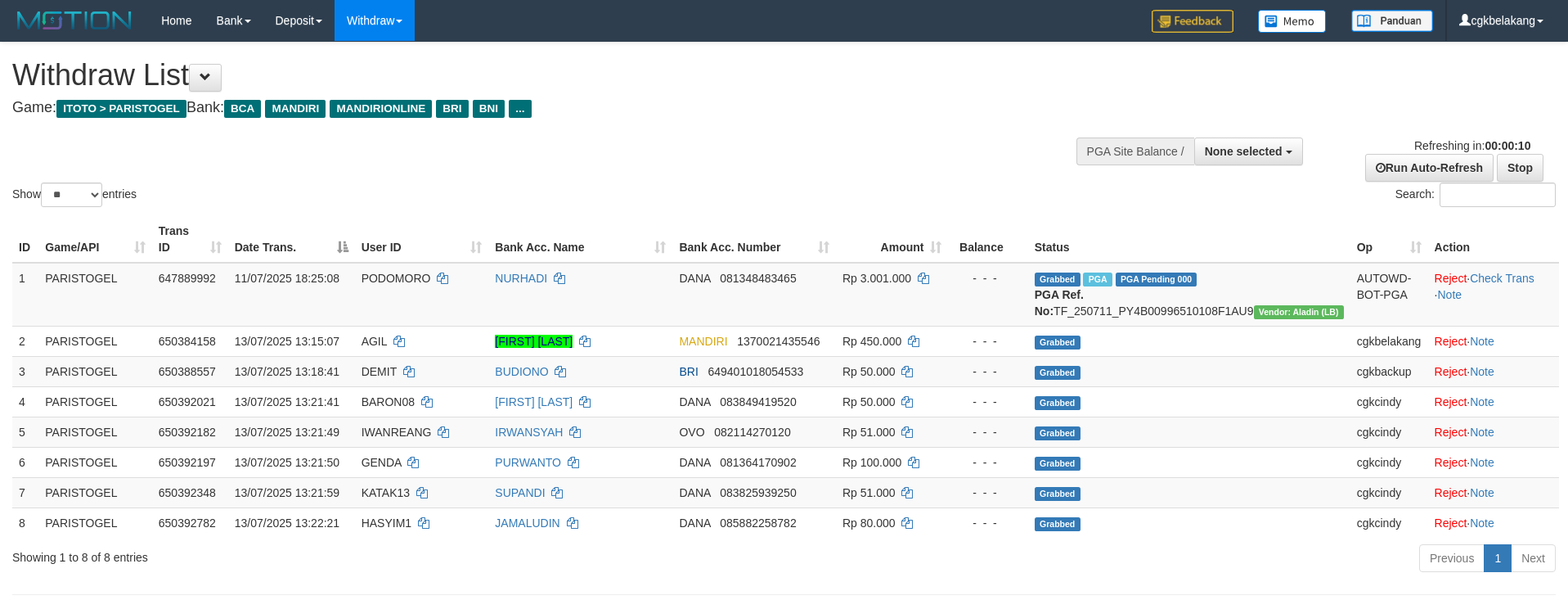 select 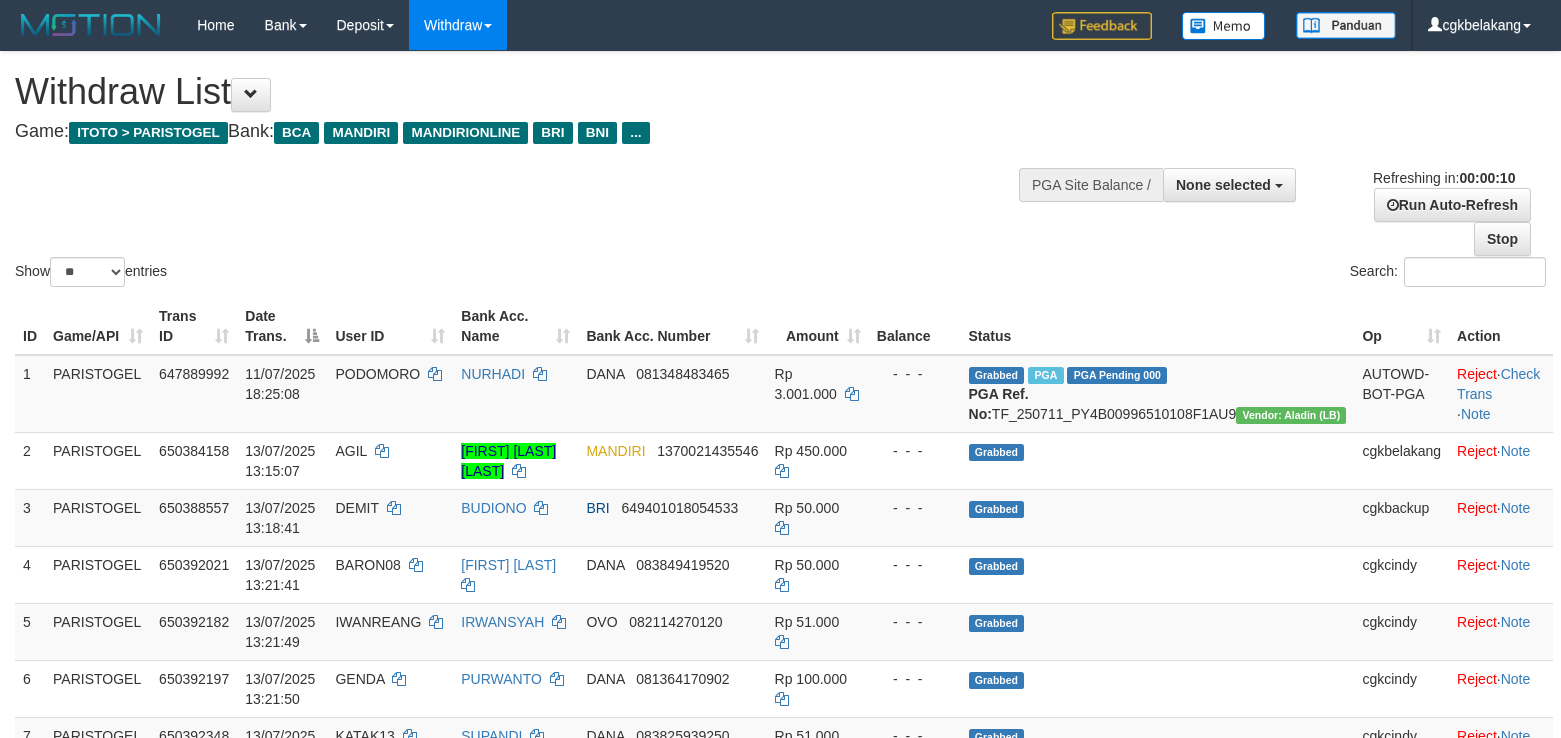 select 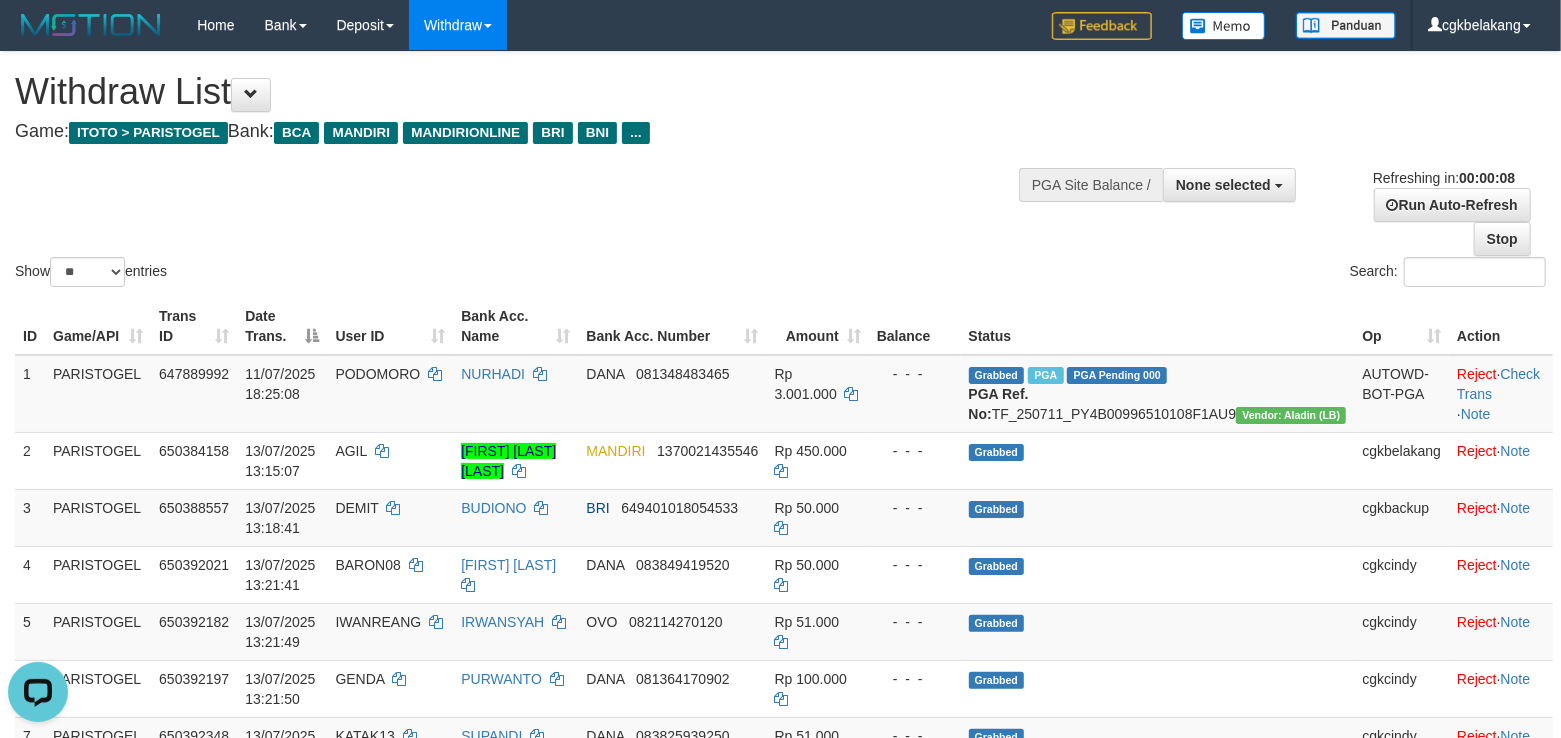 scroll, scrollTop: 0, scrollLeft: 0, axis: both 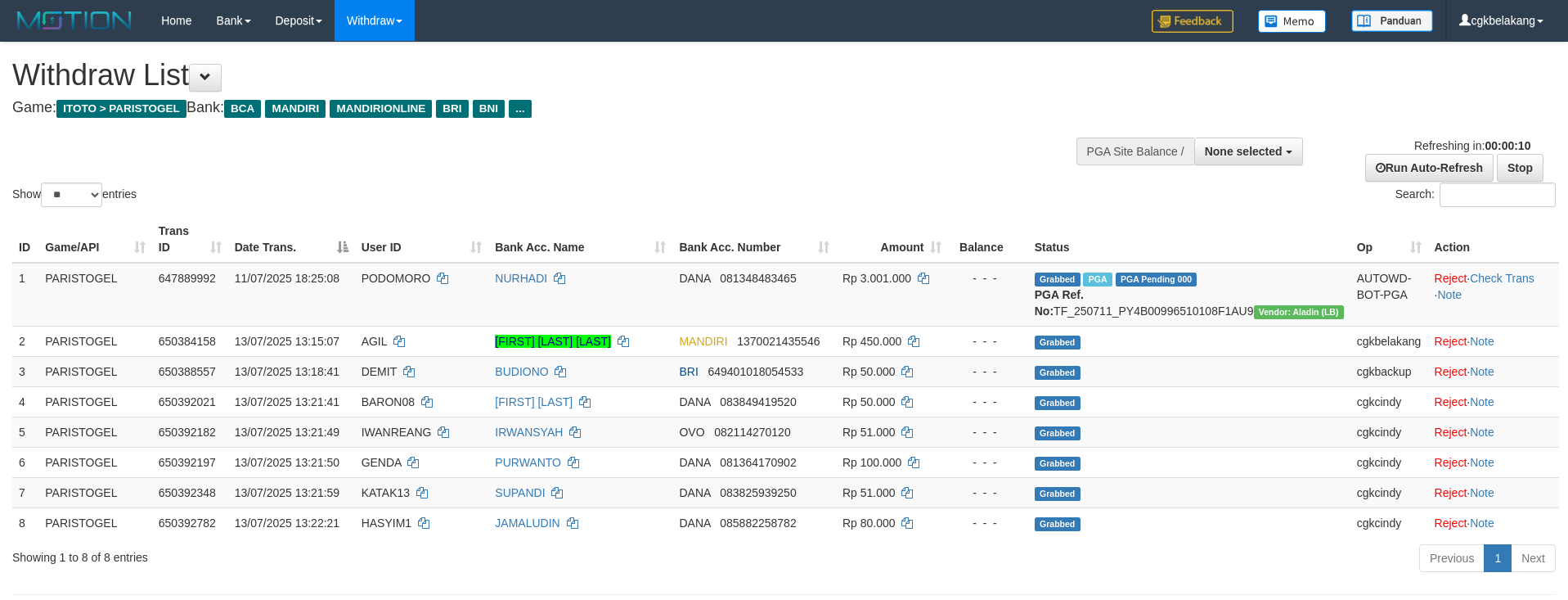 select 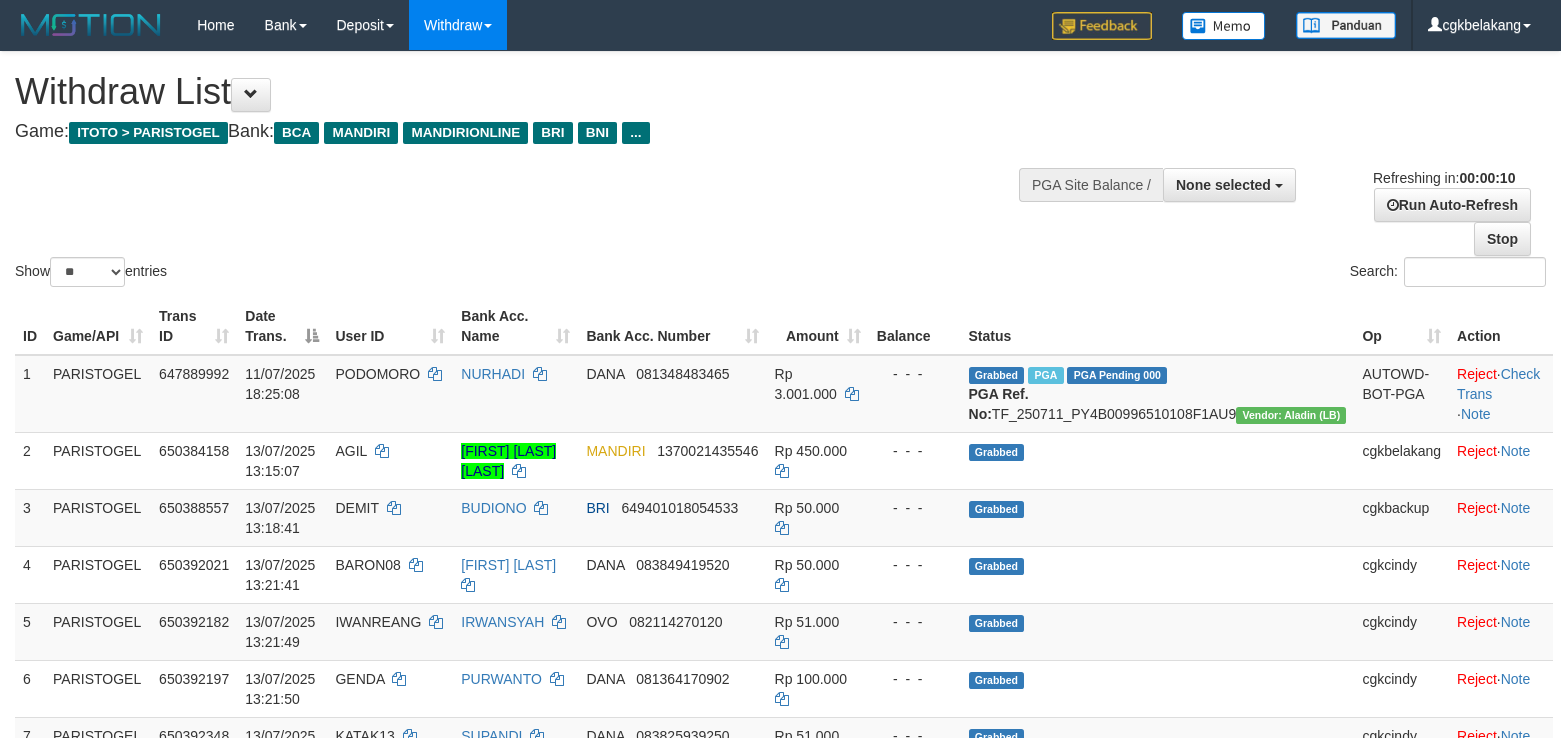 select 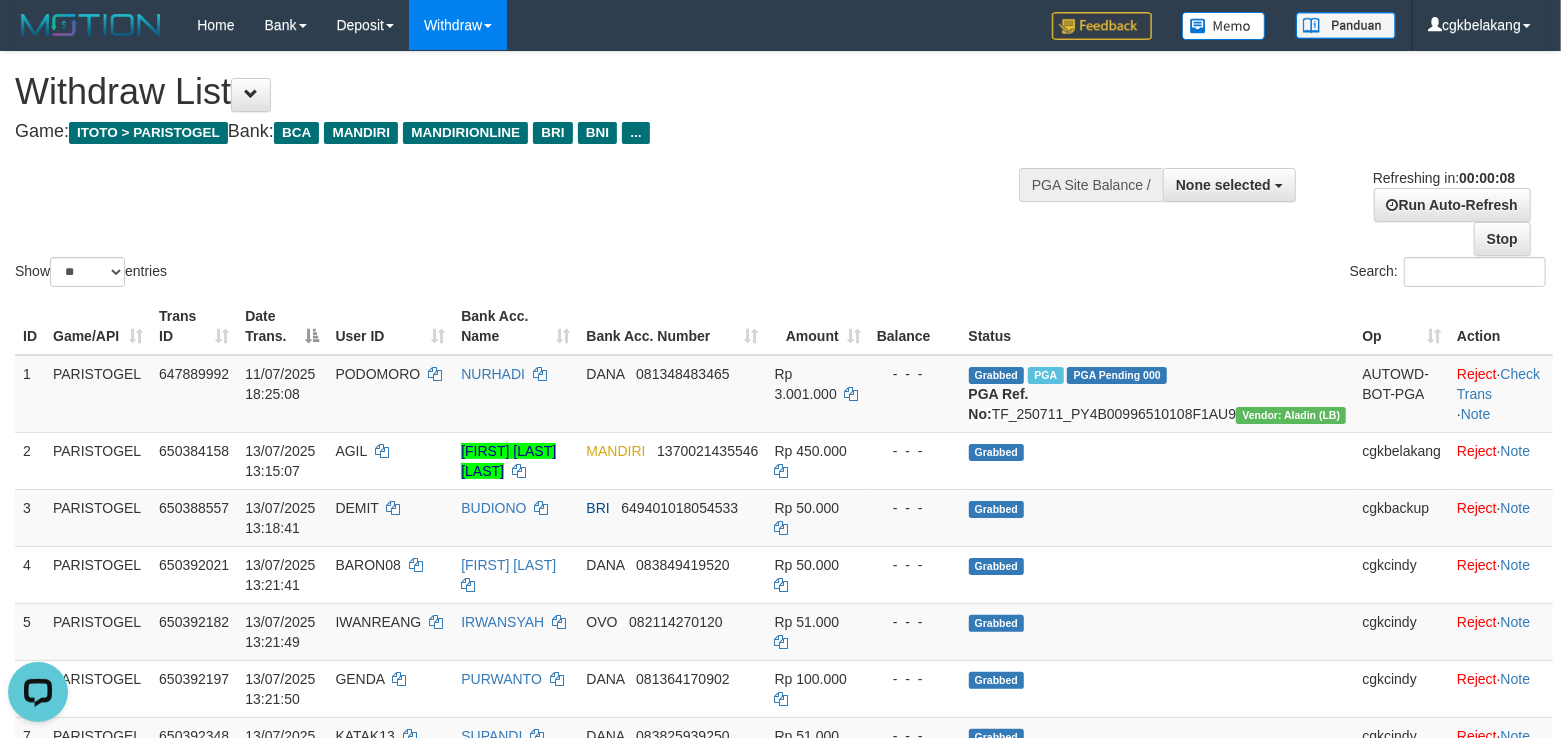 scroll, scrollTop: 0, scrollLeft: 0, axis: both 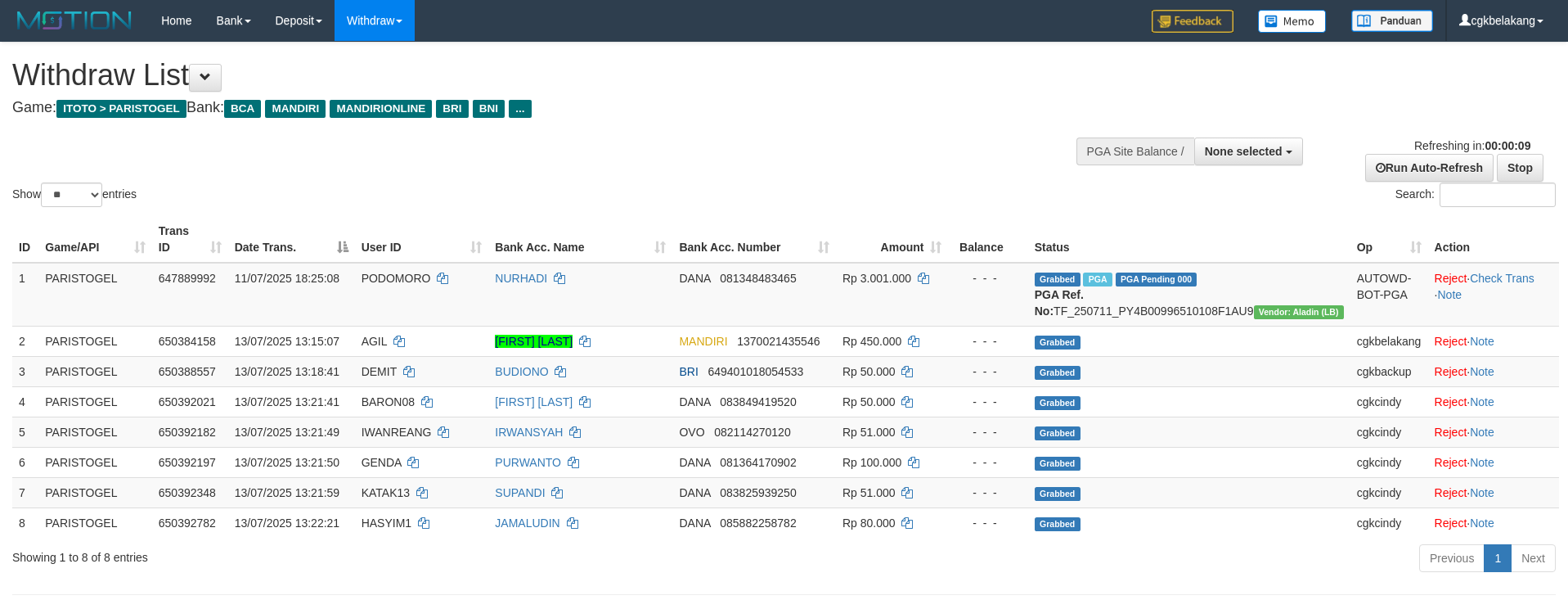 select 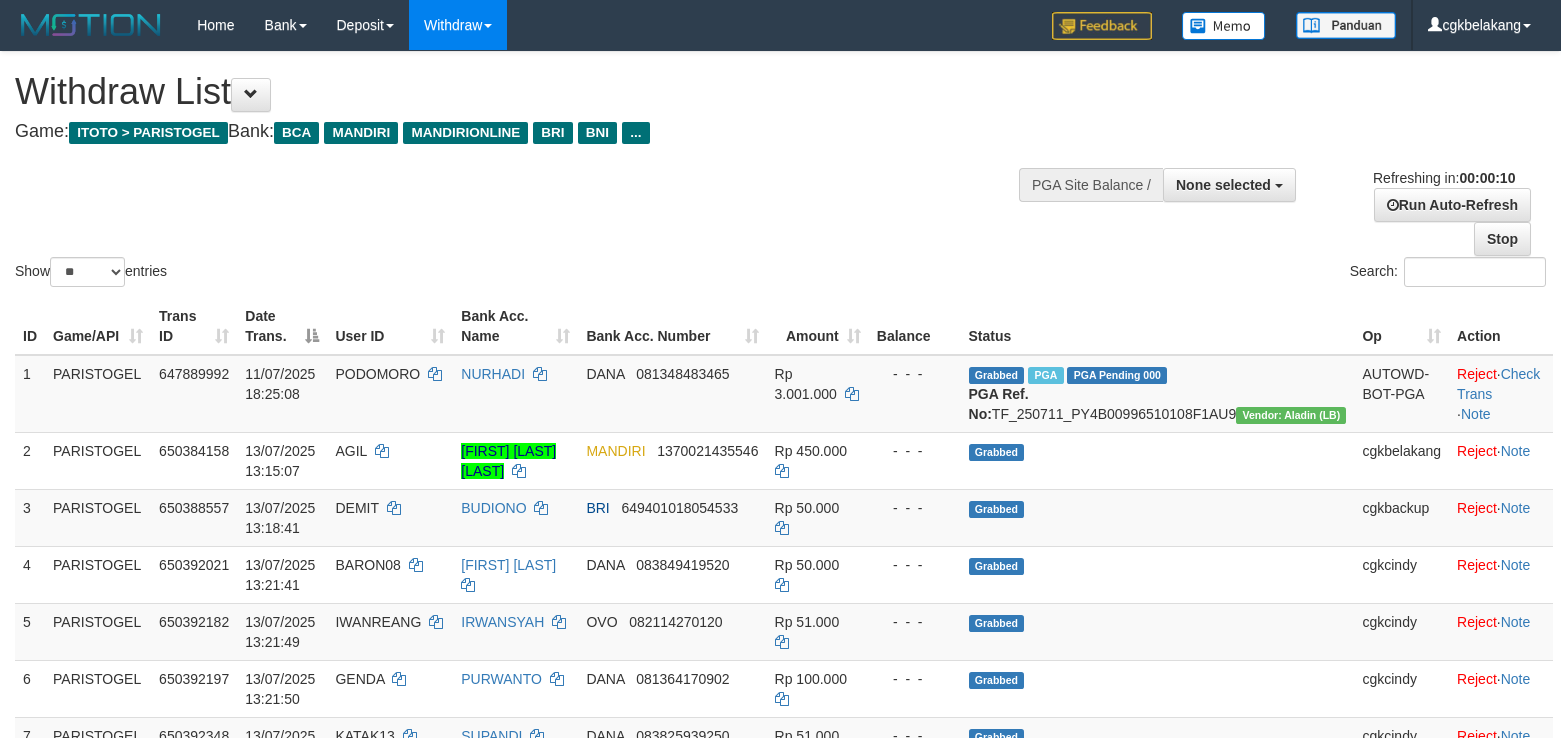 select 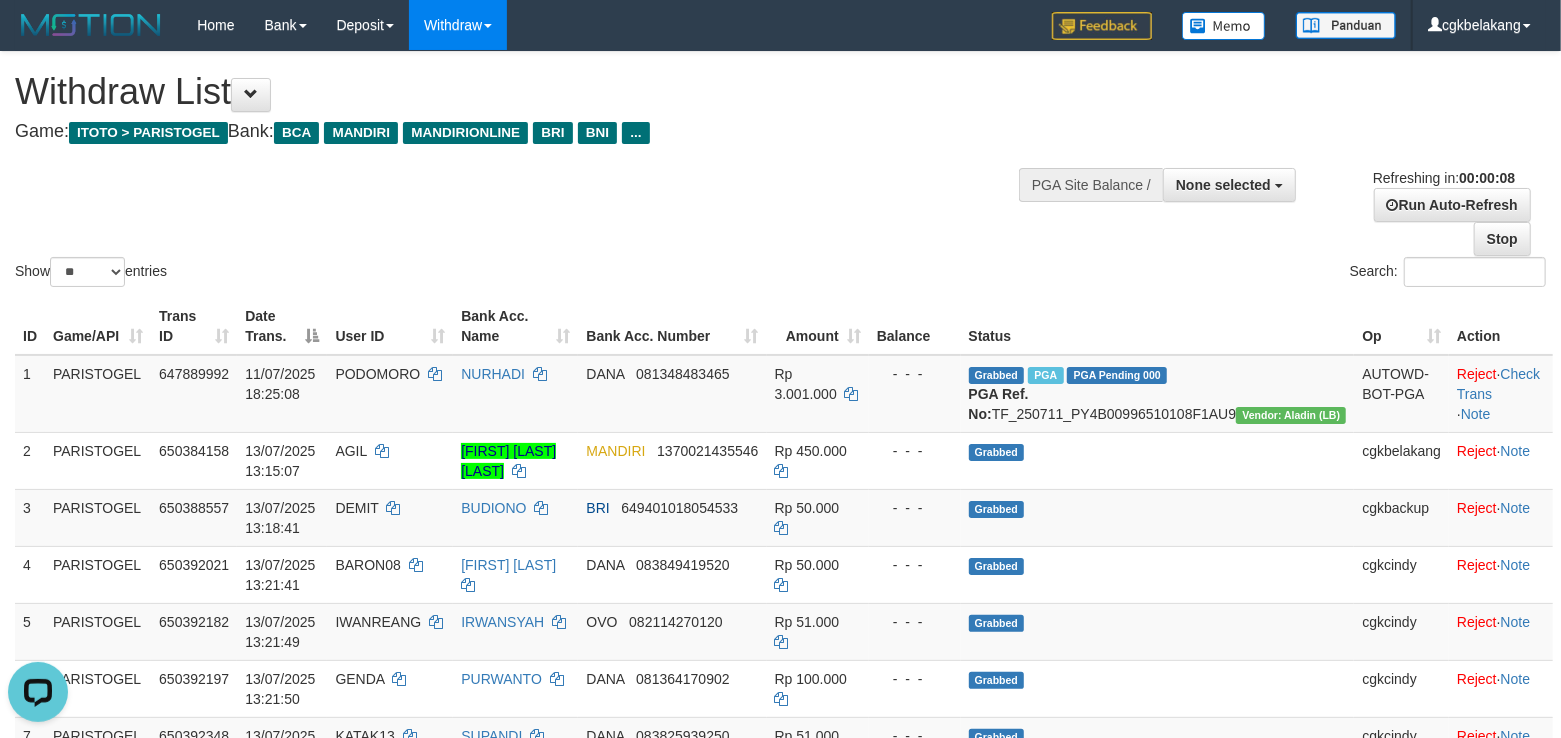 scroll, scrollTop: 0, scrollLeft: 0, axis: both 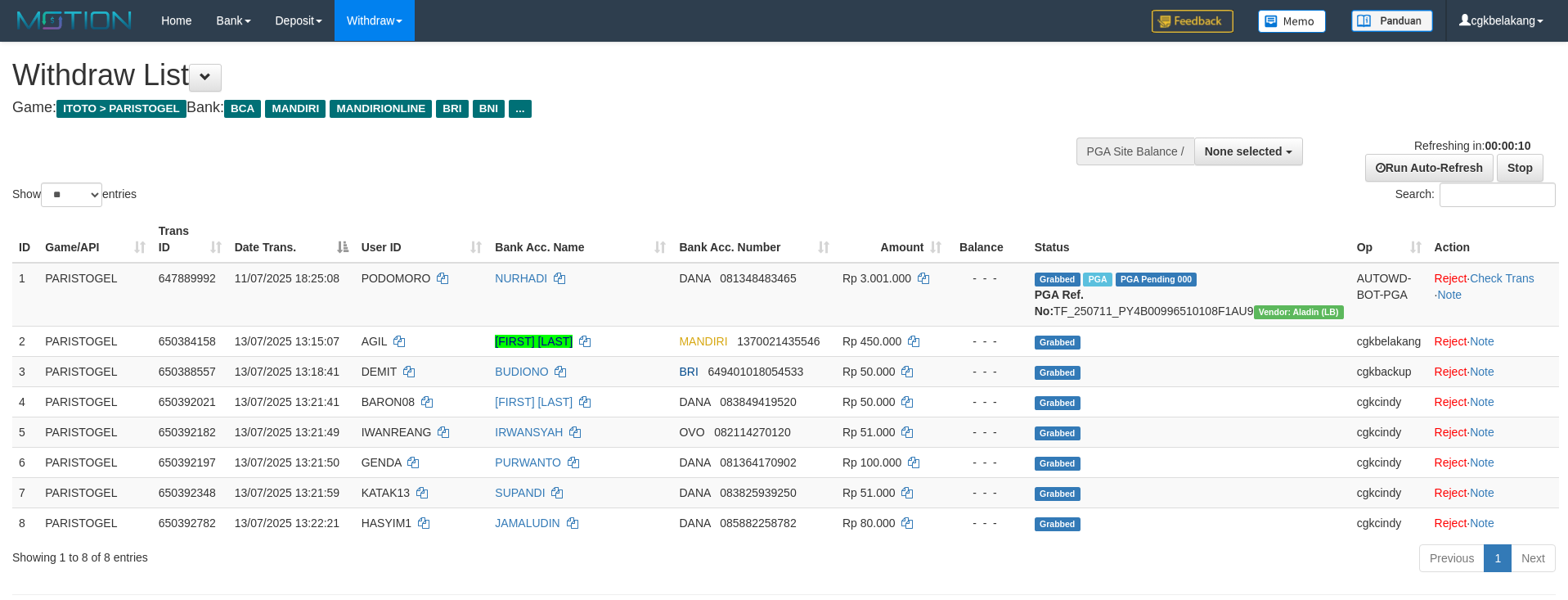 select 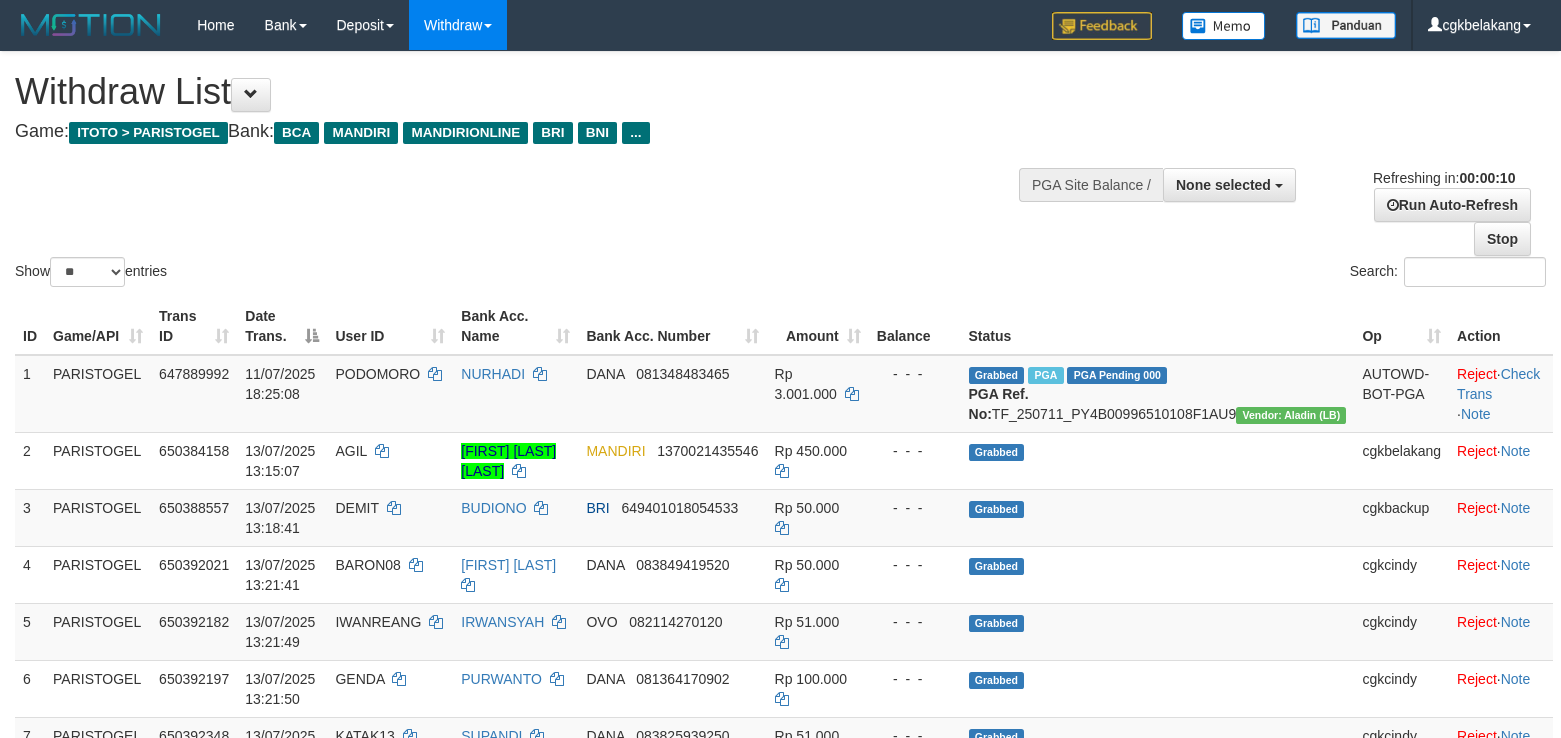 select 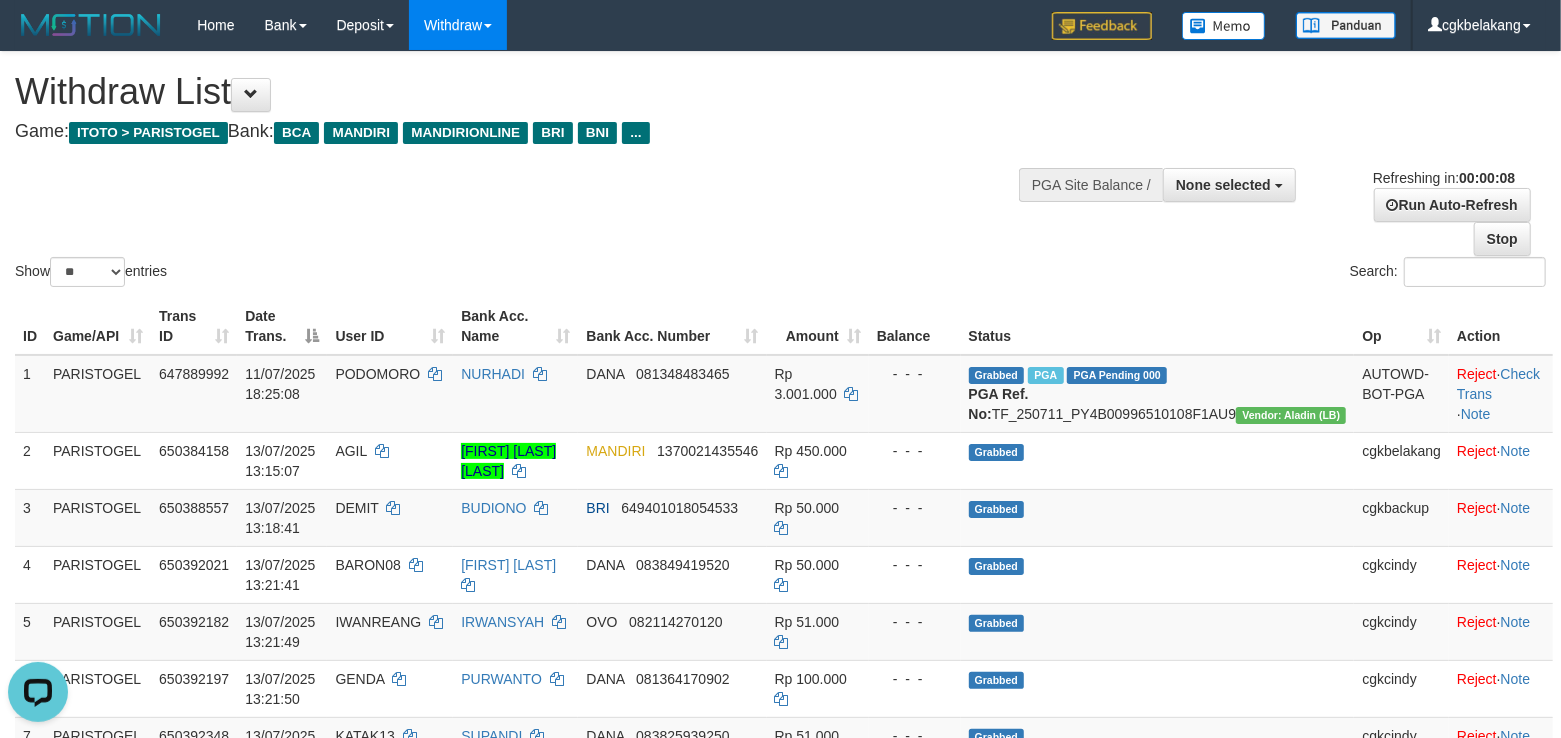 scroll, scrollTop: 0, scrollLeft: 0, axis: both 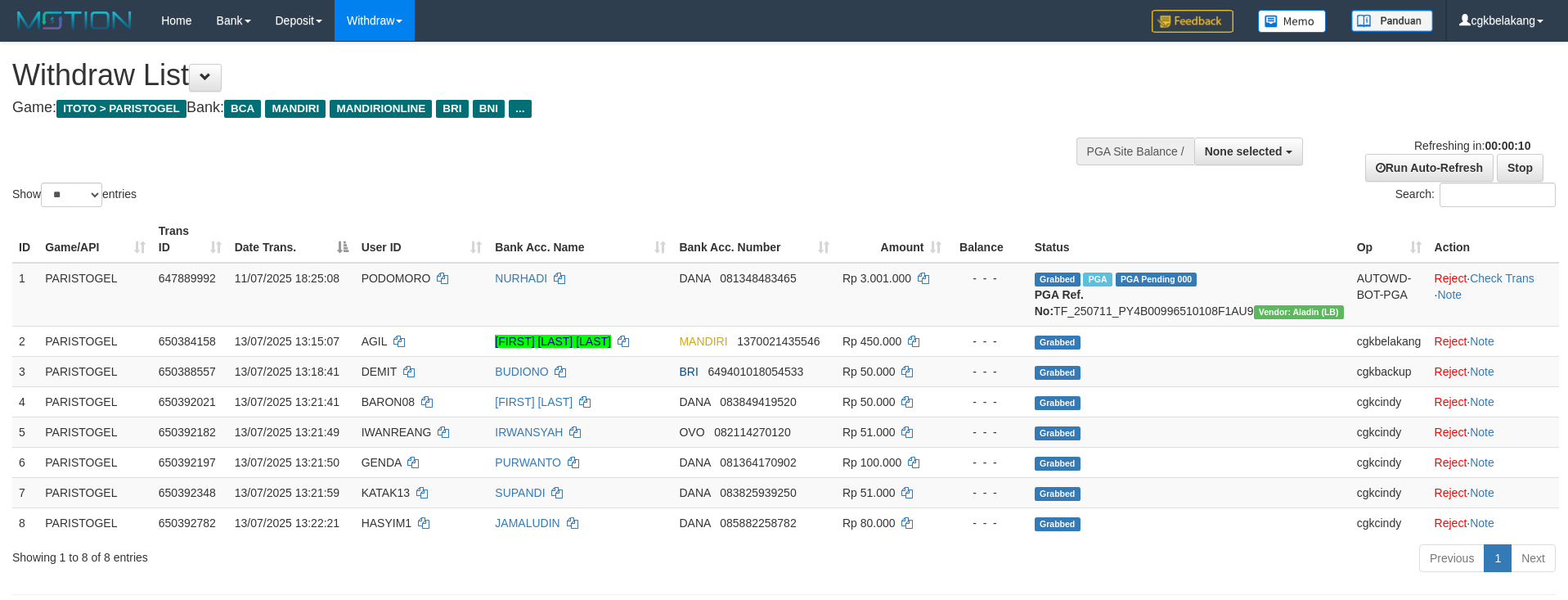 select 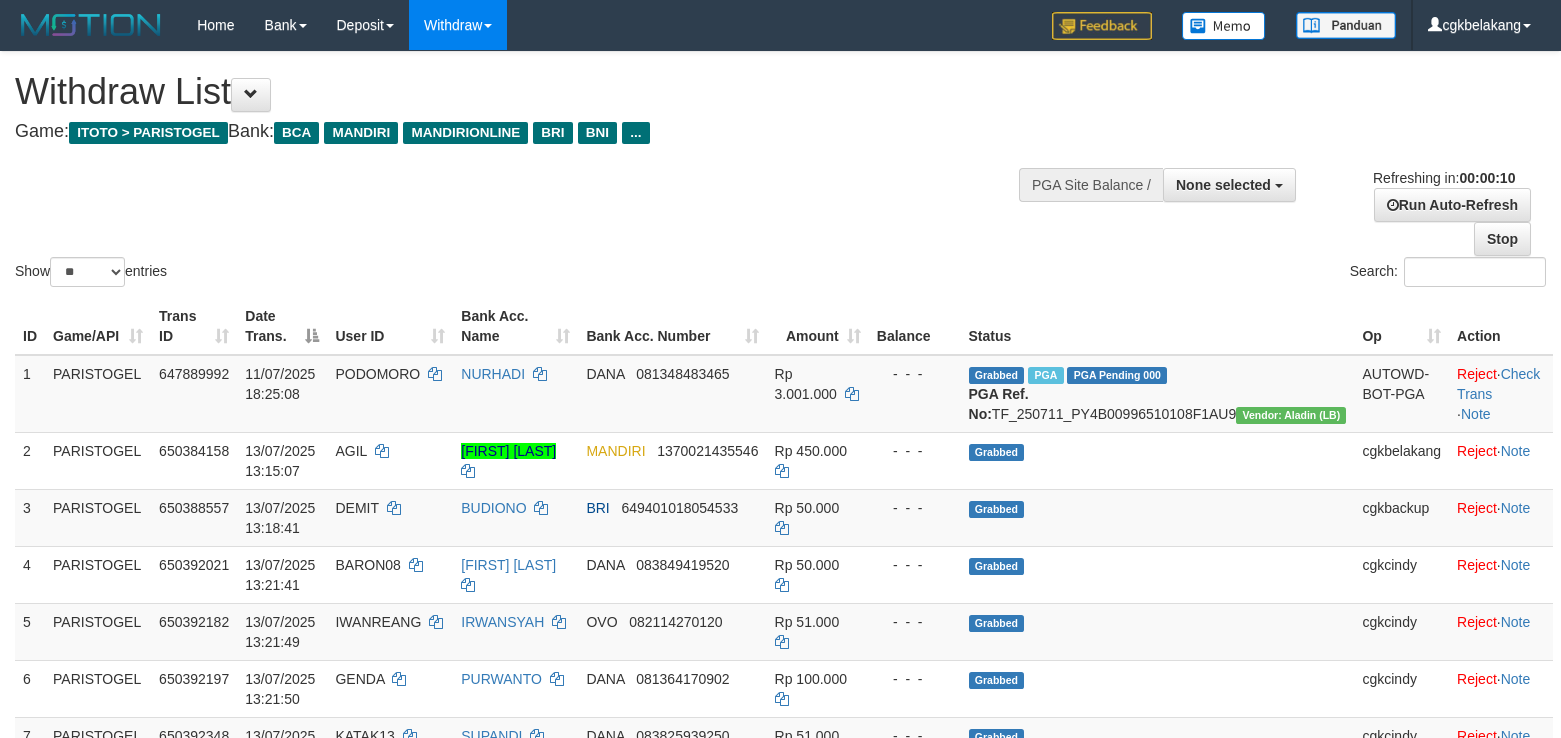 select 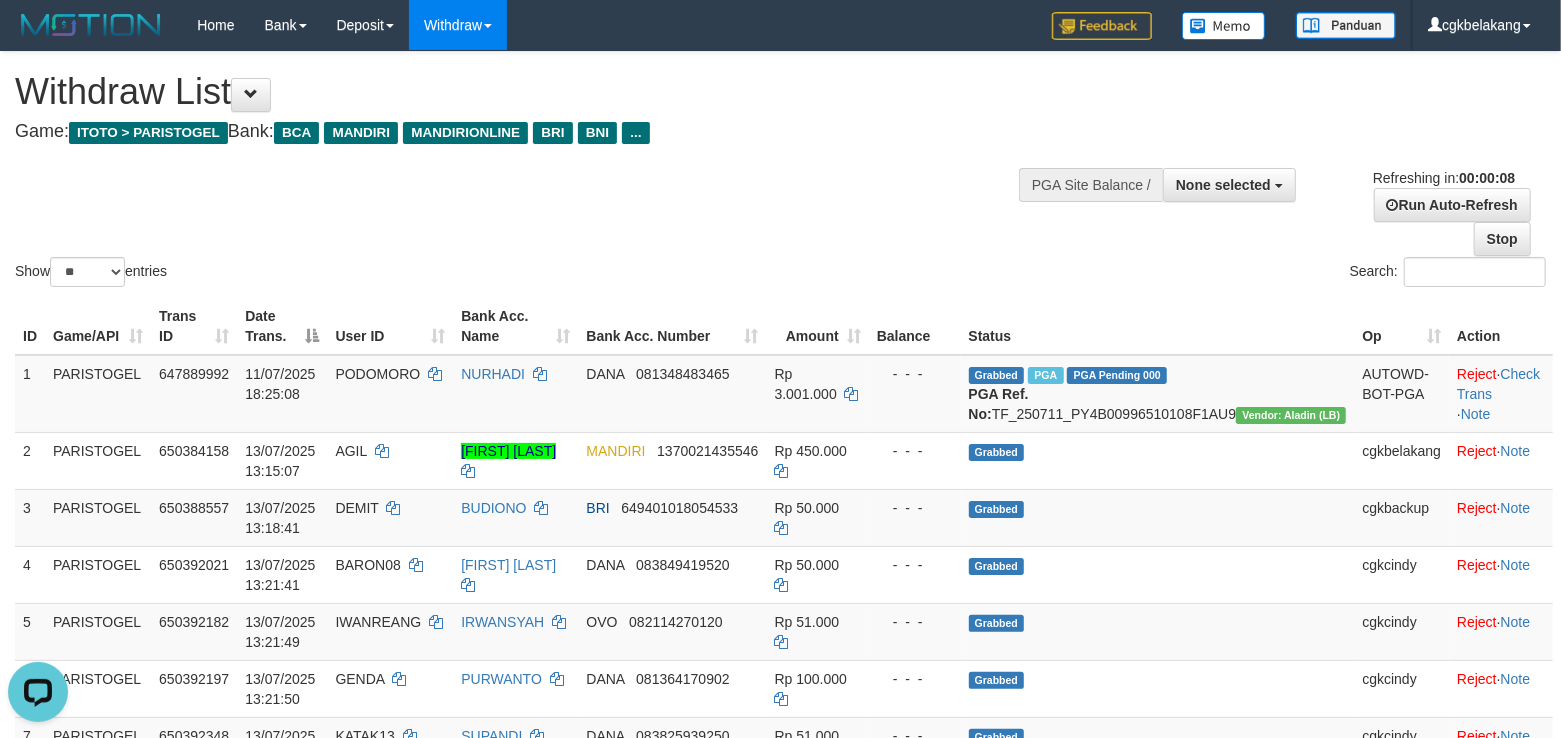 scroll, scrollTop: 0, scrollLeft: 0, axis: both 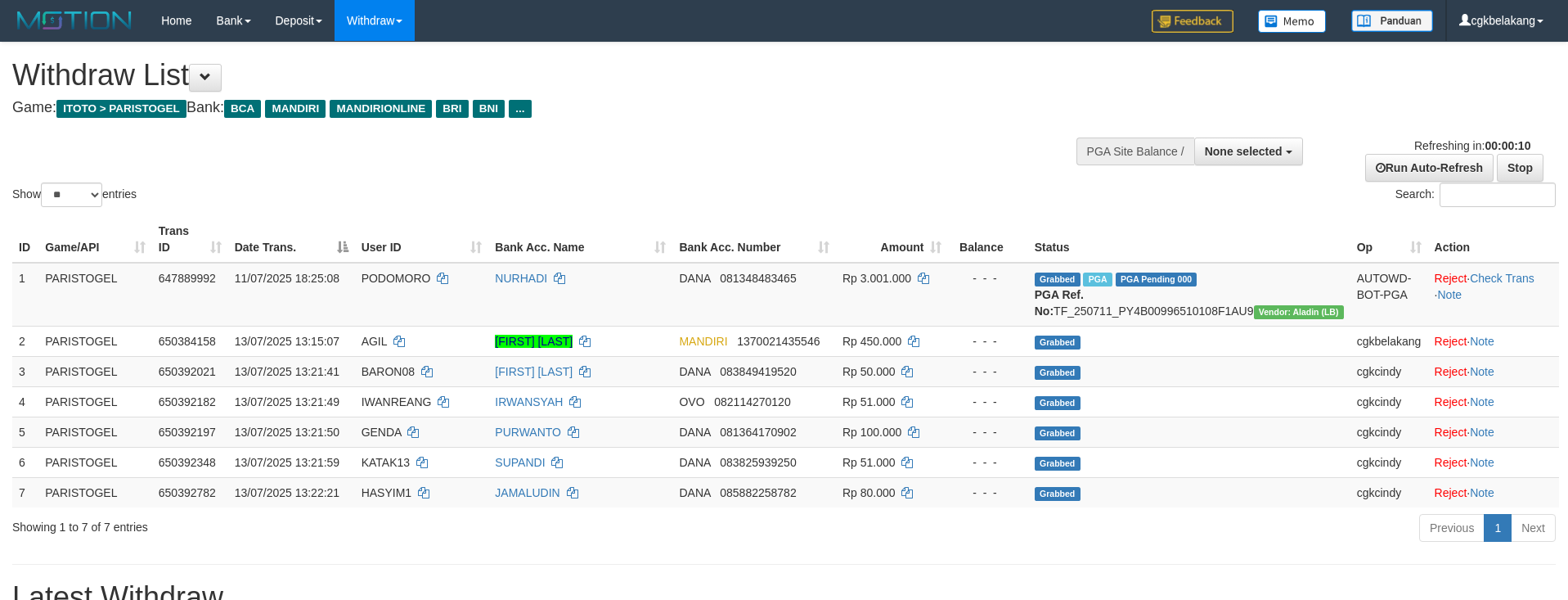 select 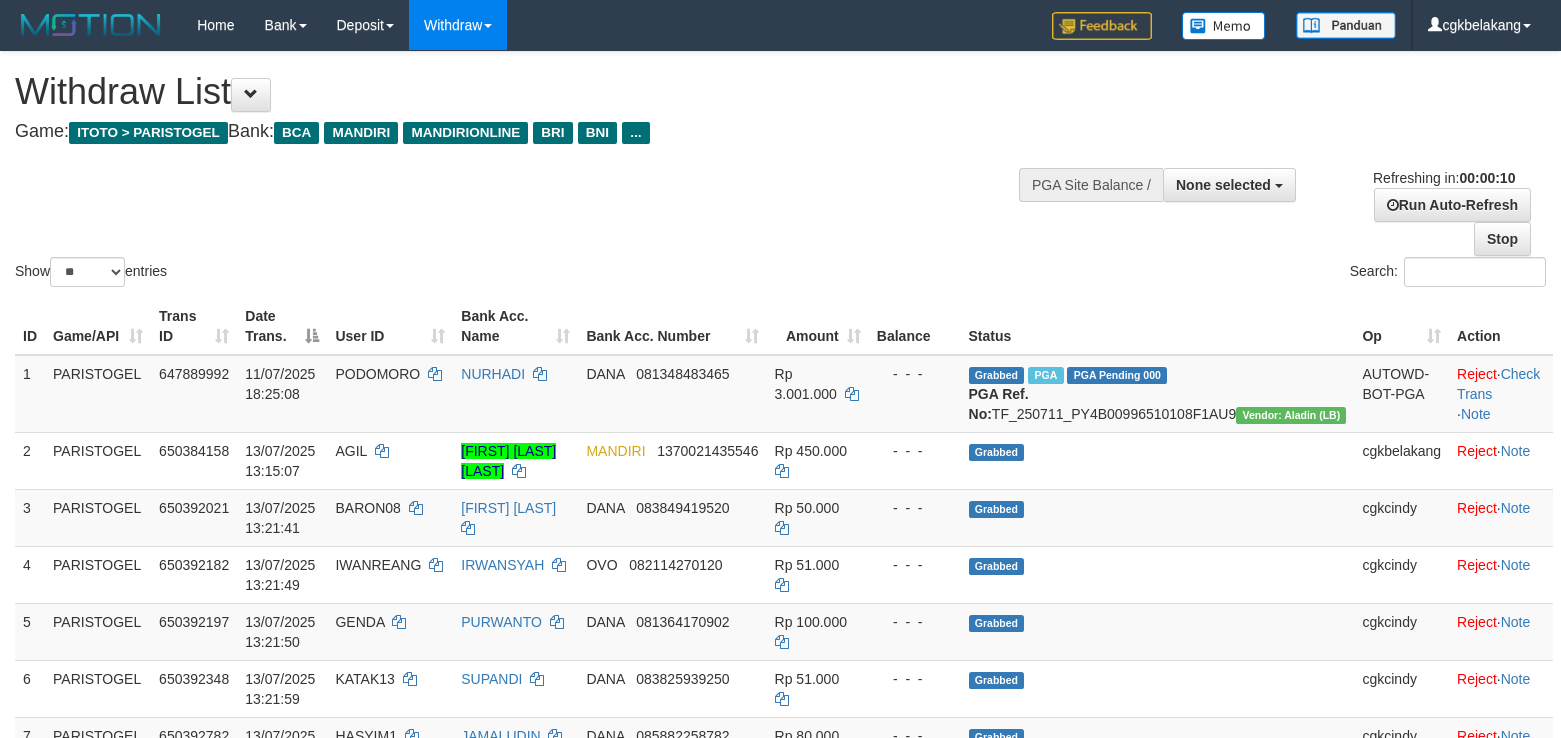 select 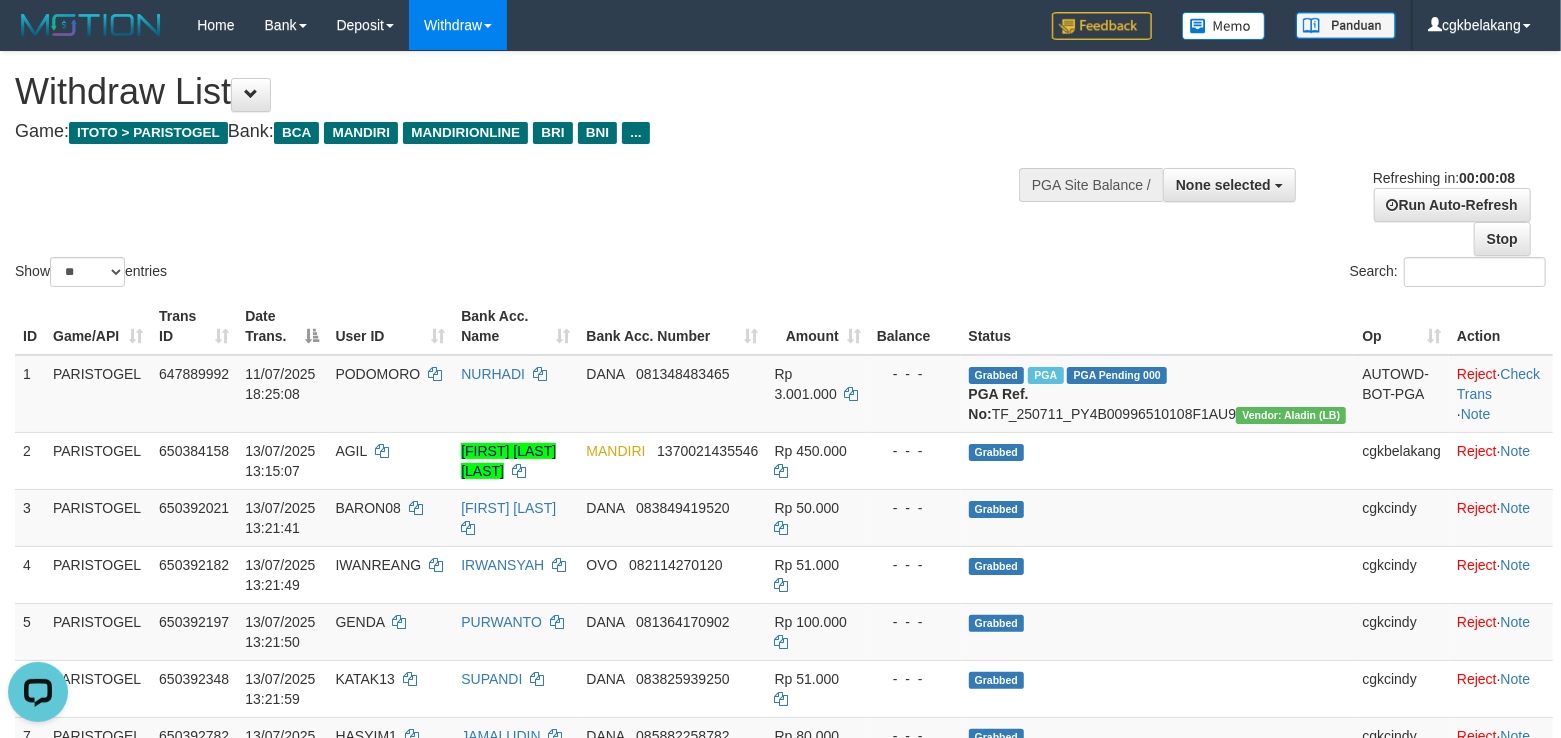 scroll, scrollTop: 0, scrollLeft: 0, axis: both 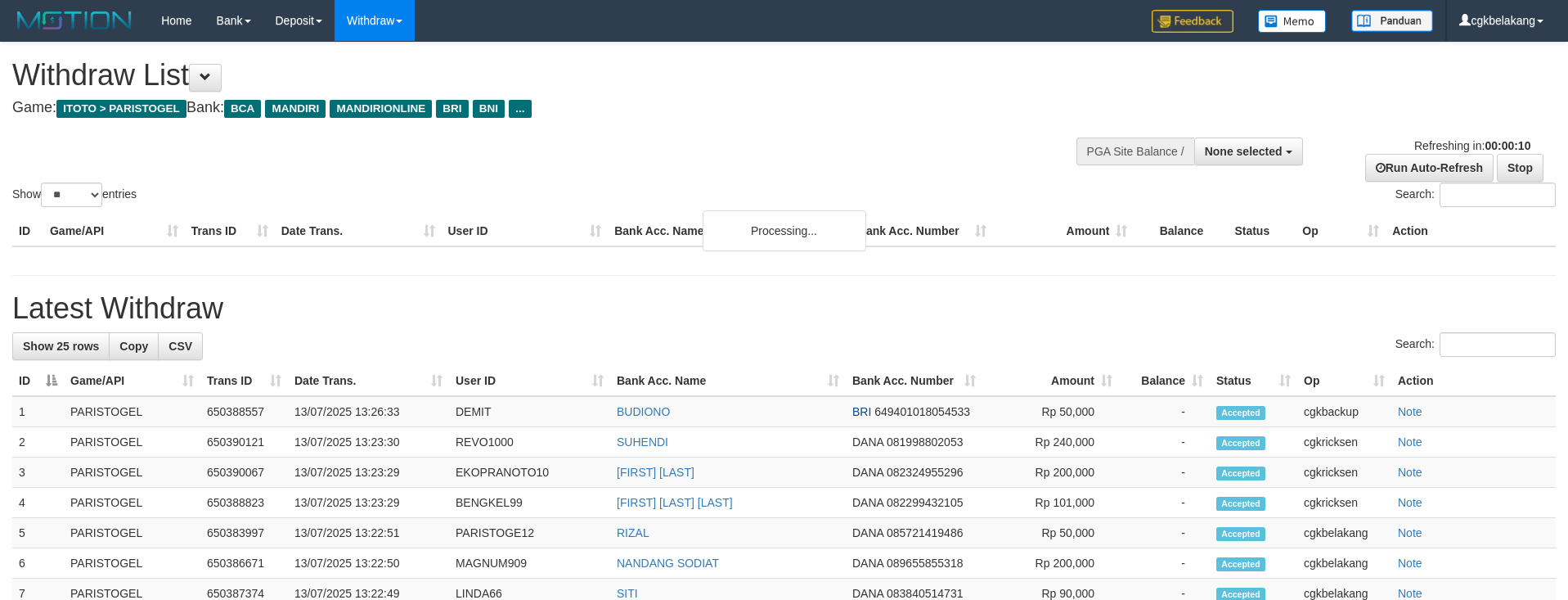 select 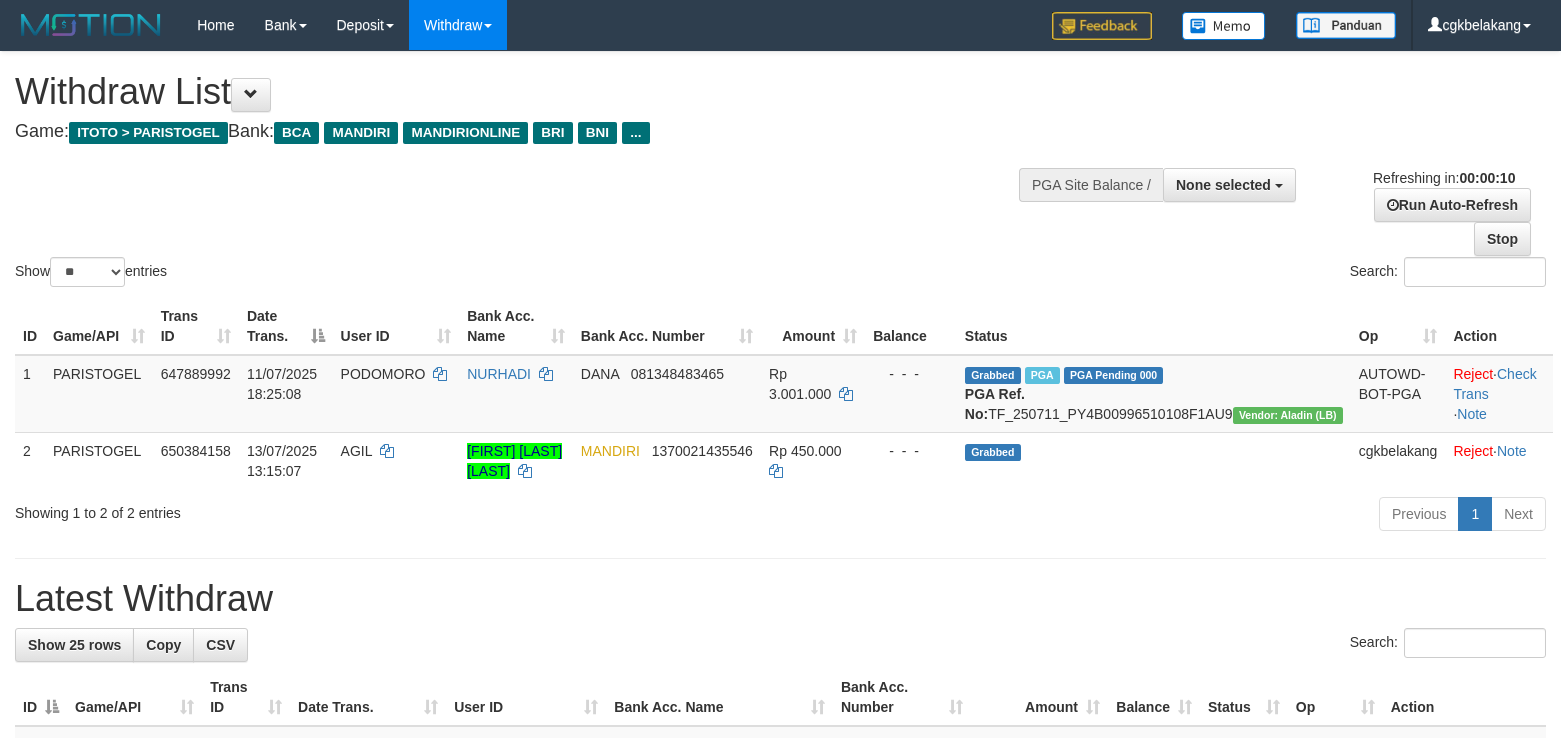 select 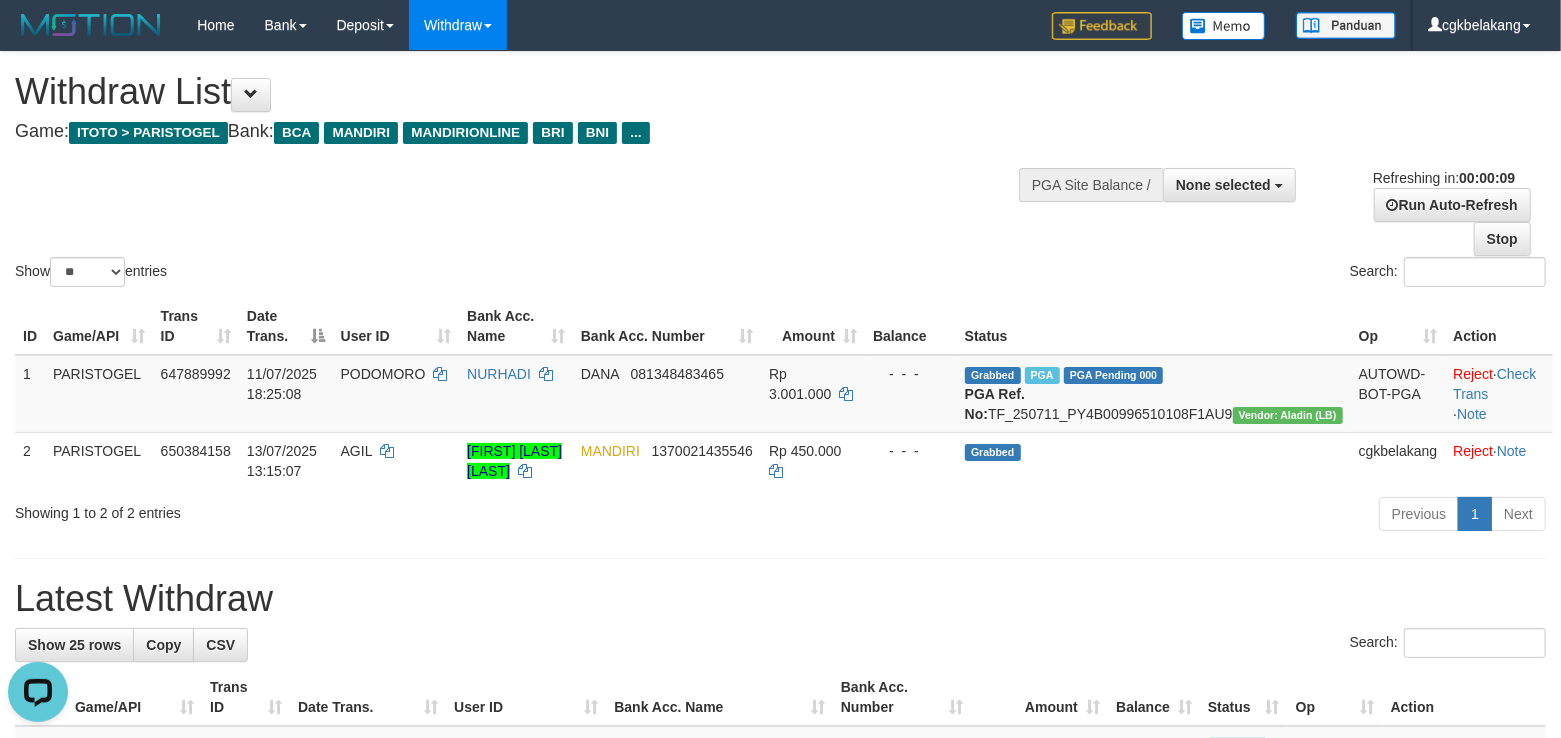 scroll, scrollTop: 0, scrollLeft: 0, axis: both 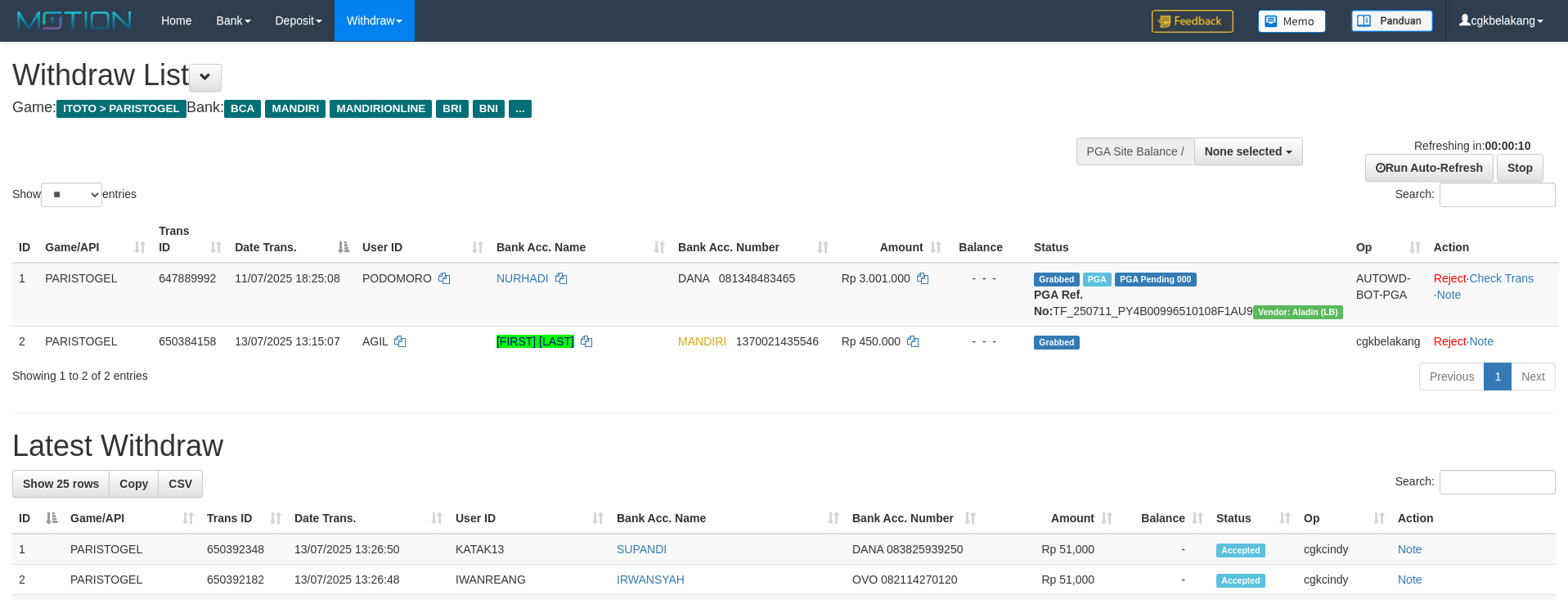 select 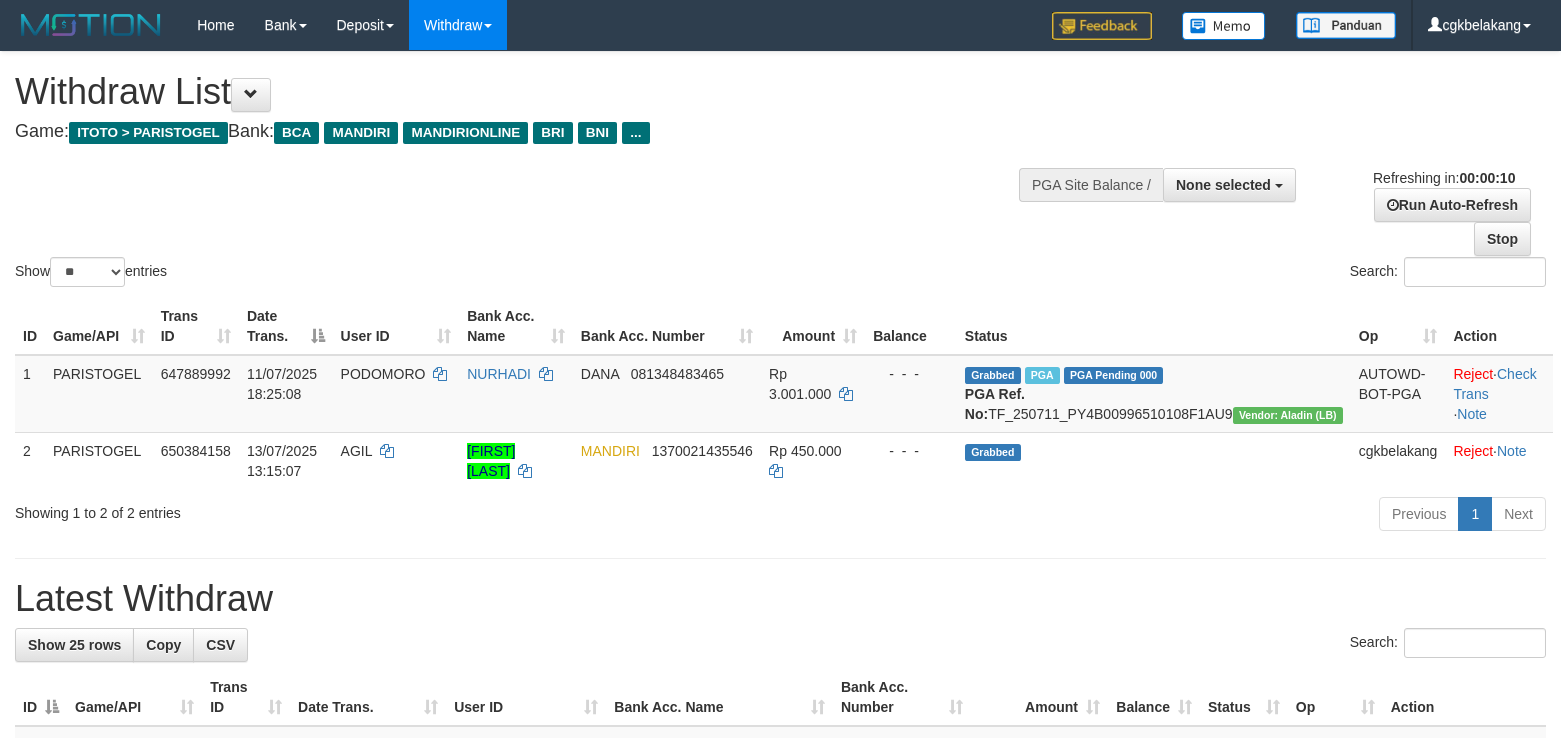 select 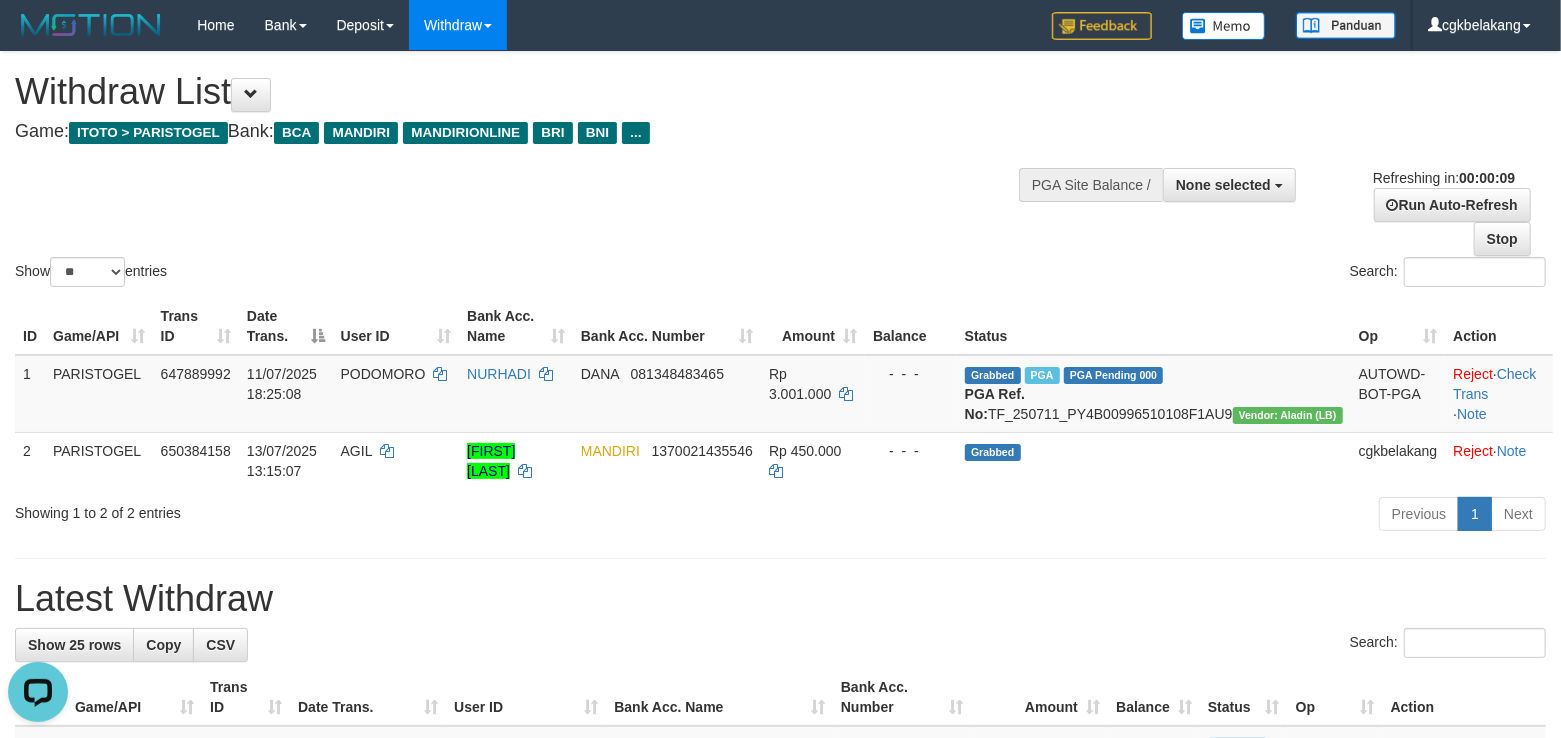 scroll, scrollTop: 0, scrollLeft: 0, axis: both 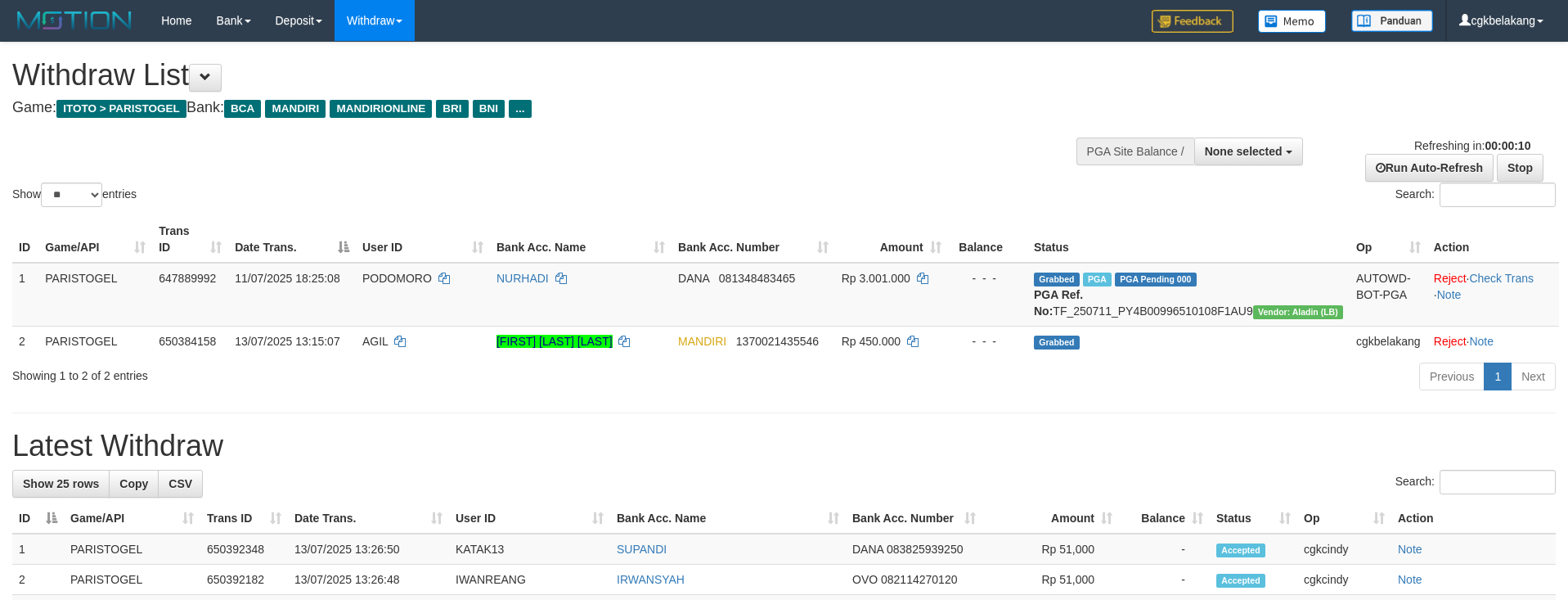 select 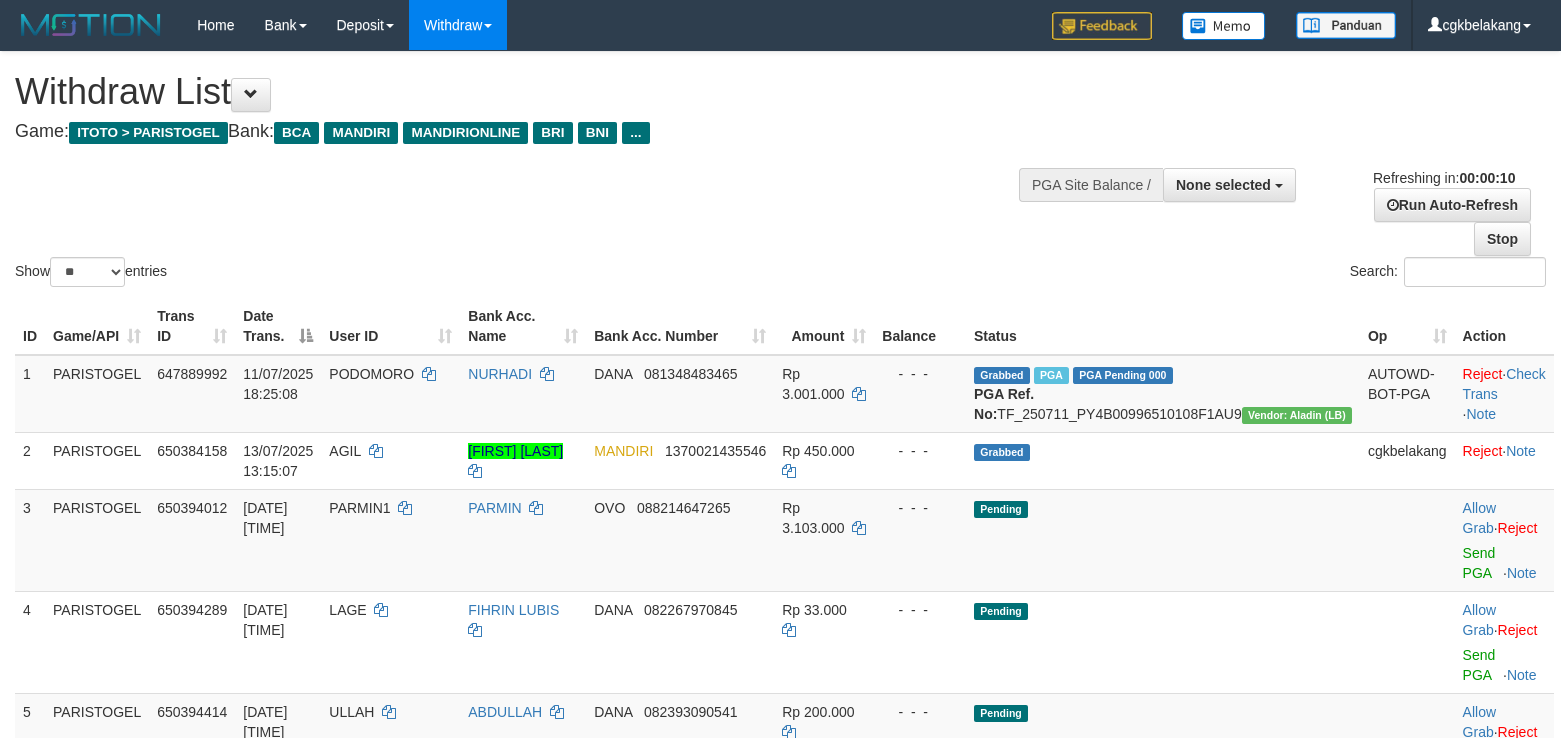 select 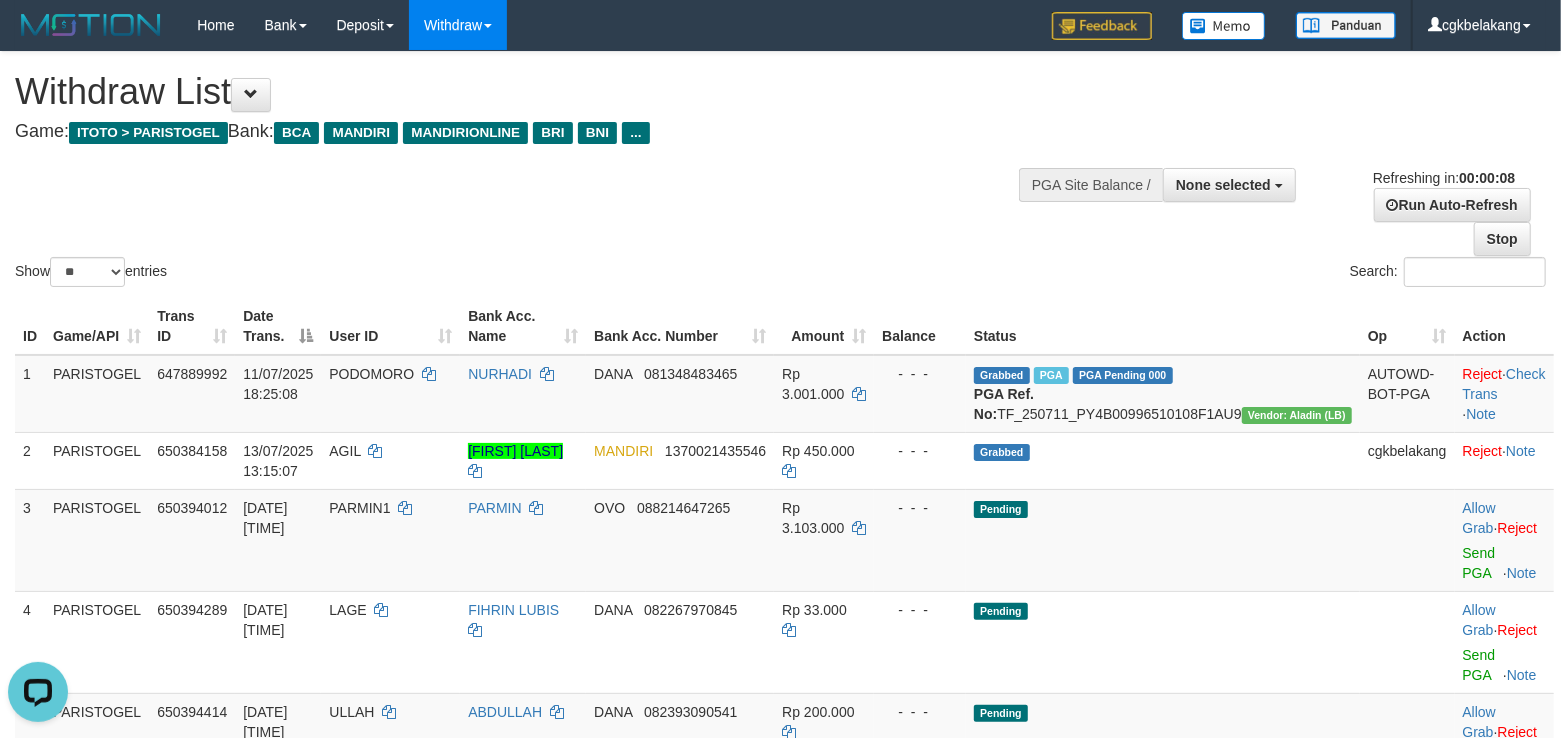 scroll, scrollTop: 0, scrollLeft: 0, axis: both 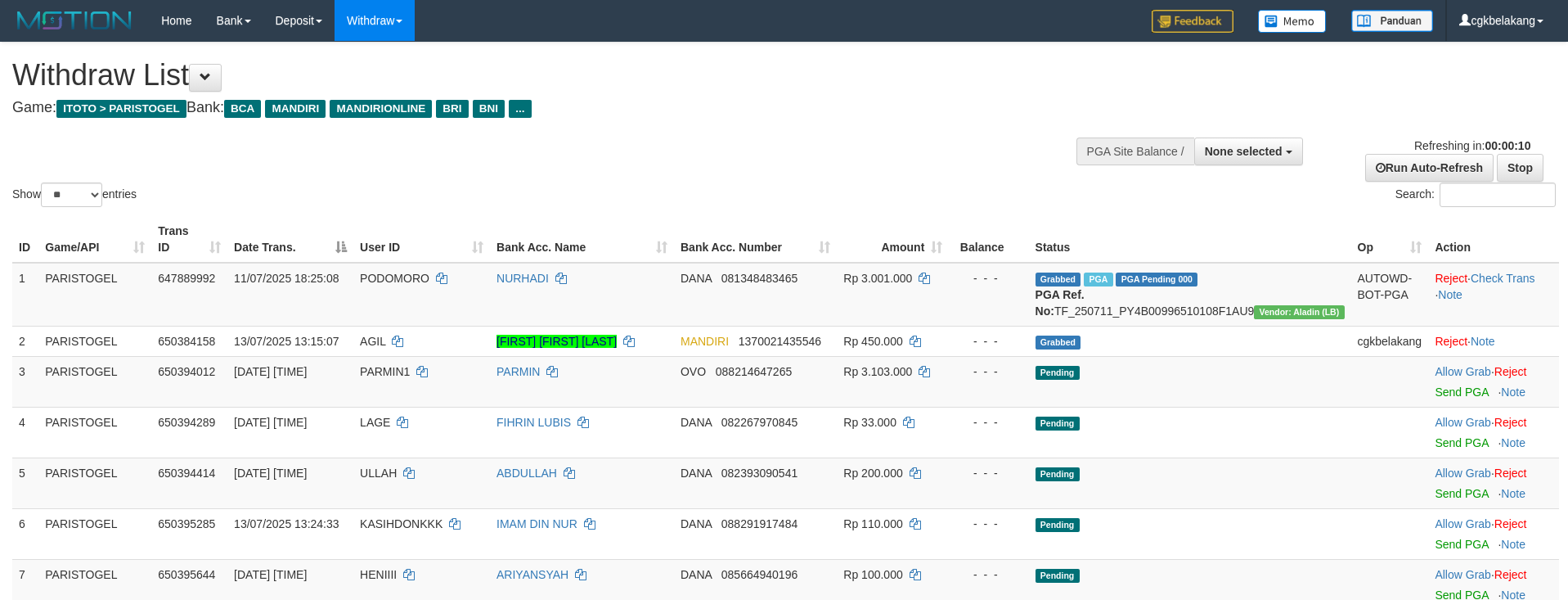 select 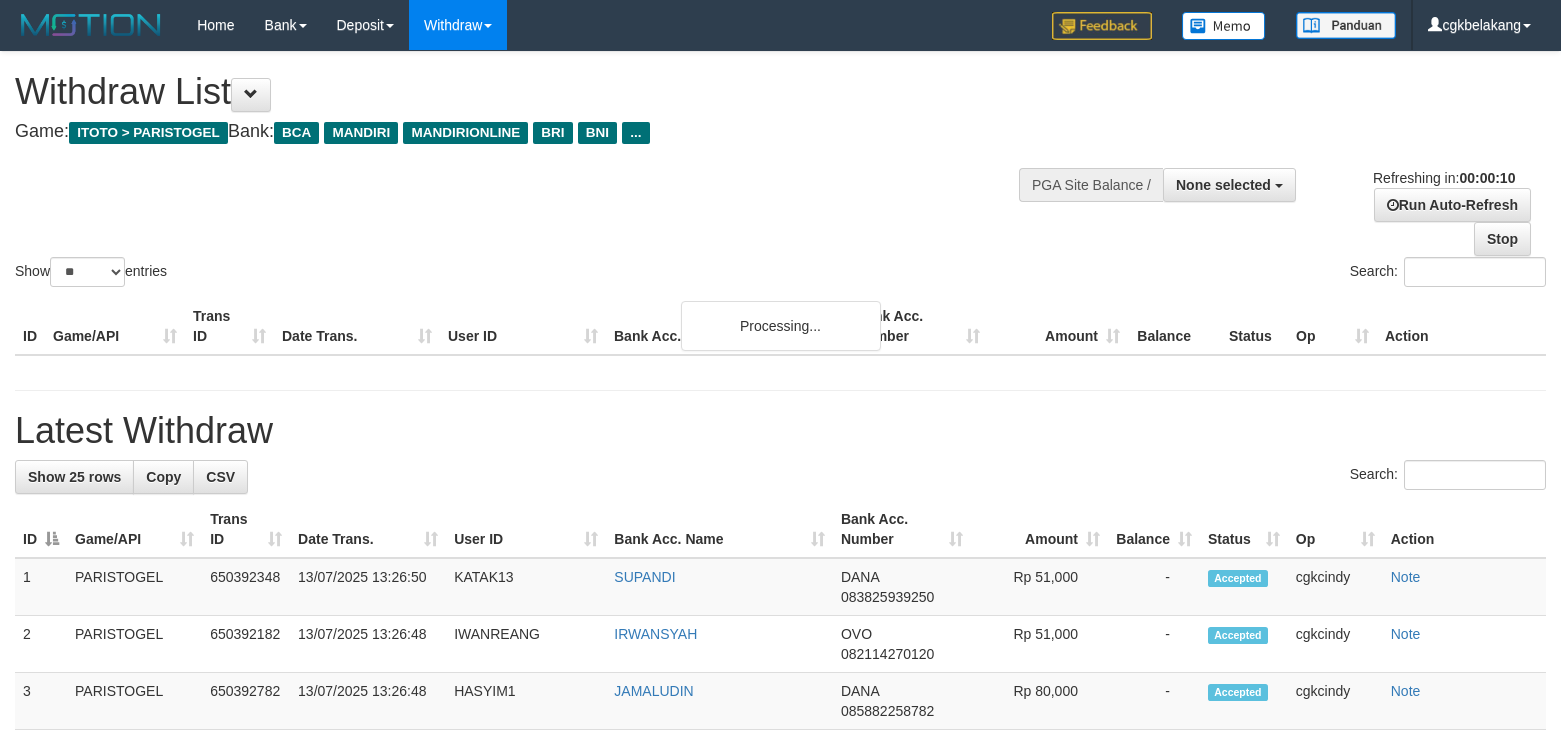 select 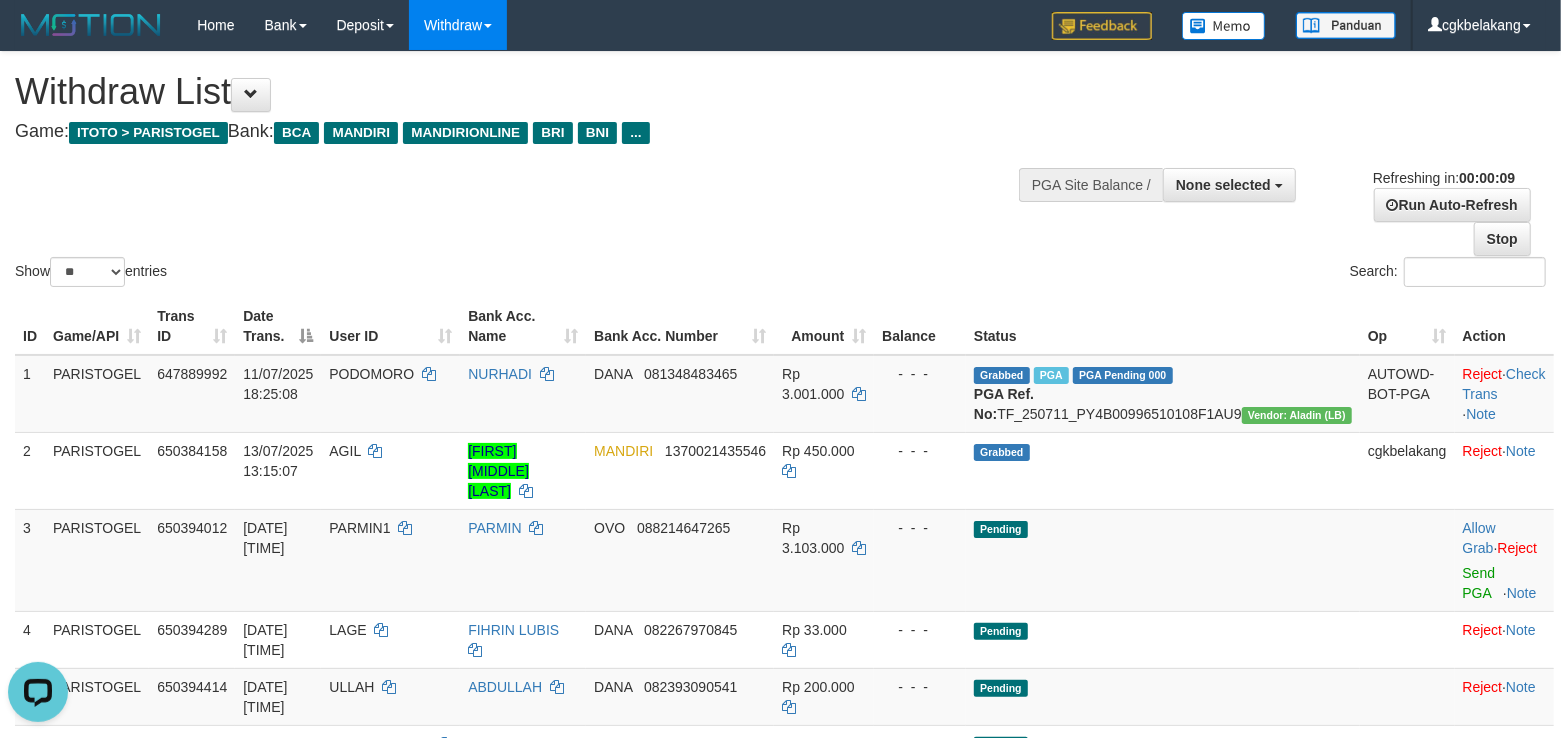 scroll, scrollTop: 0, scrollLeft: 0, axis: both 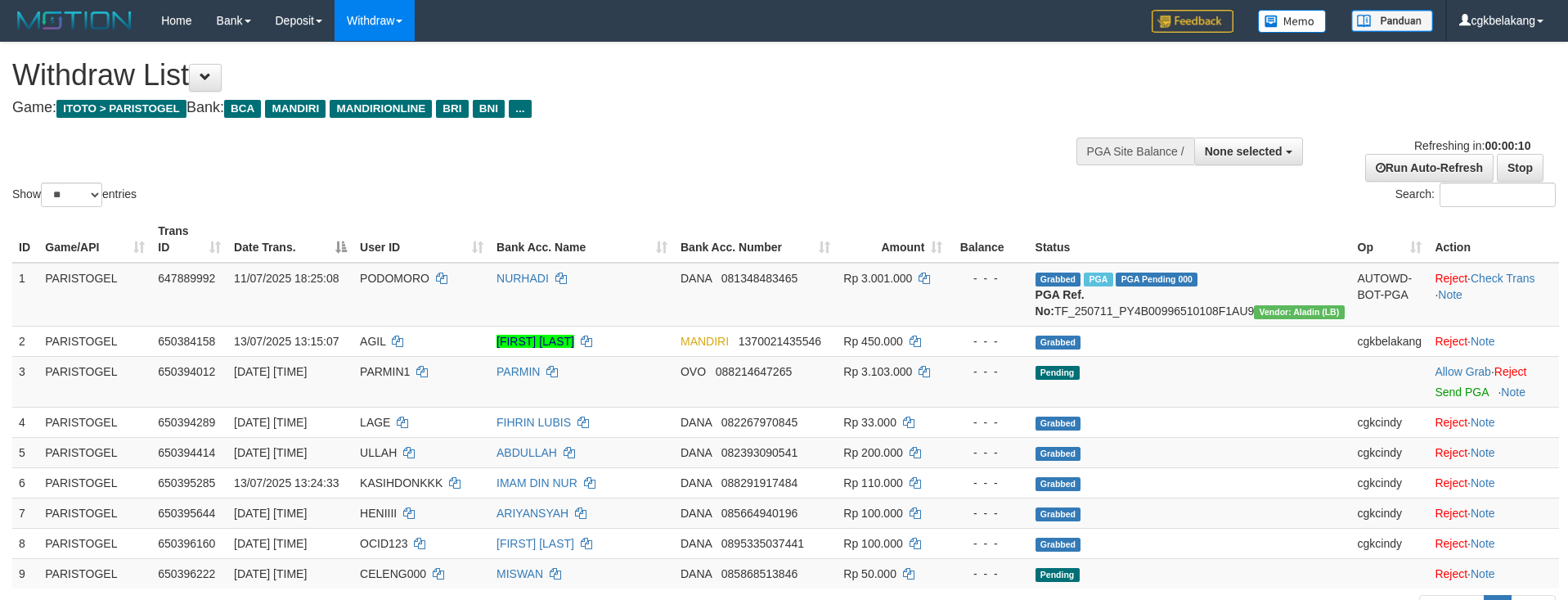 select 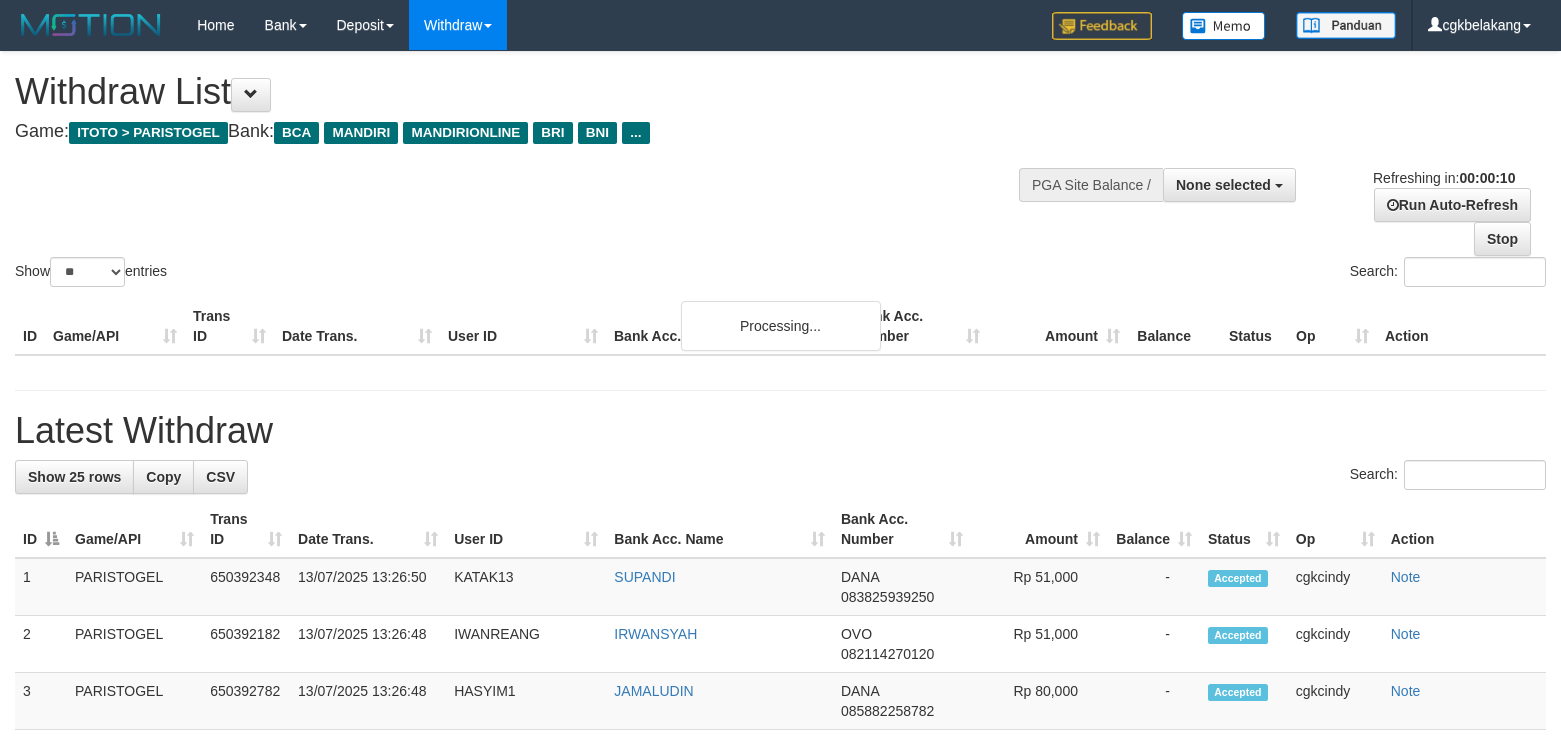 select 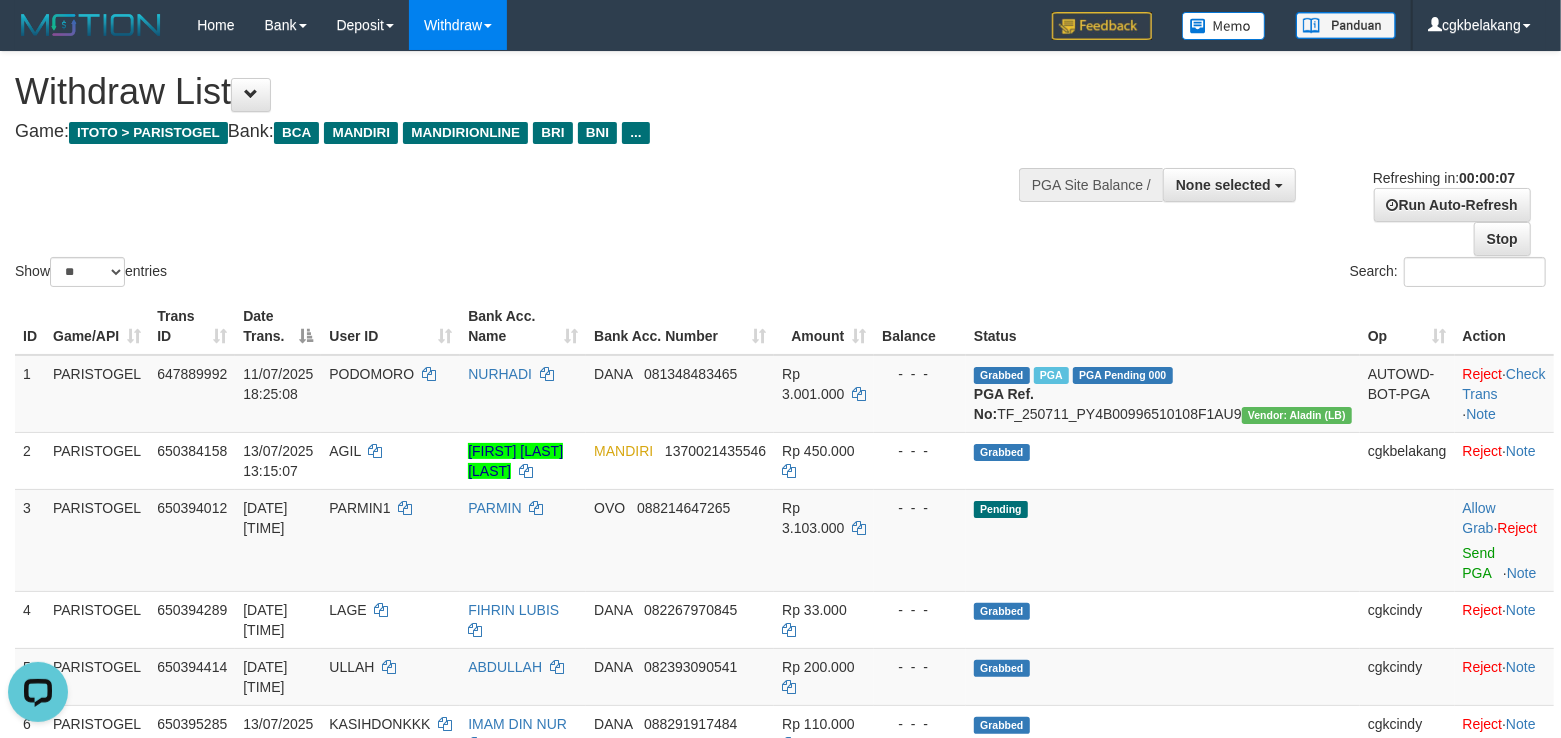 scroll, scrollTop: 0, scrollLeft: 0, axis: both 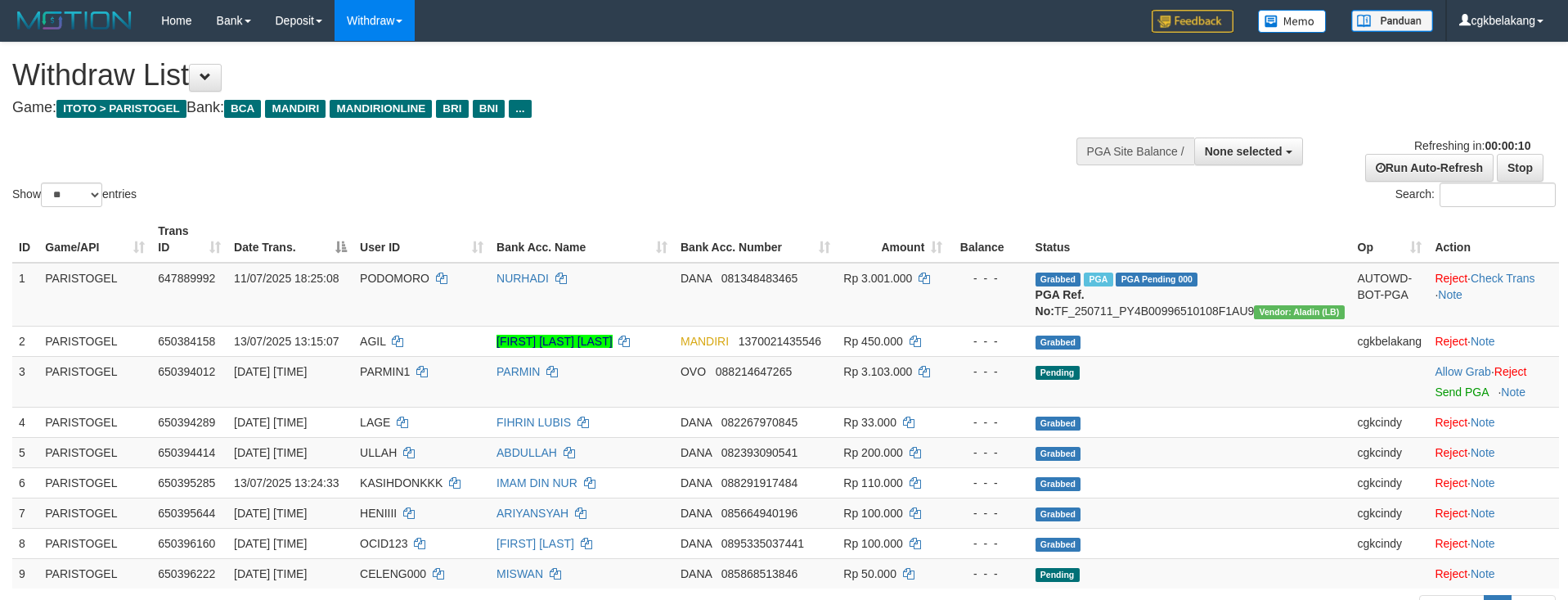 select 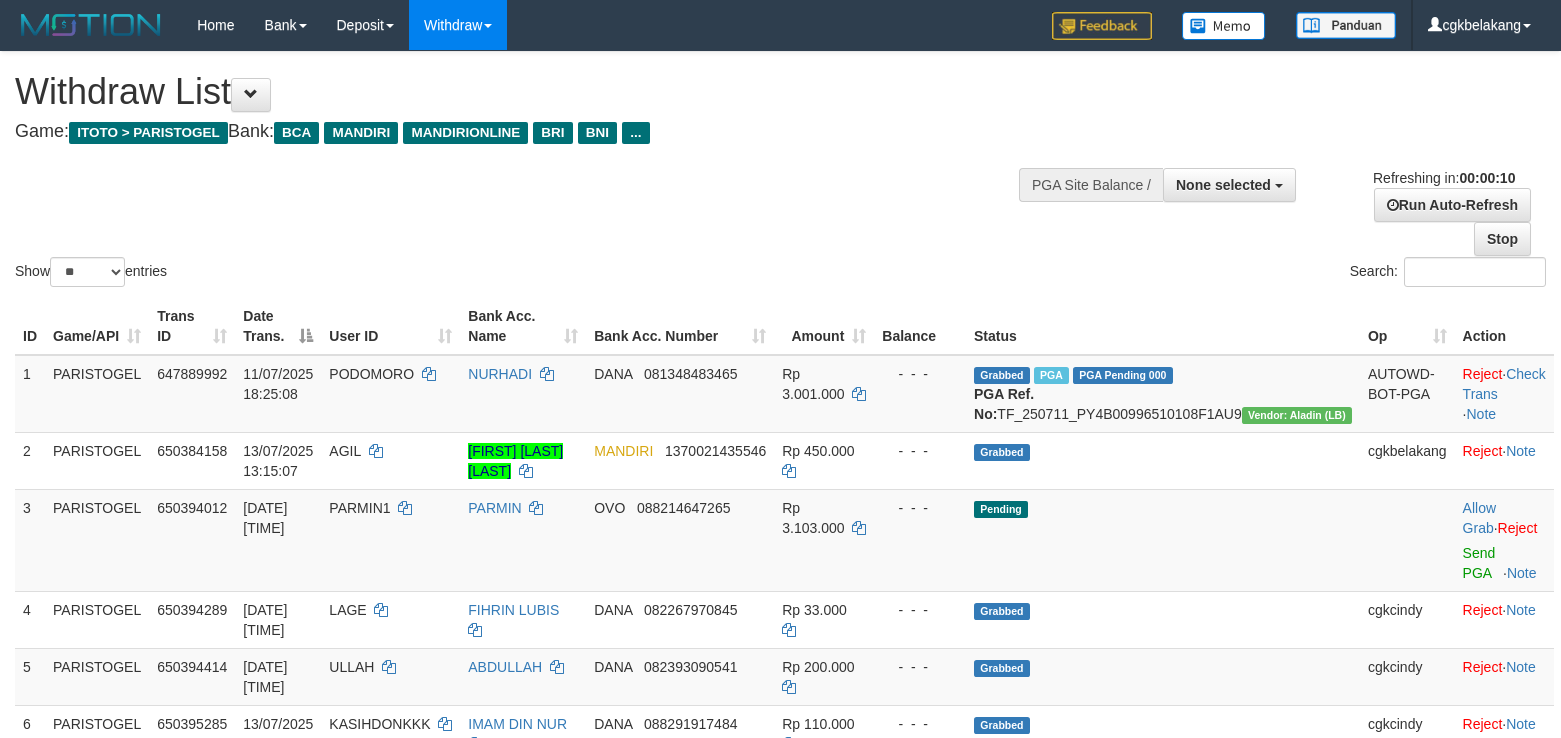 select 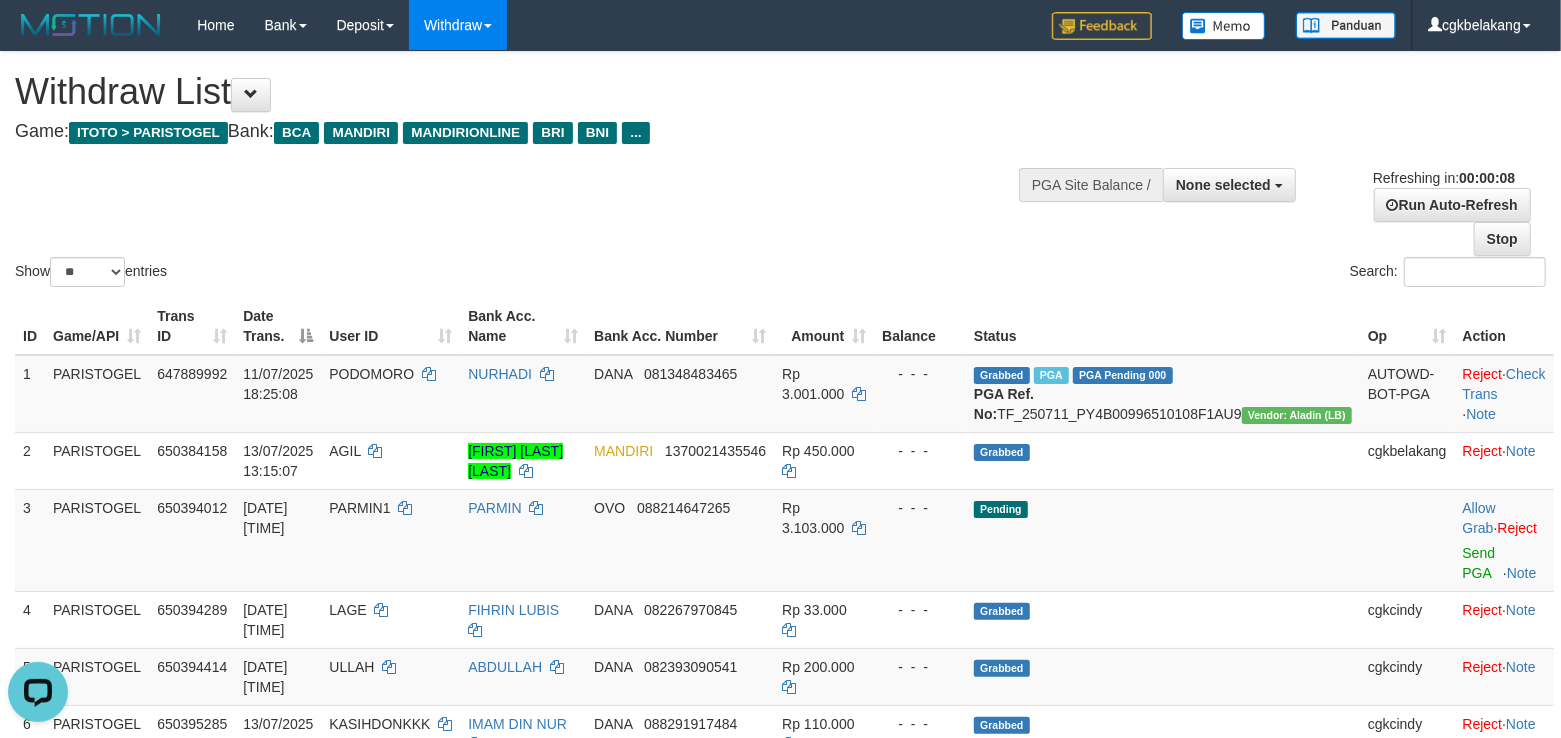 scroll, scrollTop: 0, scrollLeft: 0, axis: both 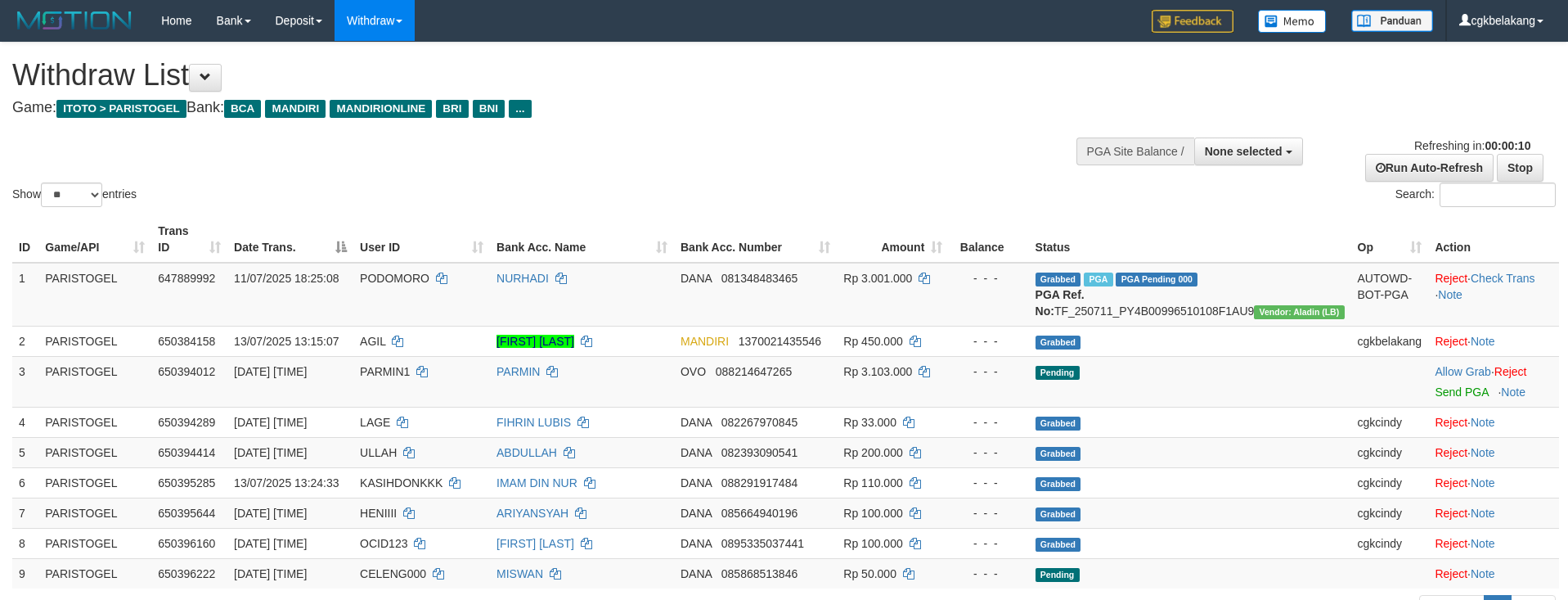 select 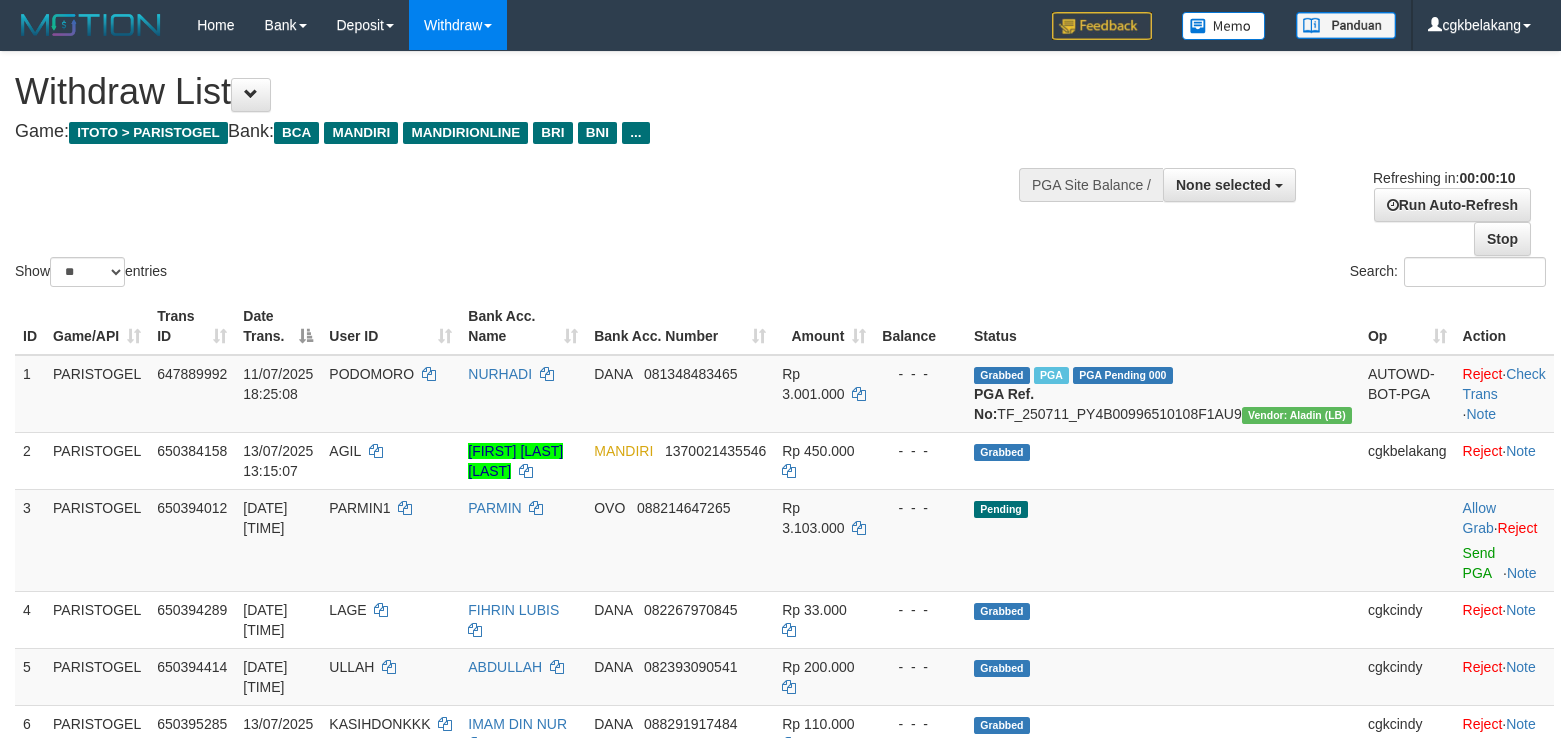 select 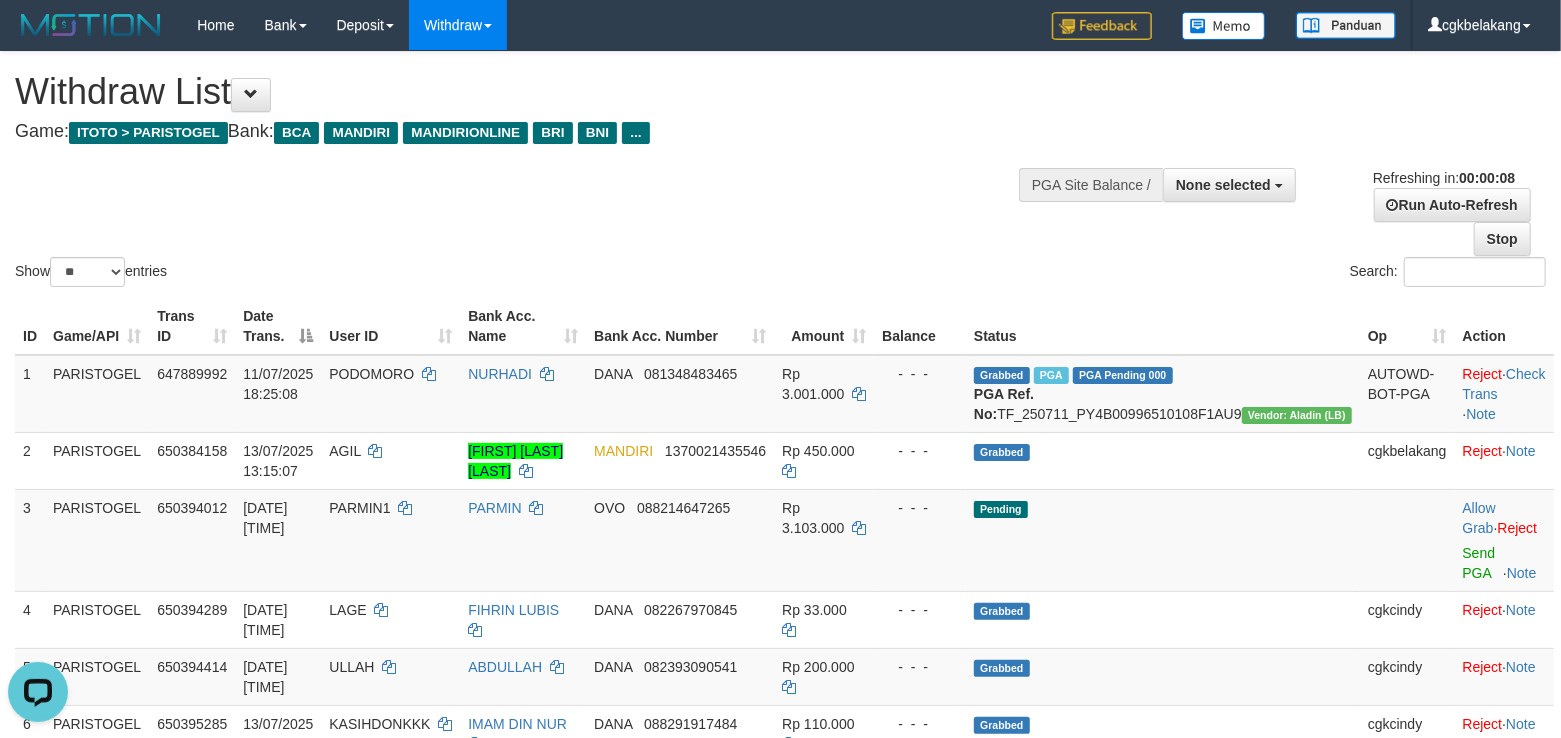 scroll, scrollTop: 0, scrollLeft: 0, axis: both 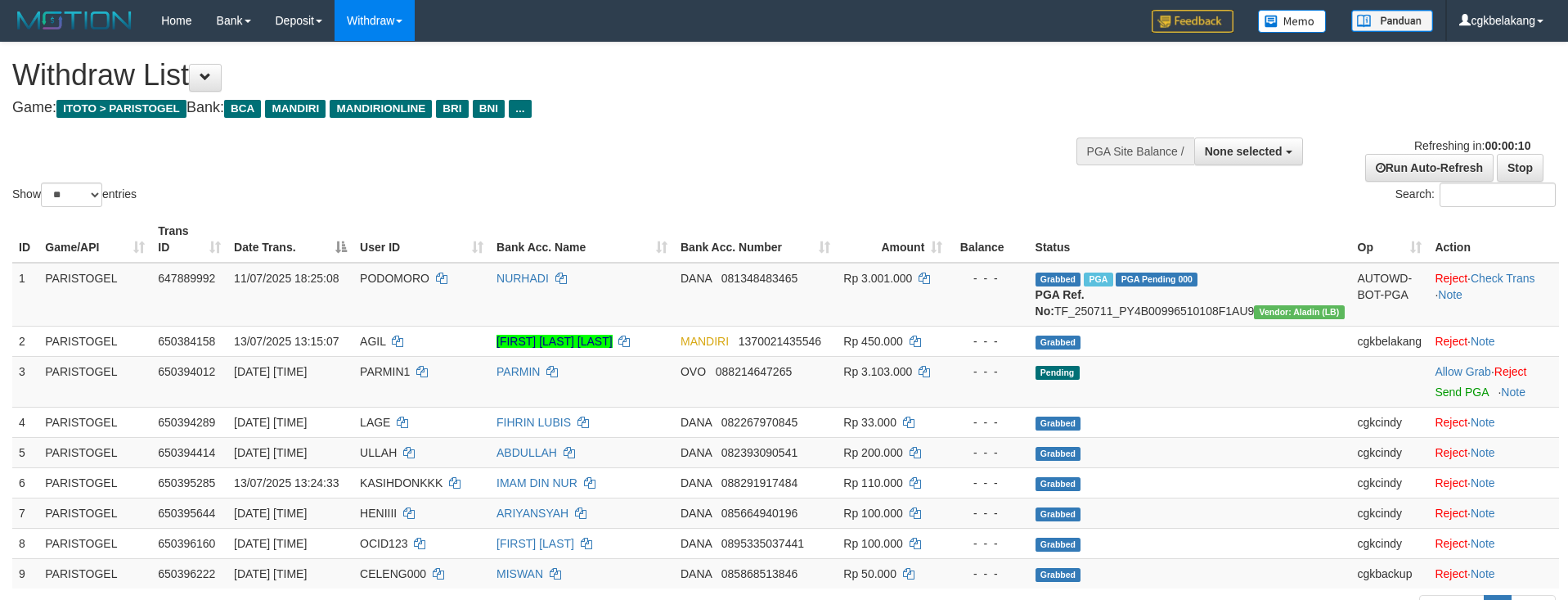 select 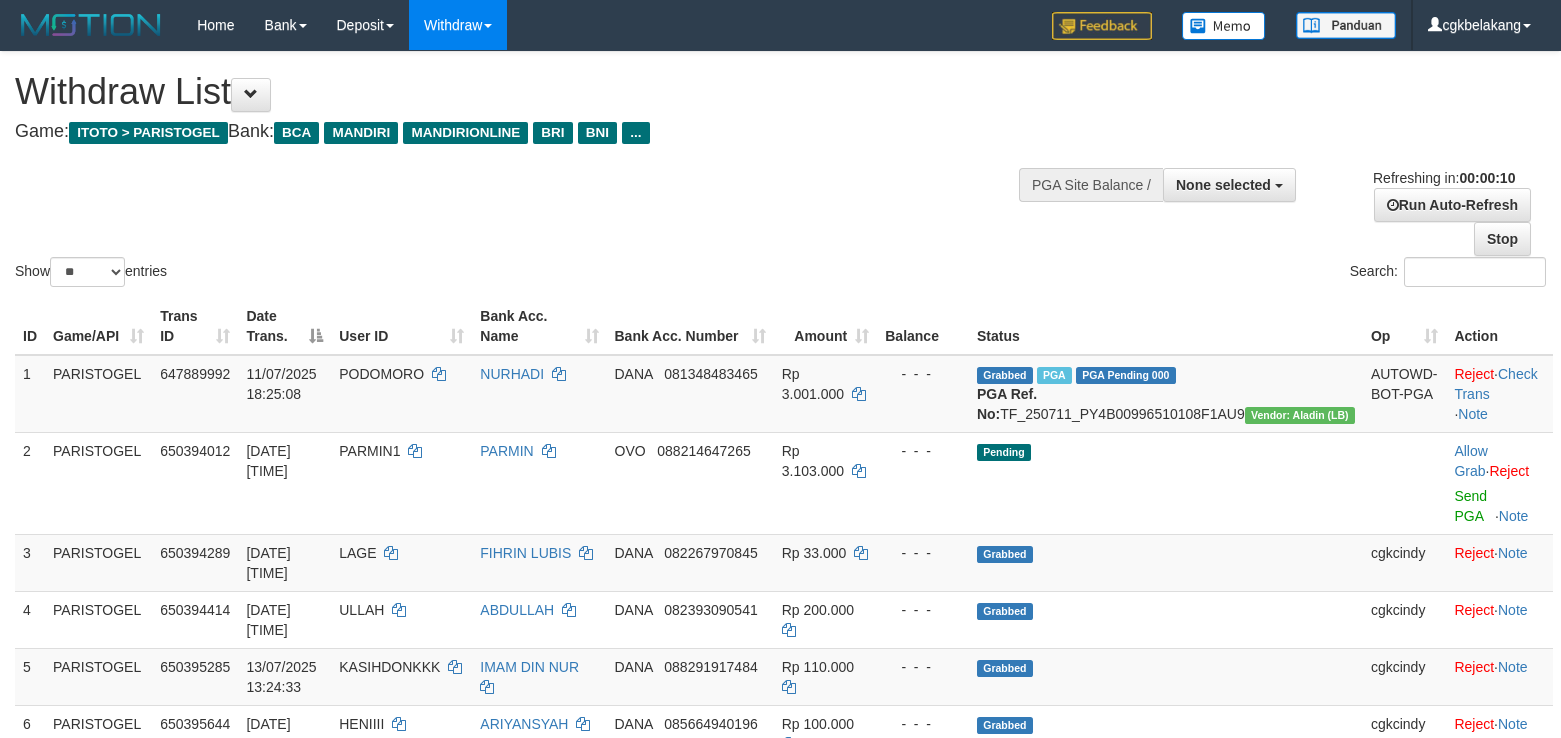 select 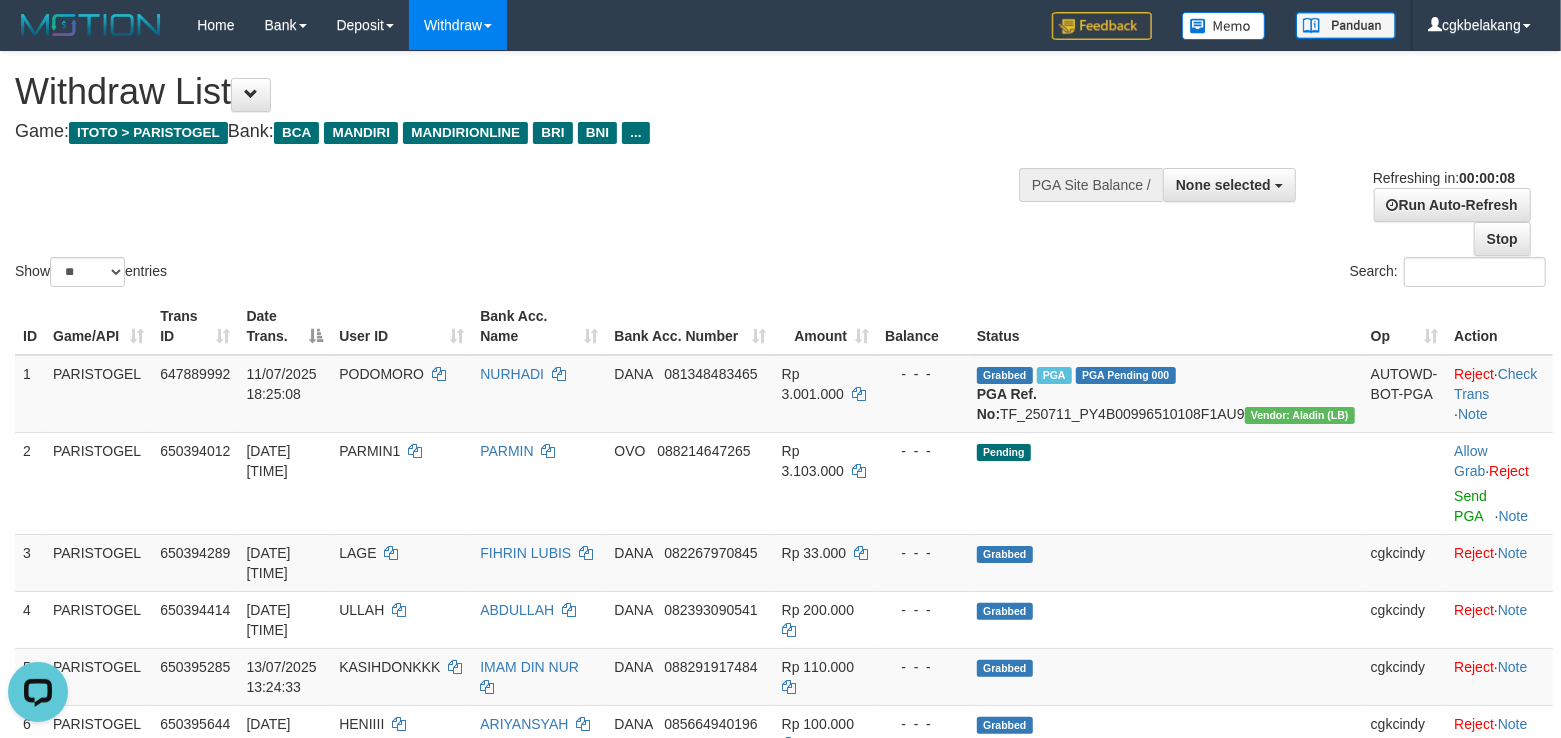 scroll, scrollTop: 0, scrollLeft: 0, axis: both 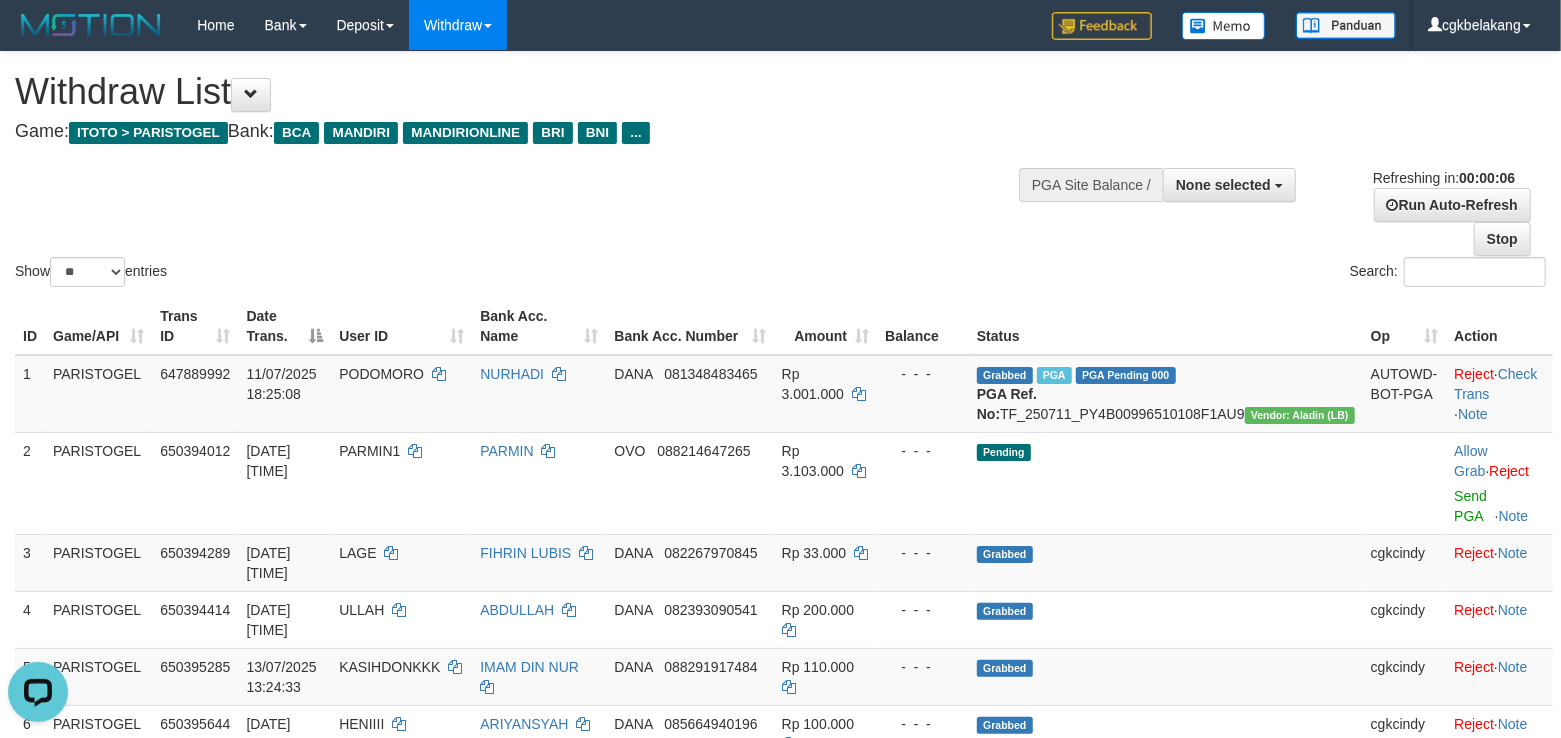 click on "Search:" at bounding box center [1171, 274] 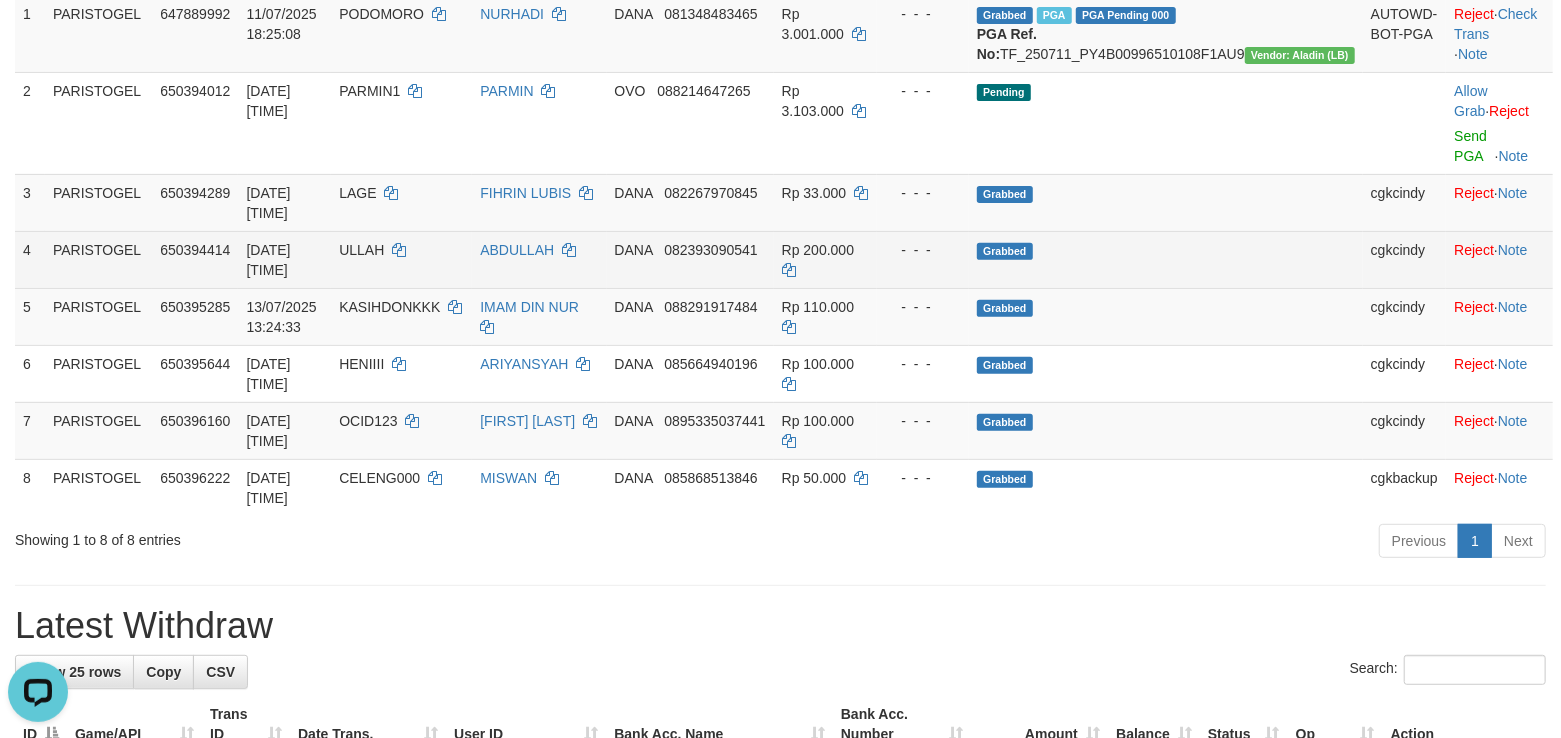 scroll, scrollTop: 400, scrollLeft: 0, axis: vertical 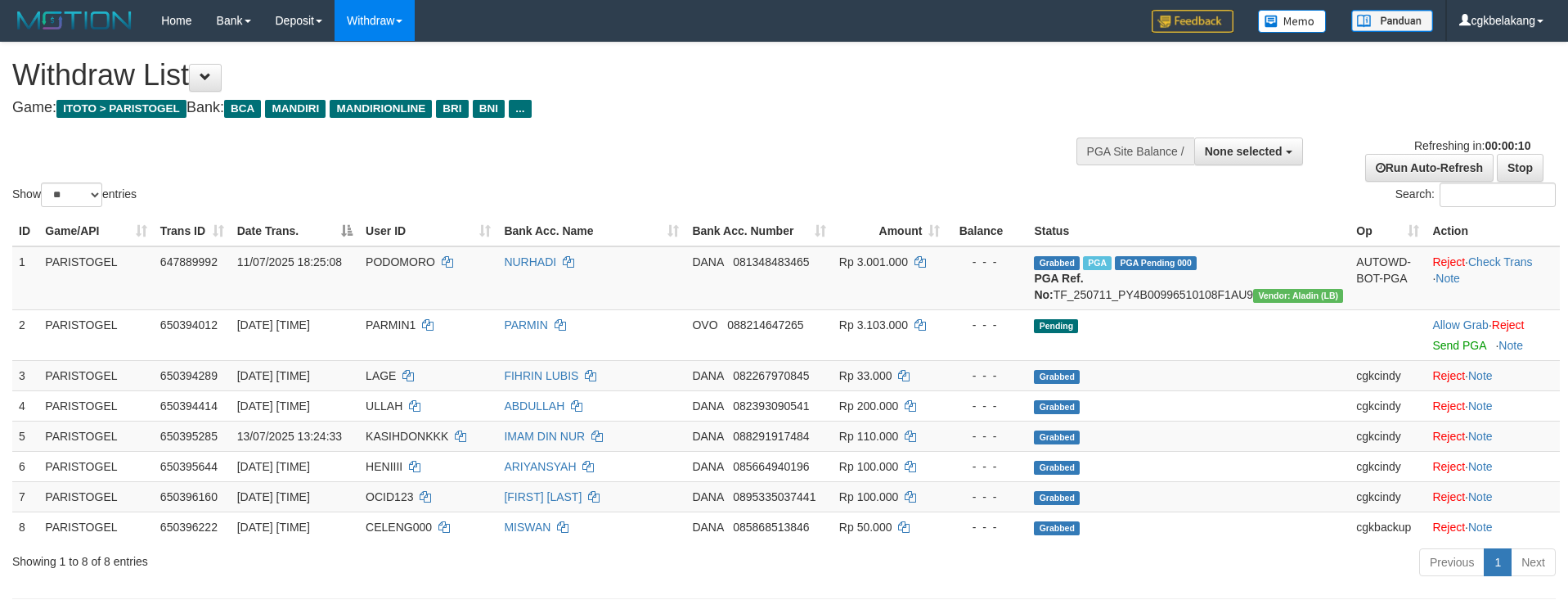 select 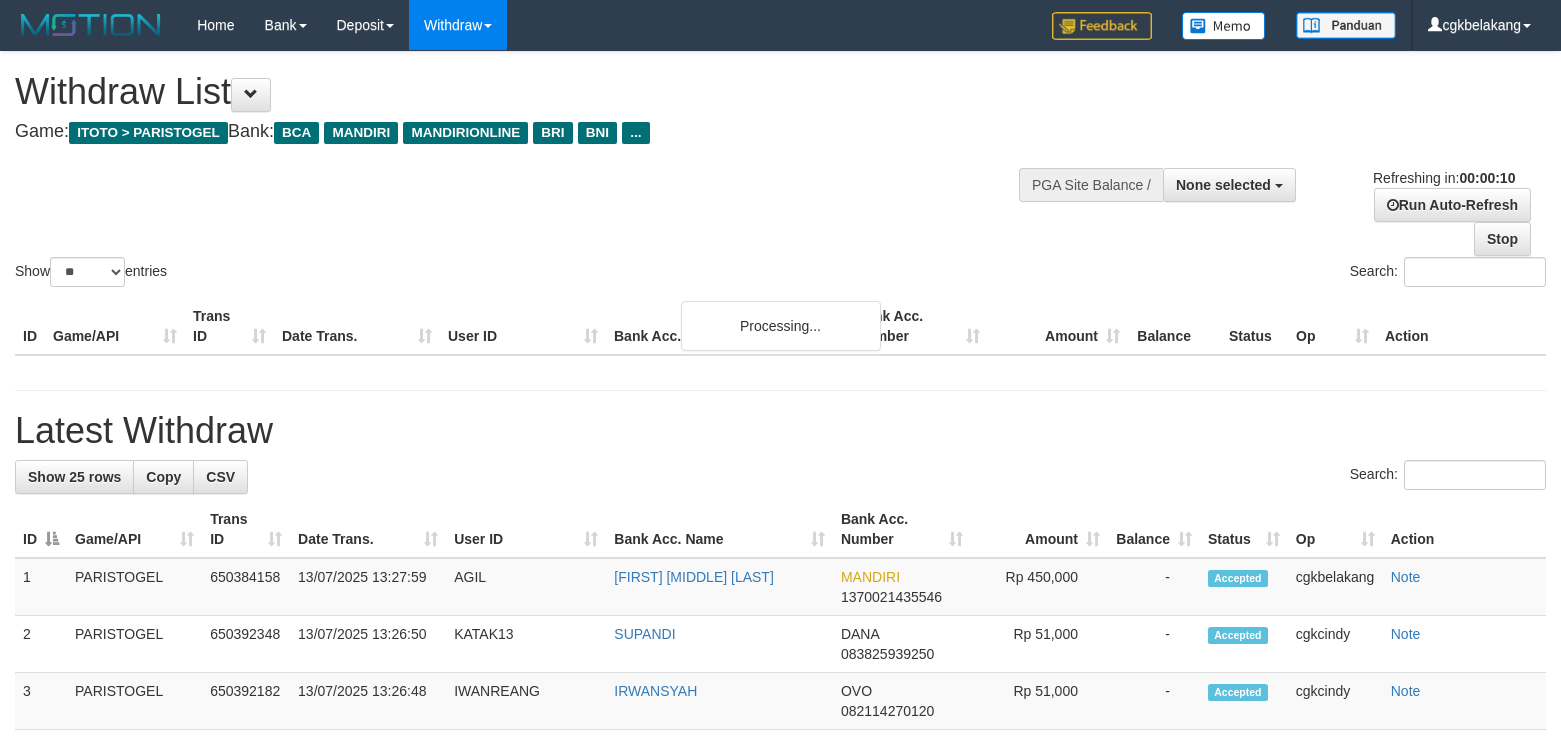 select 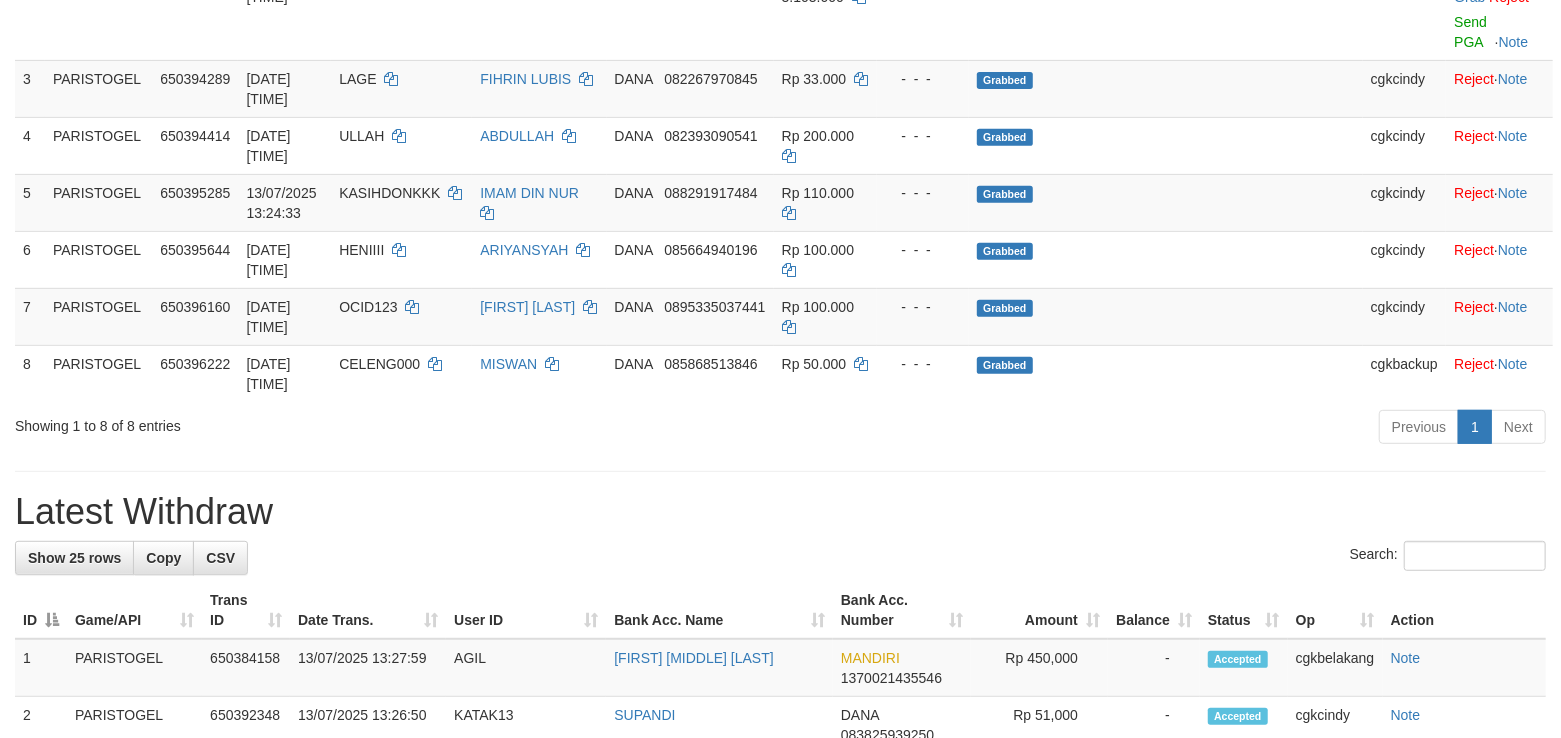 scroll, scrollTop: 400, scrollLeft: 0, axis: vertical 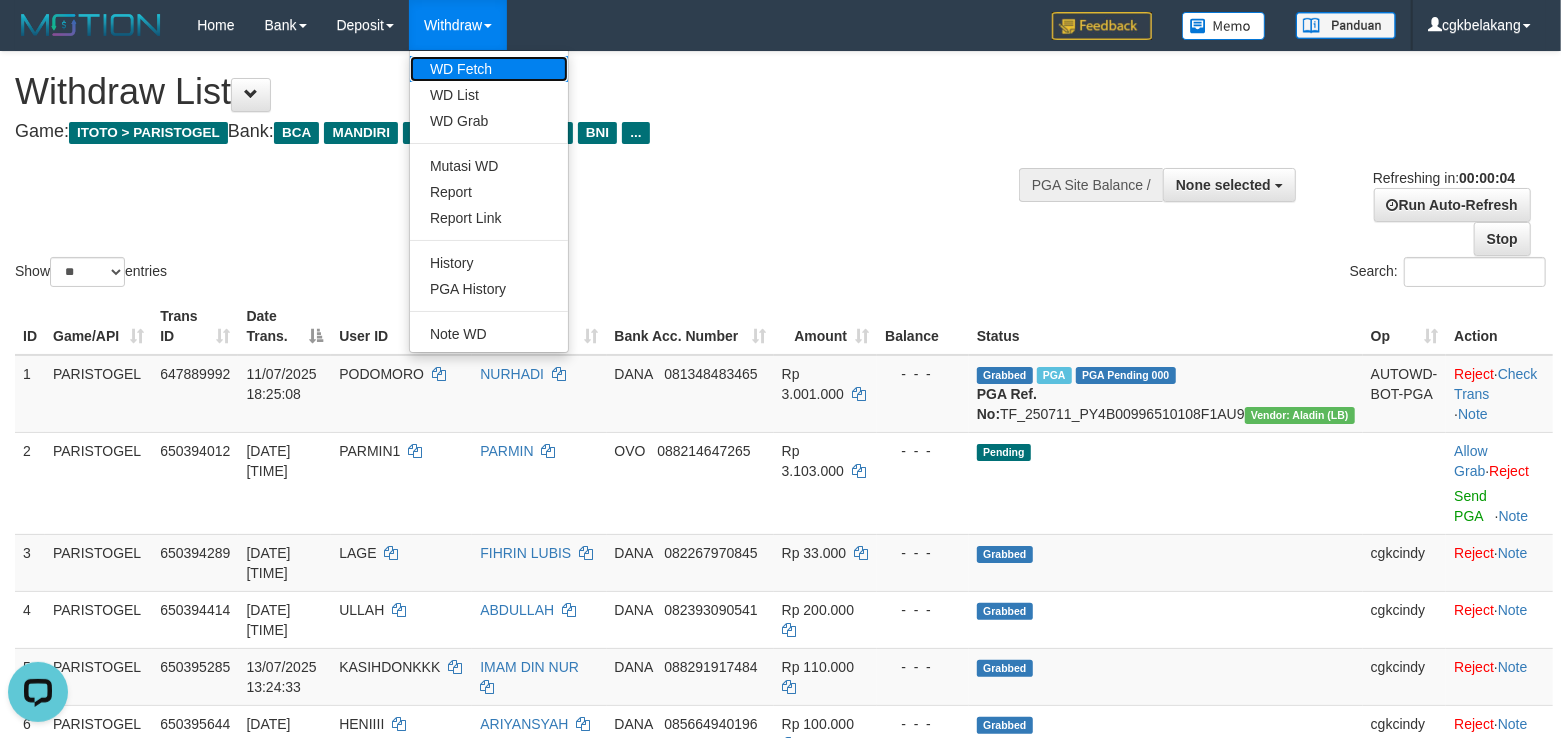 click on "WD Fetch" at bounding box center (489, 69) 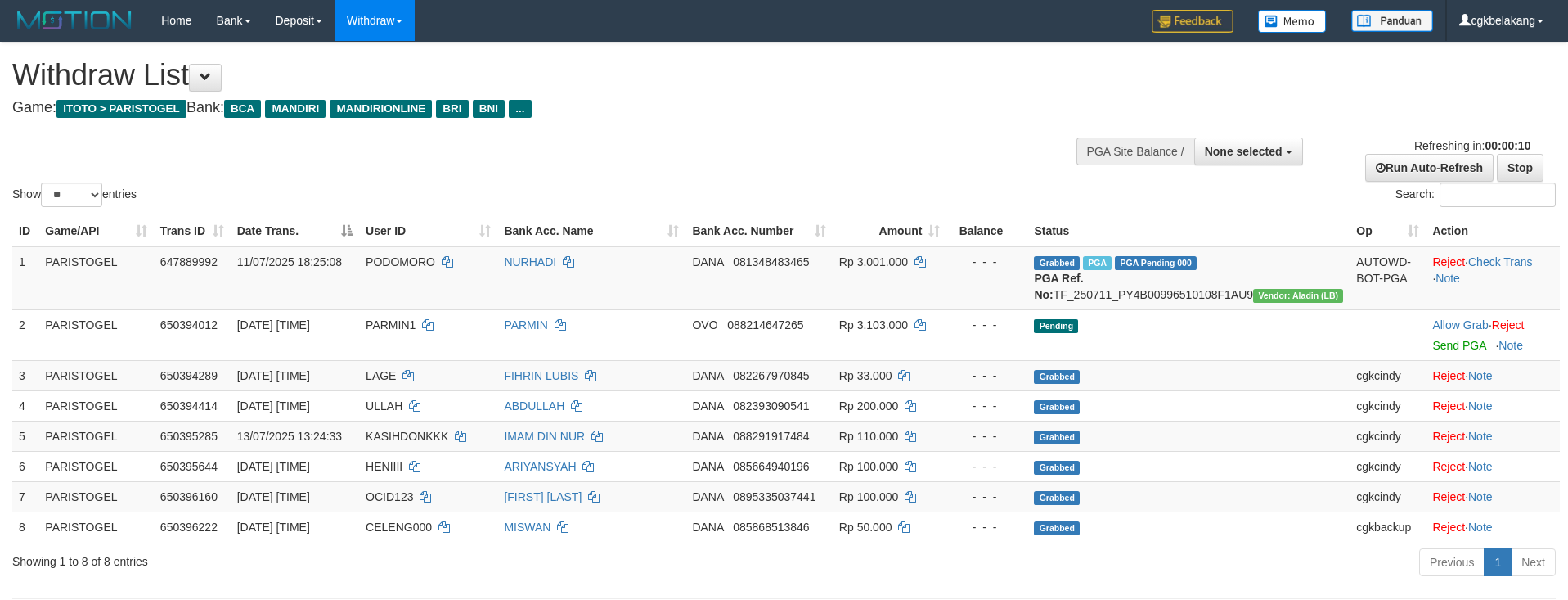select 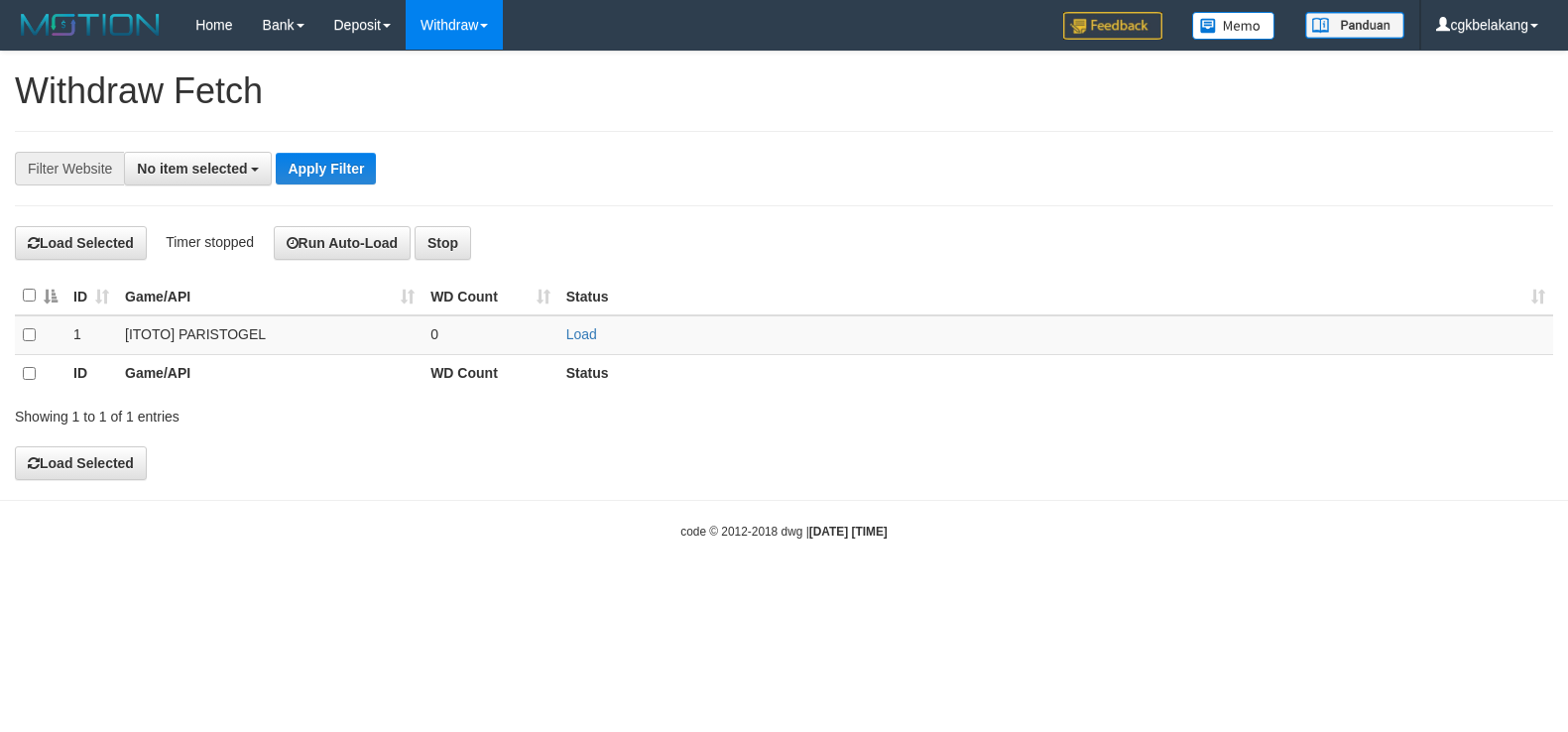 select 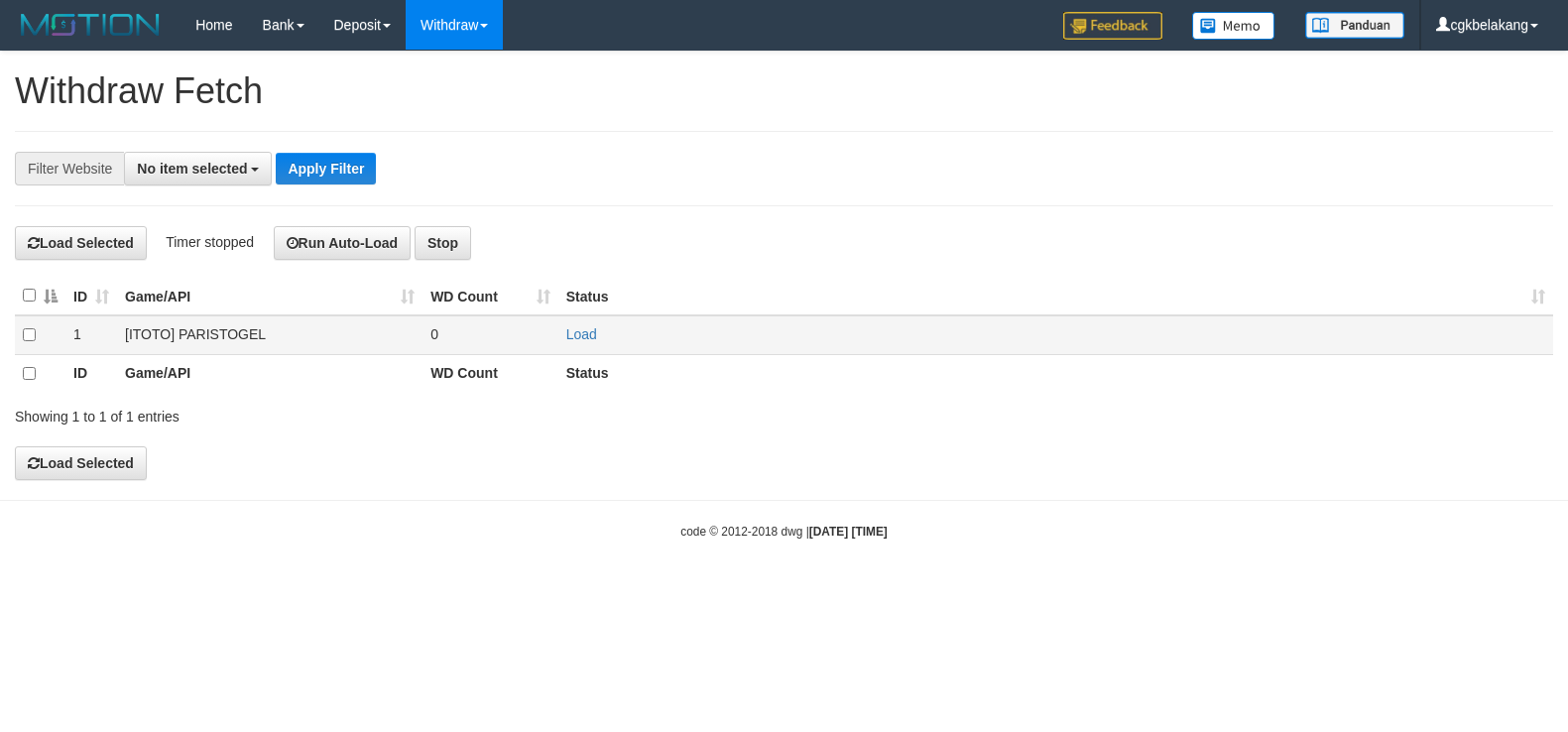 scroll, scrollTop: 0, scrollLeft: 0, axis: both 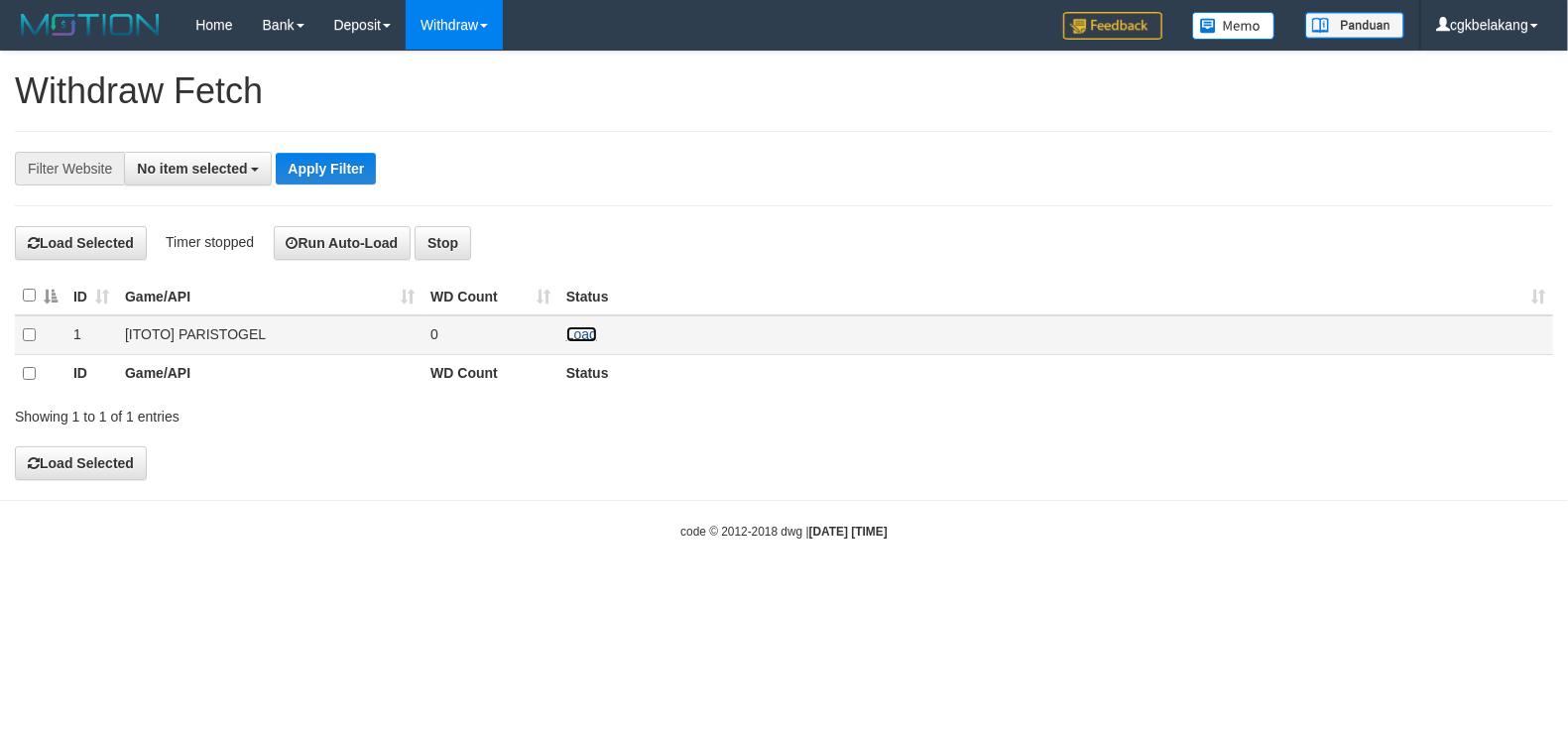 click on "Load" at bounding box center [581, 334] 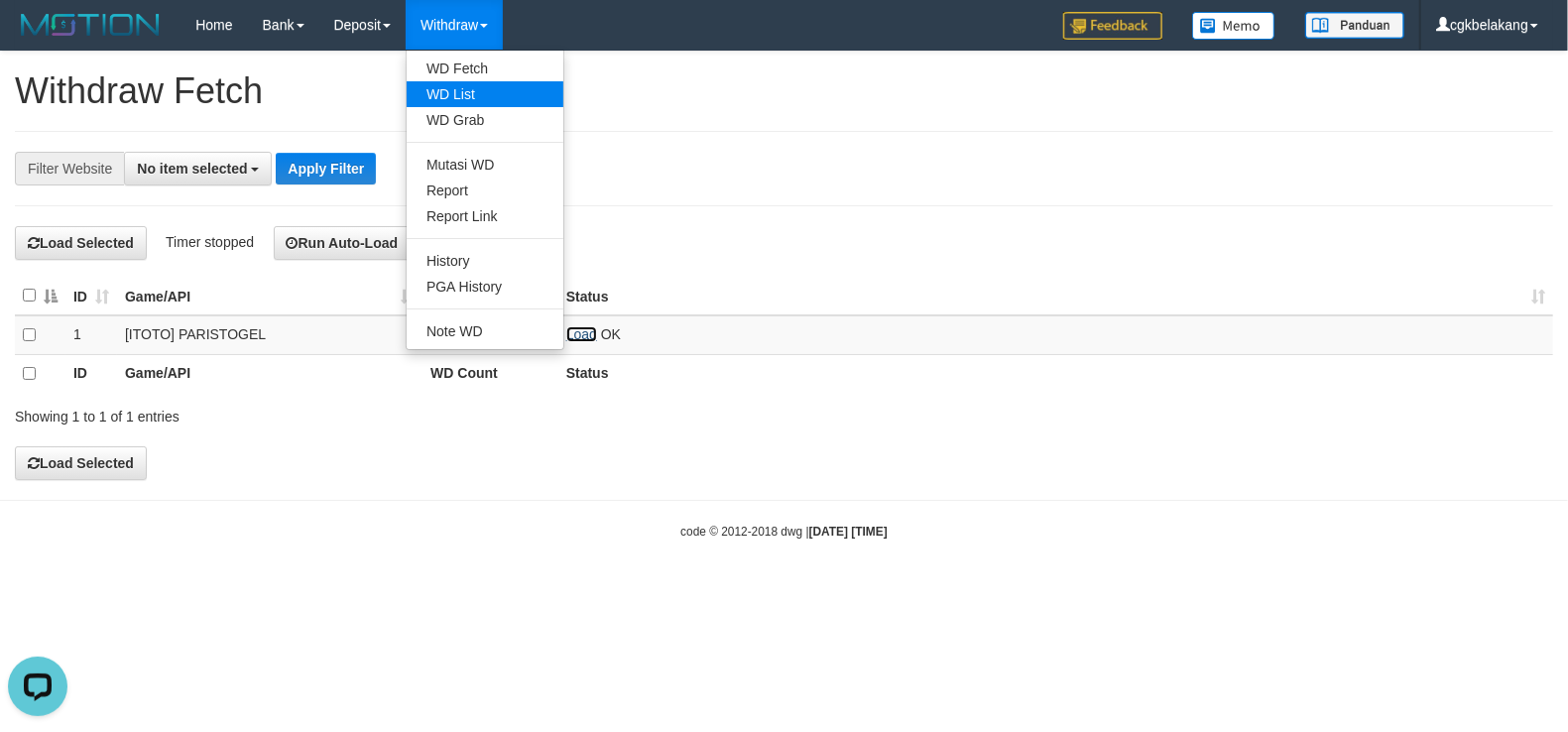 scroll, scrollTop: 0, scrollLeft: 0, axis: both 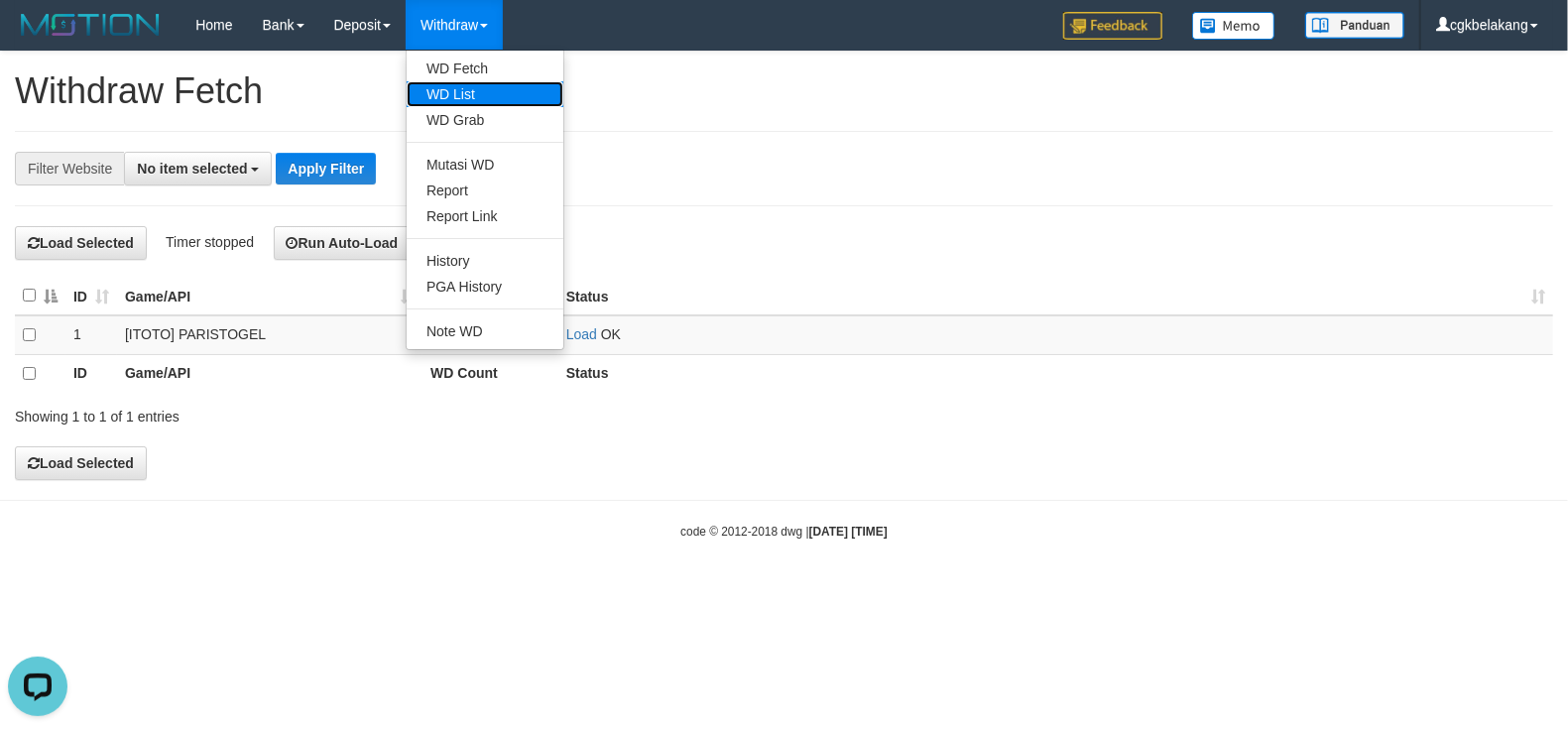 click on "WD List" at bounding box center [485, 94] 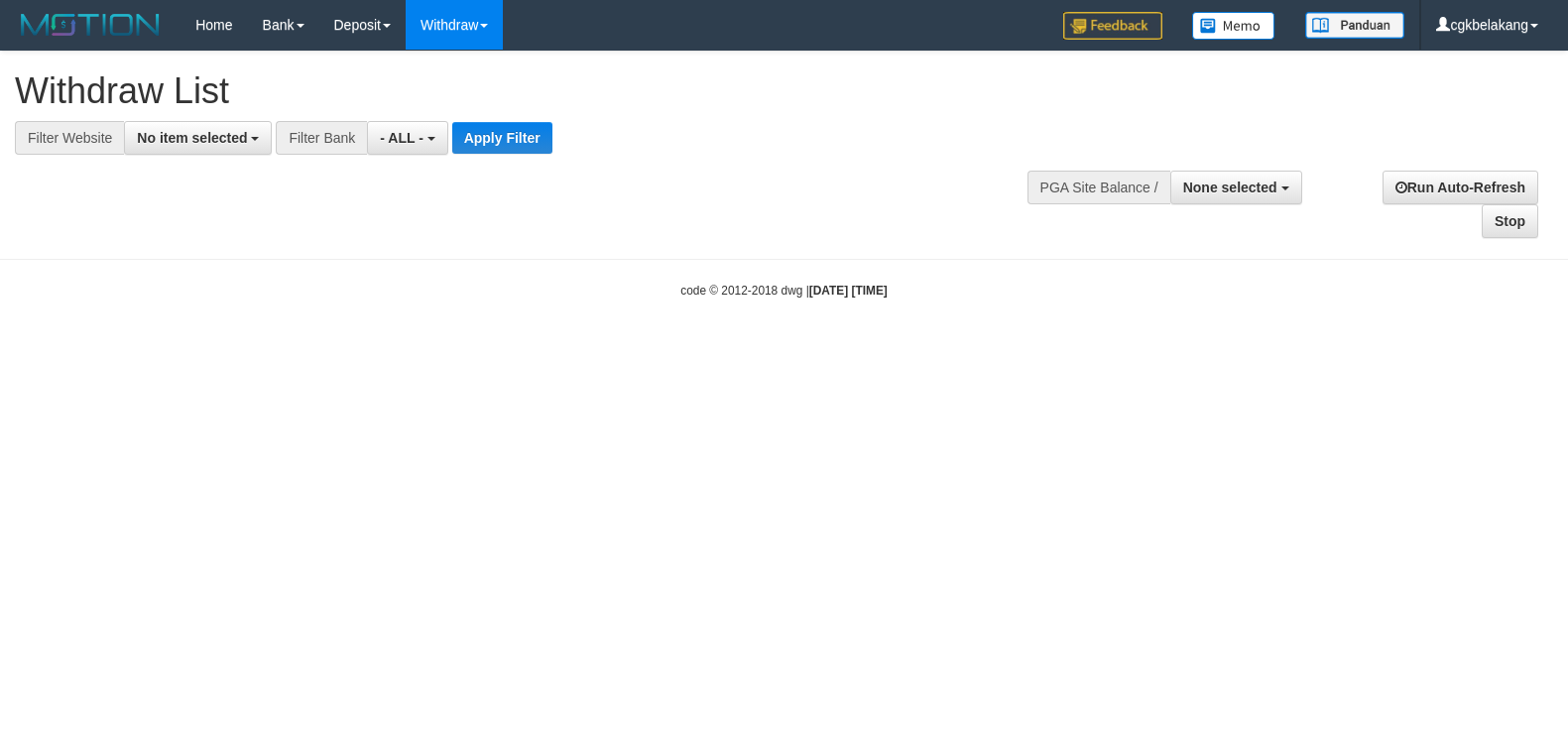 select 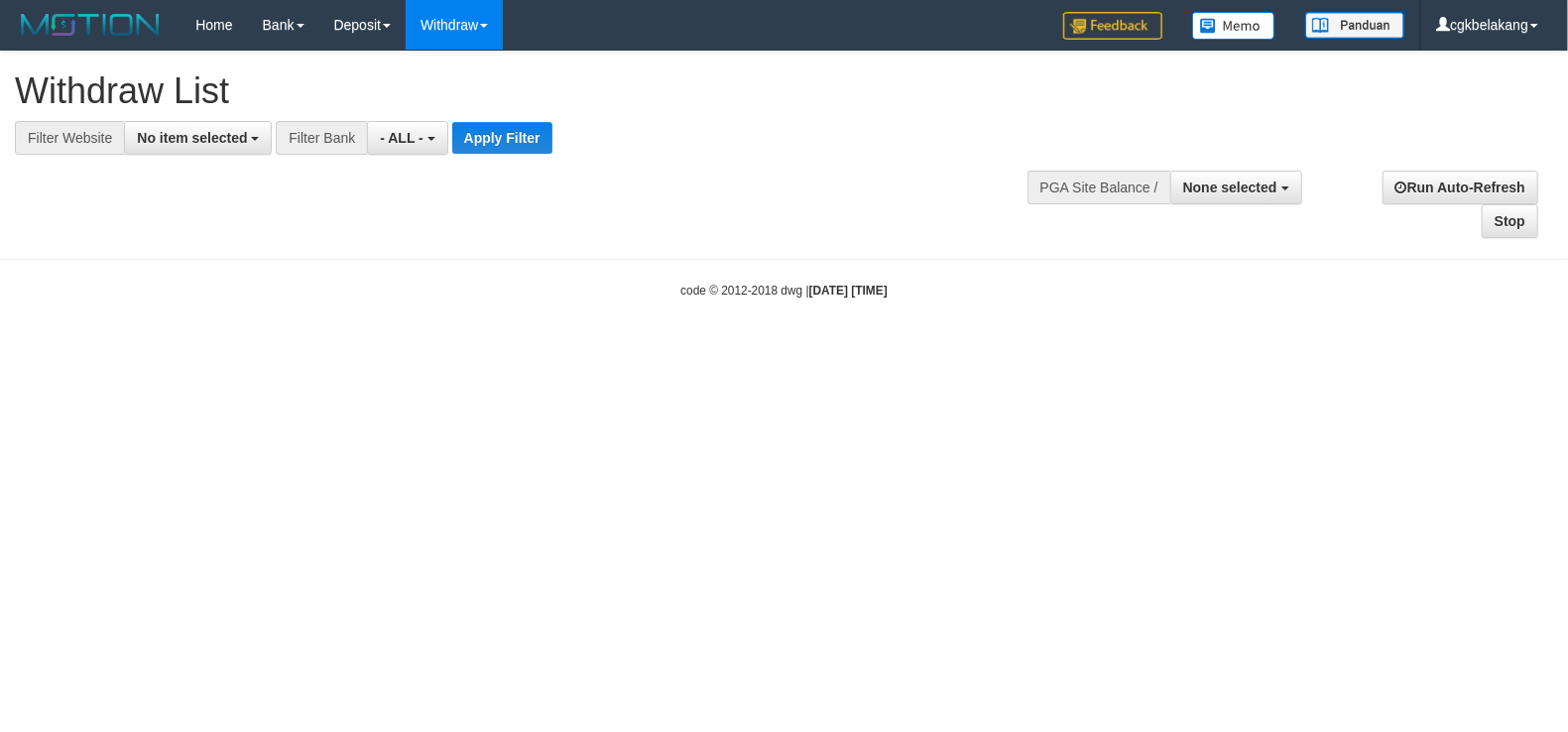 drag, startPoint x: 411, startPoint y: 156, endPoint x: 413, endPoint y: 186, distance: 30.06659 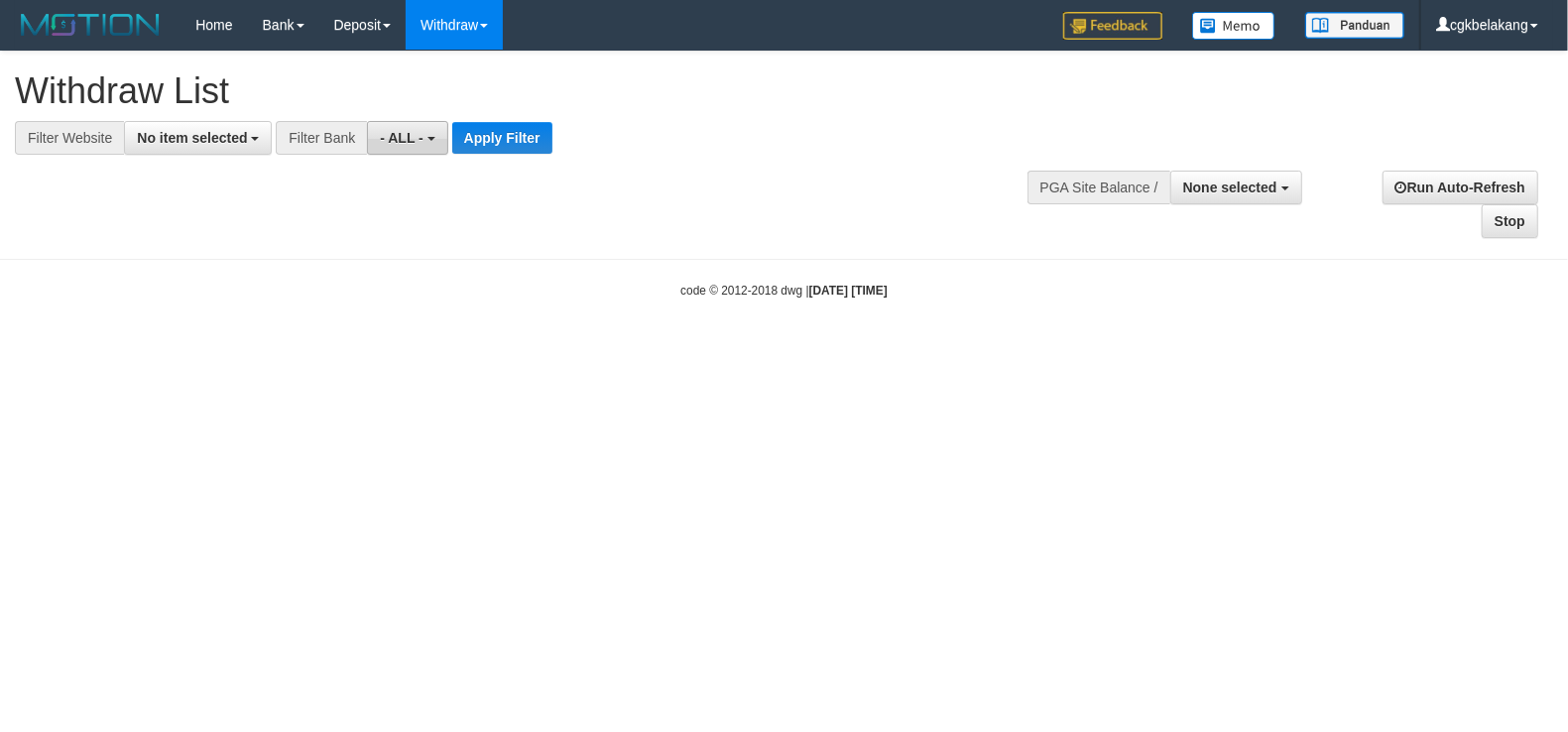 click on "- ALL -" at bounding box center [407, 138] 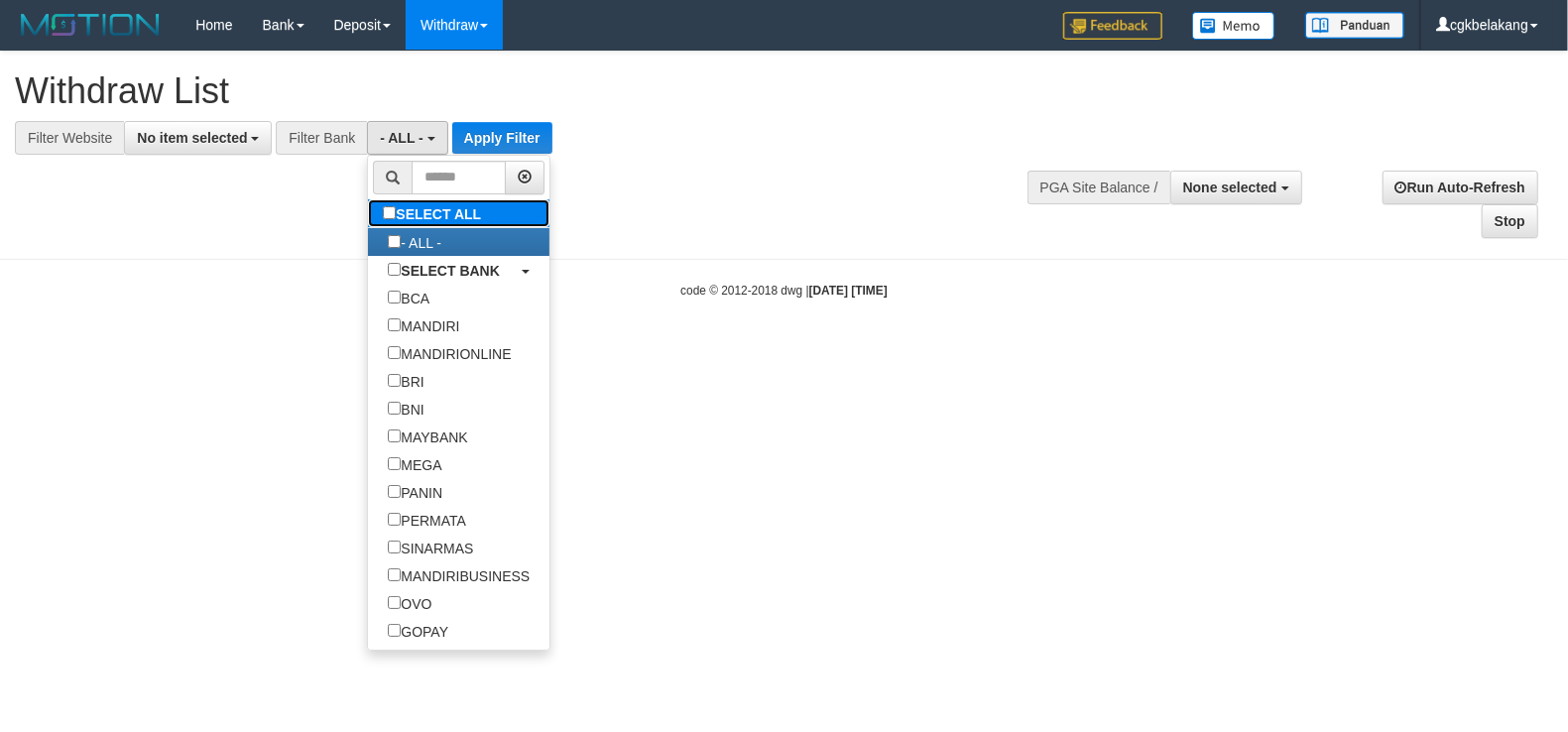 click on "SELECT ALL" at bounding box center (434, 213) 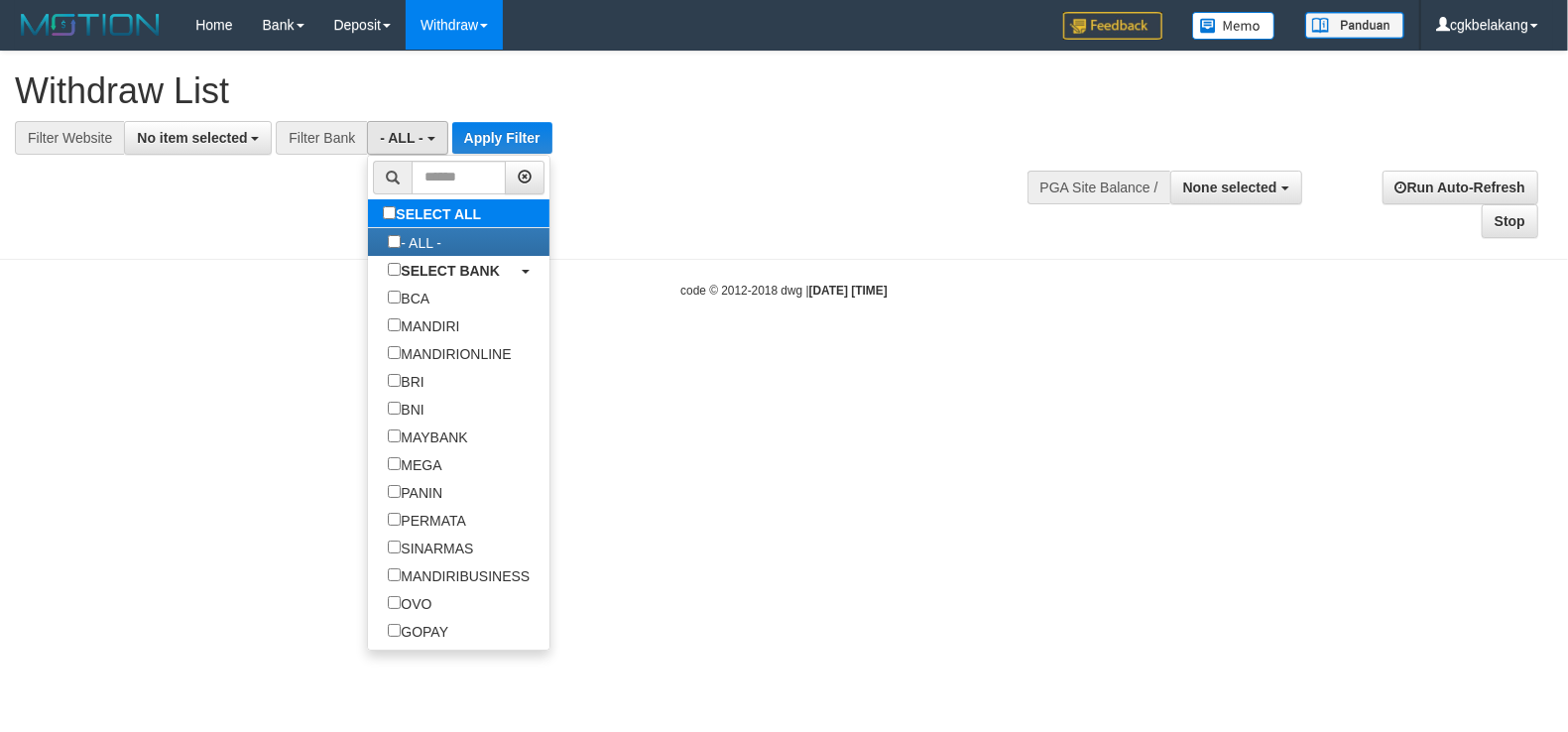 type 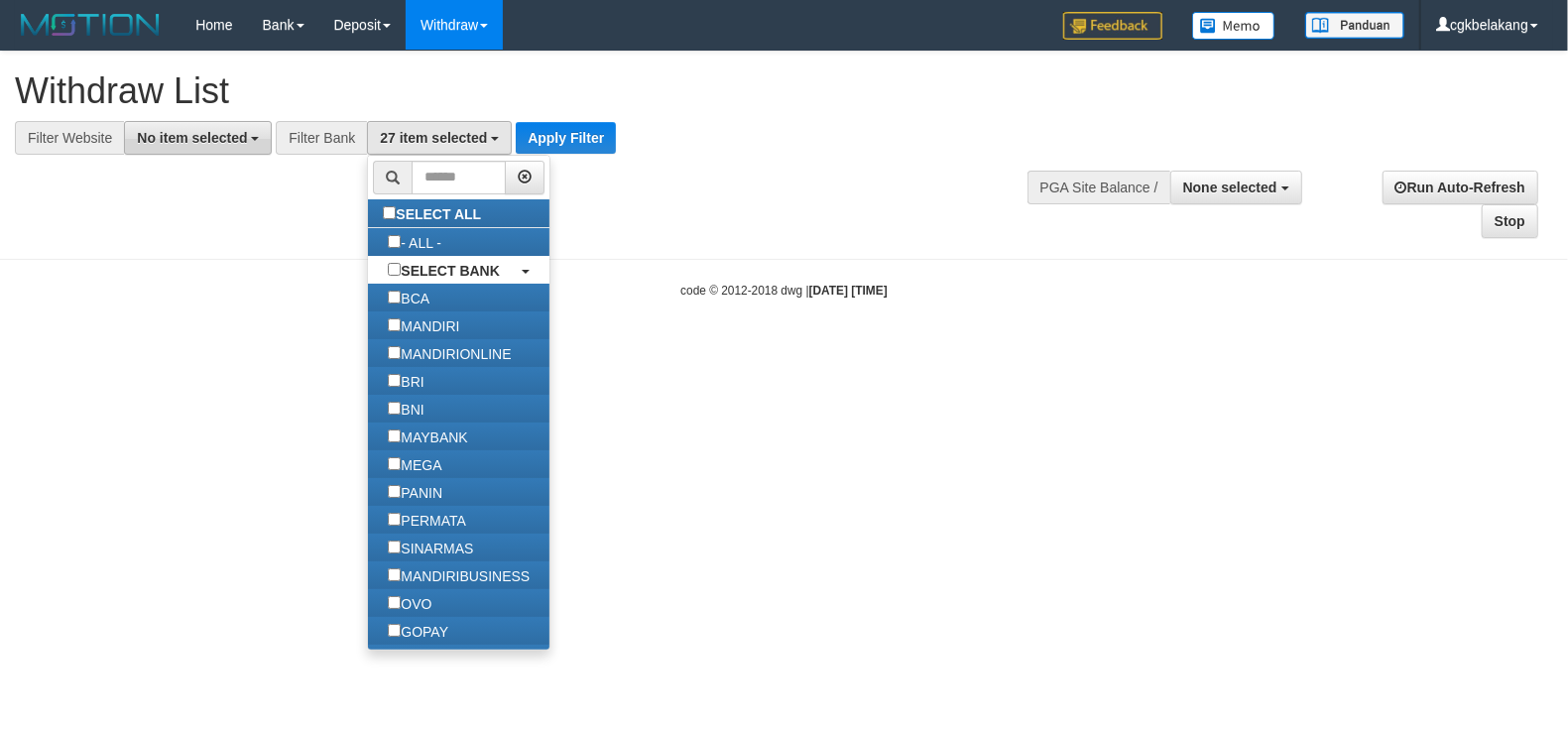 click on "No item selected" at bounding box center (191, 138) 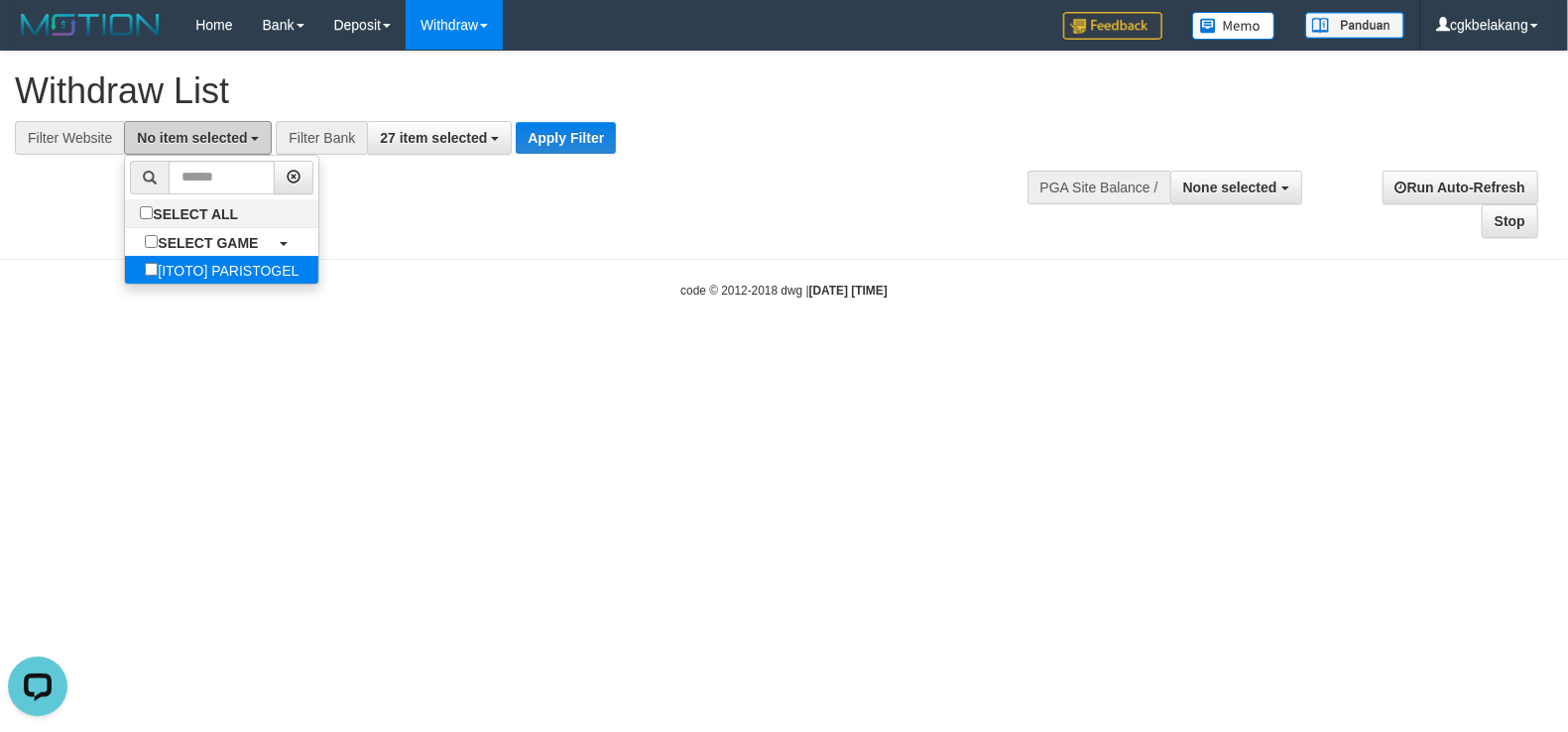 scroll, scrollTop: 0, scrollLeft: 0, axis: both 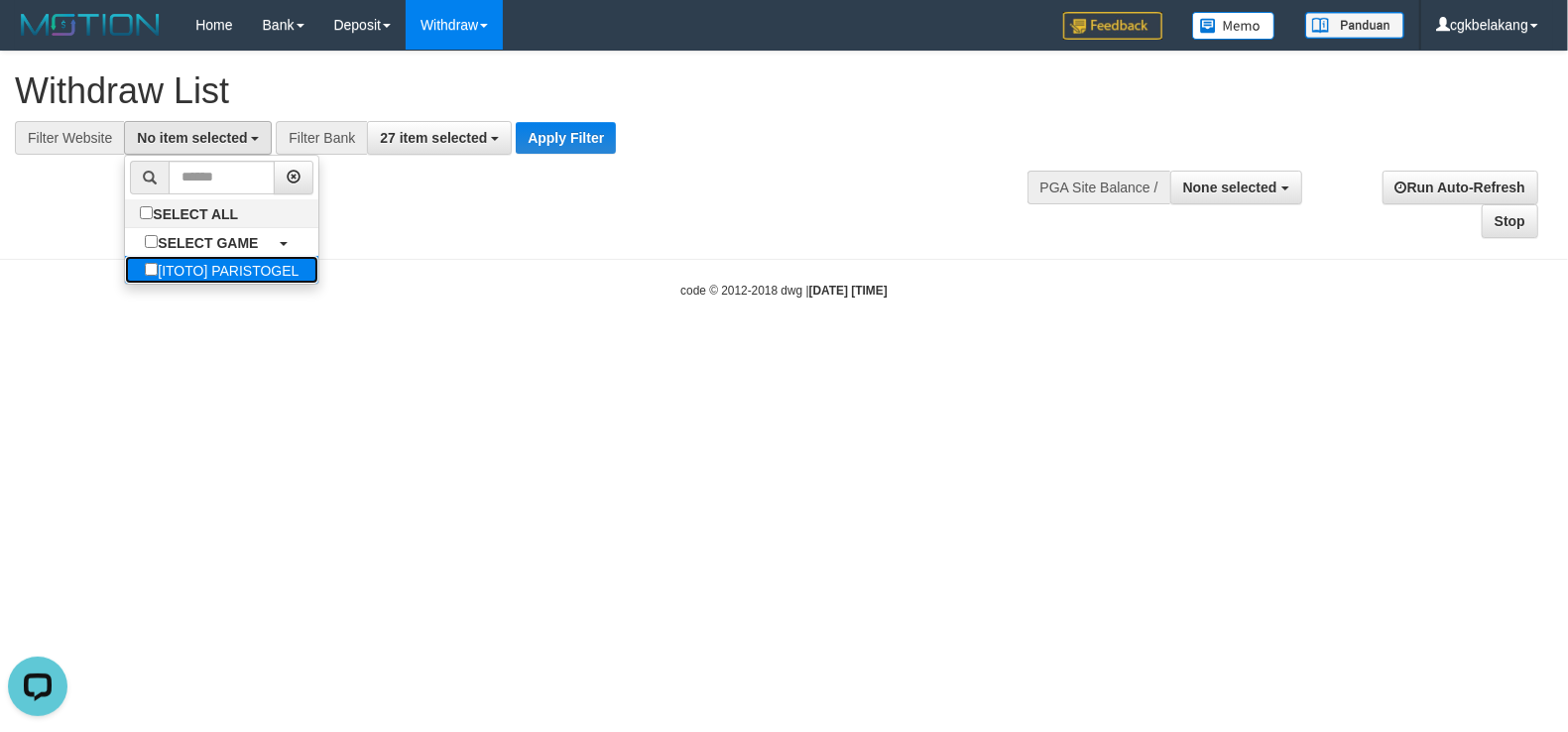 click on "[ITOTO] PARISTOGEL" at bounding box center [221, 270] 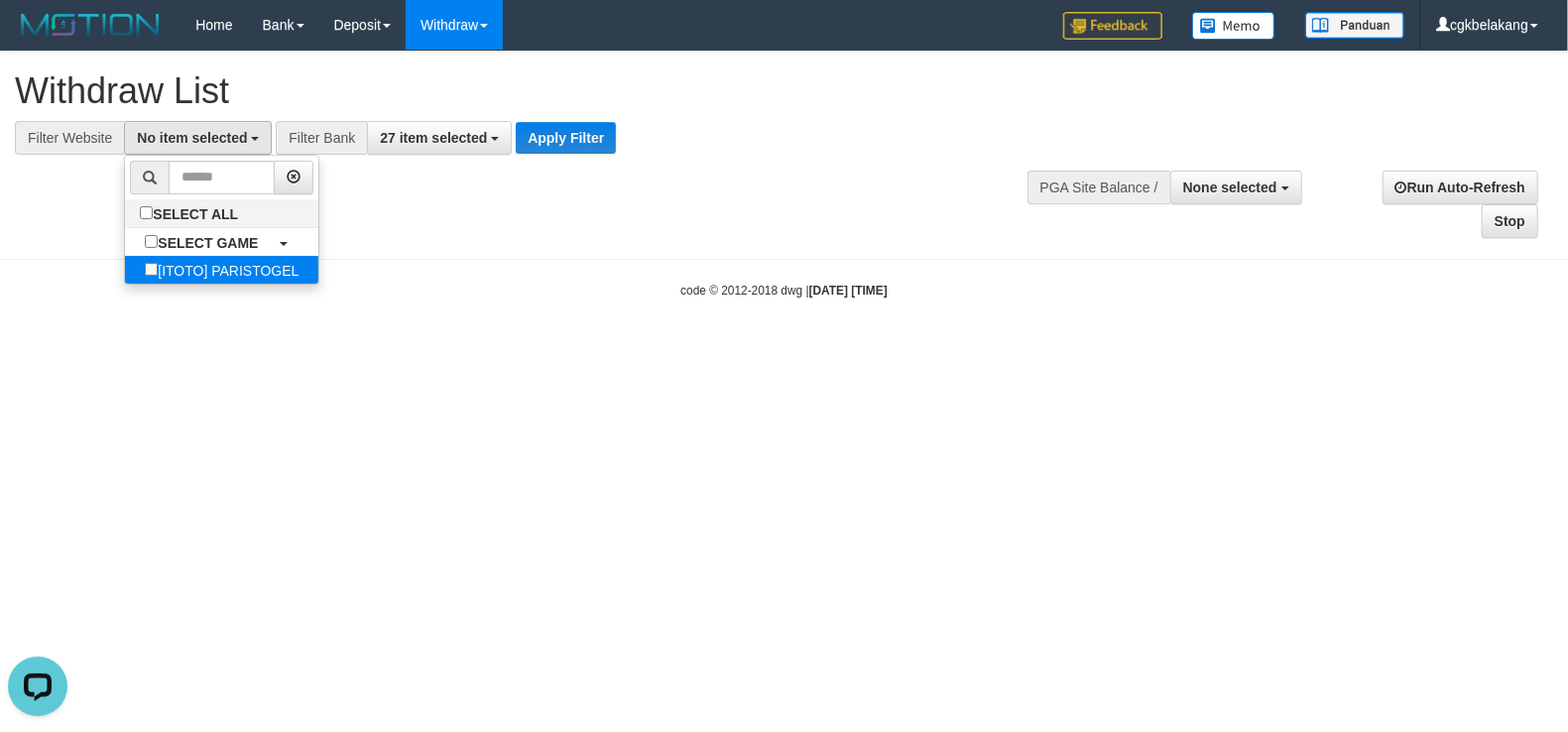 select on "****" 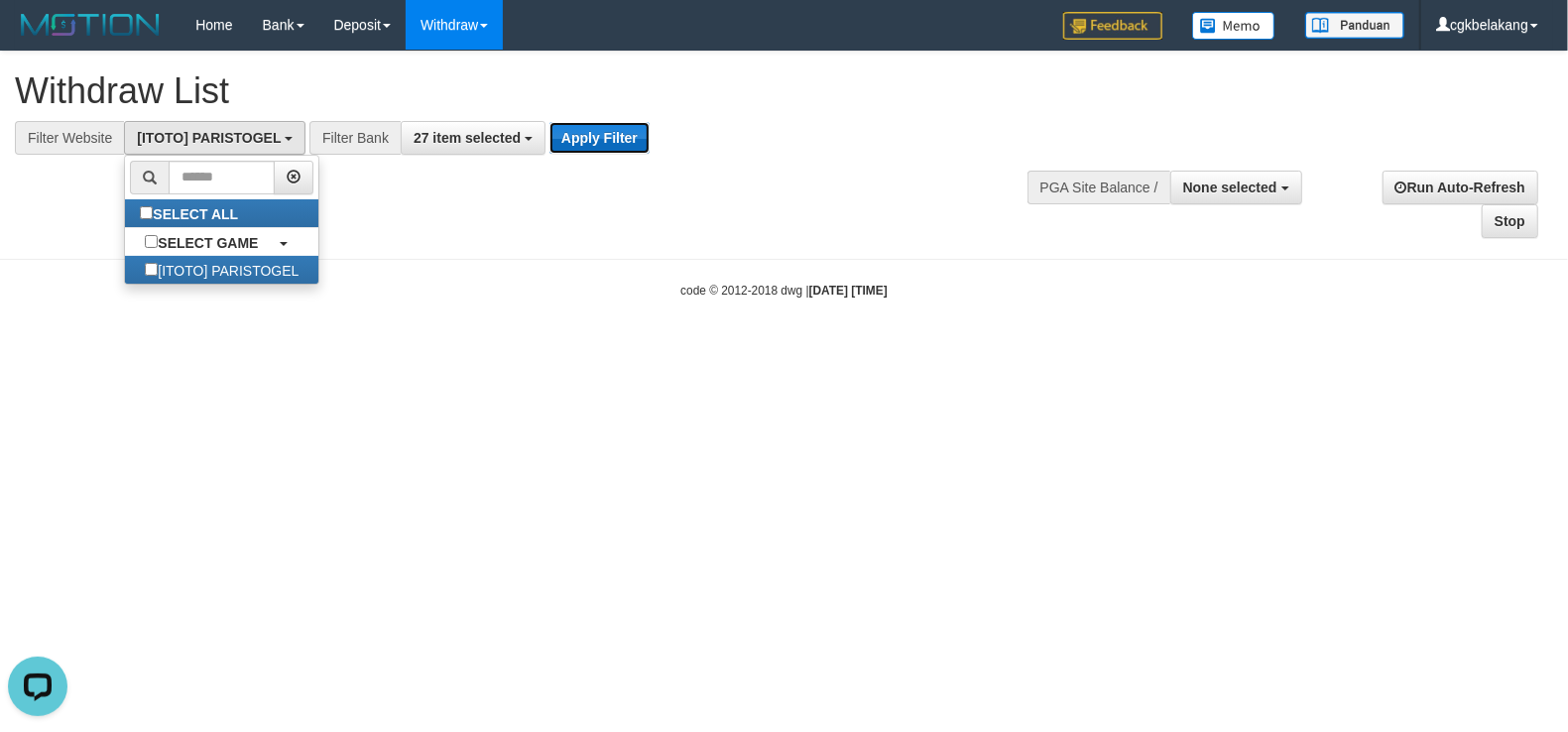 click on "Apply Filter" at bounding box center (599, 138) 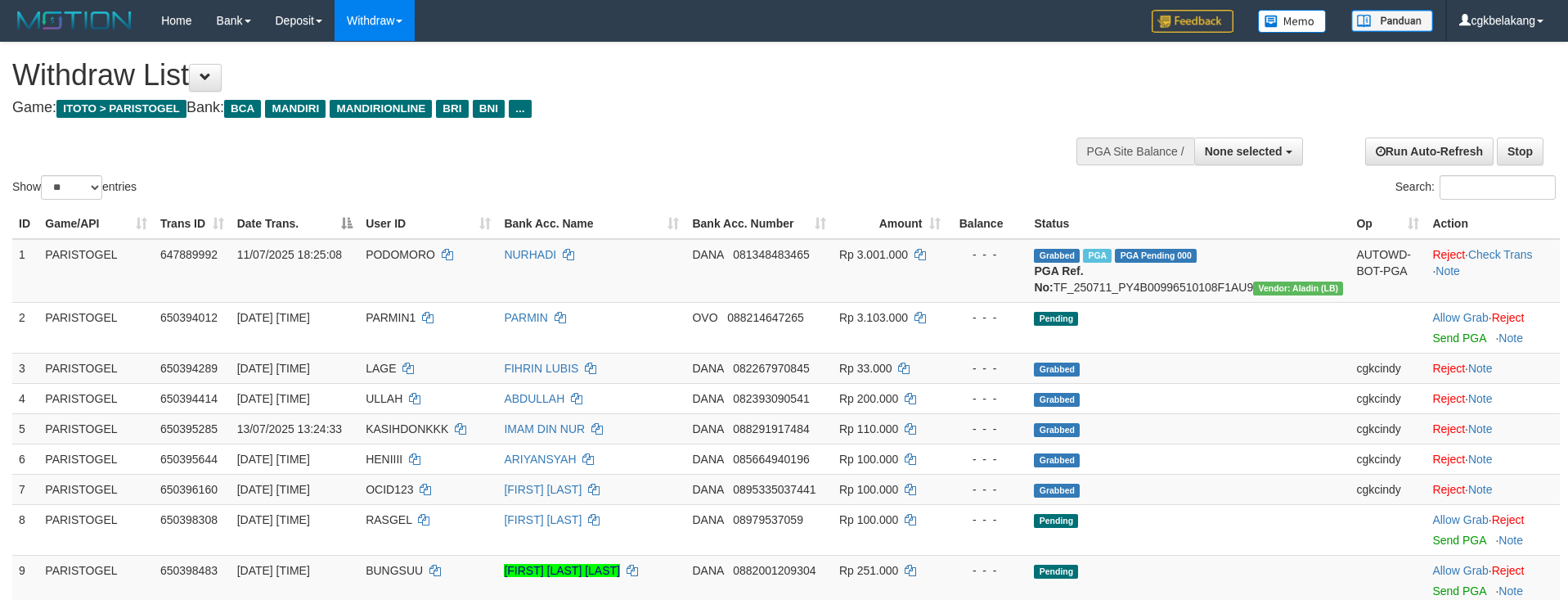 select 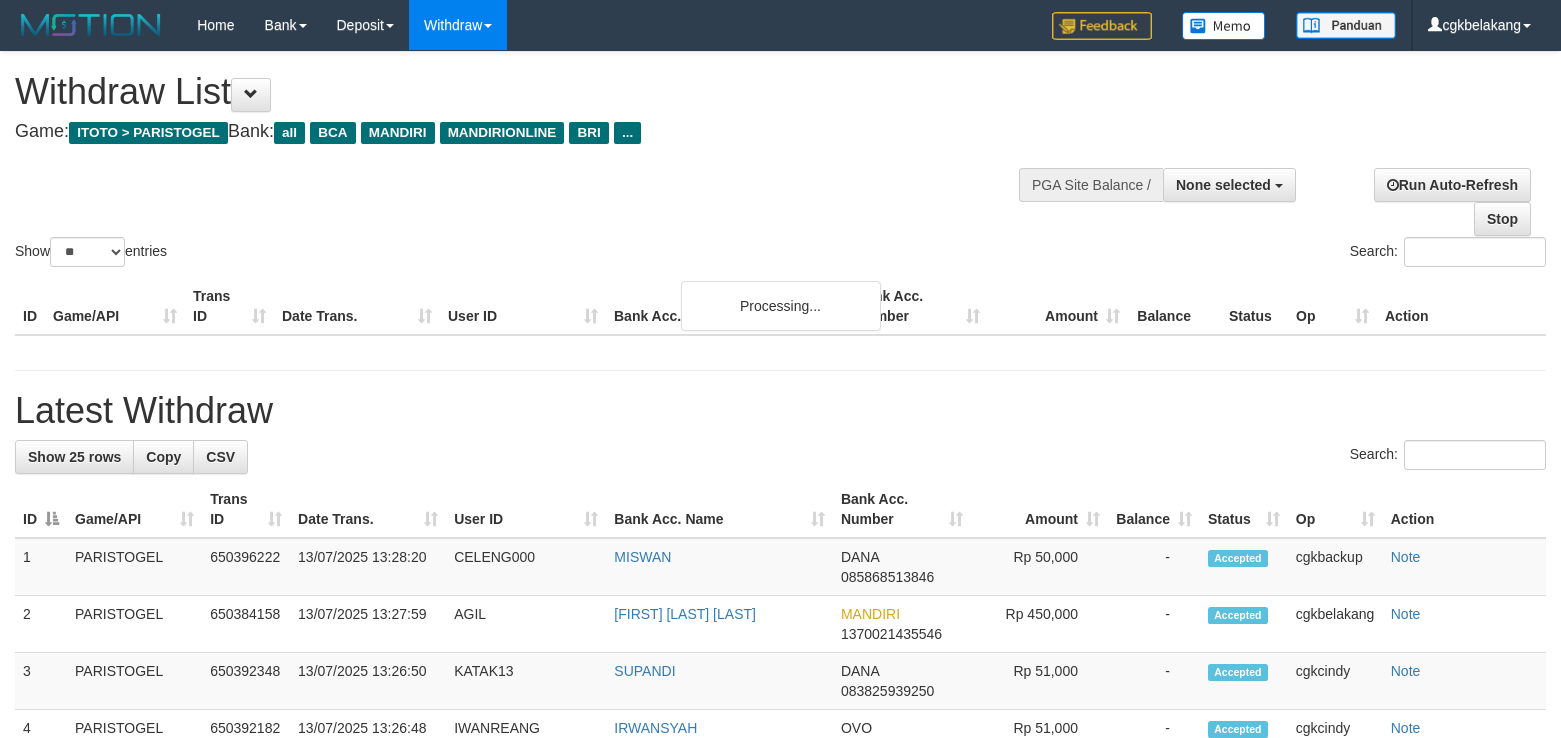 select 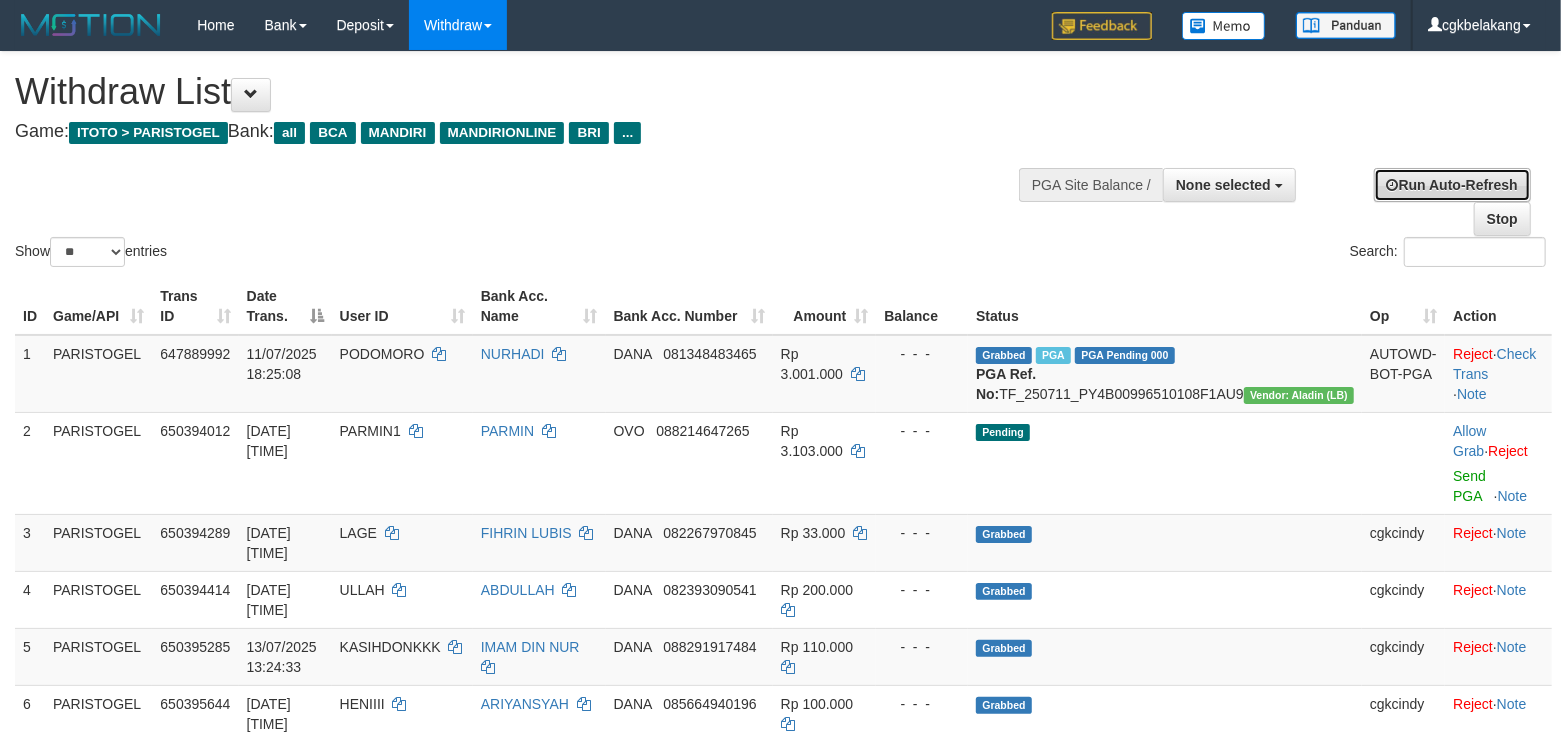 click on "Run Auto-Refresh" at bounding box center [1452, 185] 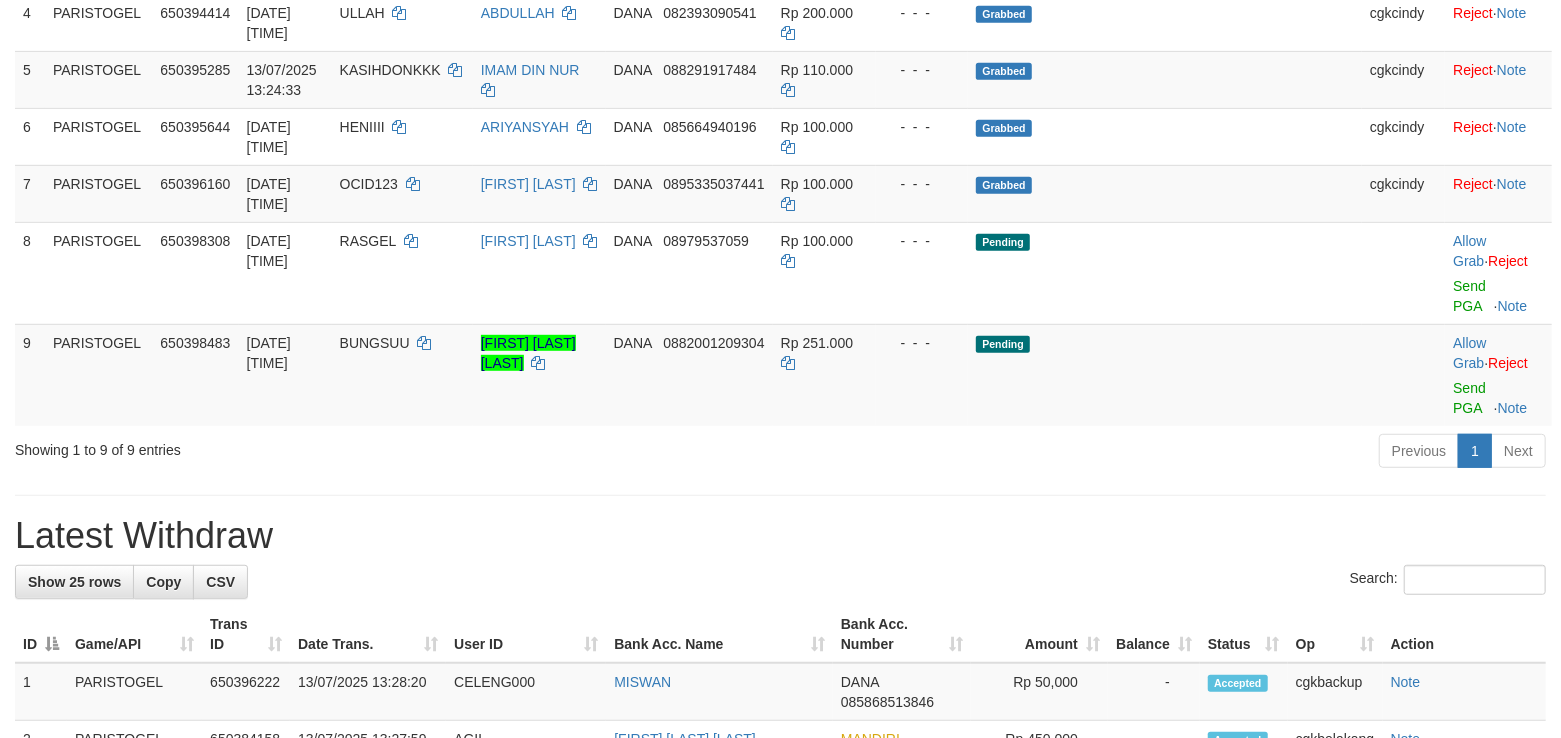 scroll, scrollTop: 666, scrollLeft: 0, axis: vertical 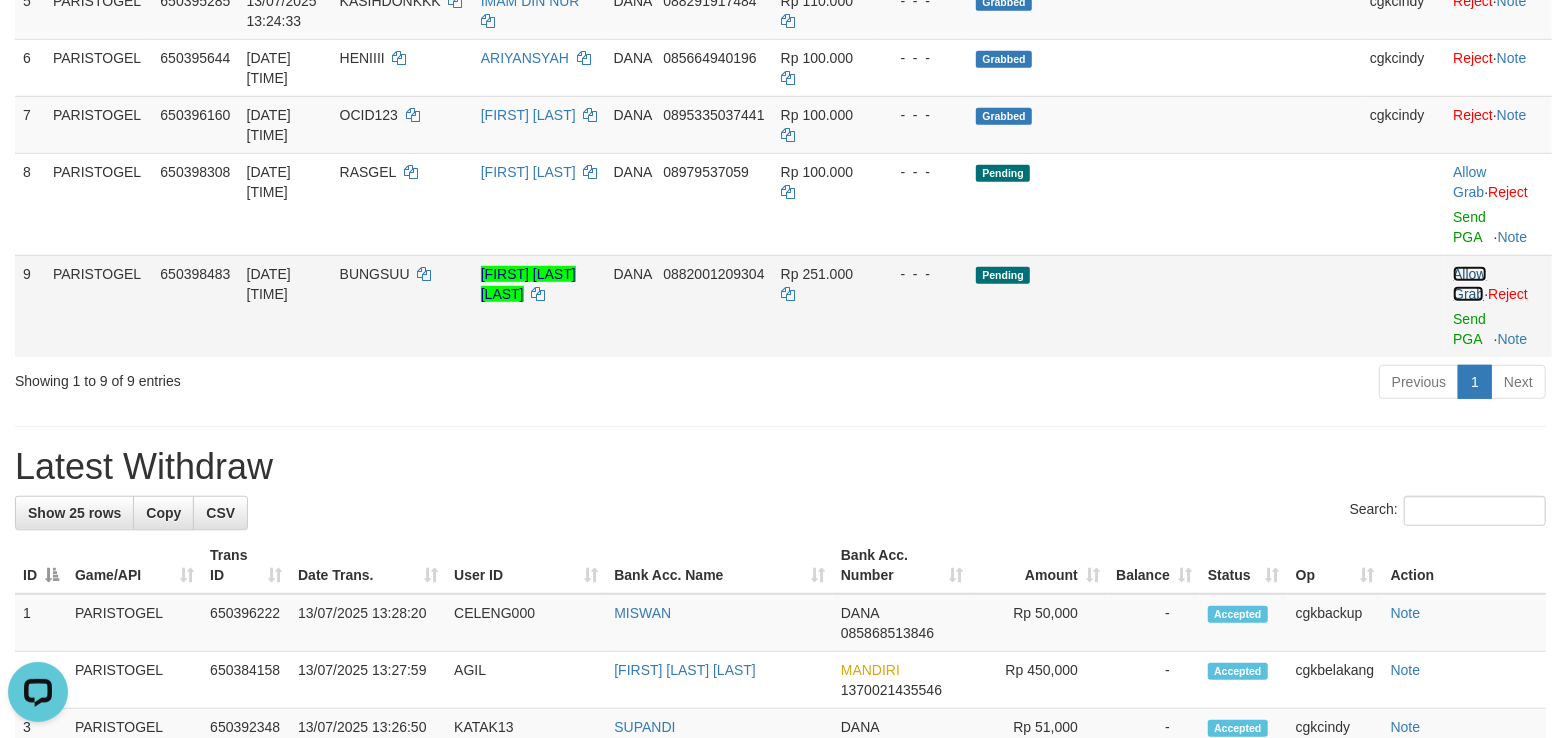 click on "Allow Grab" at bounding box center (1469, 284) 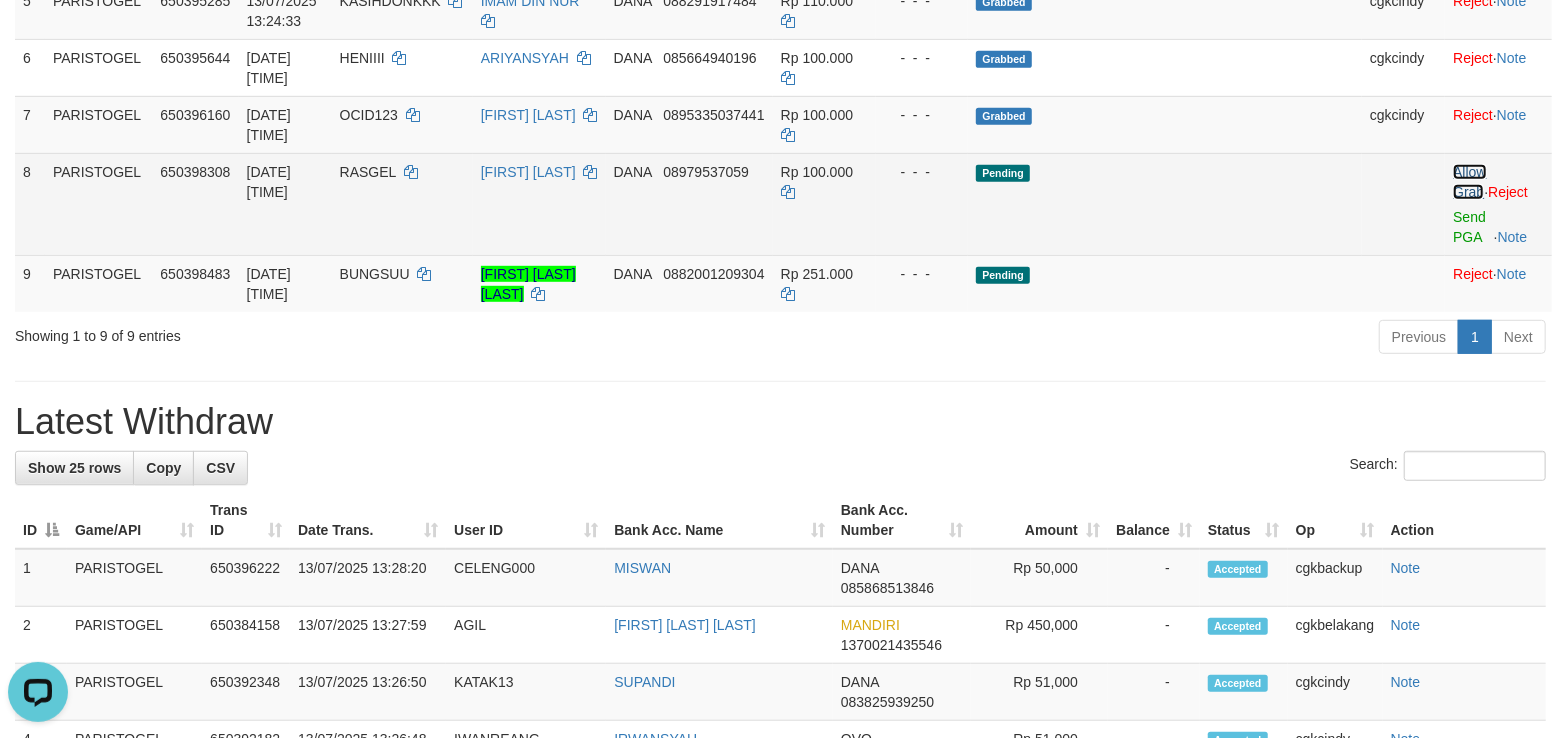 click on "Allow Grab" at bounding box center [1469, 182] 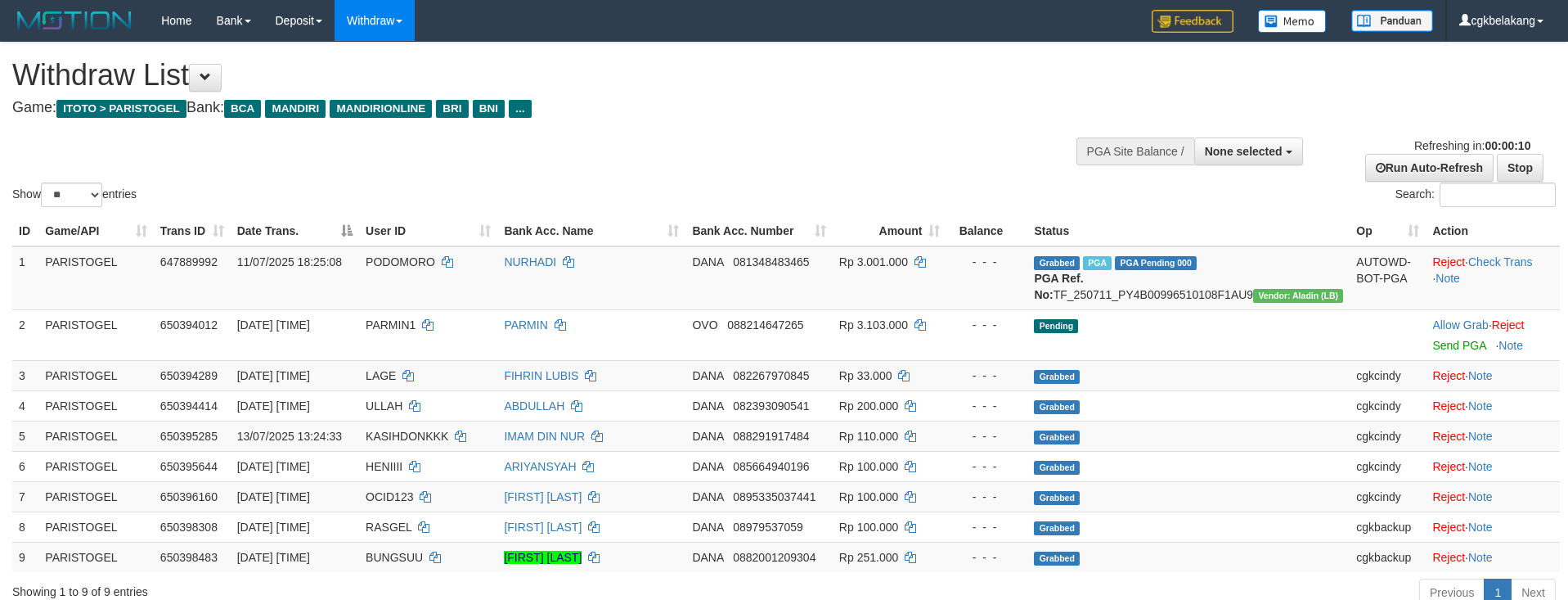 select 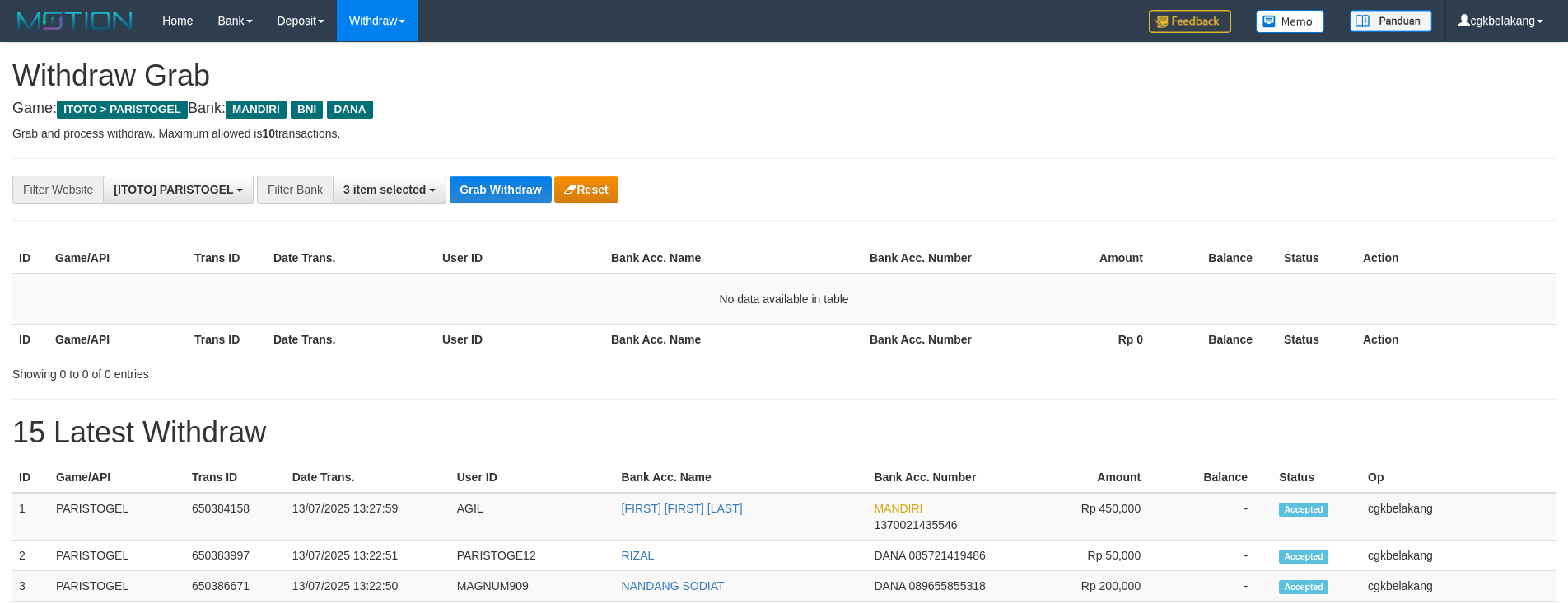scroll, scrollTop: 0, scrollLeft: 0, axis: both 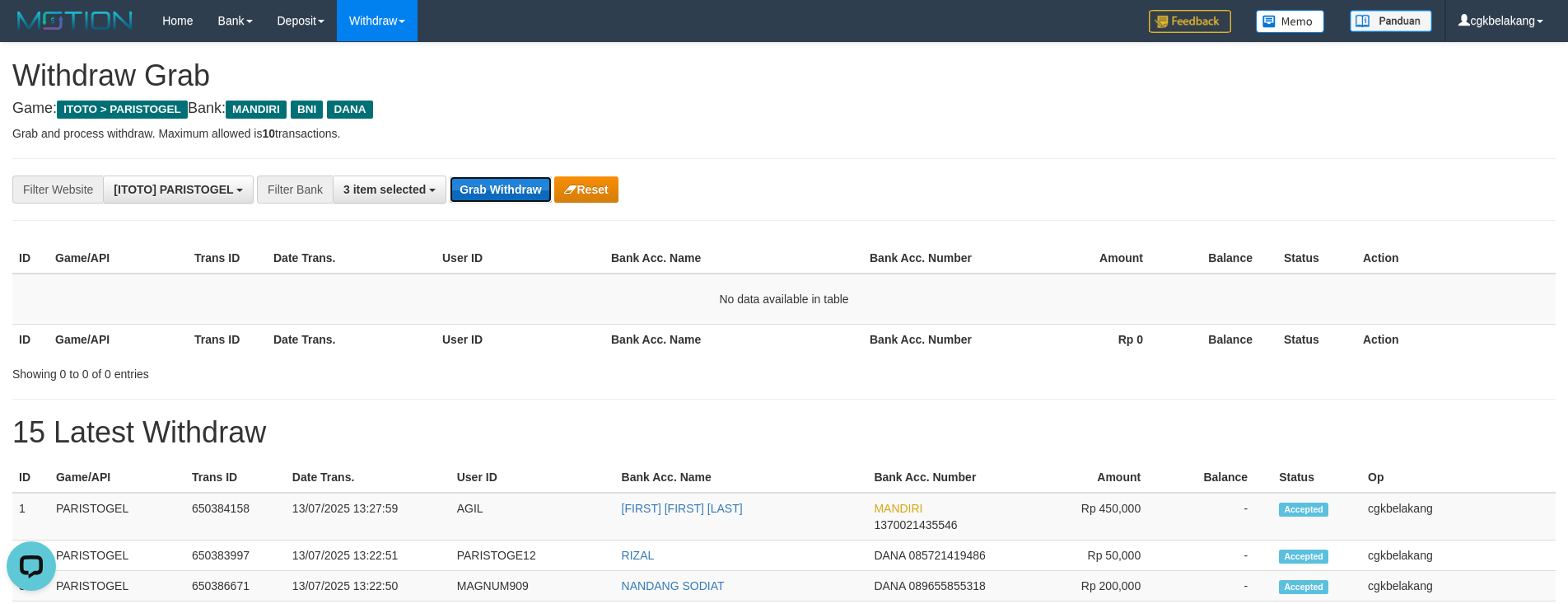 click on "Grab Withdraw" at bounding box center (500, 190) 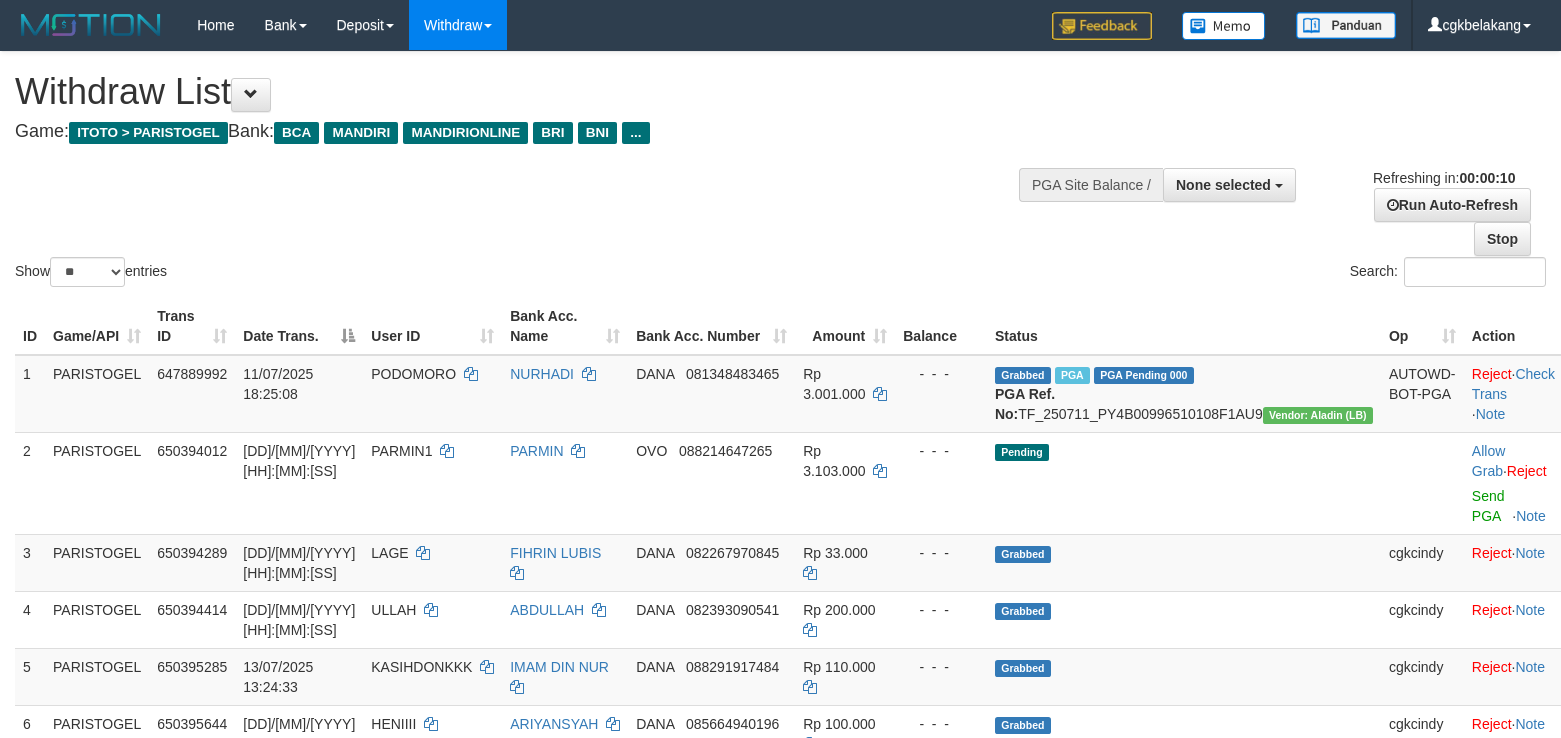 select 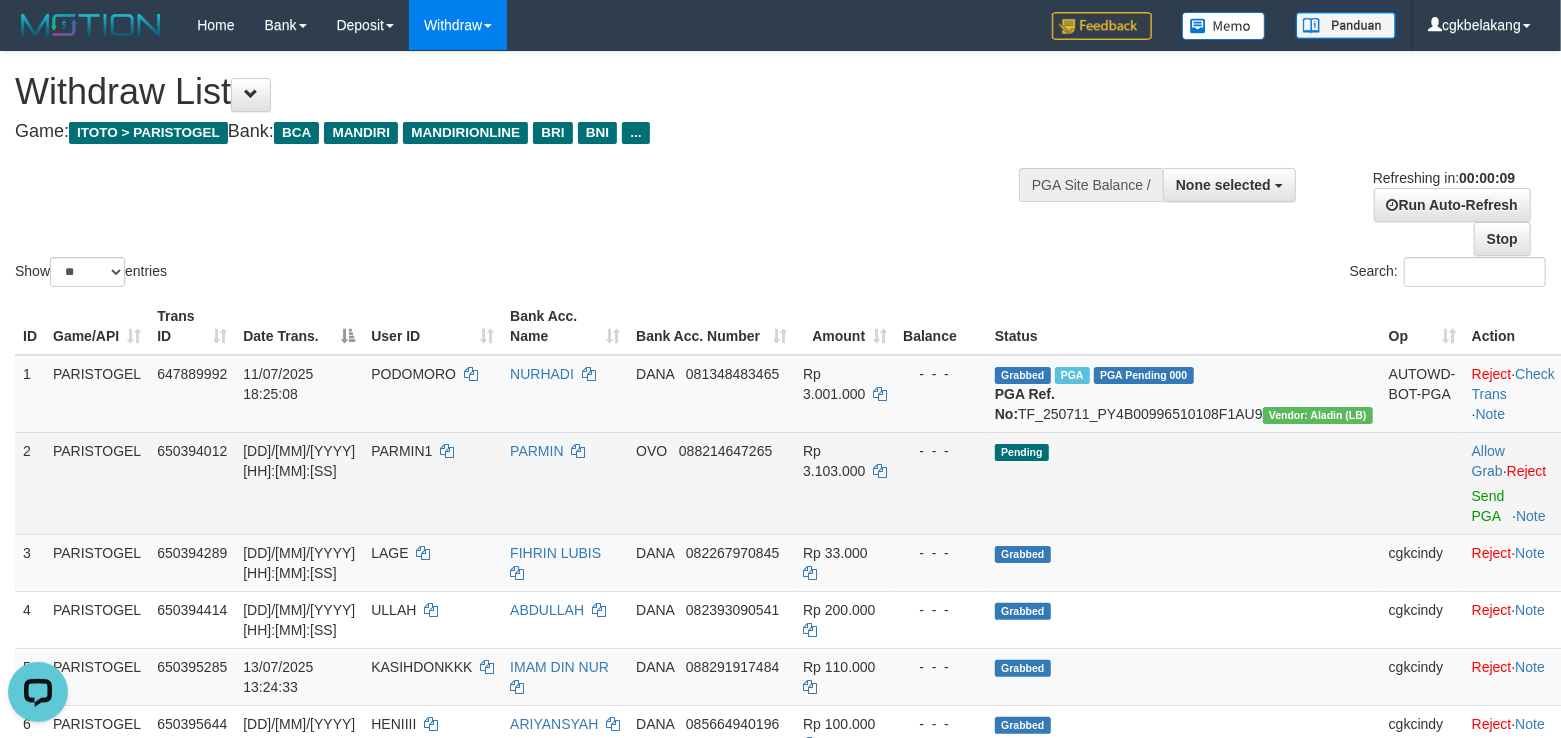 scroll, scrollTop: 0, scrollLeft: 0, axis: both 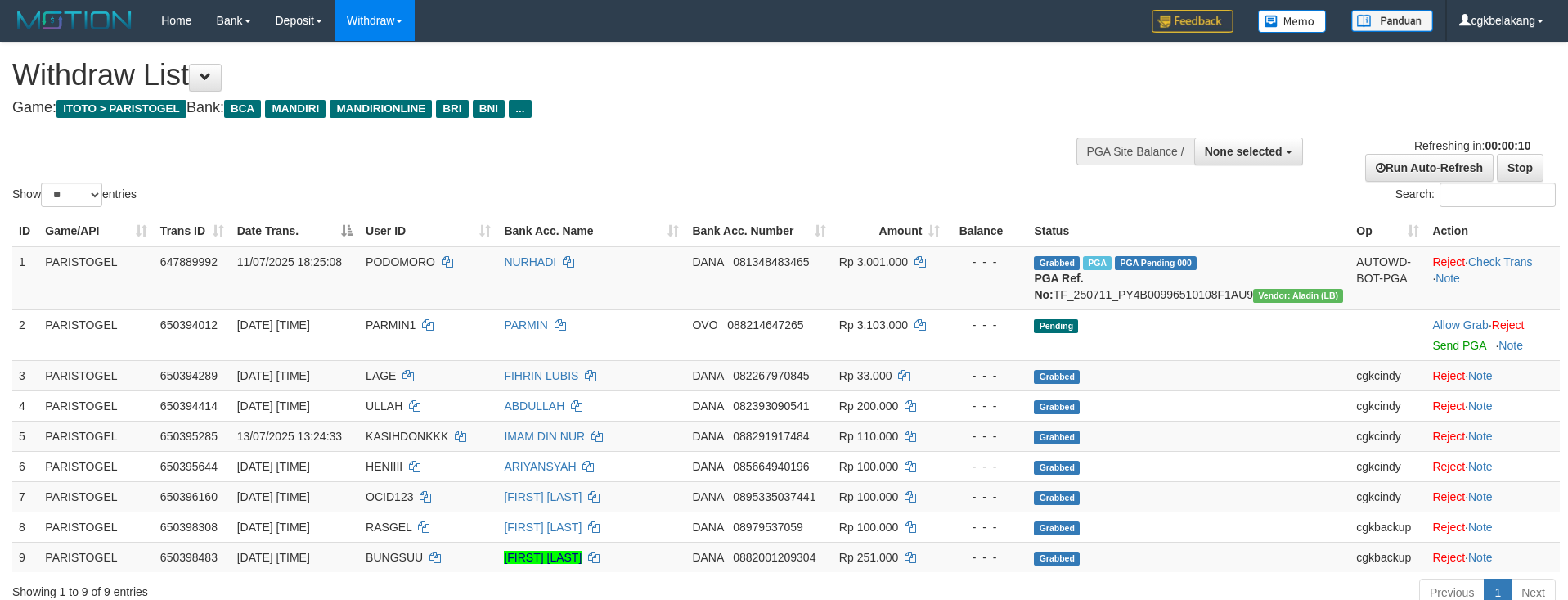 select 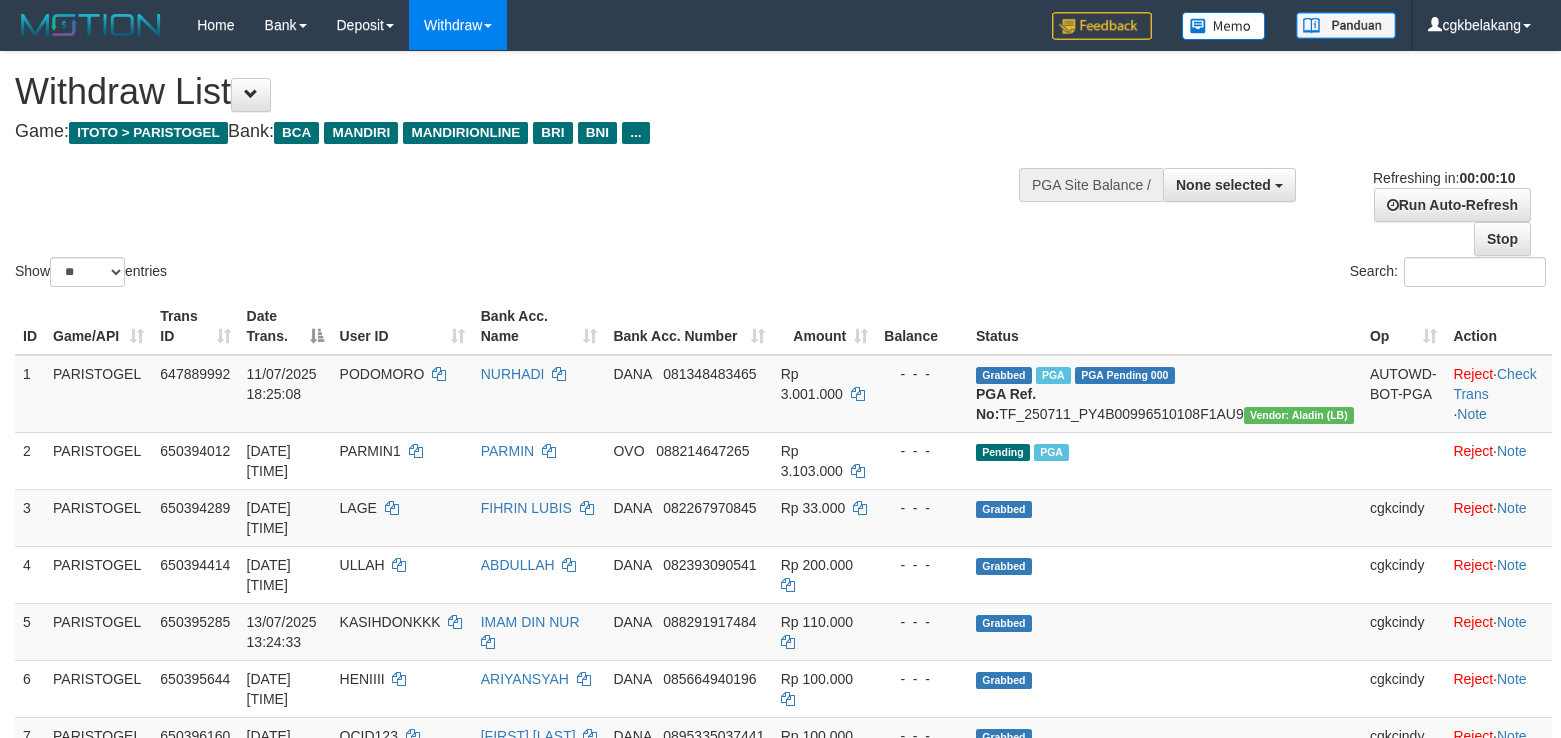 select 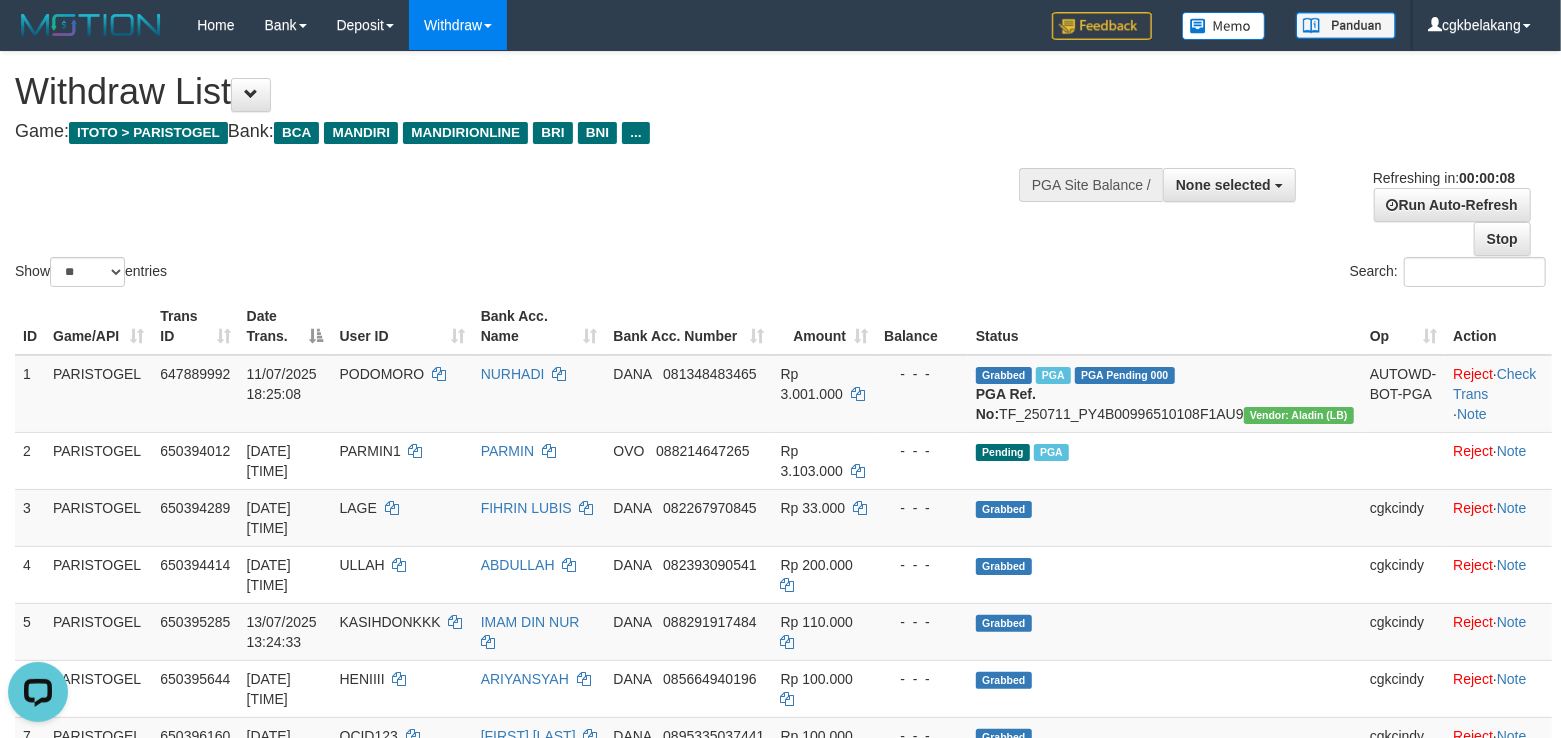 scroll, scrollTop: 0, scrollLeft: 0, axis: both 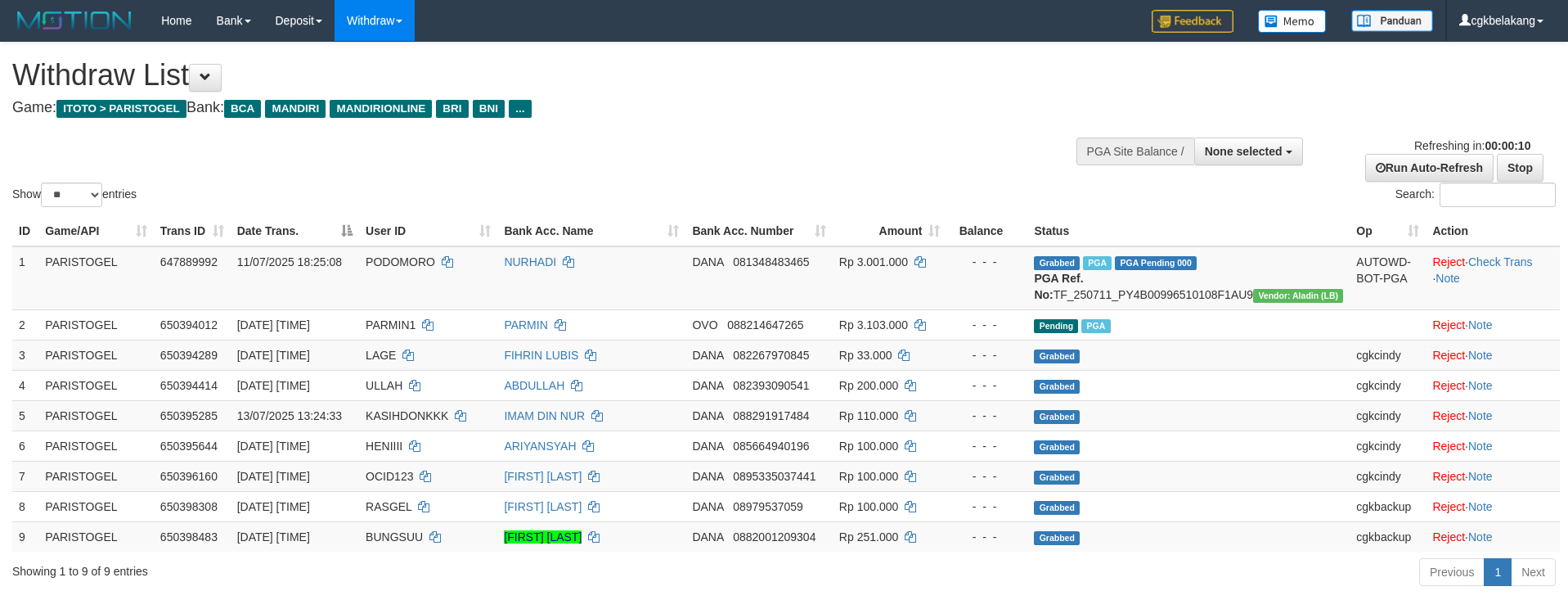 select 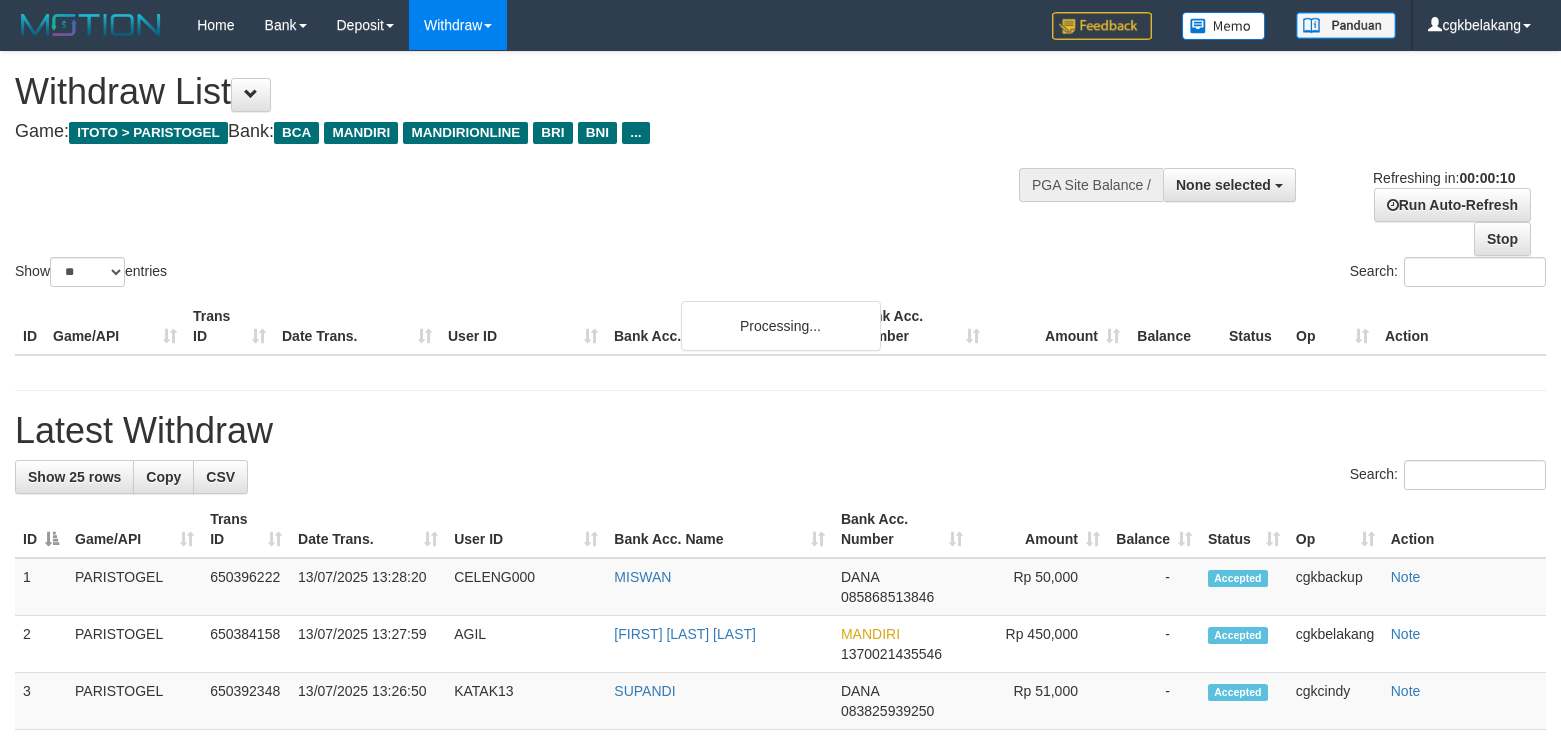select 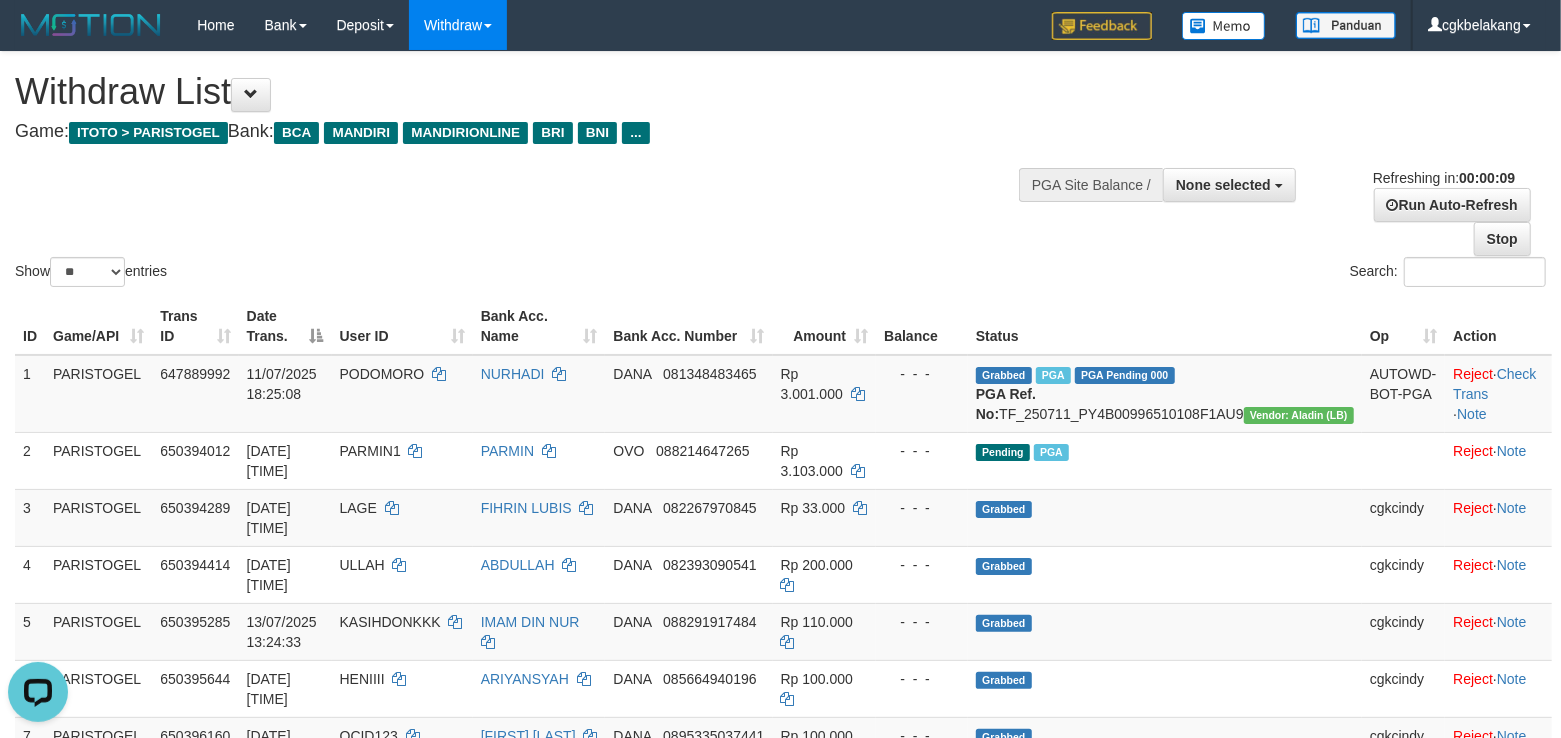 scroll, scrollTop: 0, scrollLeft: 0, axis: both 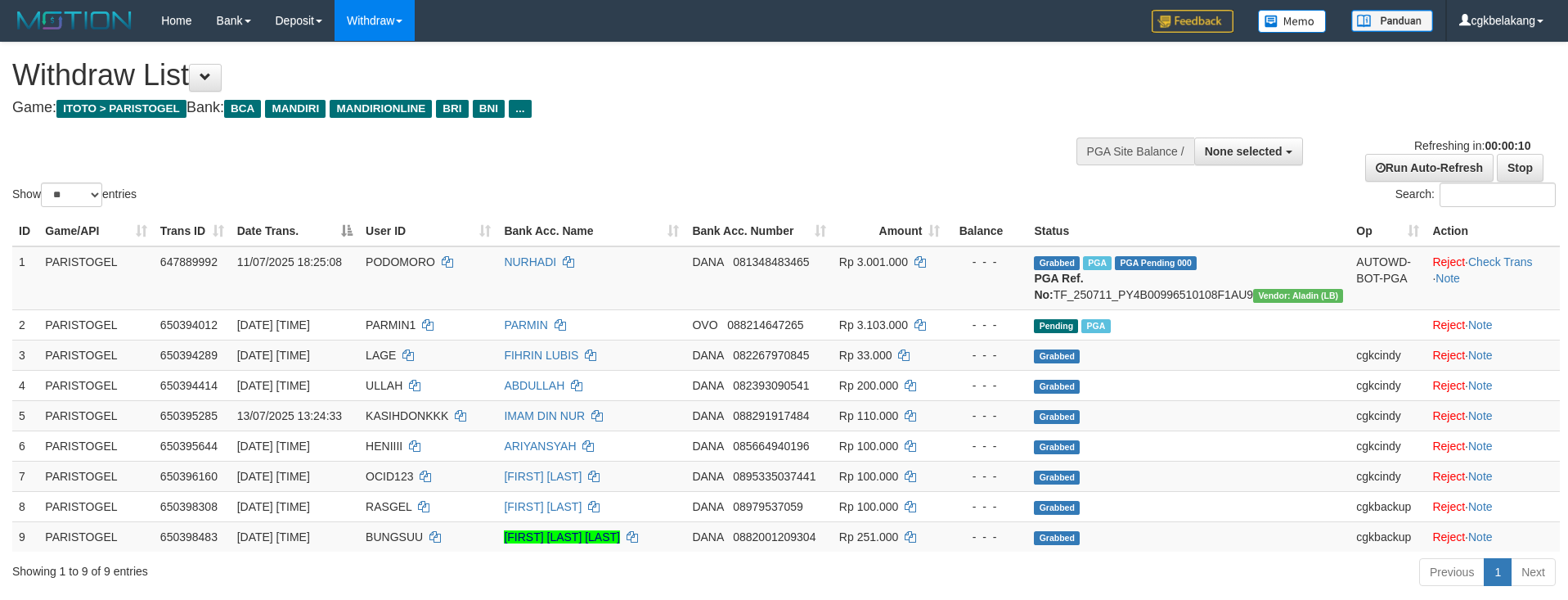 select 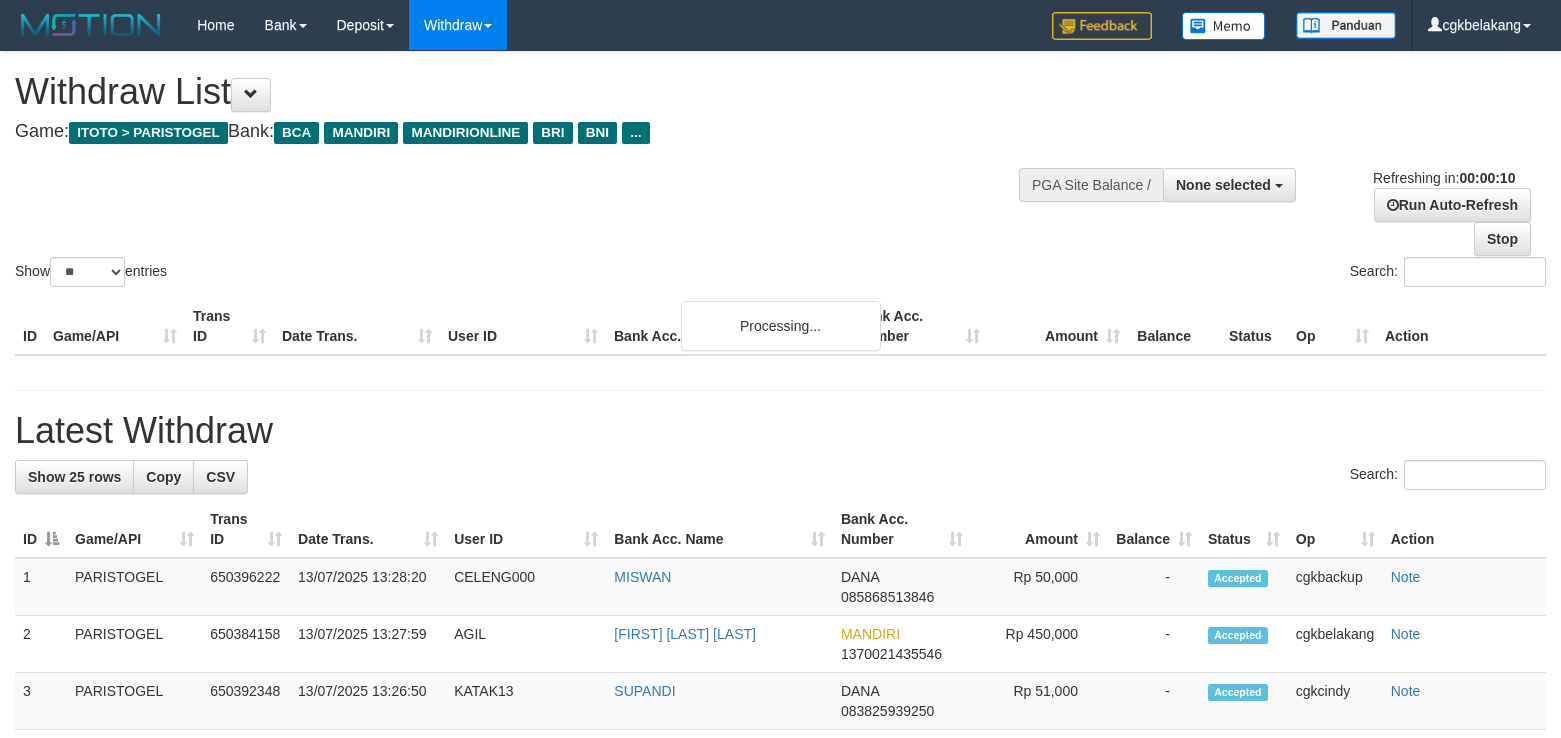 select 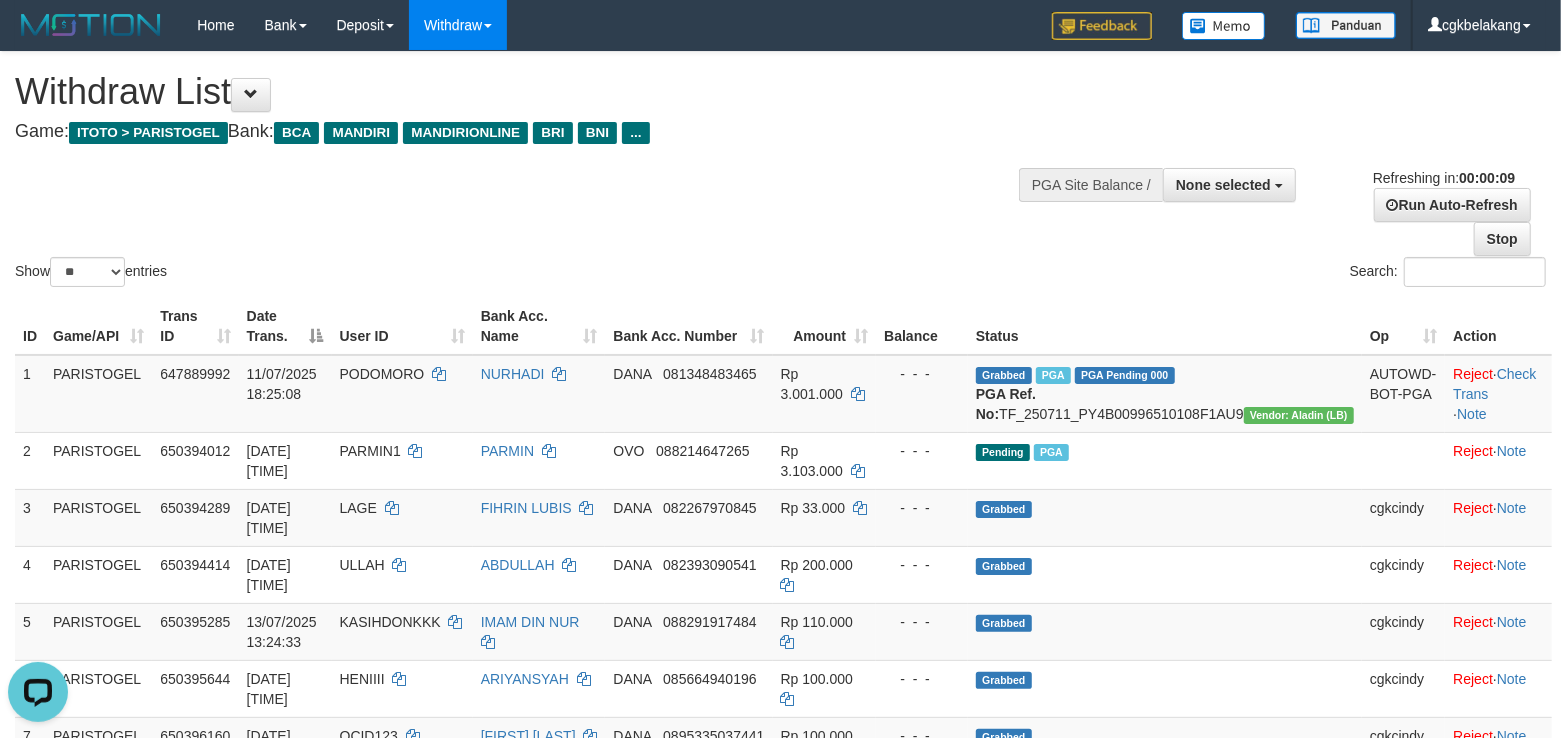 scroll, scrollTop: 0, scrollLeft: 0, axis: both 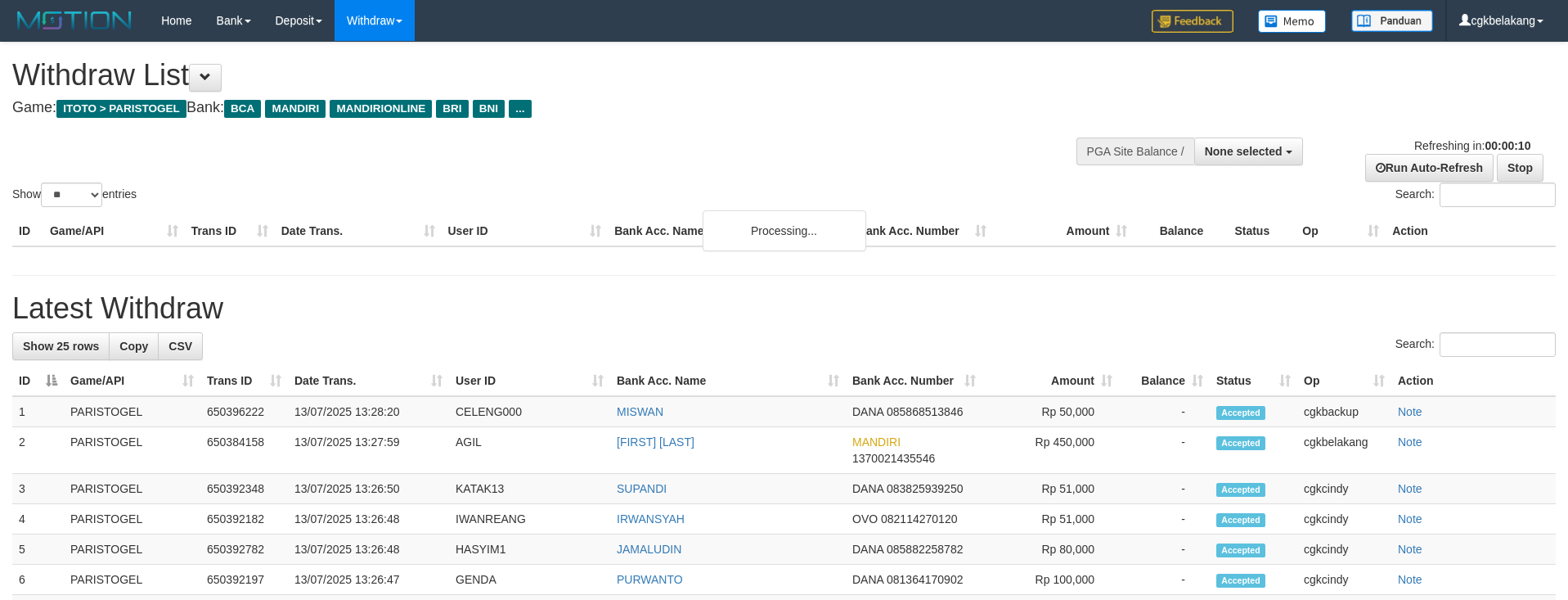 select 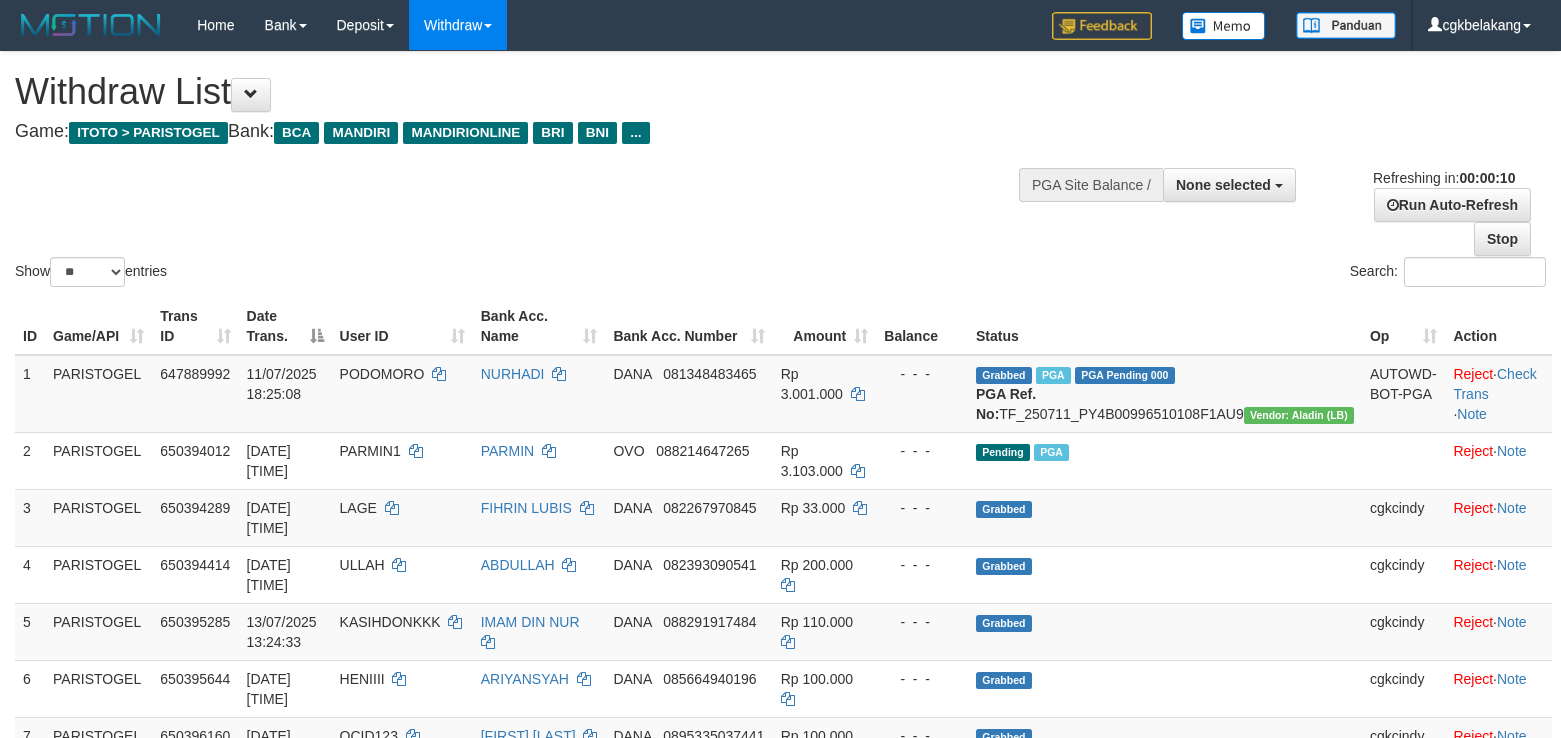 select 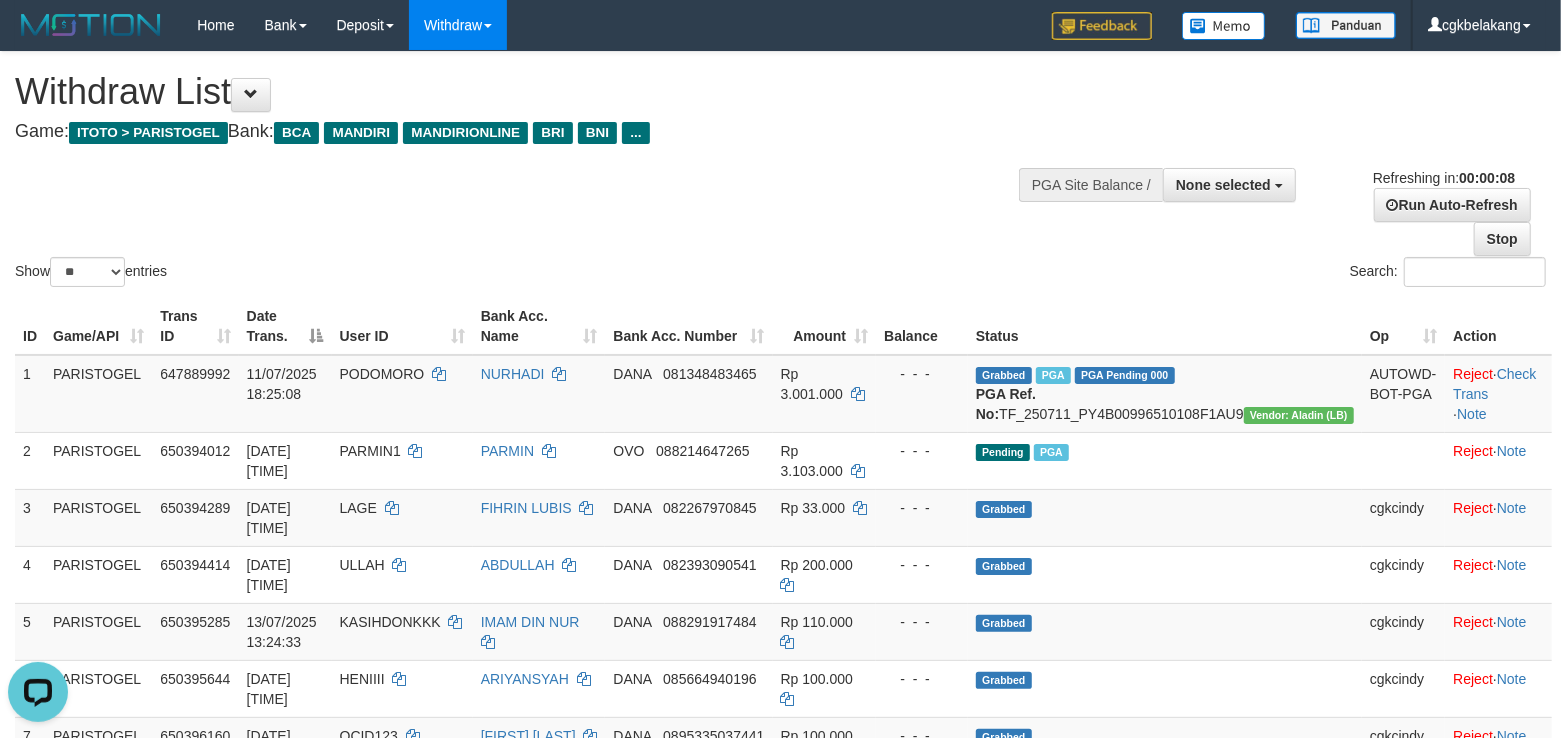 scroll, scrollTop: 0, scrollLeft: 0, axis: both 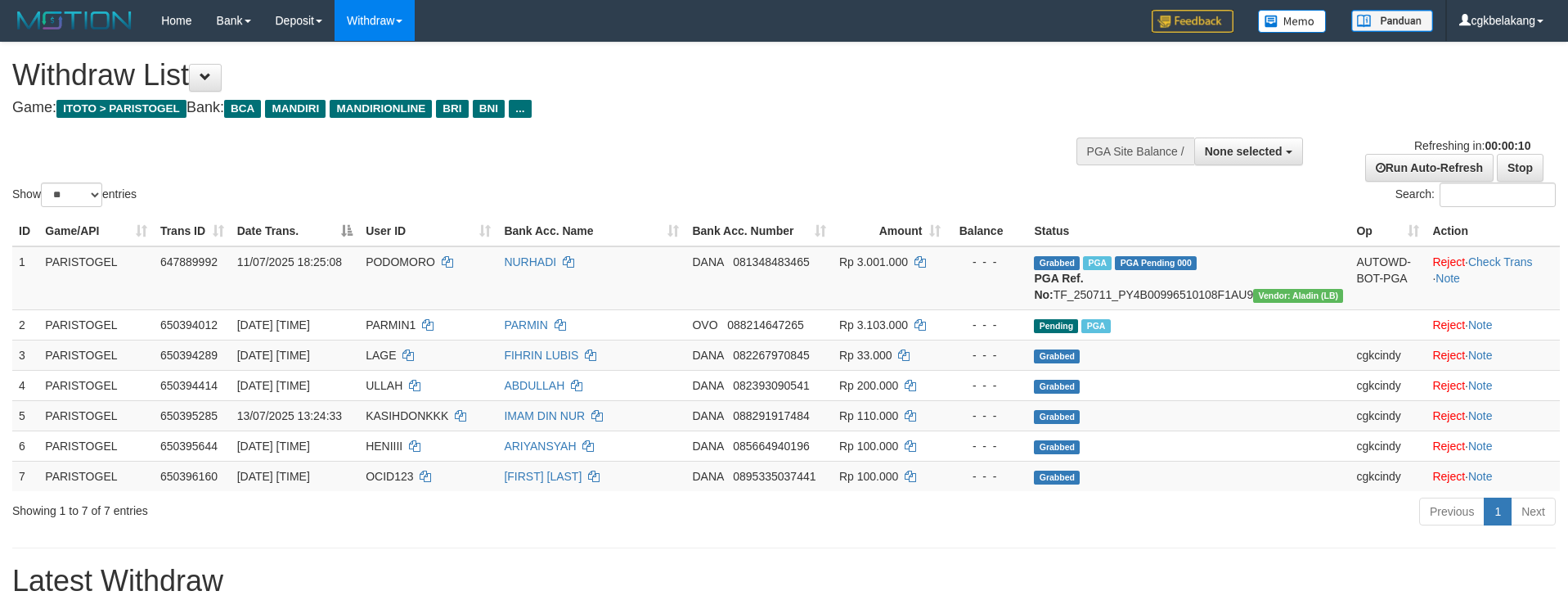 select 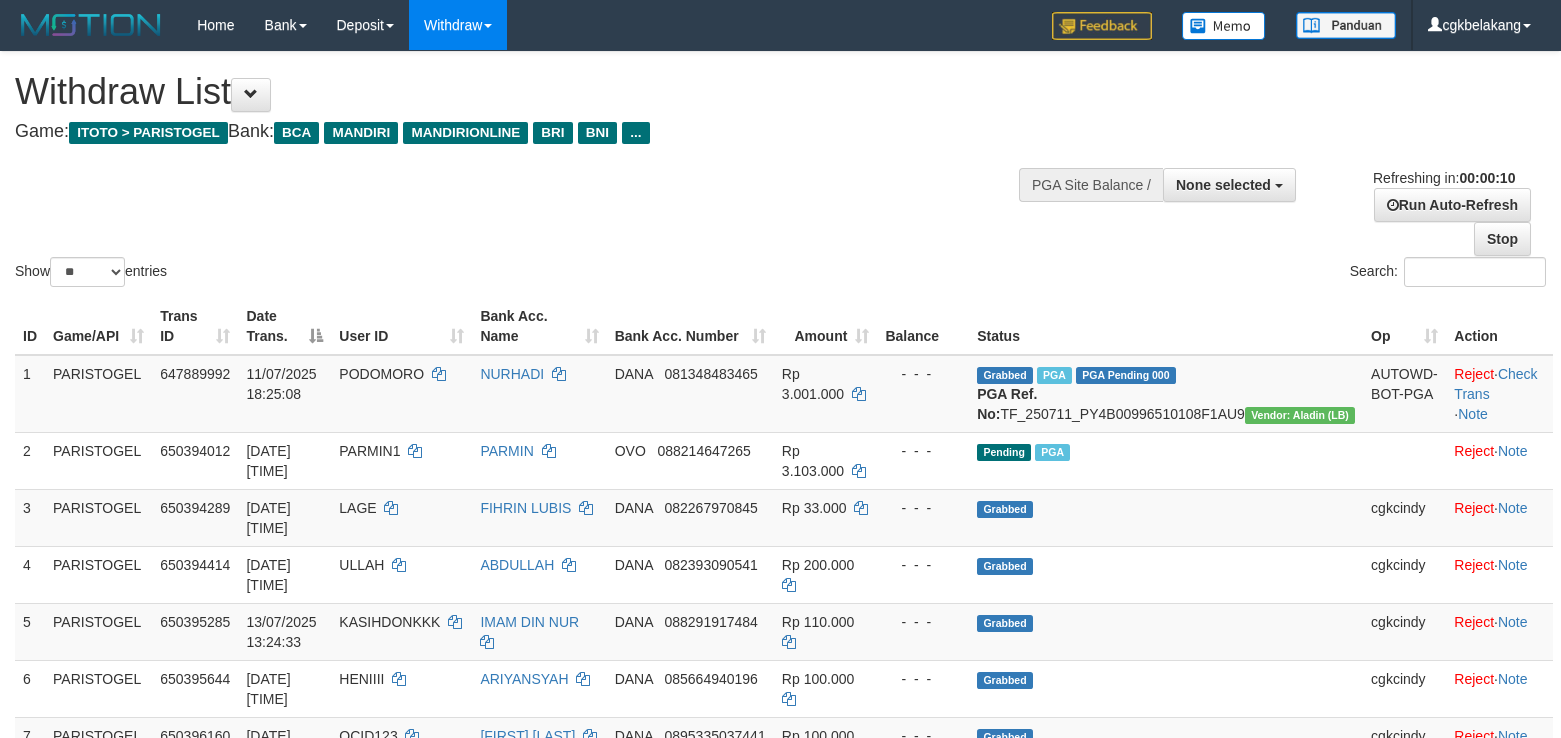 select 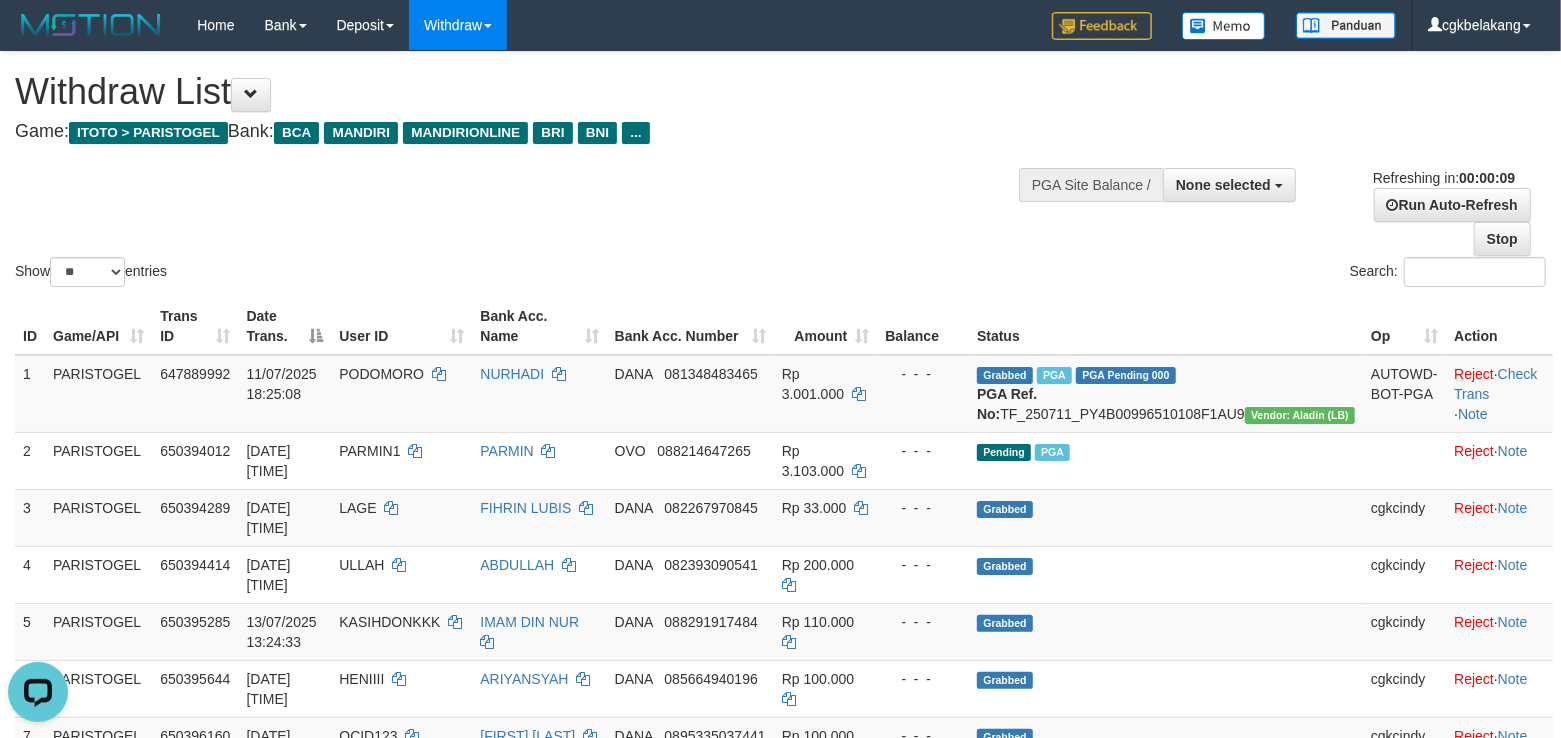 scroll, scrollTop: 0, scrollLeft: 0, axis: both 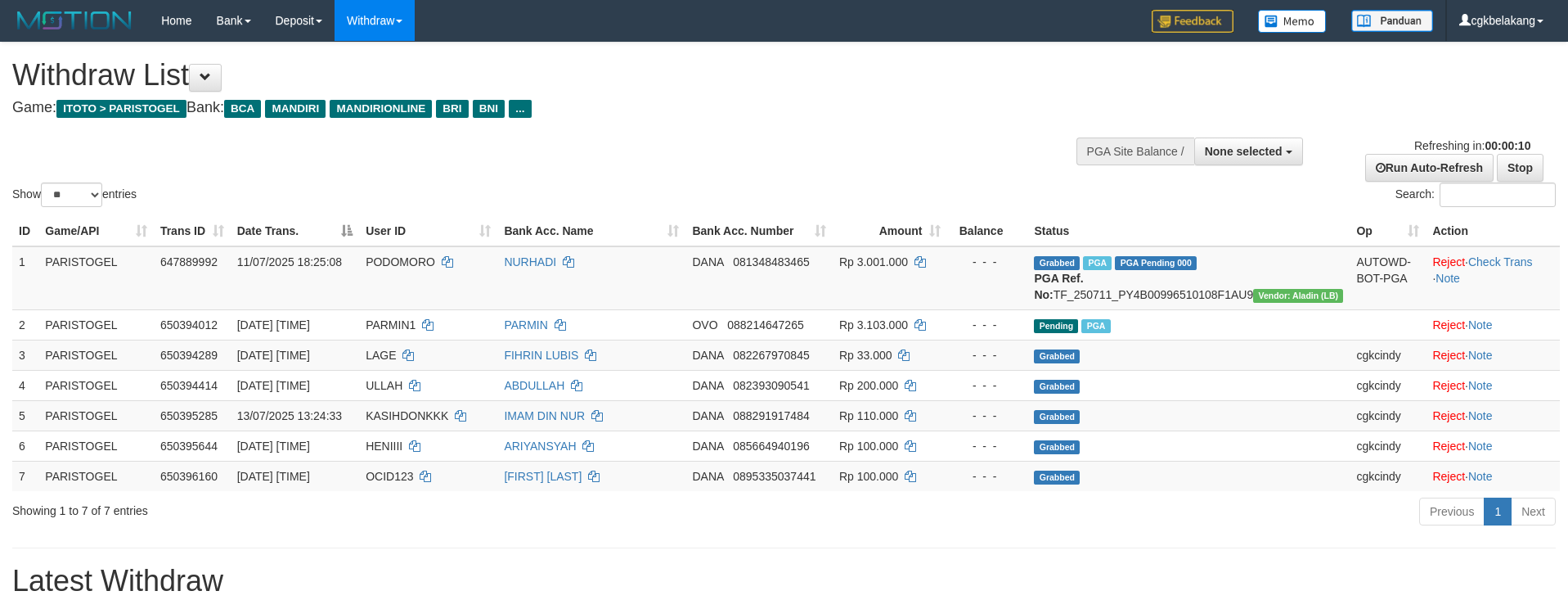 select 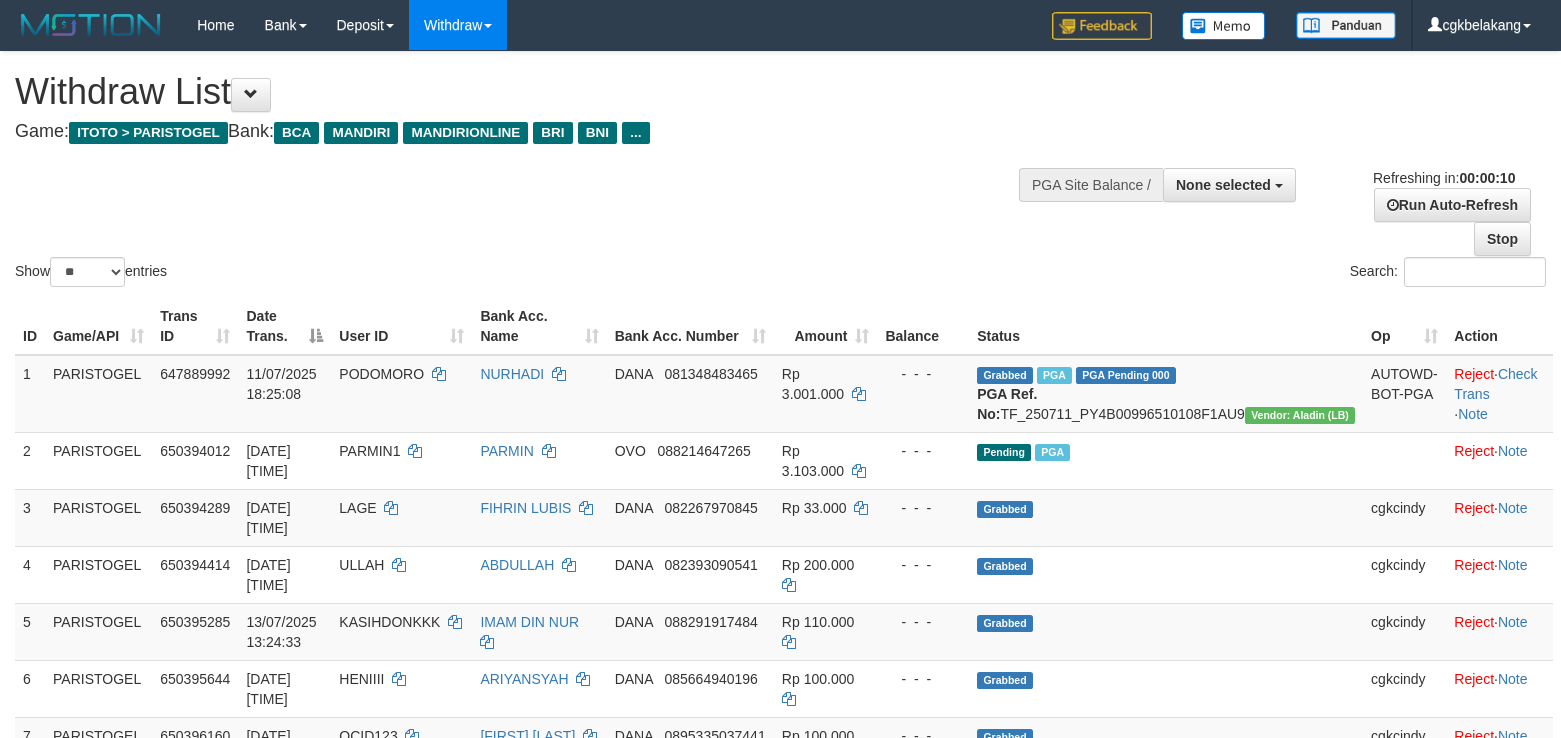 select 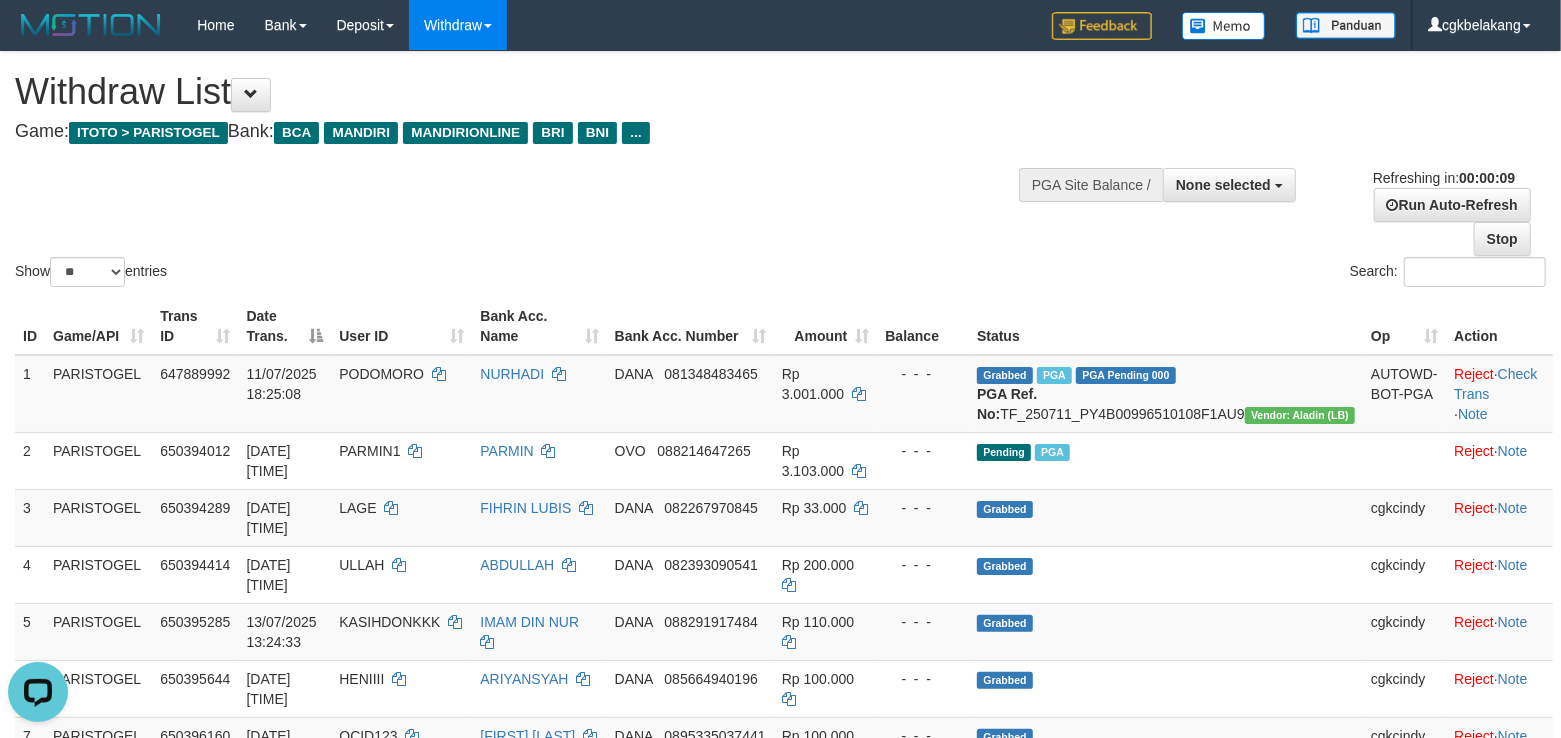 scroll, scrollTop: 0, scrollLeft: 0, axis: both 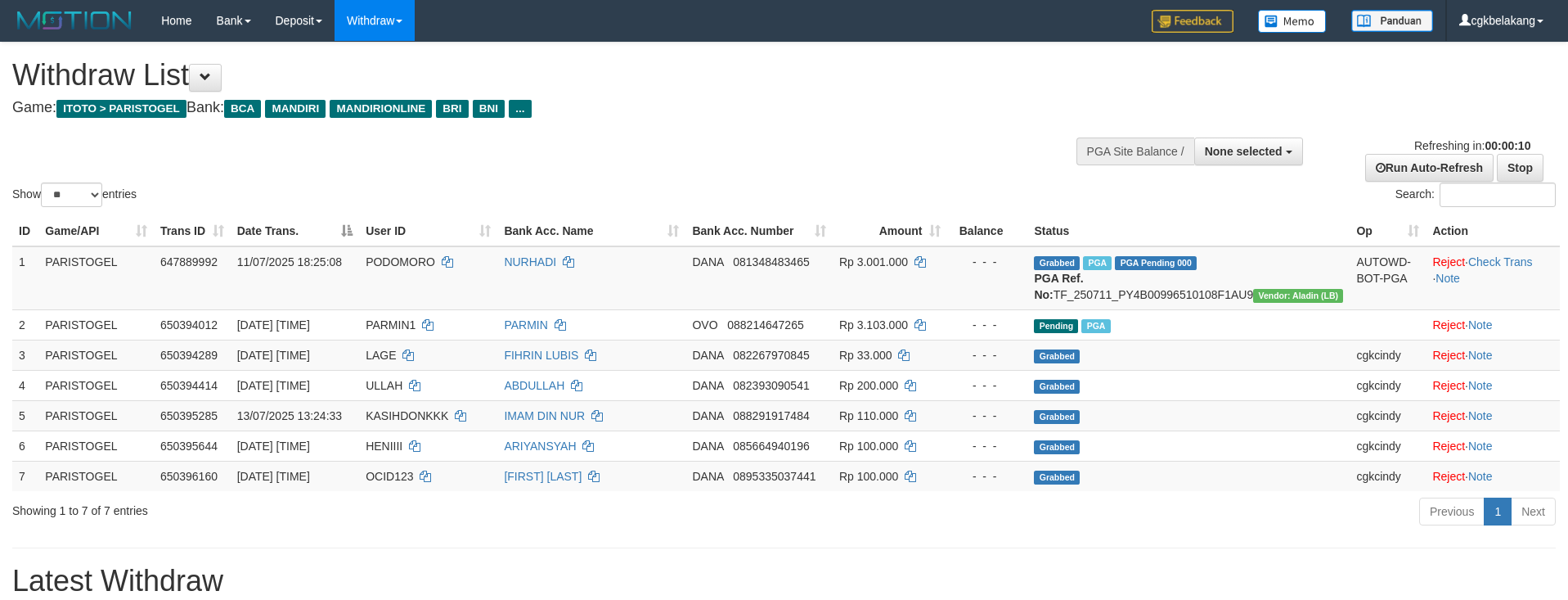 select 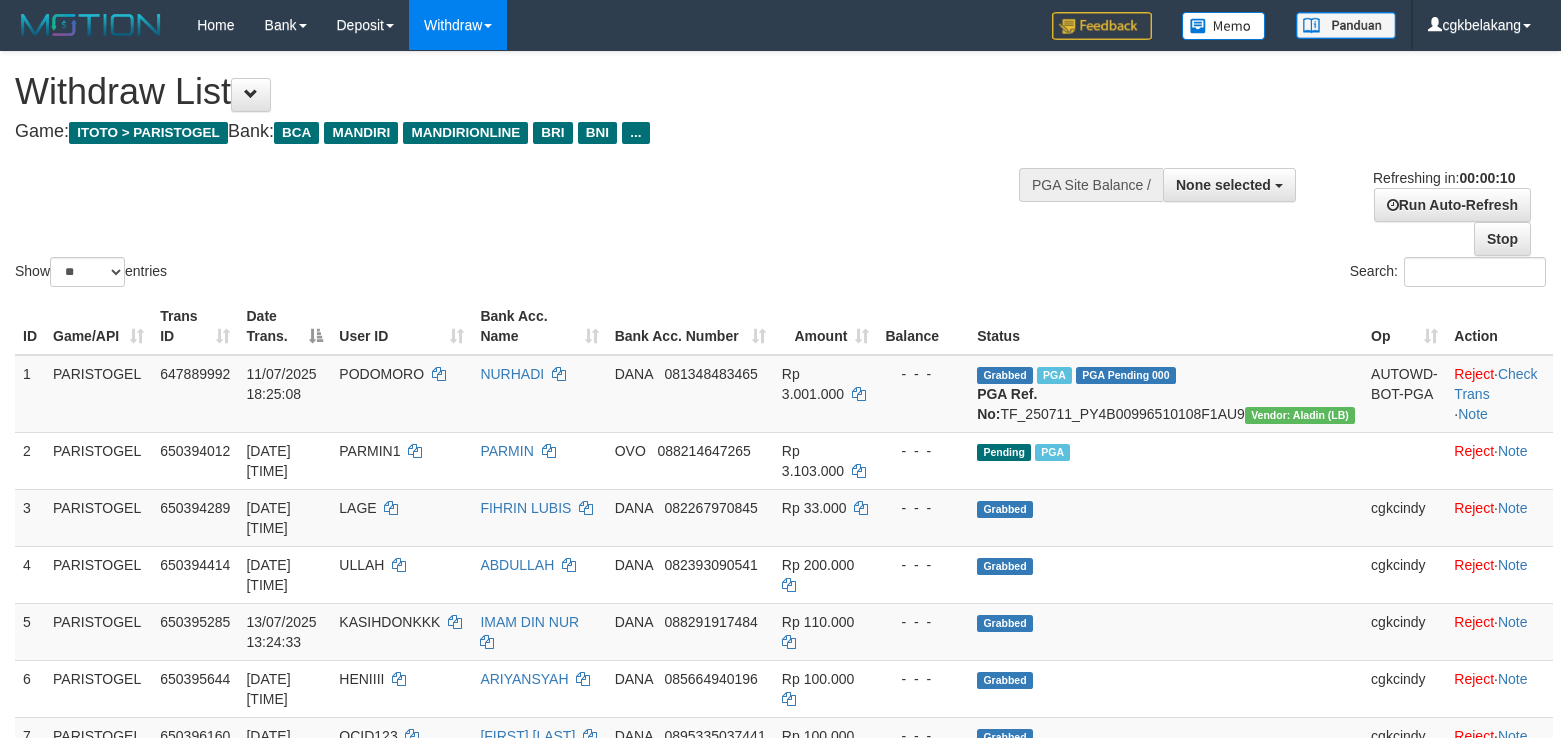 select 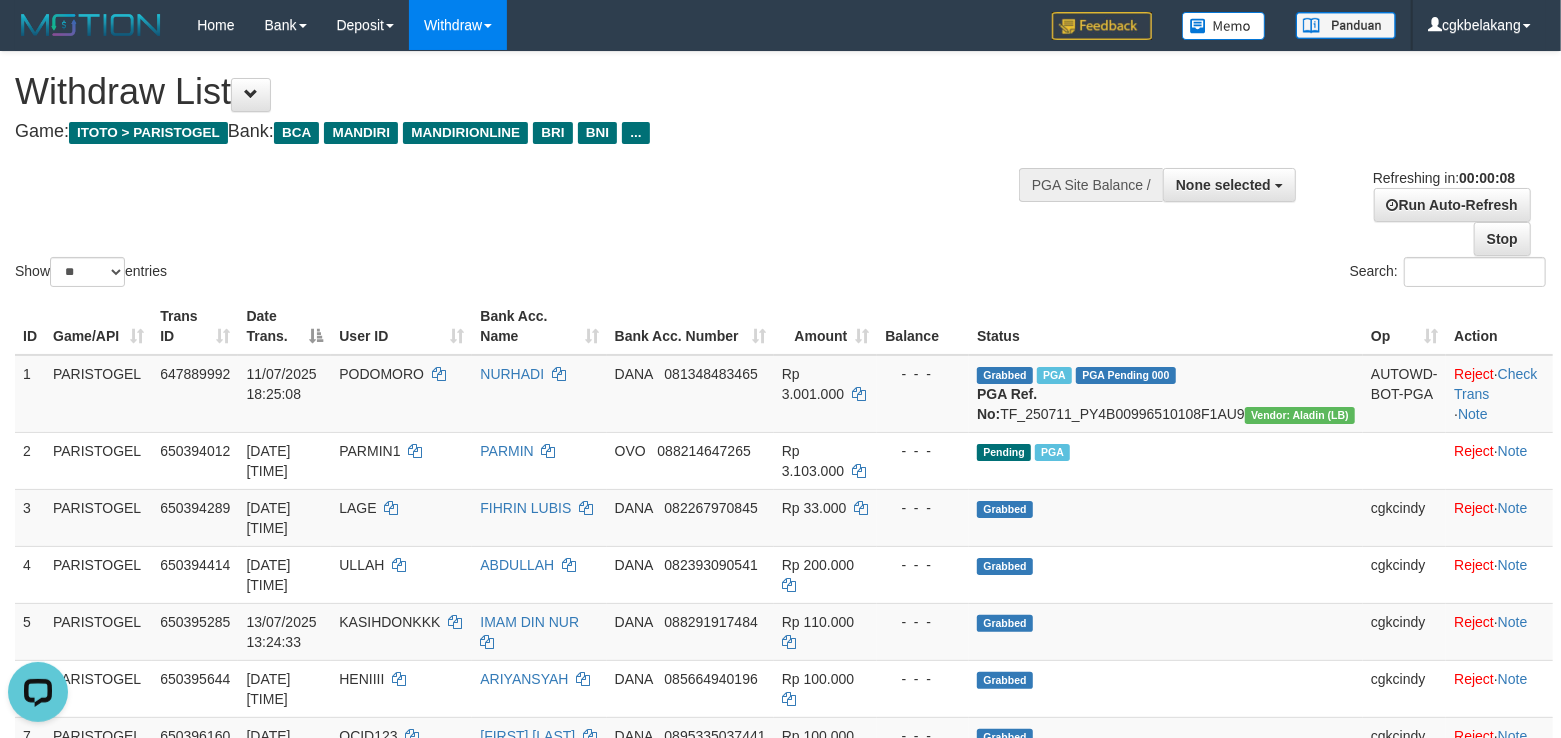 scroll, scrollTop: 0, scrollLeft: 0, axis: both 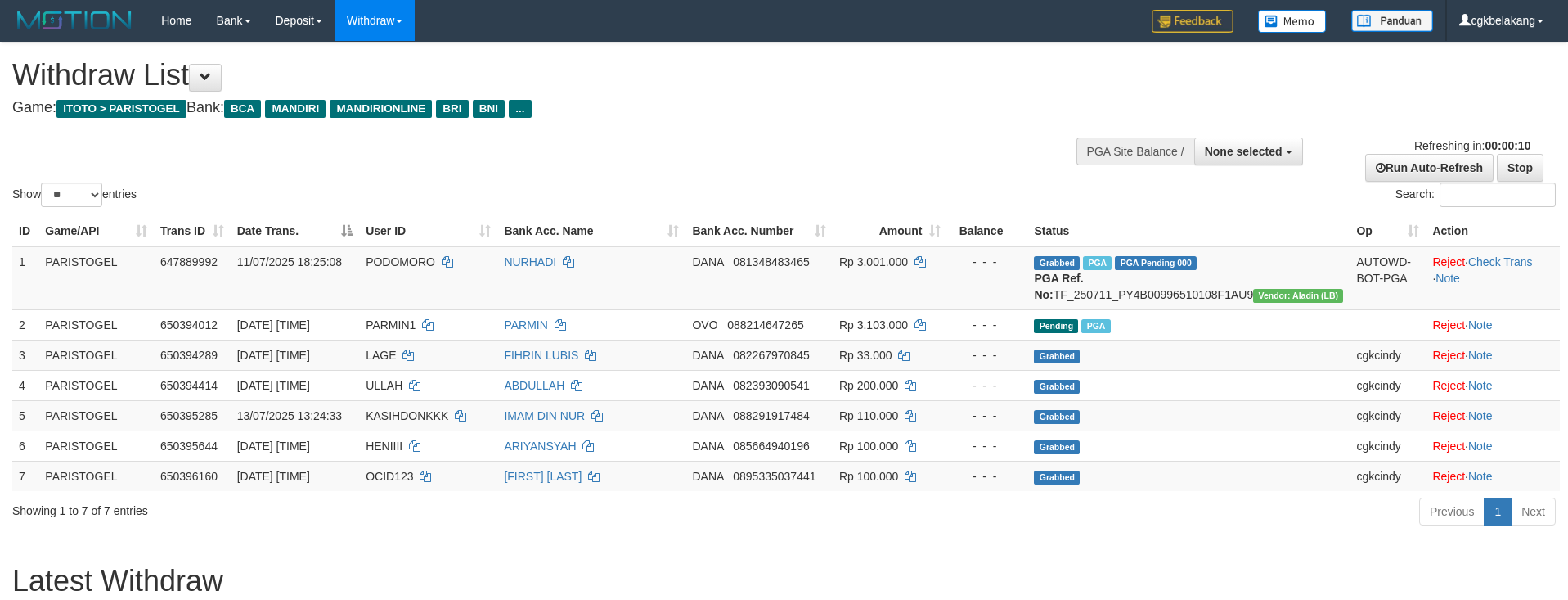 select 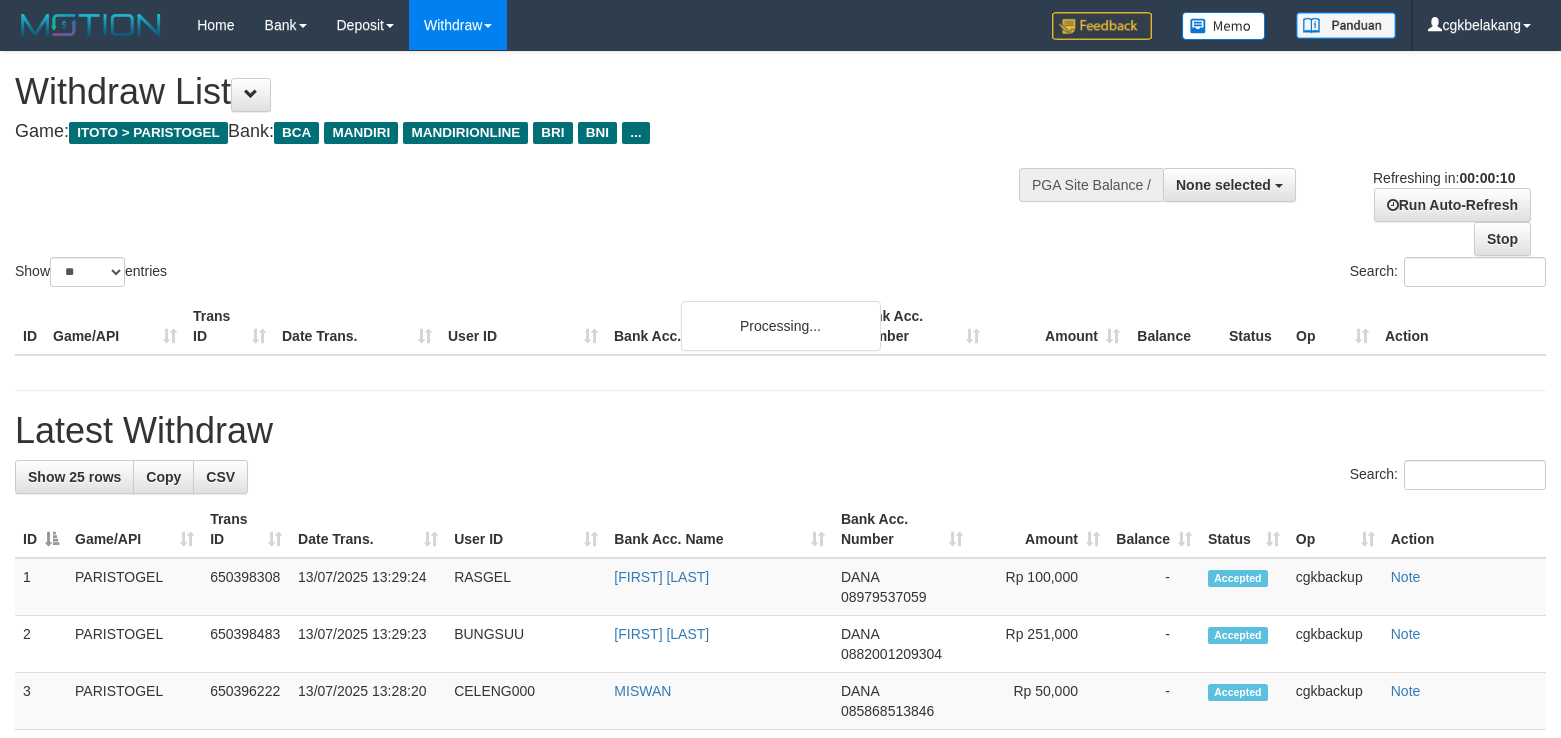 select 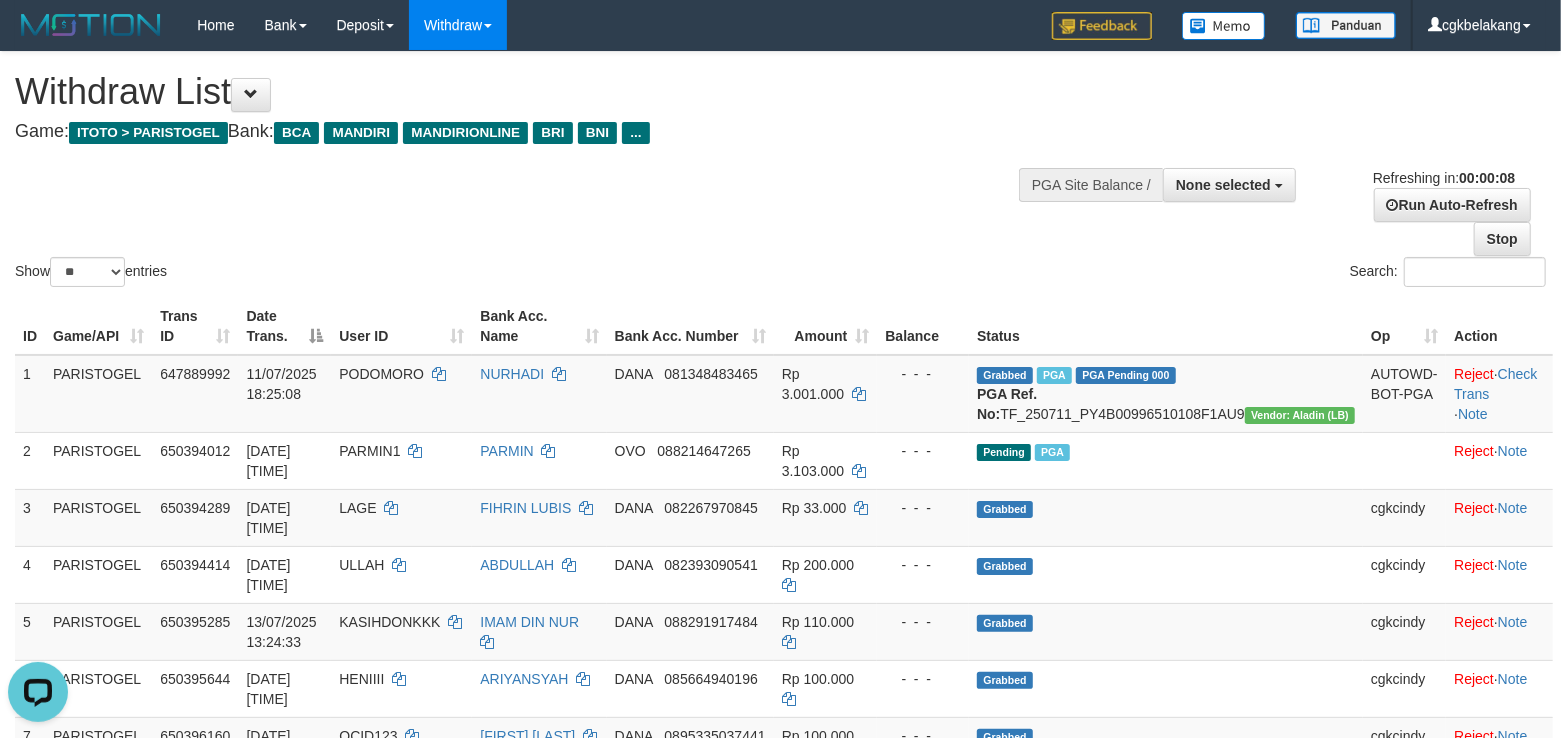 scroll, scrollTop: 0, scrollLeft: 0, axis: both 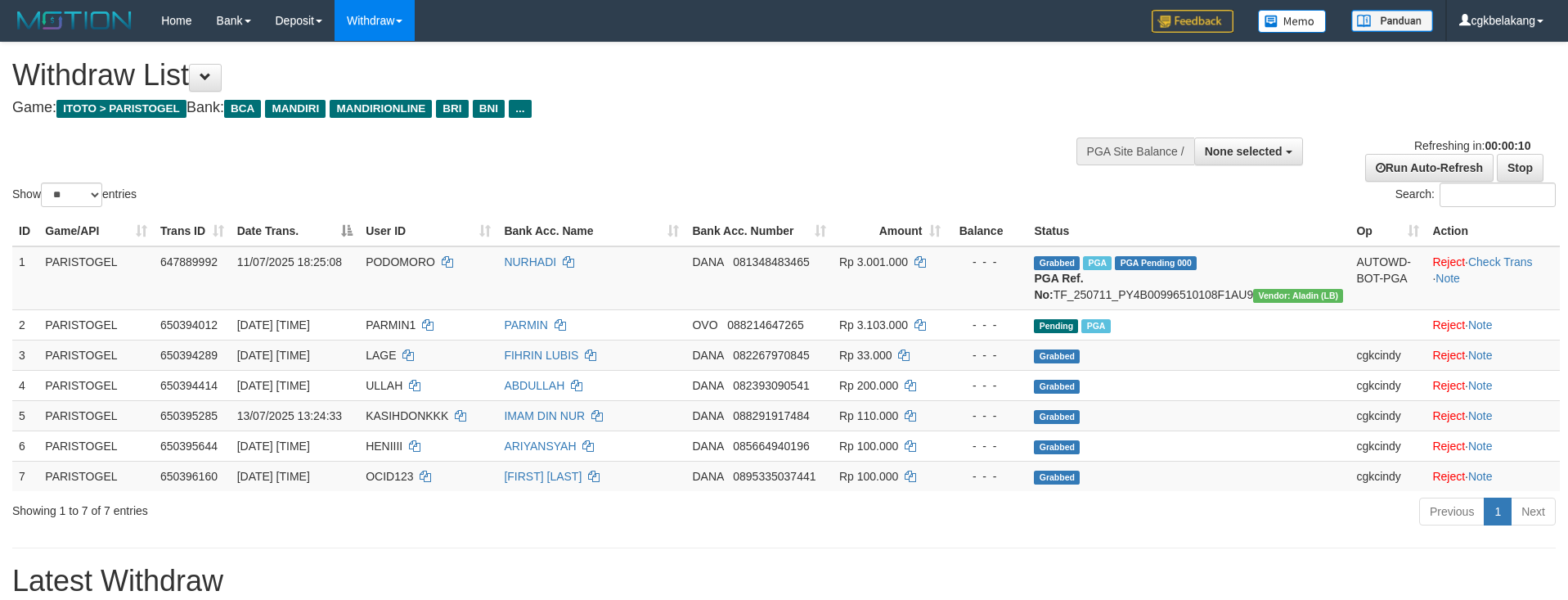 select 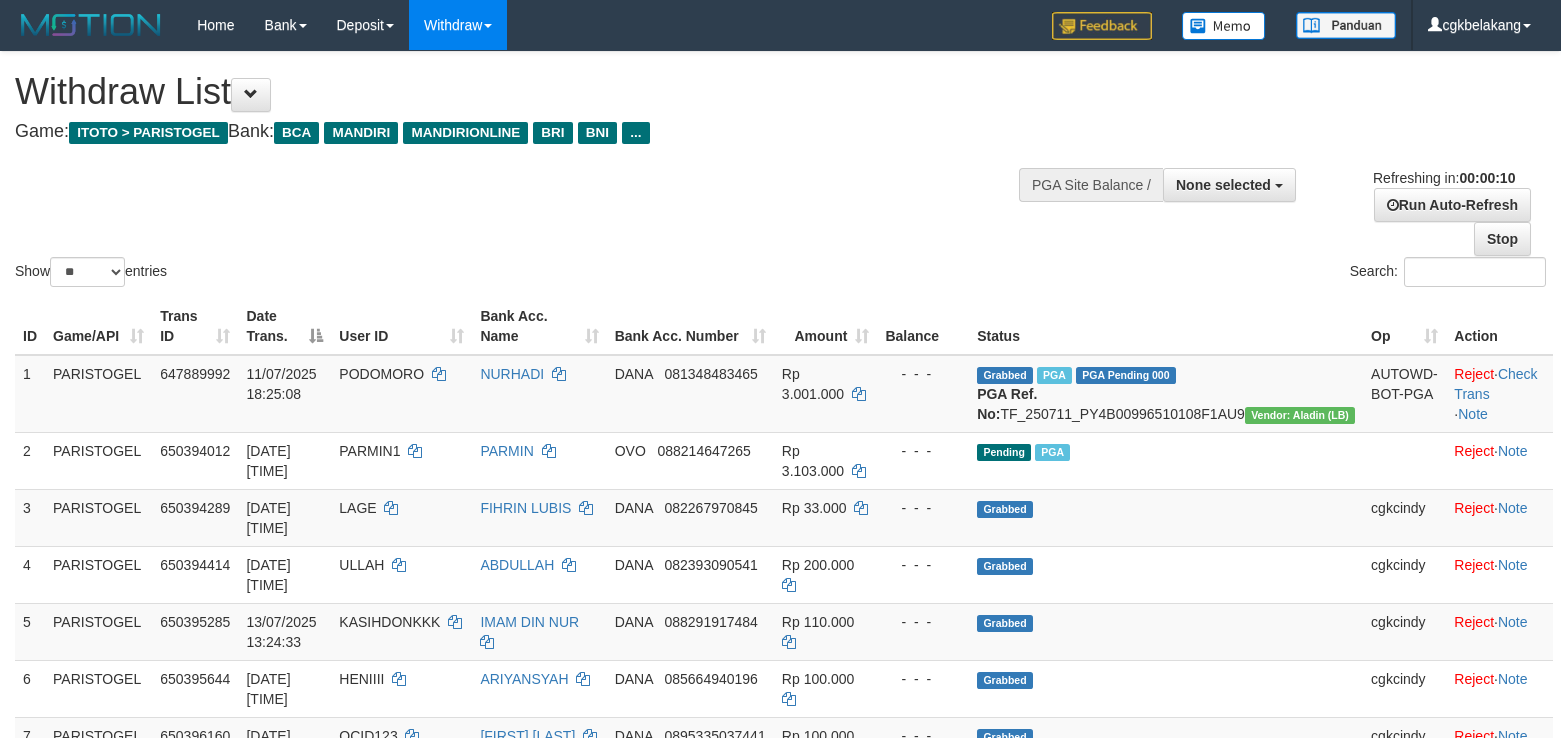 select 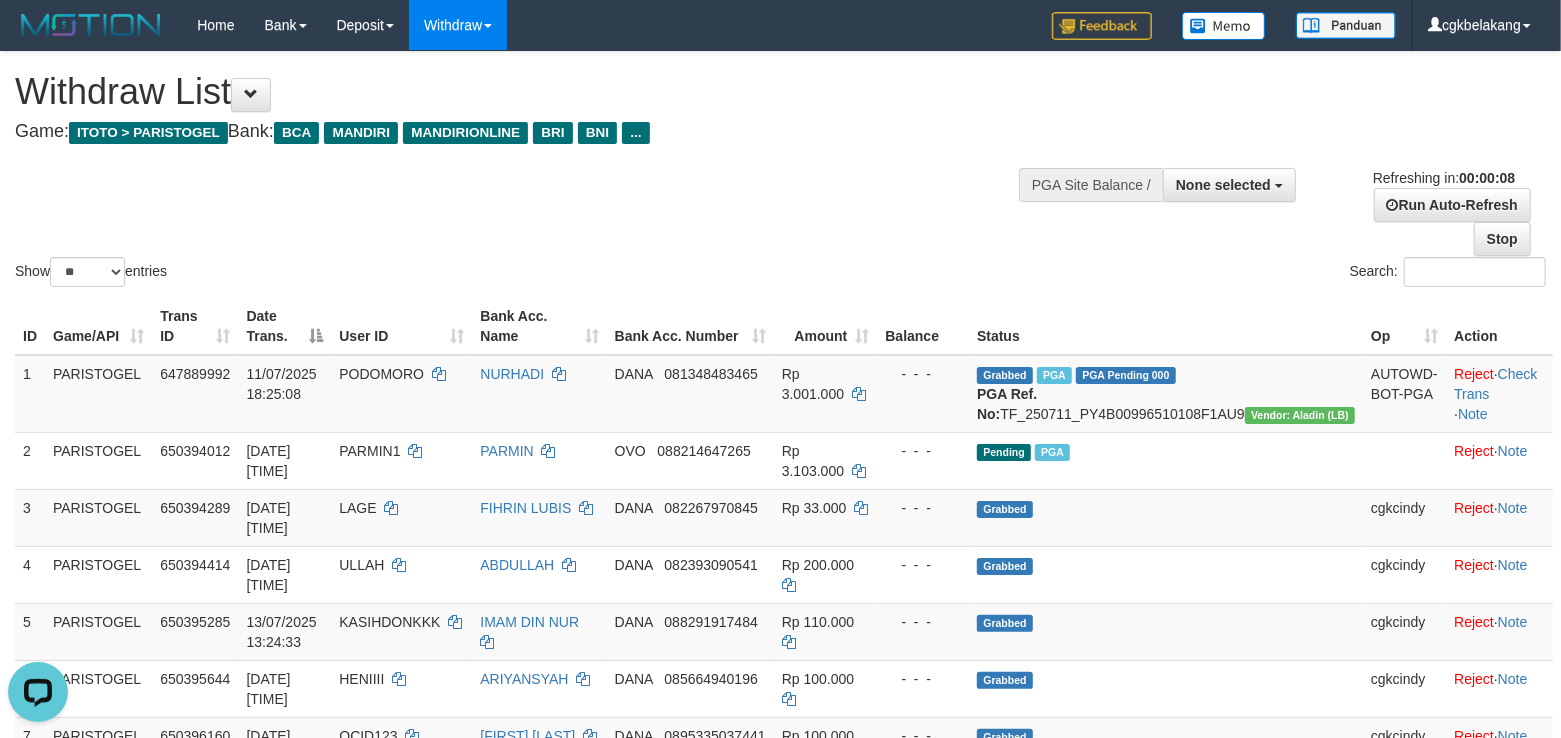 scroll, scrollTop: 0, scrollLeft: 0, axis: both 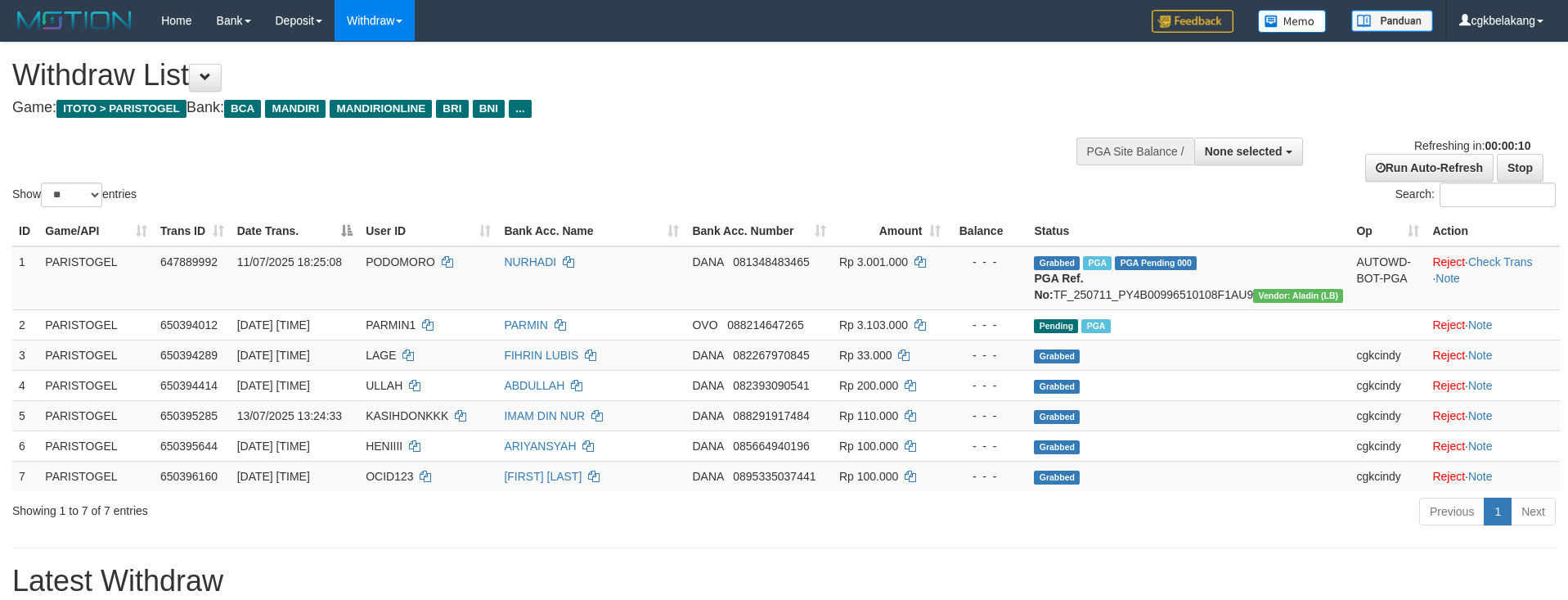 select 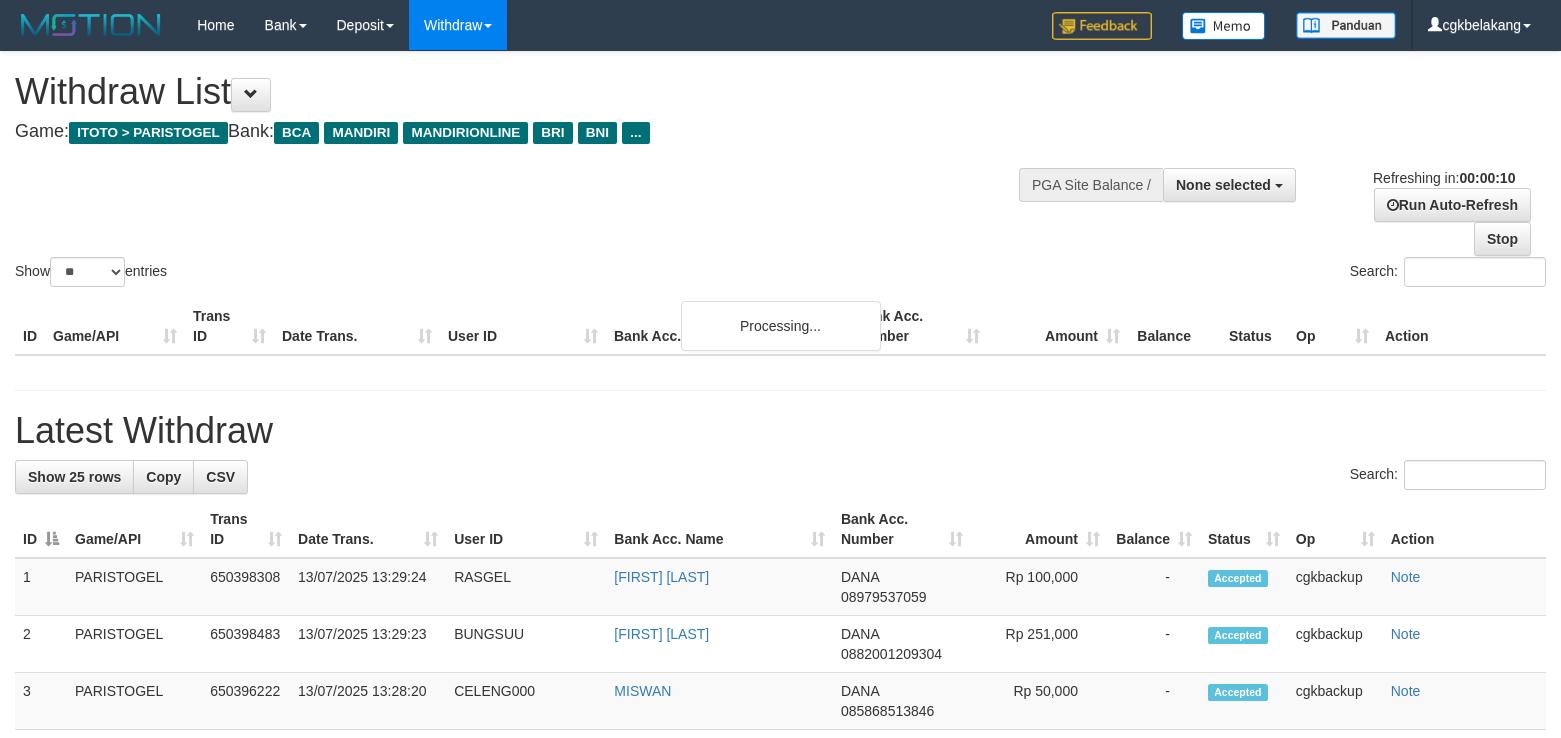 select 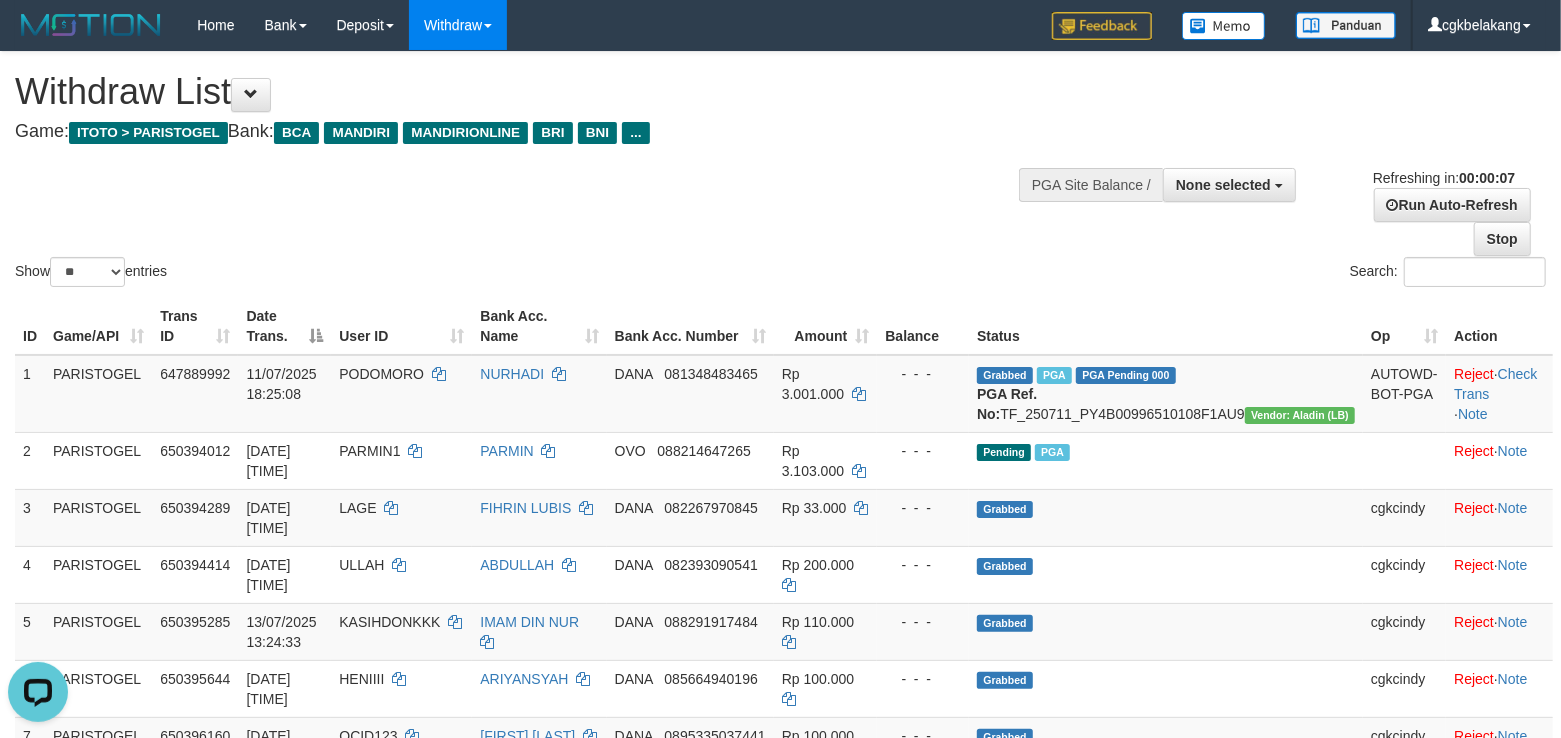 scroll, scrollTop: 0, scrollLeft: 0, axis: both 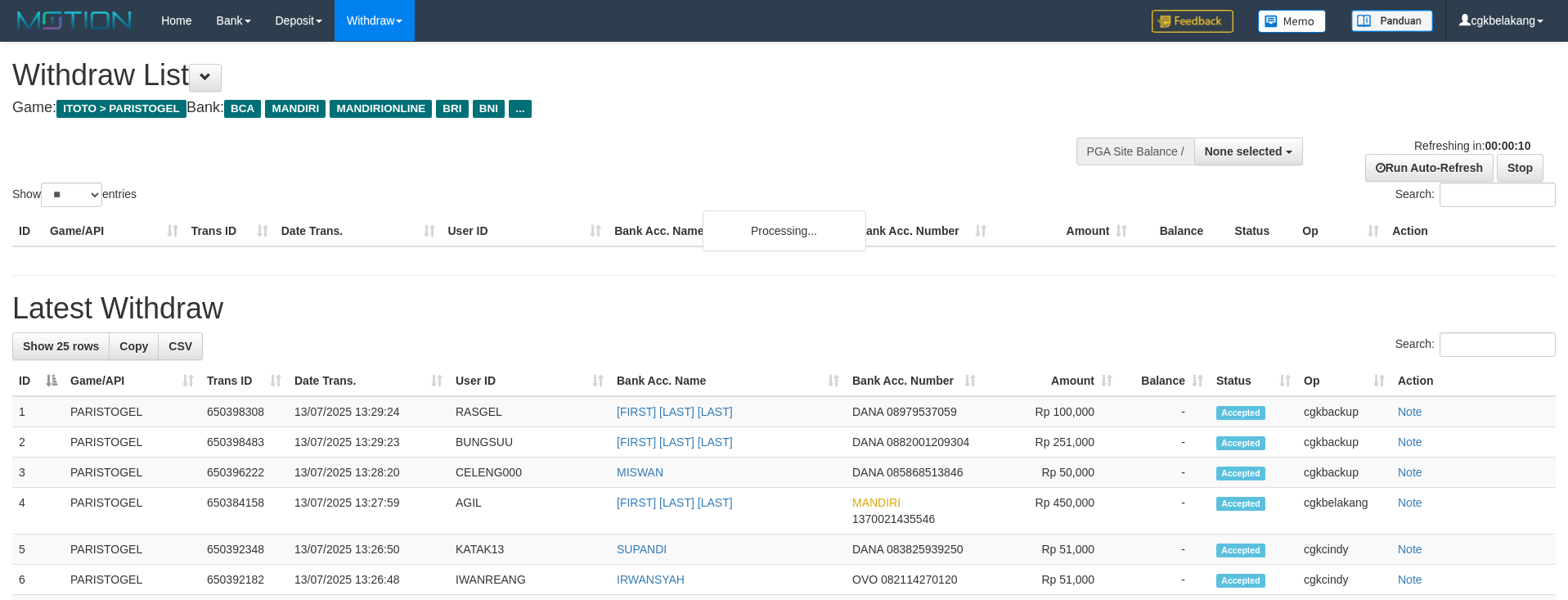 select 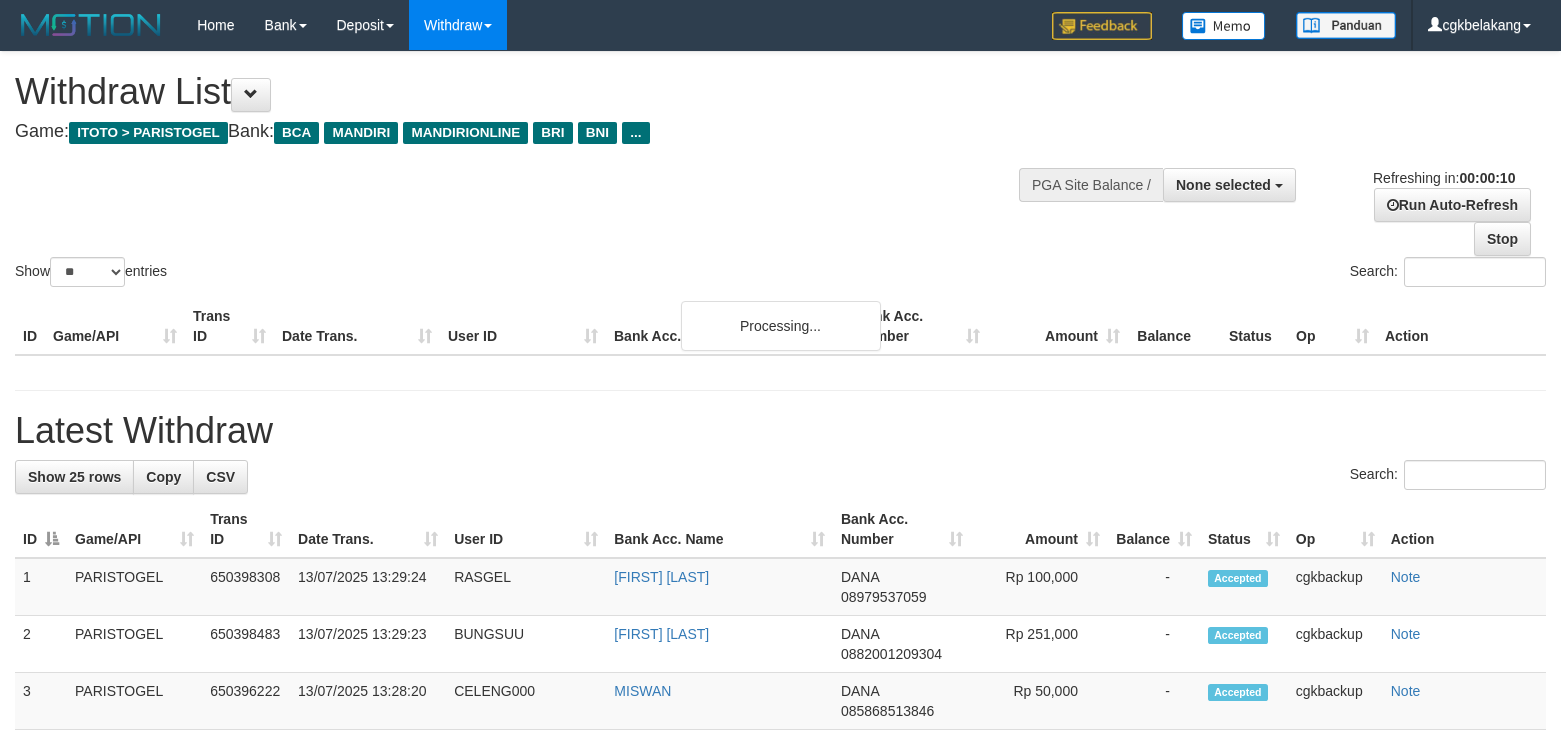 select 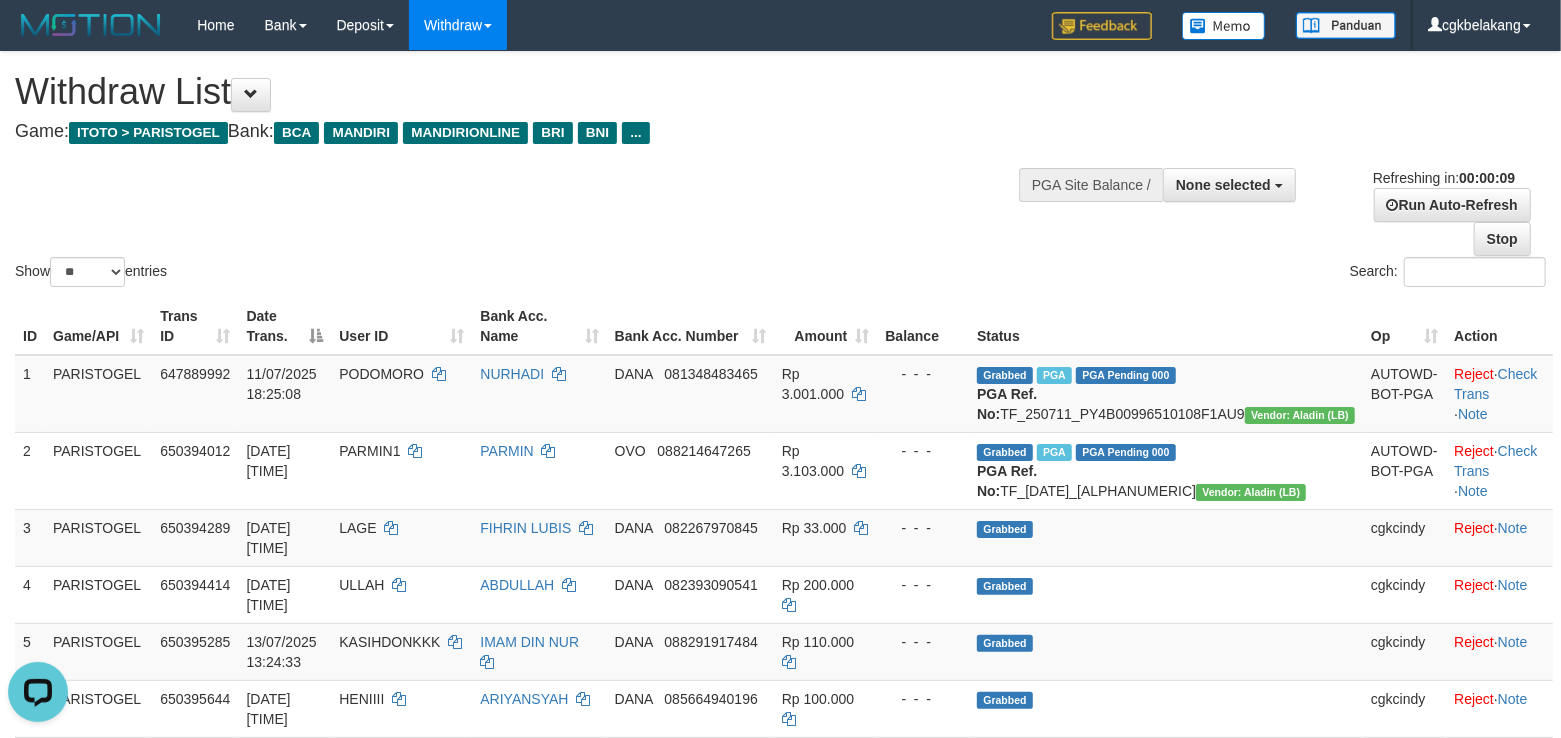 scroll, scrollTop: 0, scrollLeft: 0, axis: both 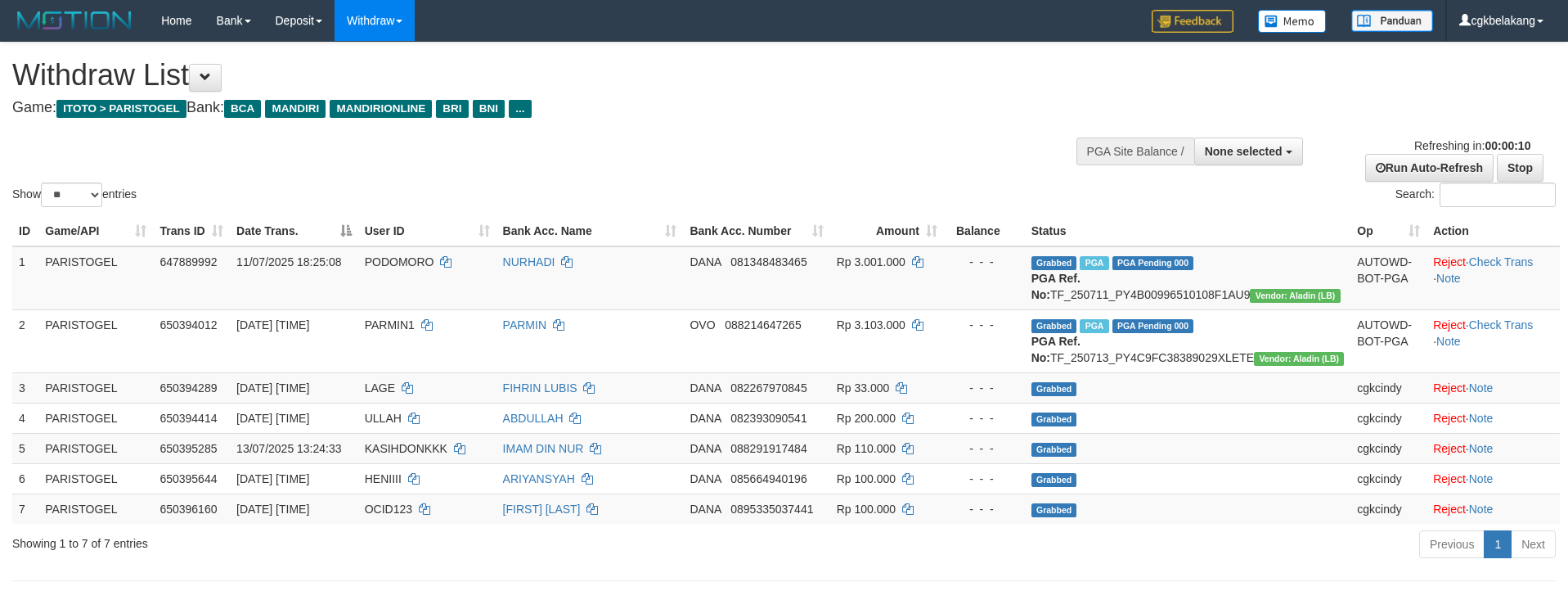 select 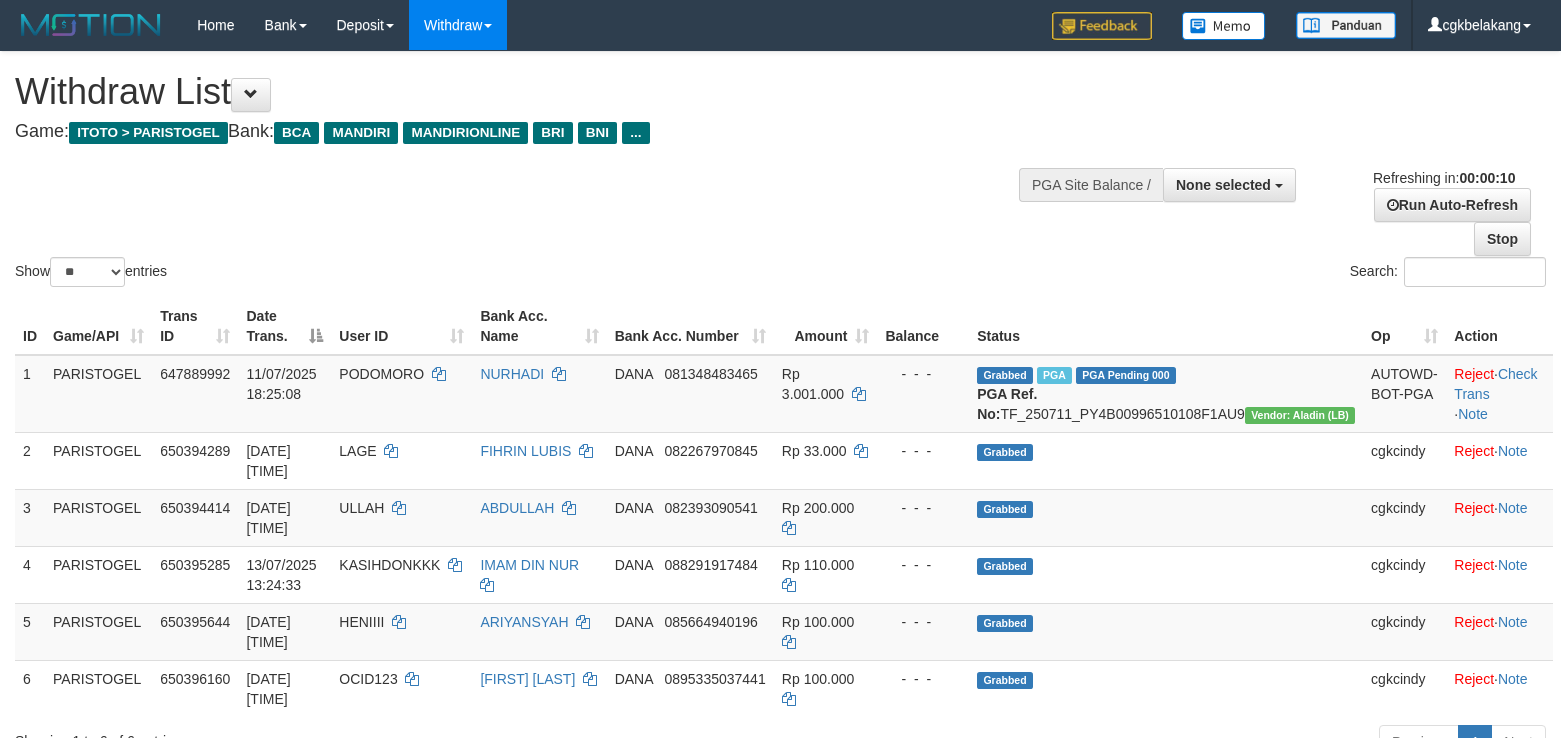 select 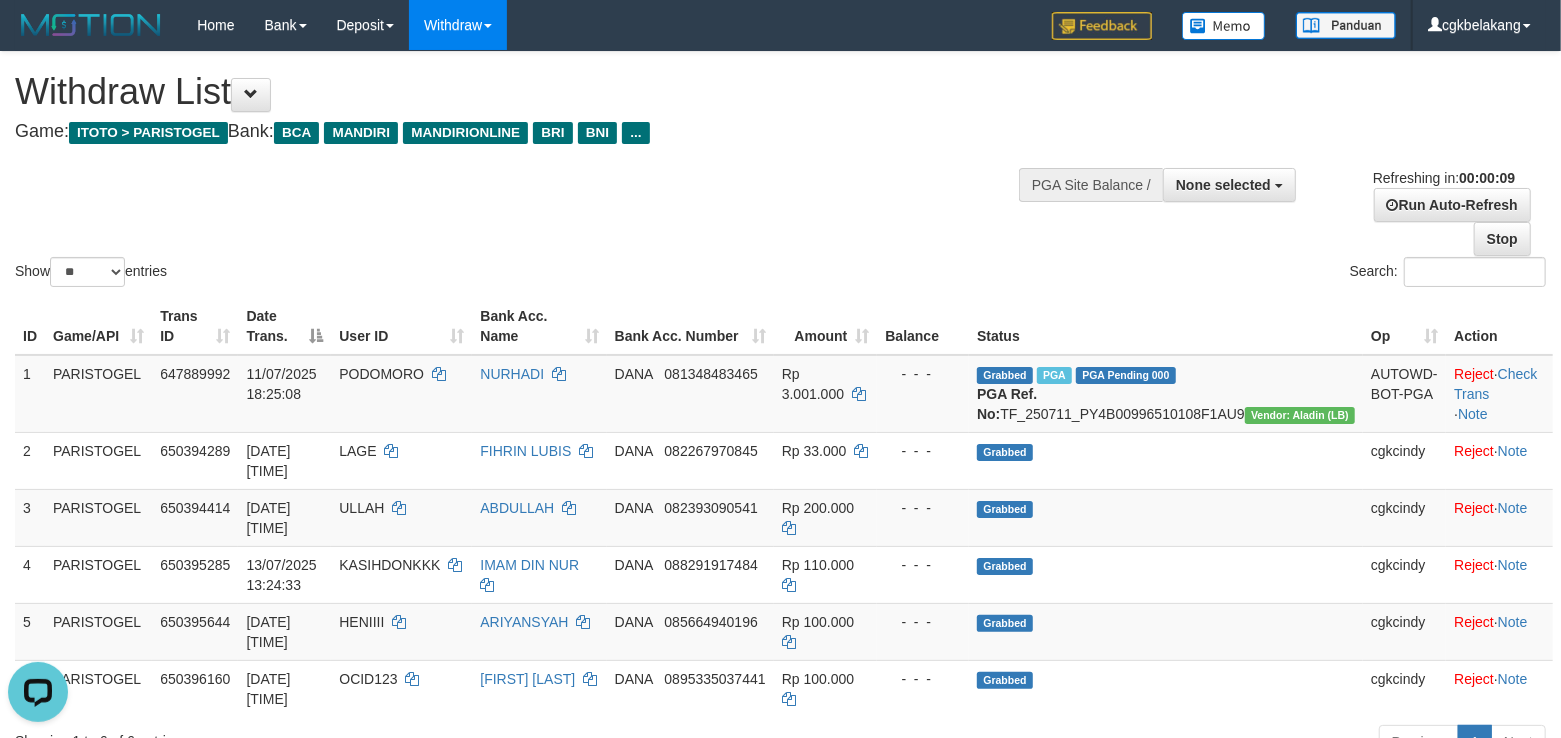 scroll, scrollTop: 0, scrollLeft: 0, axis: both 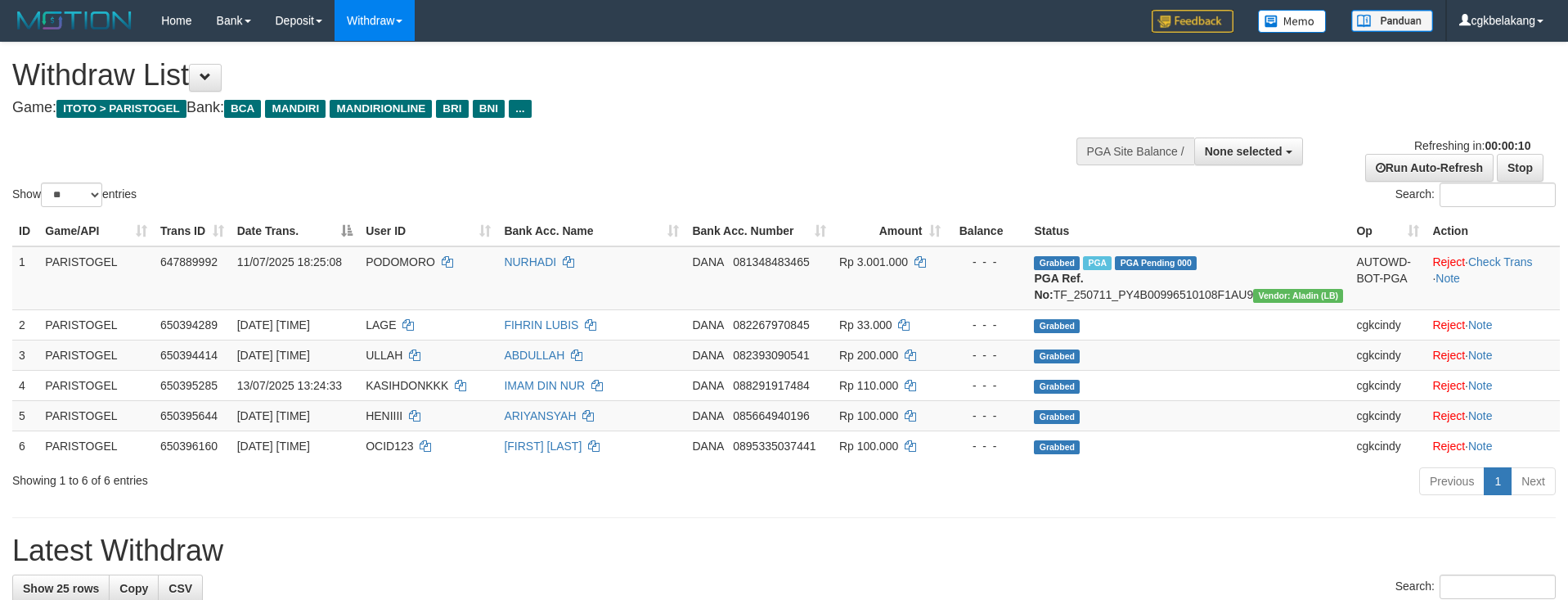 select 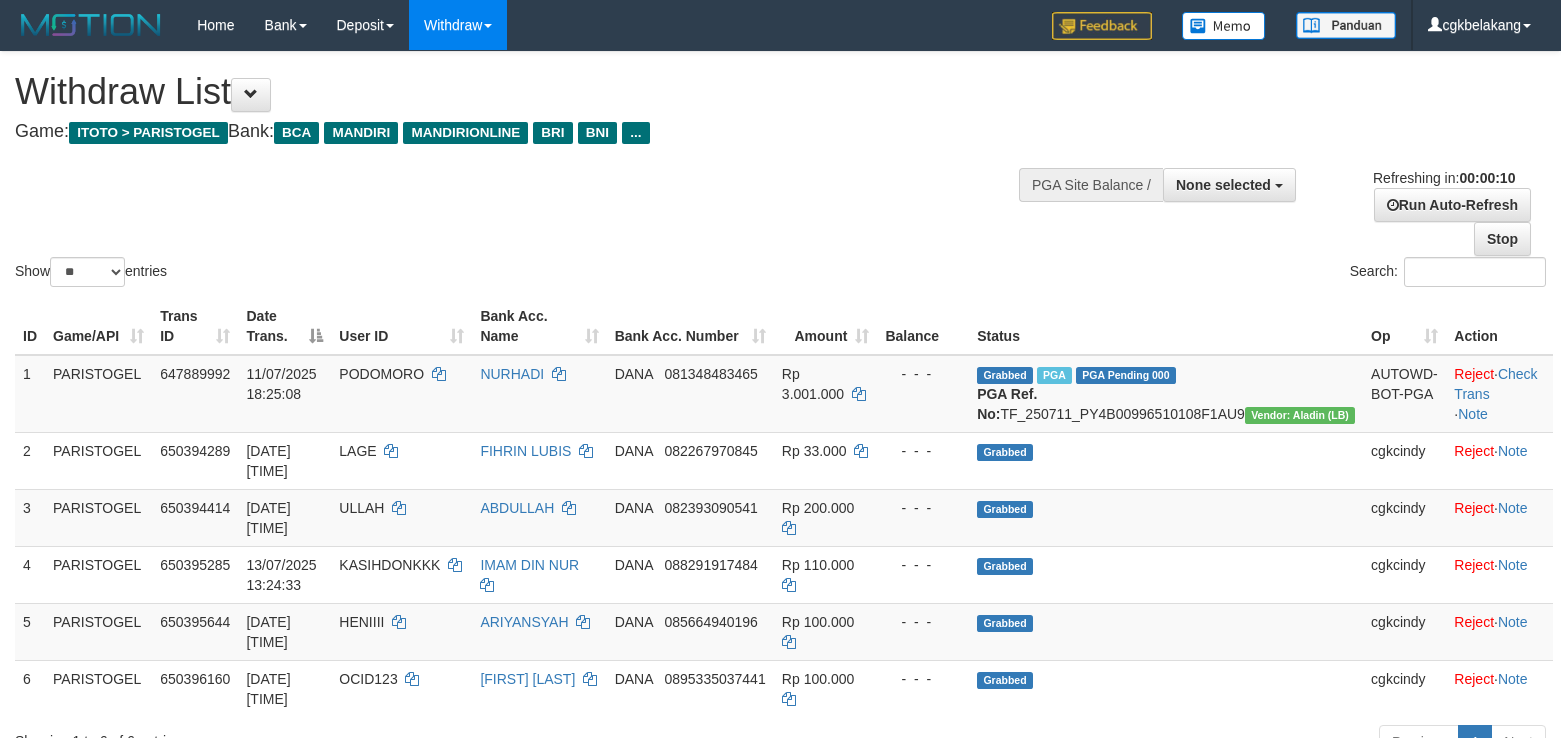 select 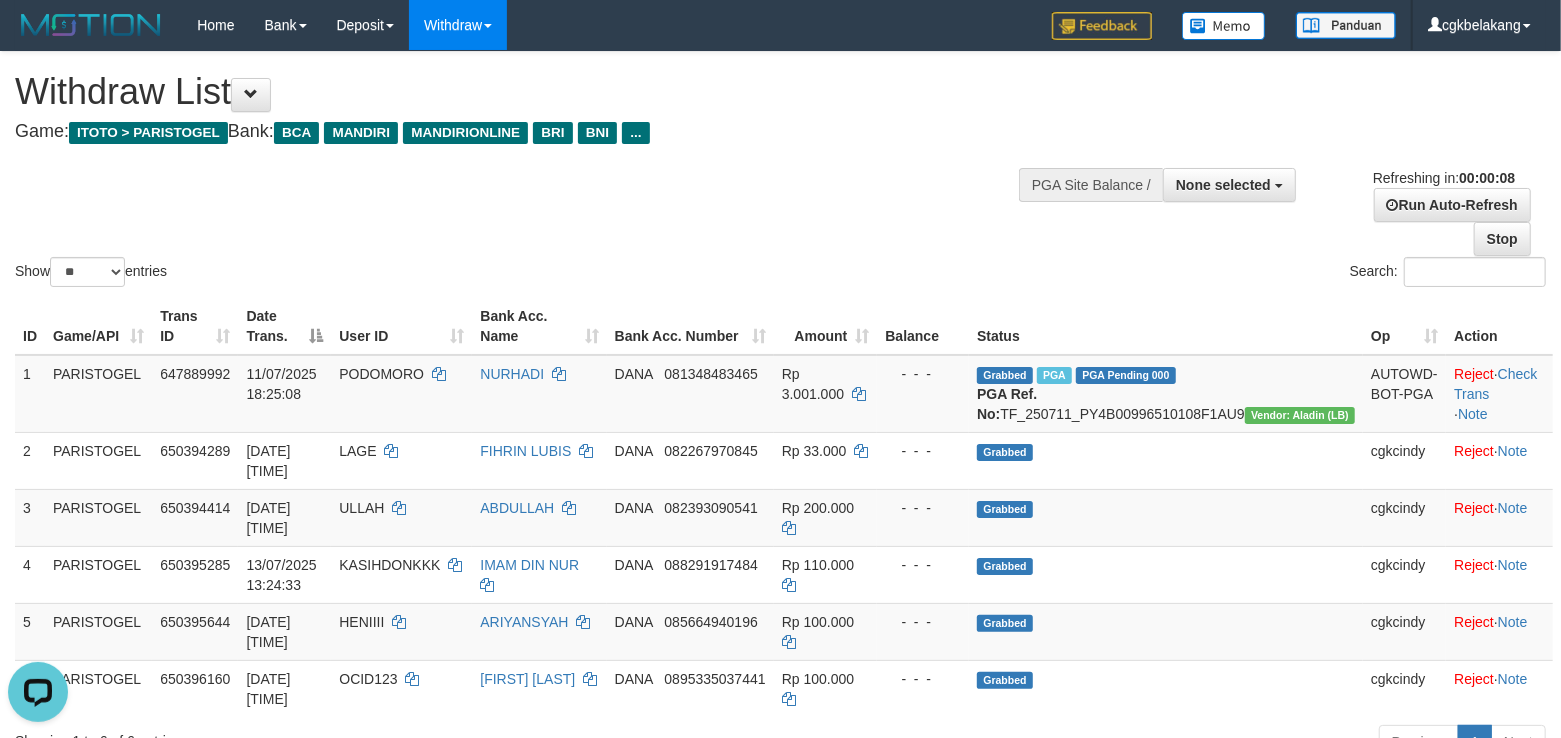 scroll, scrollTop: 0, scrollLeft: 0, axis: both 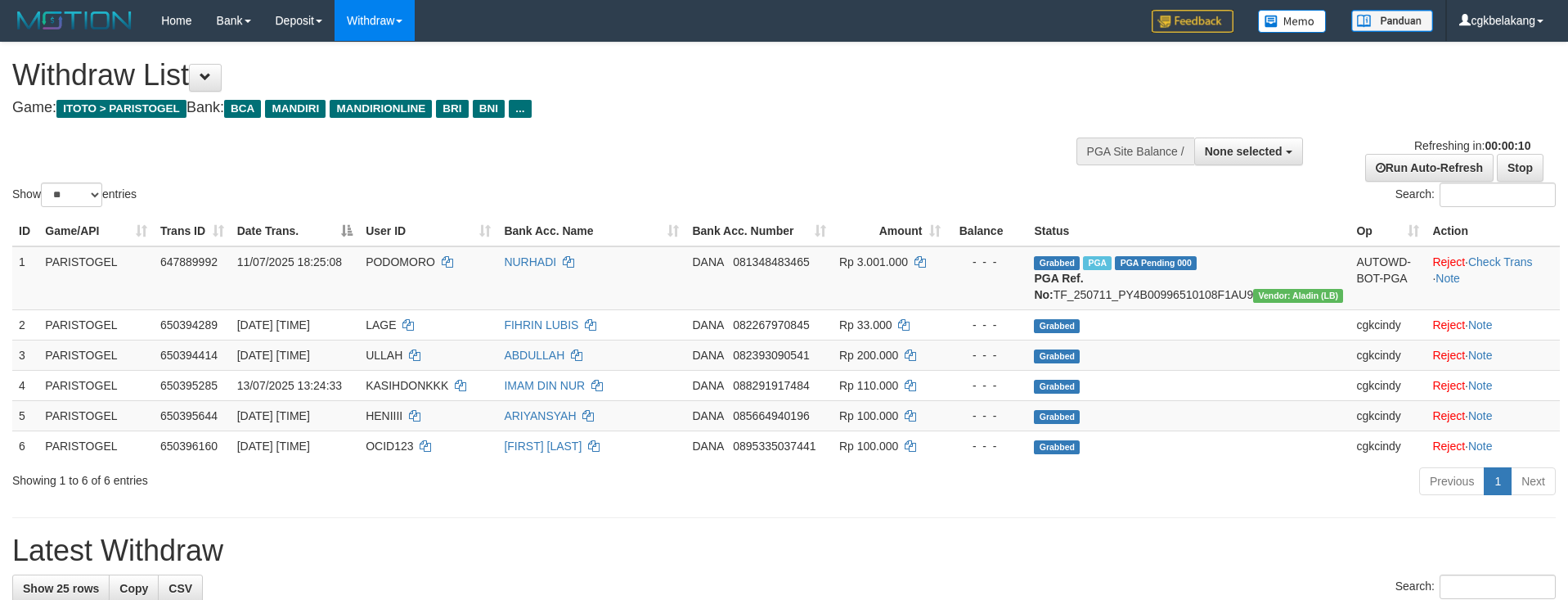 select 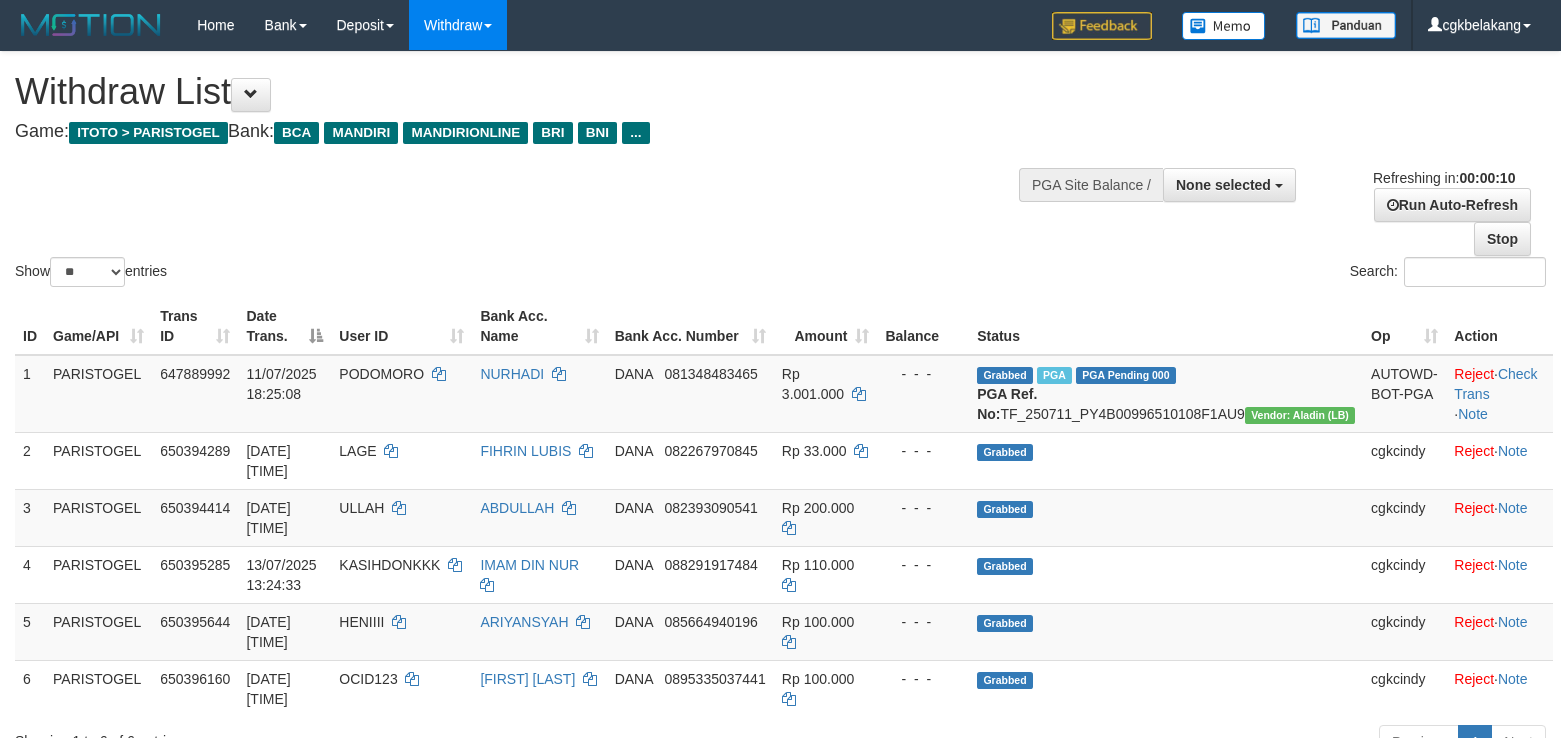 select 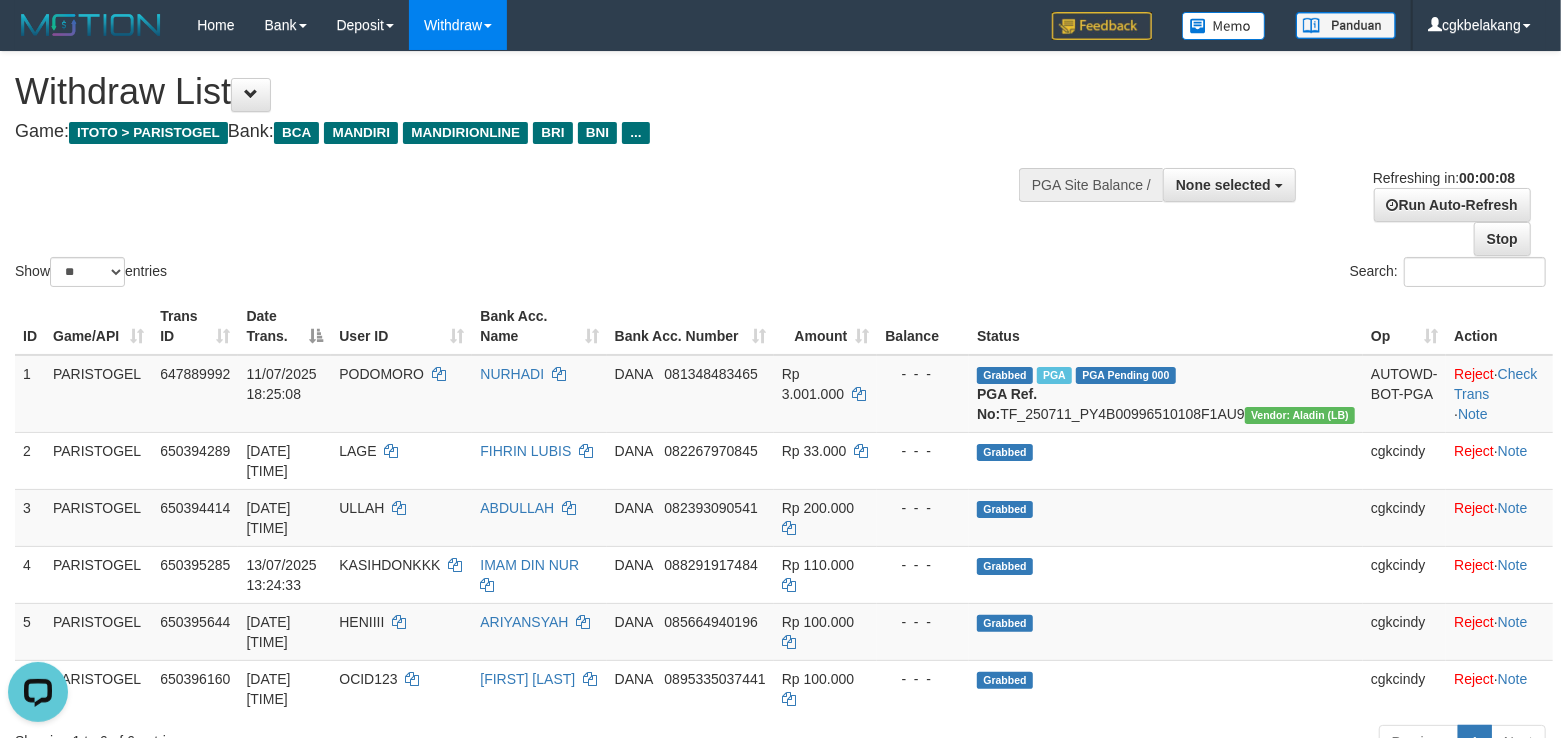 scroll, scrollTop: 0, scrollLeft: 0, axis: both 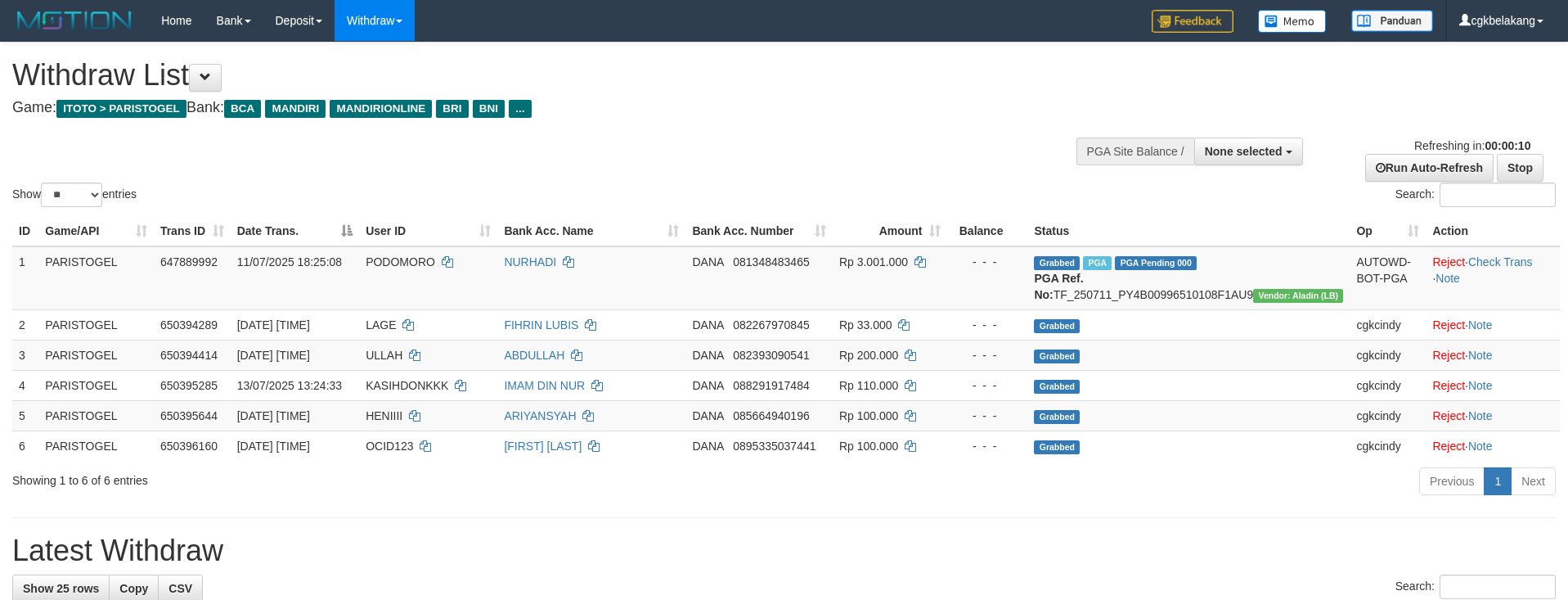 select 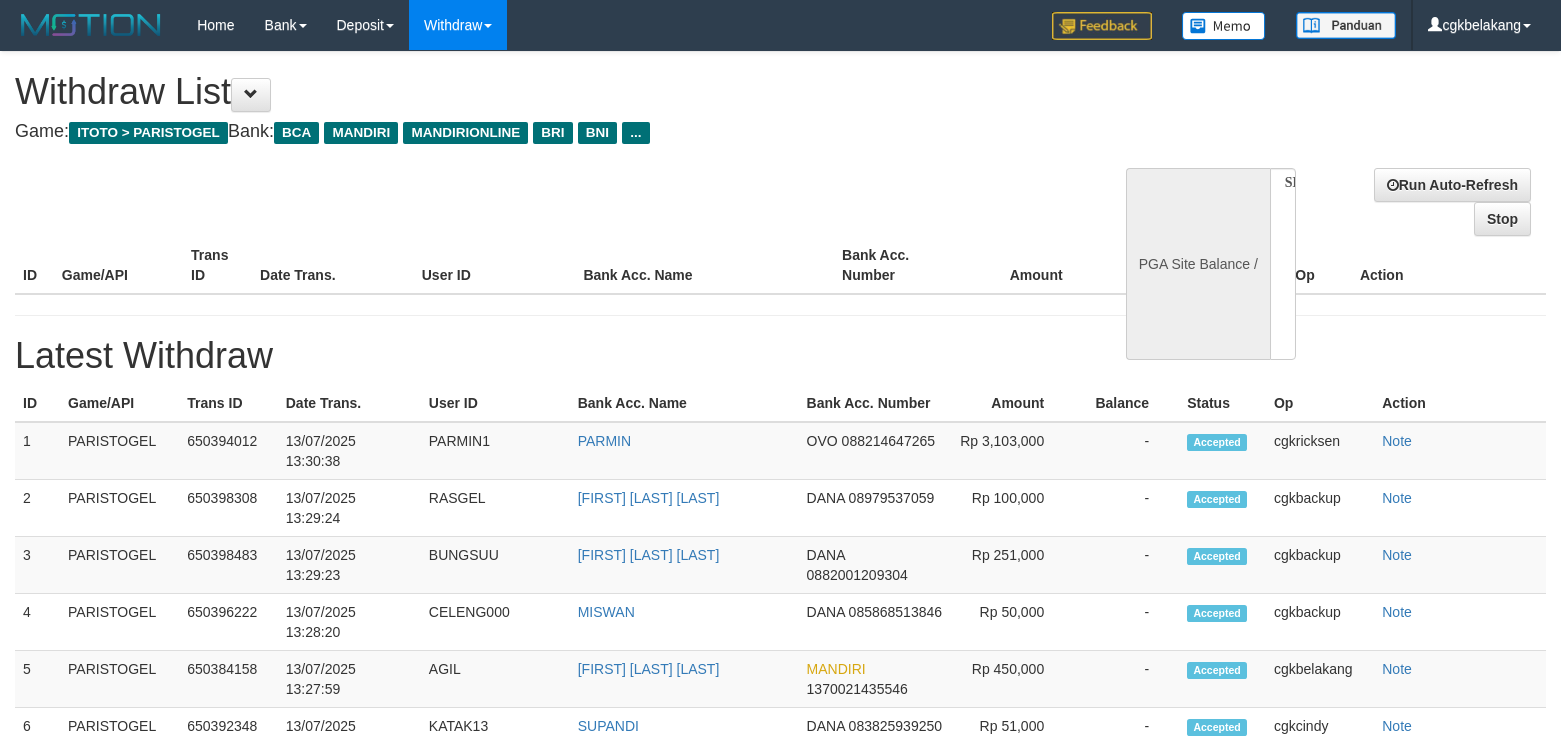select 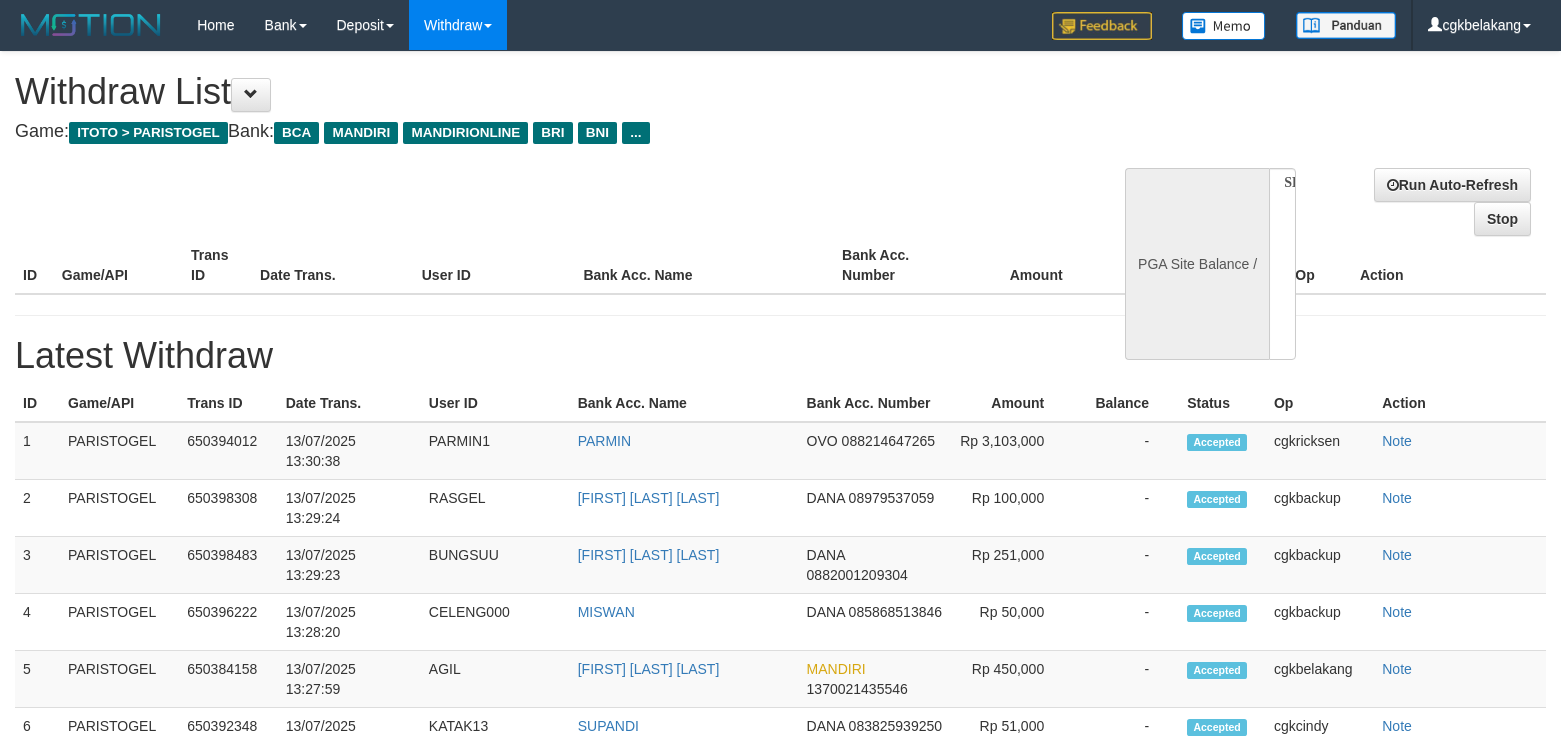 scroll, scrollTop: 0, scrollLeft: 0, axis: both 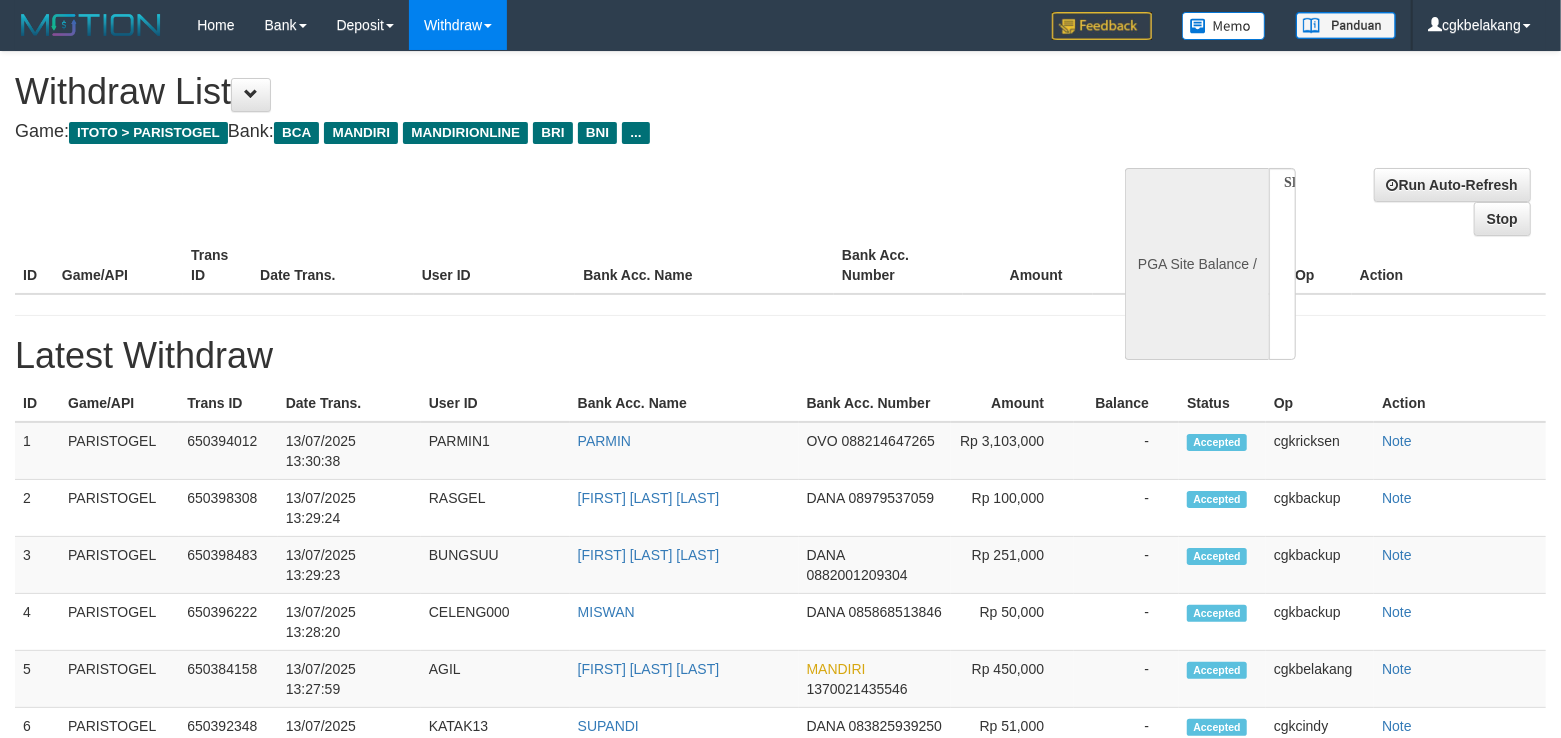 select on "**" 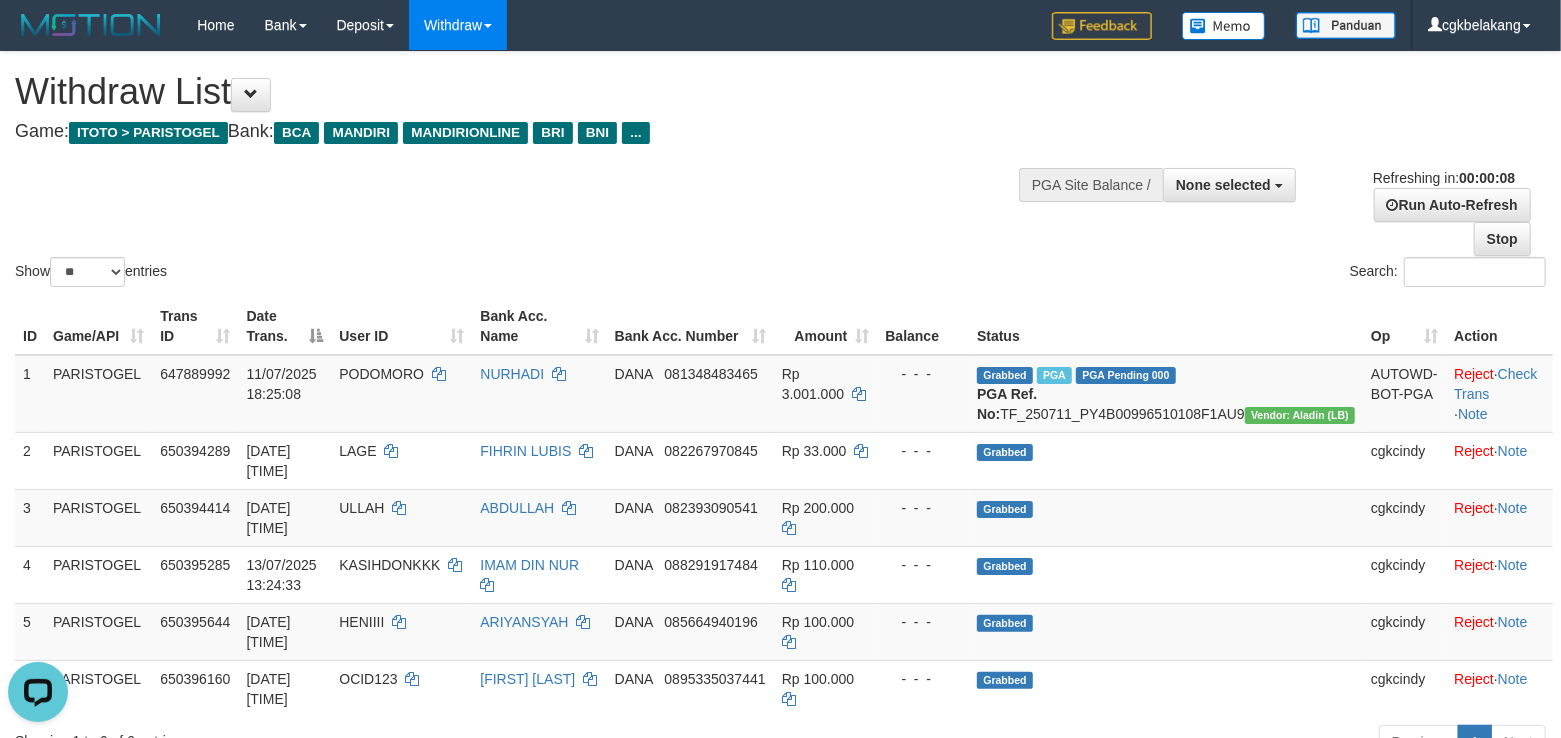 scroll, scrollTop: 0, scrollLeft: 0, axis: both 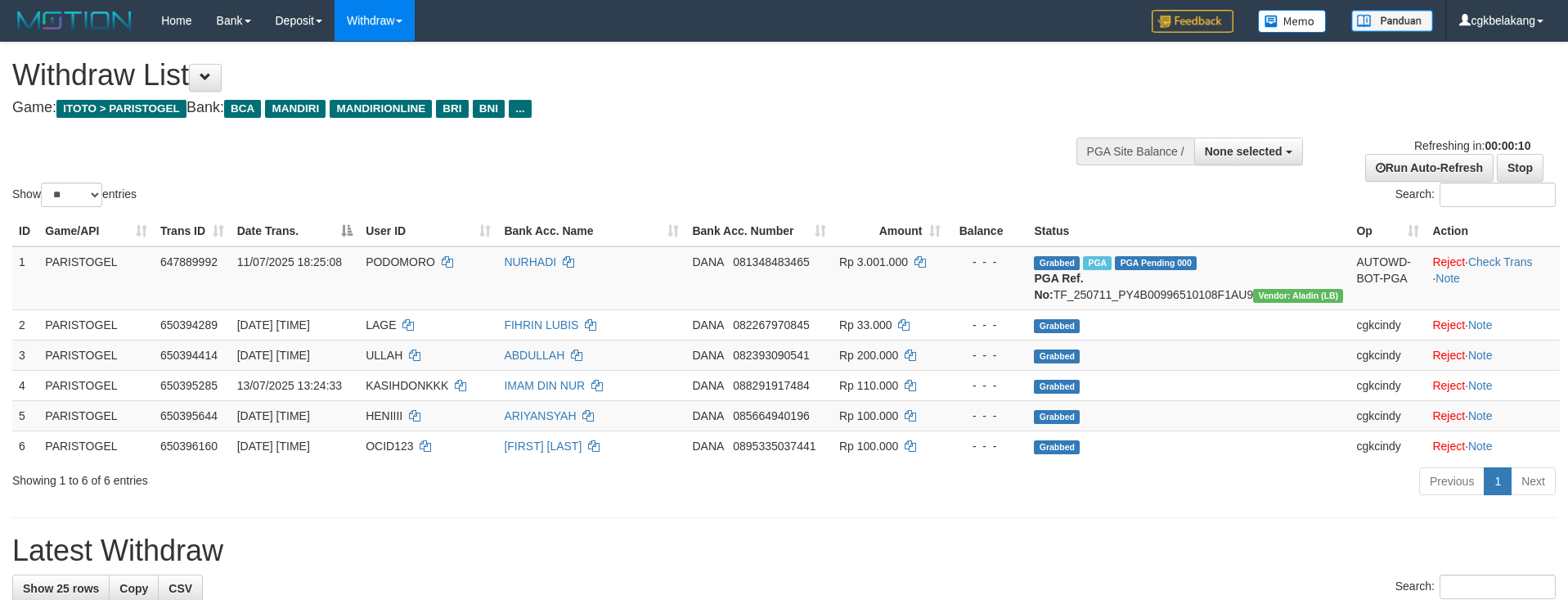 select 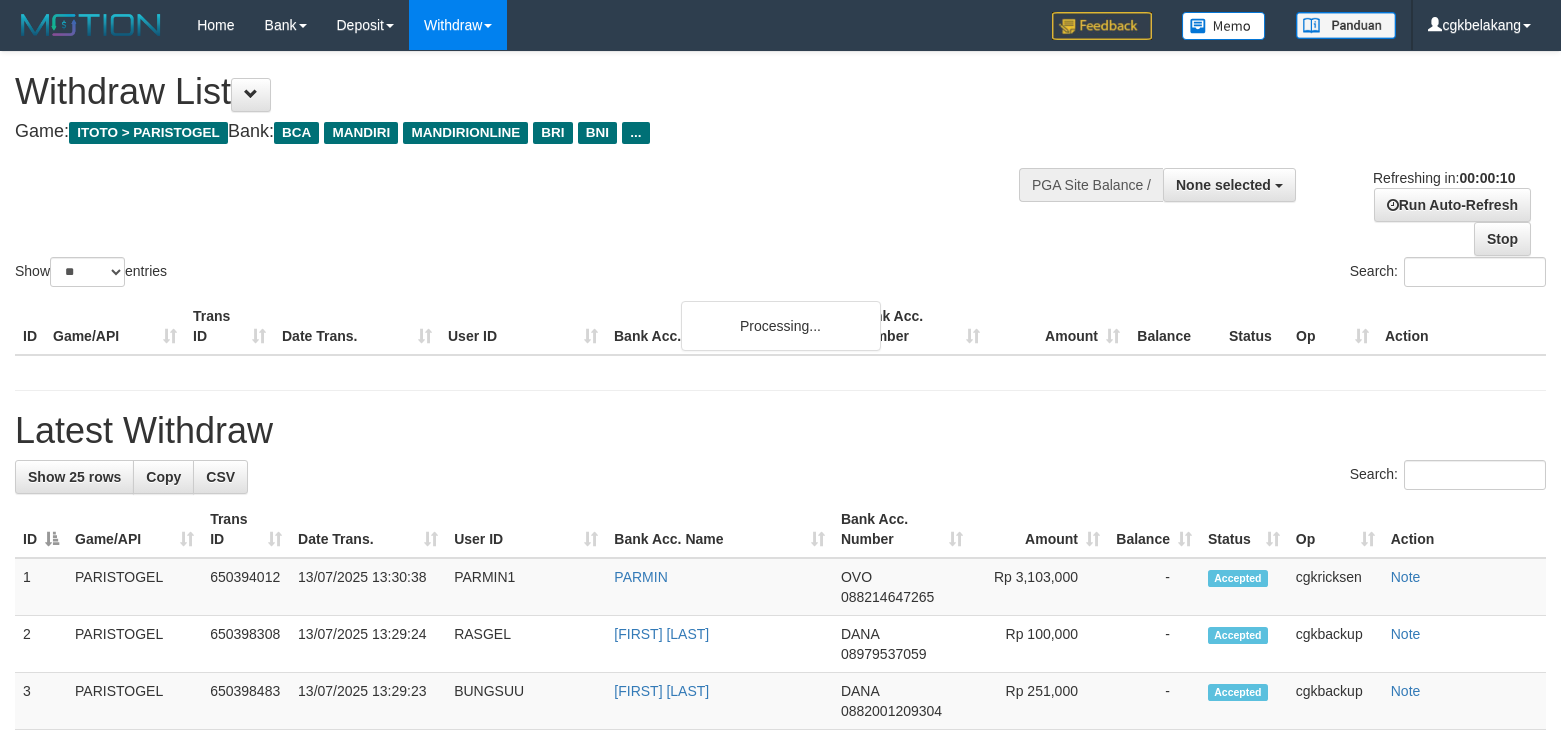 select 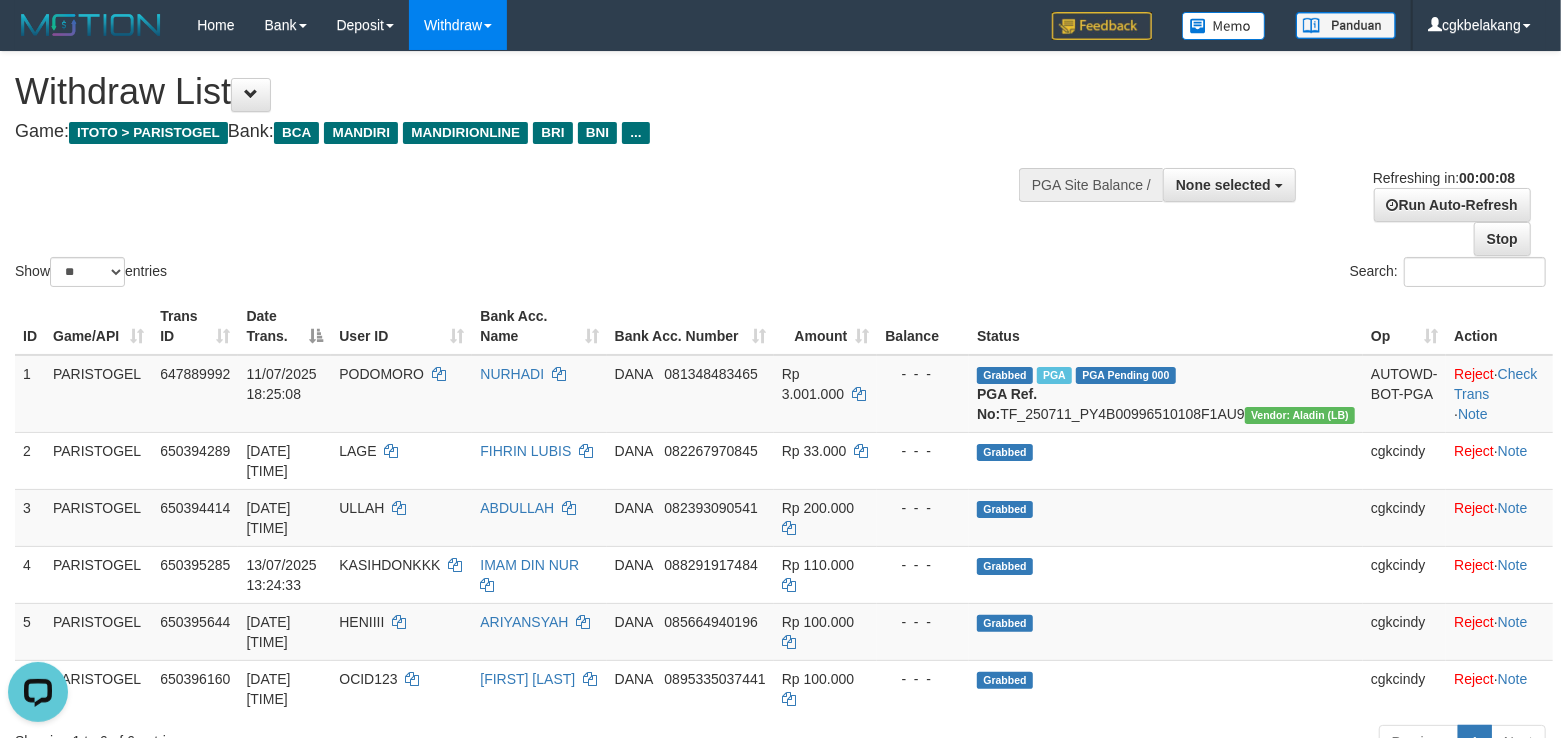 scroll, scrollTop: 0, scrollLeft: 0, axis: both 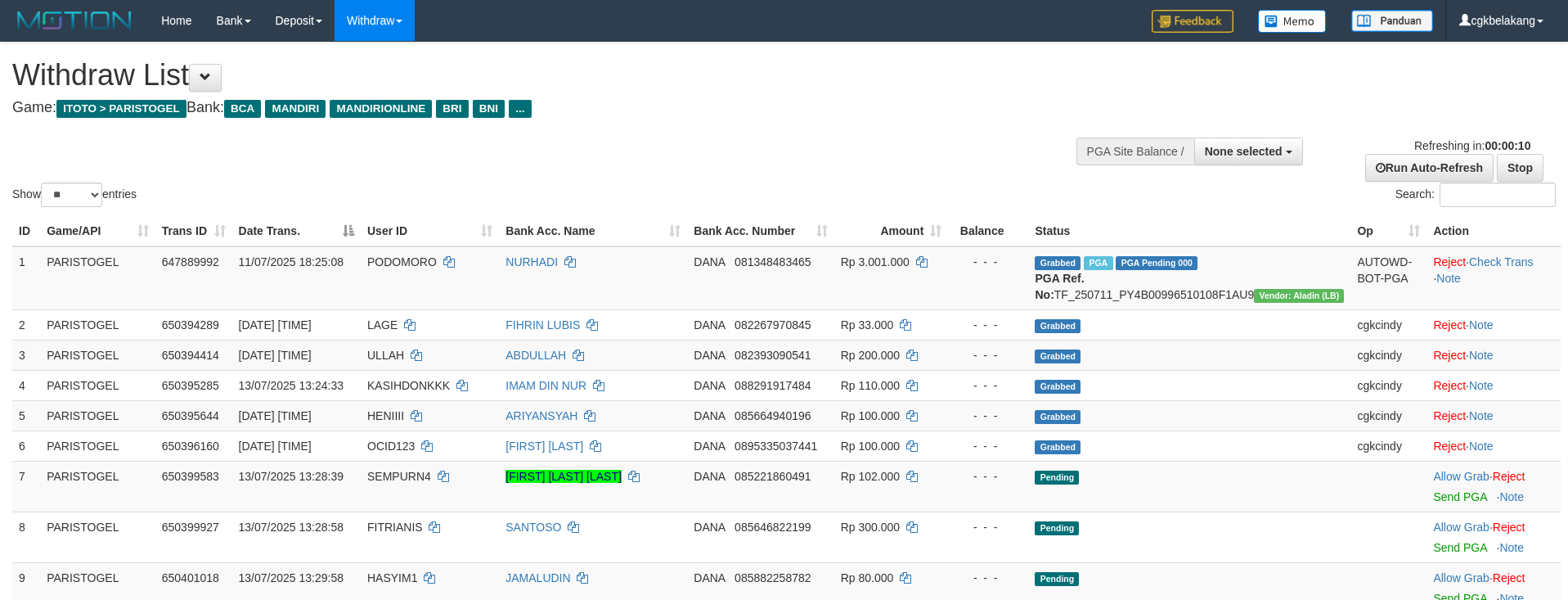 select 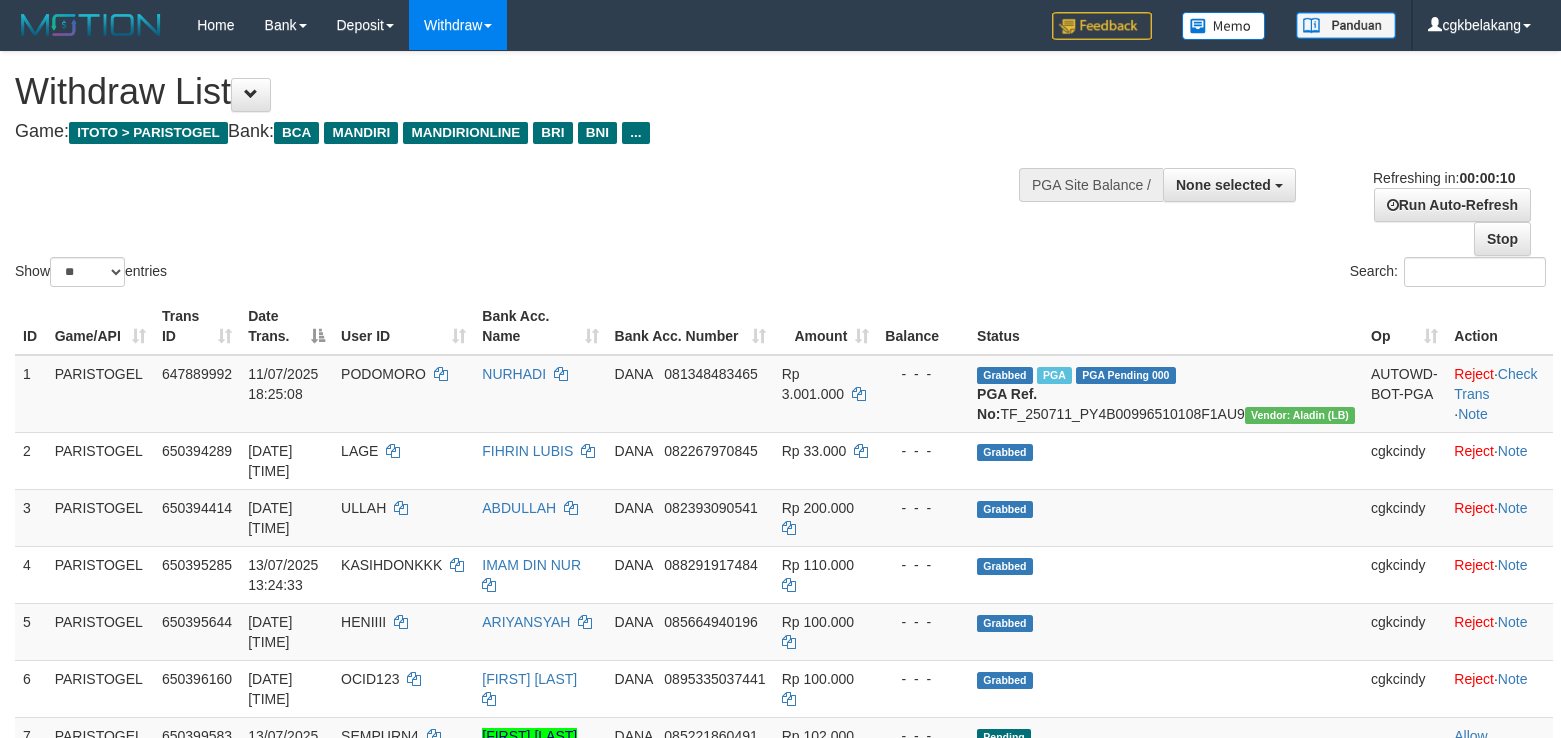 select 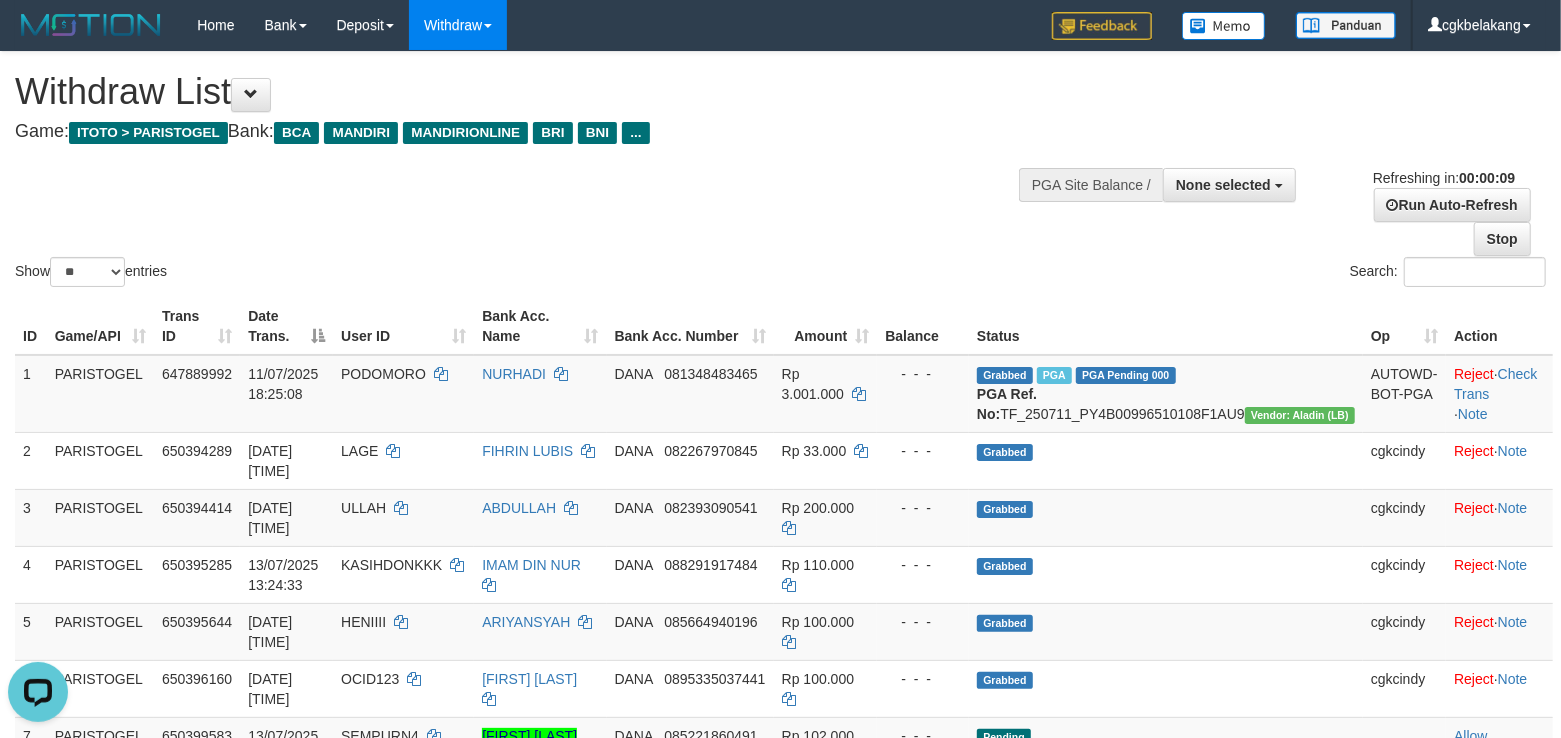 scroll, scrollTop: 0, scrollLeft: 0, axis: both 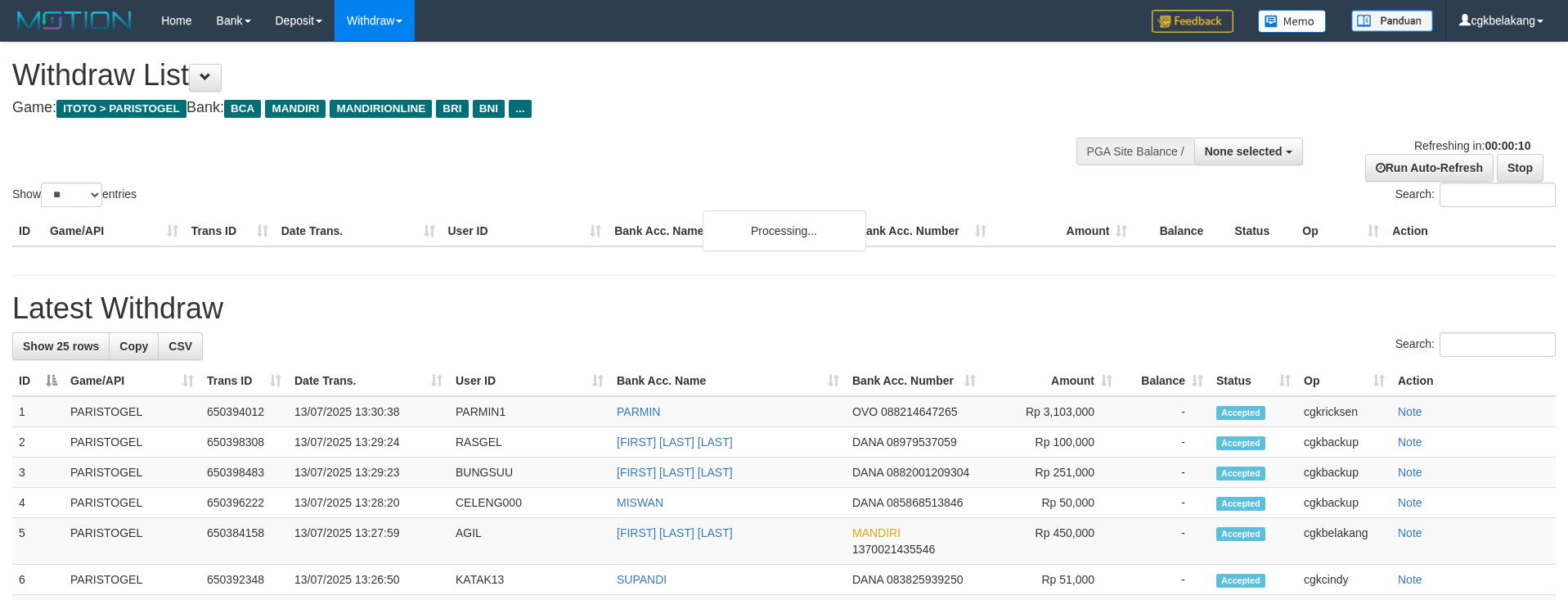 select 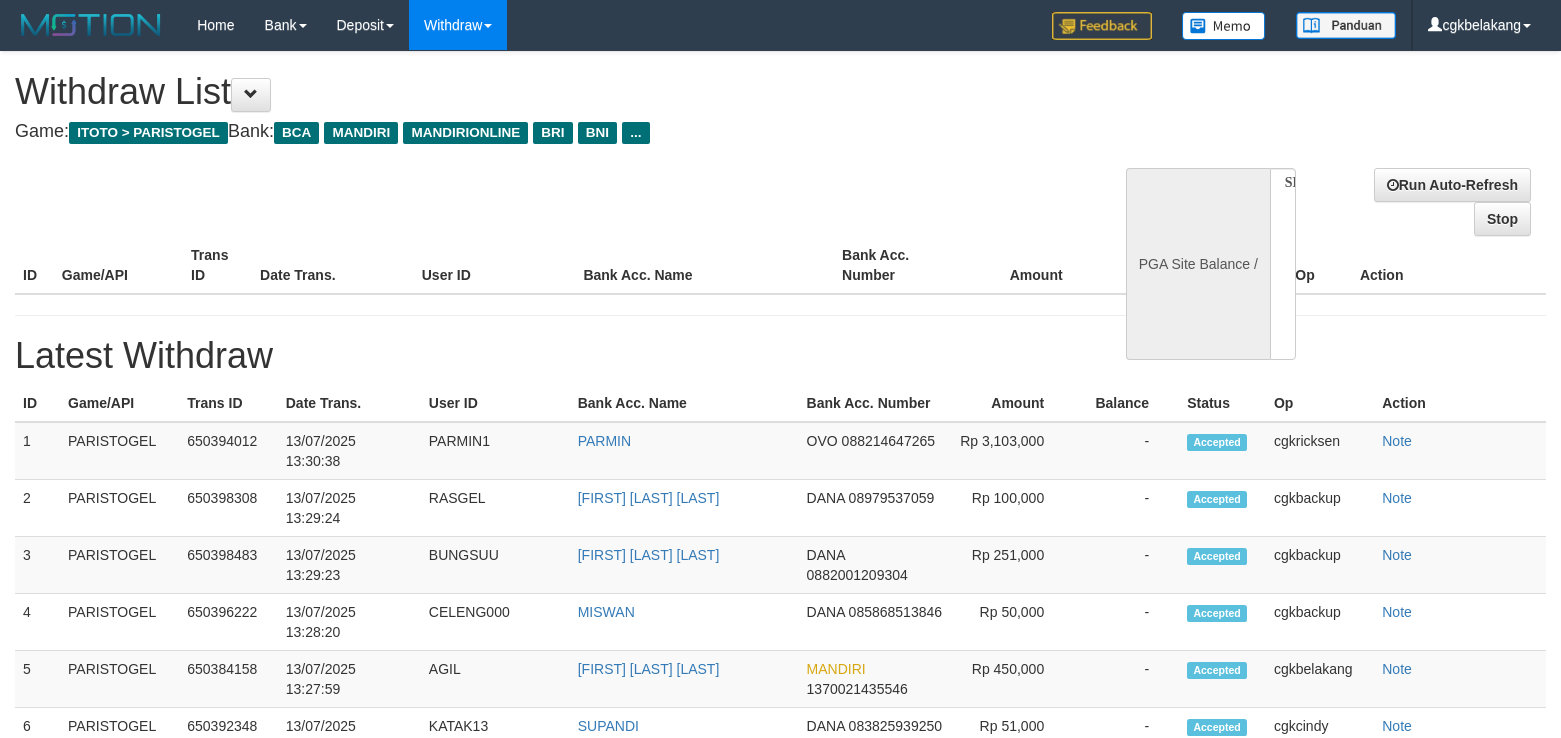 select 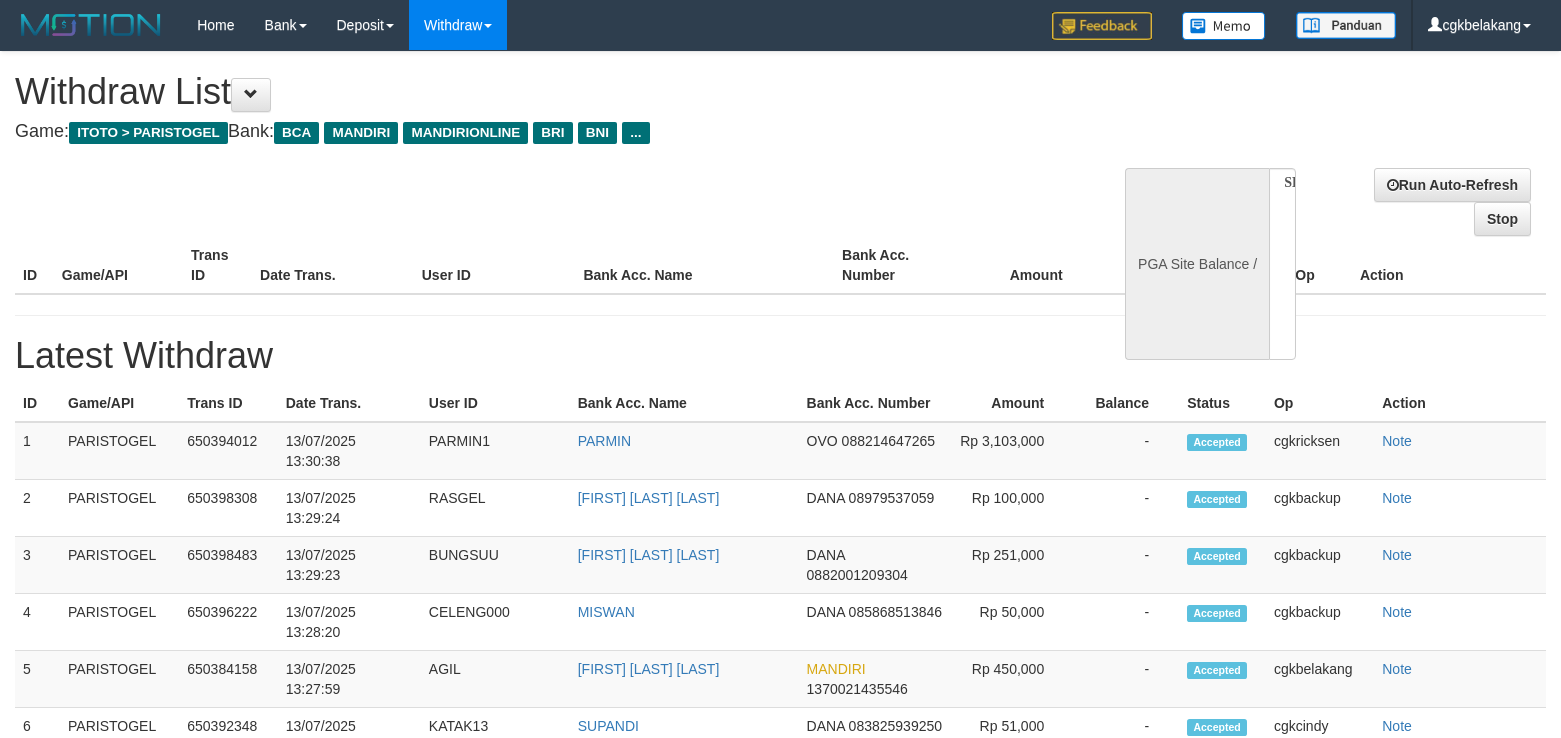 scroll, scrollTop: 0, scrollLeft: 0, axis: both 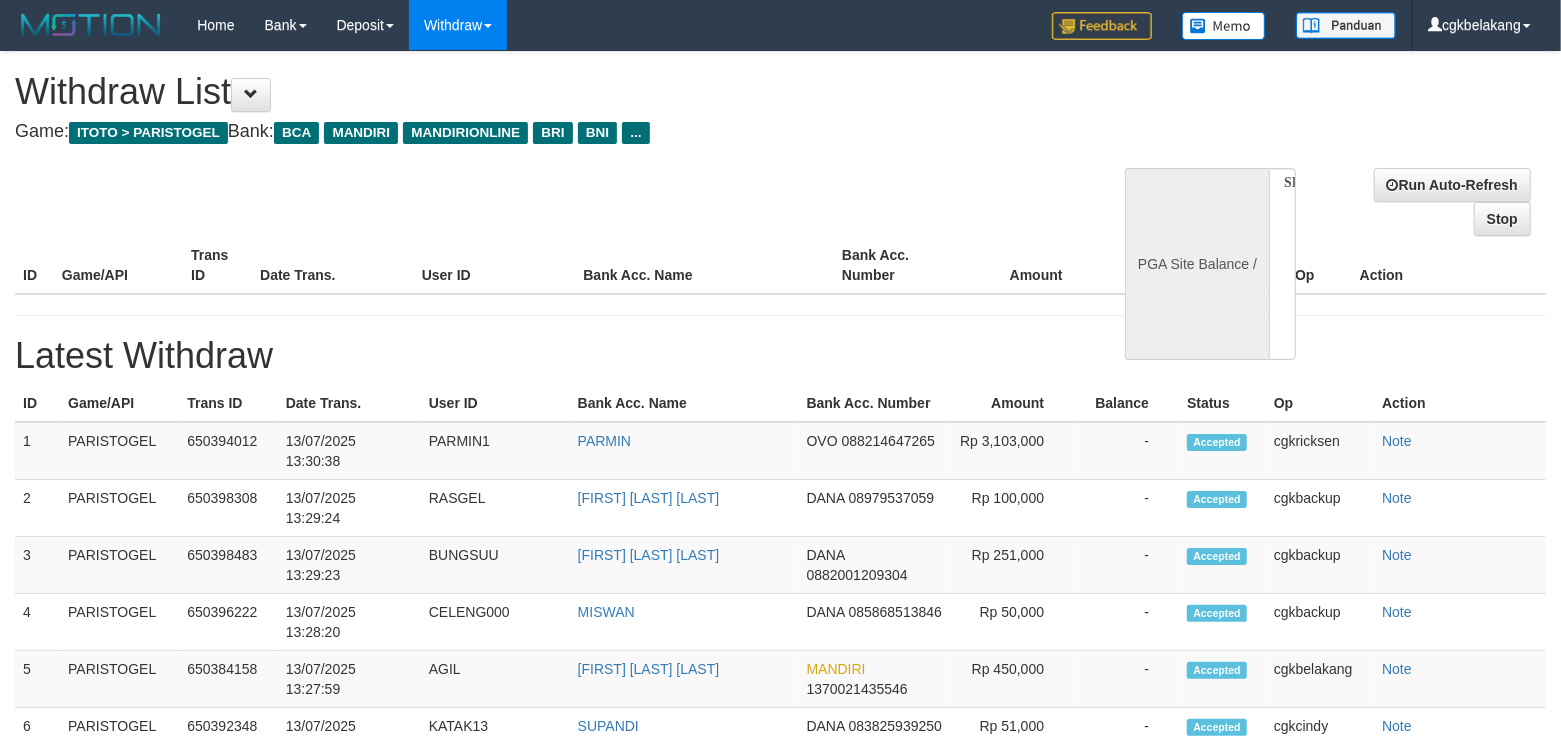 select on "**" 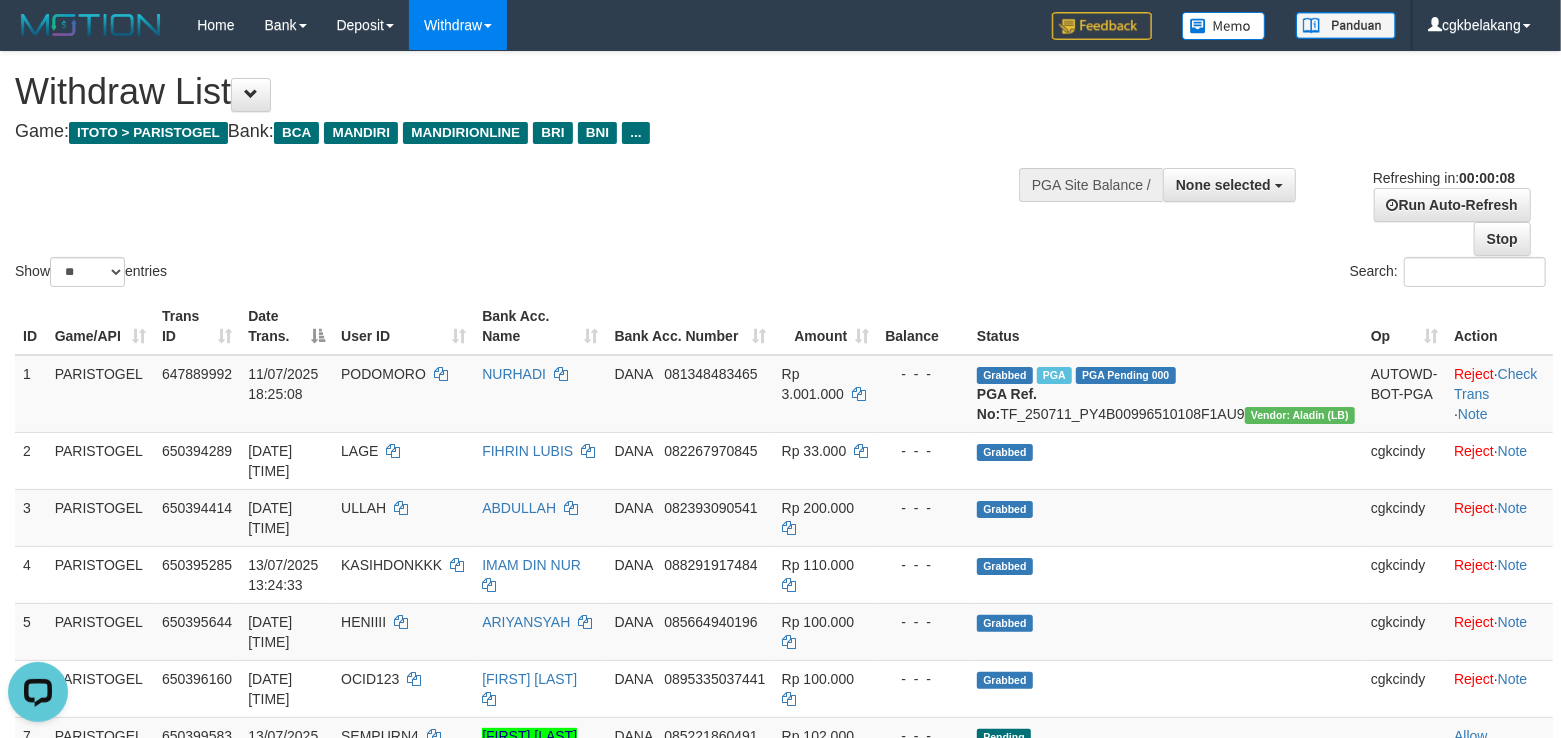 scroll, scrollTop: 0, scrollLeft: 0, axis: both 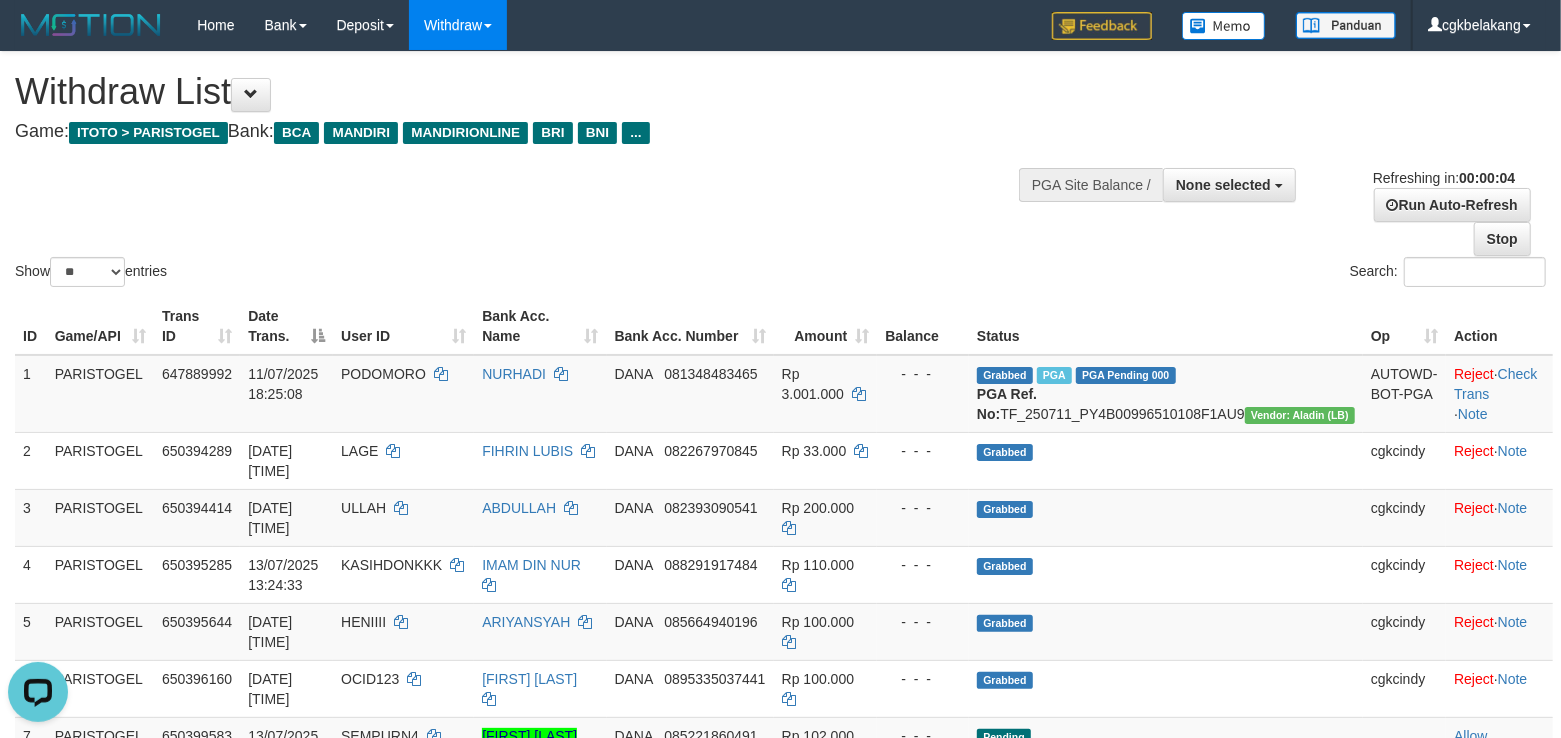 click on "ID Game/API Trans ID Date Trans. User ID Bank Acc. Name Bank Acc. Number Amount Balance Status Op Action
1 PARISTOGEL 647889992 11/07/2025 18:25:08 PODOMORO    NURHADI    DANA     081348483465 Rp 3.001.000    -  -  - Grabbed   PGA   PGA Pending 000 PGA Ref. No:  TF_250711_PY4B00996510108F1AU9  Vendor: Aladin (LB) AUTOWD-BOT-PGA Reject ·    Check Trans    ·    Note 2 PARISTOGEL 650394289 13/07/2025 13:23:42 LAGE    FIHRIN LUBIS    DANA     082267970845 Rp 33.000    -  -  - Grabbed cgkcindy Reject ·    Note 3 PARISTOGEL 650394414 13/07/2025 13:23:49 ULLAH    ABDULLAH    DANA     082393090541 Rp 200.000    -  -  - Grabbed cgkcindy Reject ·    Note 4 PARISTOGEL 650395285 13/07/2025 13:24:33 KASIHDONKKK    IMAM DIN NUR    DANA     088291917484 Rp 110.000    -  -  - Grabbed cgkcindy Reject ·    Note 5 PARISTOGEL 650395644 13/07/2025 13:24:55 HENIIII    ARIYANSYAH    DANA     085664940196 Rp 100.000    -  -  - Grabbed 6" at bounding box center (780, 813) 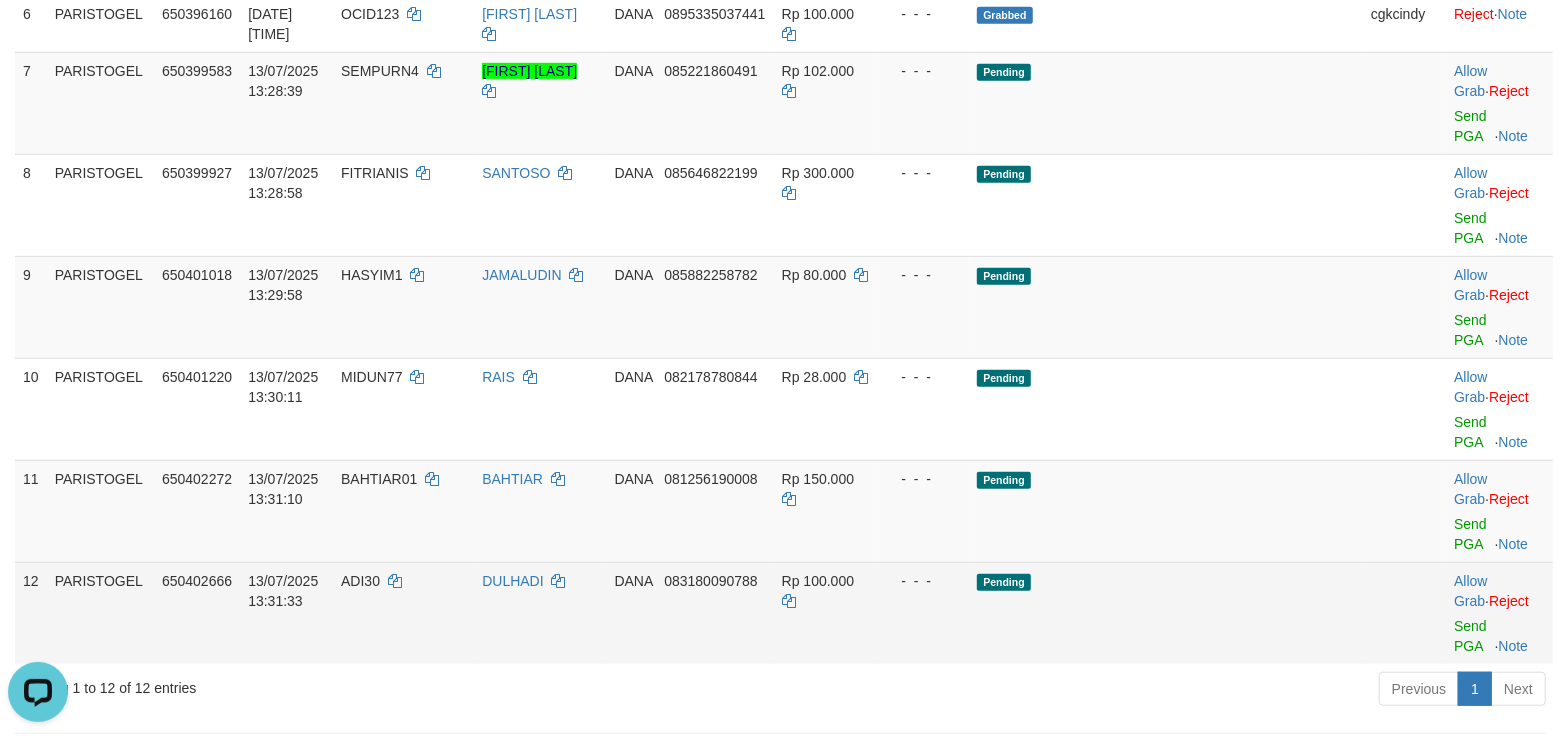 scroll, scrollTop: 666, scrollLeft: 0, axis: vertical 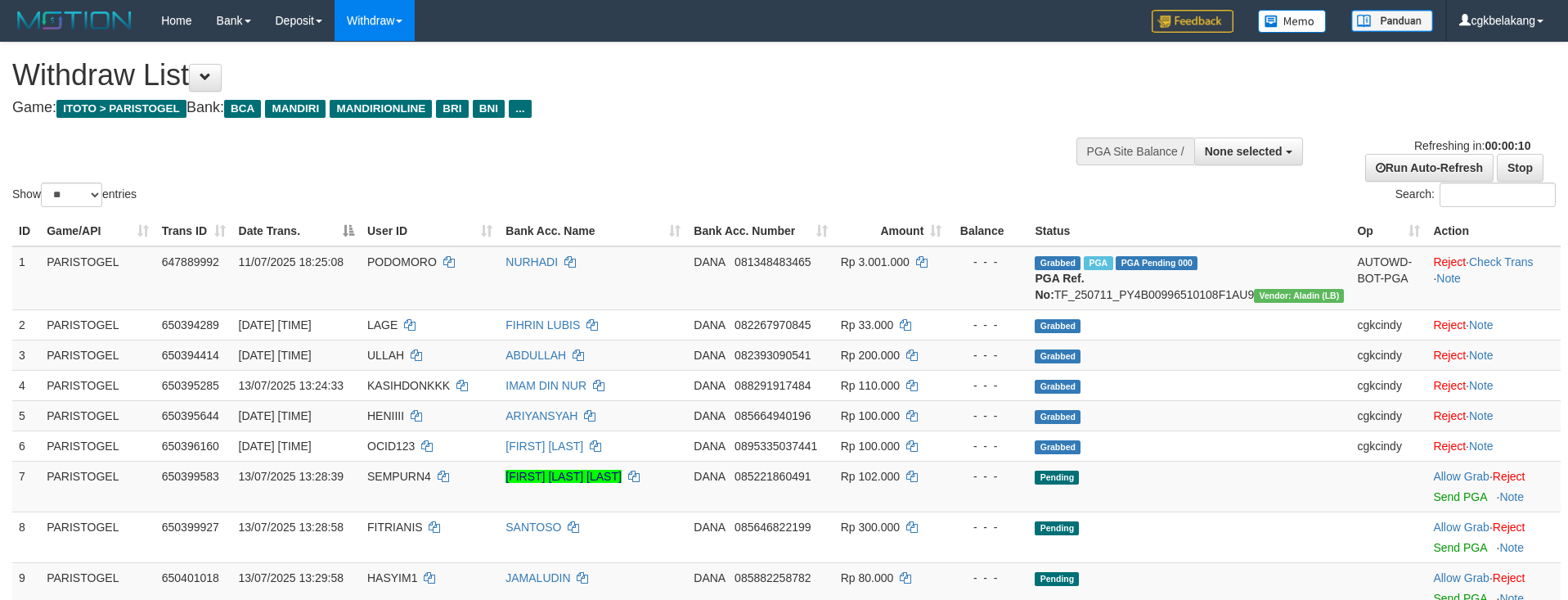 select 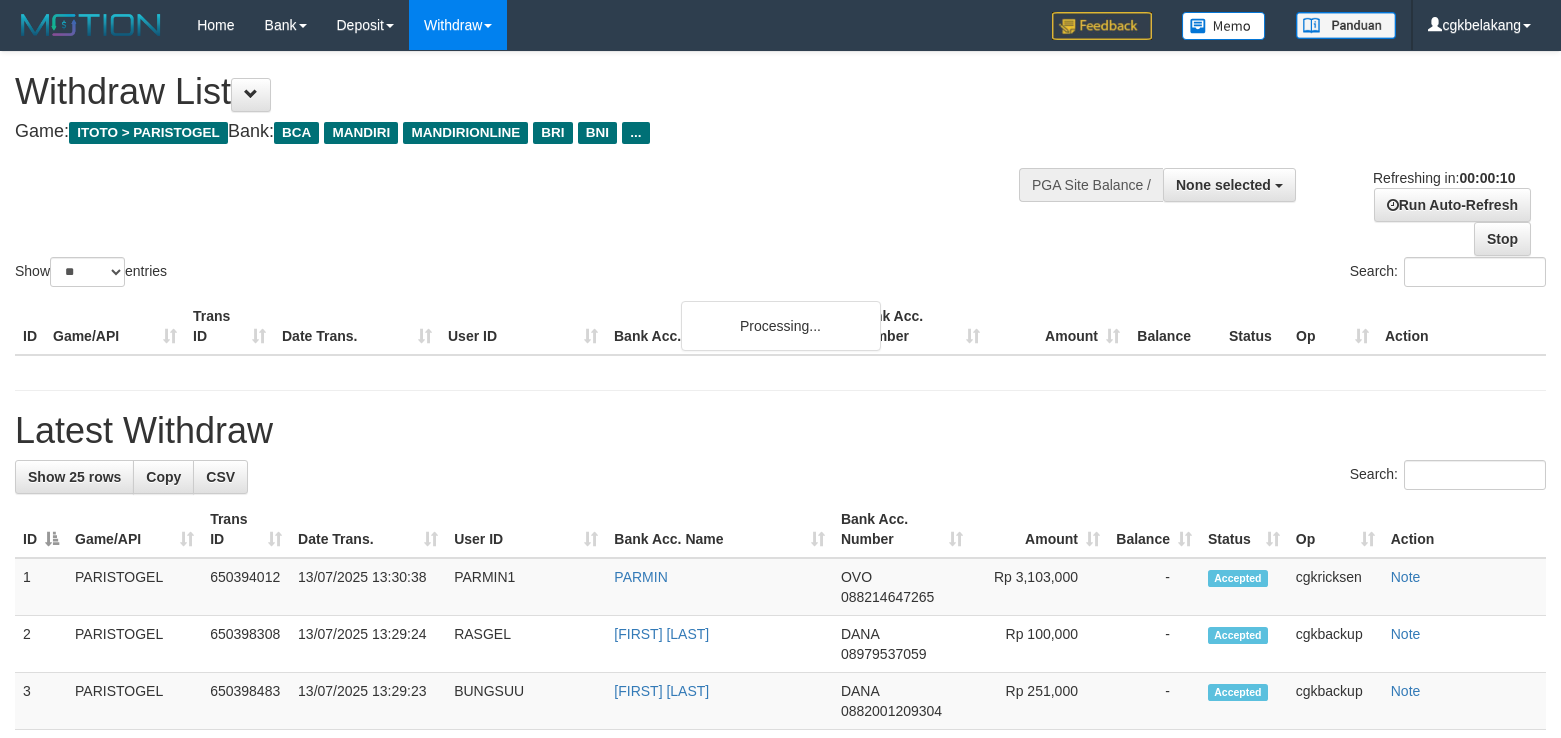 select 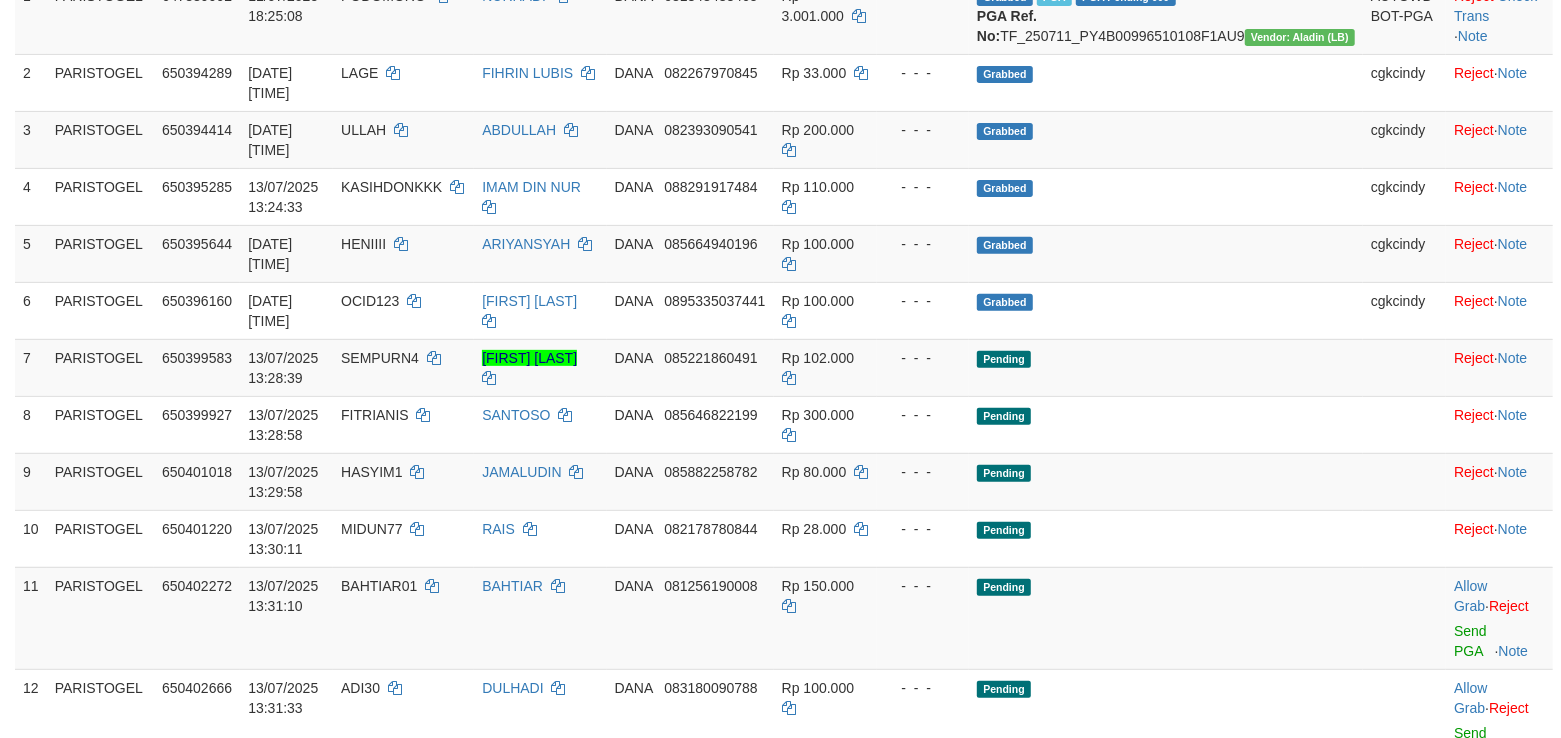 scroll, scrollTop: 800, scrollLeft: 0, axis: vertical 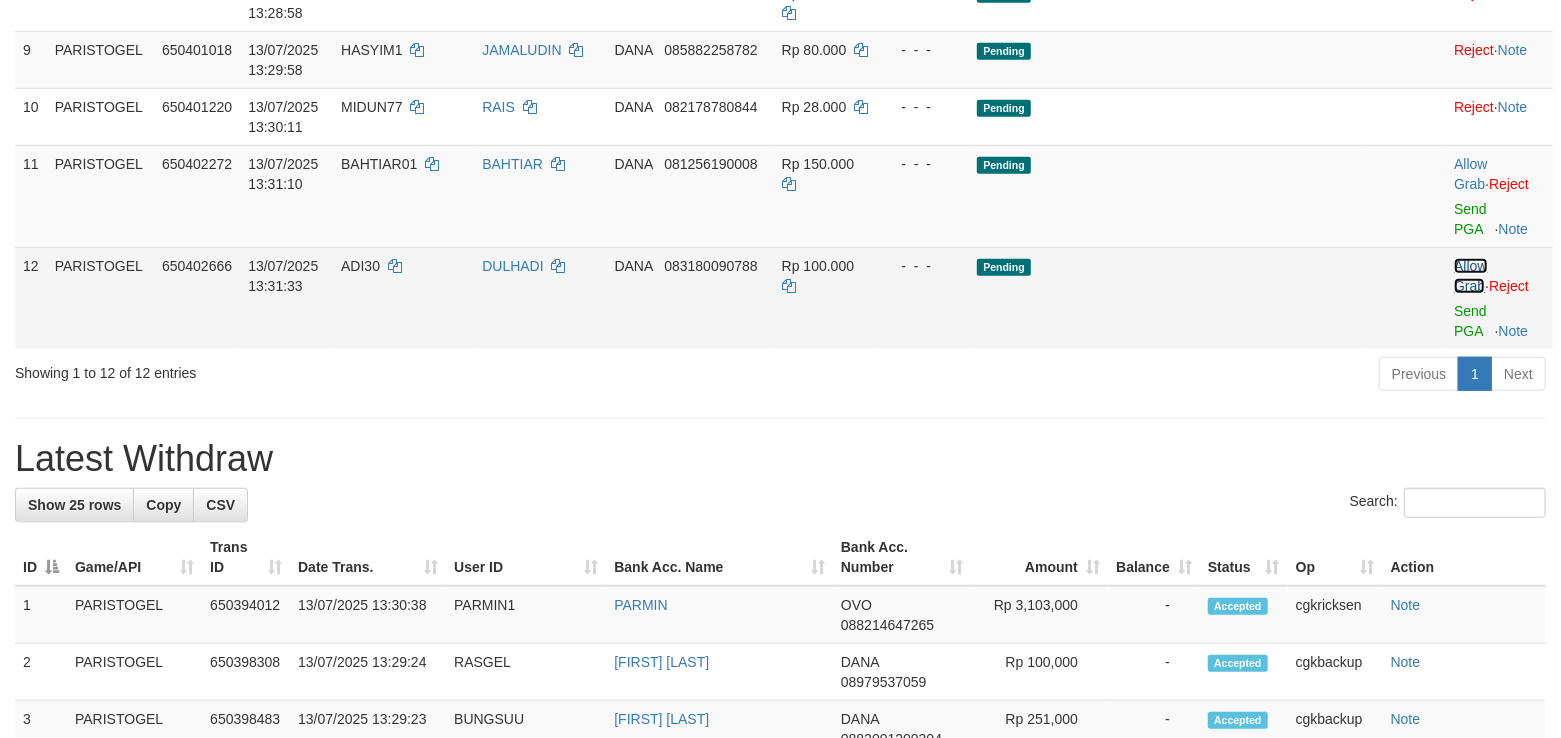click on "Allow Grab" at bounding box center (1470, 276) 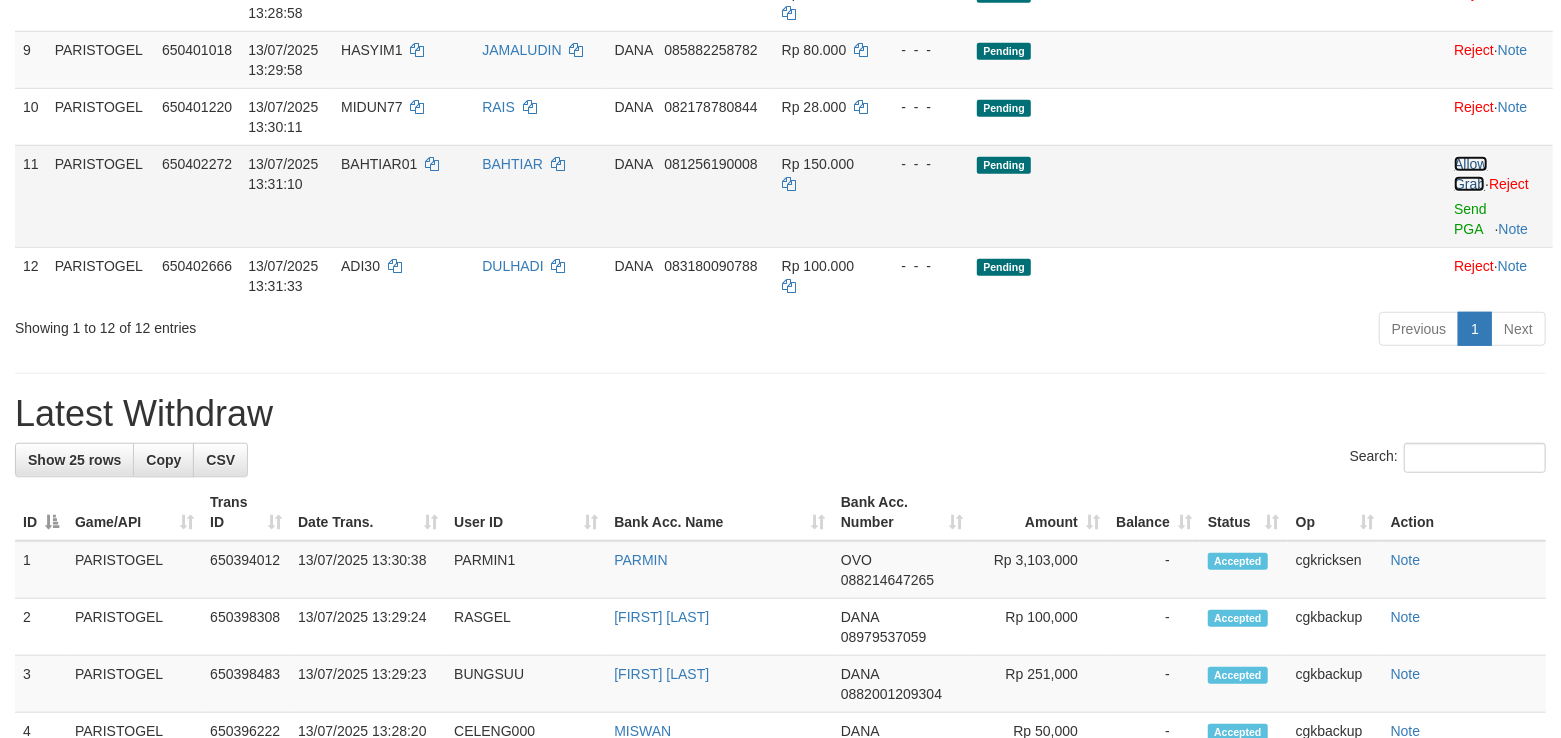 click on "Allow Grab" at bounding box center (1470, 174) 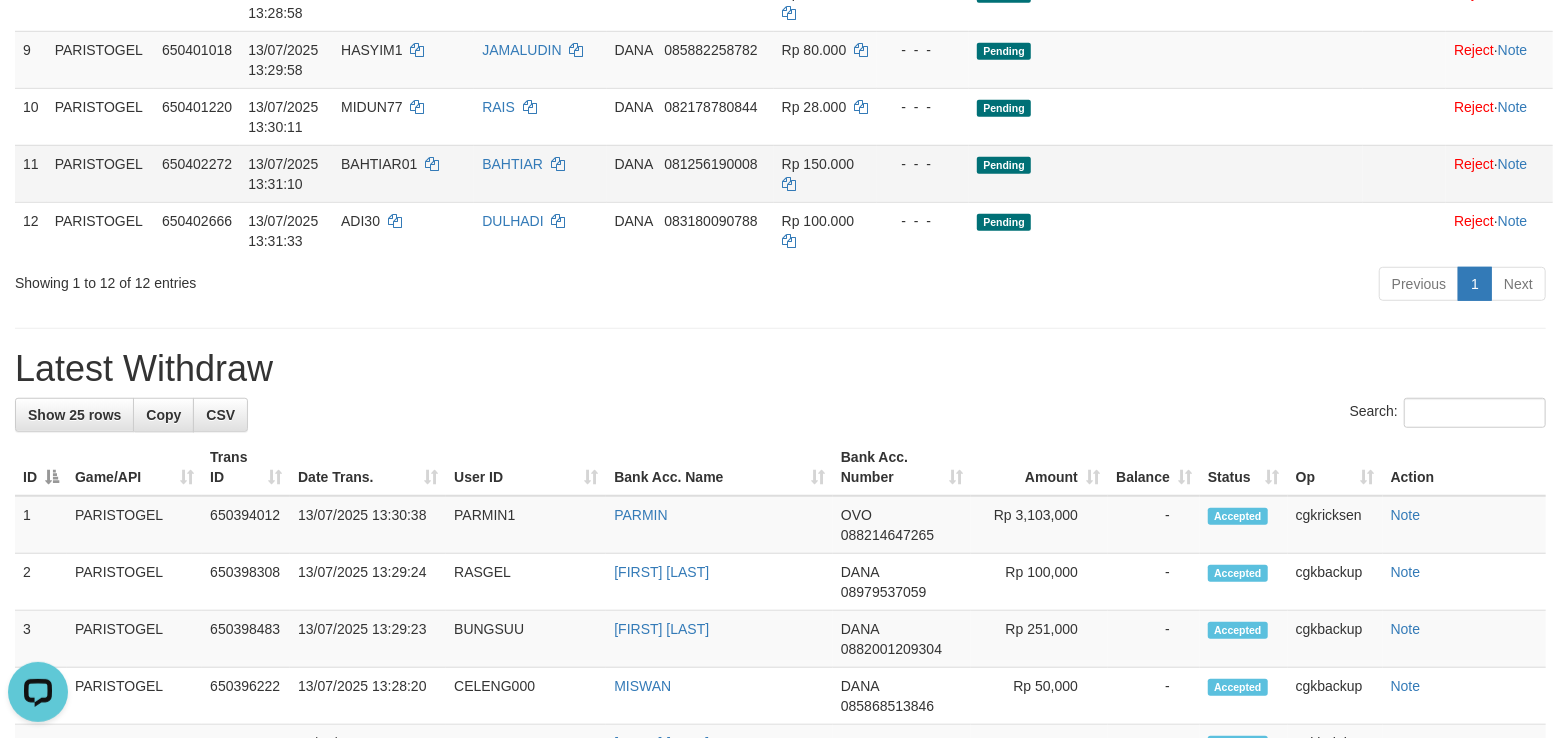 scroll, scrollTop: 0, scrollLeft: 0, axis: both 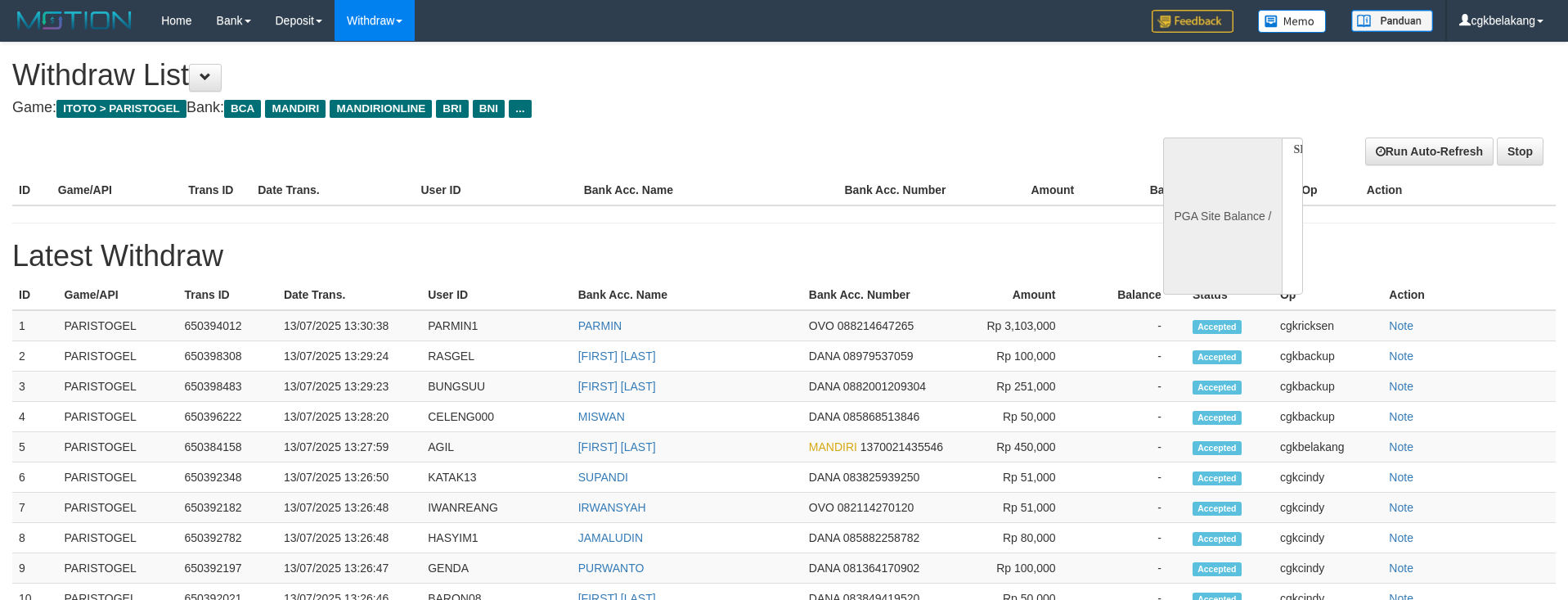 select 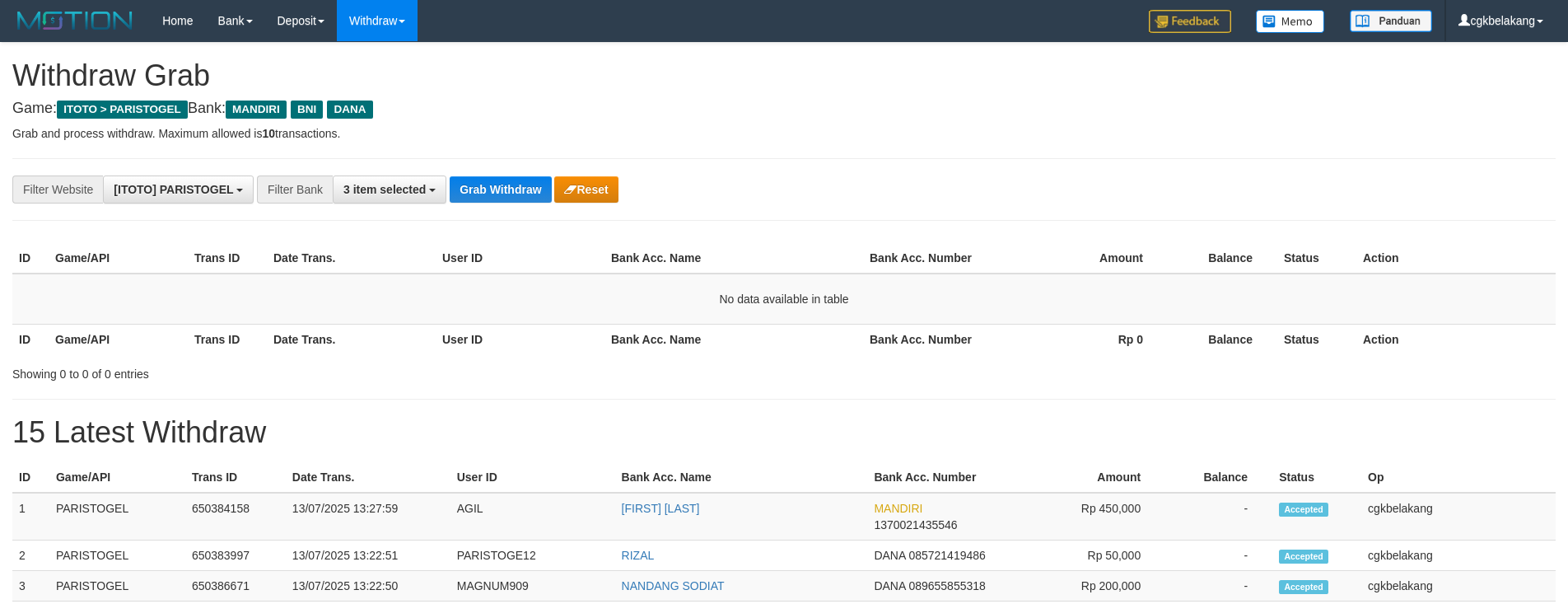 scroll, scrollTop: 0, scrollLeft: 0, axis: both 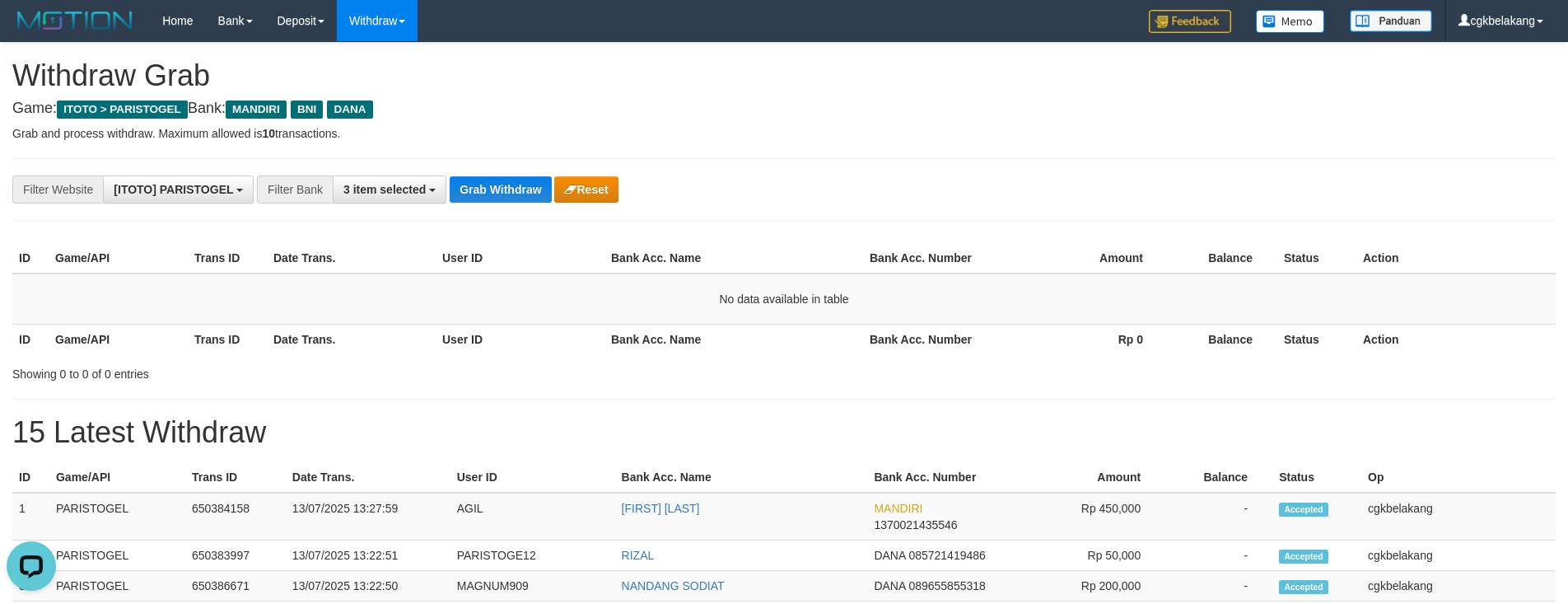 click on "15 Latest Withdraw" at bounding box center [784, 433] 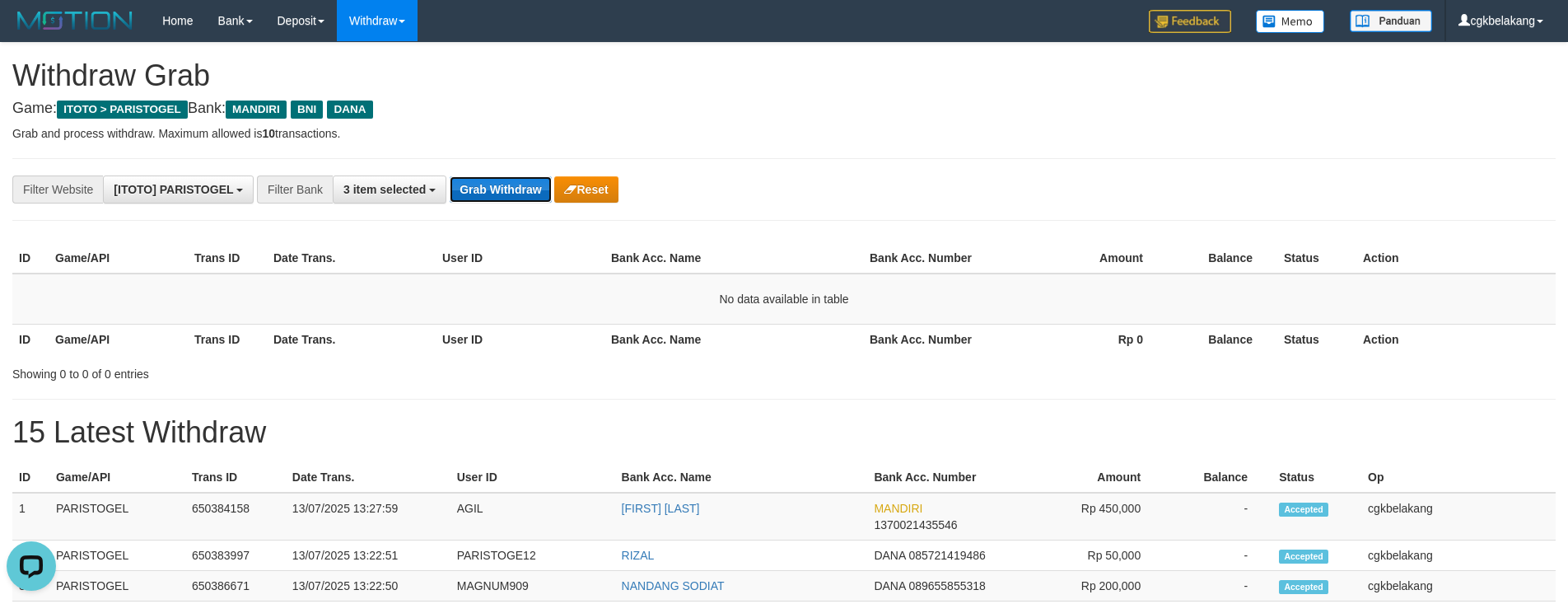 click on "Grab Withdraw" at bounding box center (500, 190) 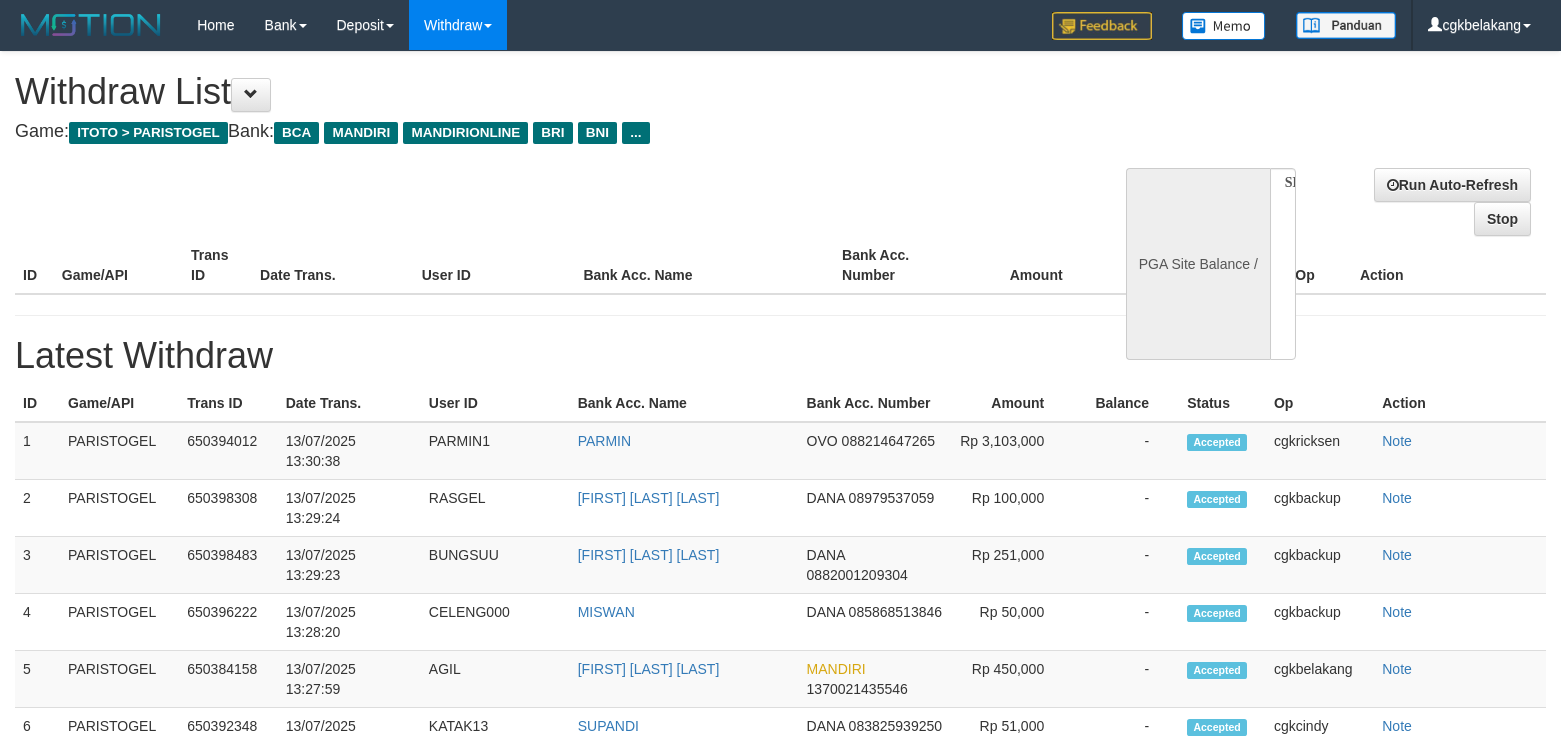 select 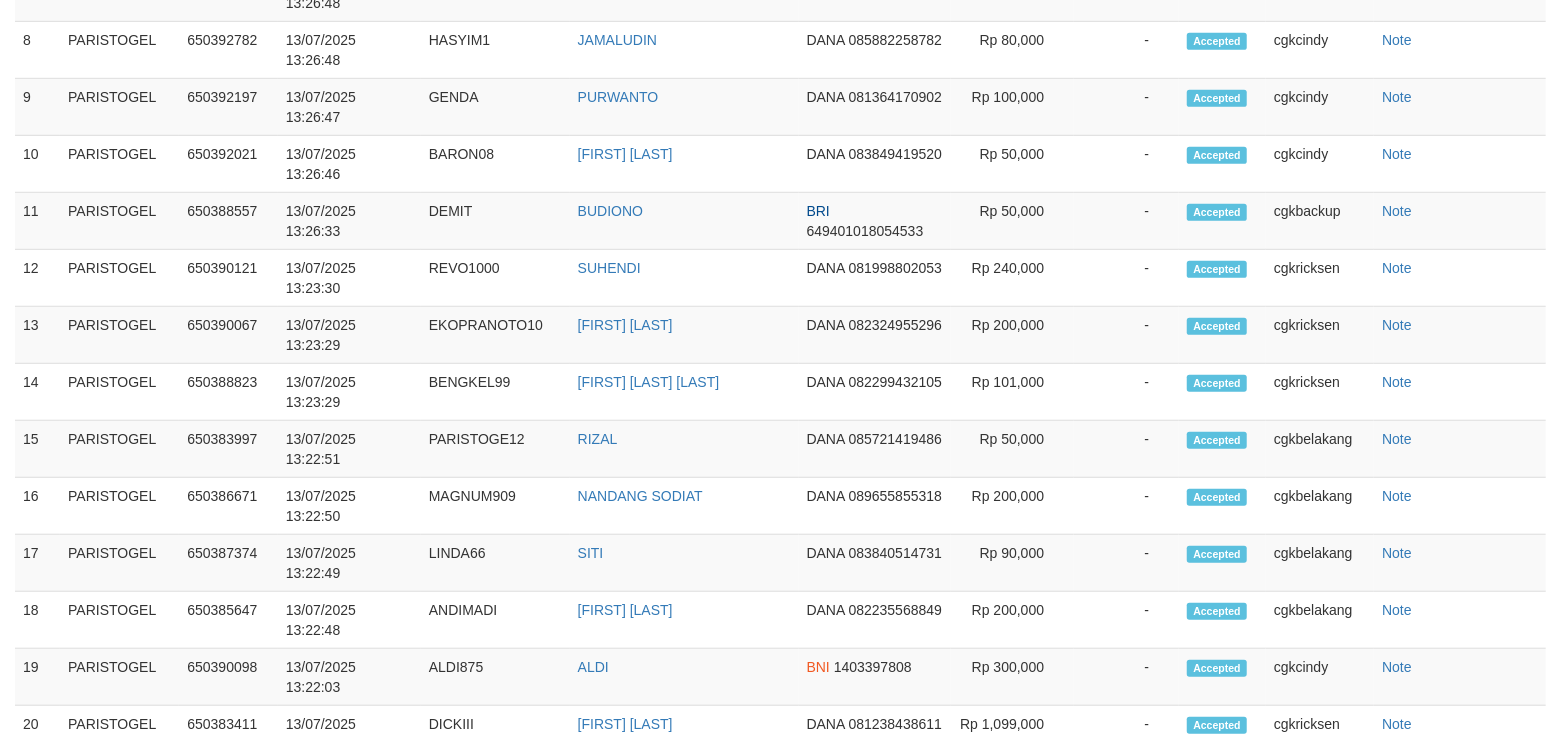 scroll, scrollTop: 876, scrollLeft: 0, axis: vertical 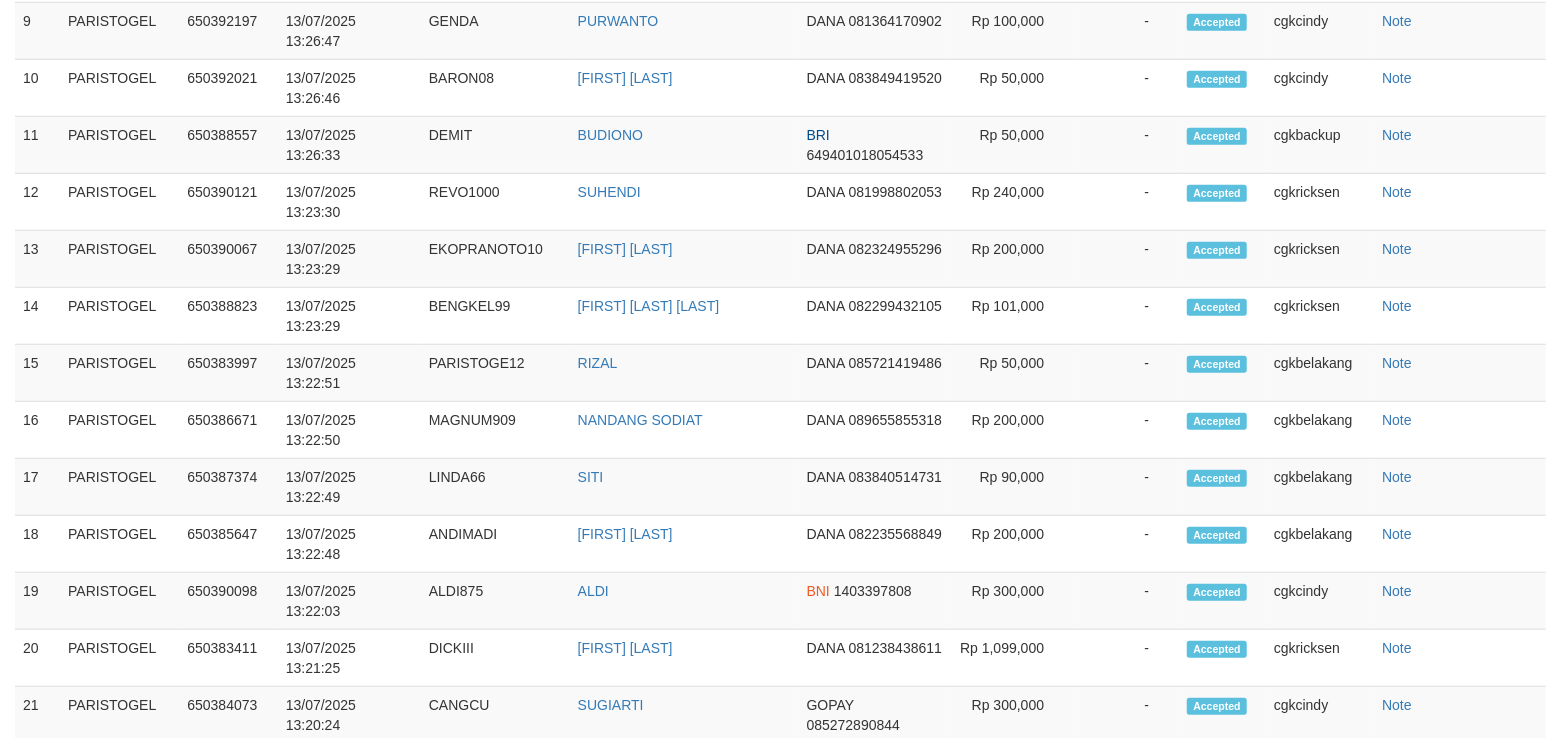 select on "**" 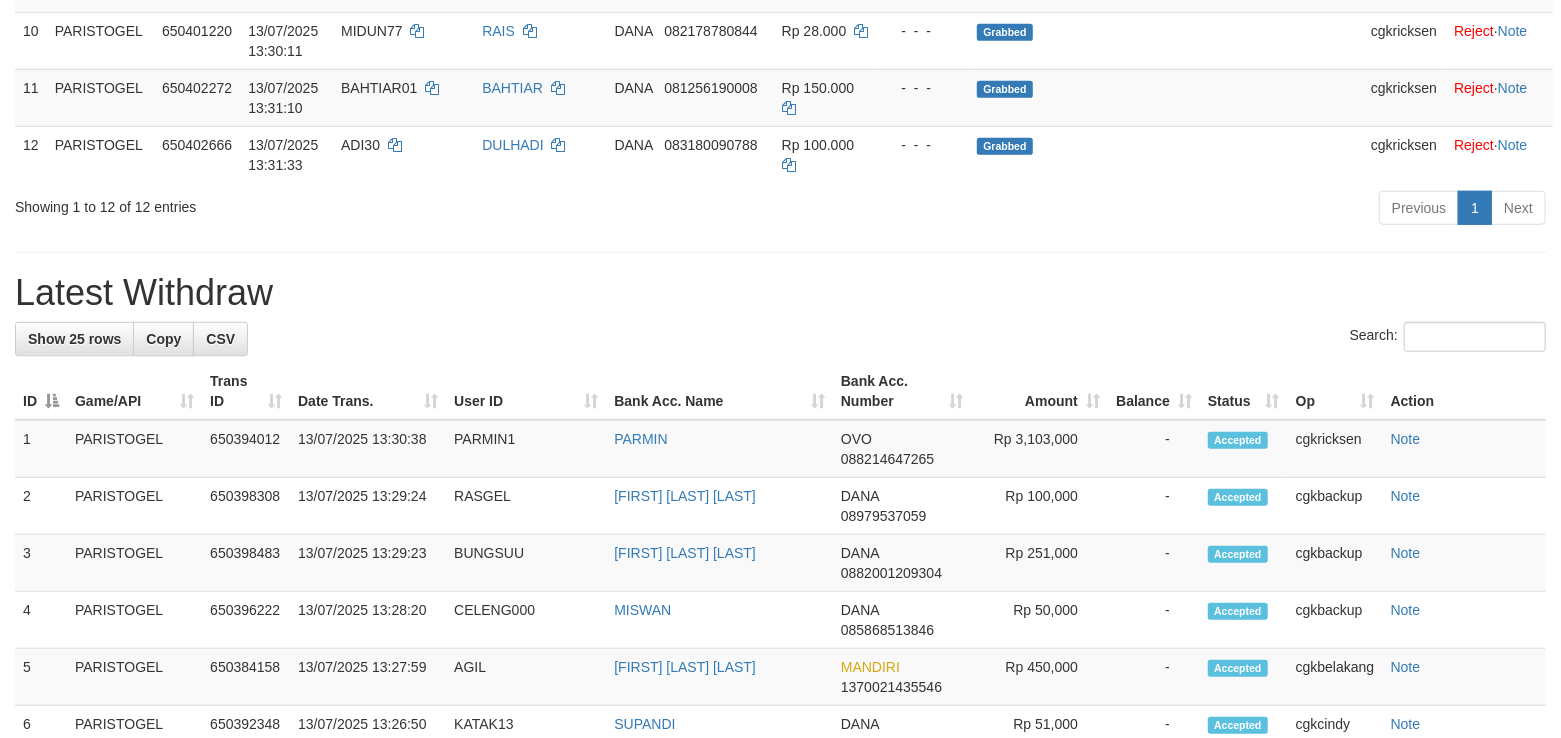 scroll, scrollTop: 800, scrollLeft: 0, axis: vertical 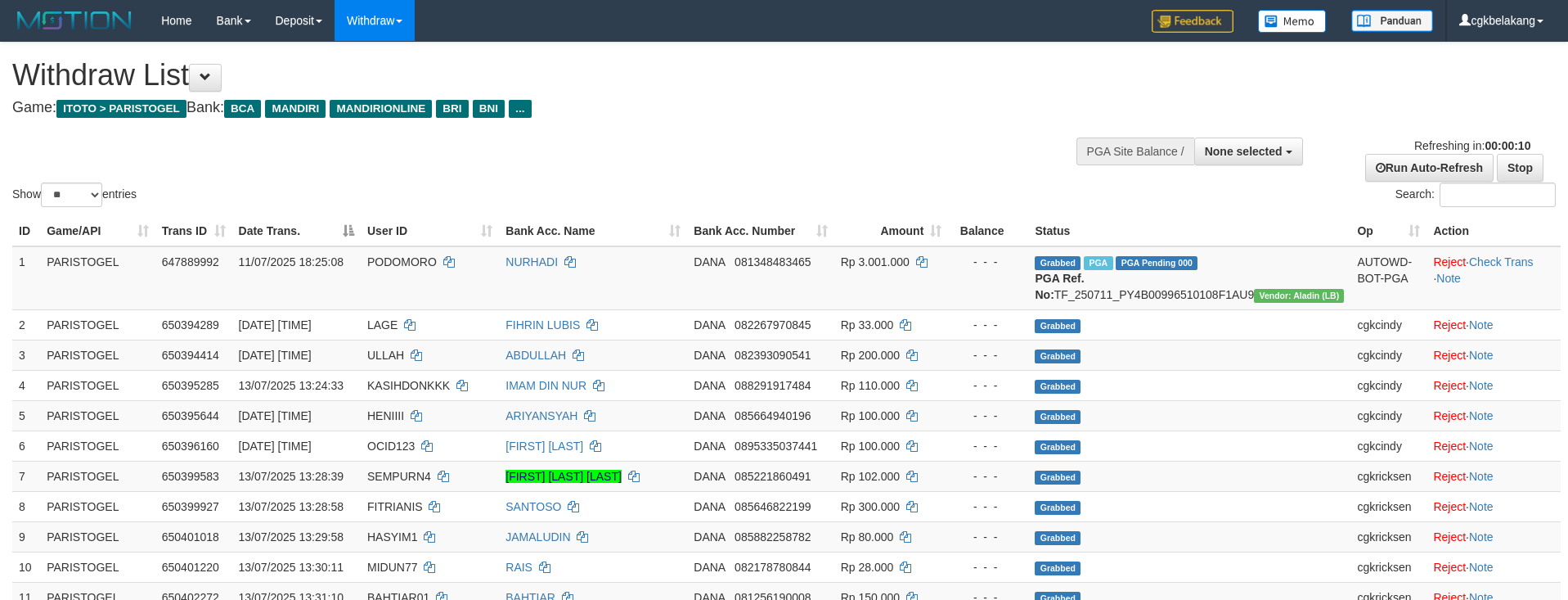 select 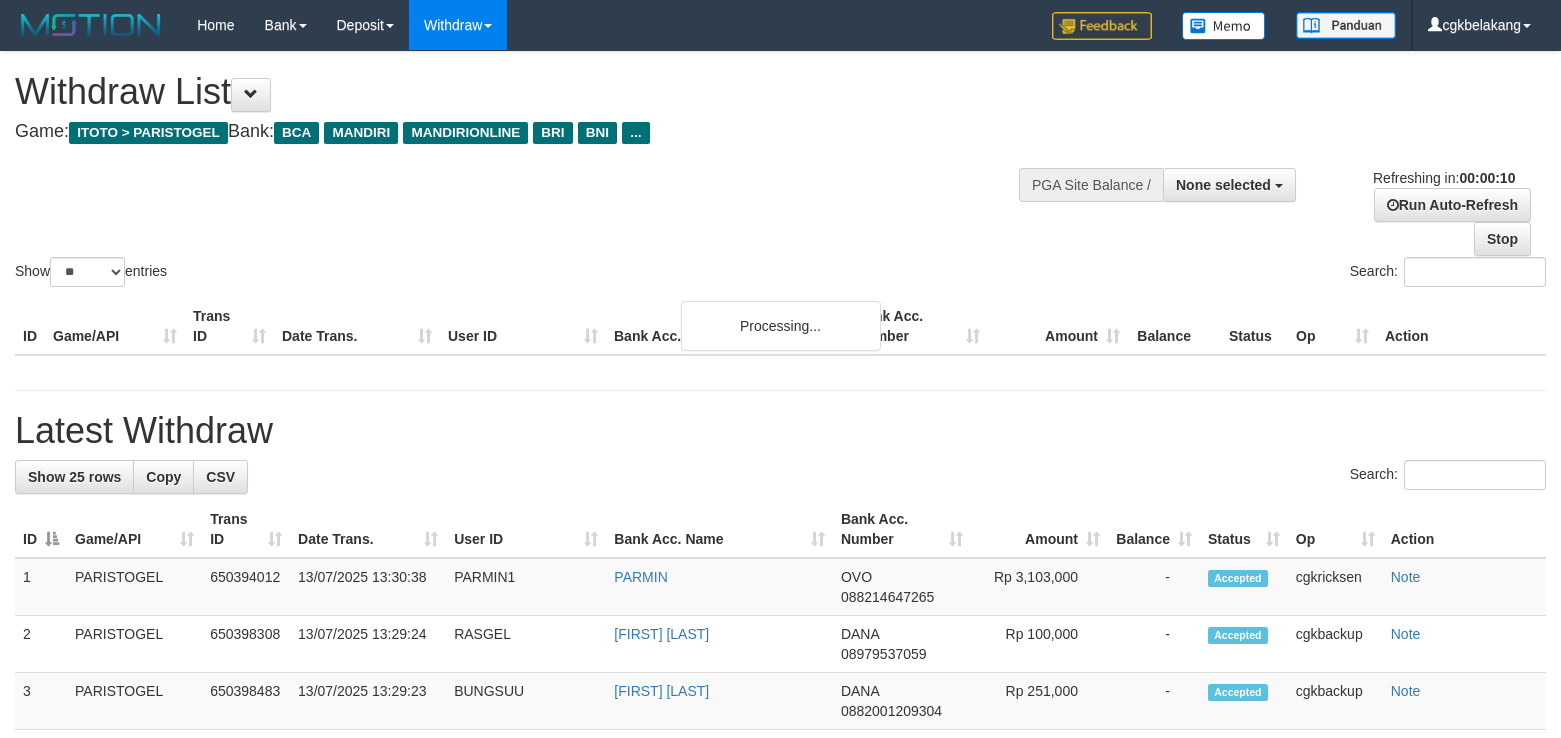 select 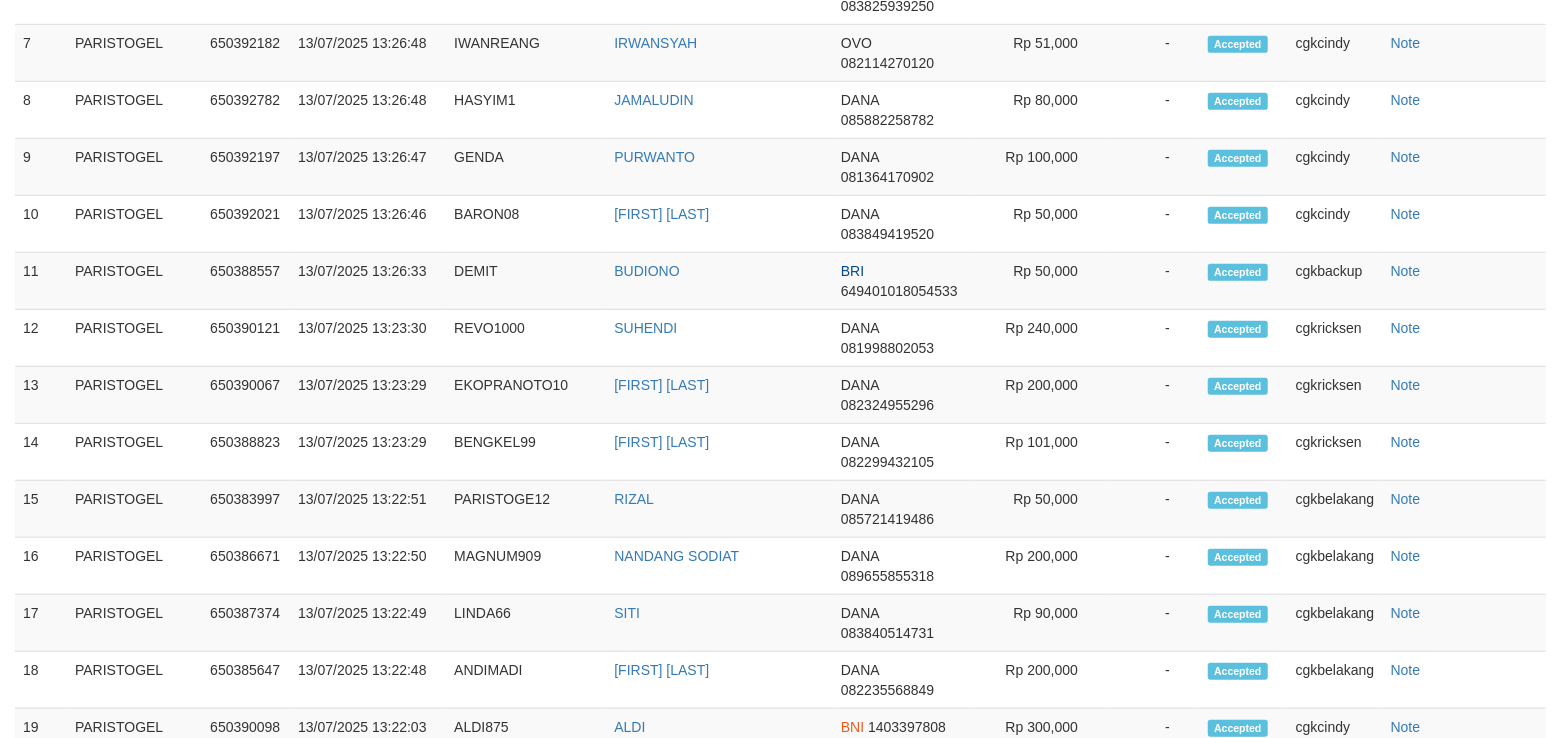 scroll, scrollTop: 800, scrollLeft: 0, axis: vertical 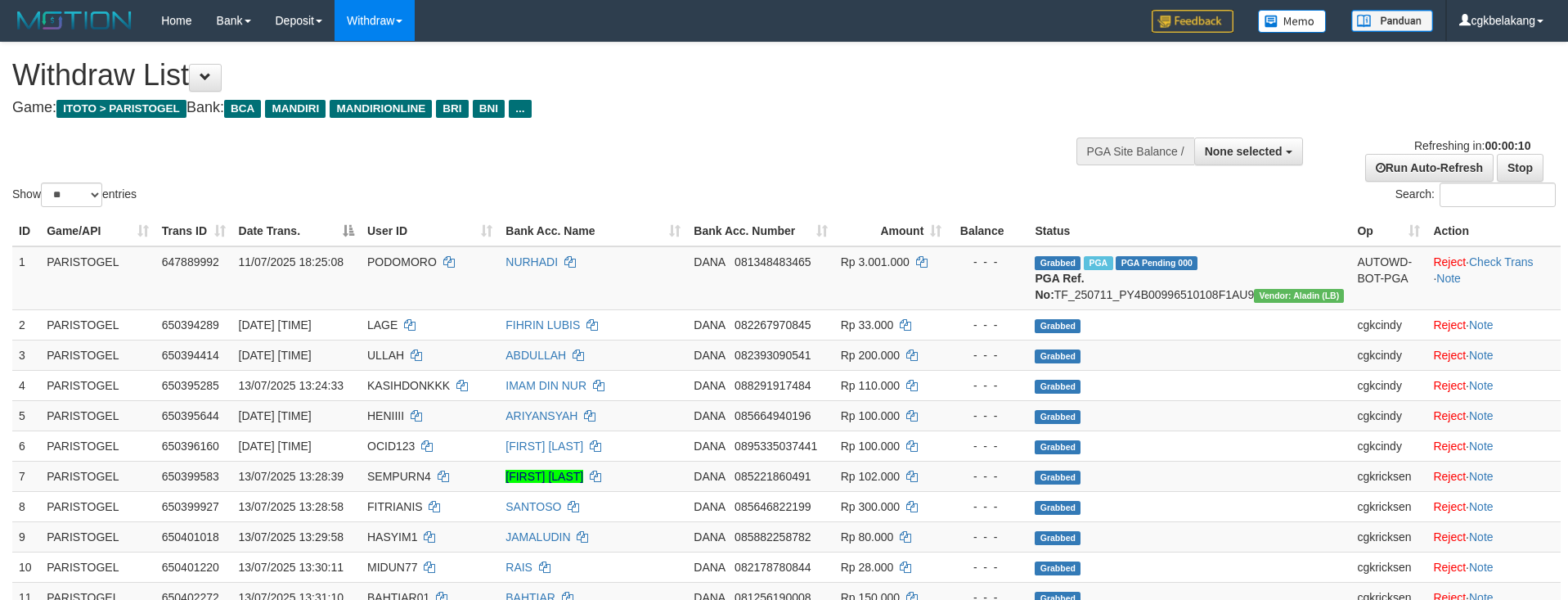 select 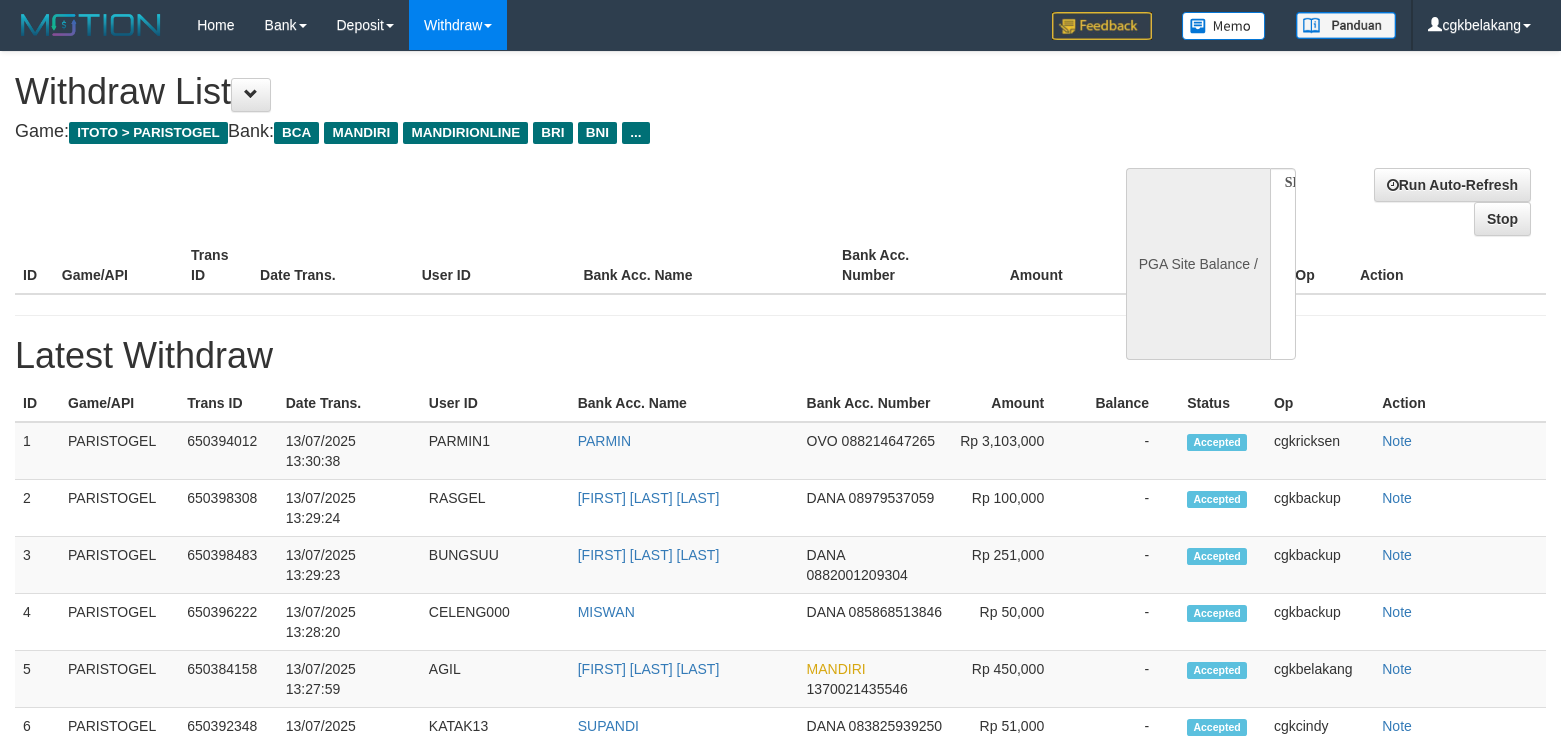 select 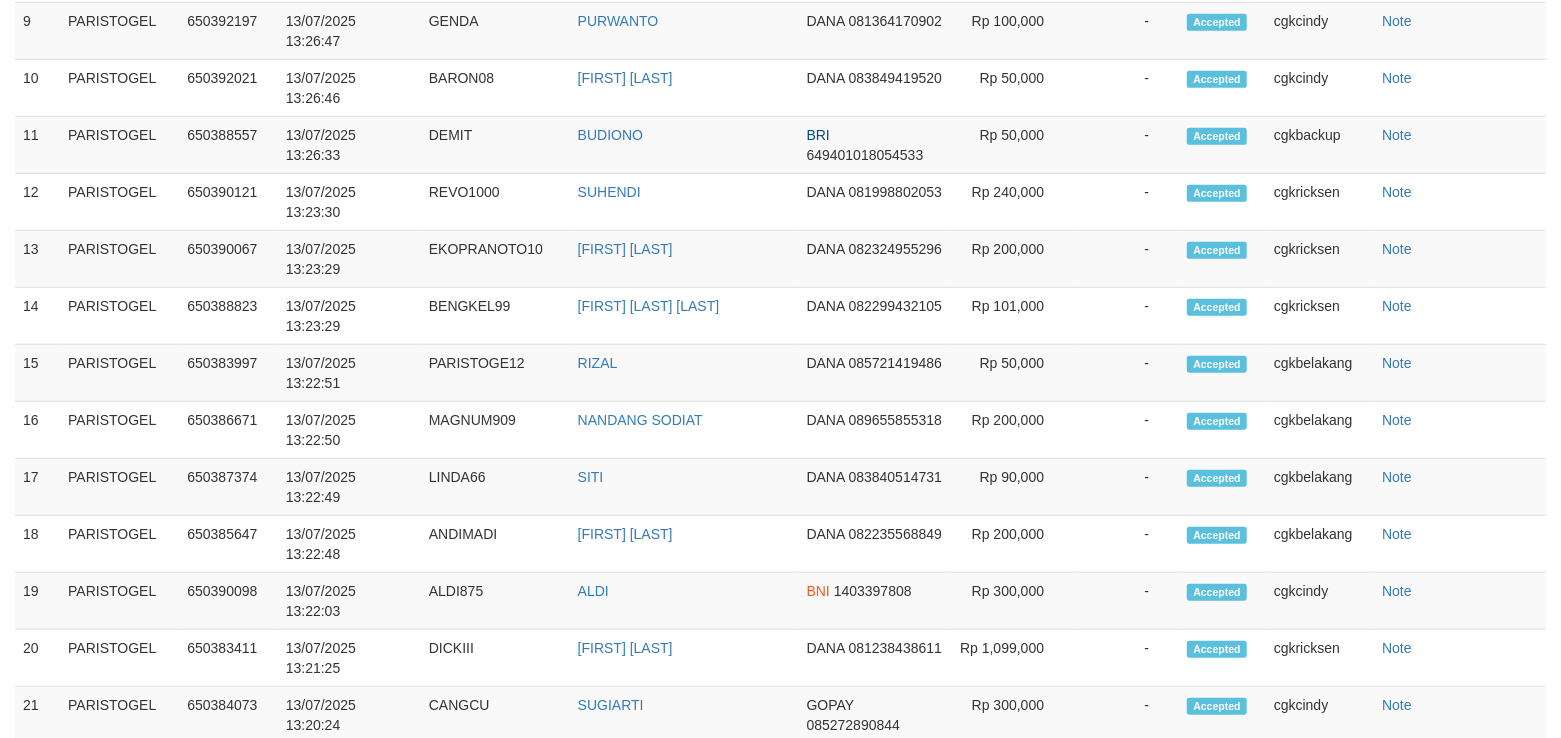 select on "**" 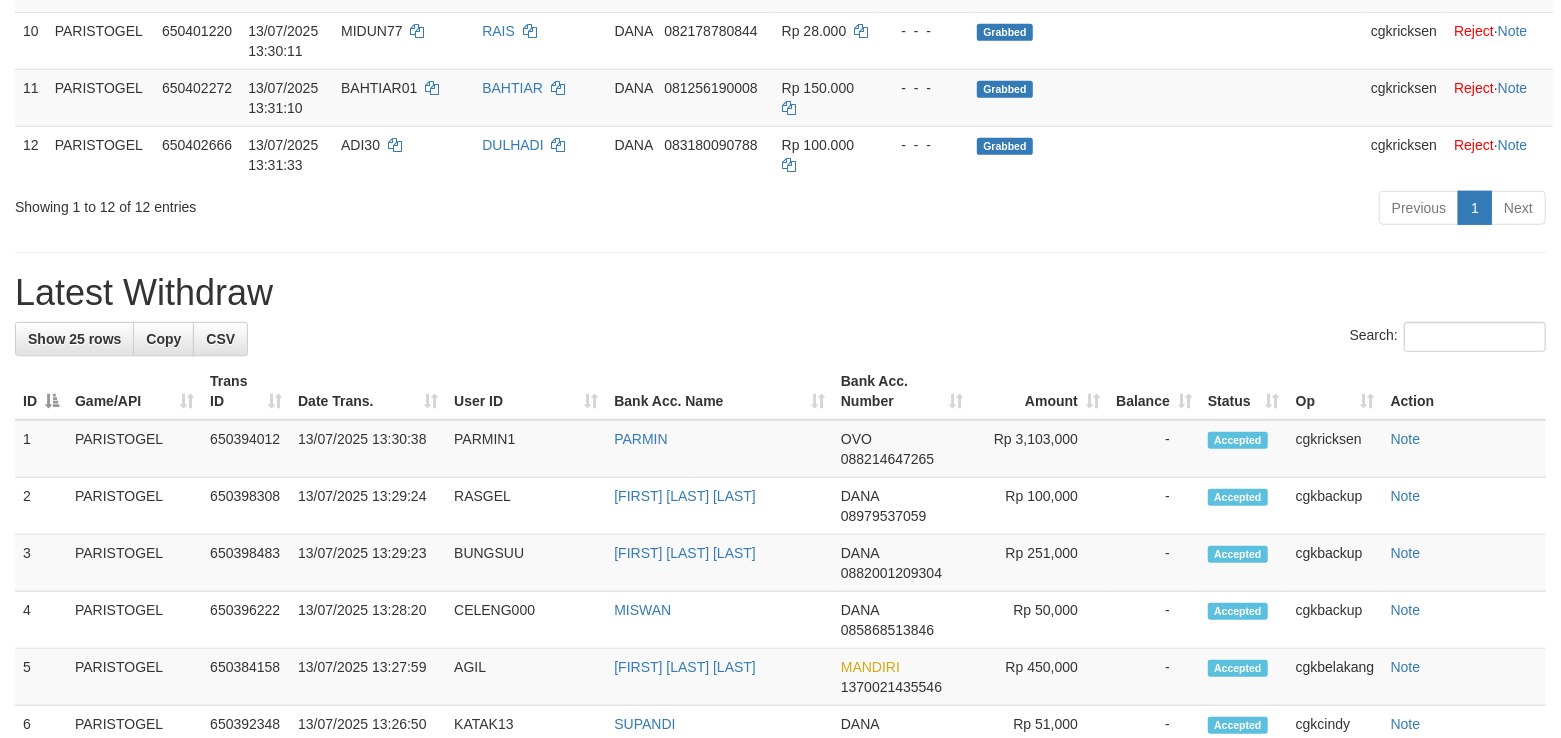 scroll, scrollTop: 800, scrollLeft: 0, axis: vertical 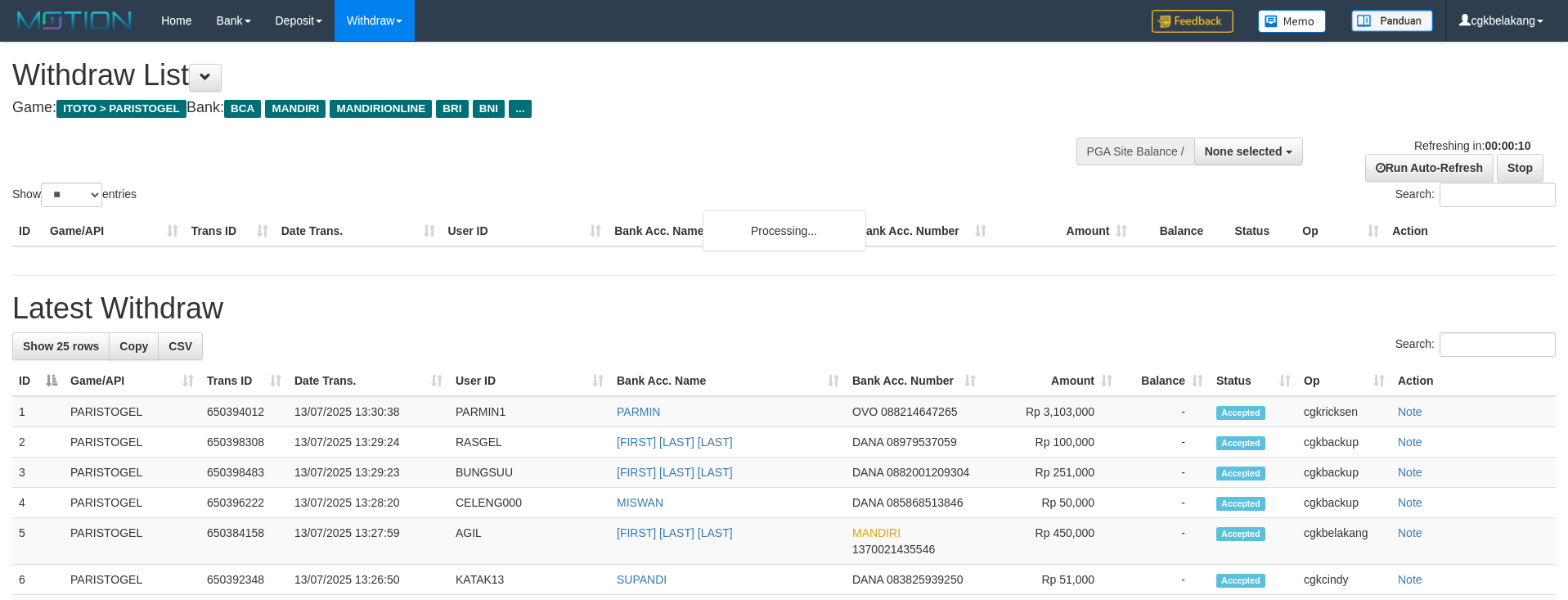 select 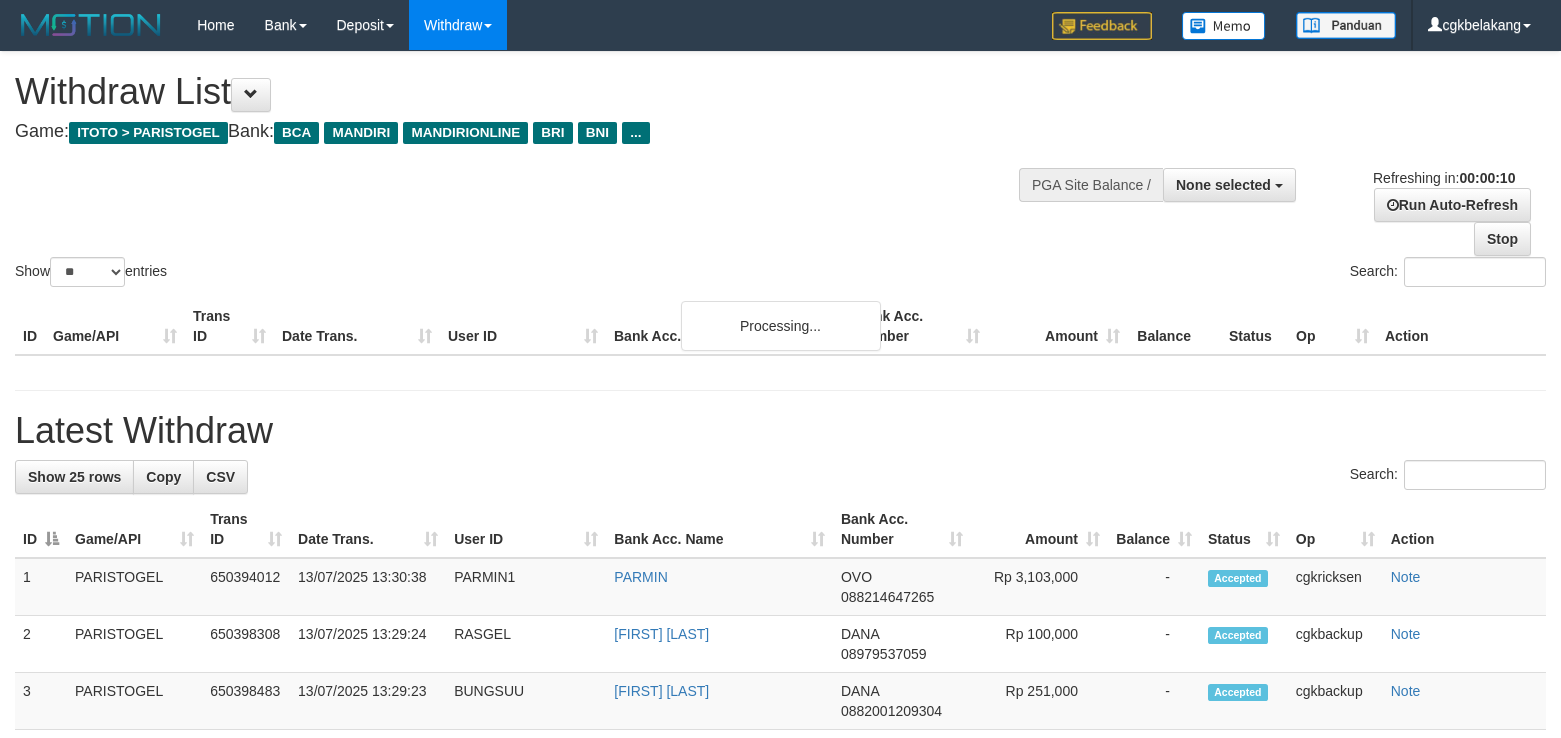 select 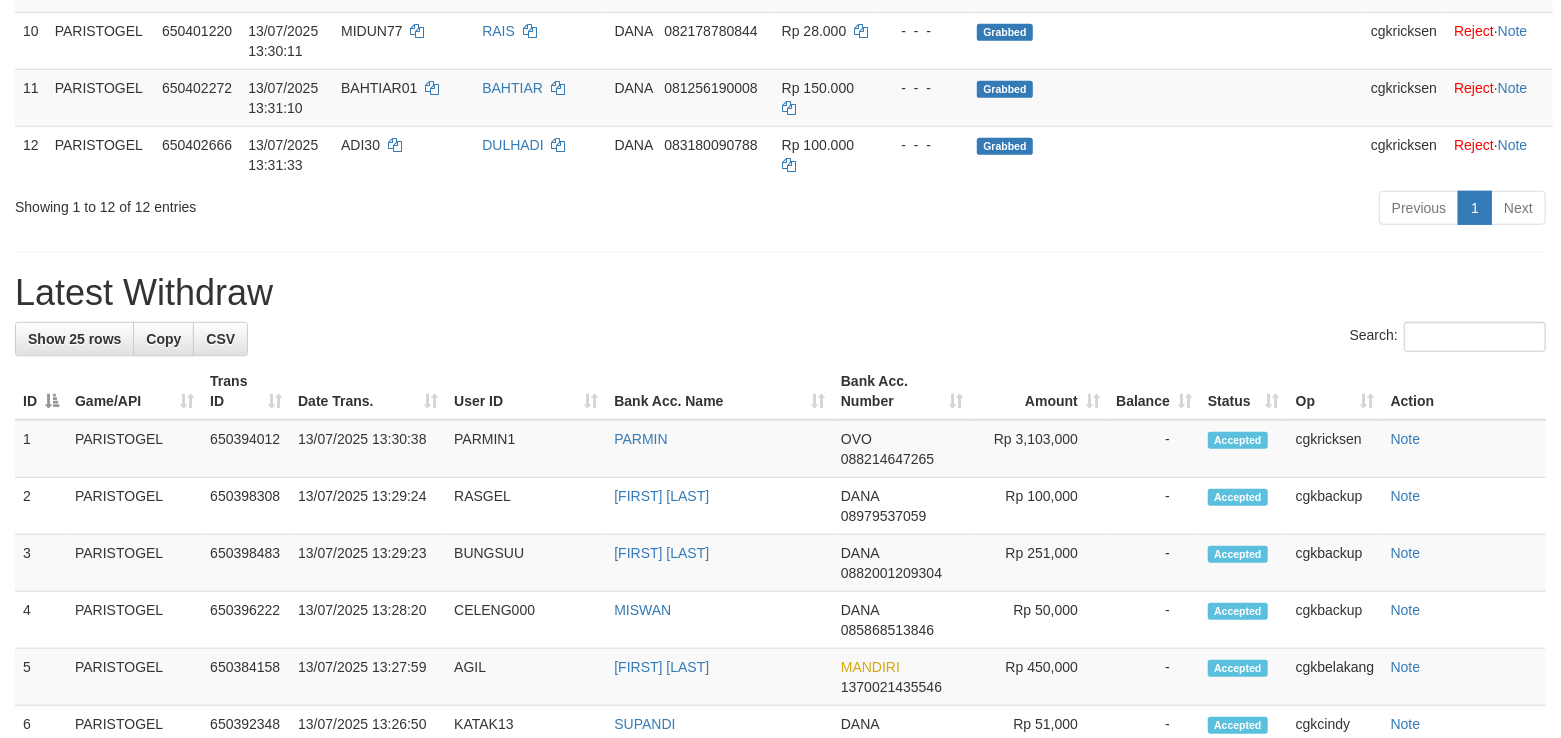 scroll, scrollTop: 800, scrollLeft: 0, axis: vertical 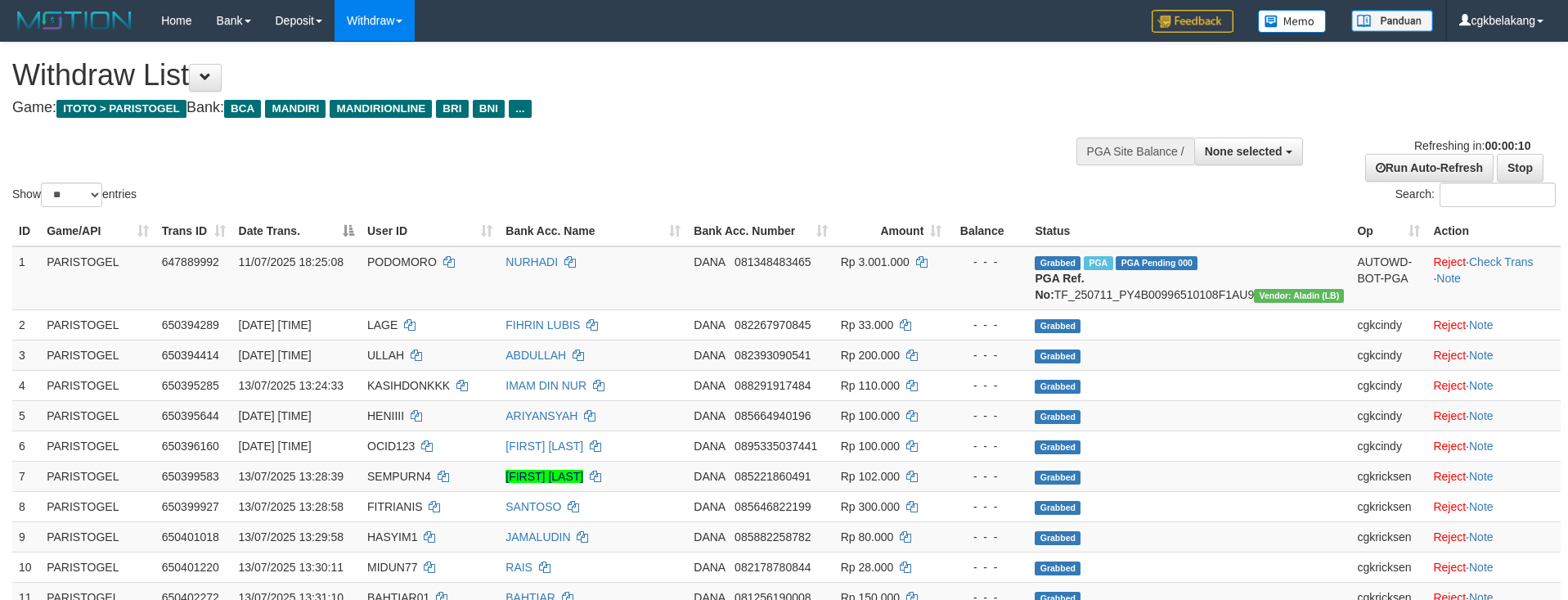 select 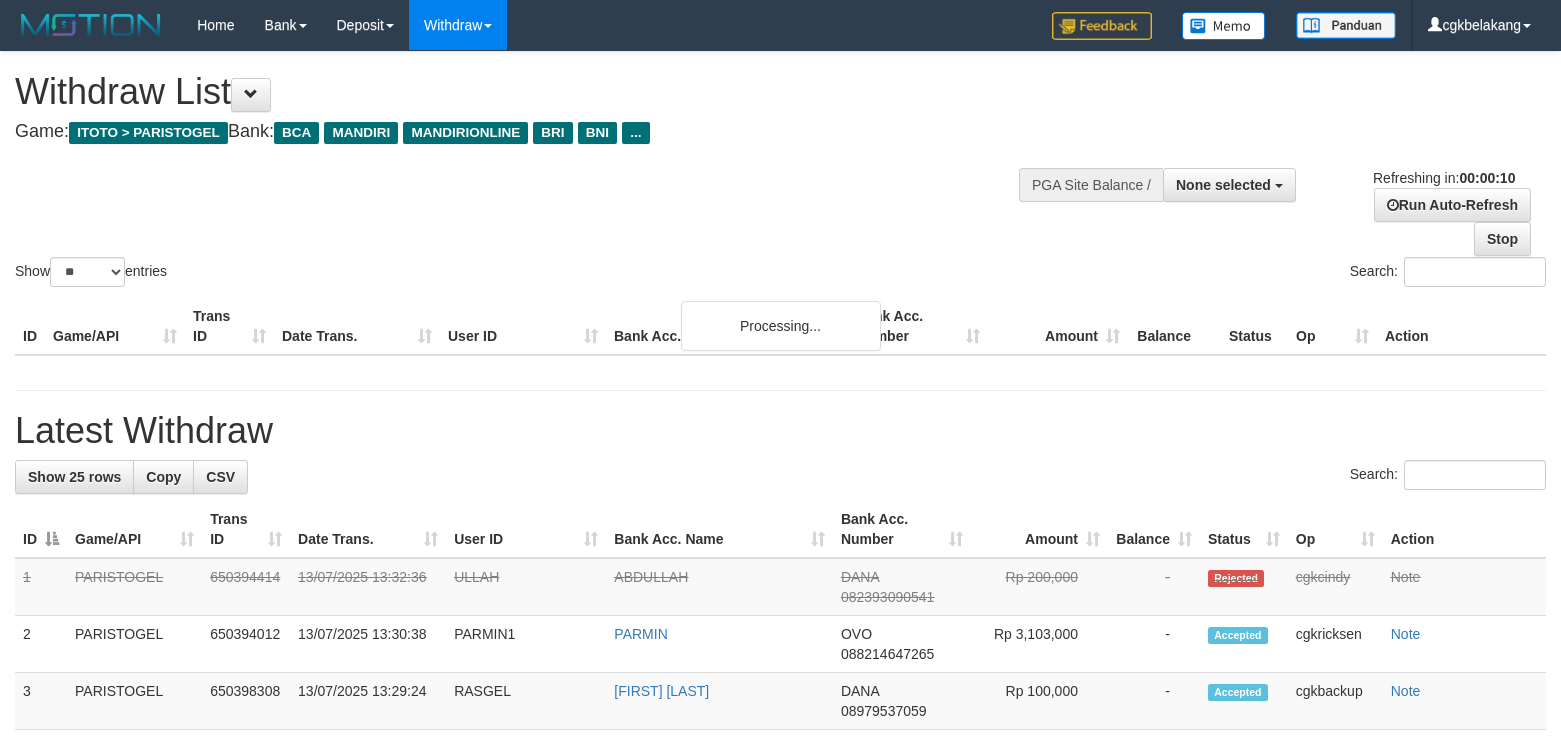 select 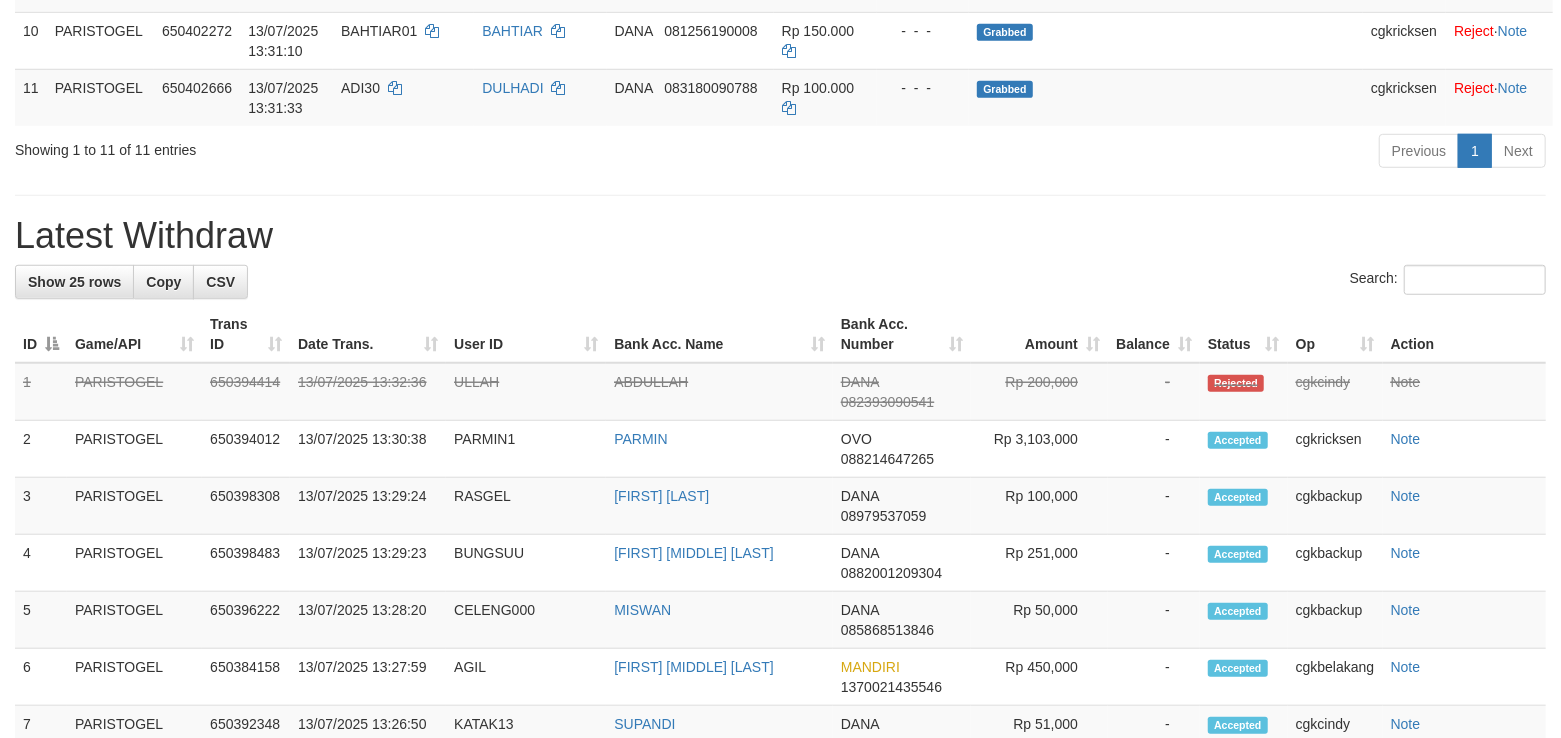 scroll, scrollTop: 800, scrollLeft: 0, axis: vertical 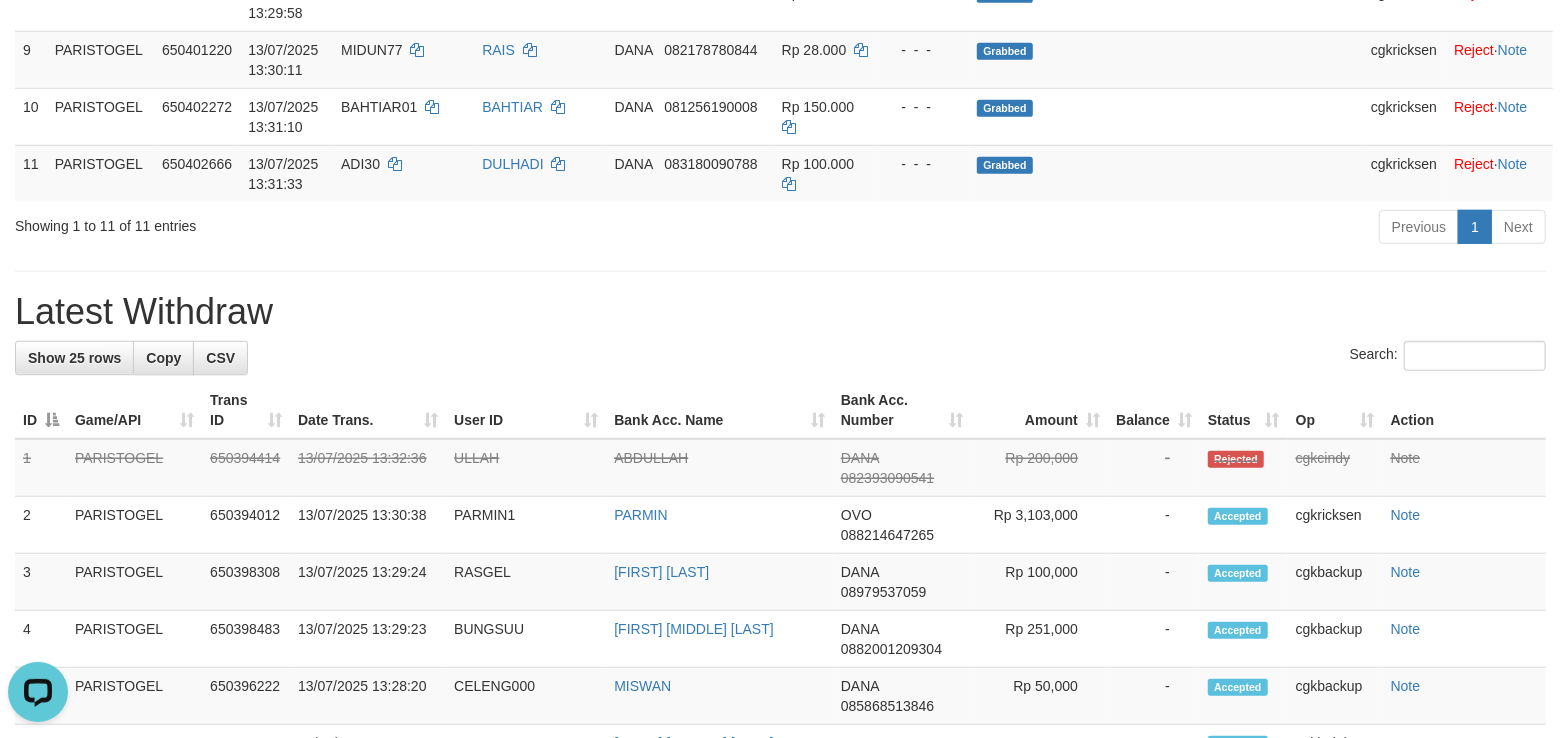 click on "Previous 1 Next" at bounding box center (1105, 229) 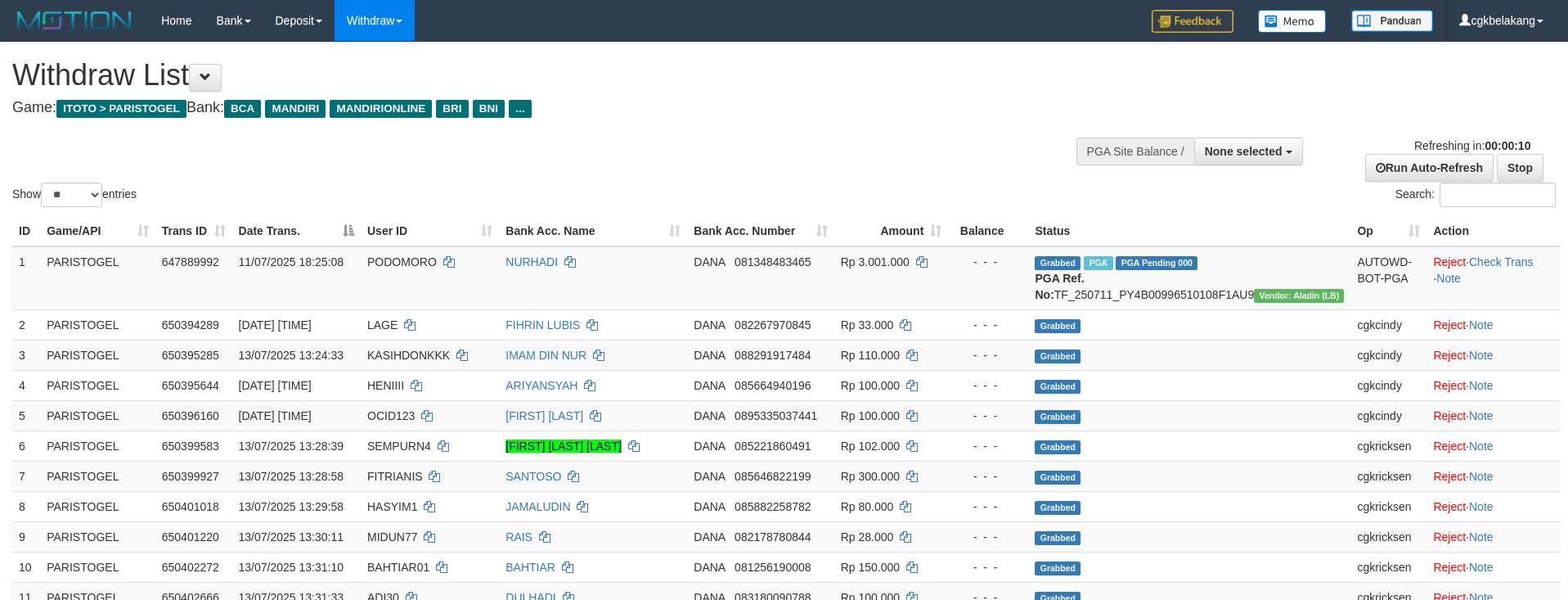 select 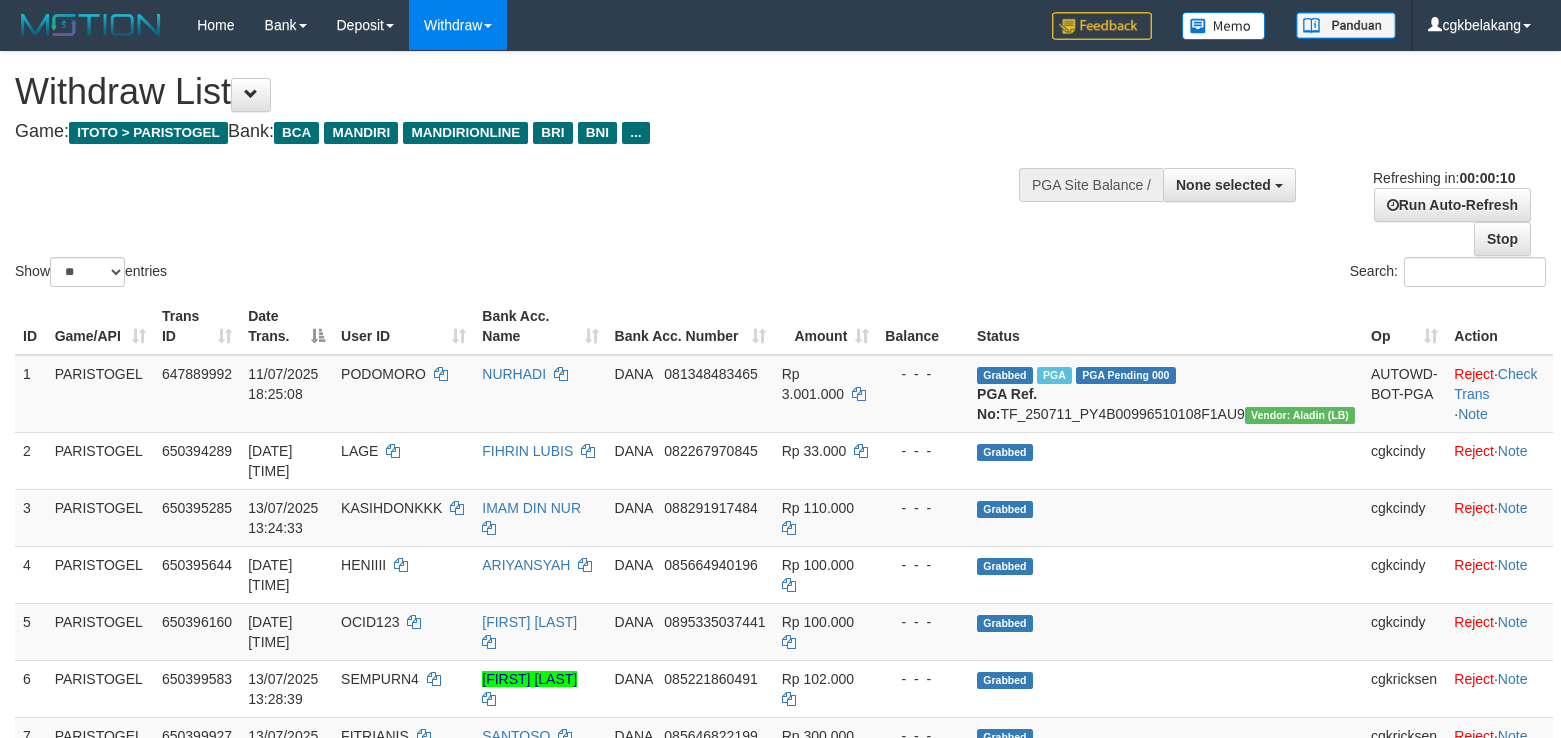select 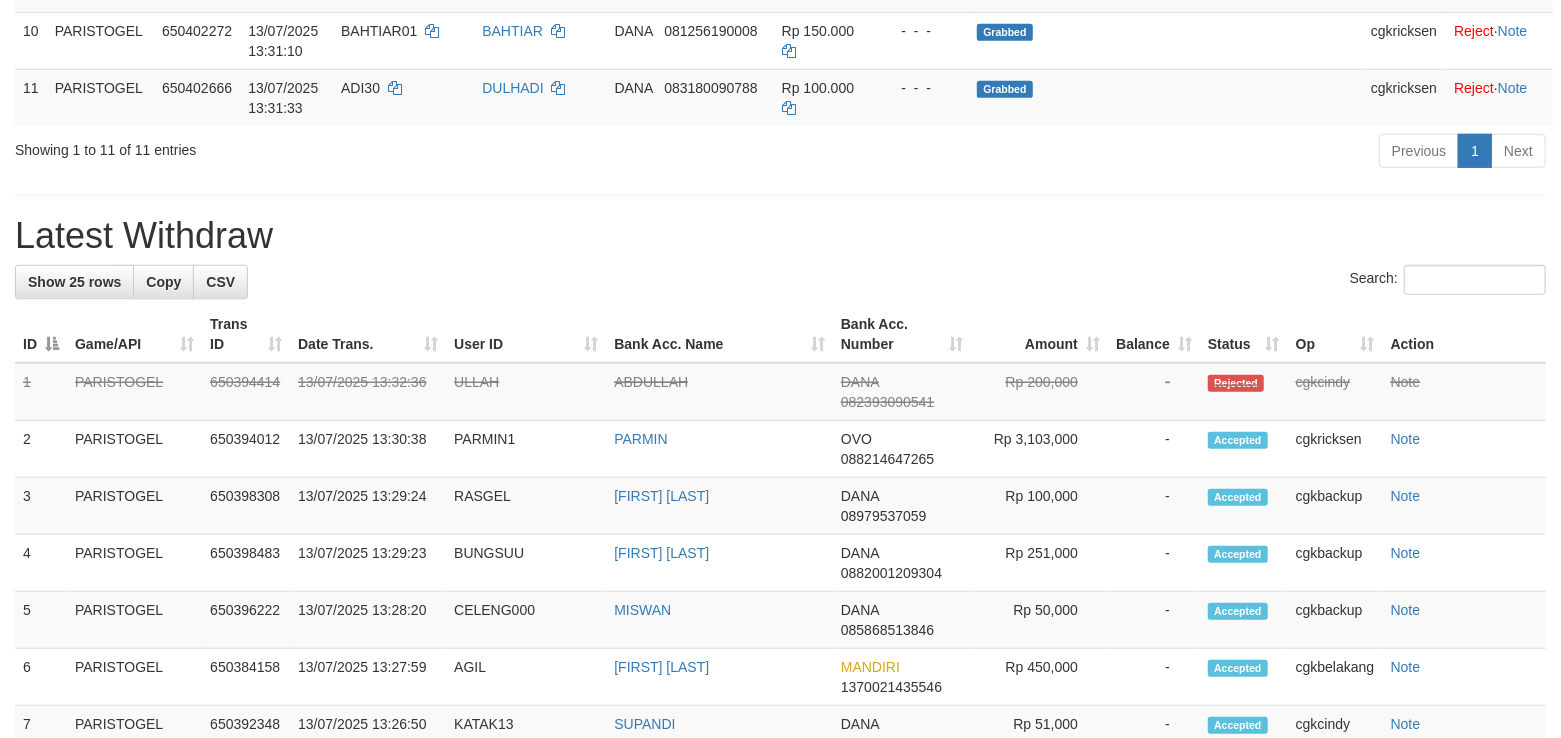 scroll, scrollTop: 800, scrollLeft: 0, axis: vertical 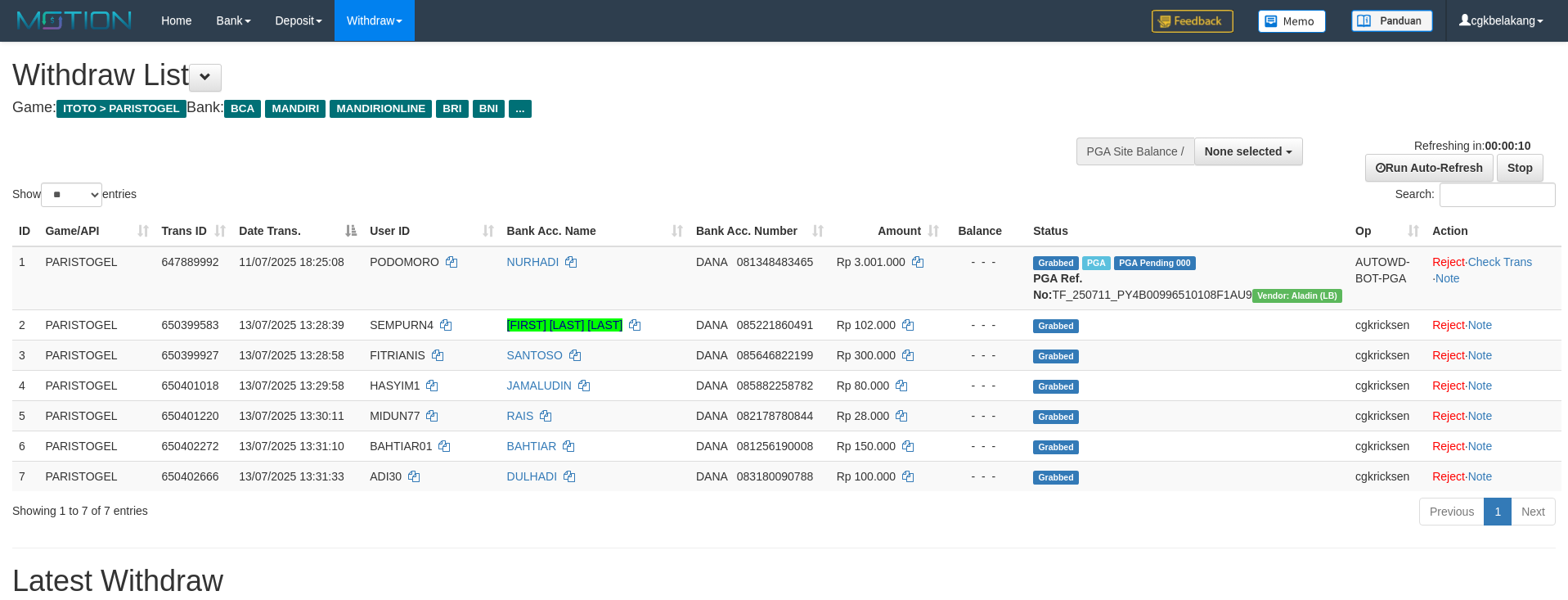 select 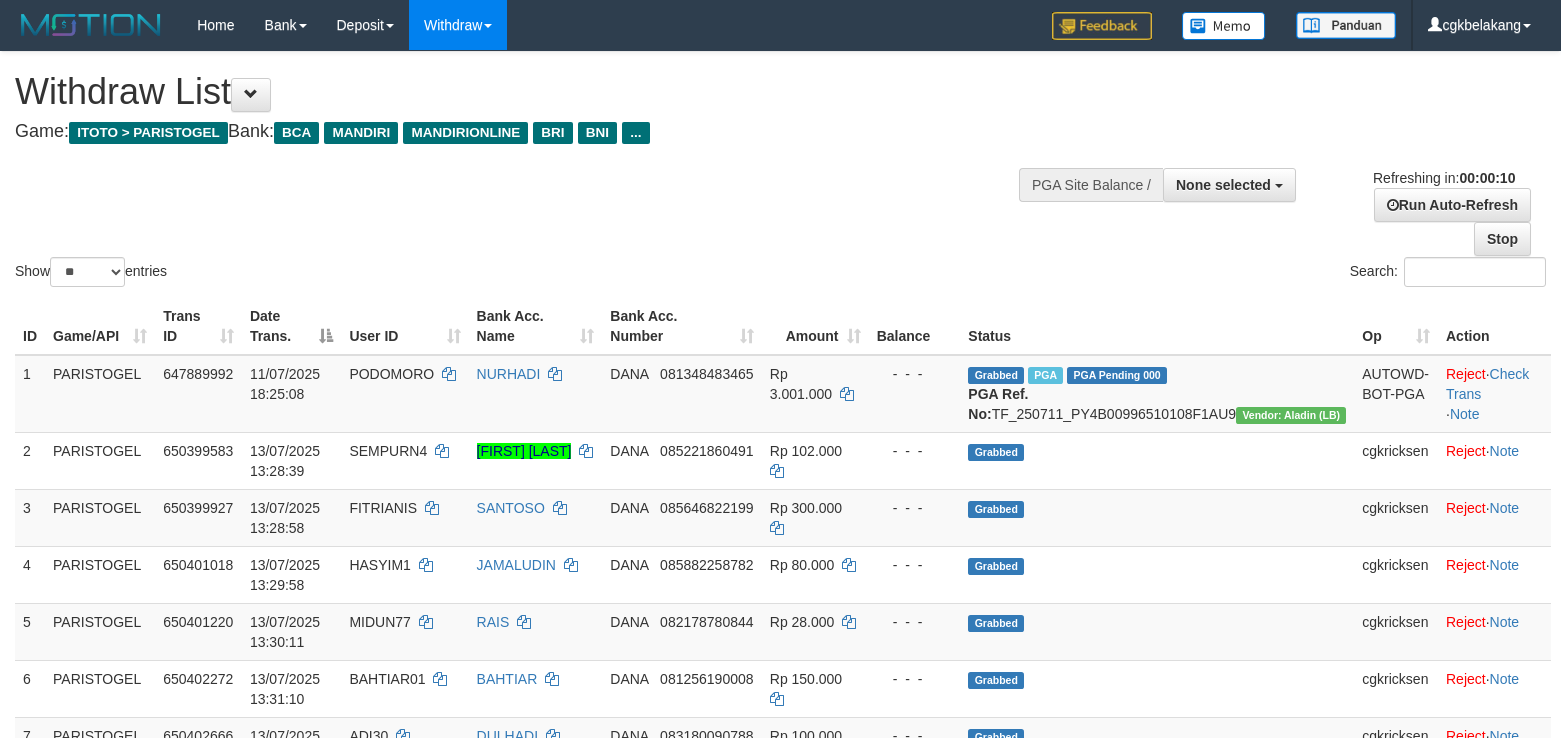 select 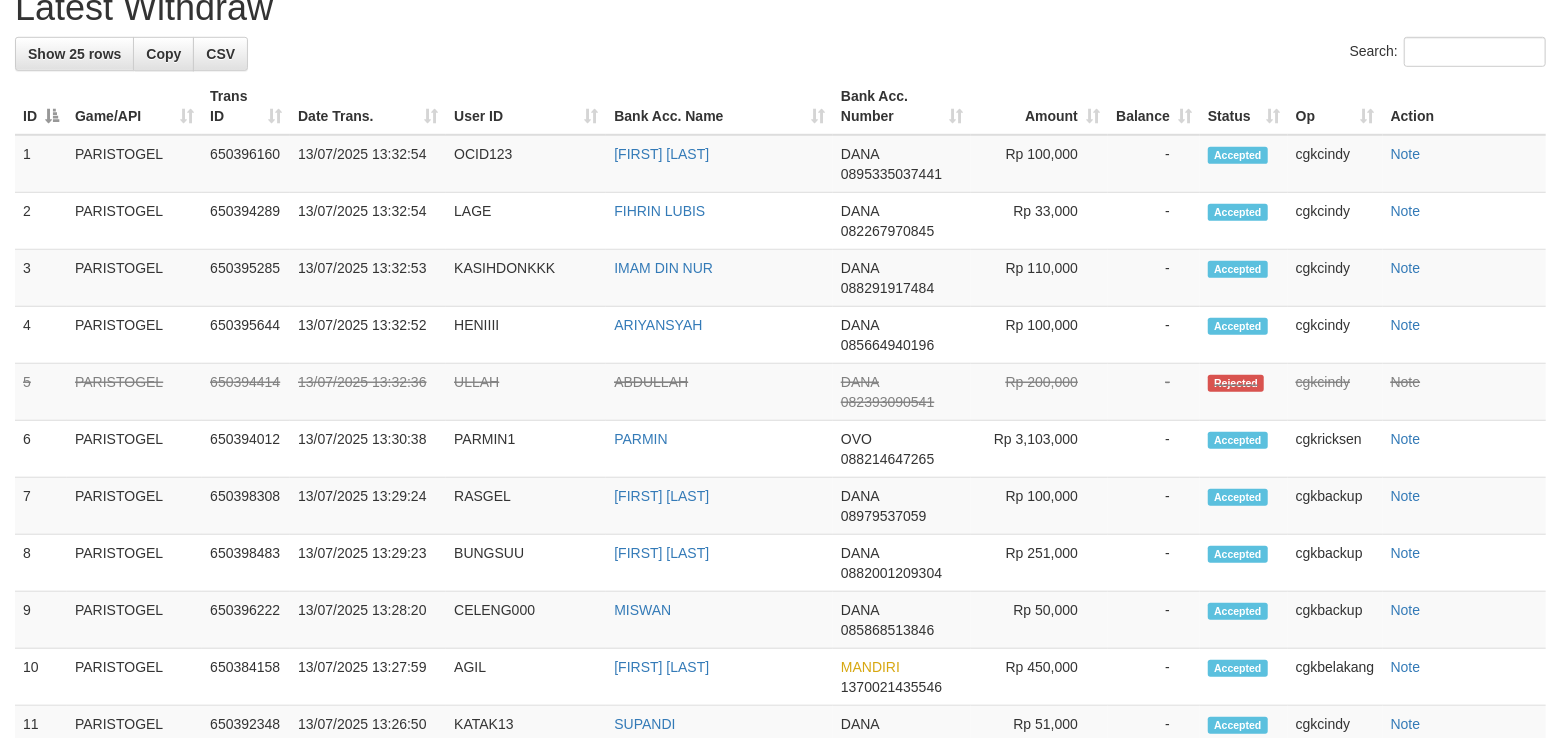 scroll, scrollTop: 800, scrollLeft: 0, axis: vertical 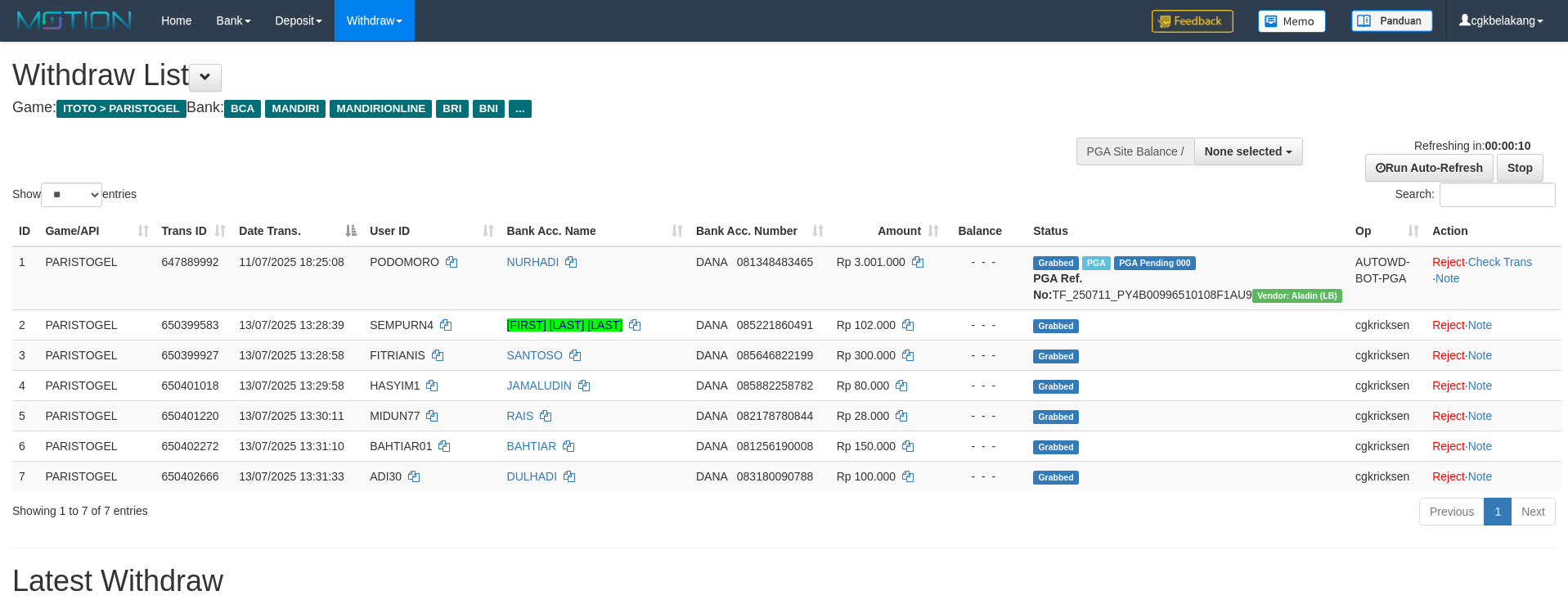 select 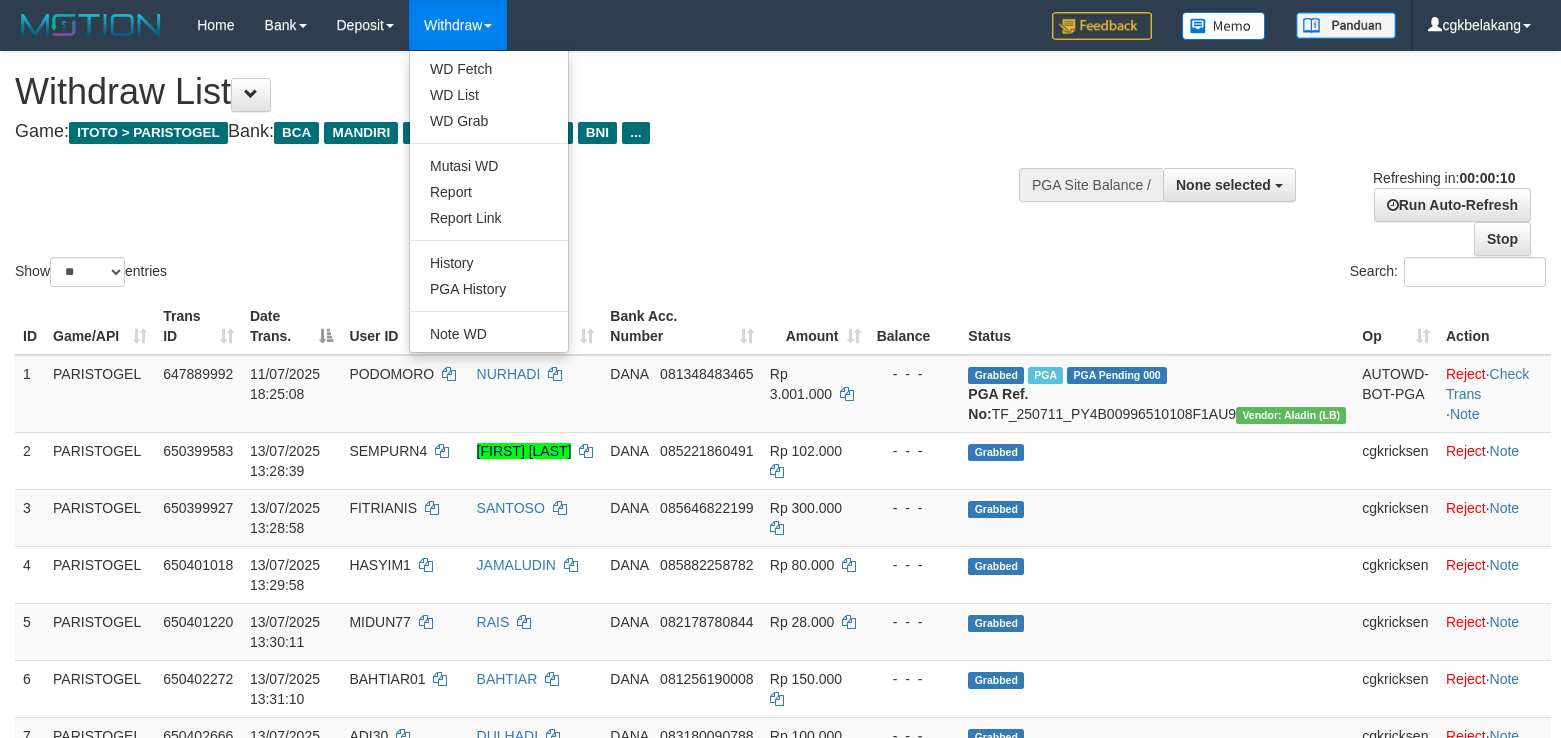 select 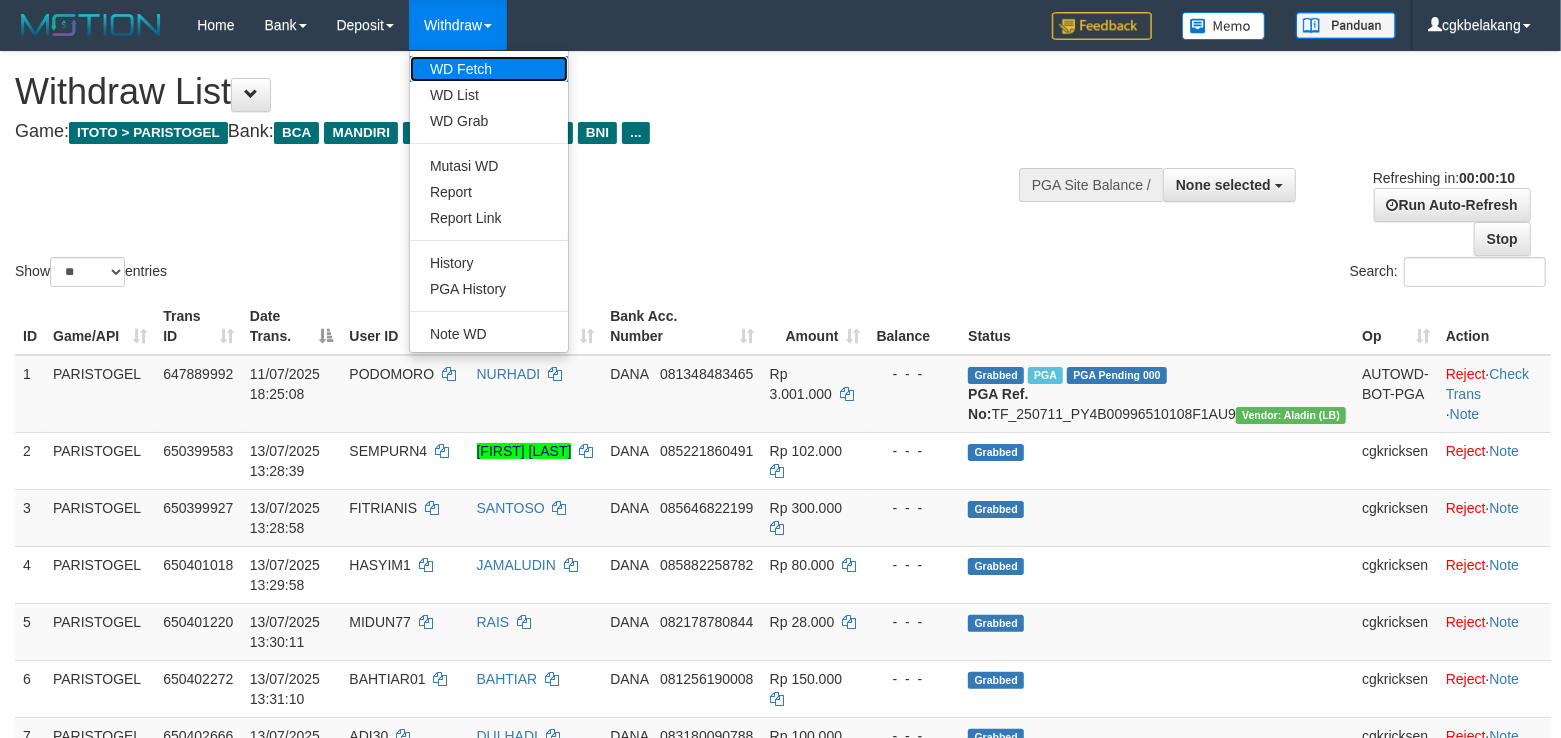 click on "WD Fetch" at bounding box center [489, 69] 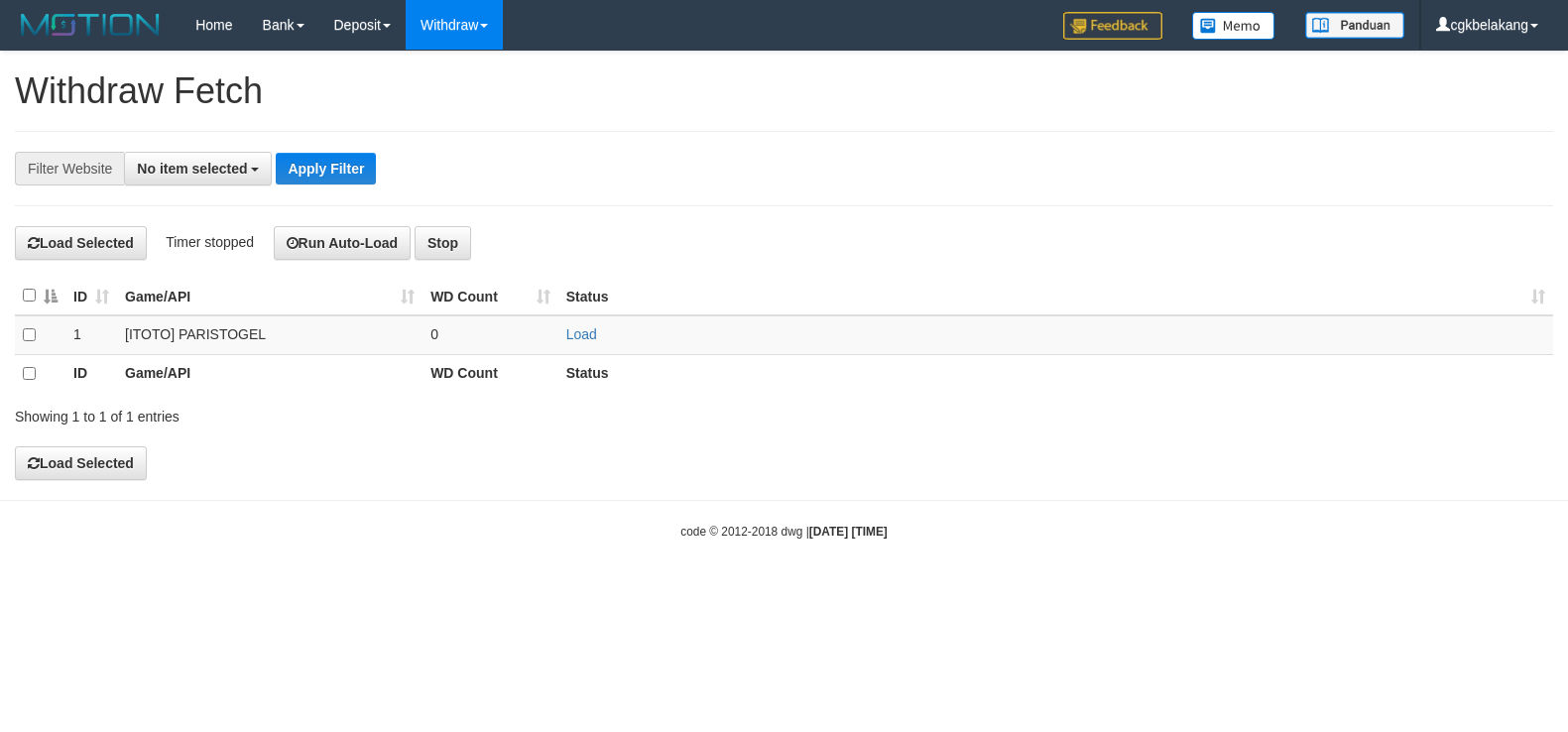 select 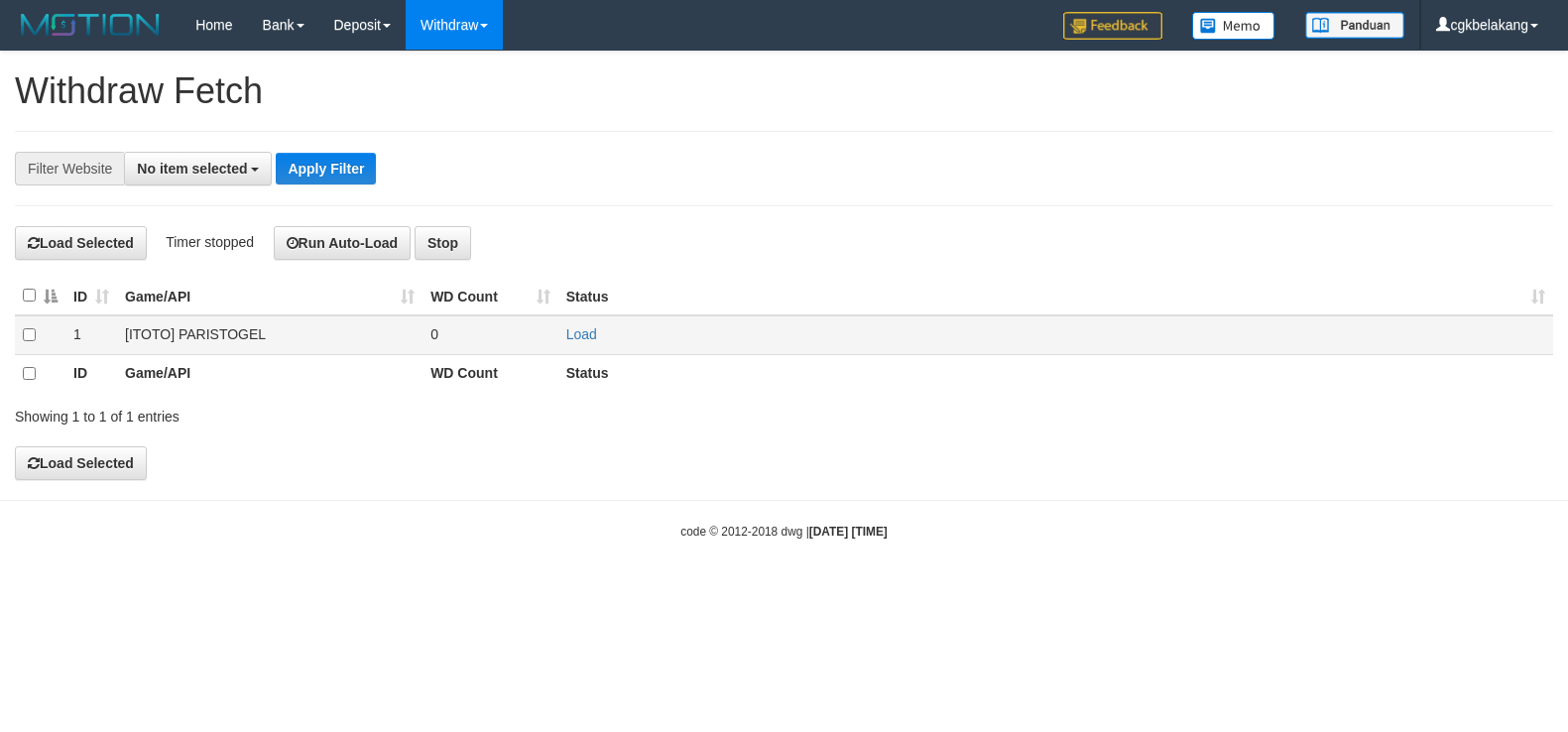 scroll, scrollTop: 0, scrollLeft: 0, axis: both 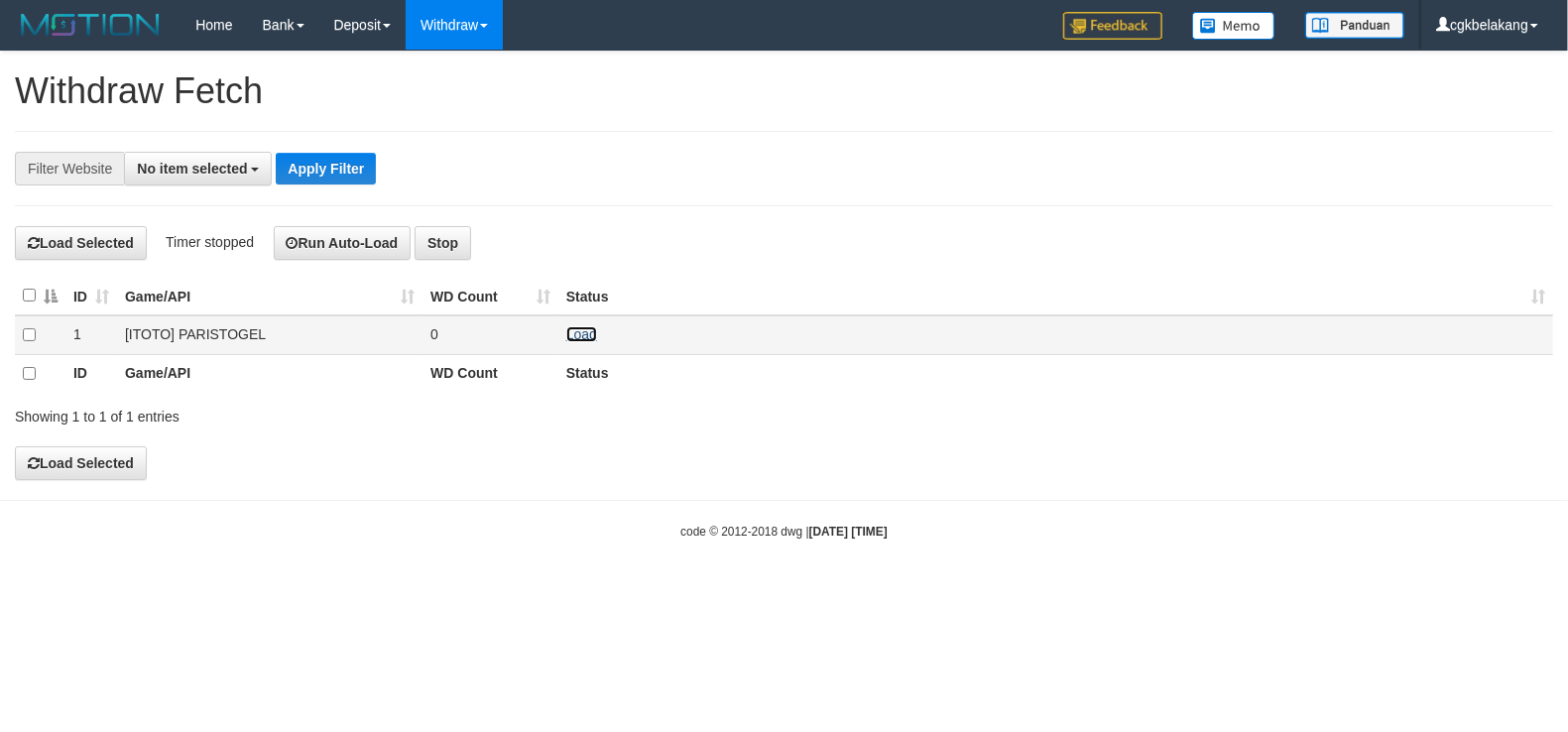click on "Load" at bounding box center [581, 334] 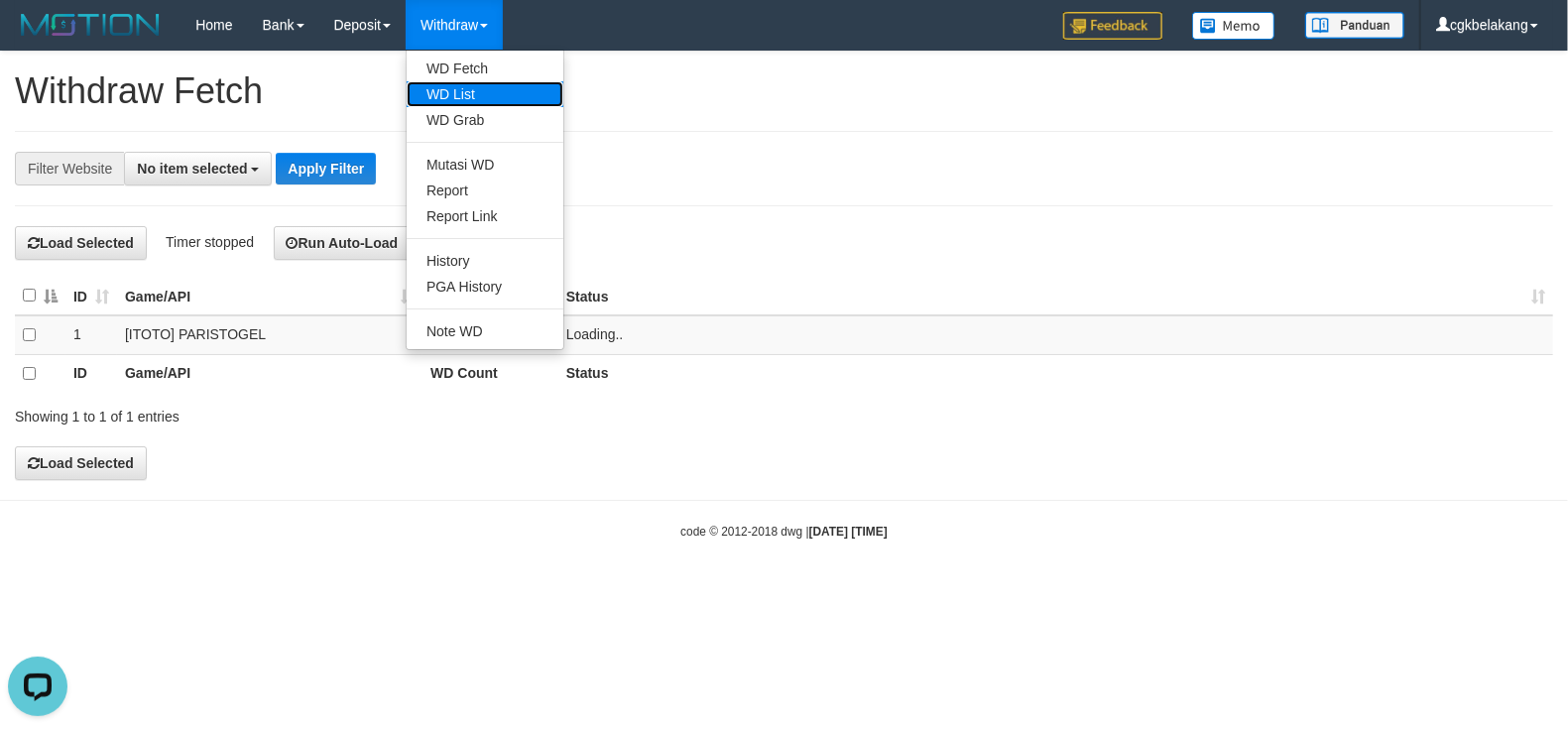 scroll, scrollTop: 0, scrollLeft: 0, axis: both 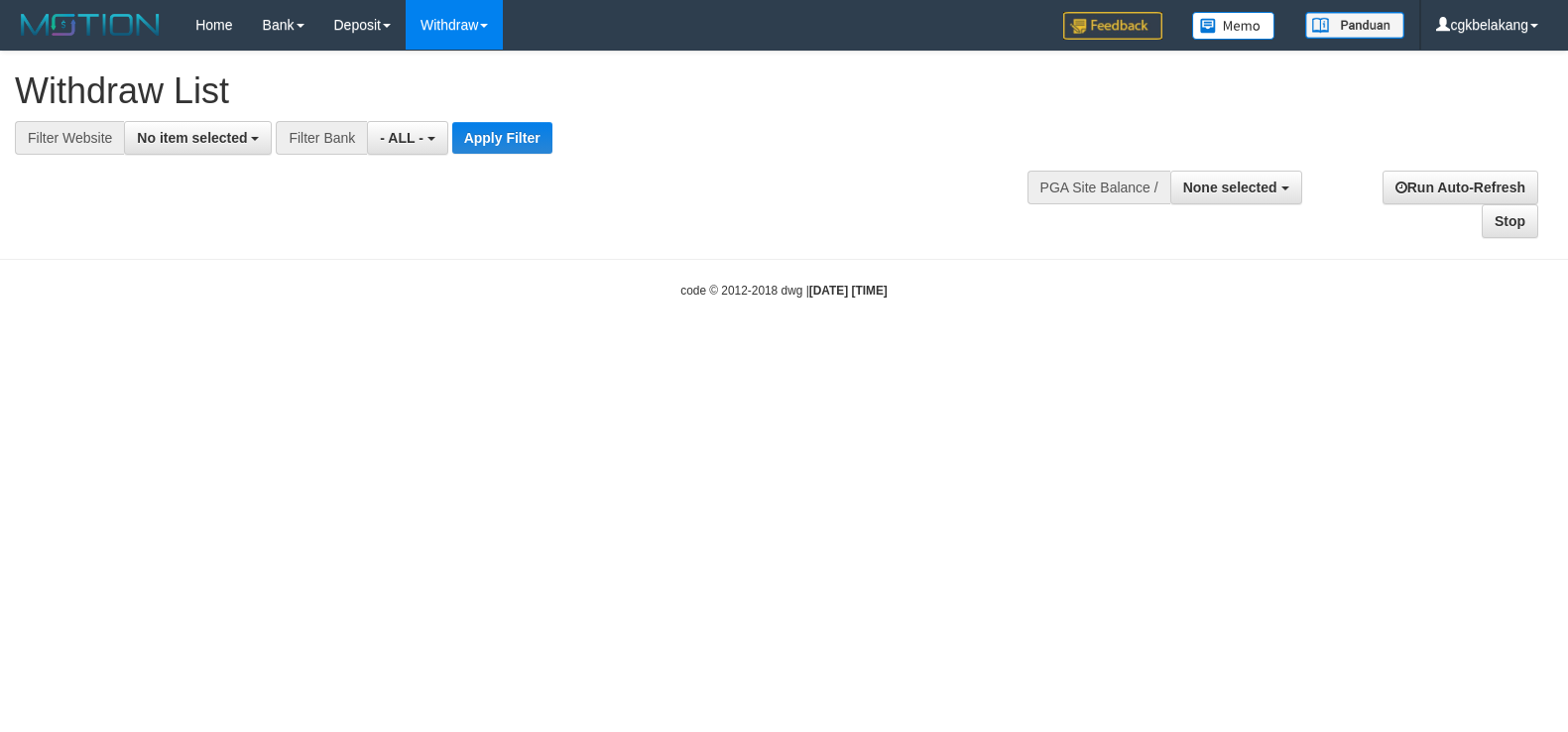 select 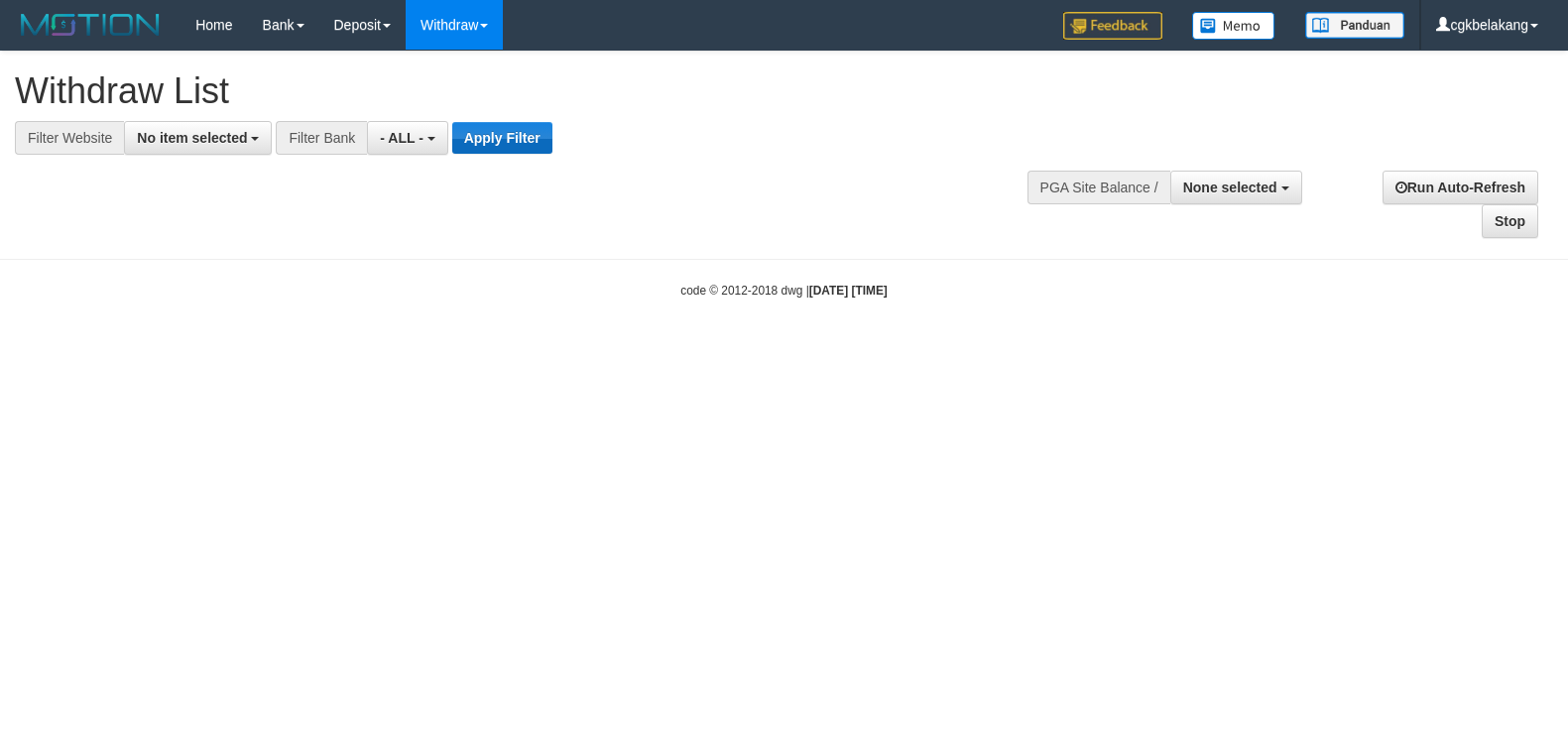 scroll, scrollTop: 0, scrollLeft: 0, axis: both 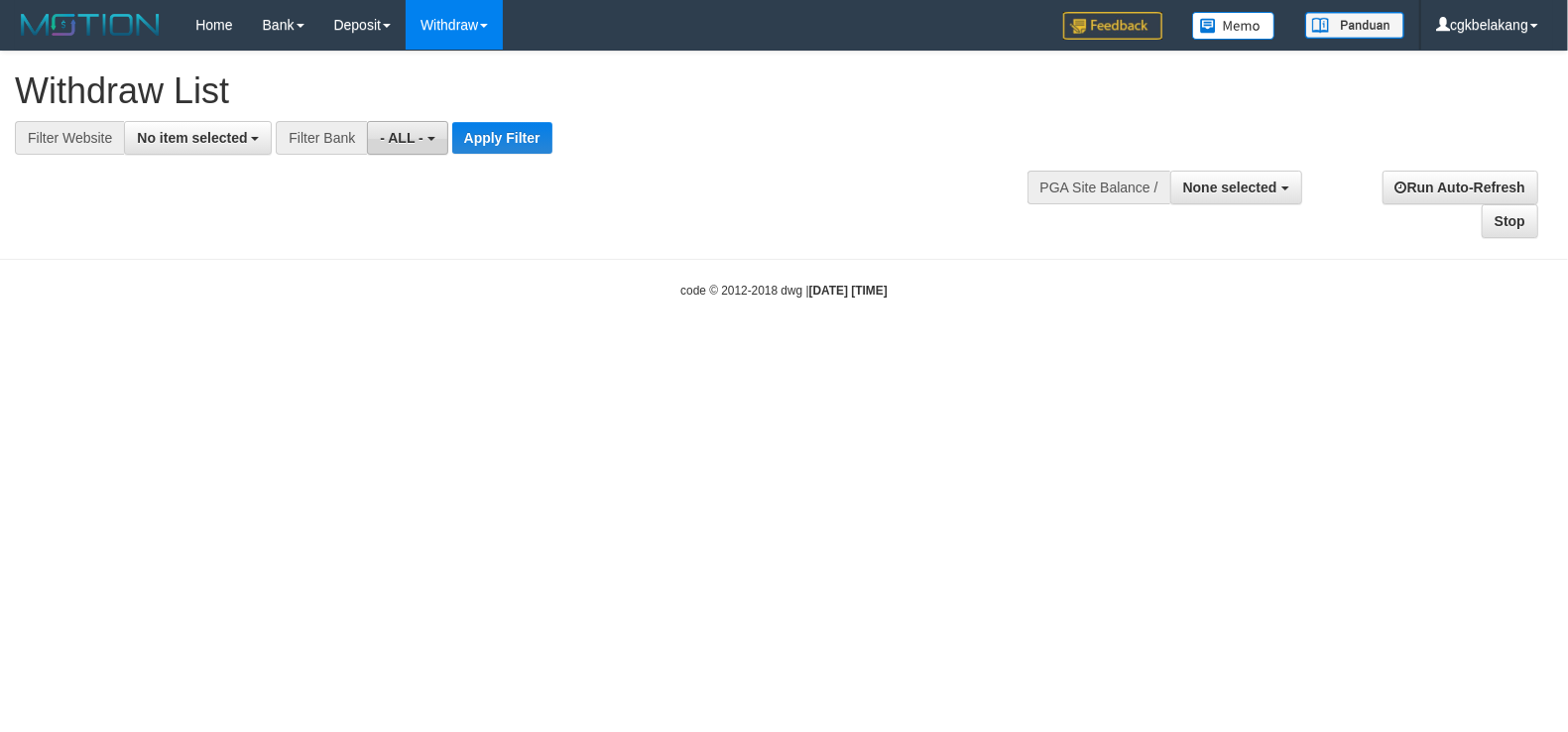 click on "- ALL -" at bounding box center (407, 138) 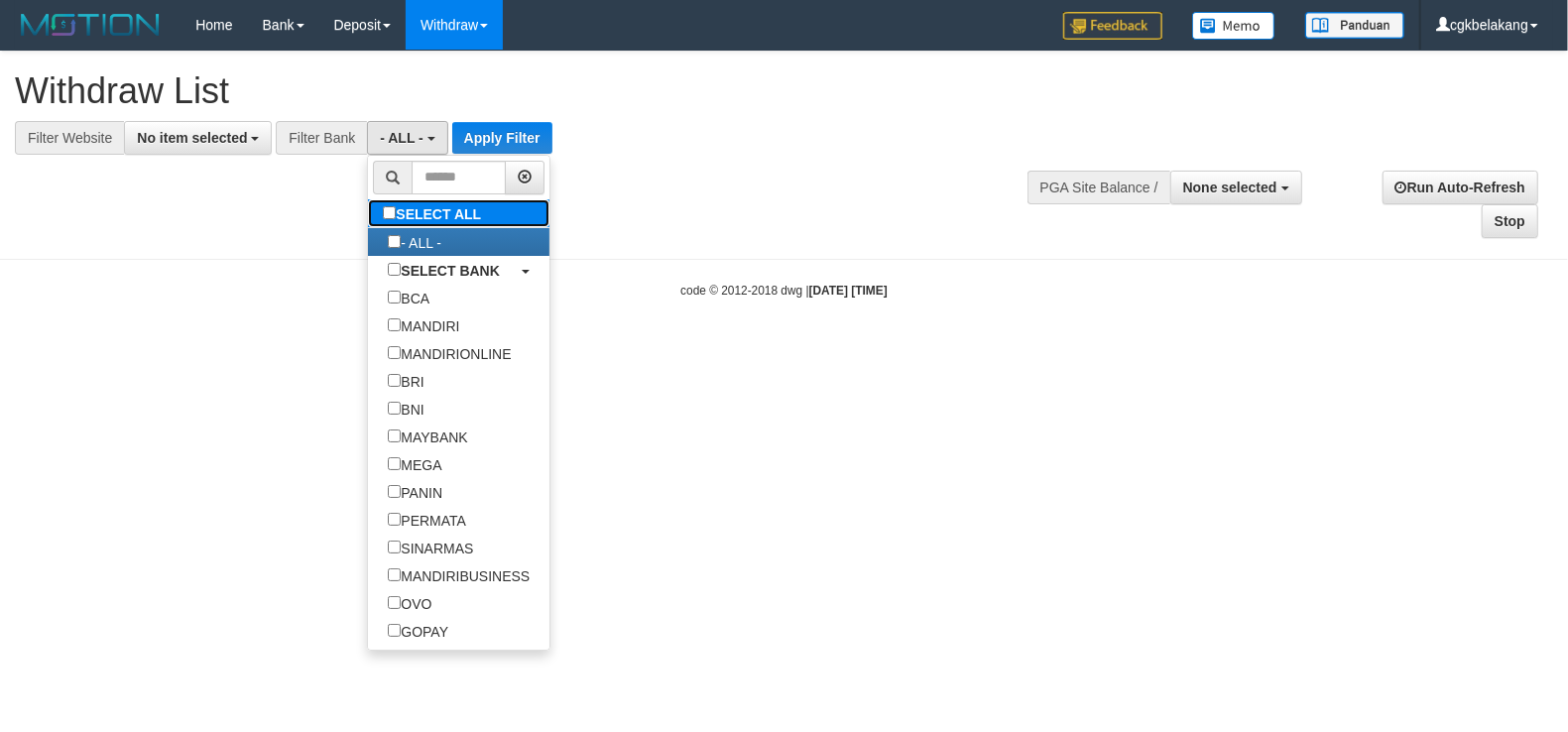 click on "SELECT ALL" at bounding box center (434, 213) 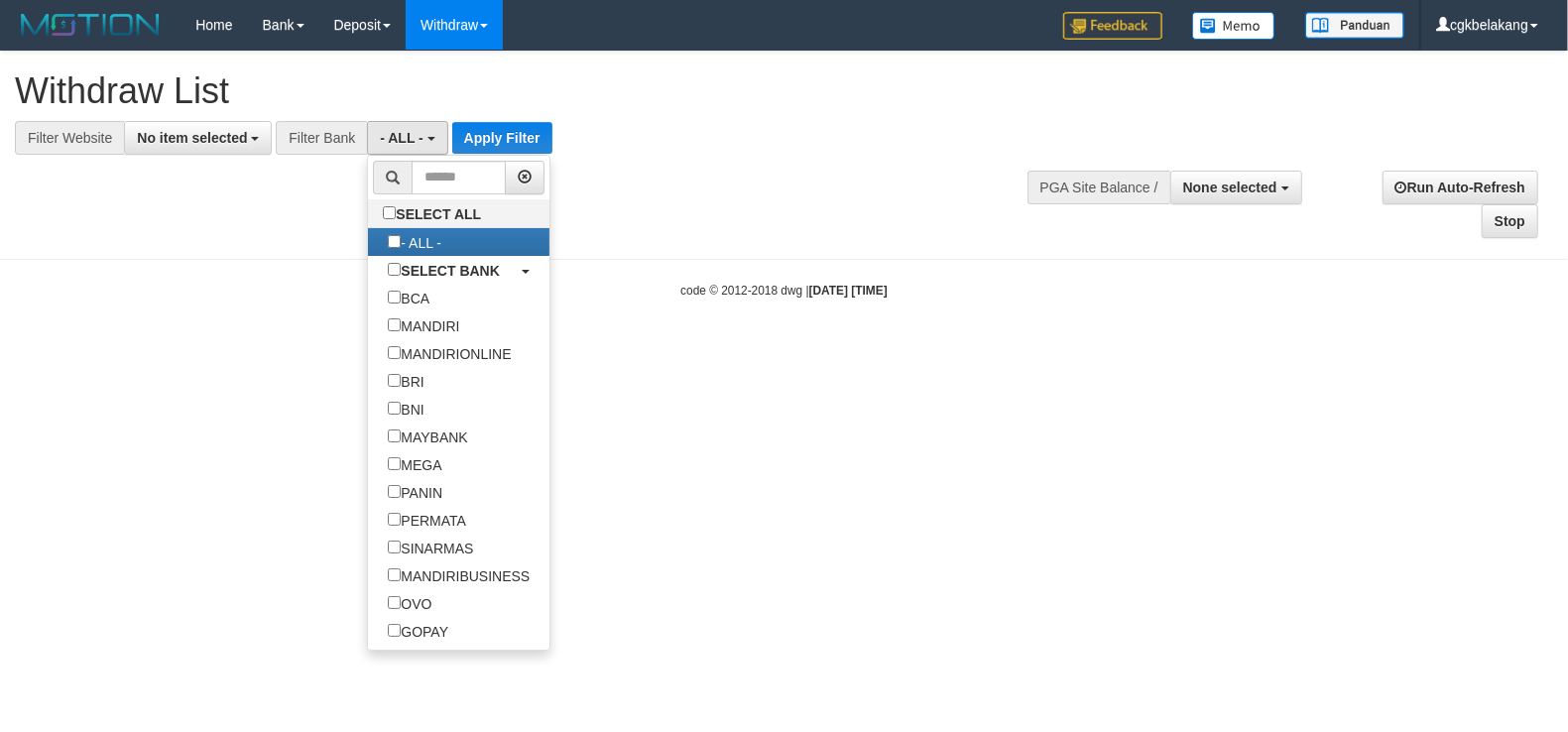 type 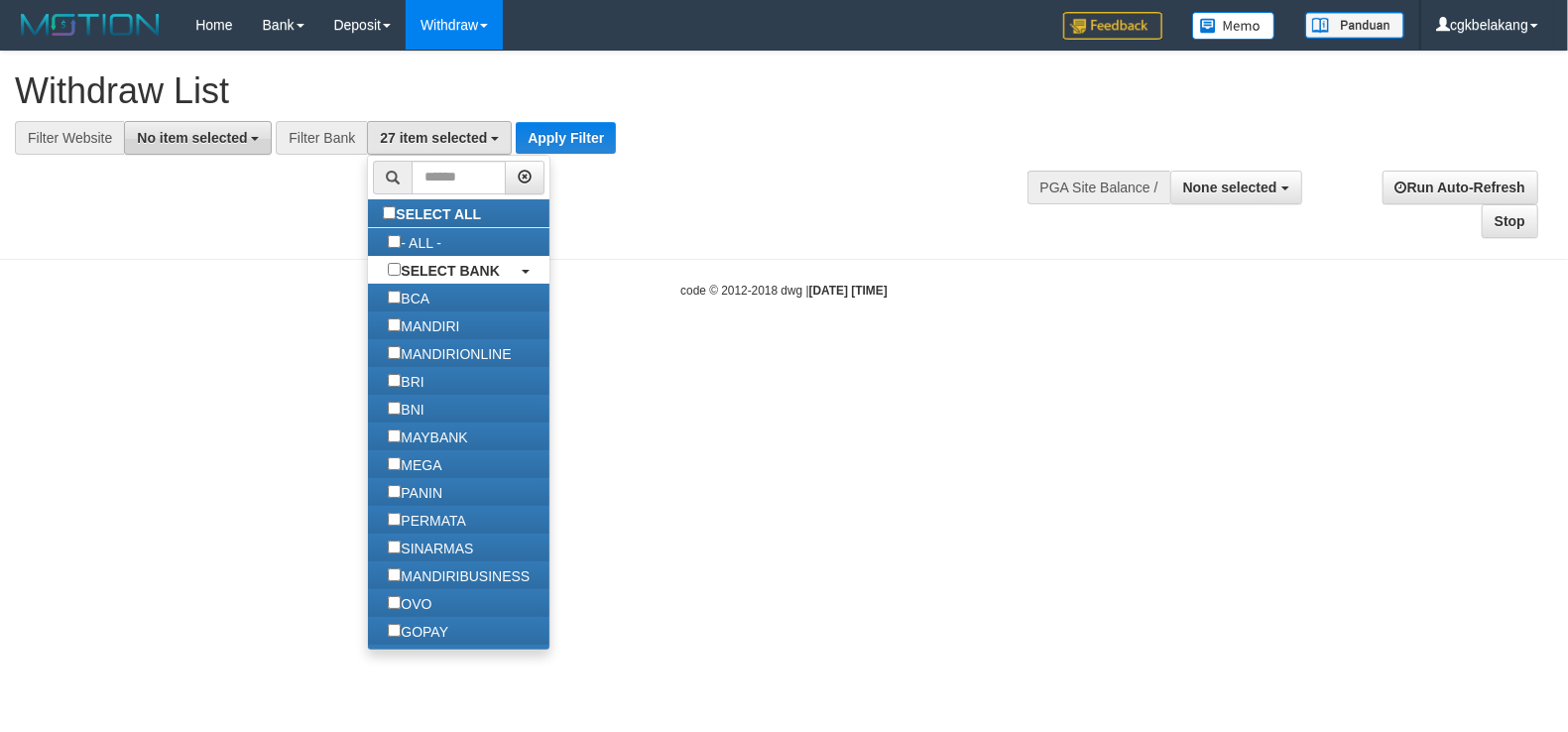 click on "No item selected" at bounding box center [191, 138] 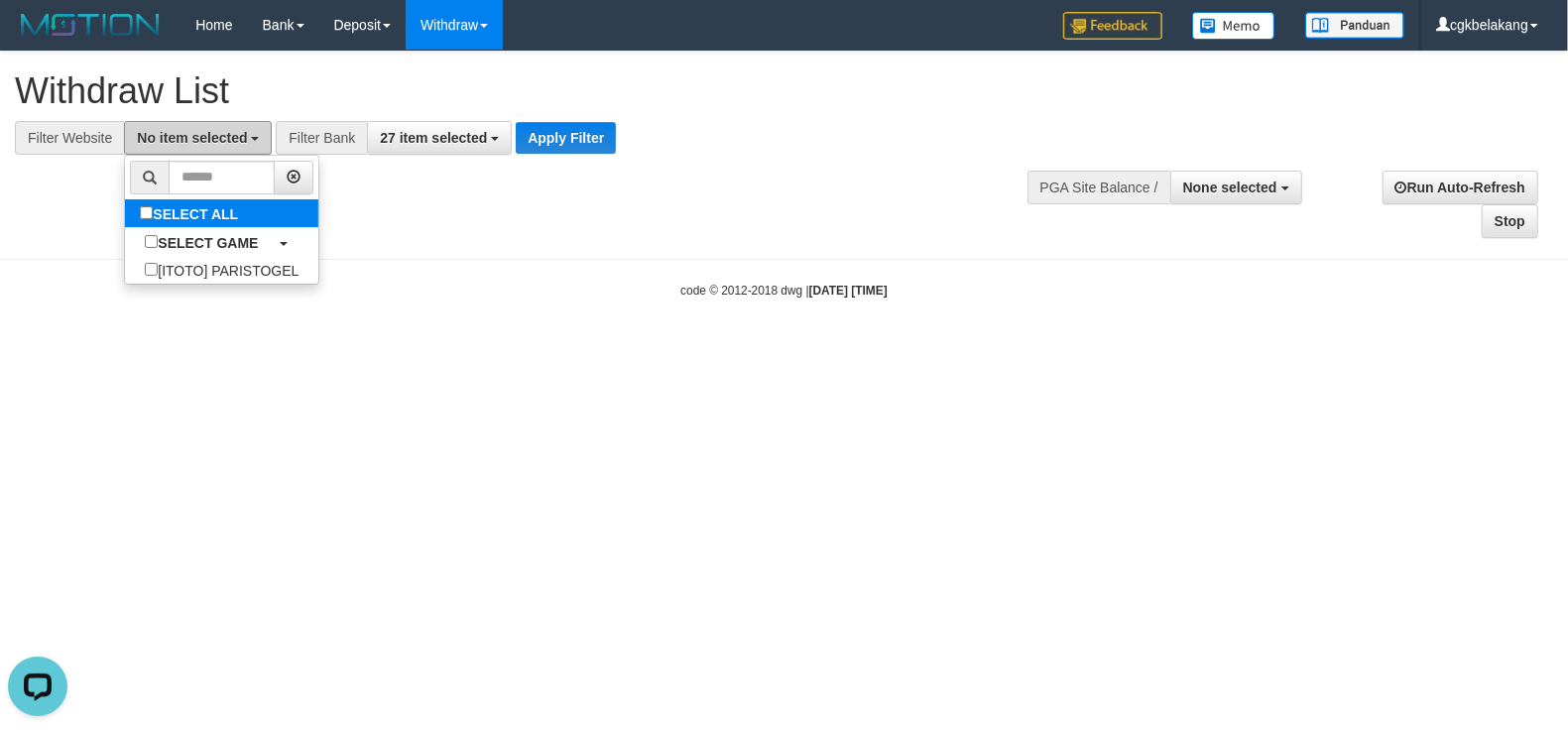 scroll, scrollTop: 0, scrollLeft: 0, axis: both 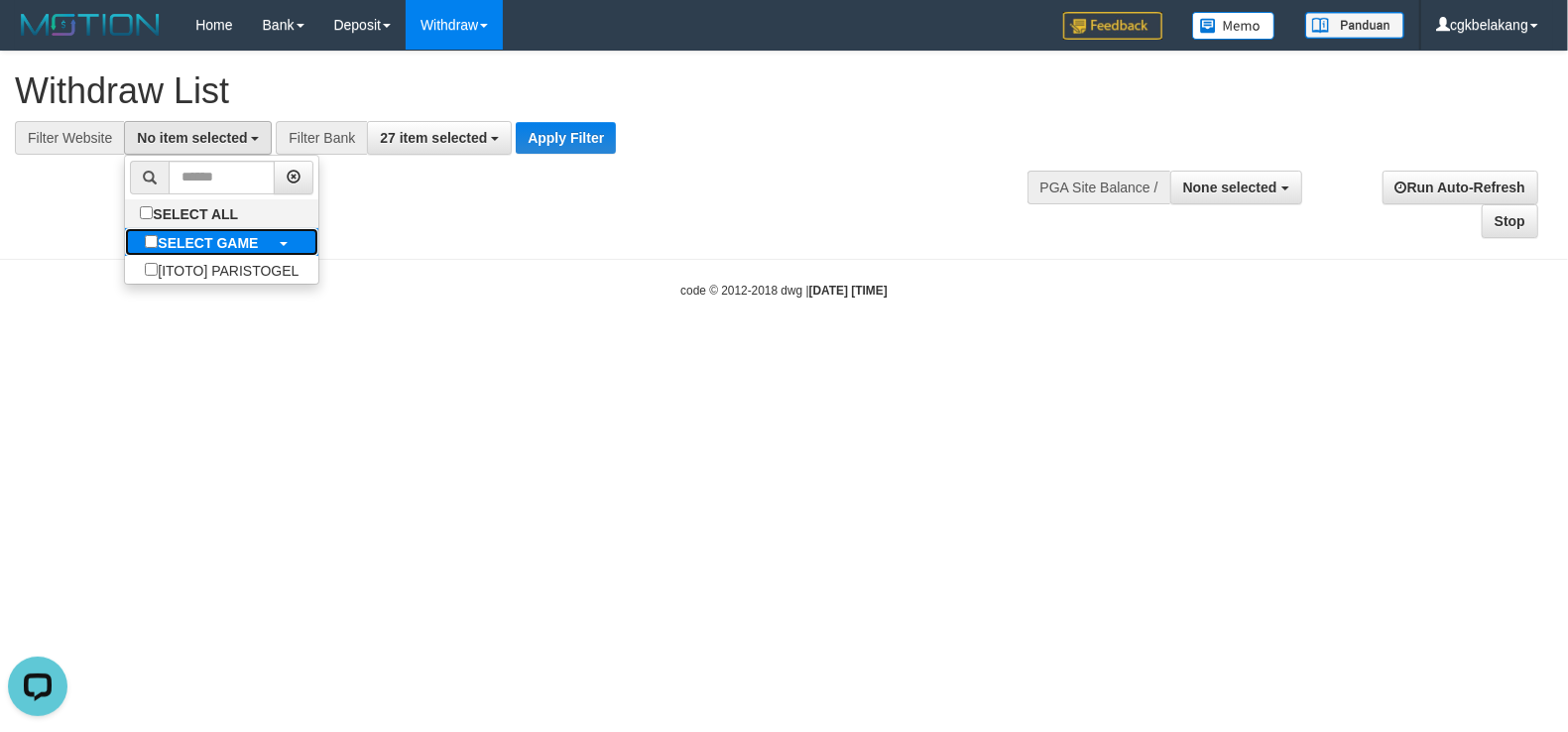 click on "SELECT GAME" at bounding box center [207, 243] 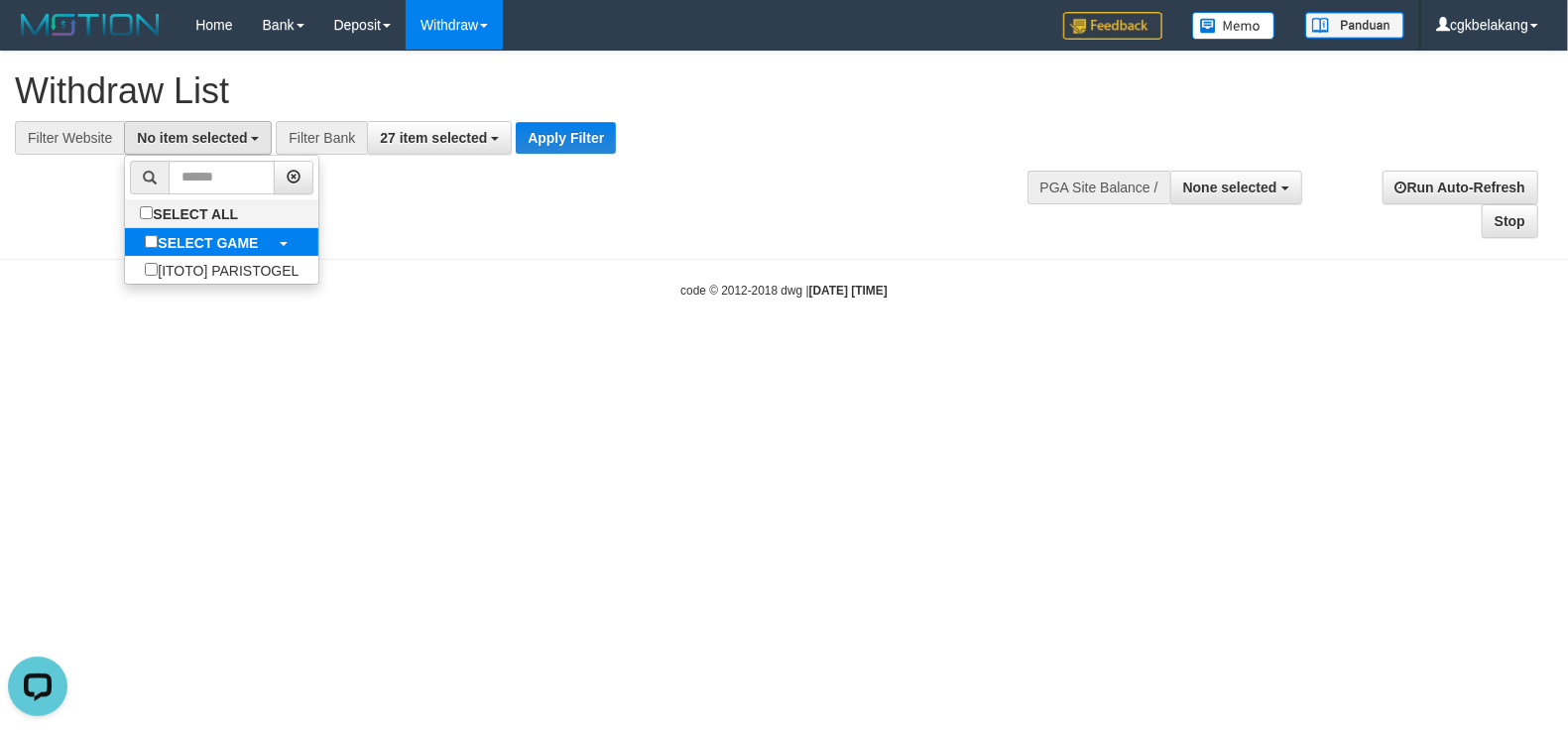 select on "****" 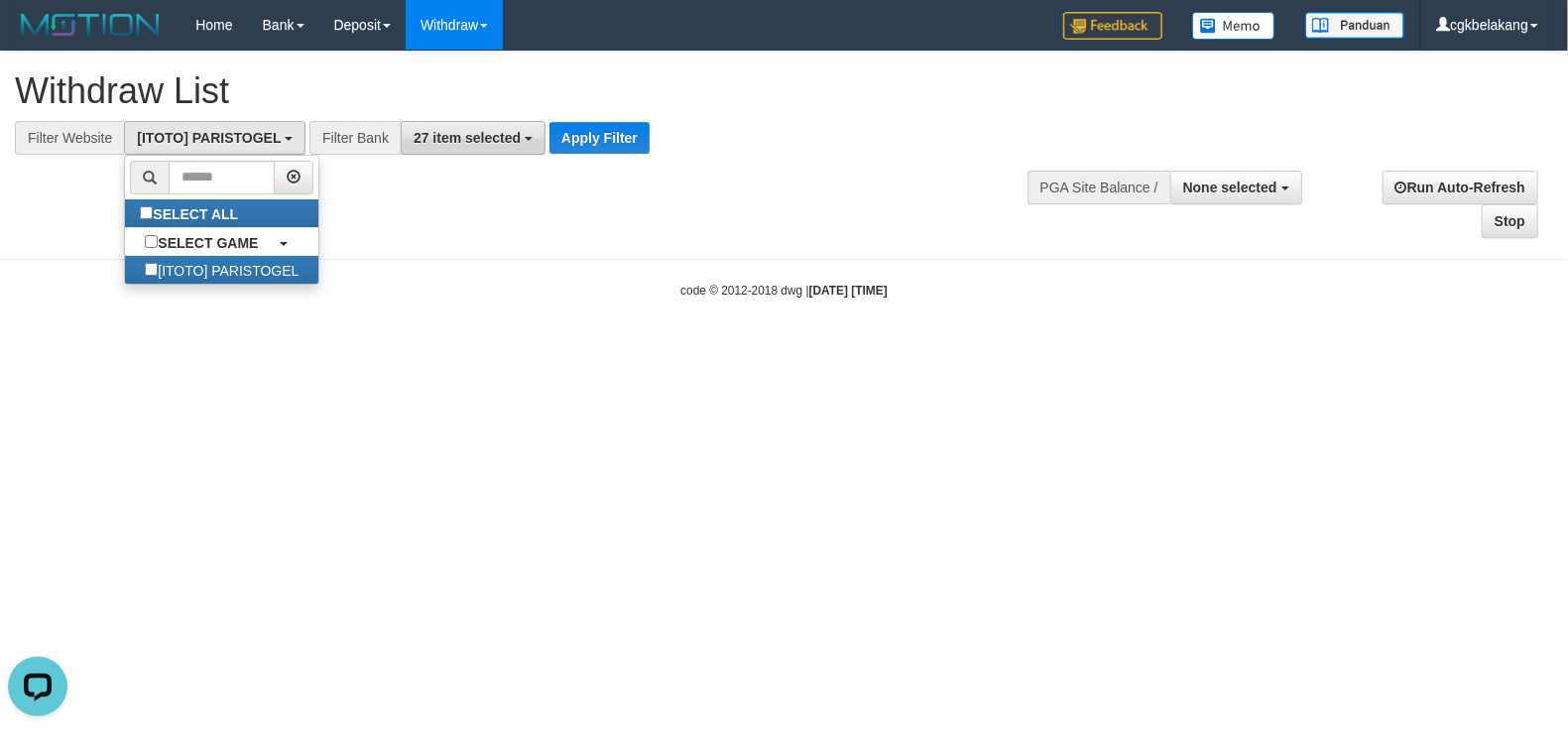 scroll, scrollTop: 17, scrollLeft: 0, axis: vertical 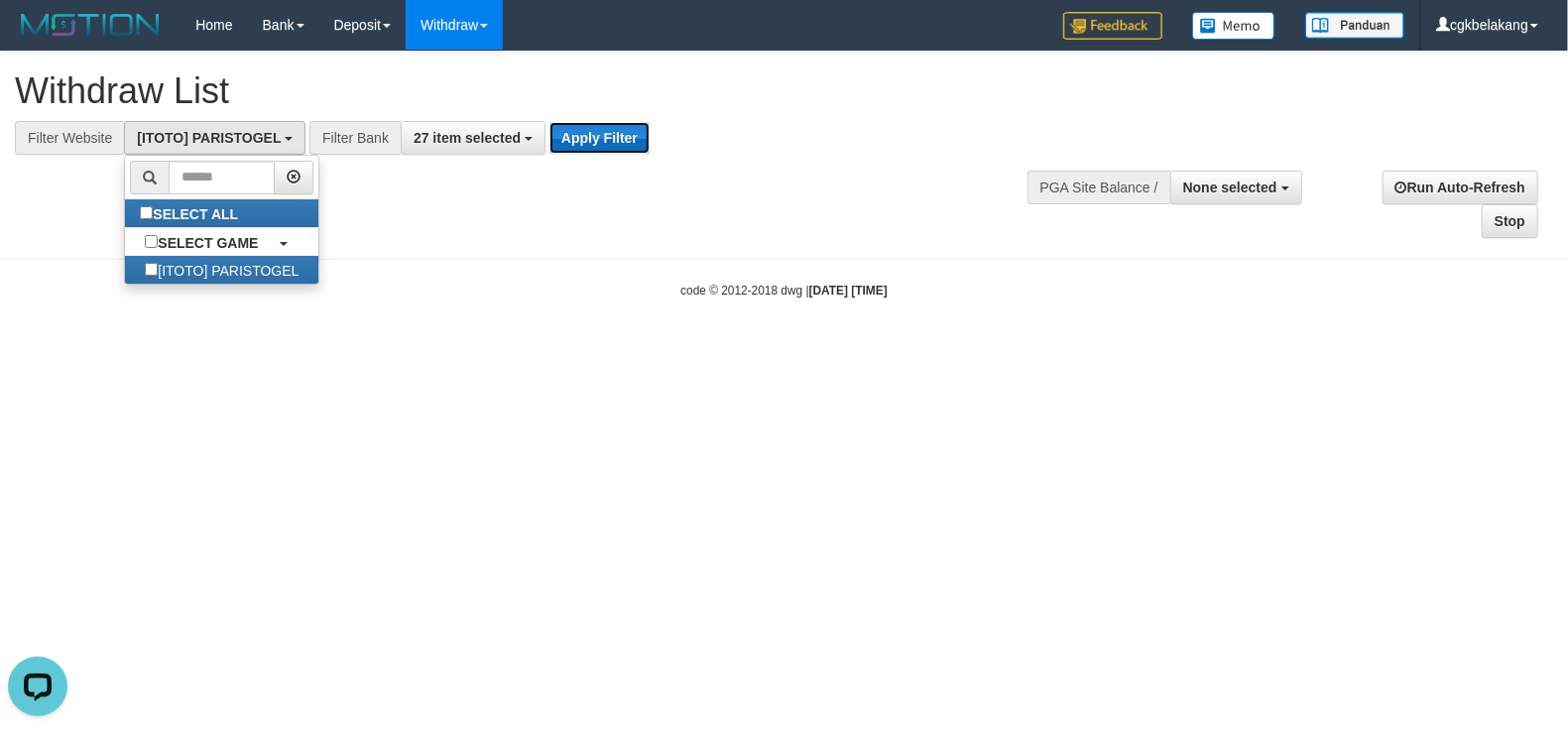 click on "Apply Filter" at bounding box center (599, 138) 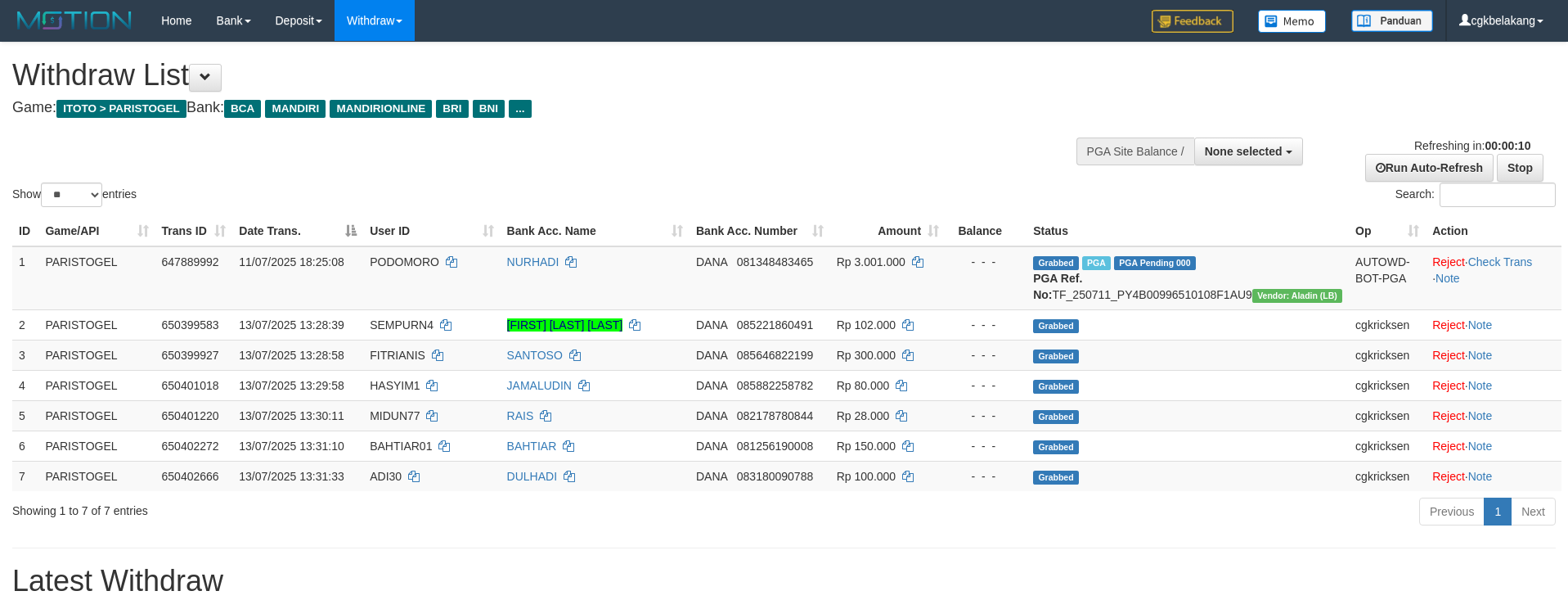 select 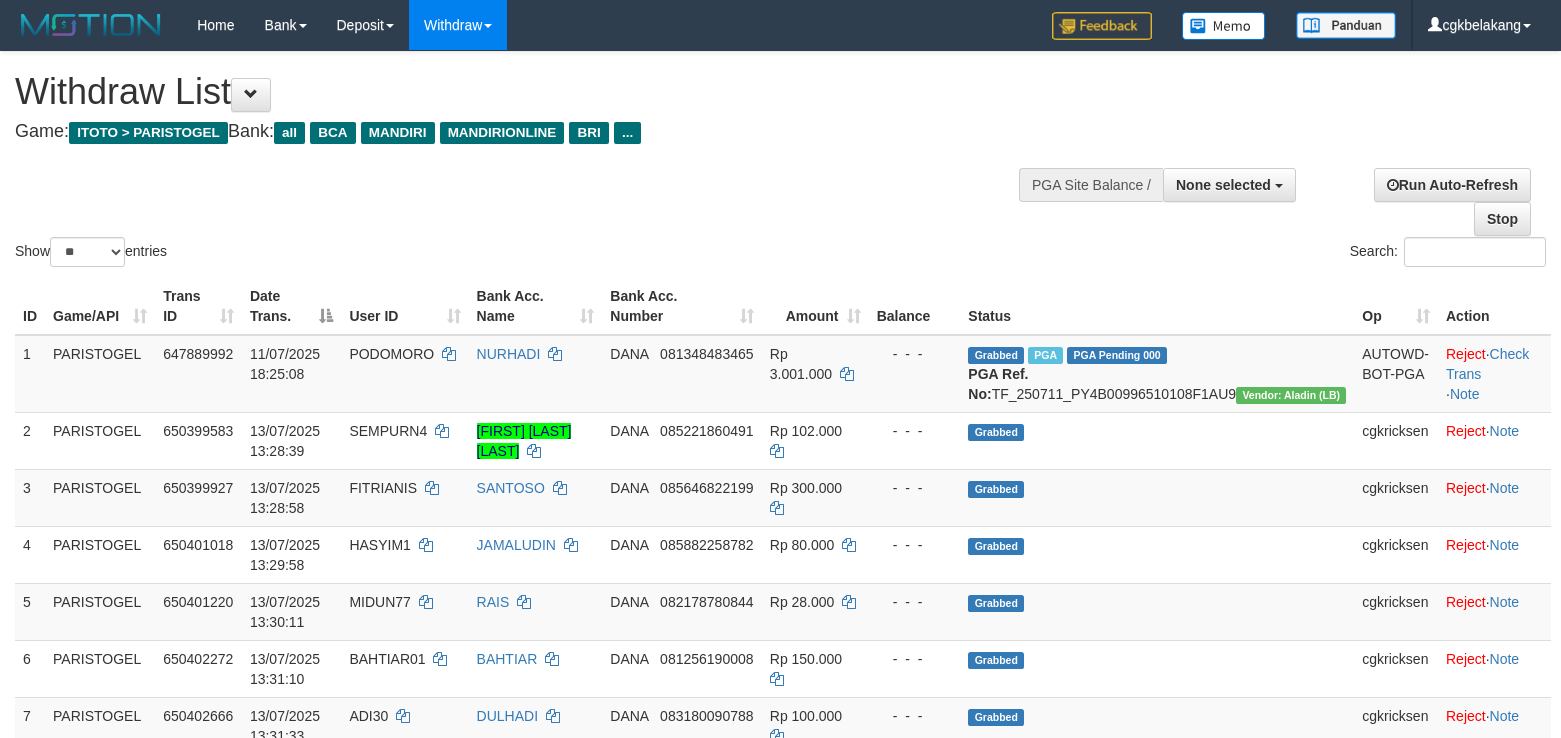 select 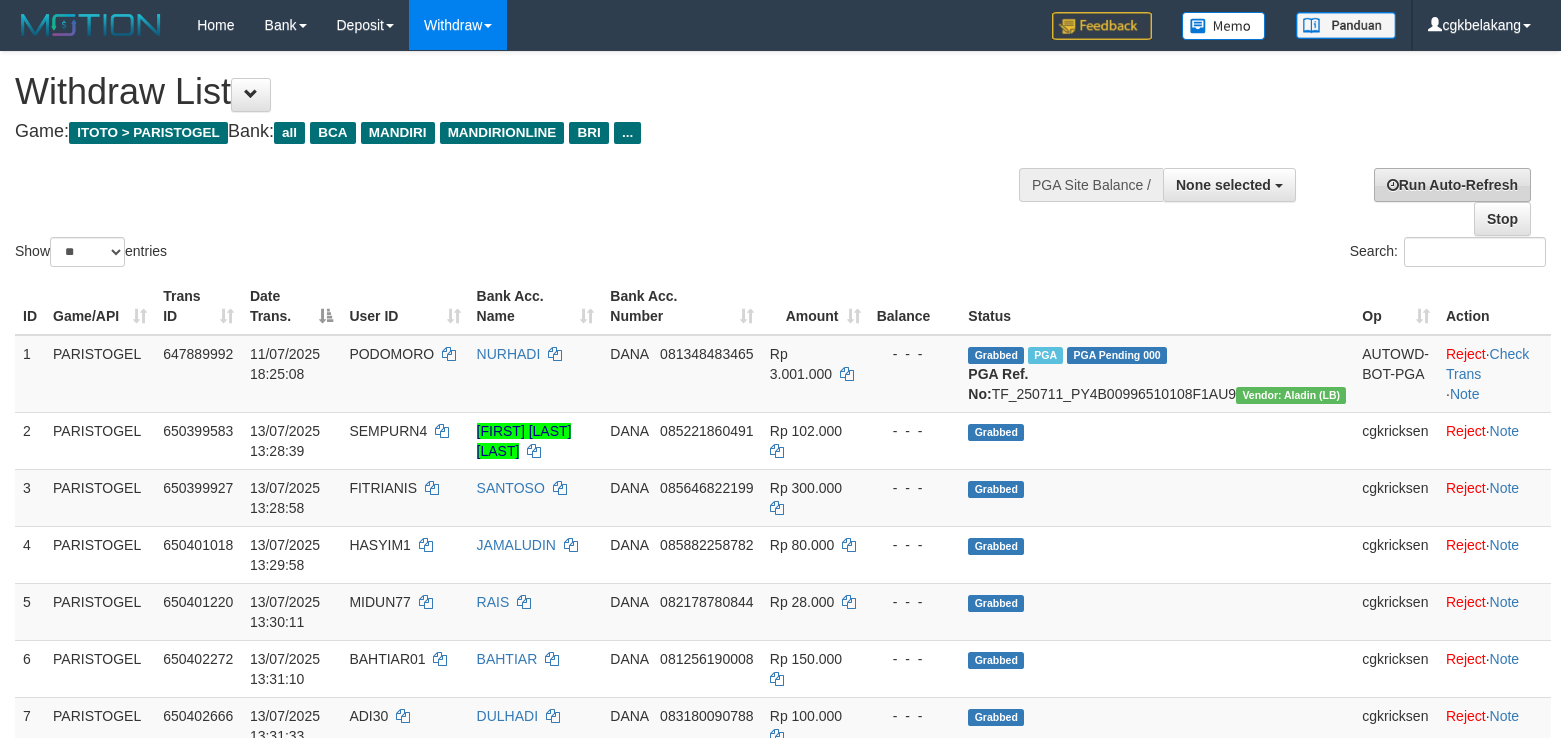 scroll, scrollTop: 0, scrollLeft: 0, axis: both 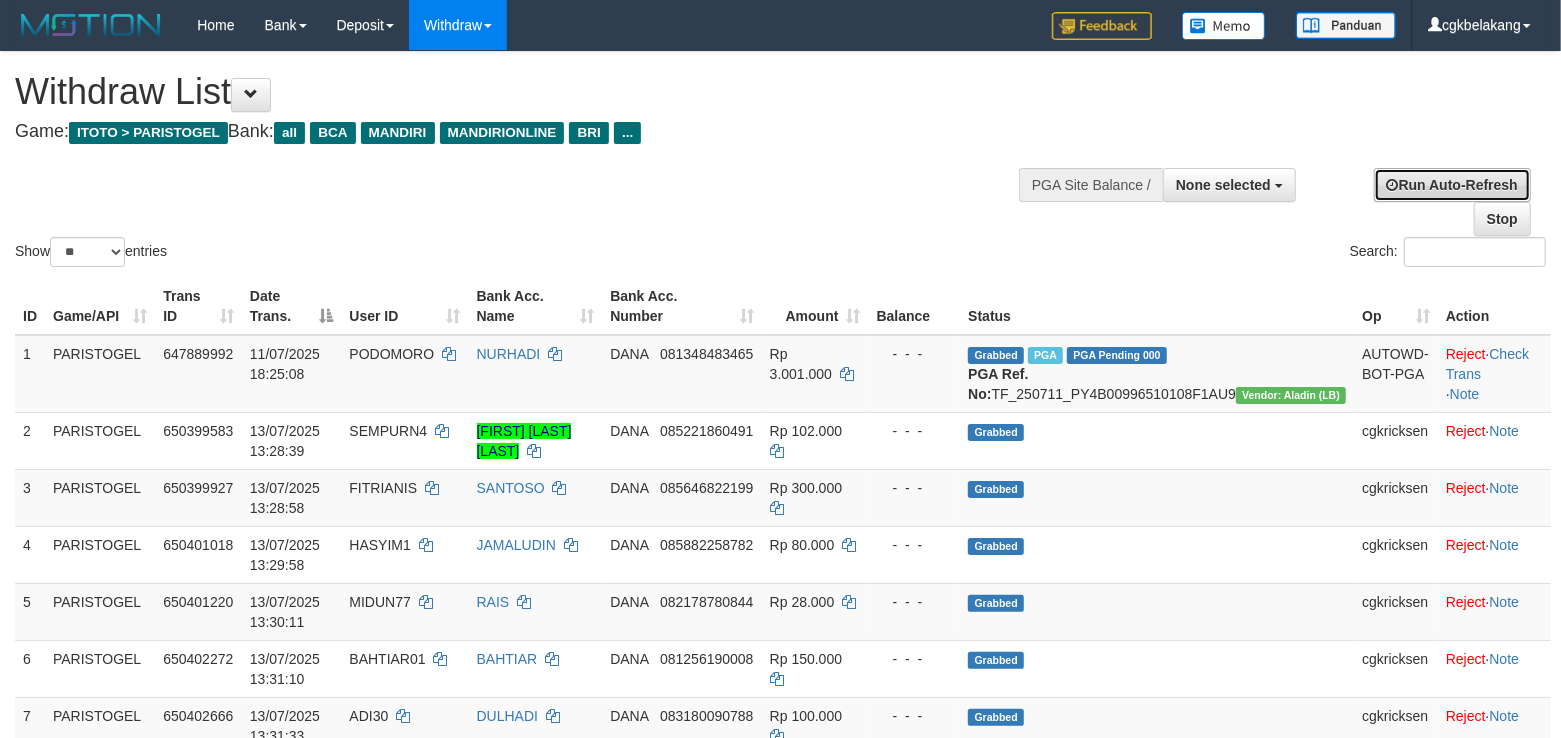 click on "Run Auto-Refresh" at bounding box center [1452, 185] 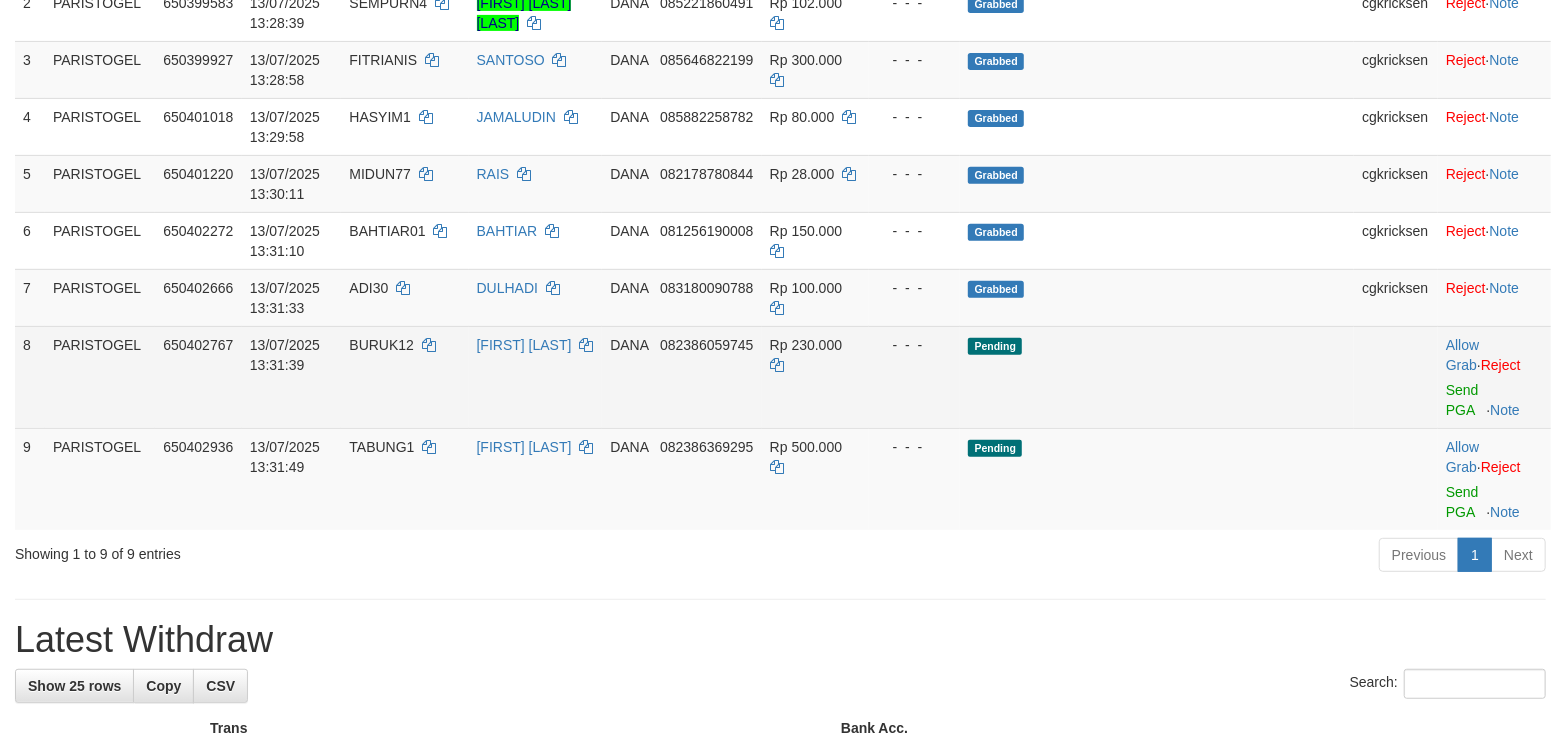 scroll, scrollTop: 533, scrollLeft: 0, axis: vertical 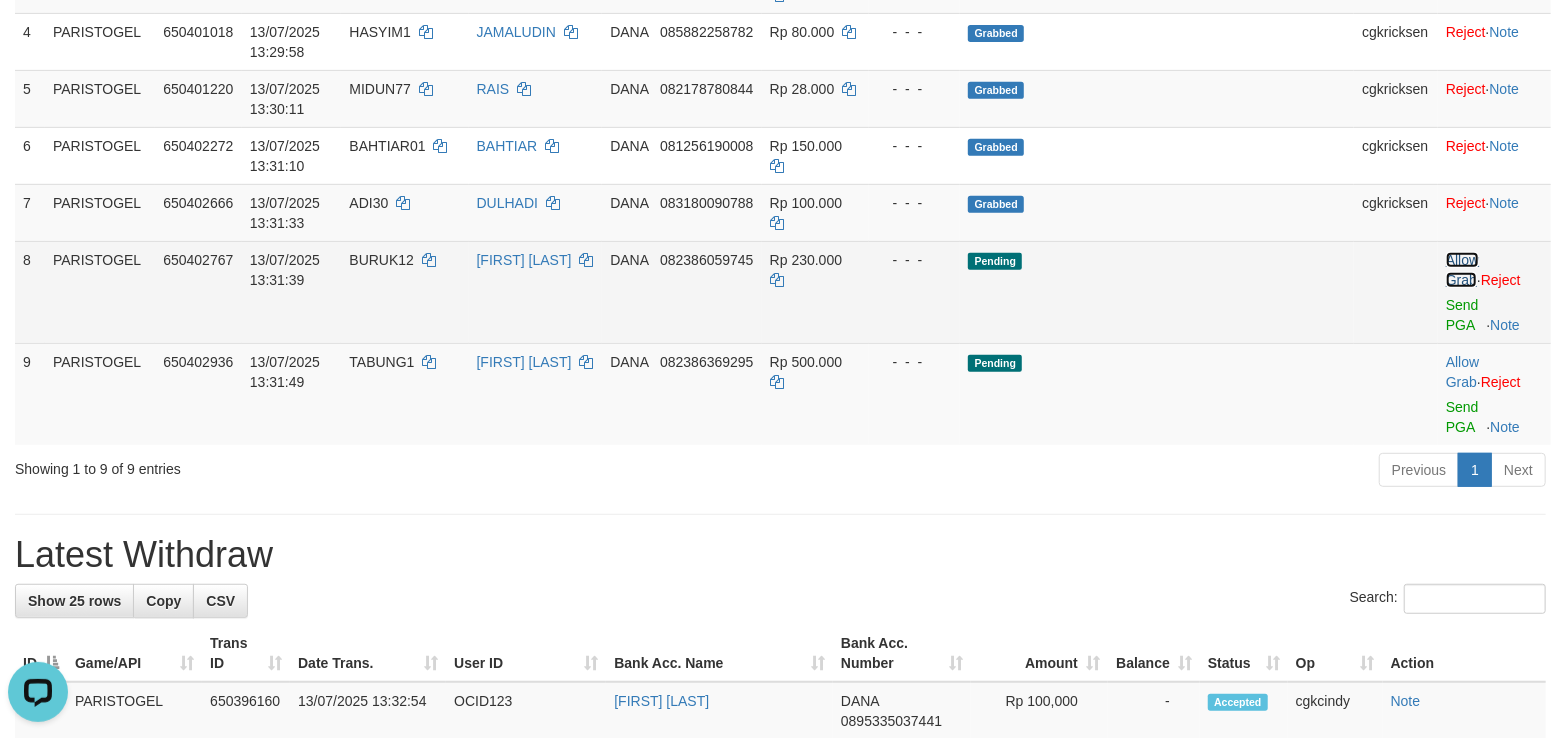 click on "Allow Grab" at bounding box center (1462, 270) 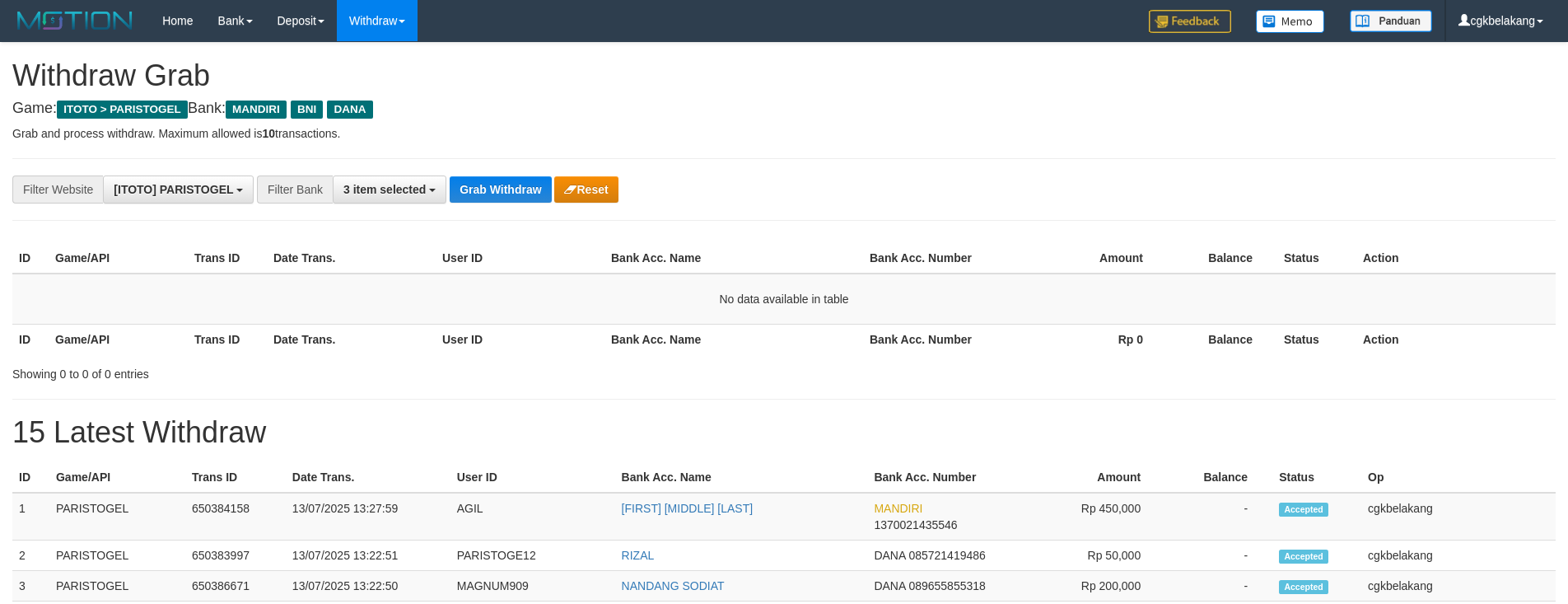 scroll, scrollTop: 0, scrollLeft: 0, axis: both 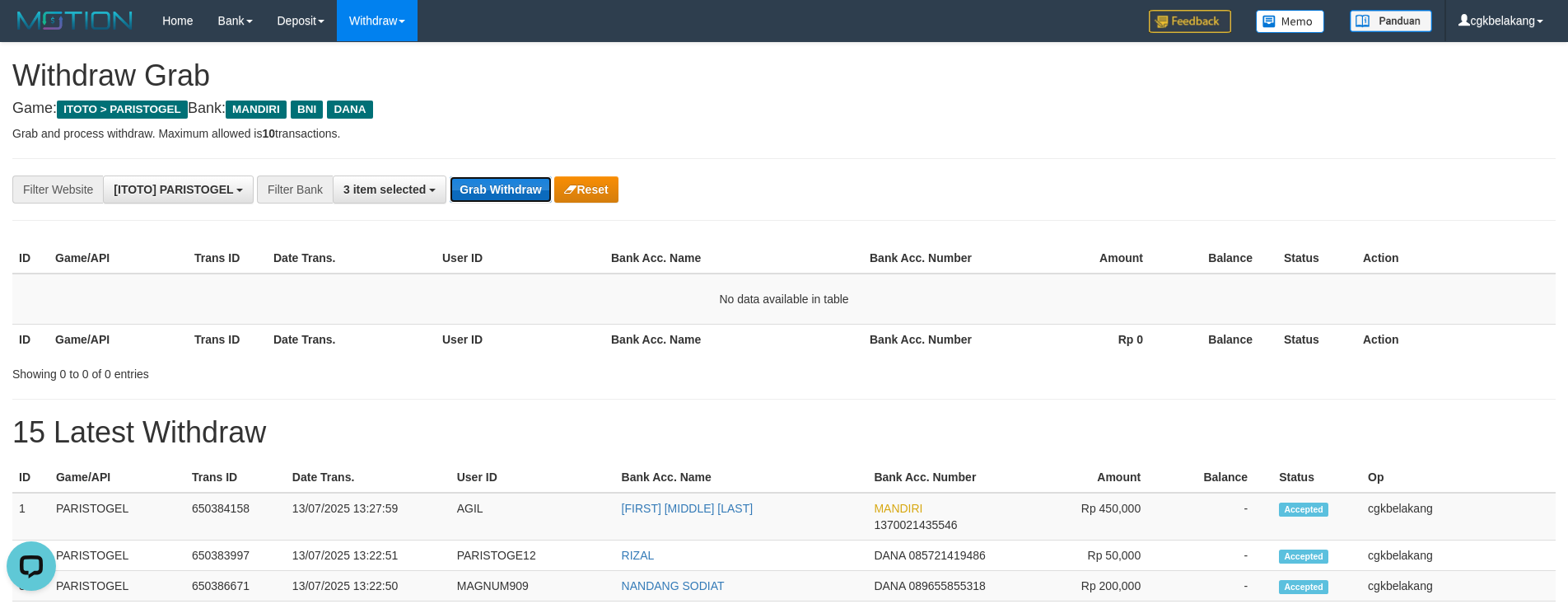 click on "Grab Withdraw" at bounding box center [500, 190] 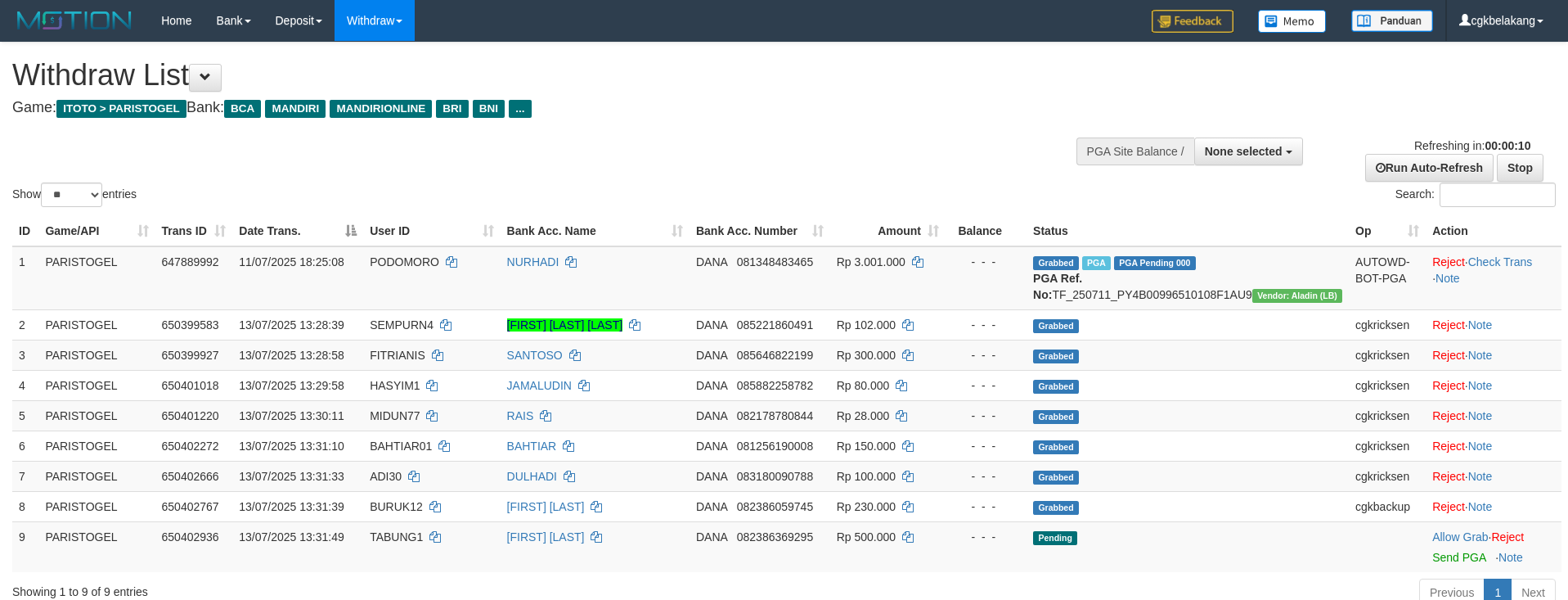 select 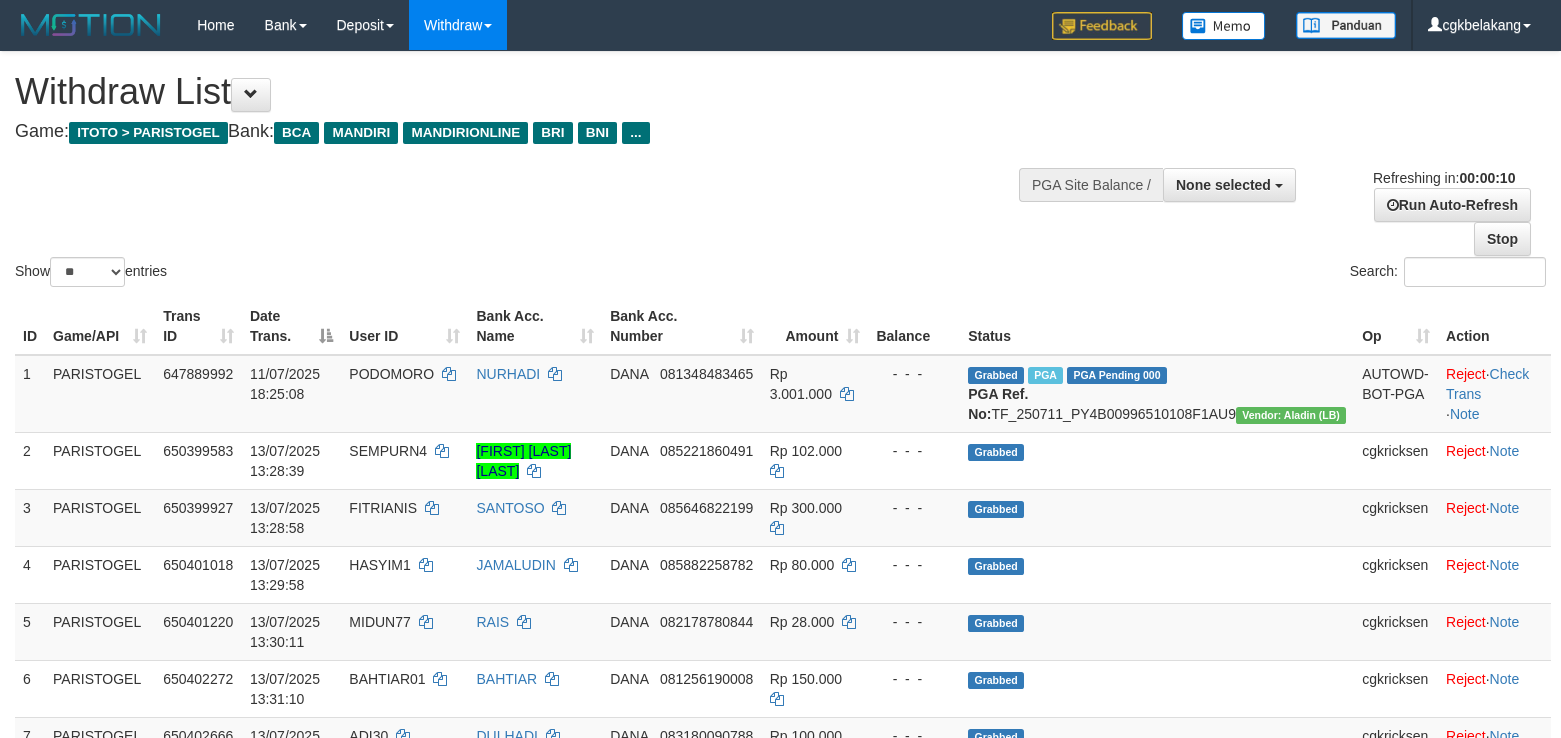 select 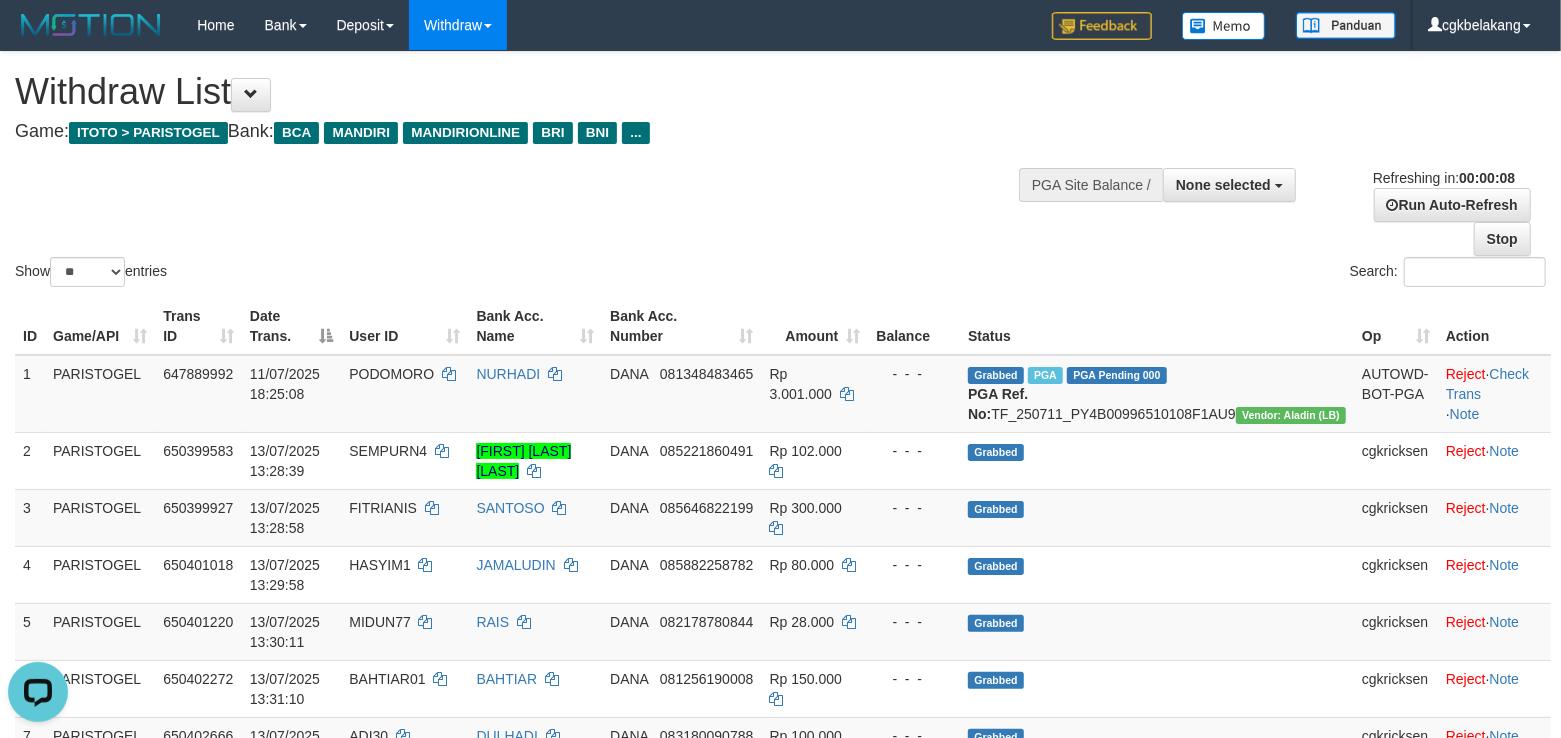 scroll, scrollTop: 0, scrollLeft: 0, axis: both 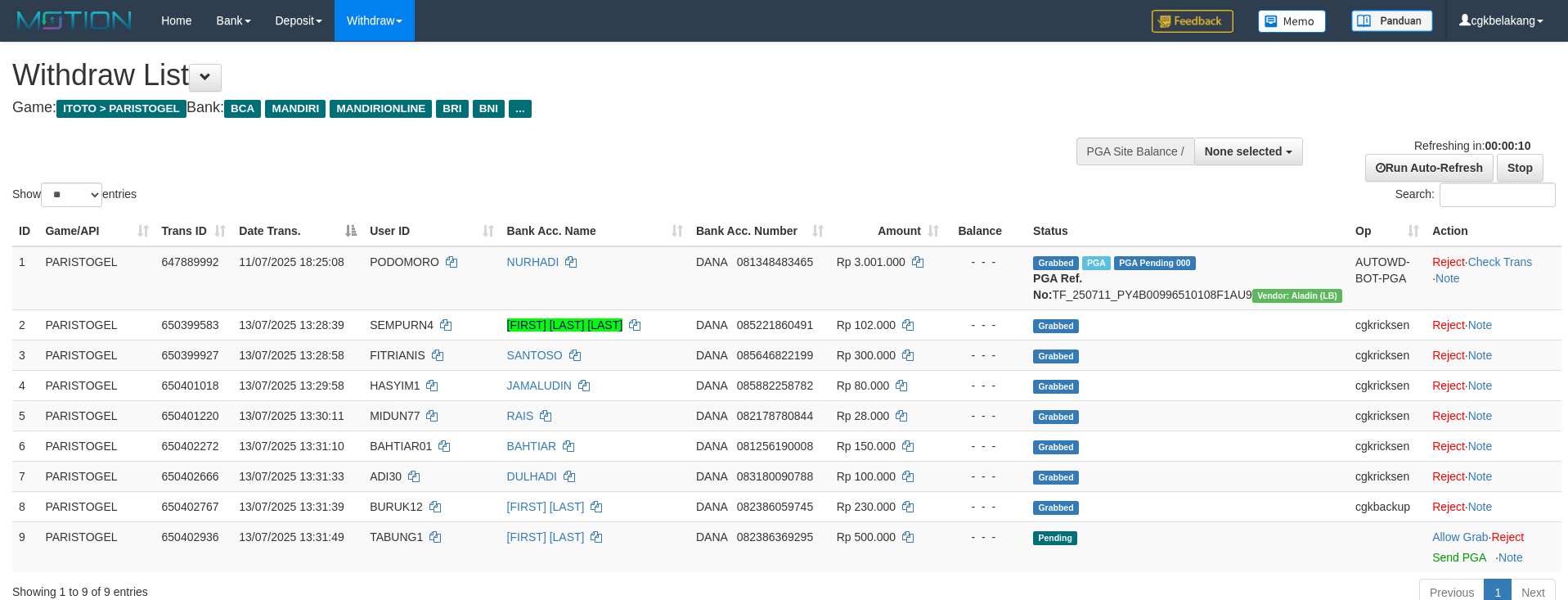 select 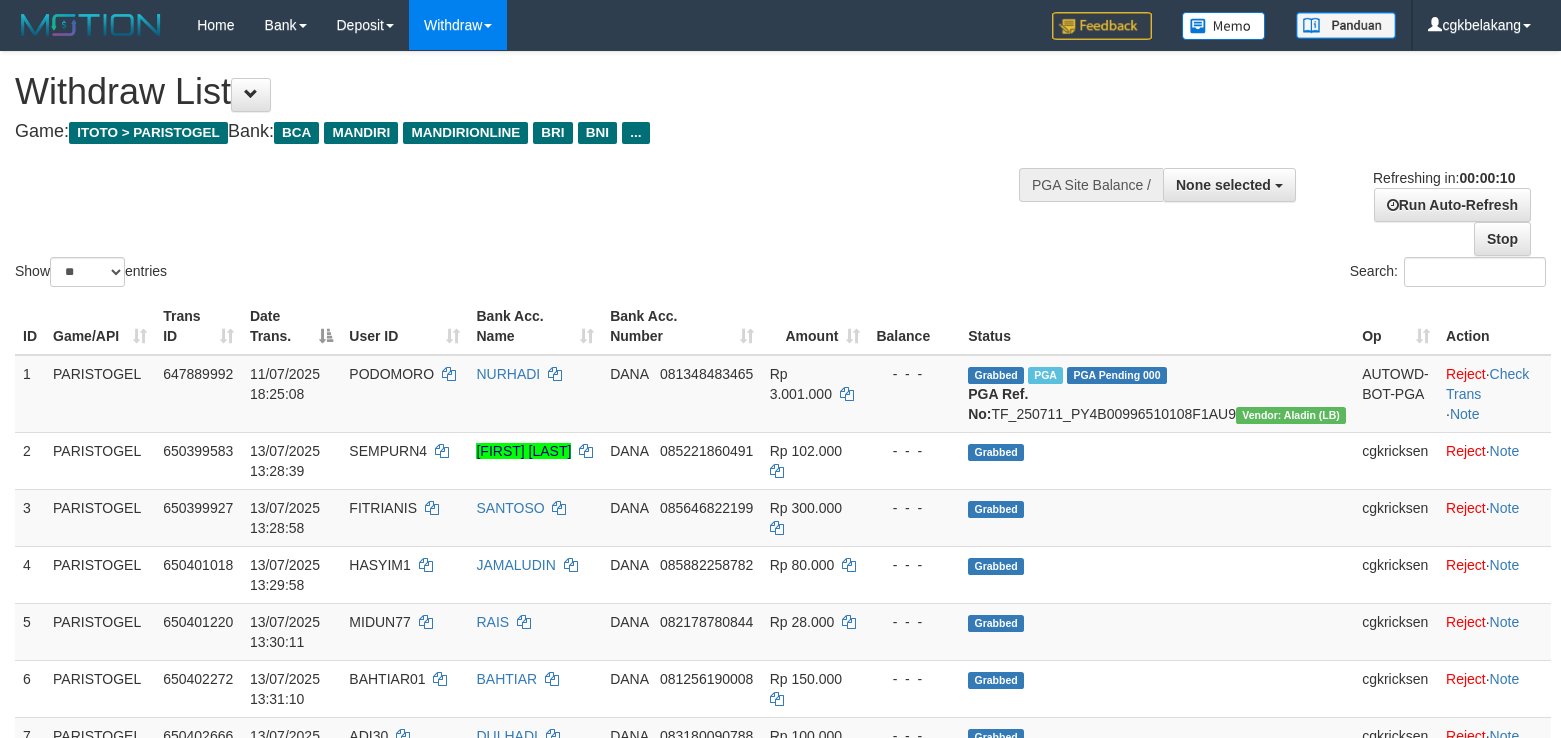 select 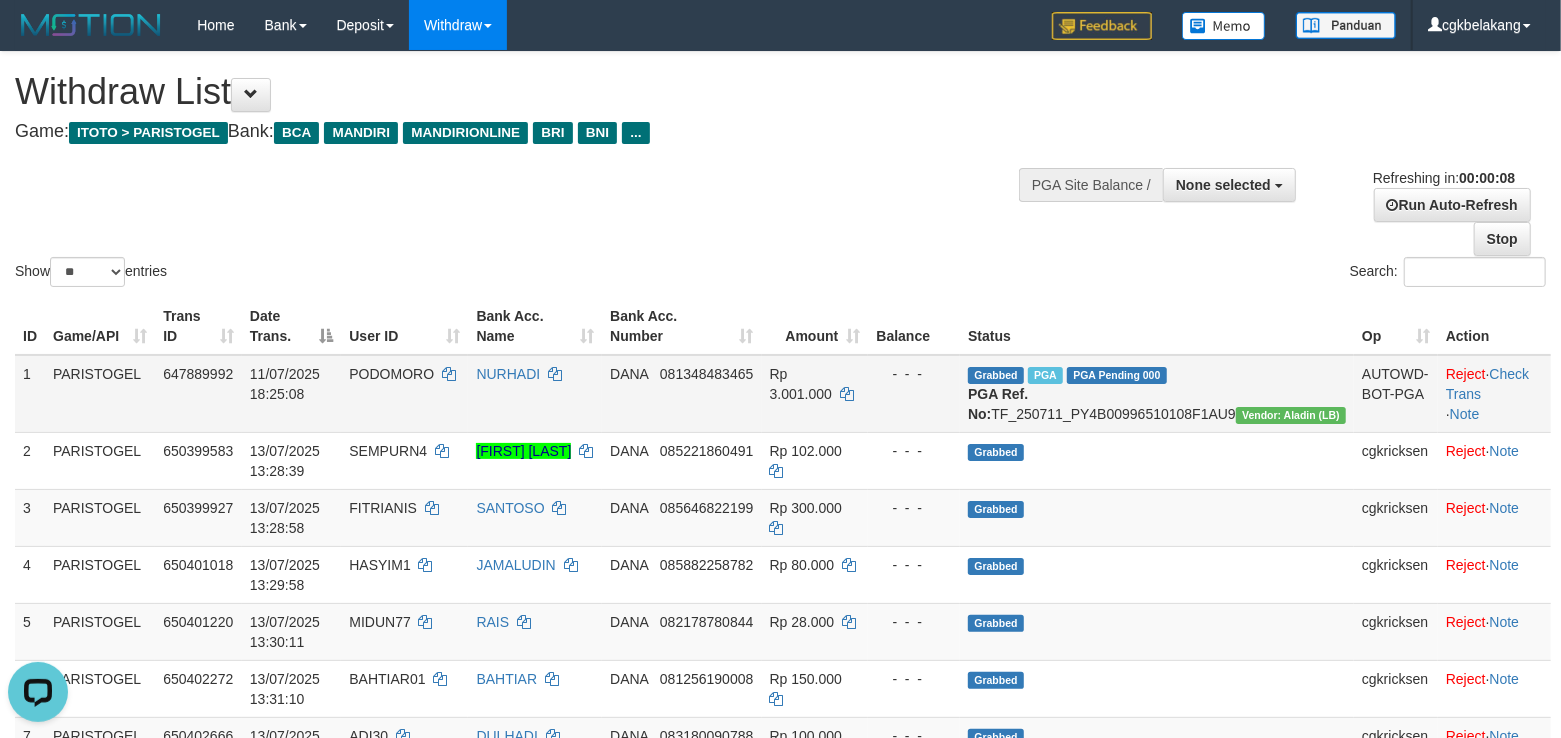 scroll, scrollTop: 0, scrollLeft: 0, axis: both 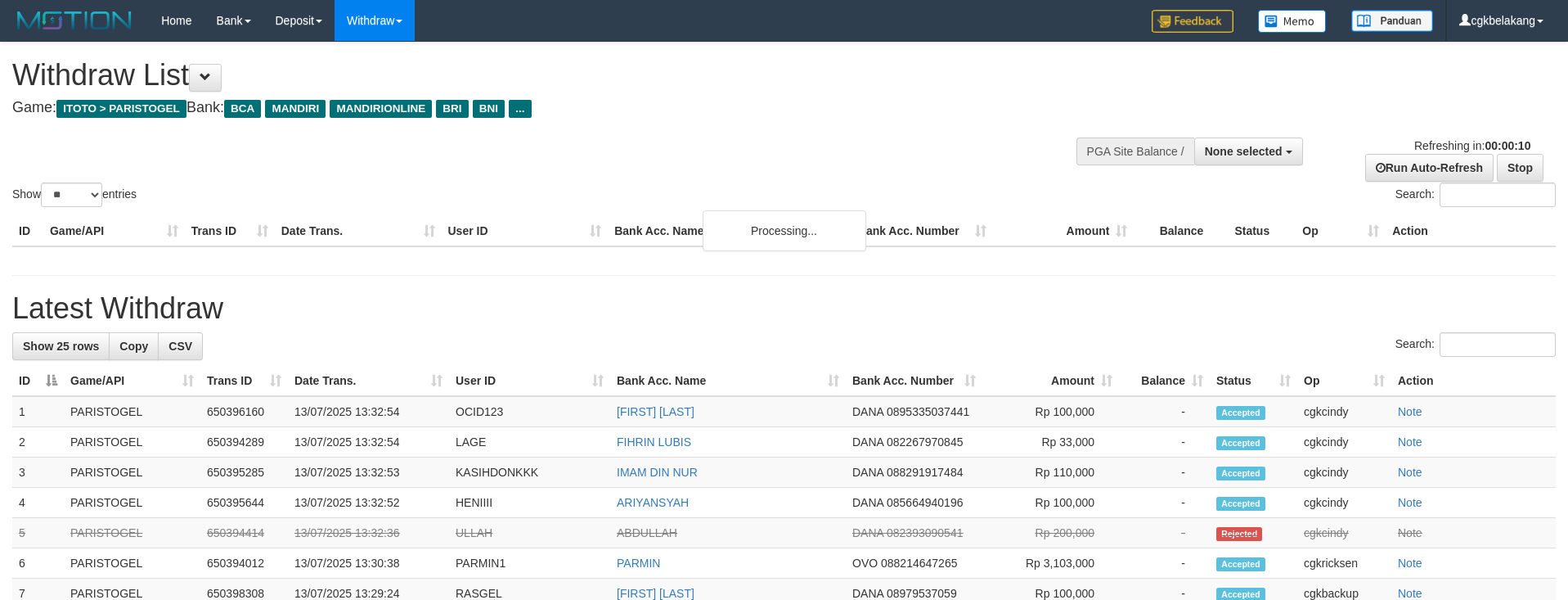 select 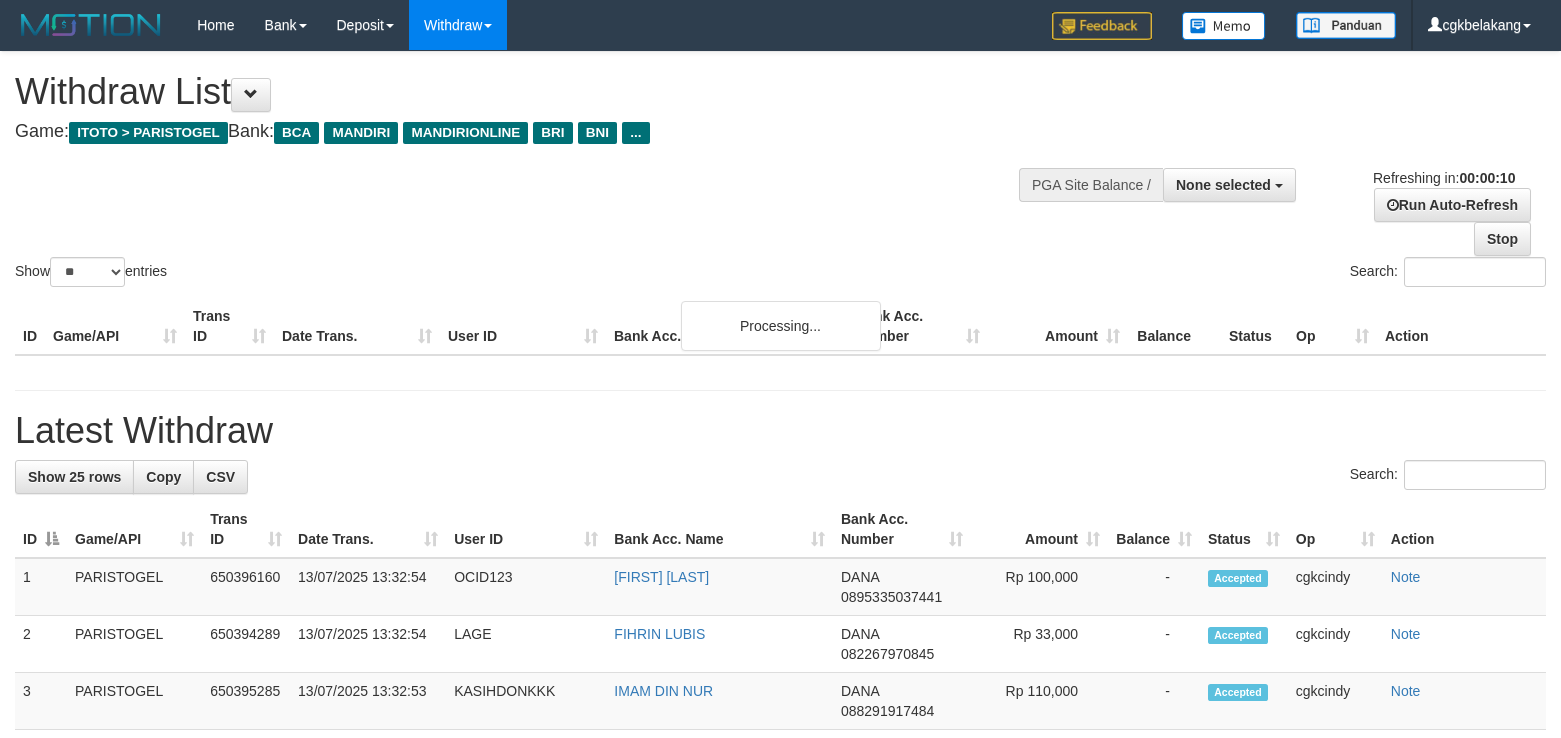 select 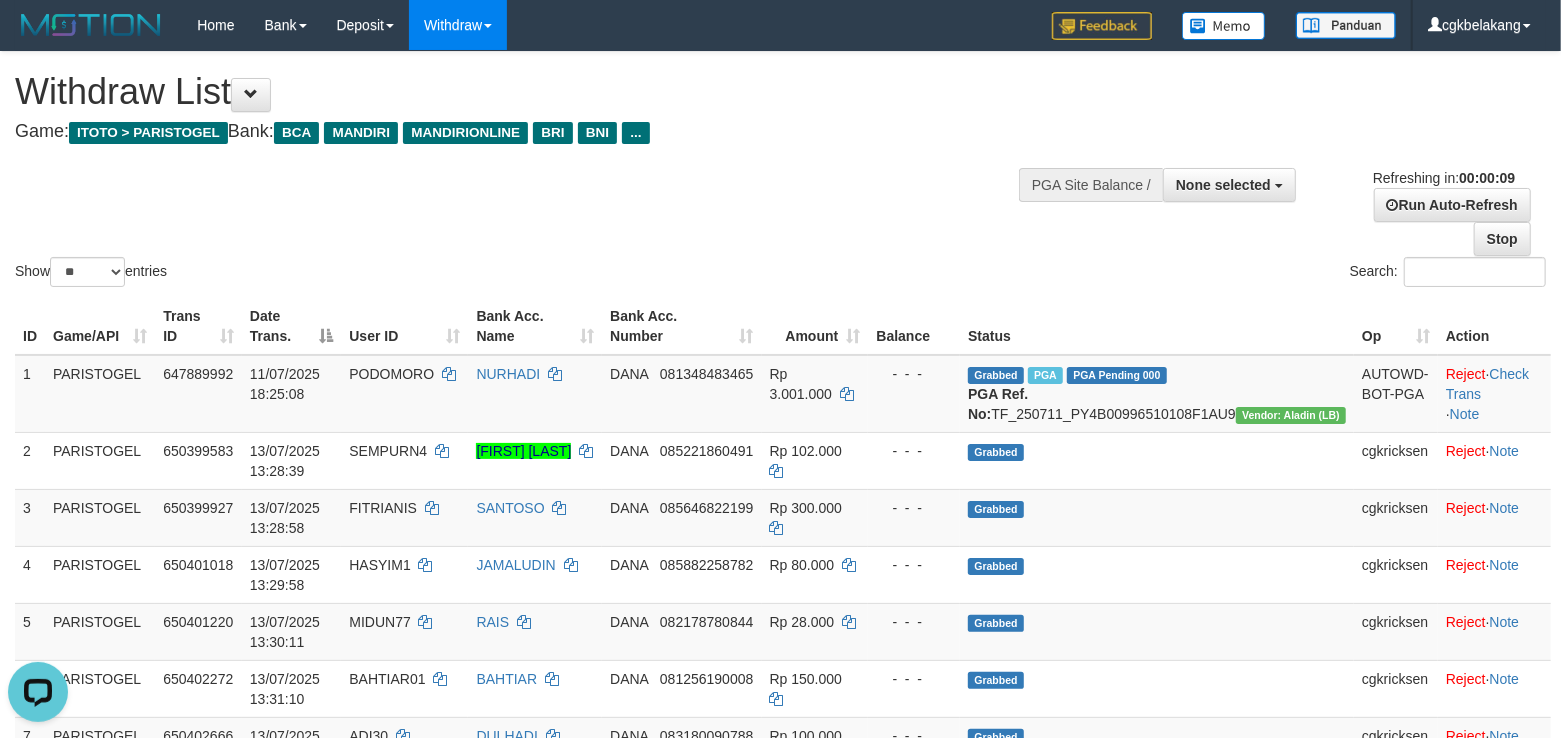 scroll, scrollTop: 0, scrollLeft: 0, axis: both 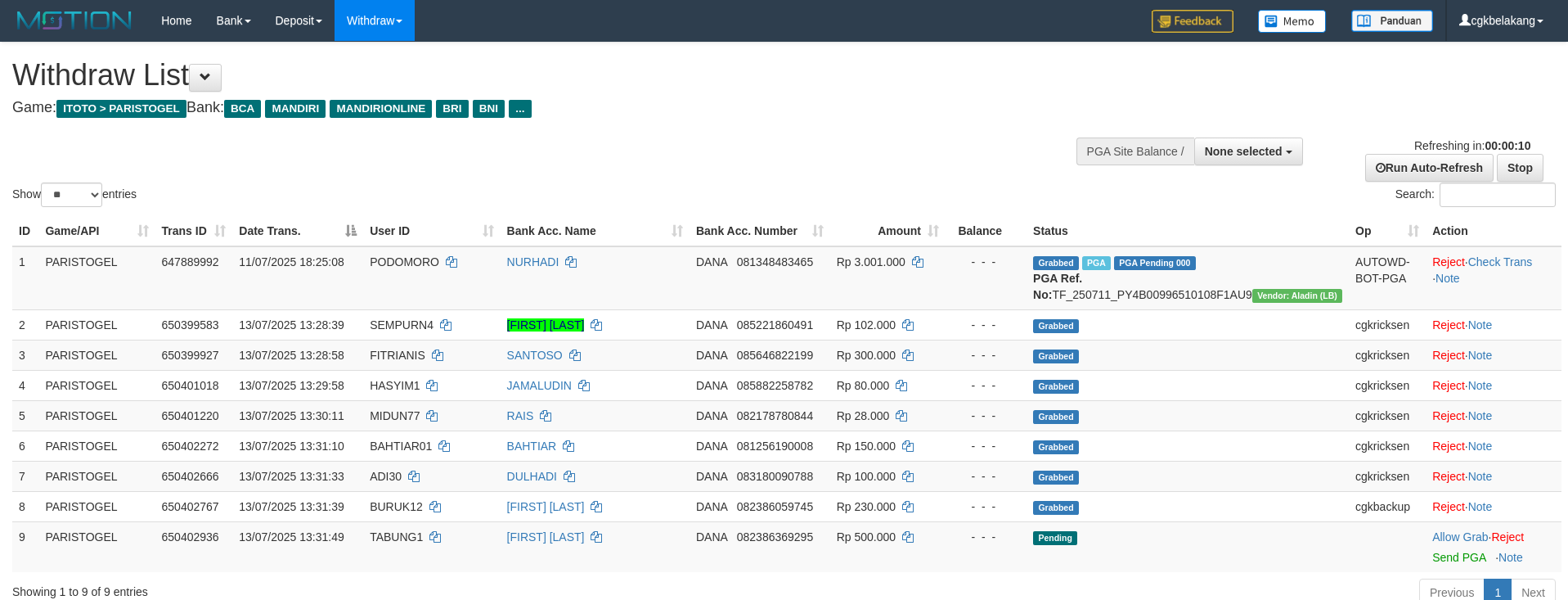 select 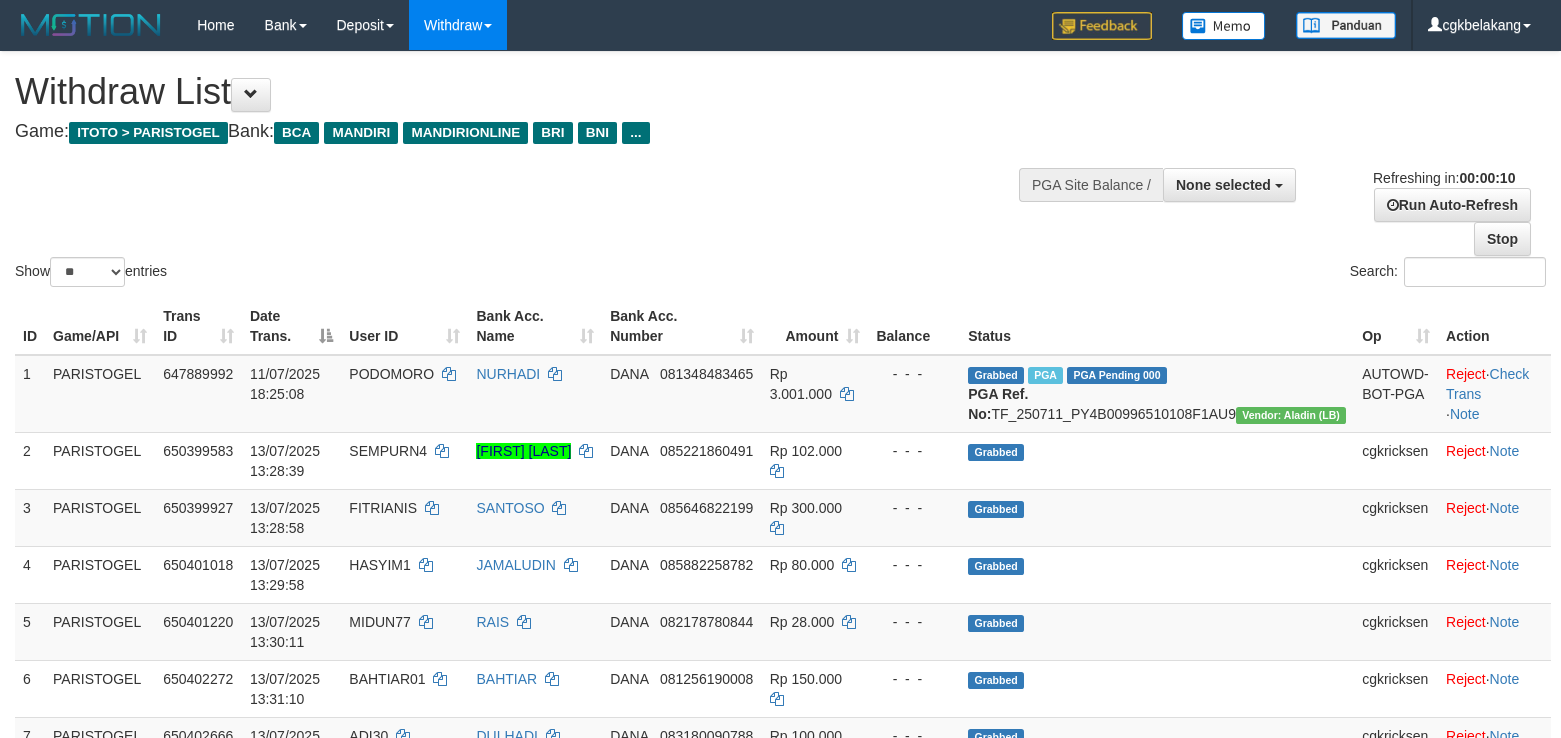 select 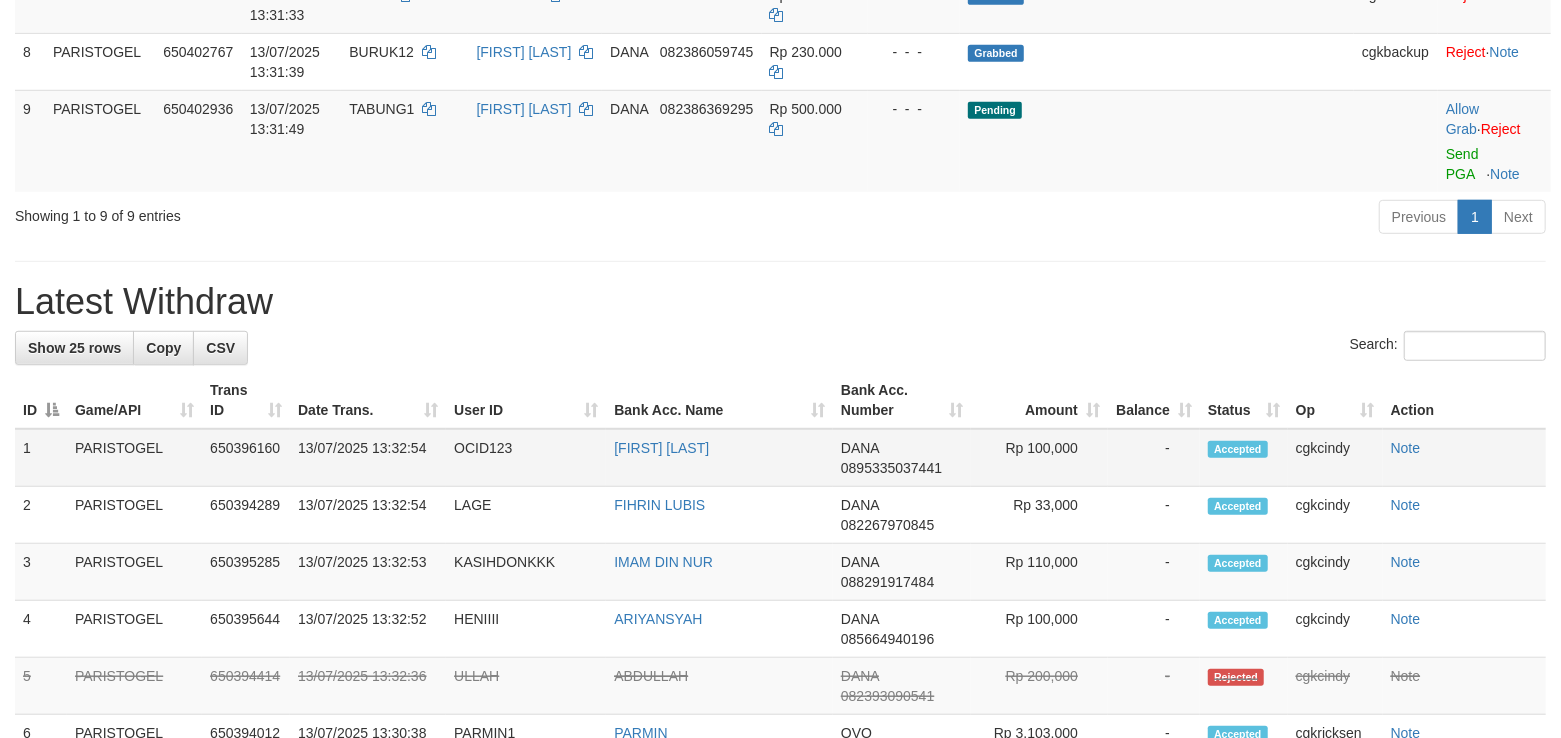 scroll, scrollTop: 666, scrollLeft: 0, axis: vertical 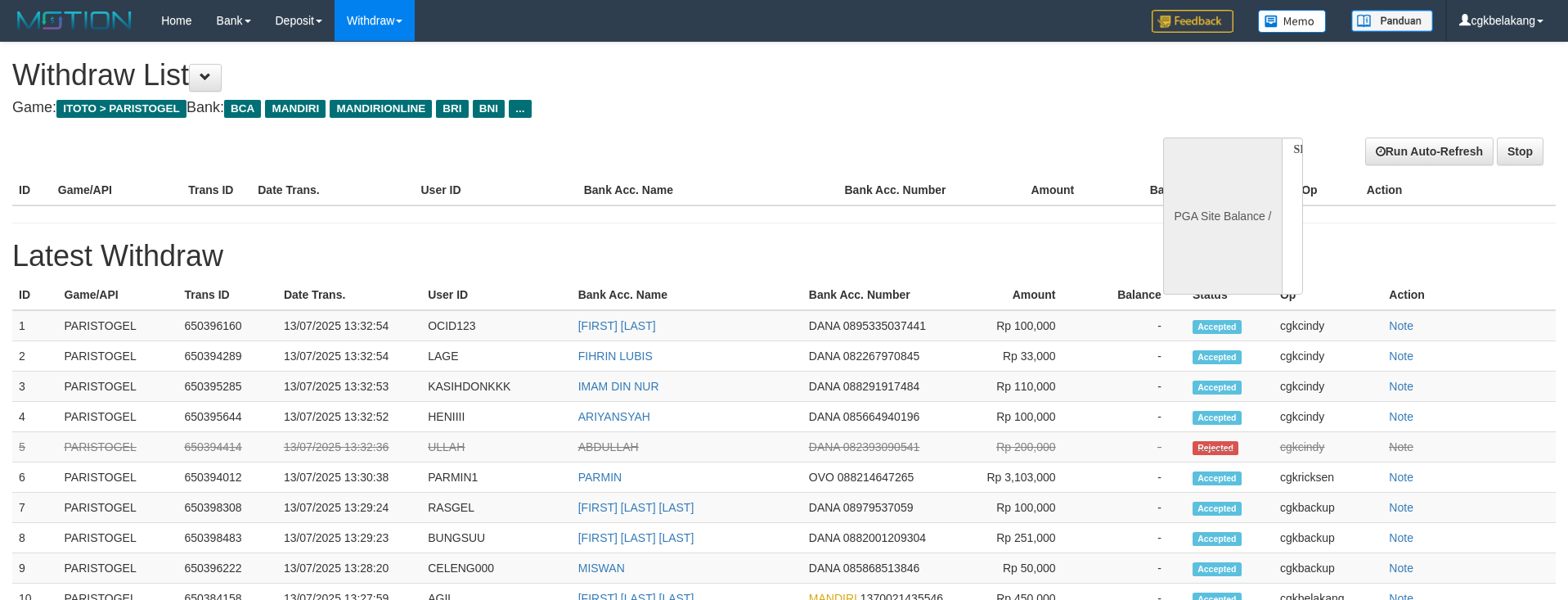 select 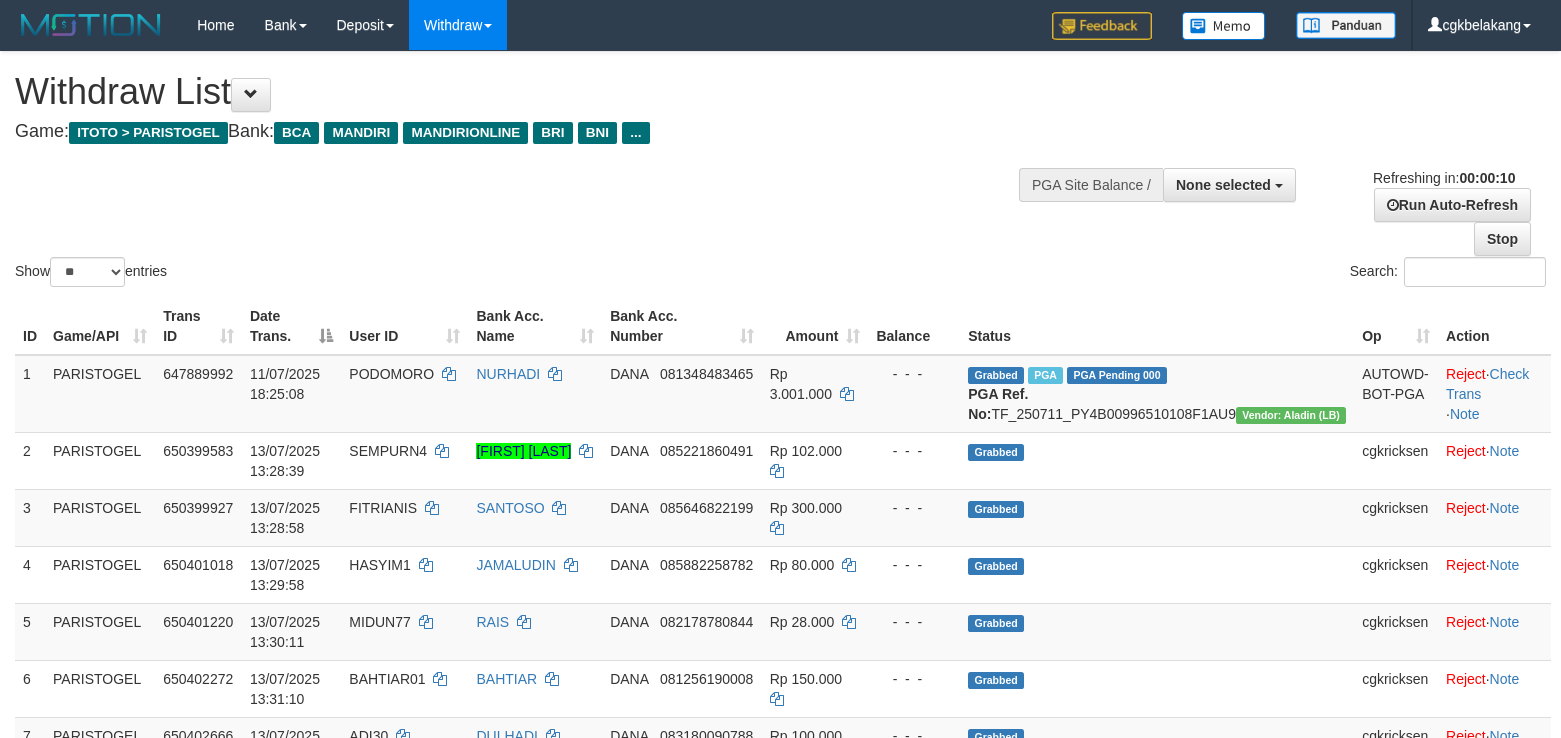 select 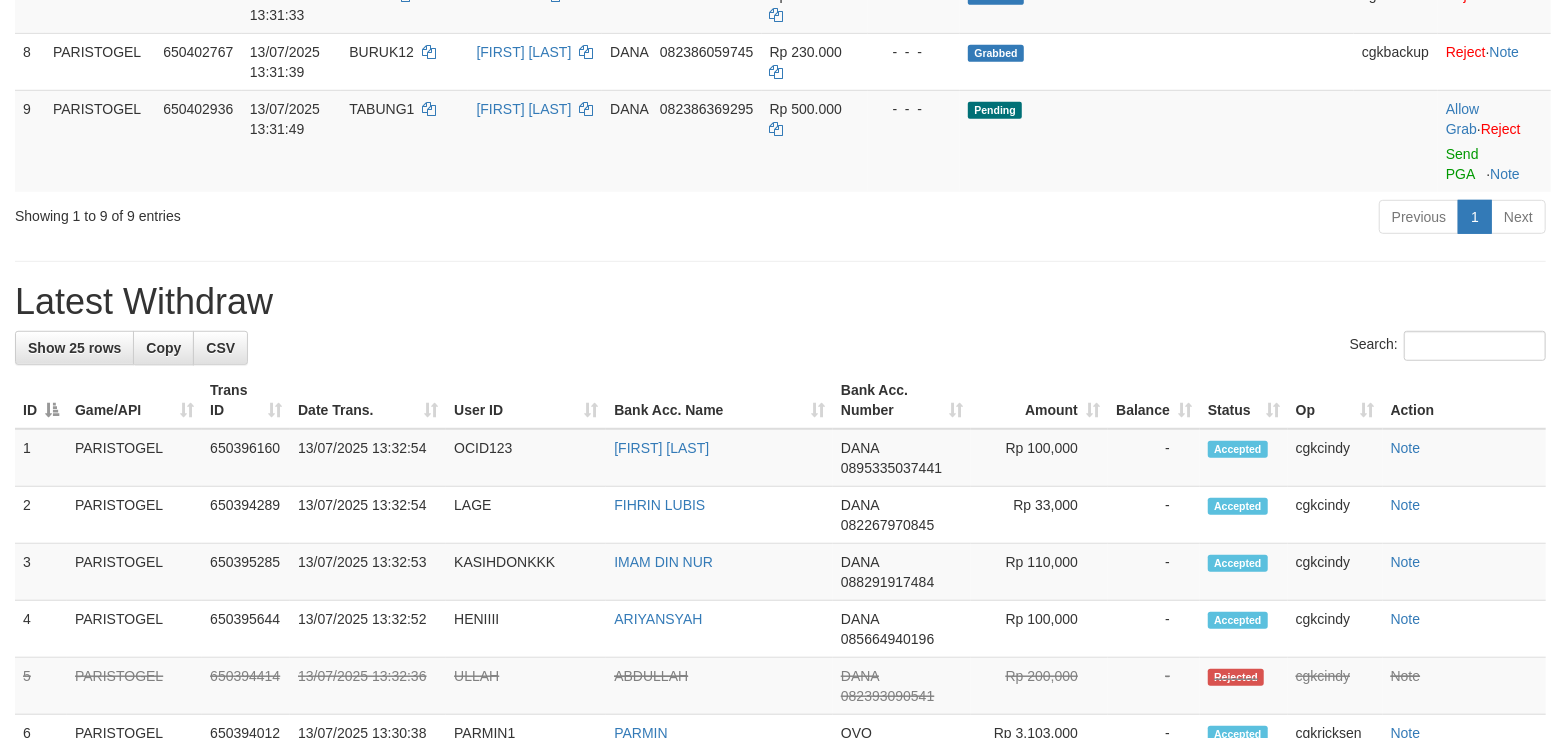 scroll, scrollTop: 666, scrollLeft: 0, axis: vertical 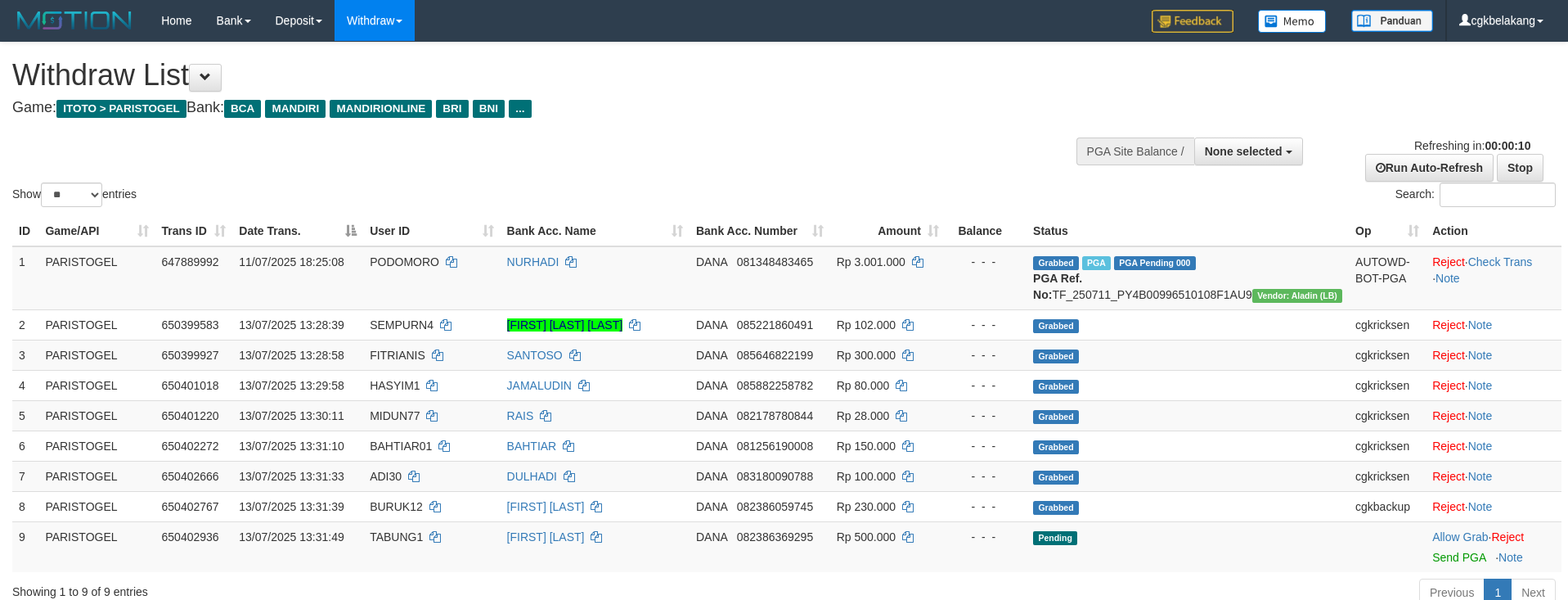 select 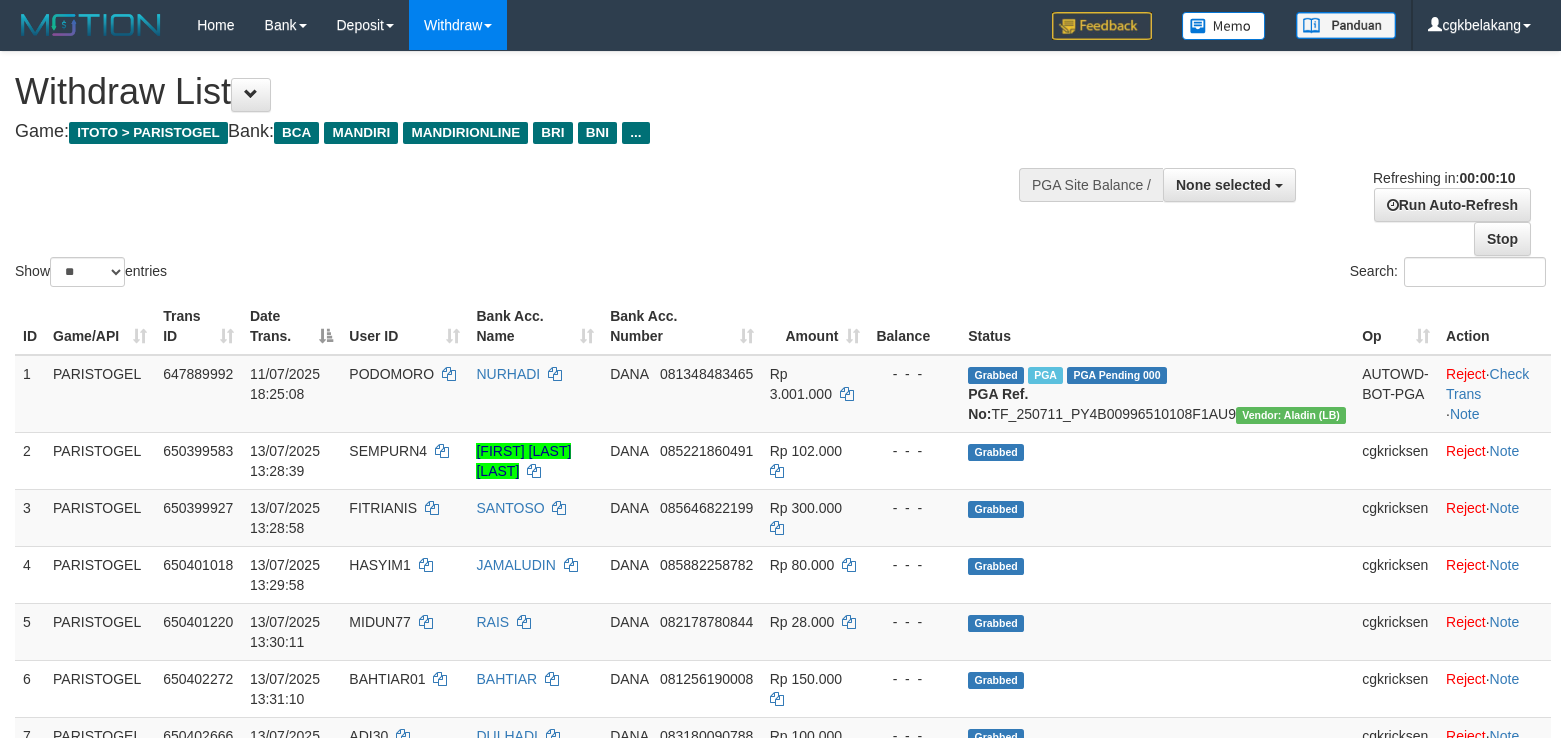 select 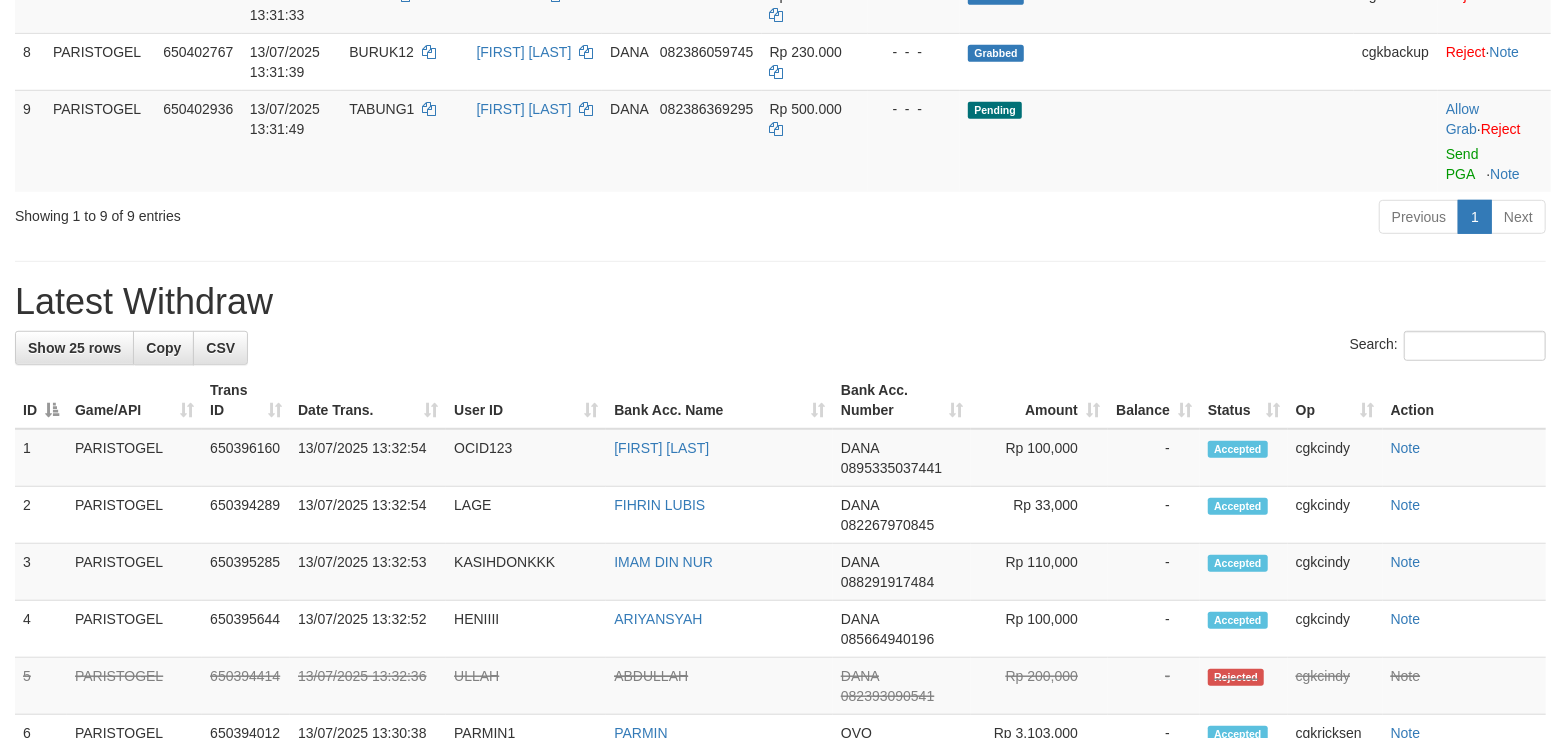 scroll, scrollTop: 666, scrollLeft: 0, axis: vertical 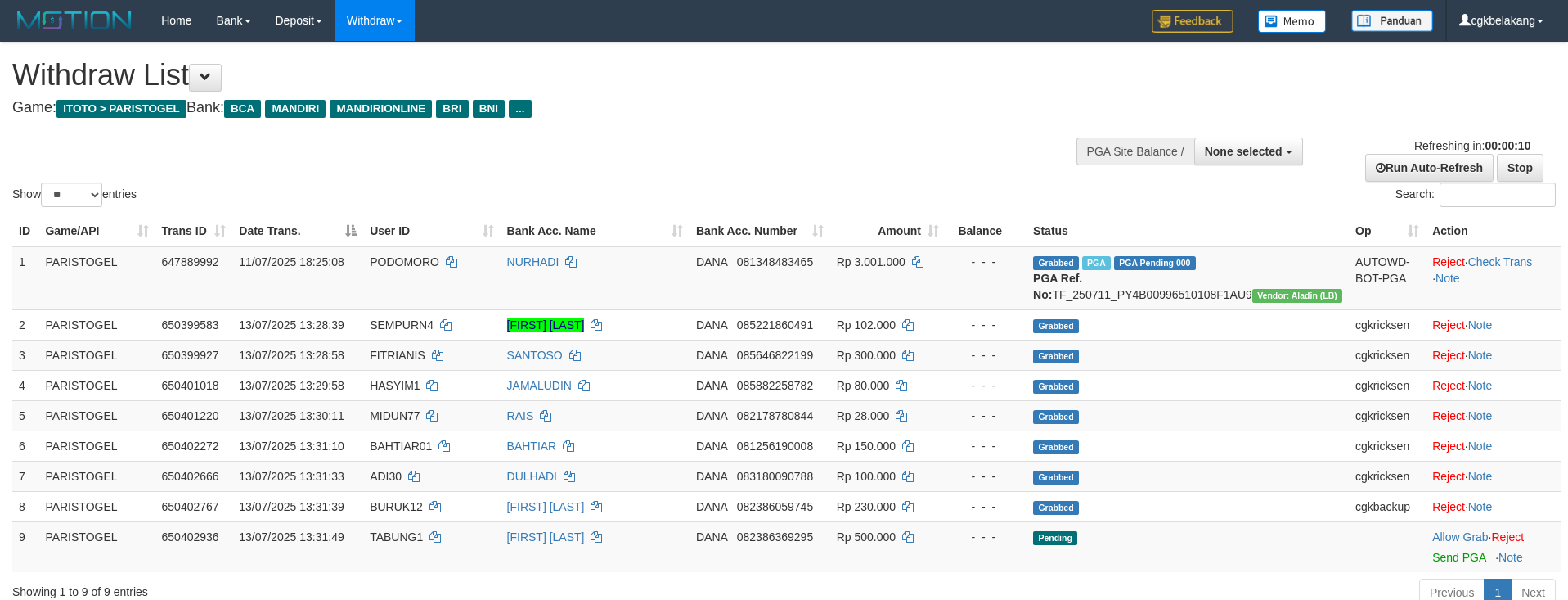select 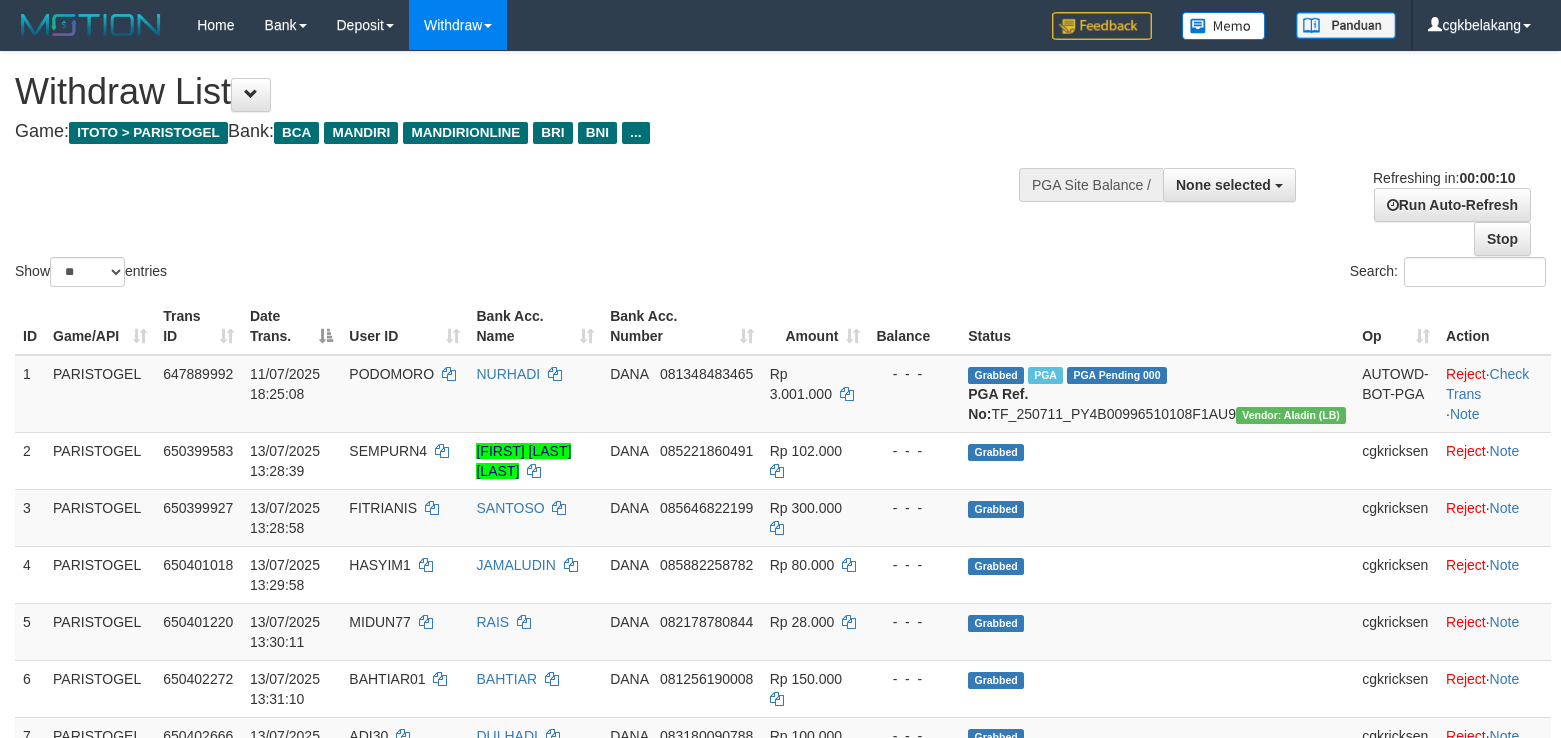 select 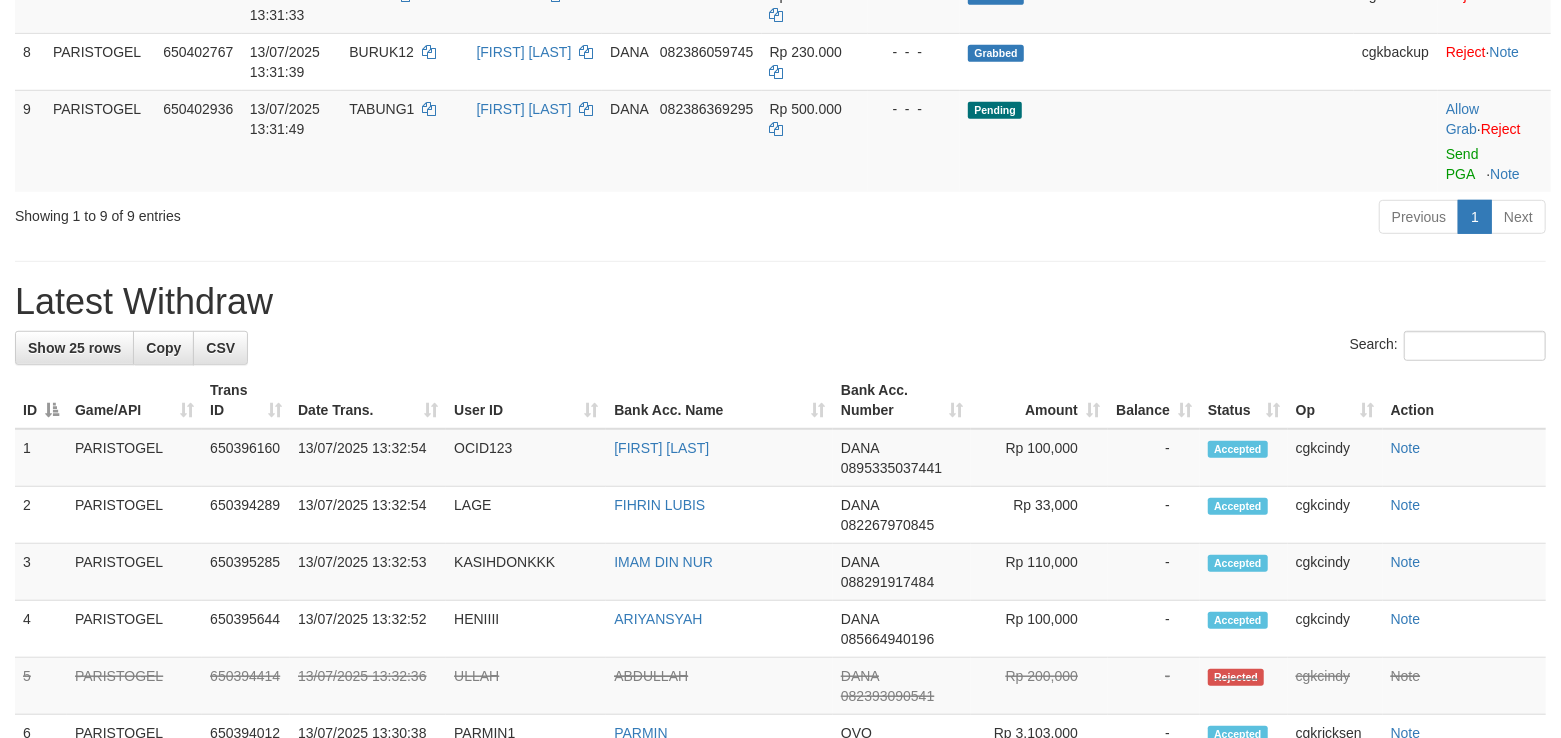 scroll, scrollTop: 666, scrollLeft: 0, axis: vertical 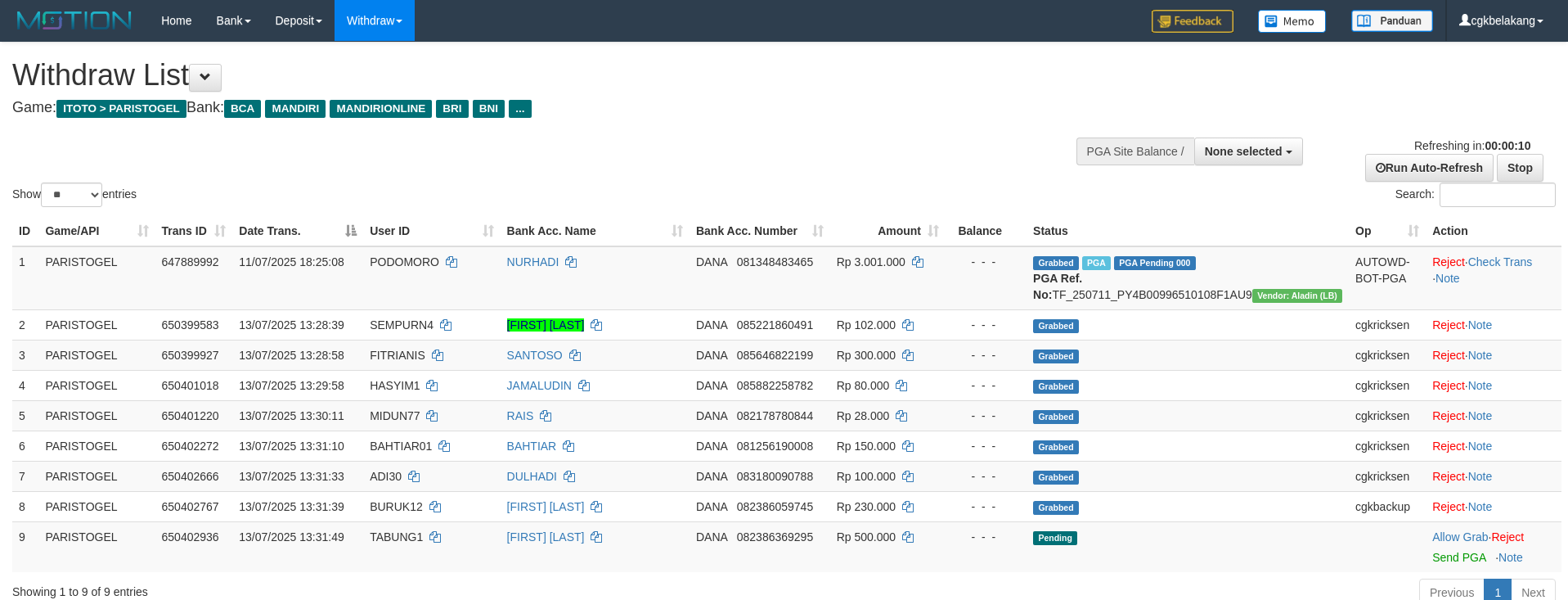 select 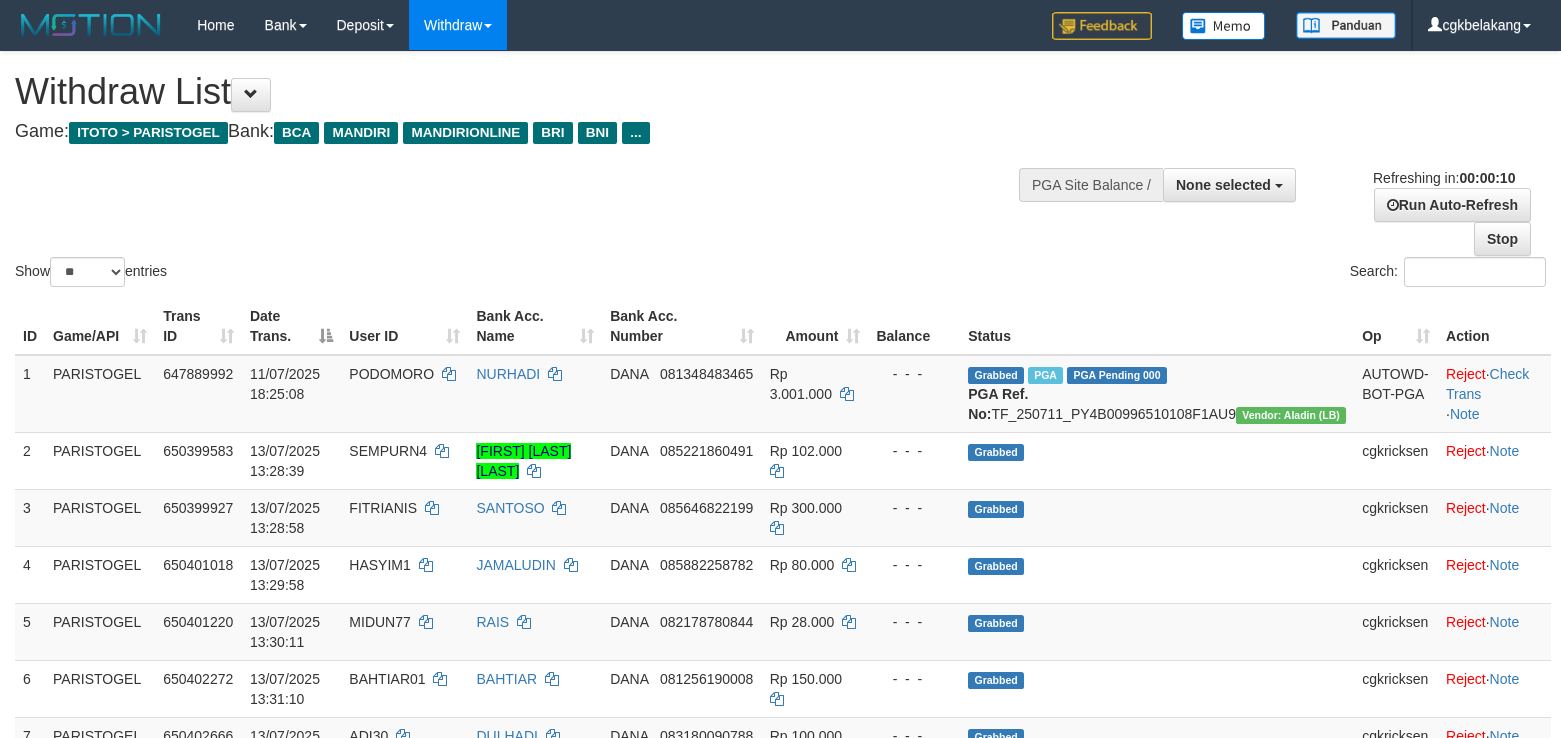 select 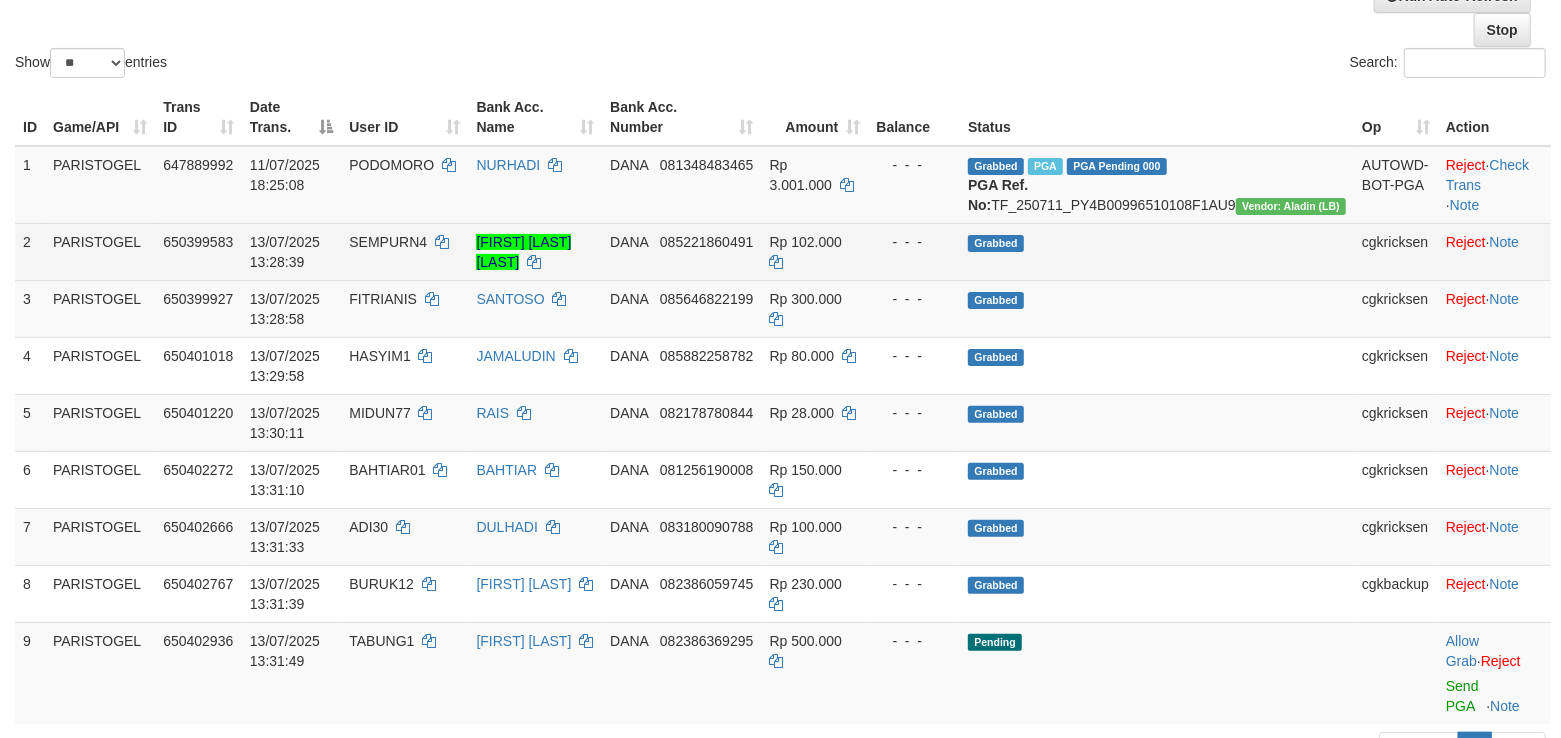 scroll, scrollTop: 208, scrollLeft: 0, axis: vertical 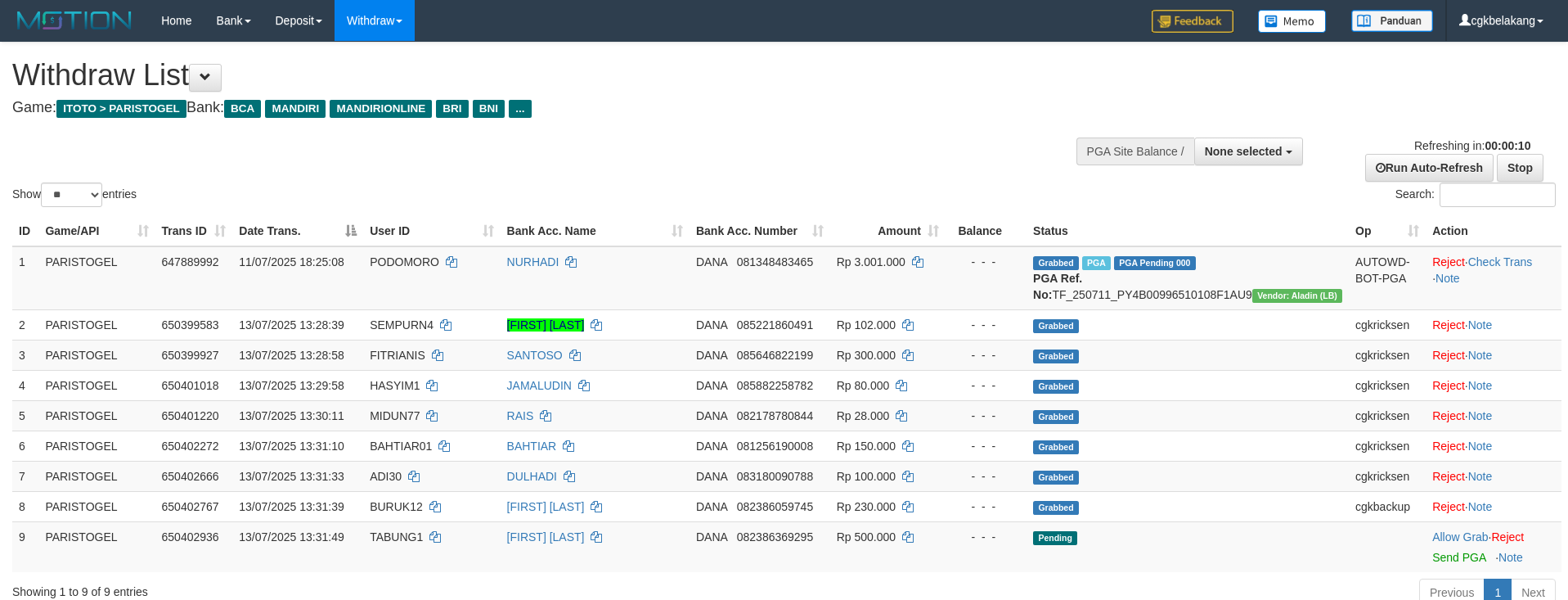 select 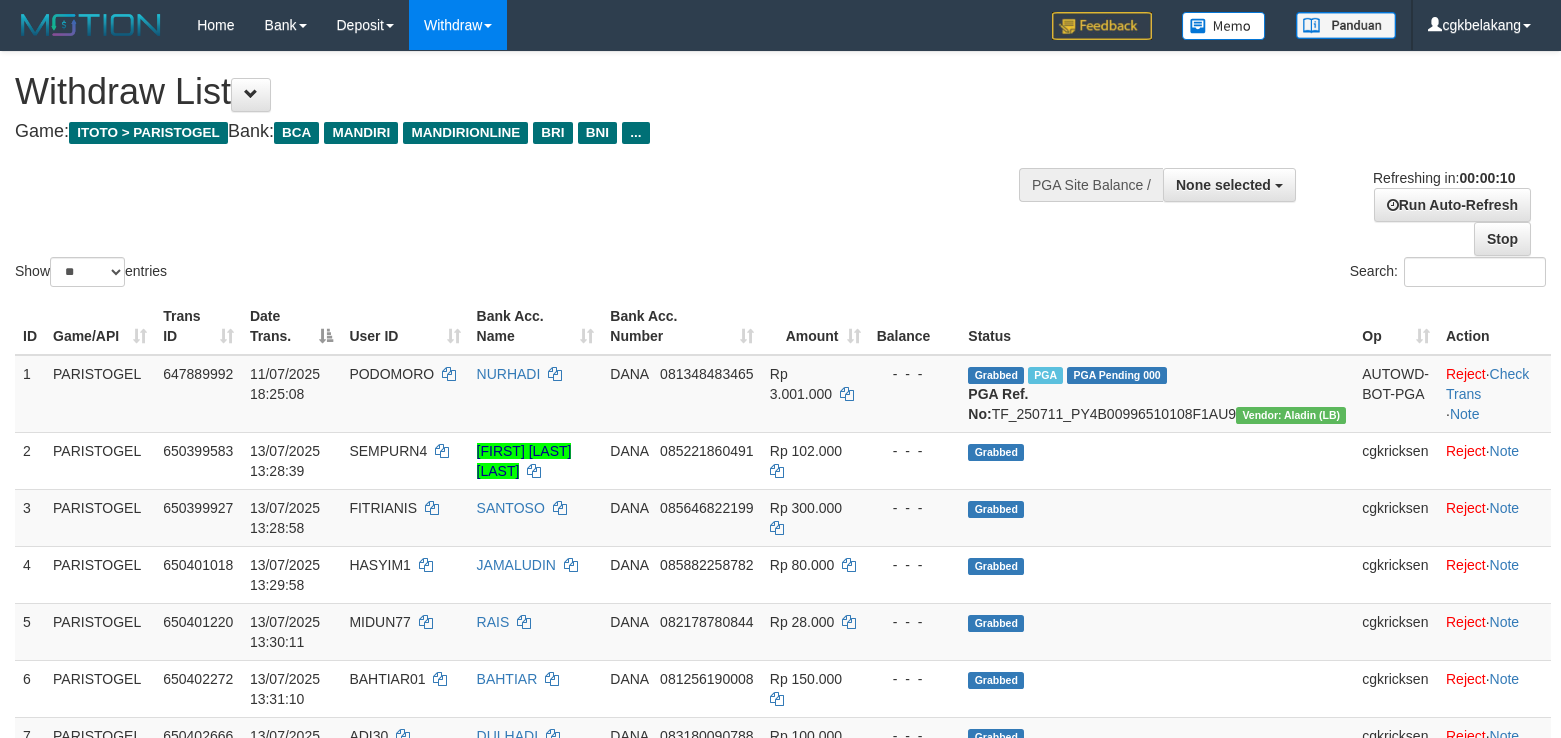 select 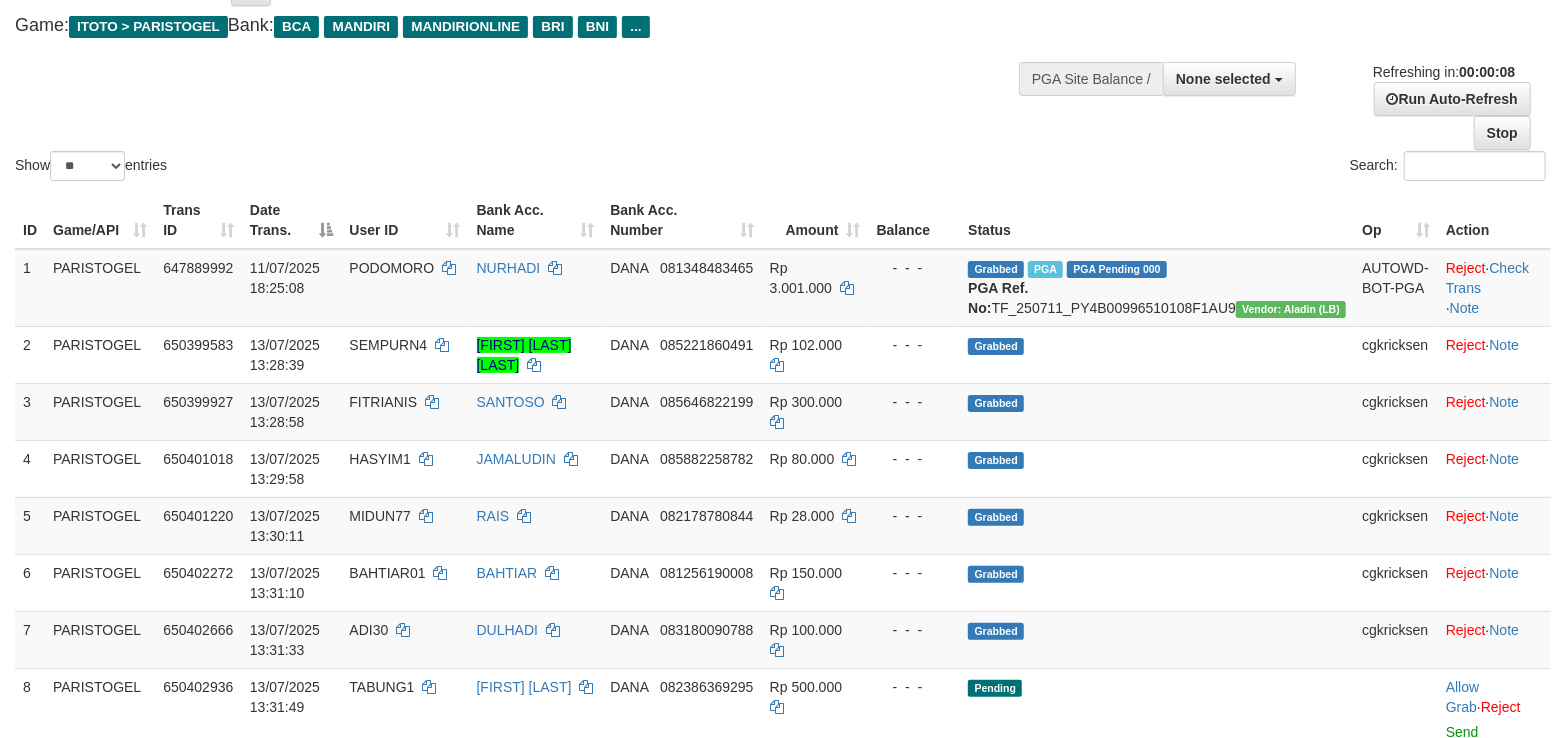 scroll, scrollTop: 0, scrollLeft: 0, axis: both 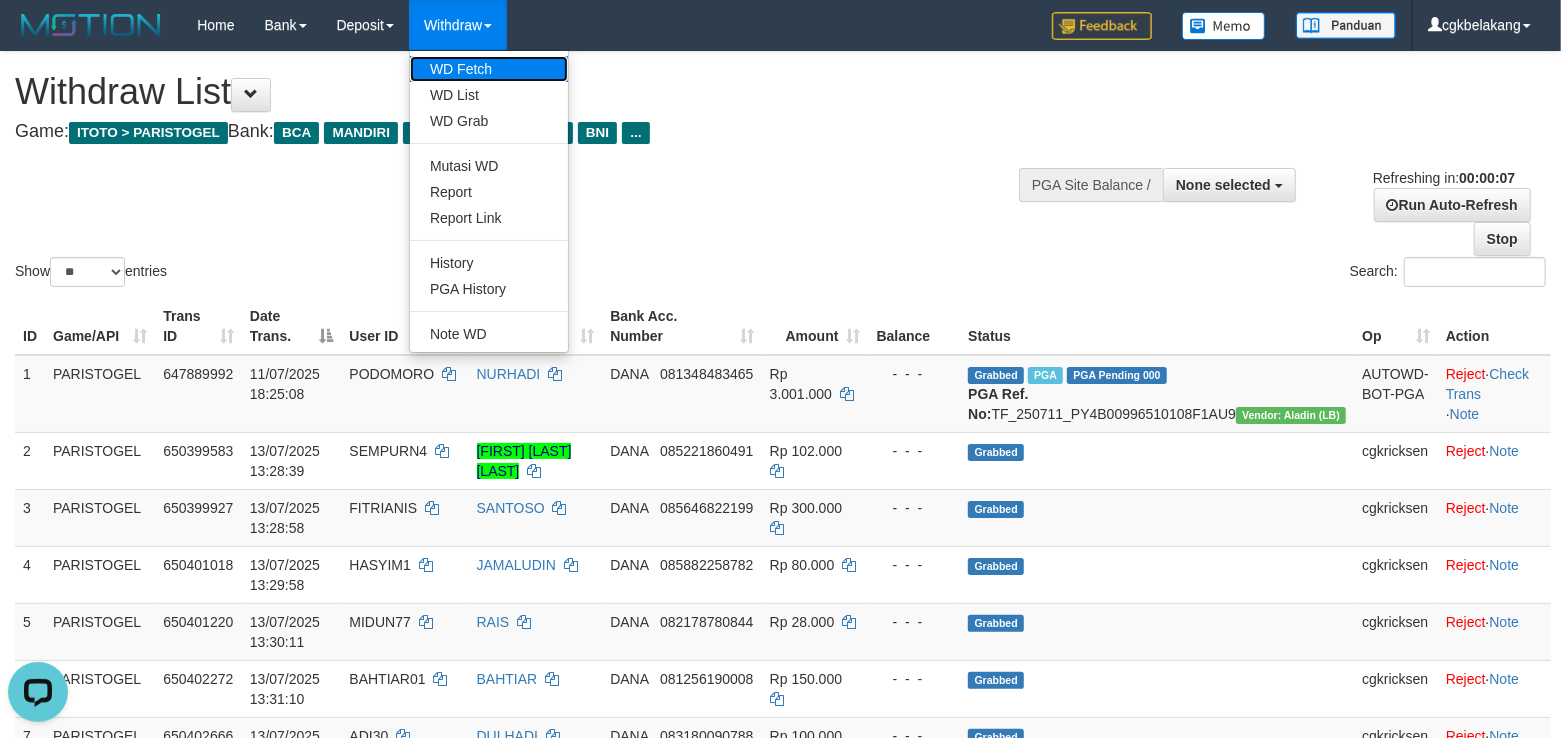 click on "WD Fetch" at bounding box center [489, 69] 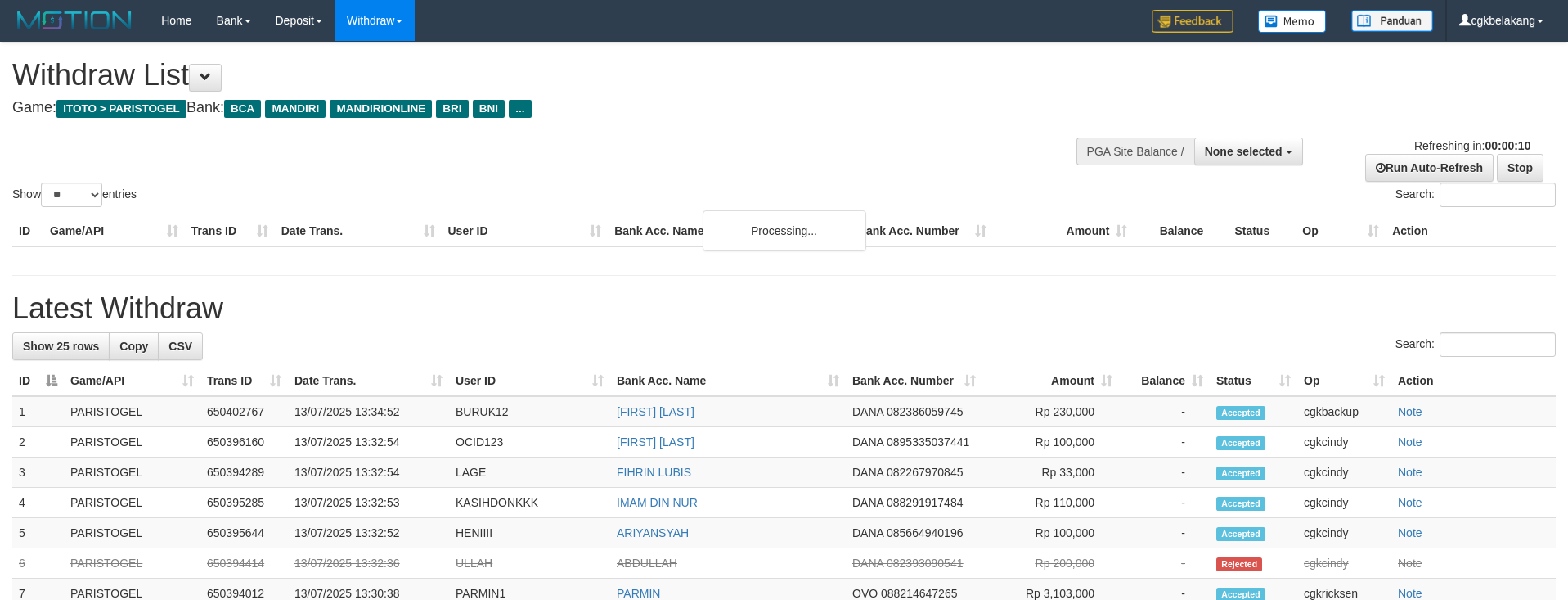 select 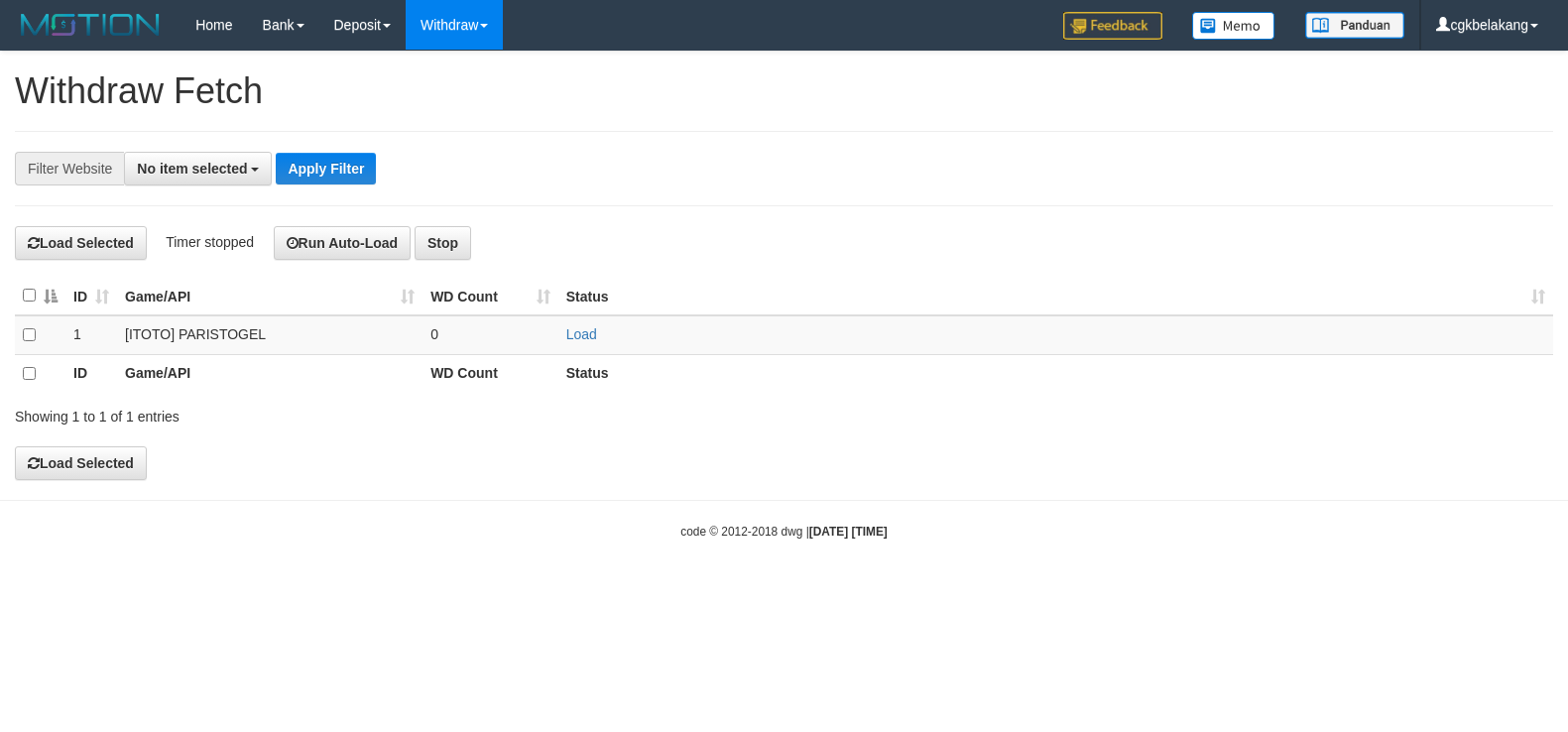 select 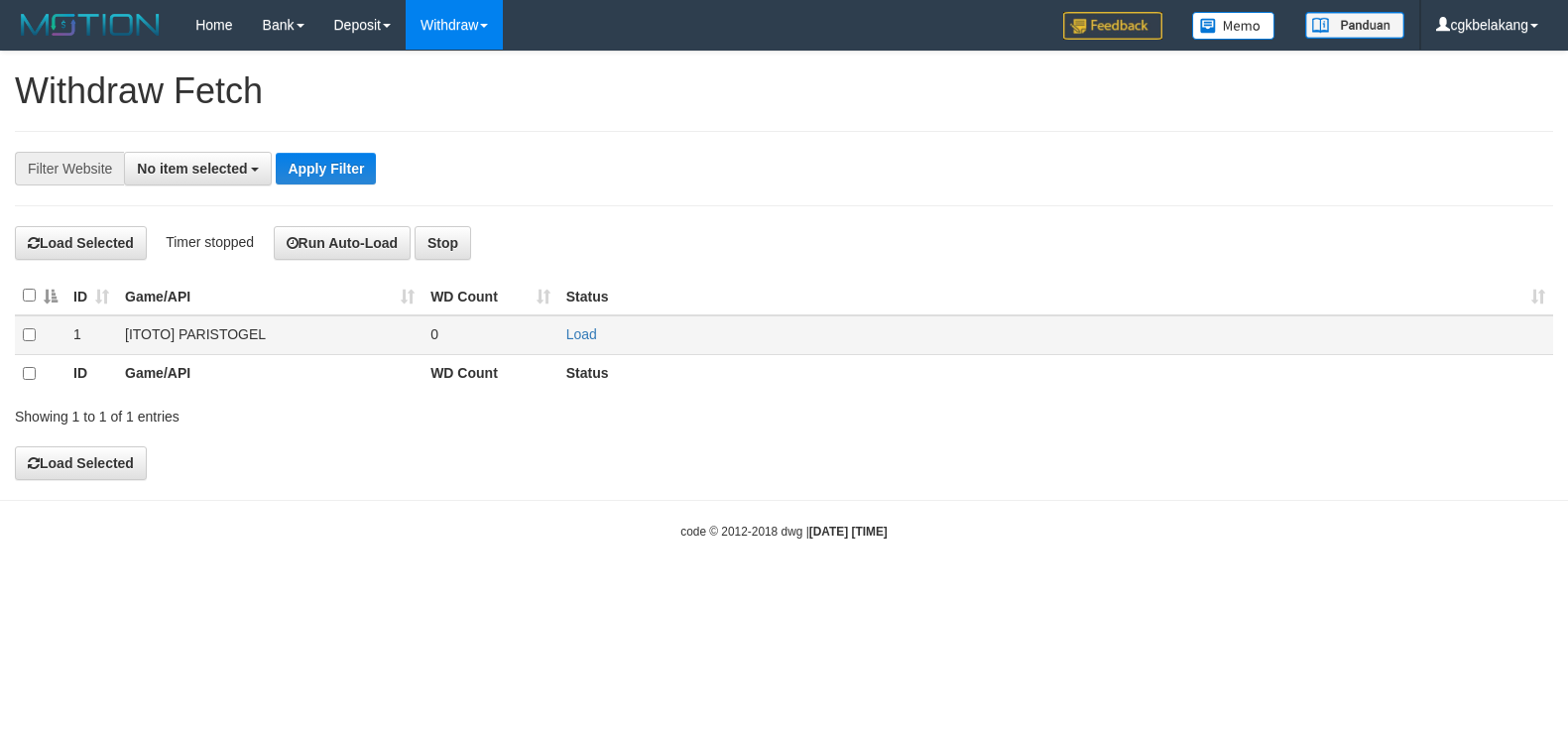 scroll, scrollTop: 0, scrollLeft: 0, axis: both 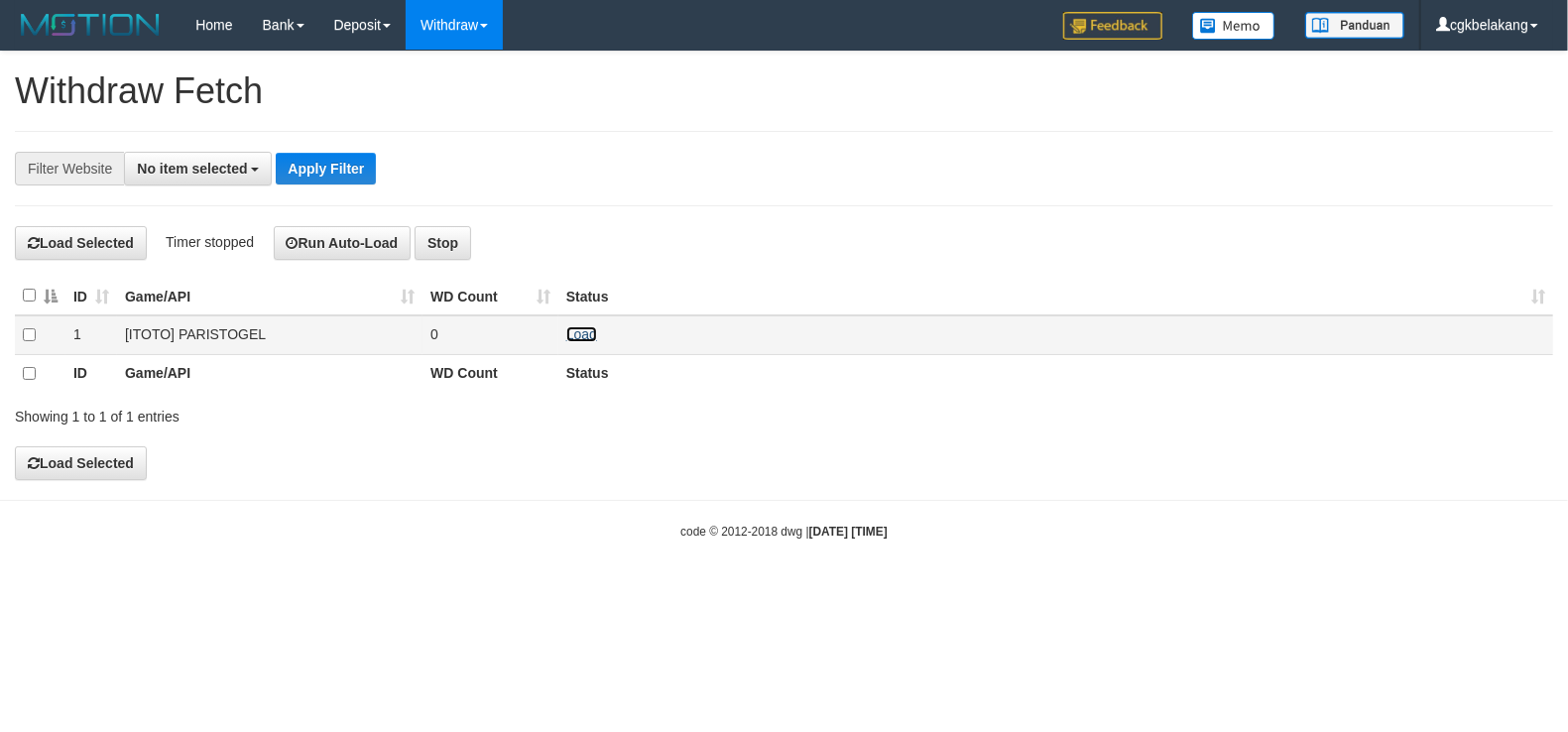 click on "Load" at bounding box center [581, 334] 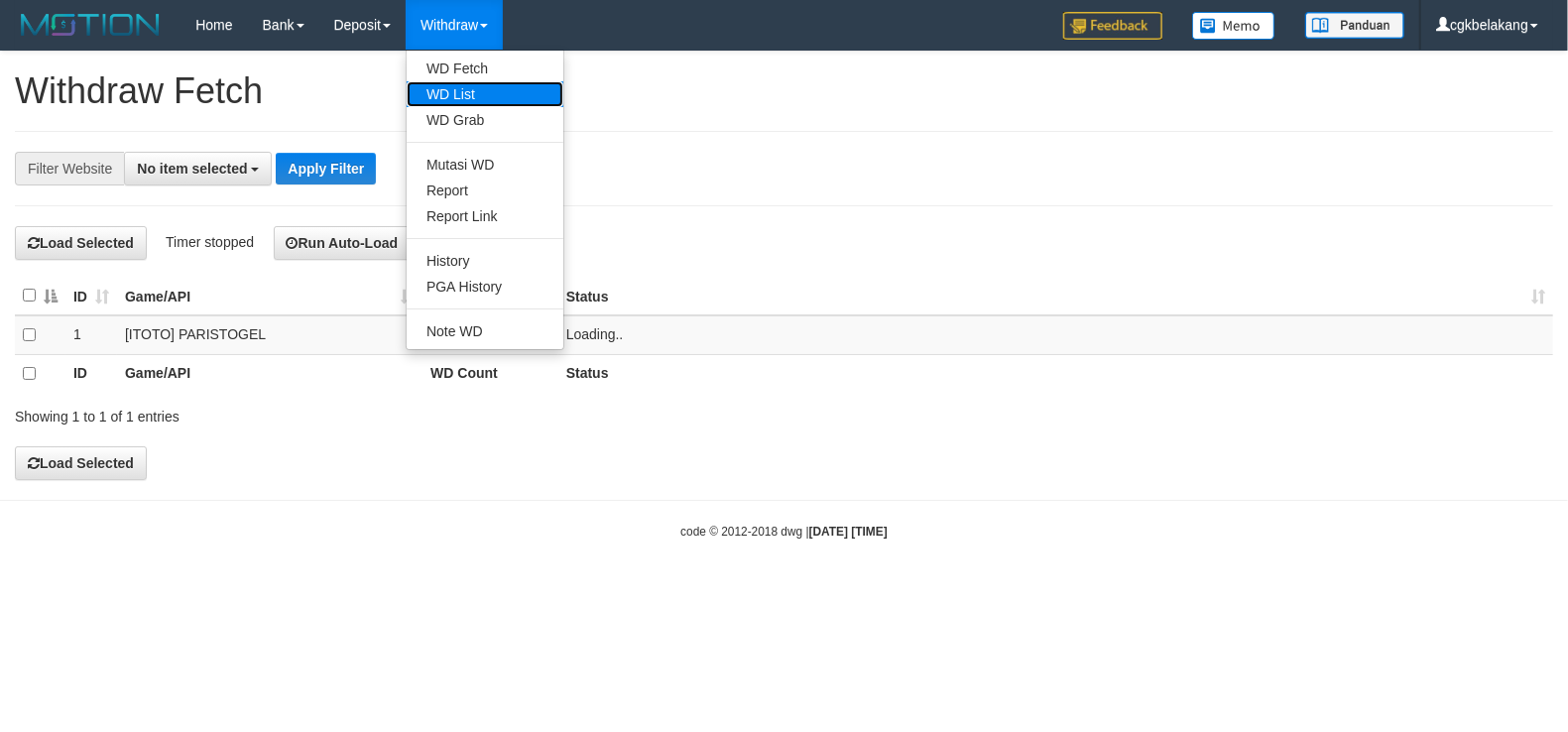 click on "WD List" at bounding box center (485, 94) 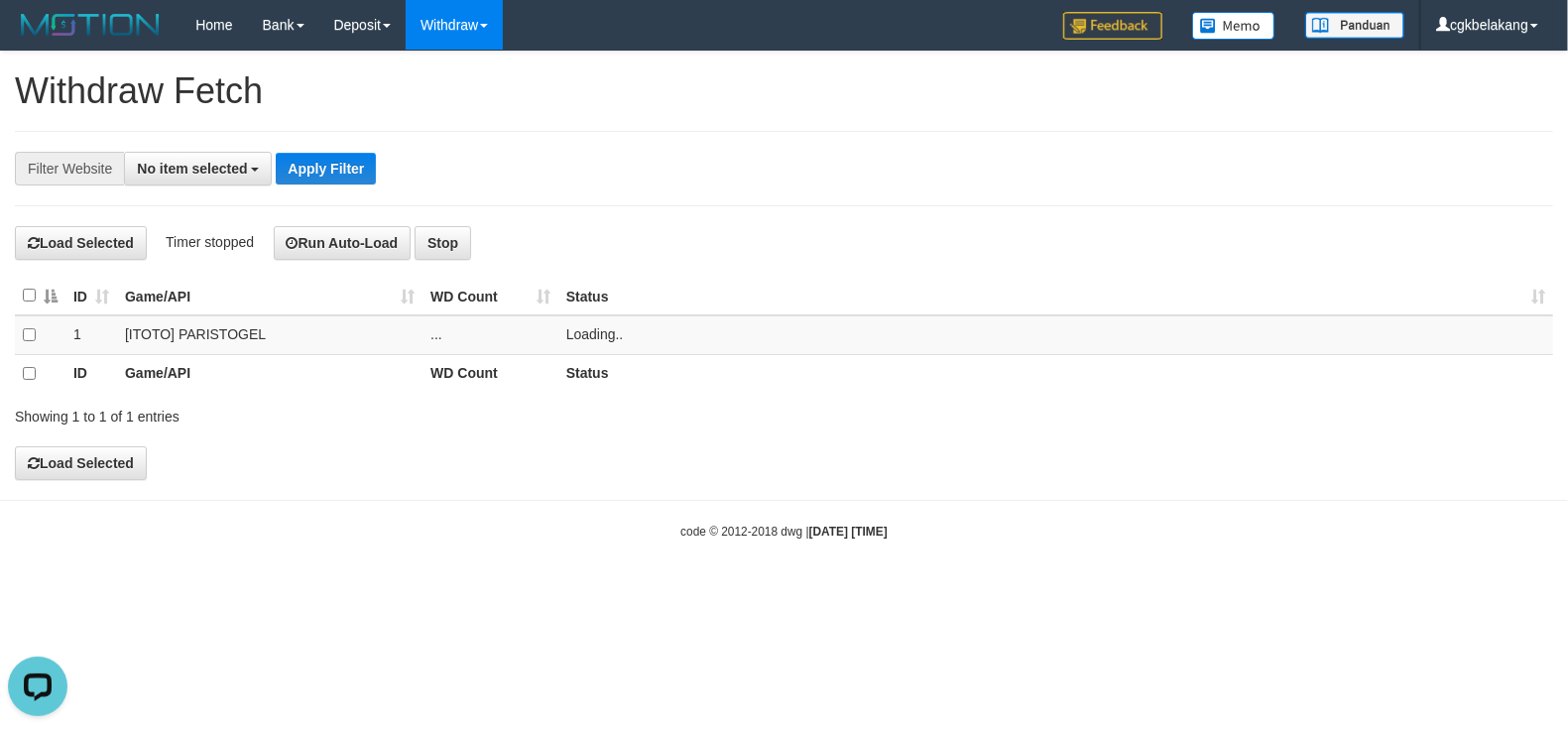 scroll, scrollTop: 0, scrollLeft: 0, axis: both 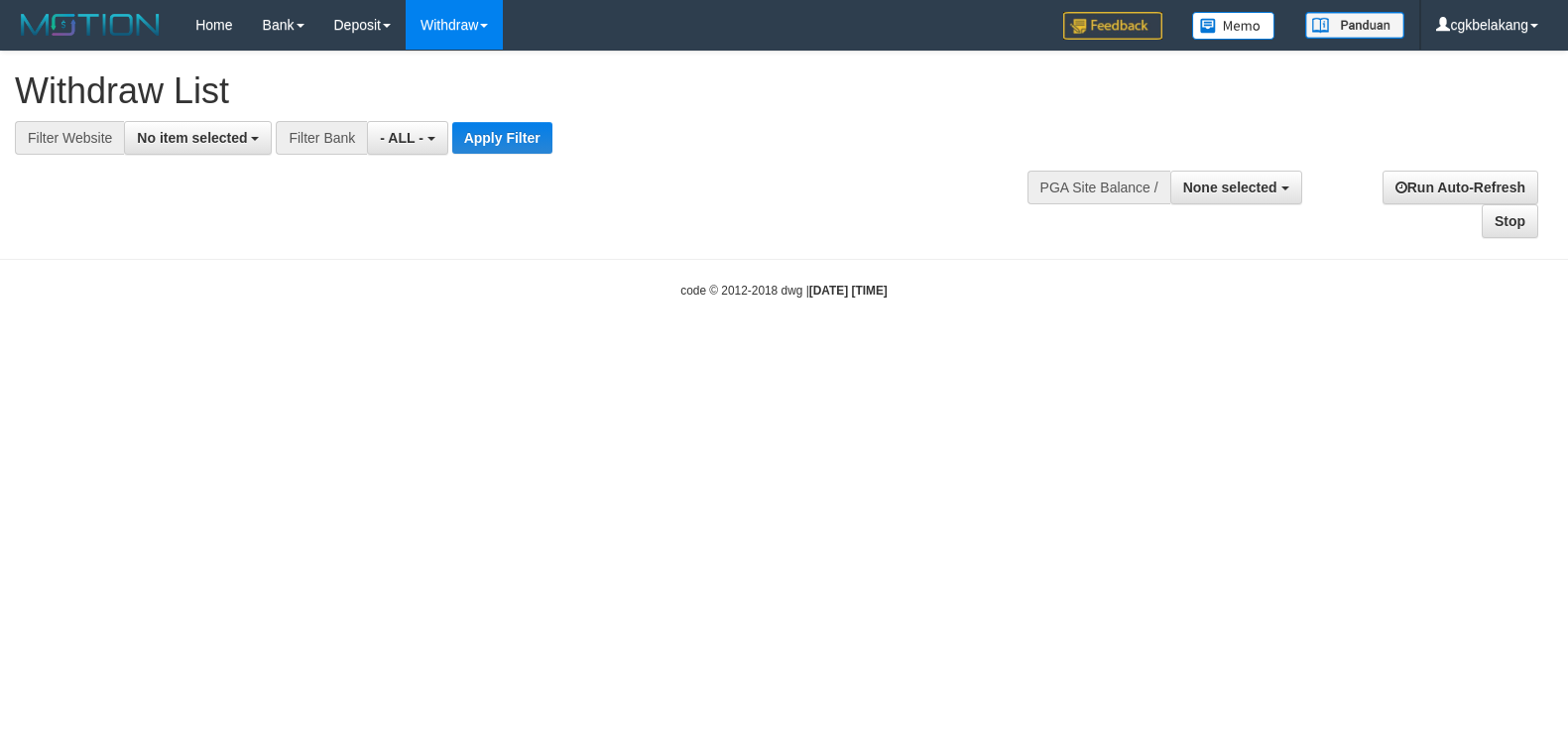 select 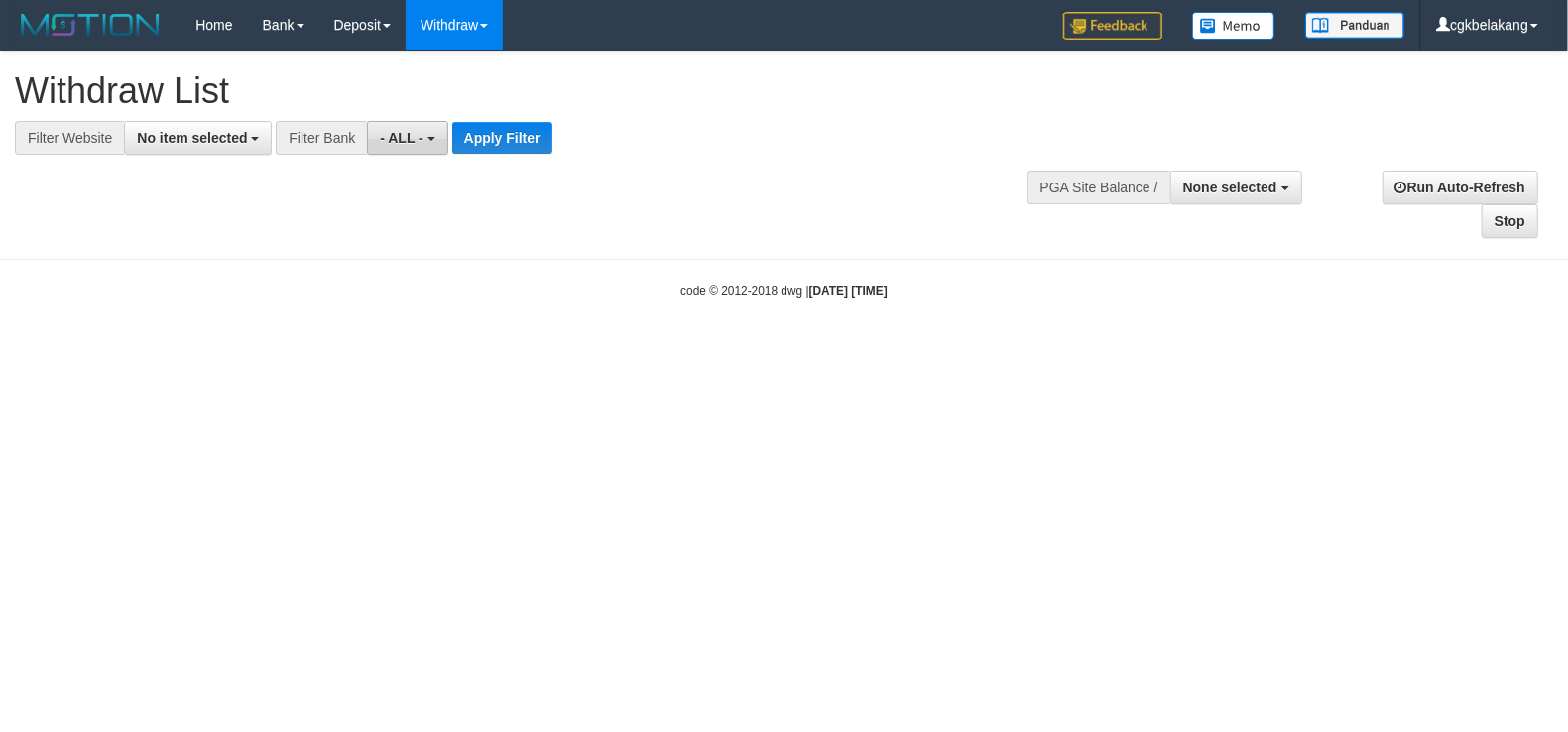 click on "- ALL -" at bounding box center (407, 138) 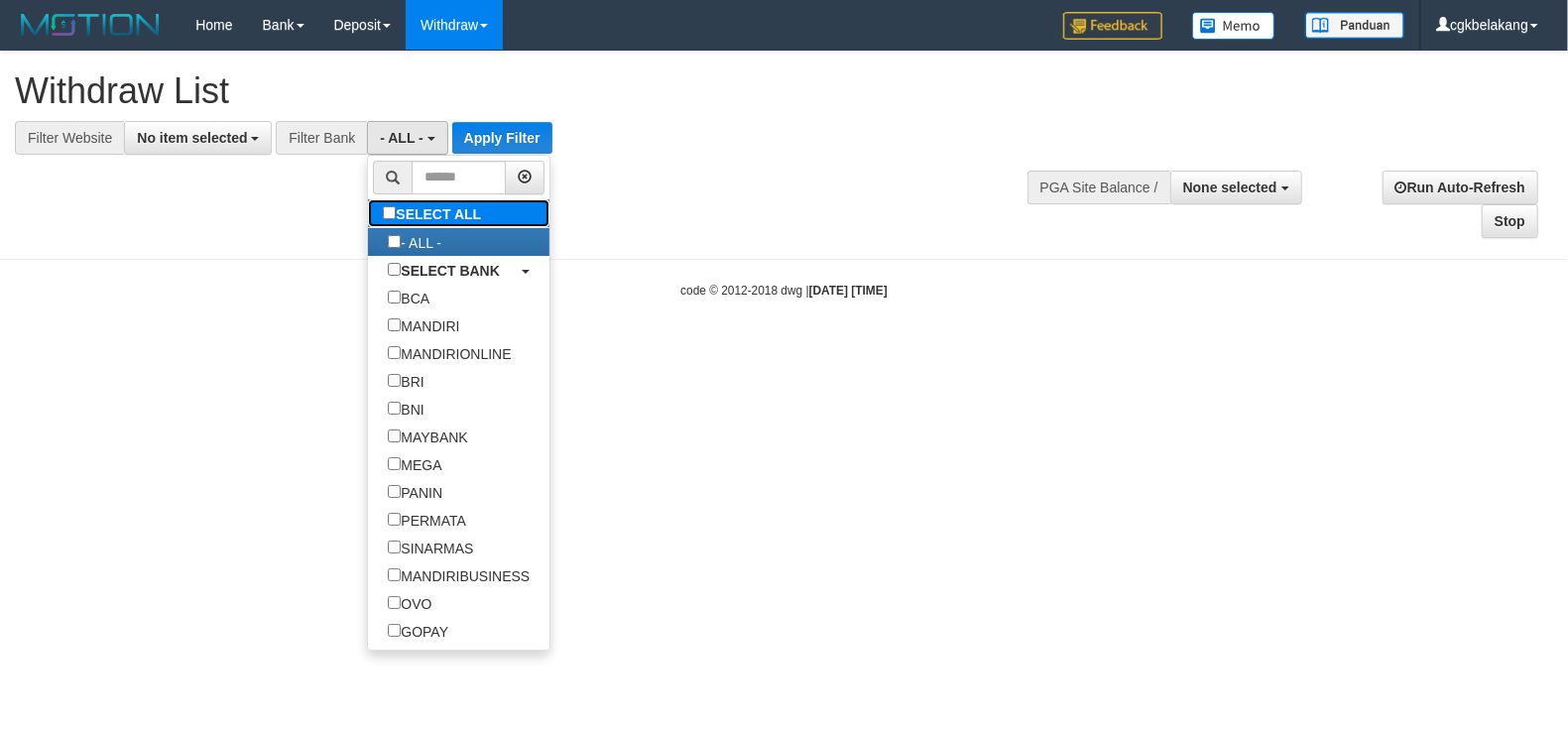 click on "SELECT ALL" at bounding box center [434, 213] 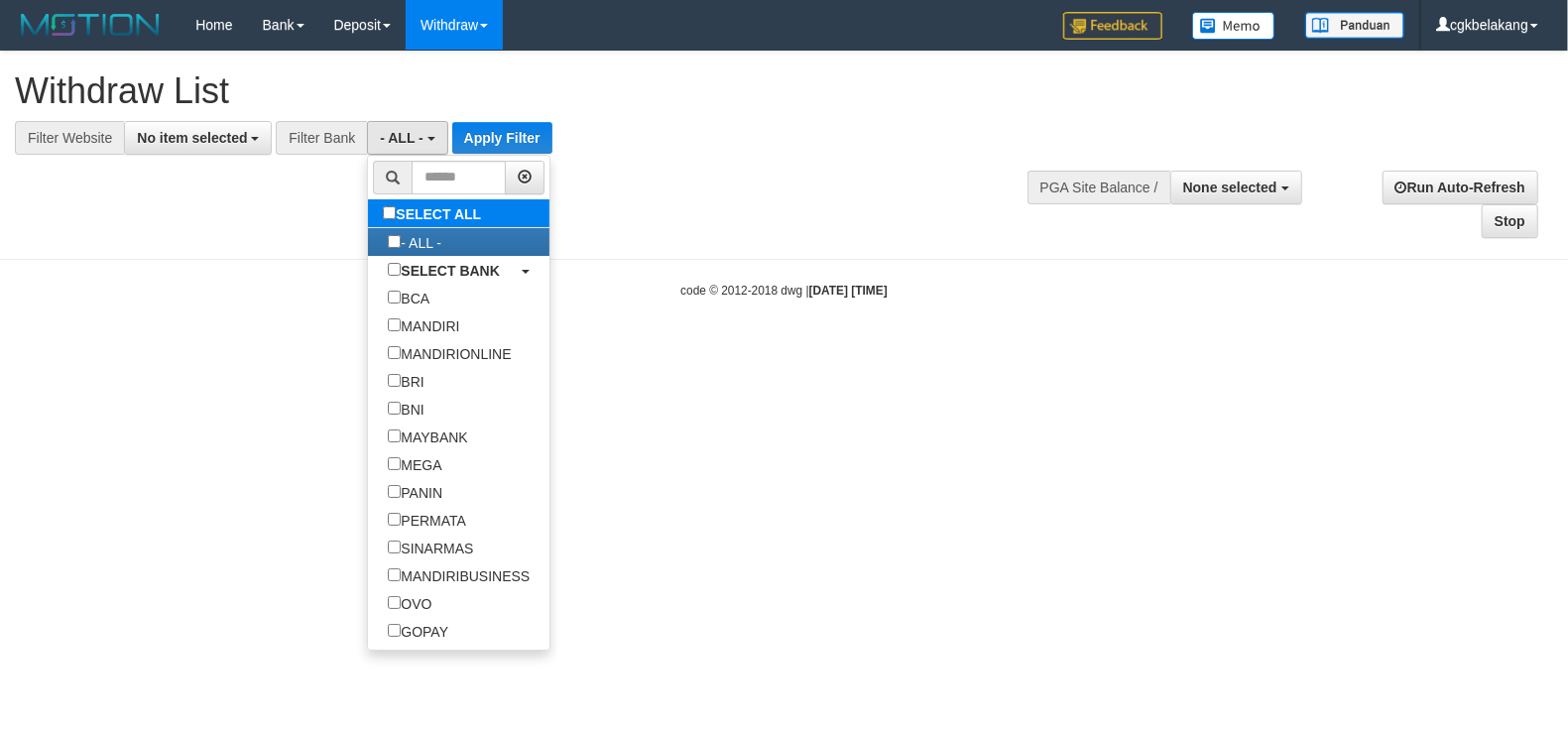 type 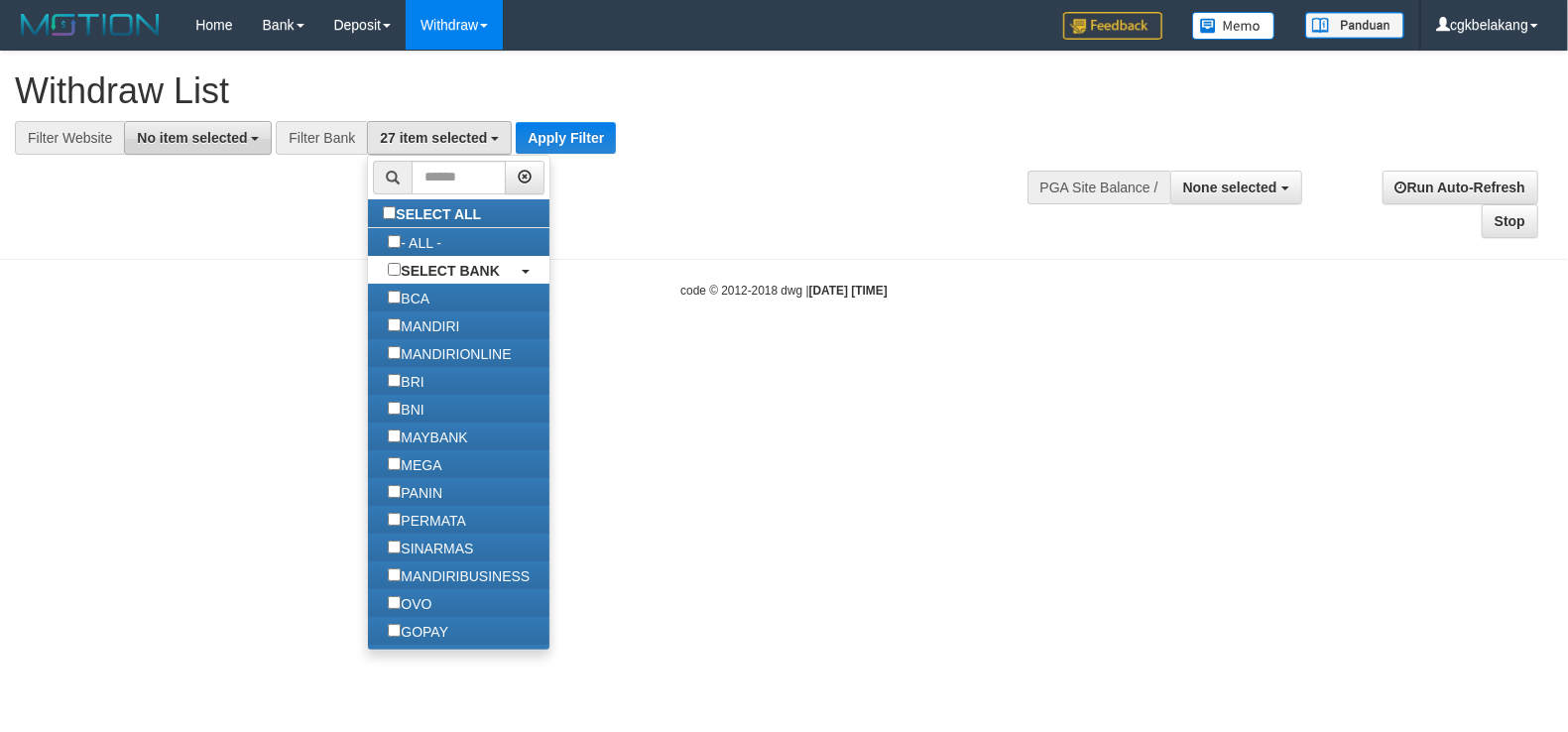 click on "No item selected" at bounding box center [197, 138] 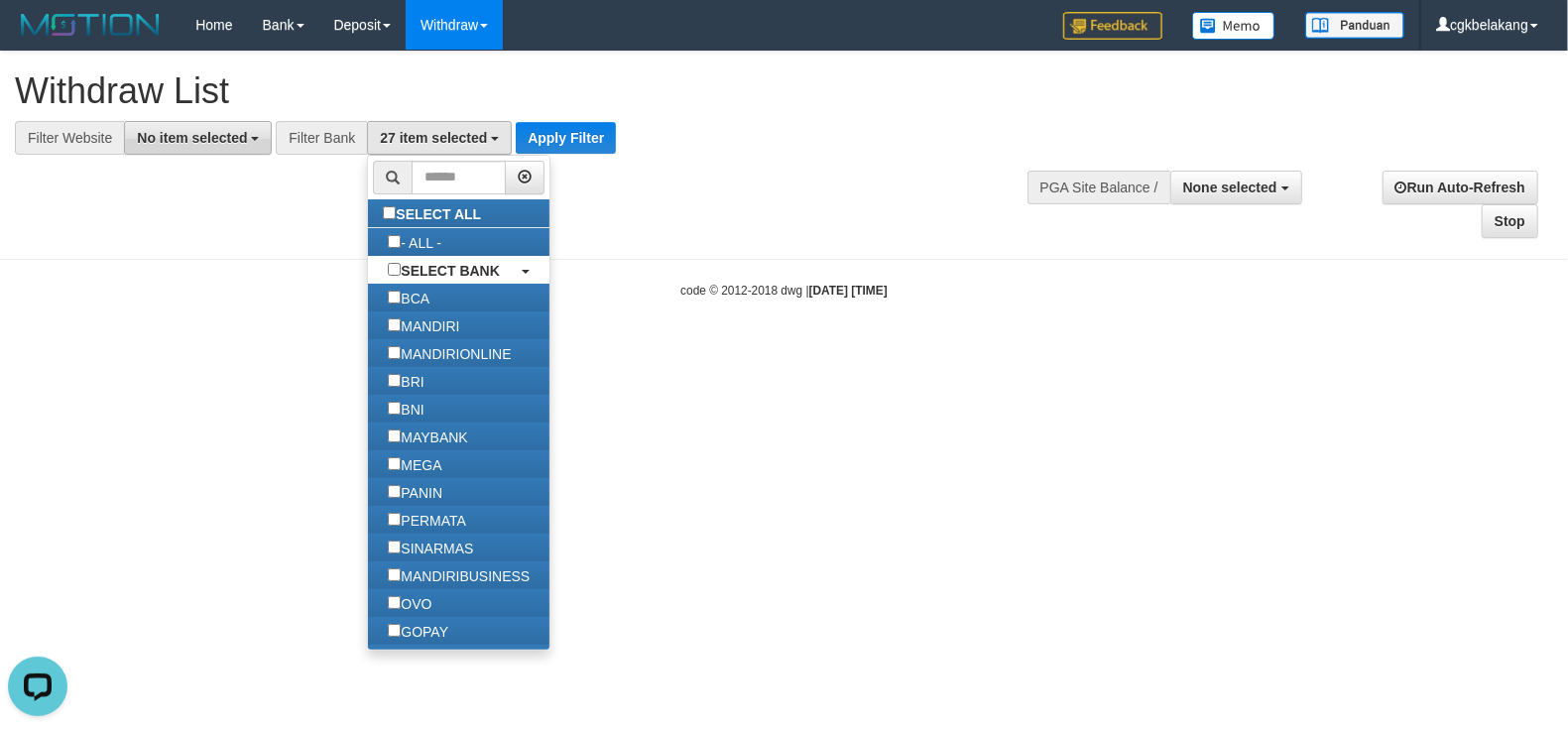 scroll, scrollTop: 0, scrollLeft: 0, axis: both 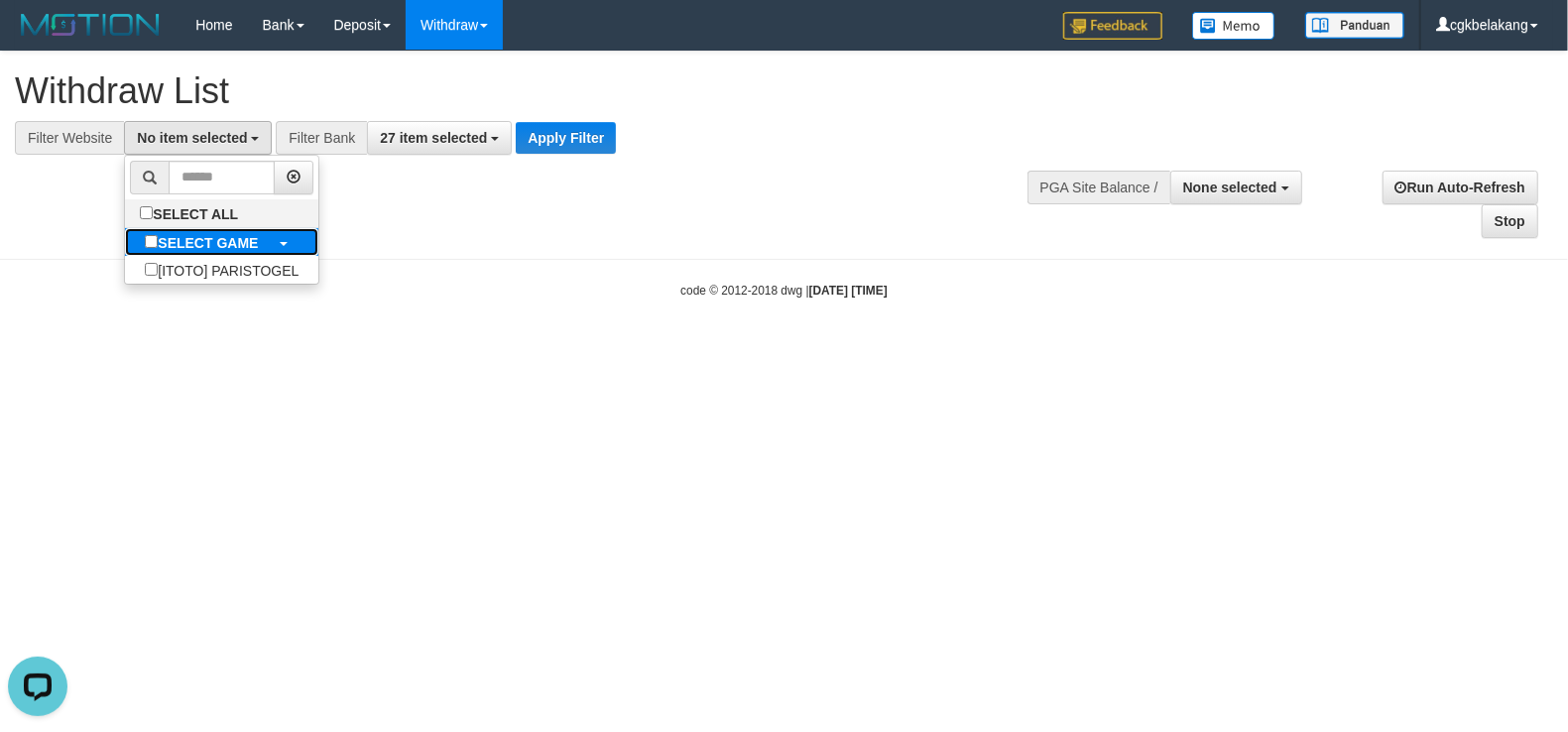 click on "SELECT GAME" at bounding box center [207, 243] 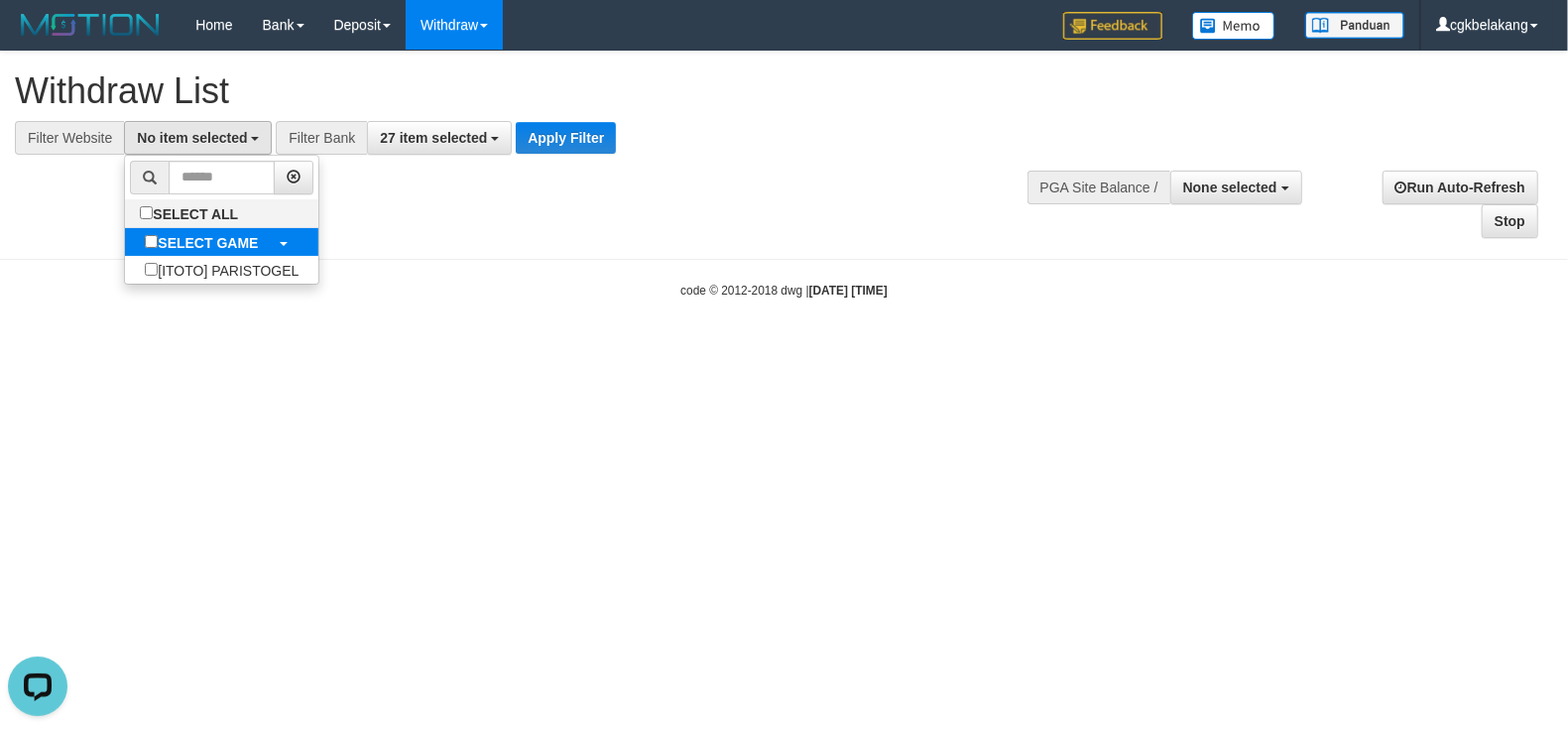 select on "****" 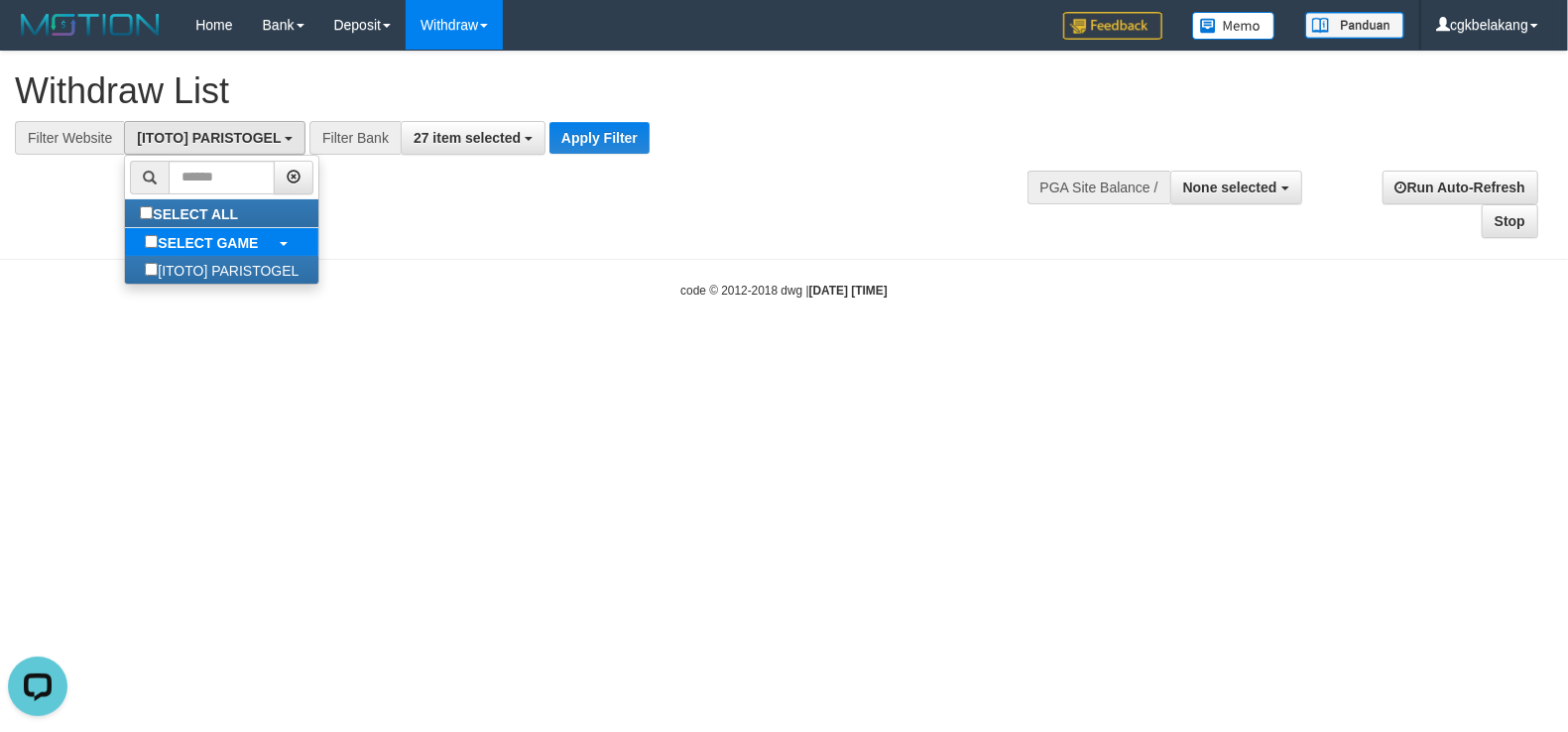 scroll, scrollTop: 17, scrollLeft: 0, axis: vertical 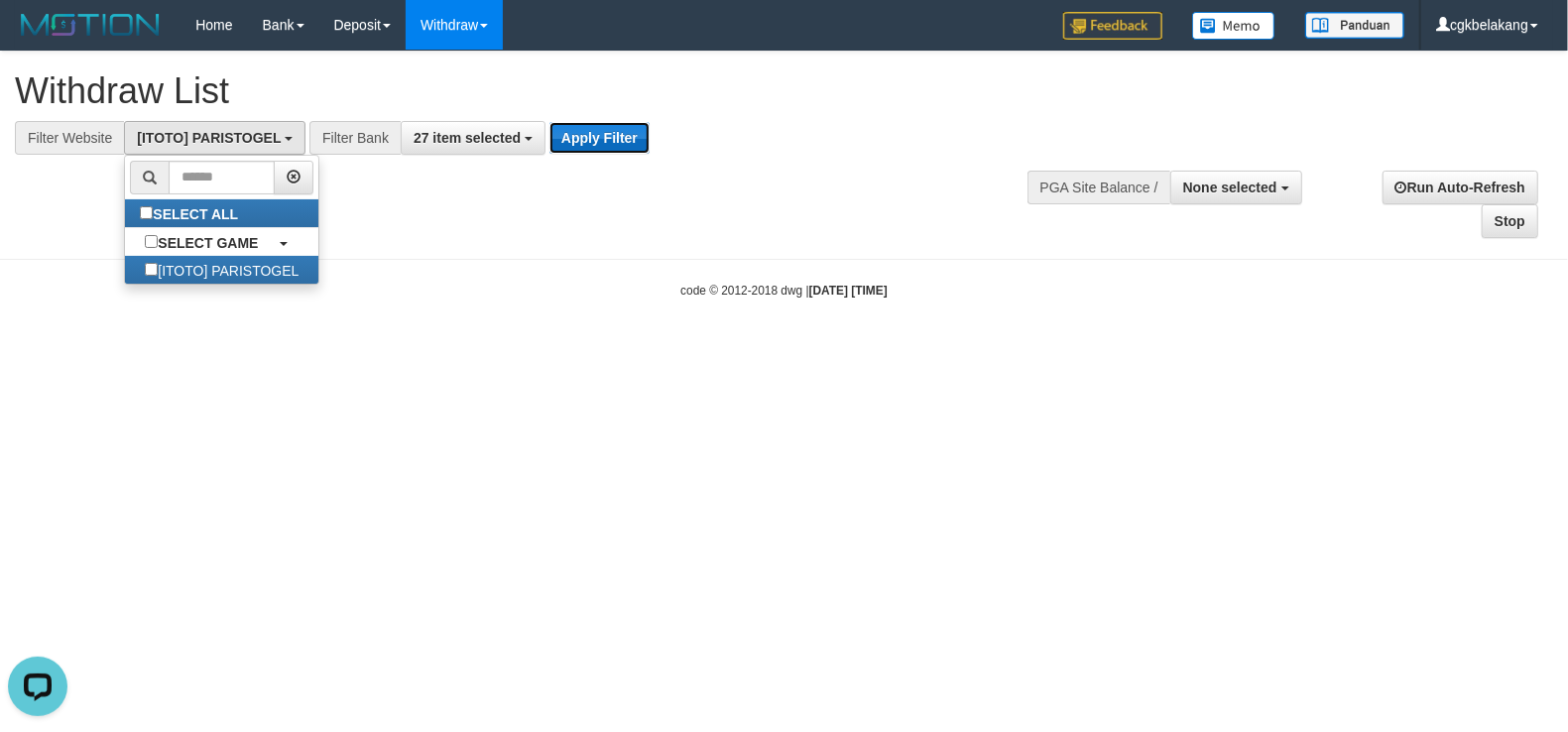 click on "Apply Filter" at bounding box center [599, 138] 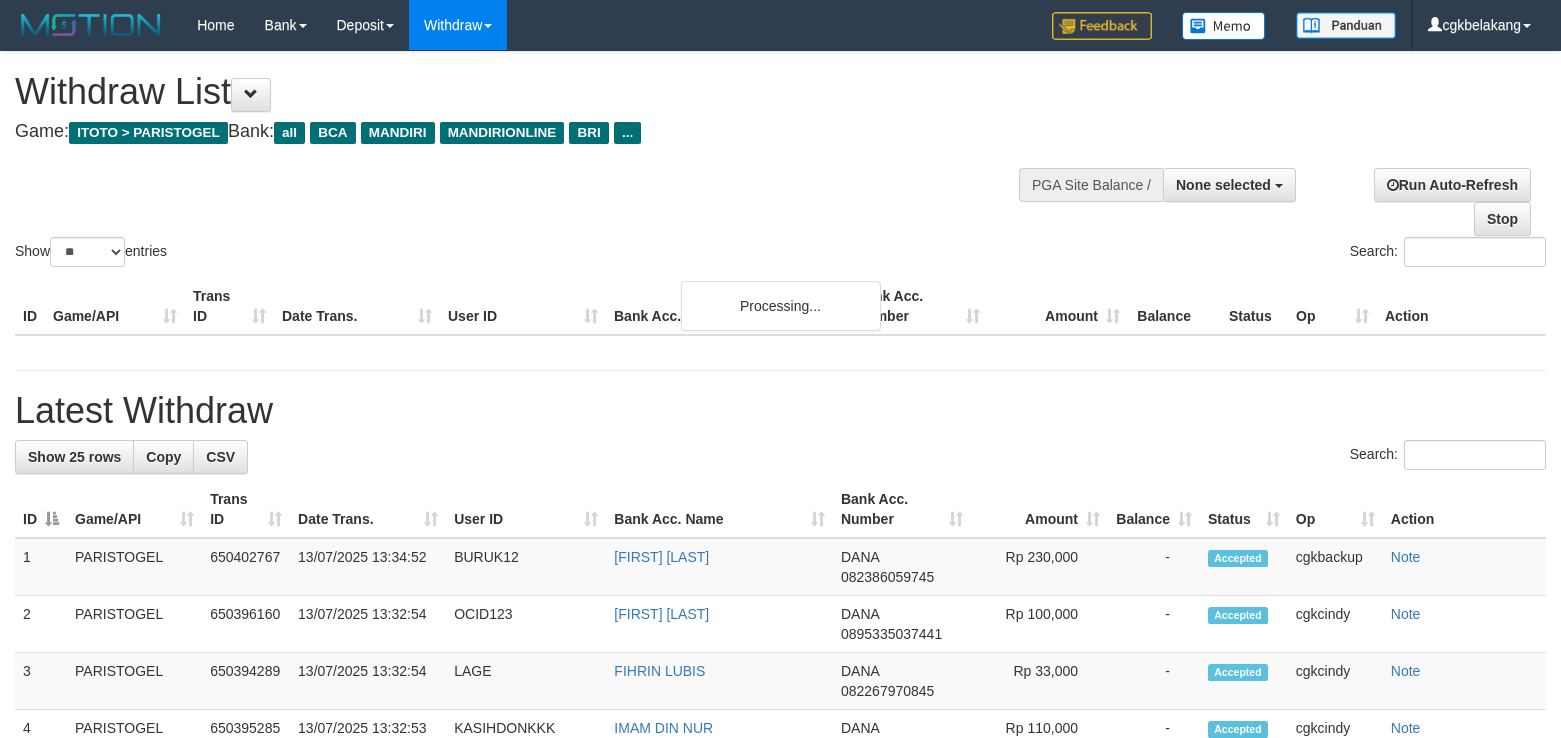 select 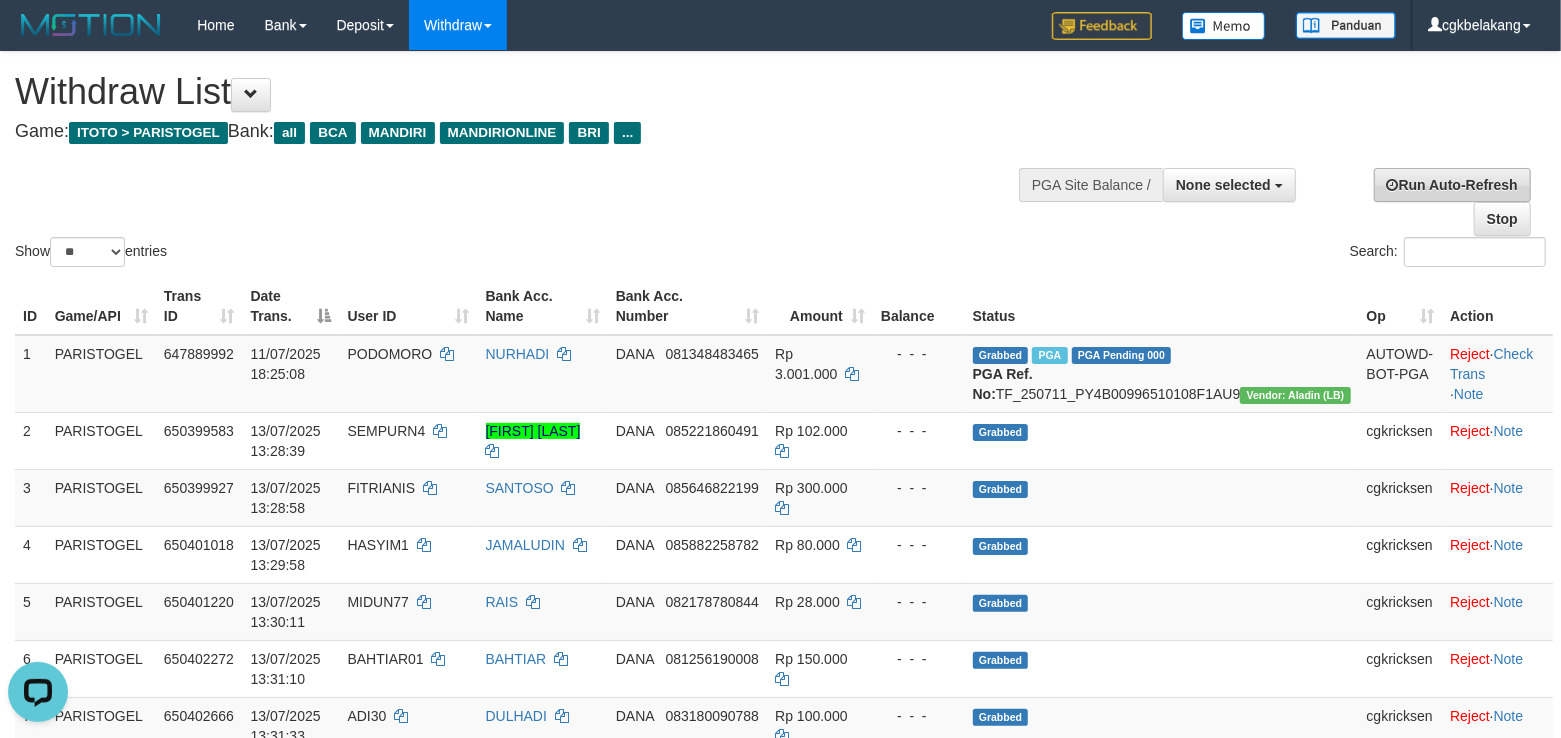 scroll, scrollTop: 0, scrollLeft: 0, axis: both 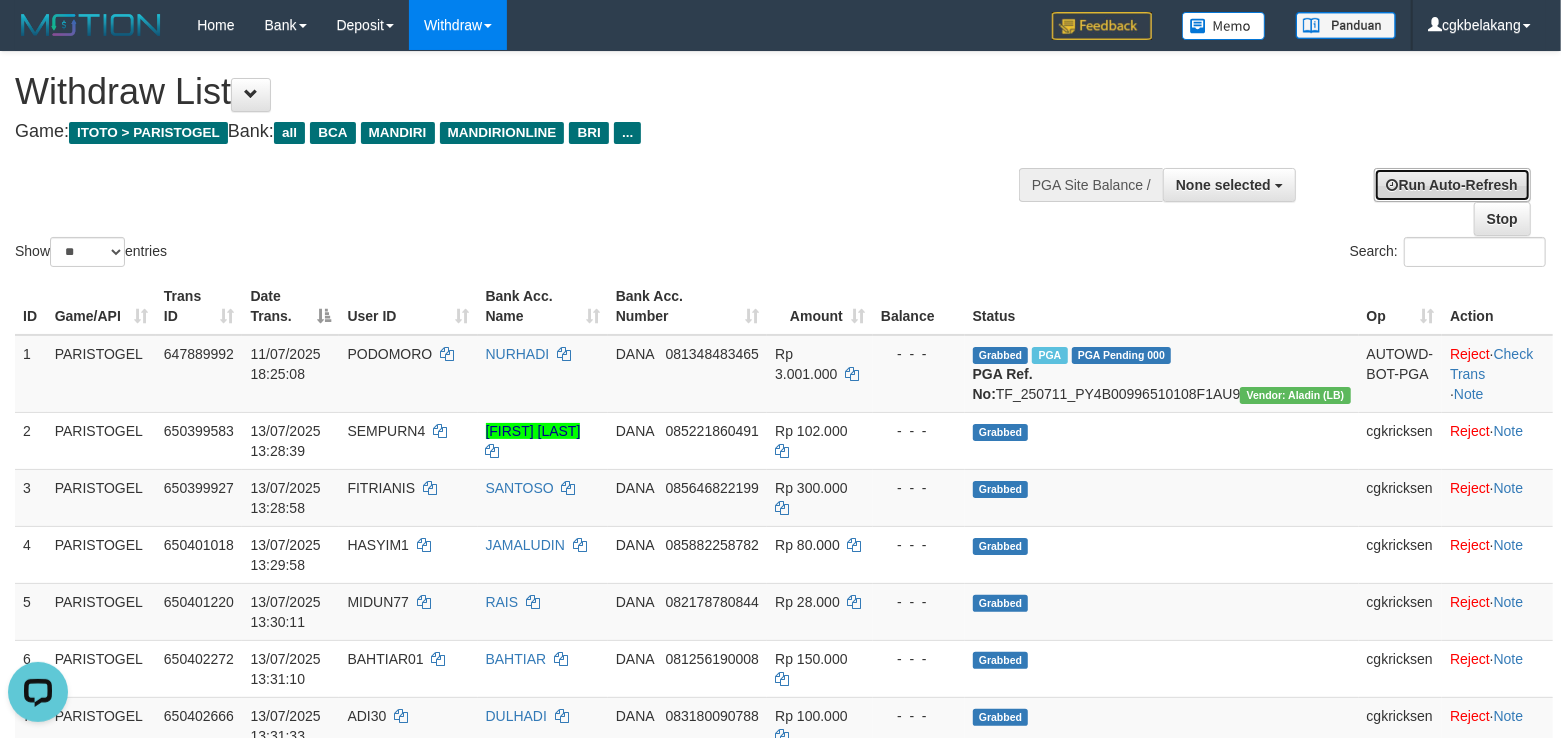 click on "Run Auto-Refresh" at bounding box center (1452, 185) 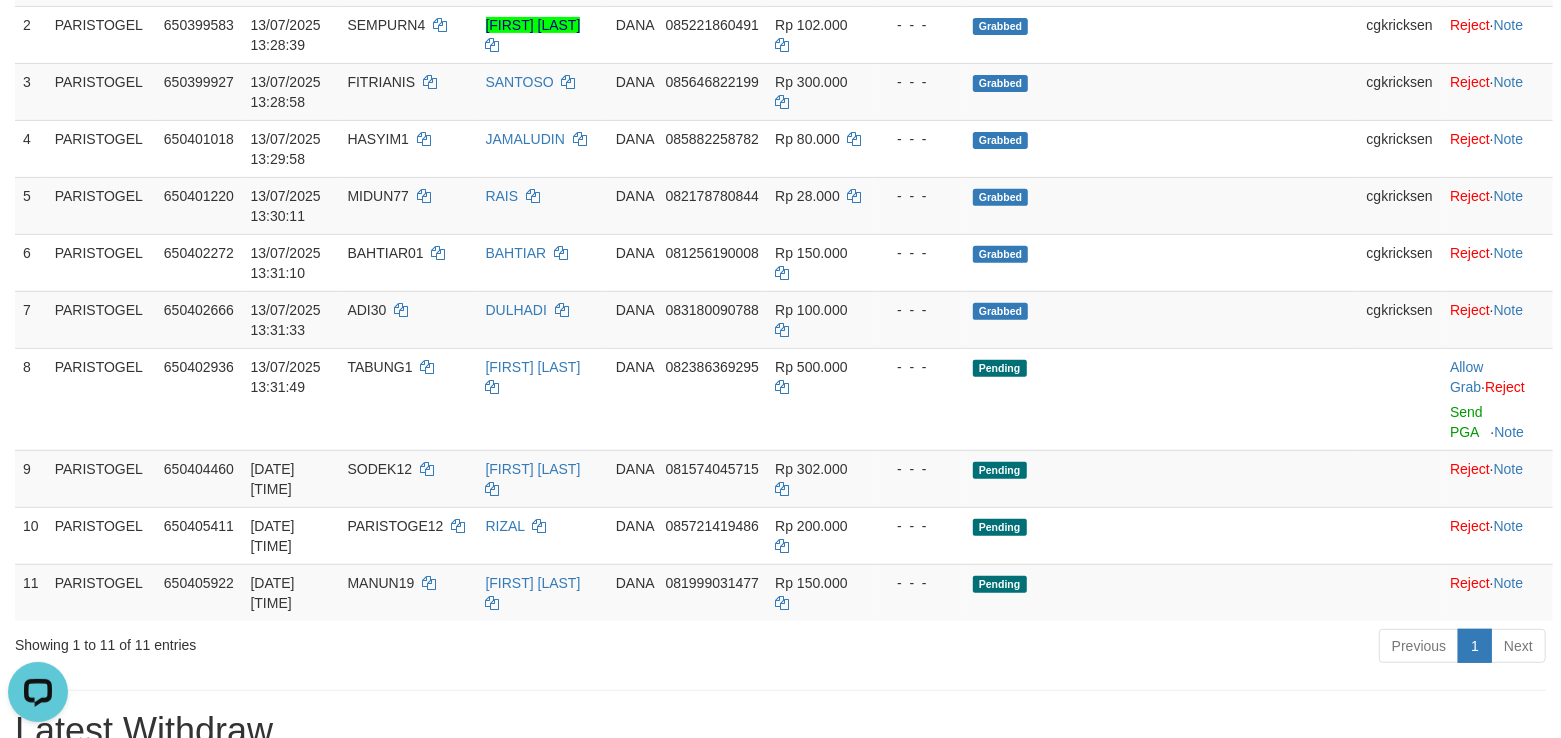 scroll, scrollTop: 400, scrollLeft: 0, axis: vertical 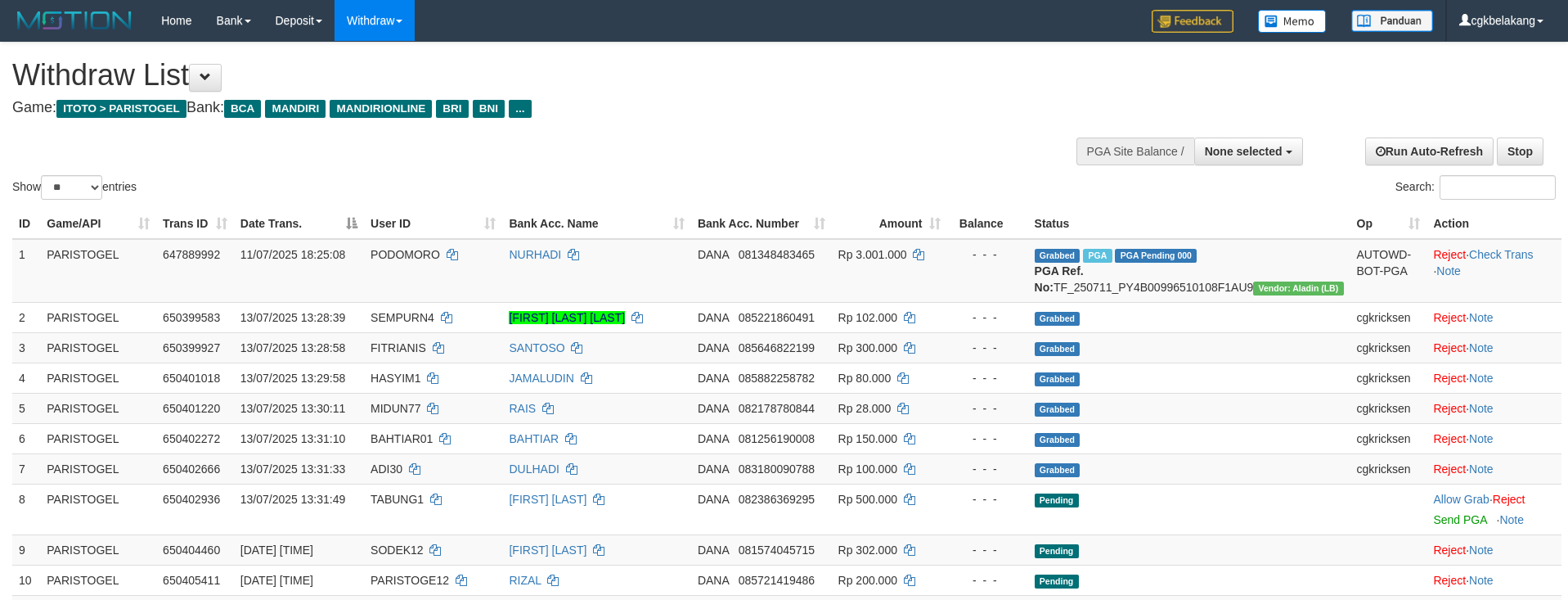 select 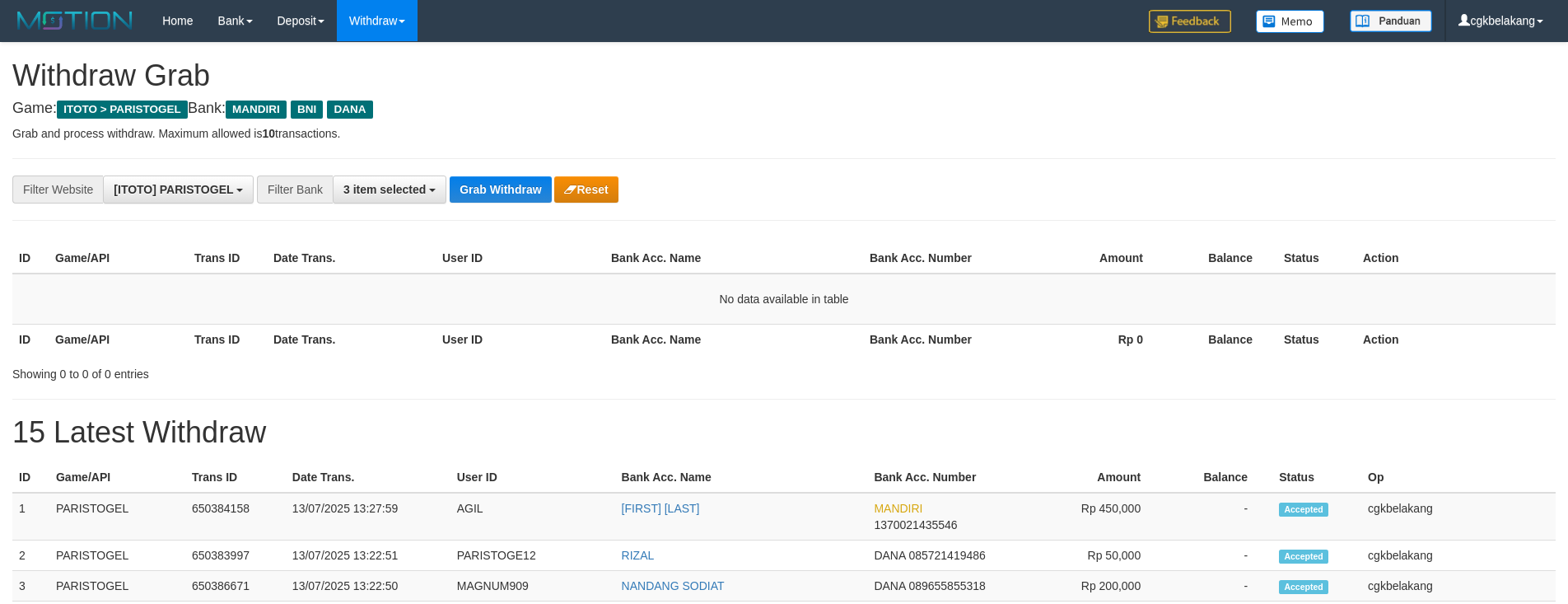 scroll, scrollTop: 0, scrollLeft: 0, axis: both 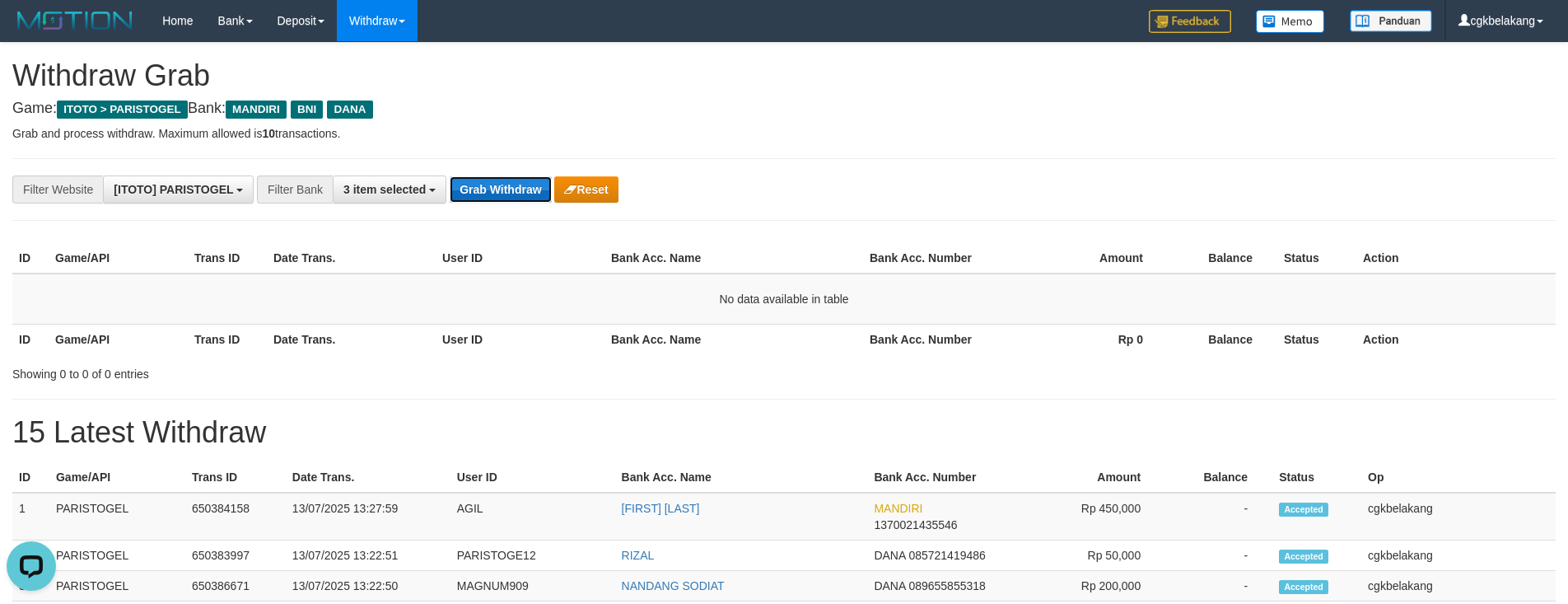 click on "Grab Withdraw" at bounding box center [500, 190] 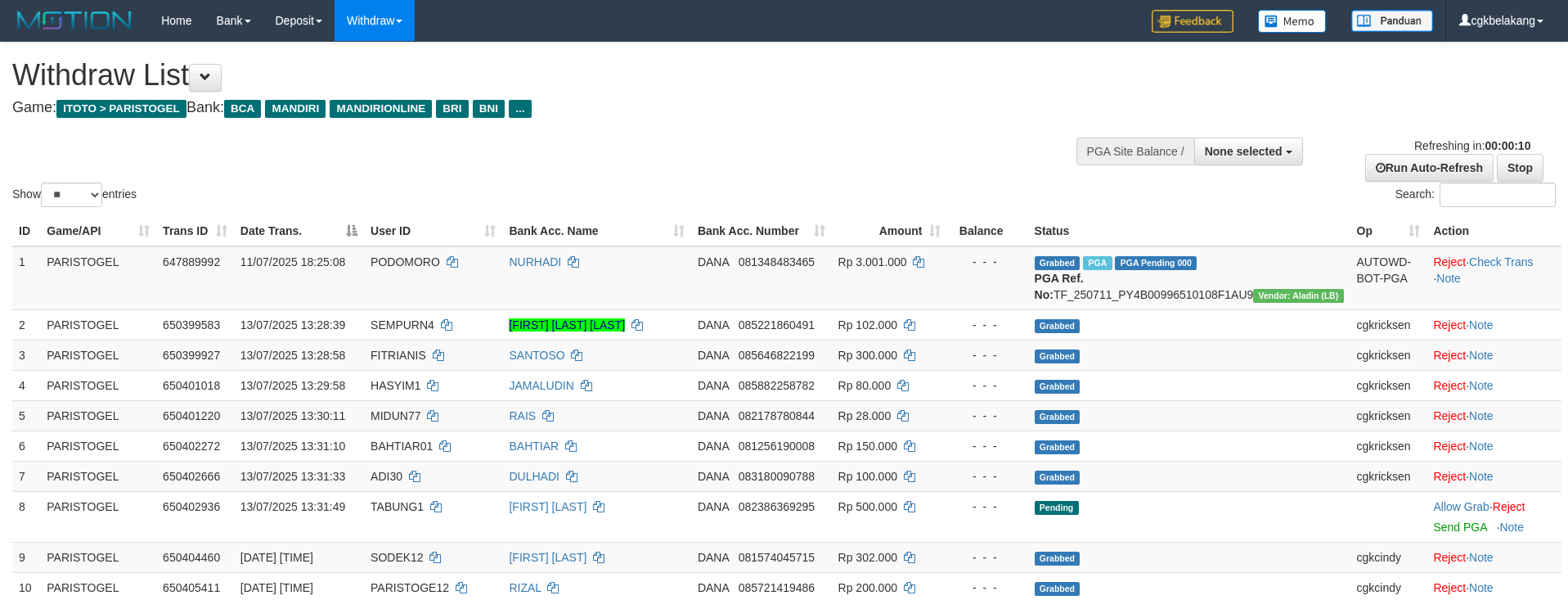 select 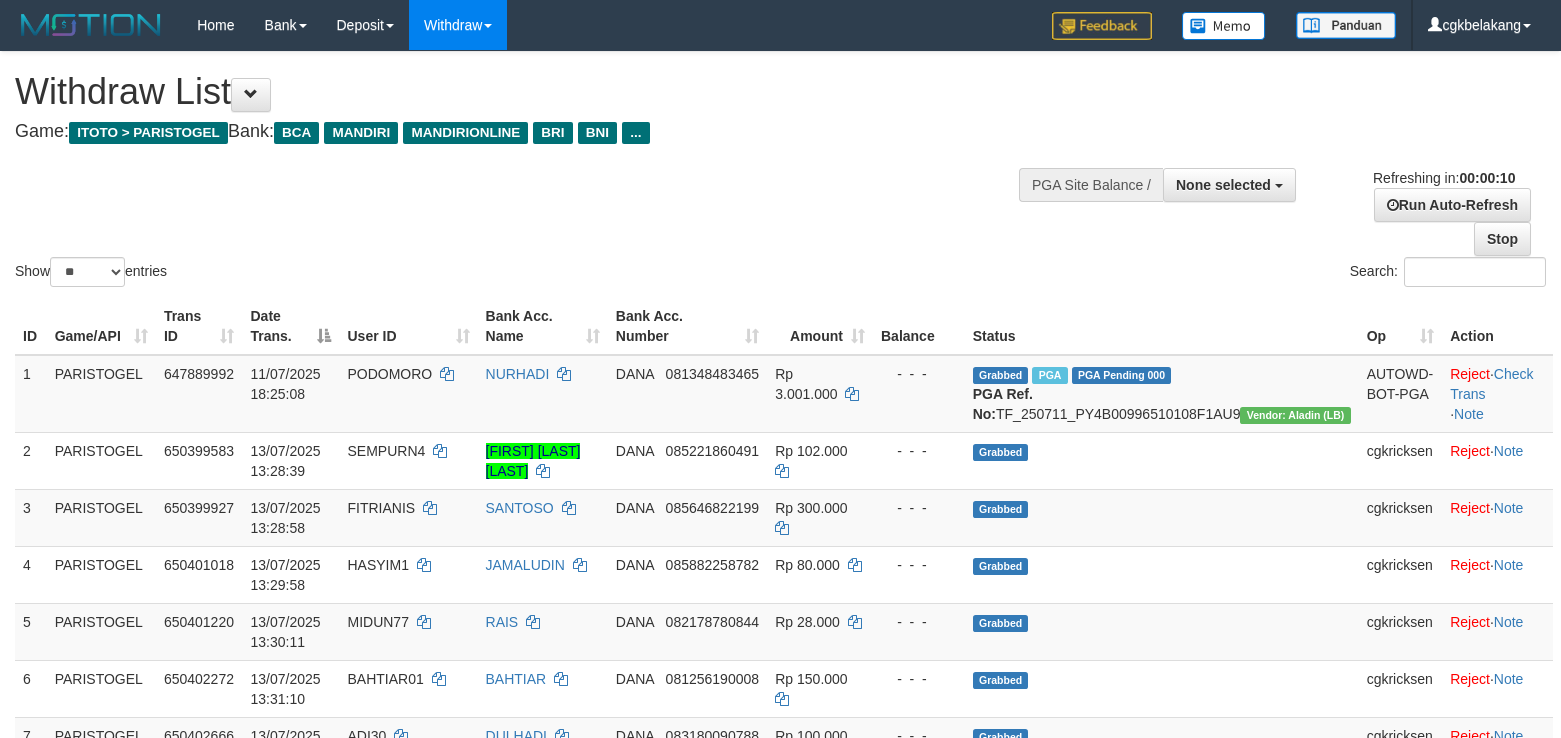 select 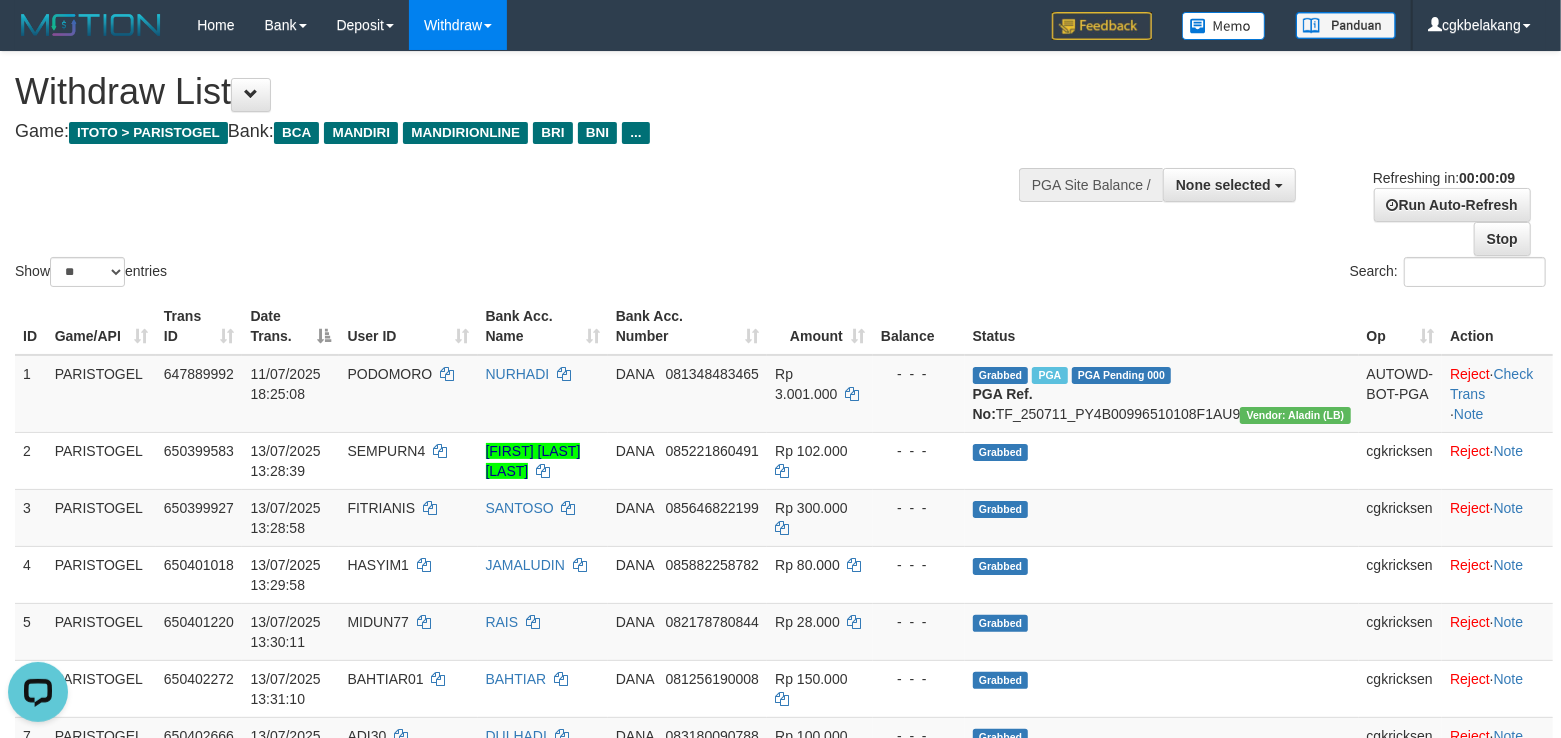 scroll, scrollTop: 0, scrollLeft: 0, axis: both 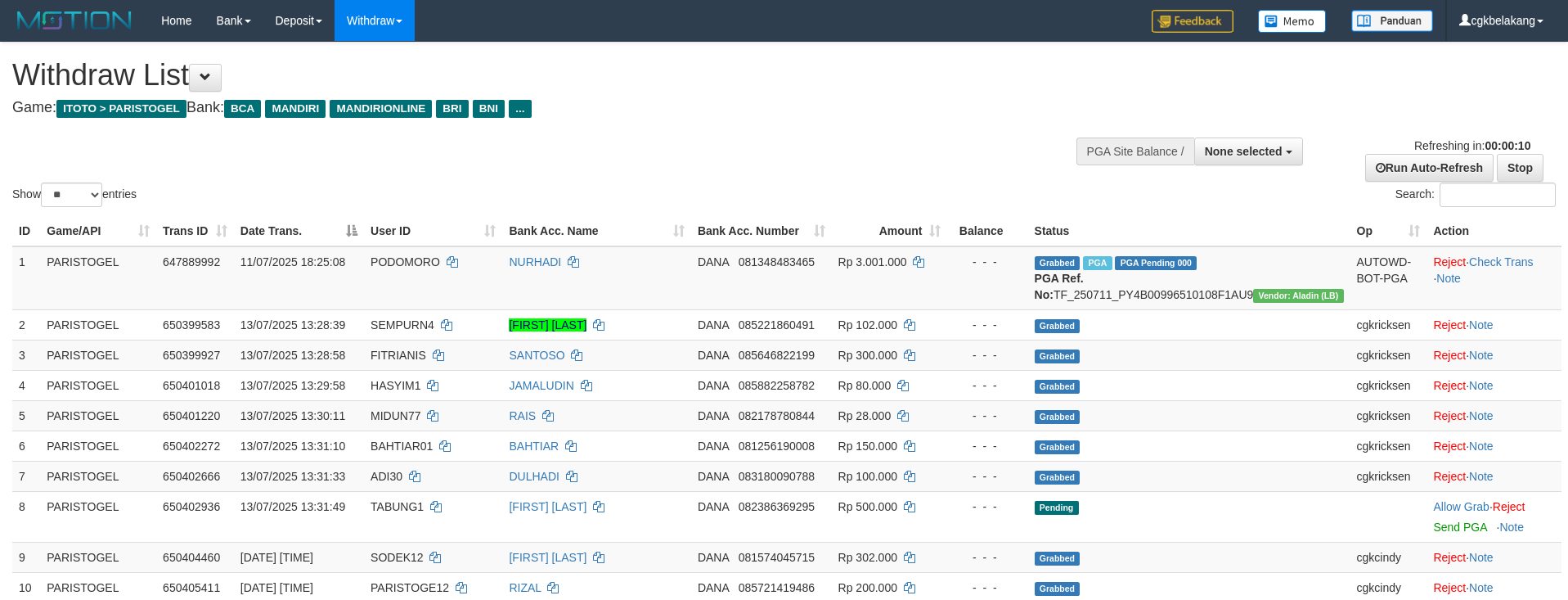 select 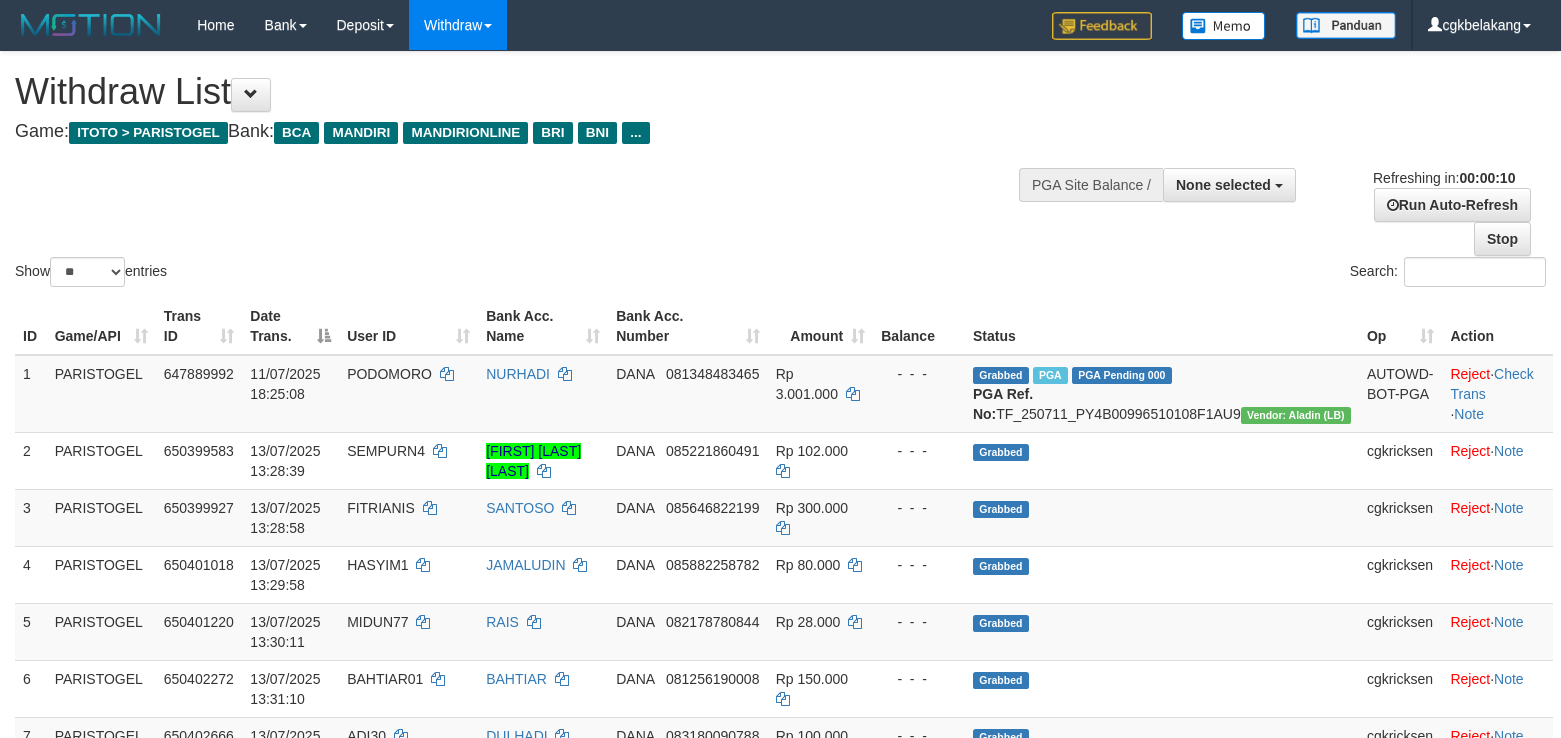 select 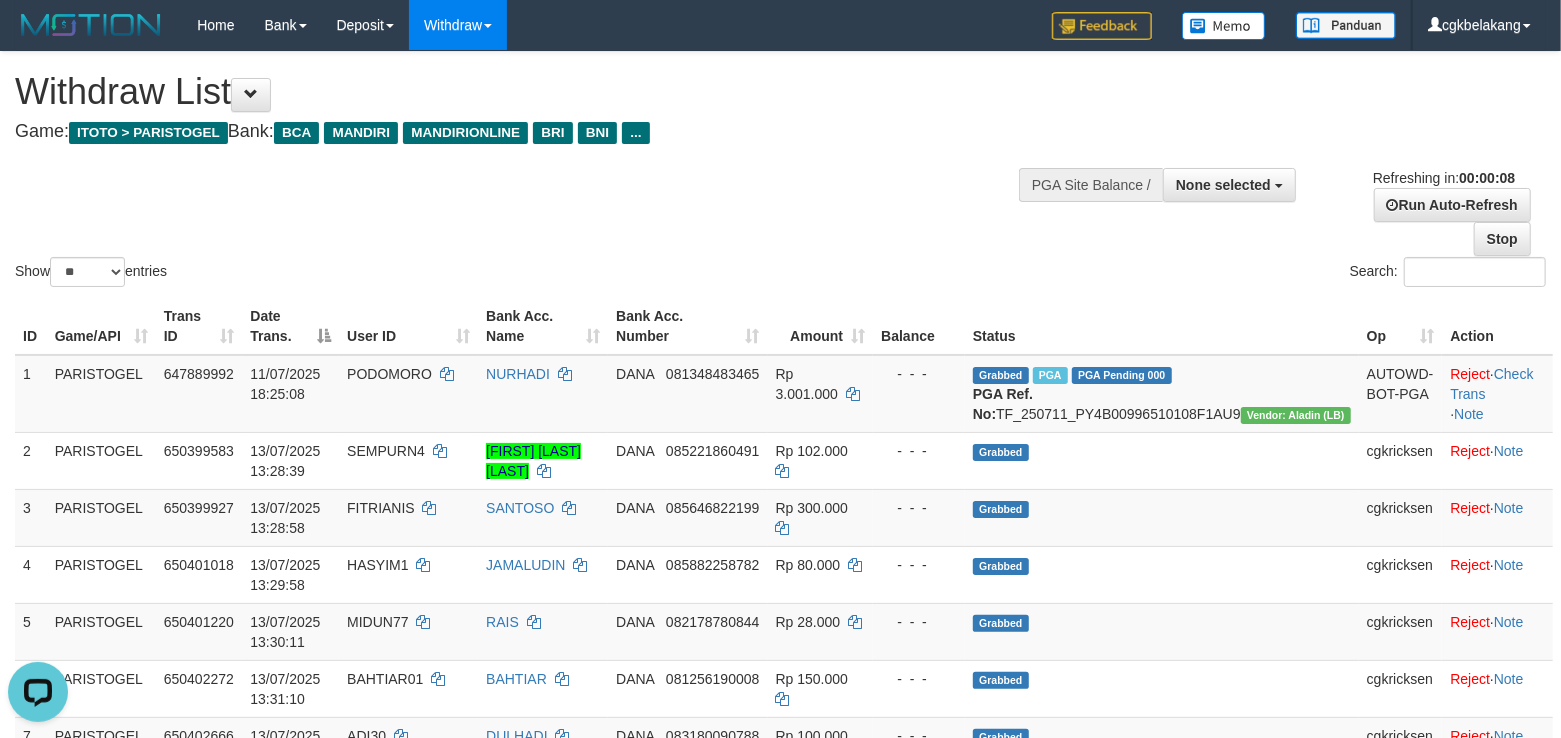 scroll, scrollTop: 0, scrollLeft: 0, axis: both 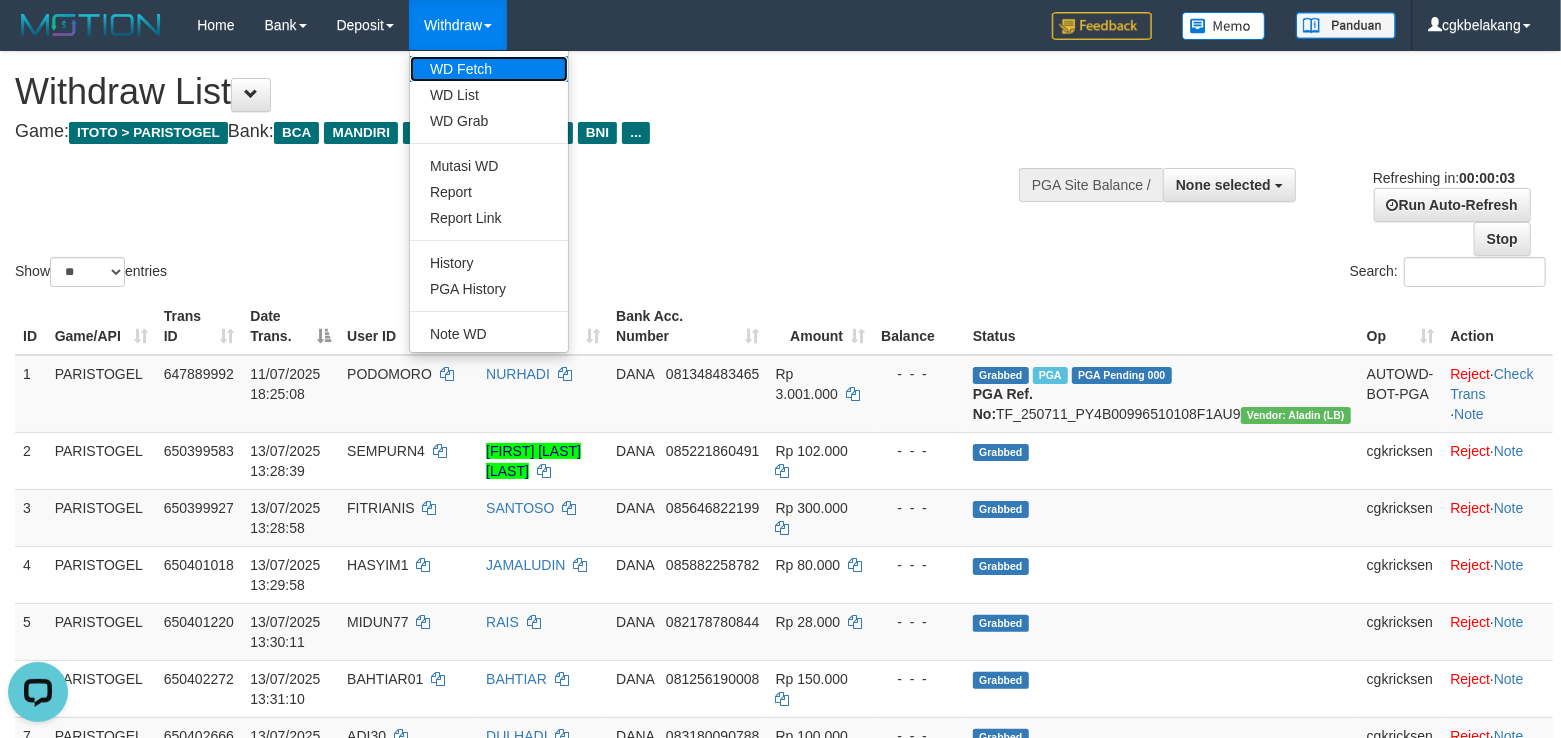 click on "WD Fetch" at bounding box center (489, 69) 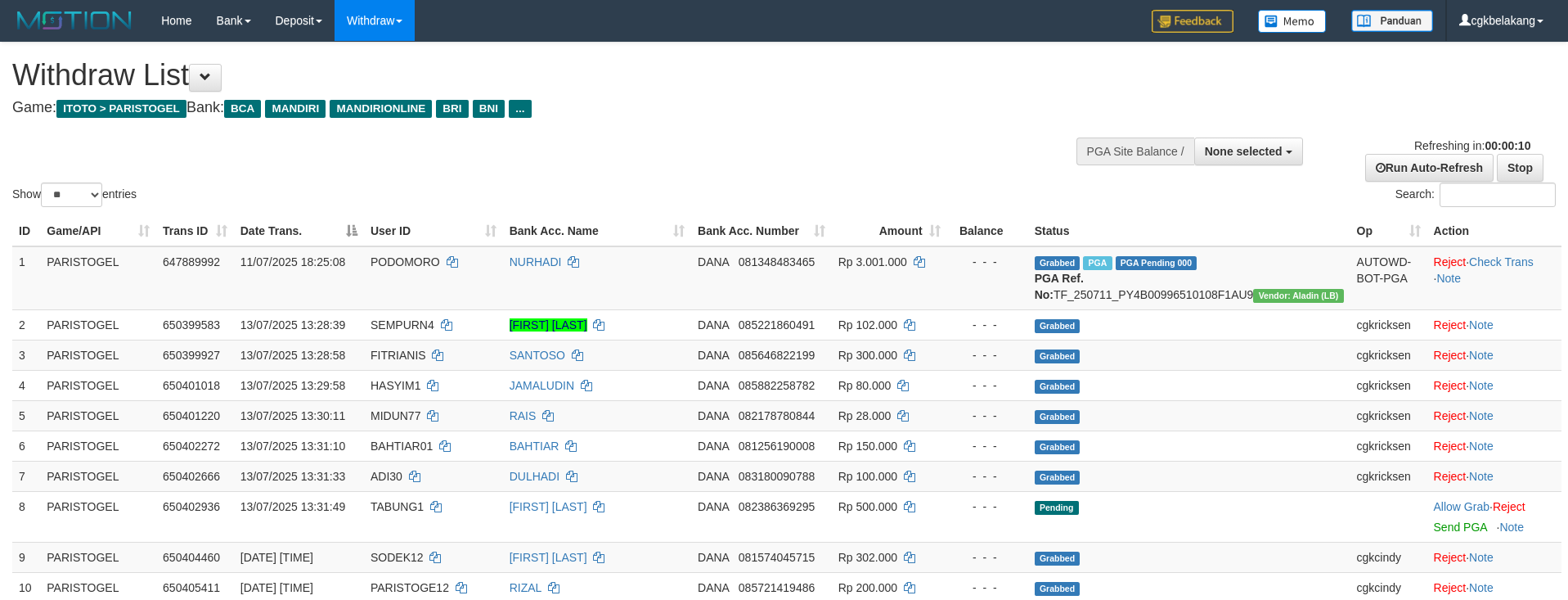 select 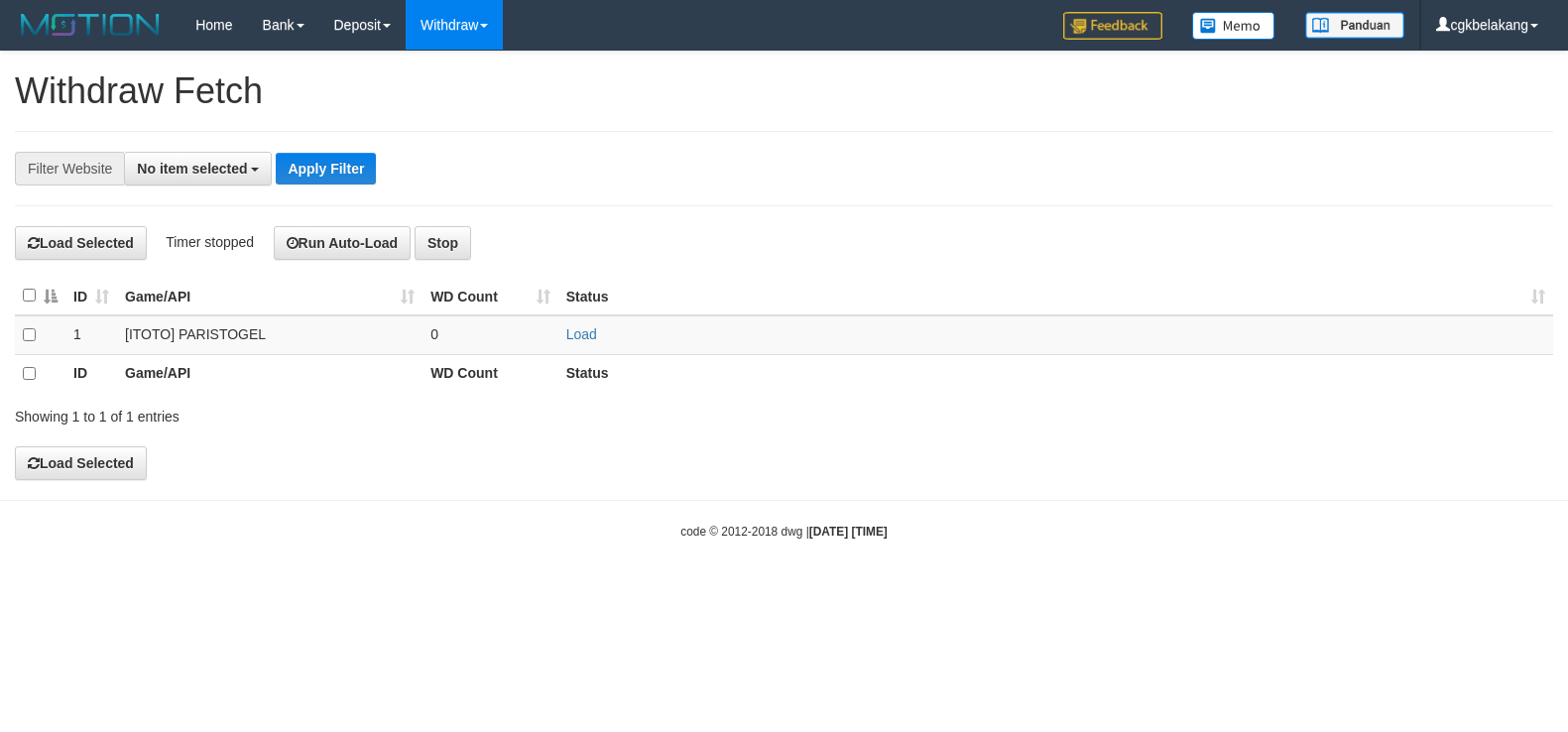 select 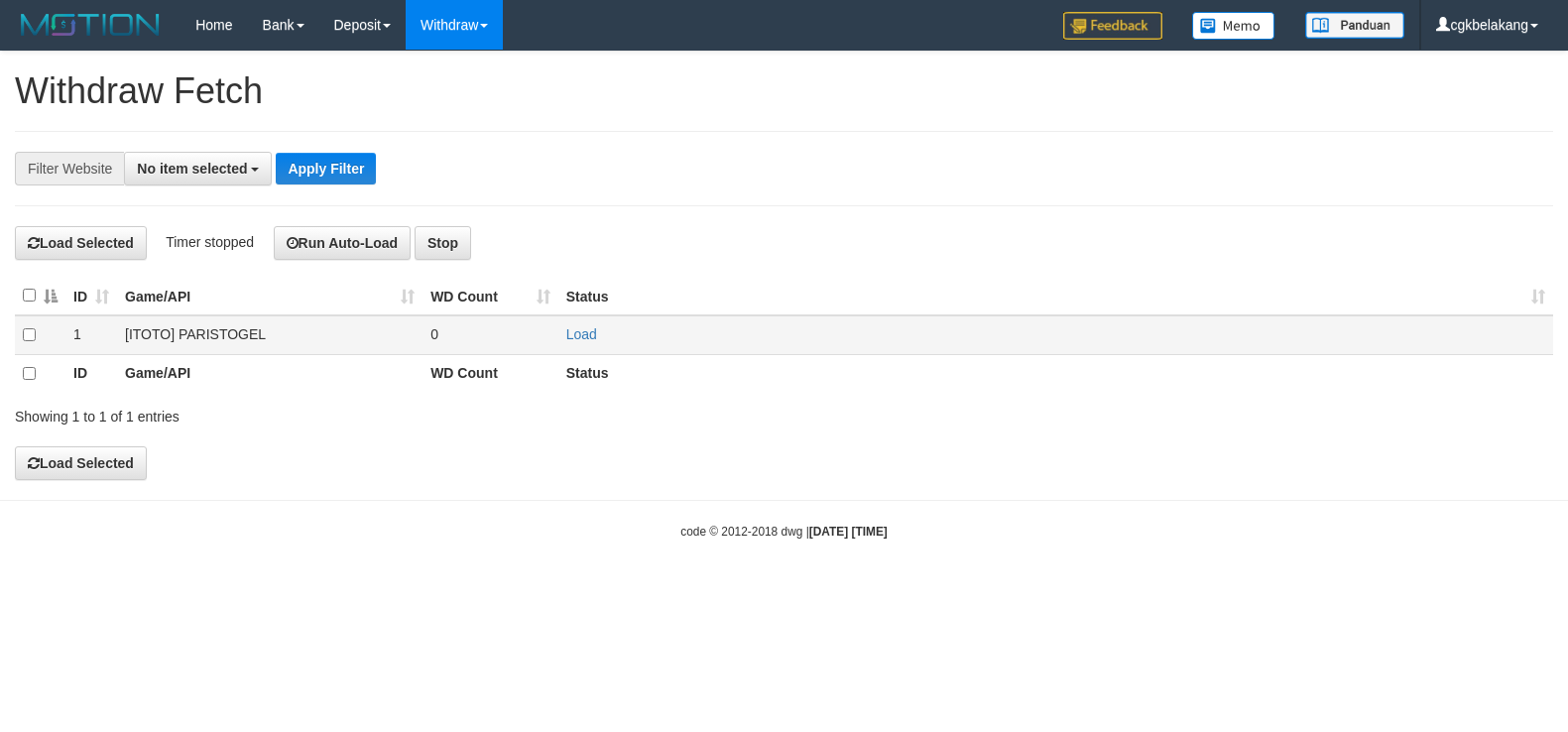 scroll, scrollTop: 0, scrollLeft: 0, axis: both 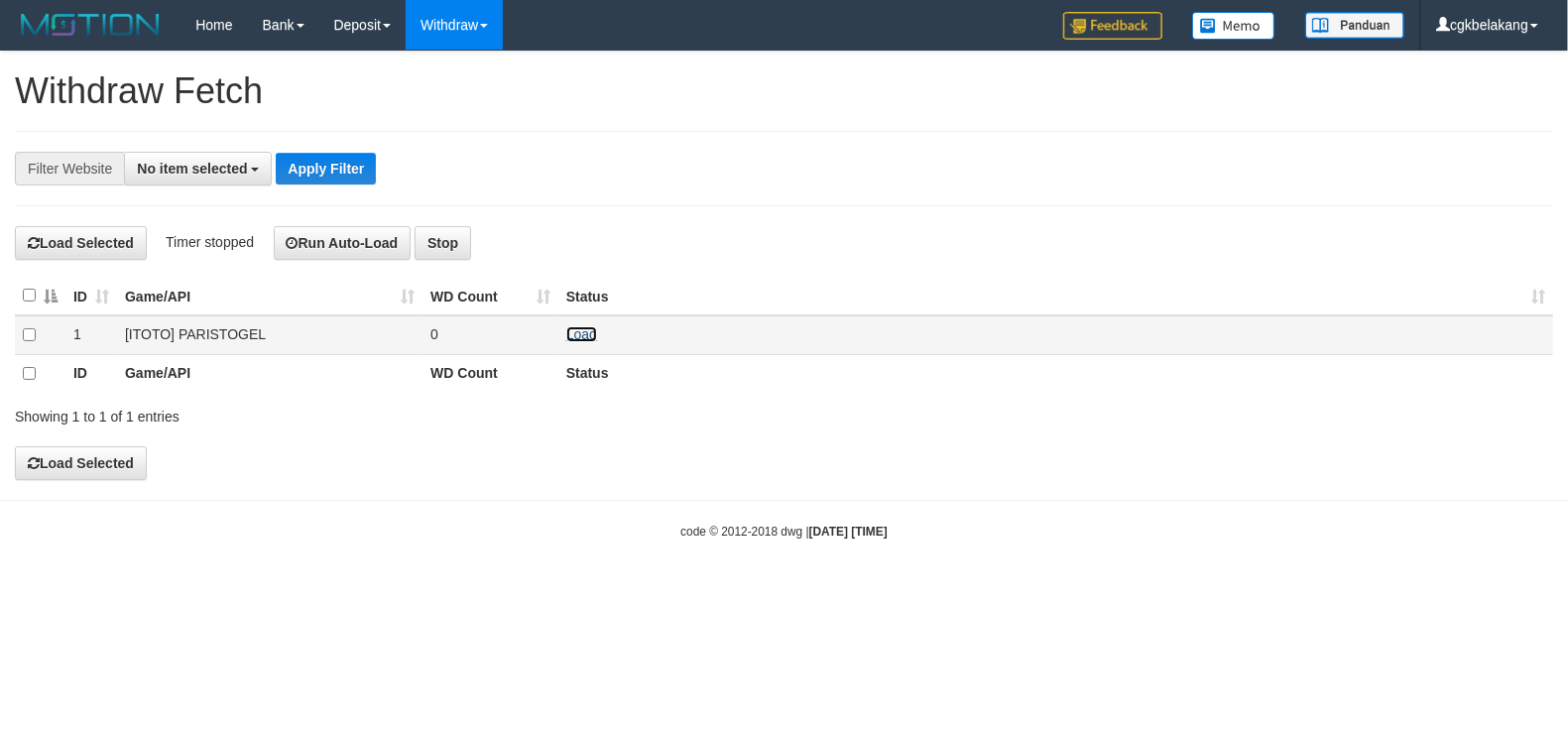 click on "Load" at bounding box center [581, 334] 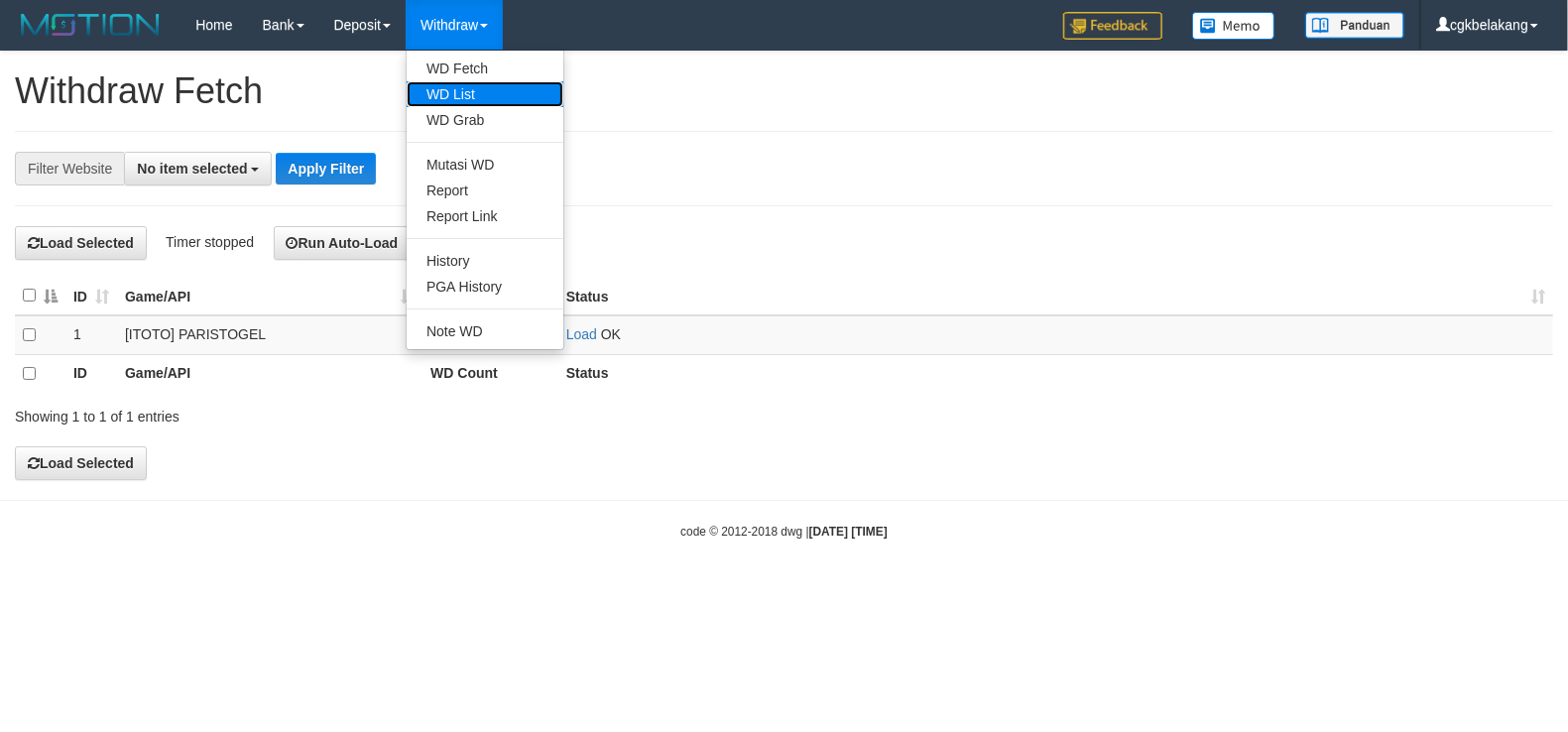click on "WD List" at bounding box center (485, 94) 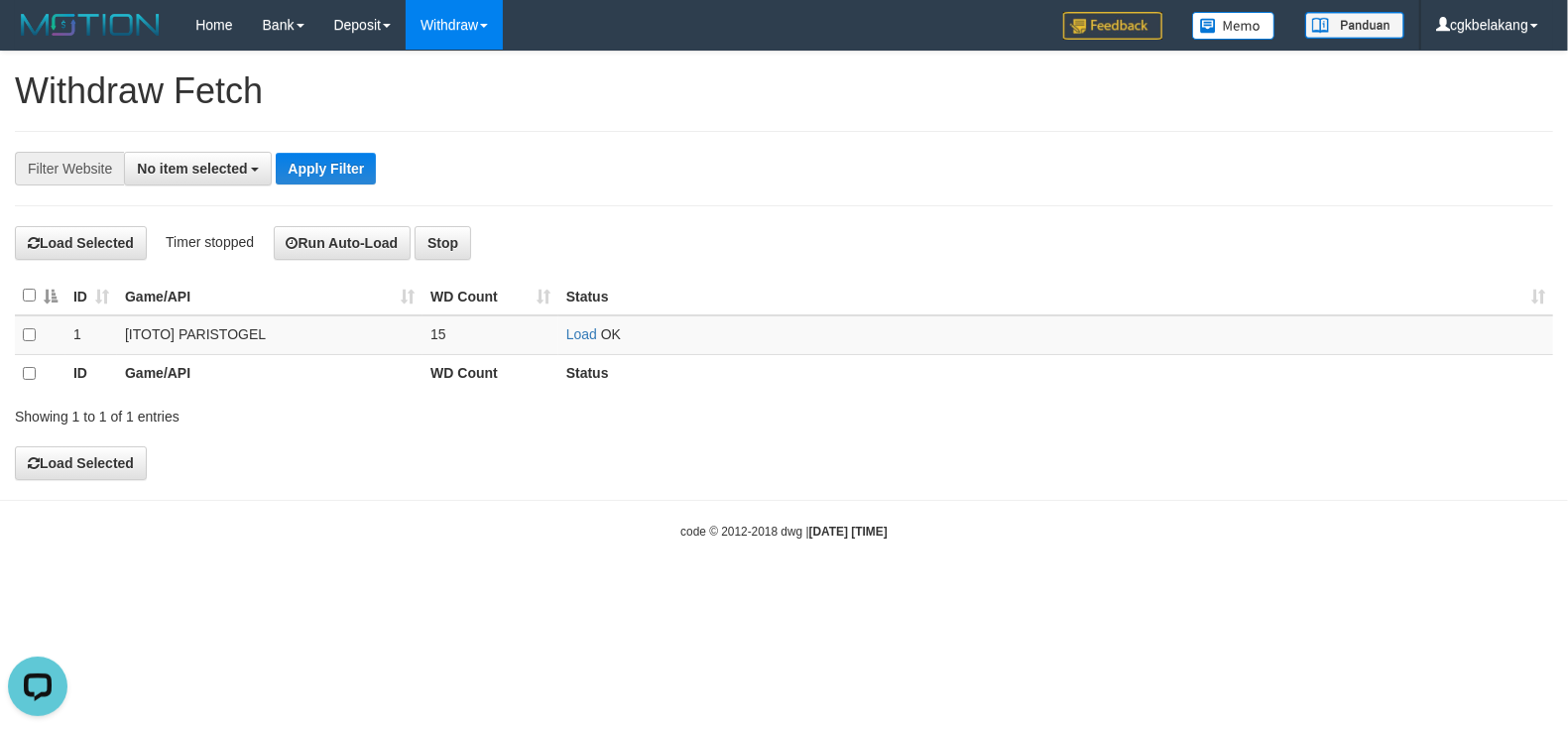 scroll, scrollTop: 0, scrollLeft: 0, axis: both 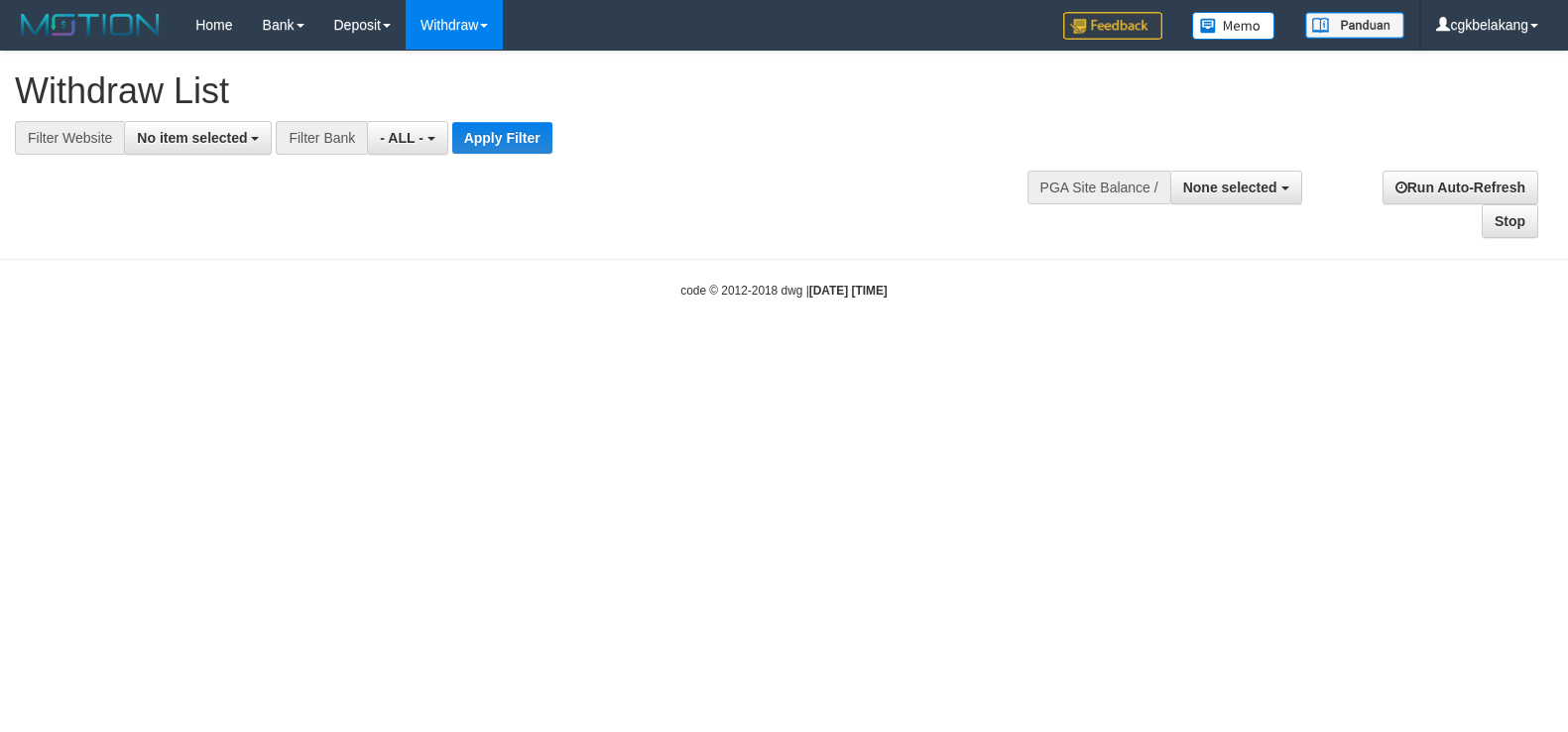 select 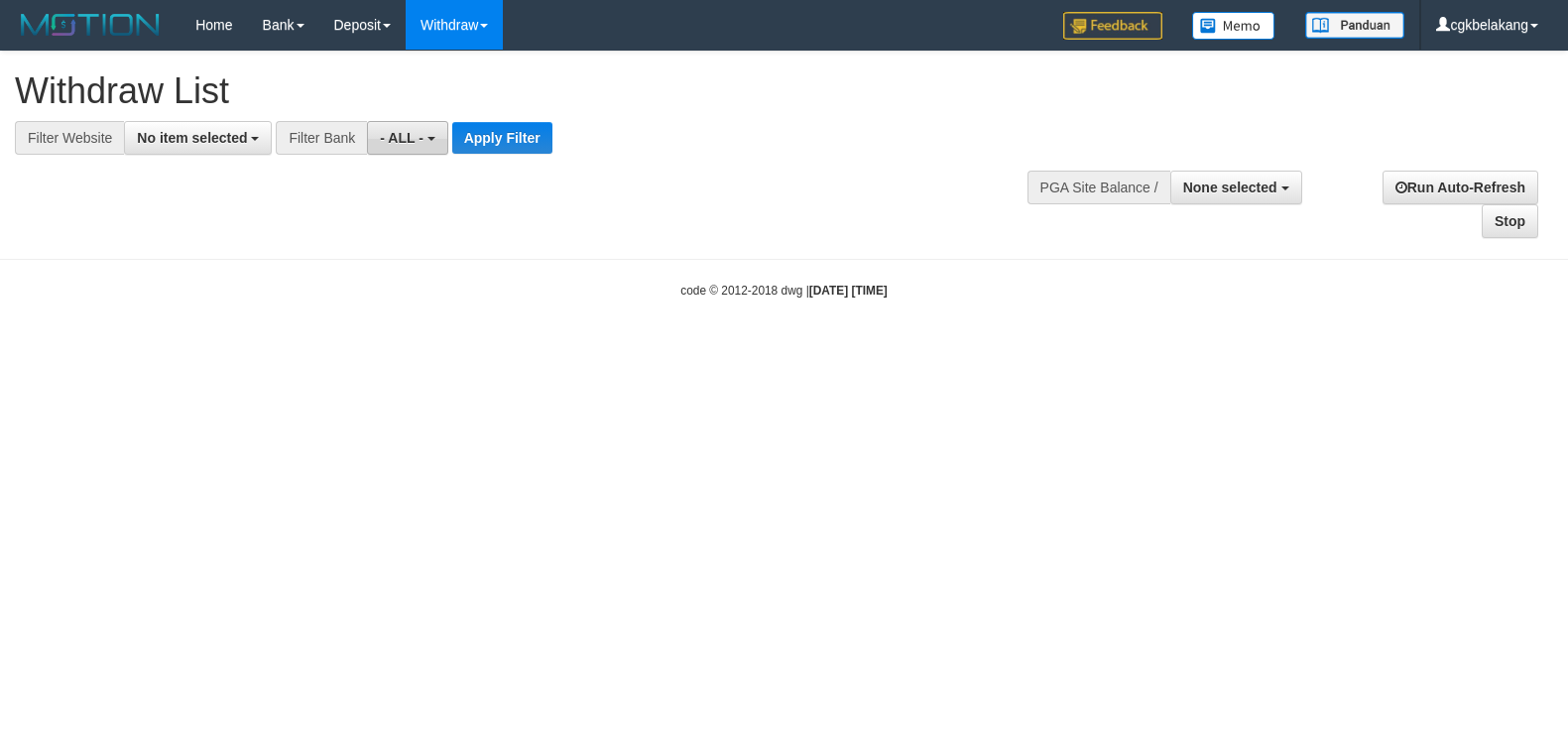 scroll, scrollTop: 0, scrollLeft: 0, axis: both 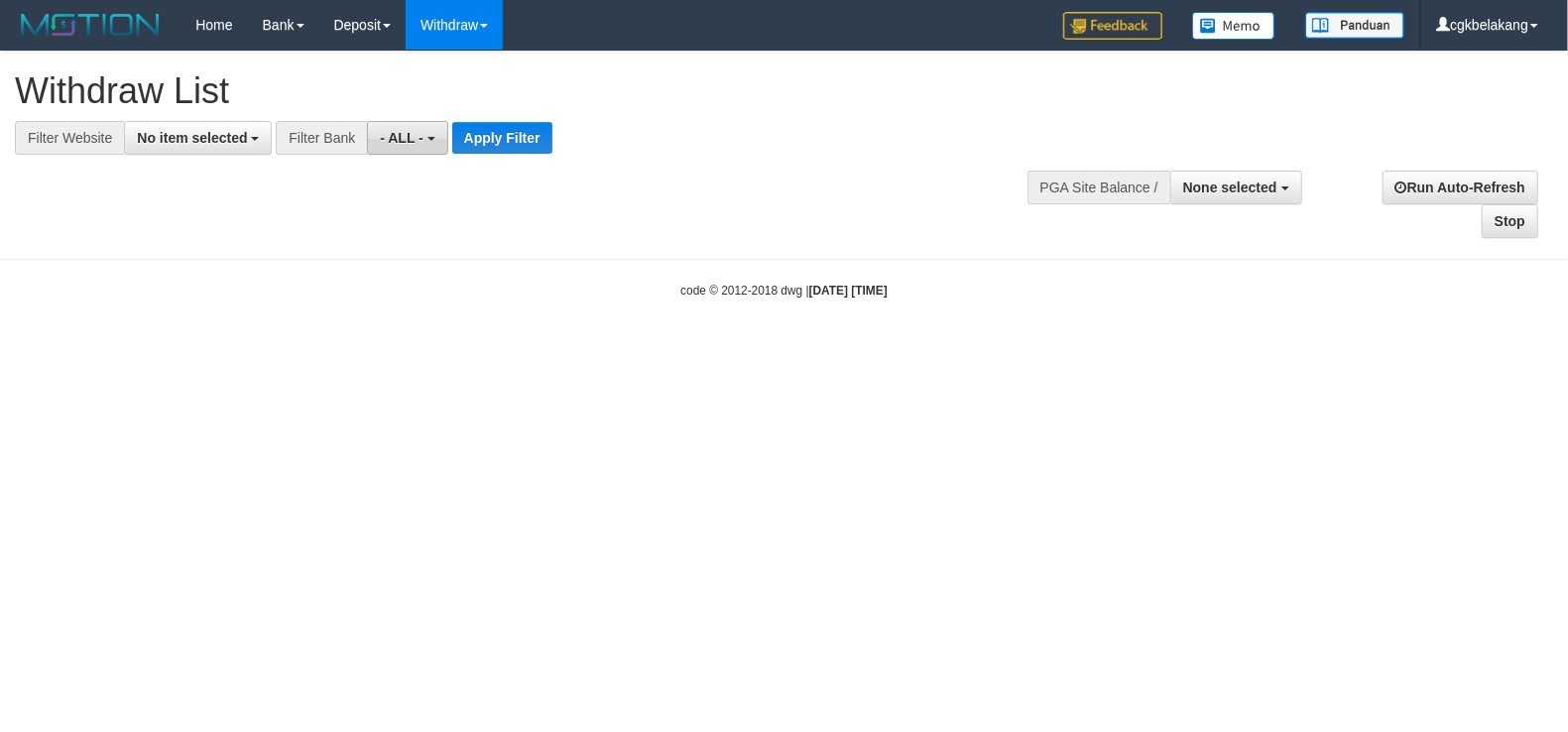 click on "- ALL -" at bounding box center [402, 138] 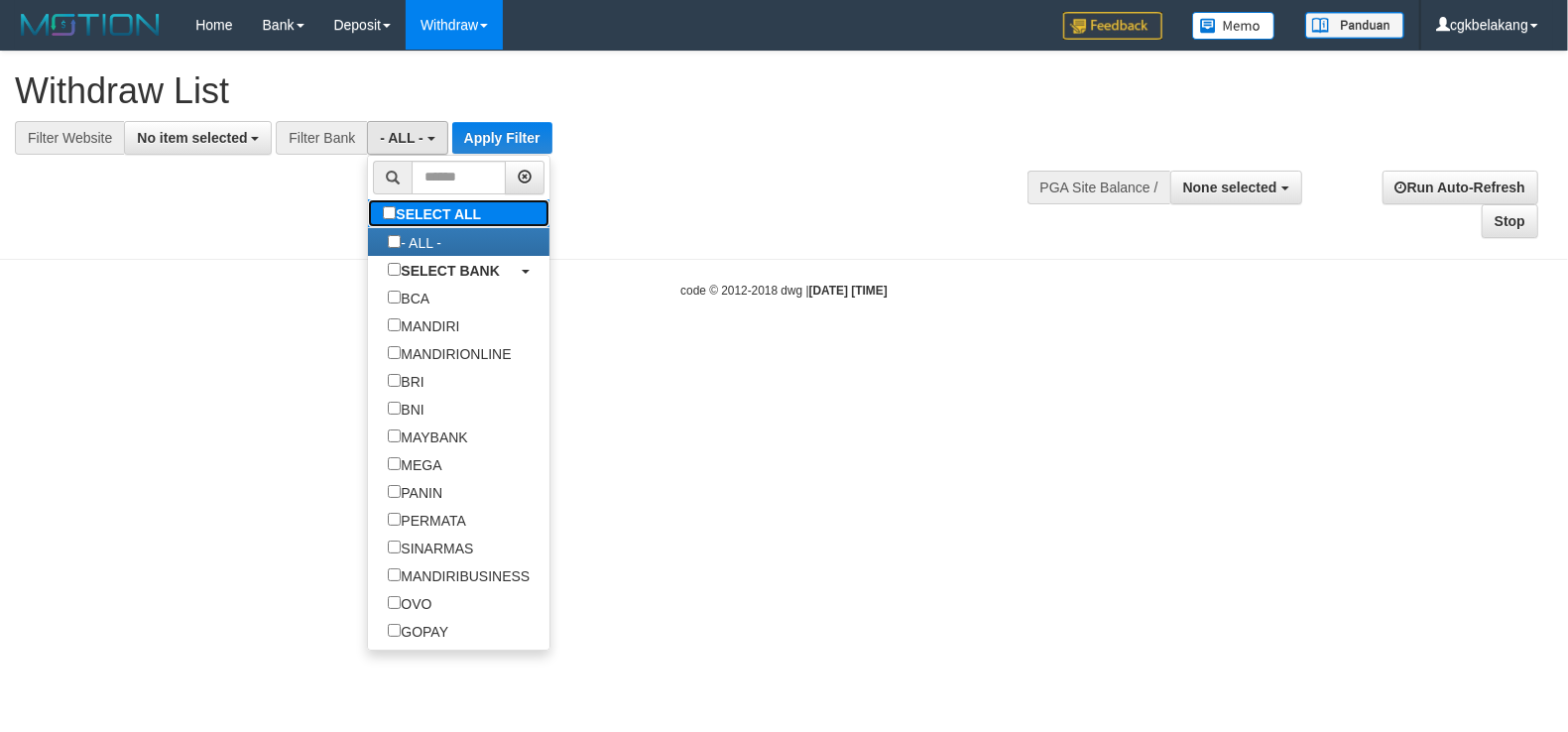 click on "SELECT ALL" at bounding box center (434, 213) 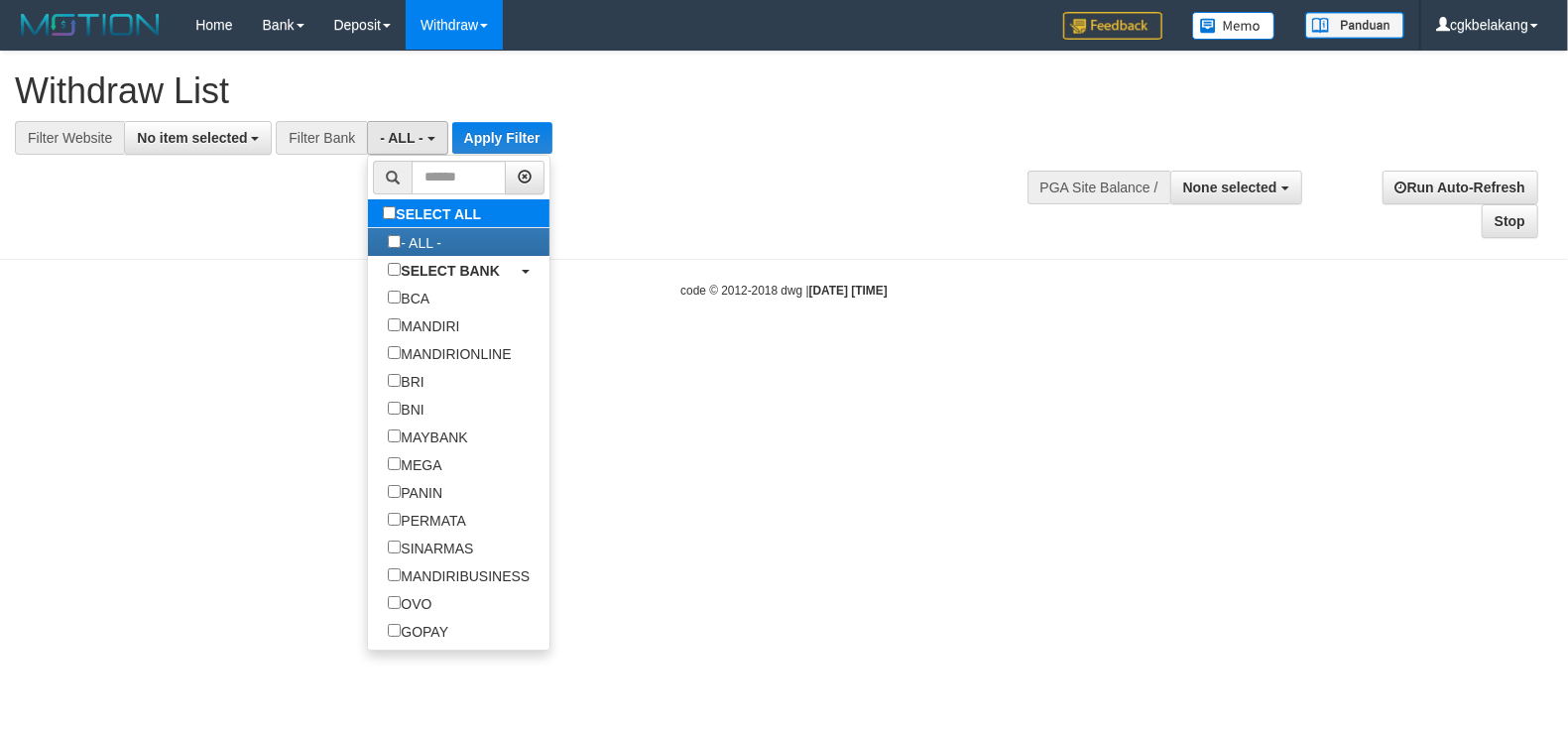 type 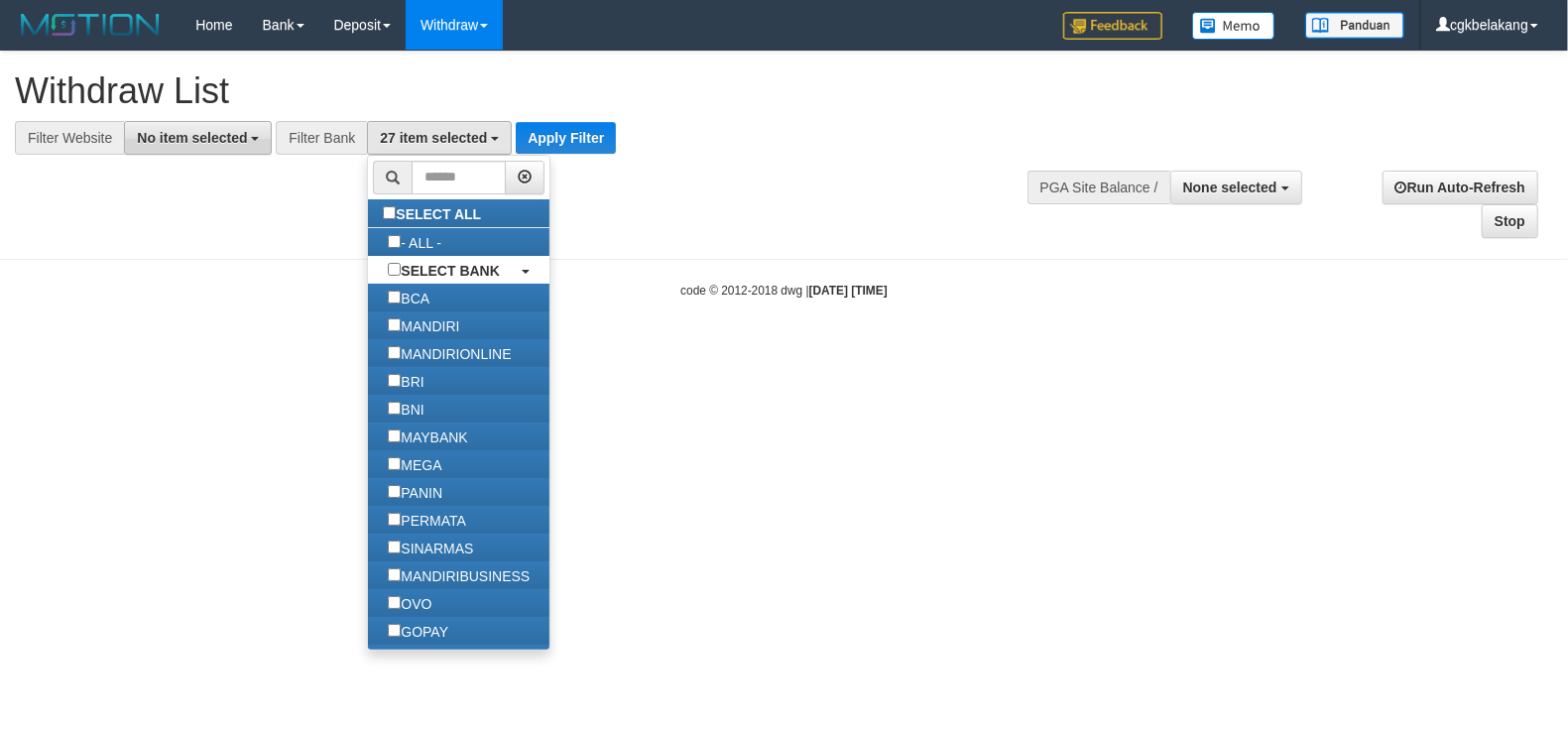 click on "No item selected" at bounding box center [191, 138] 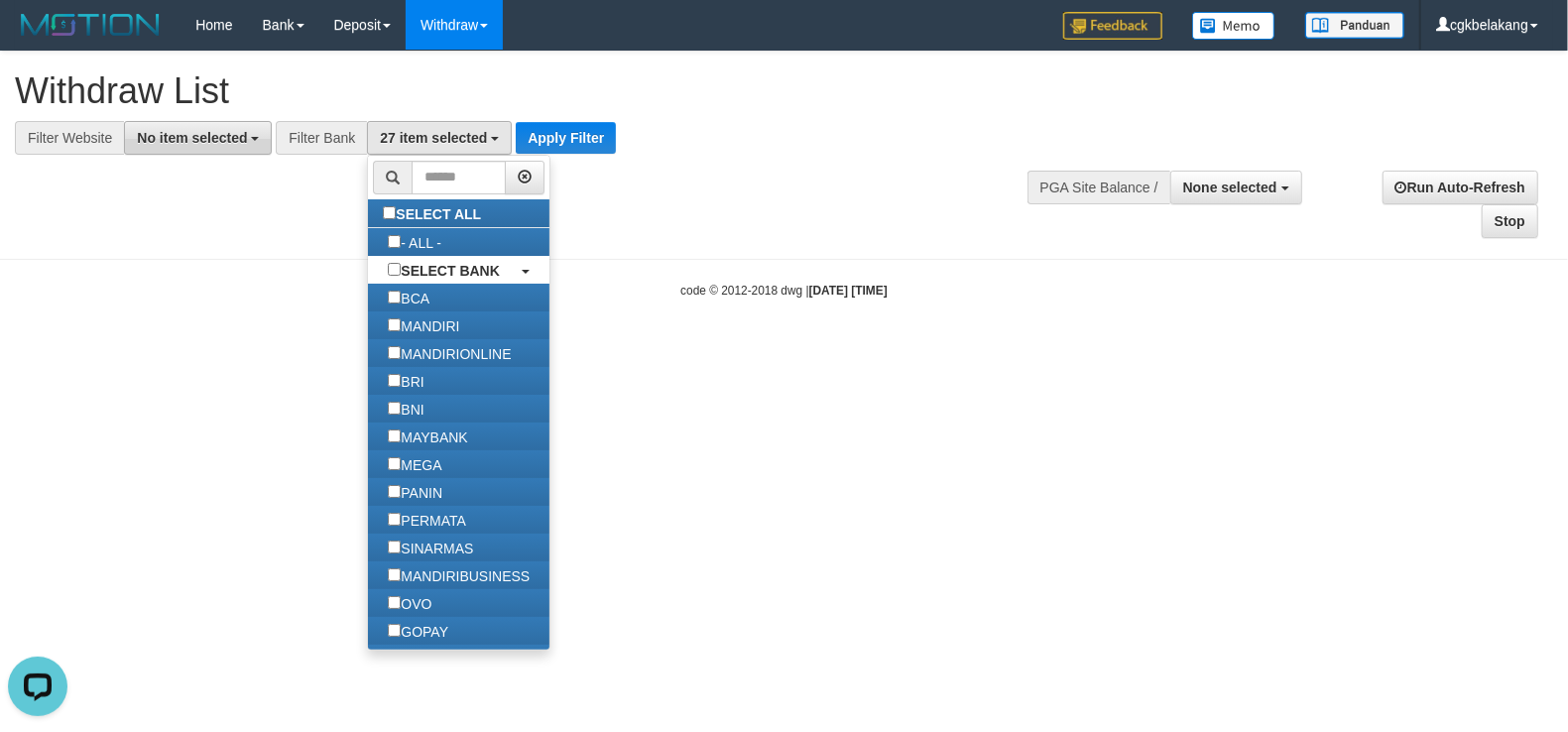 scroll, scrollTop: 0, scrollLeft: 0, axis: both 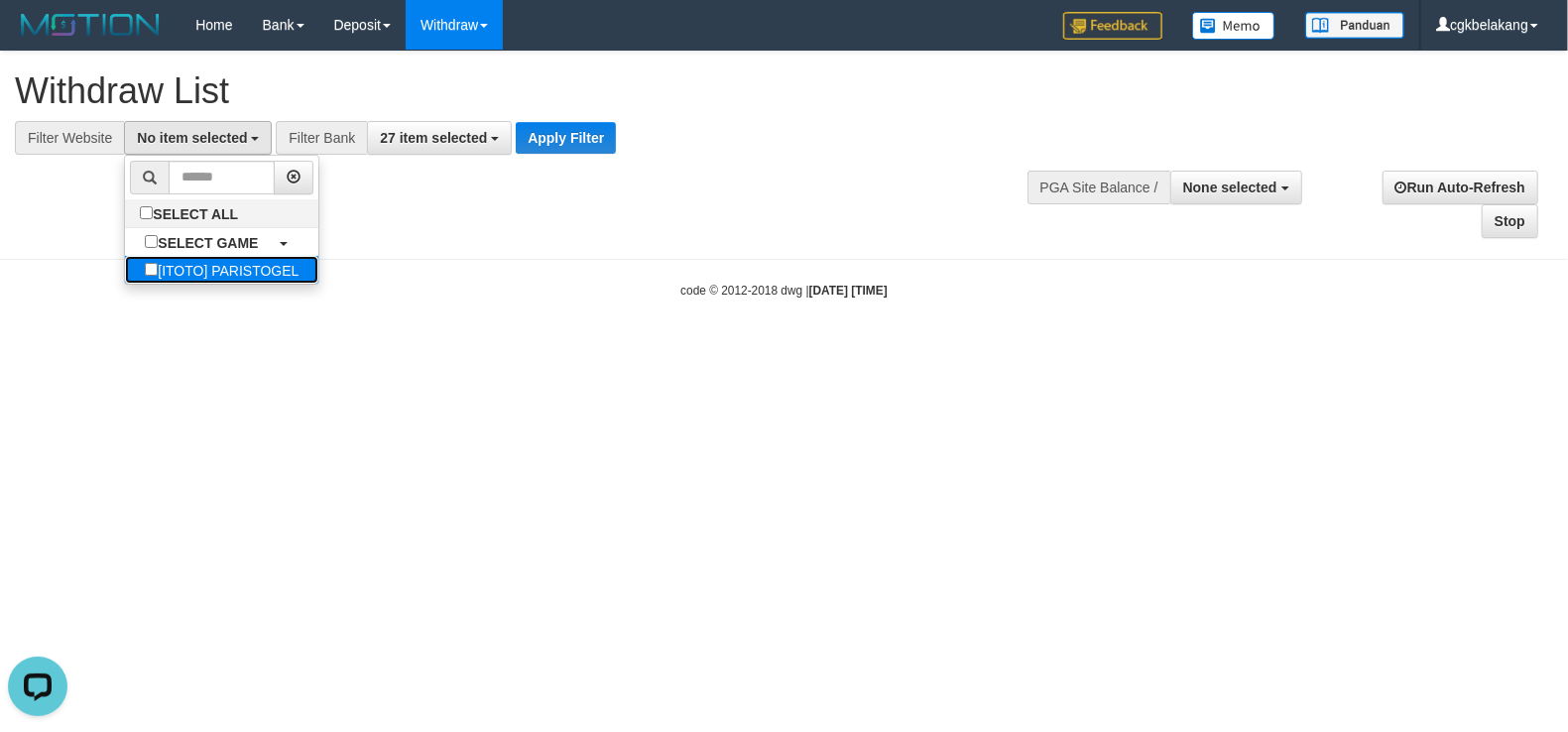 click on "[ITOTO] PARISTOGEL" at bounding box center (221, 270) 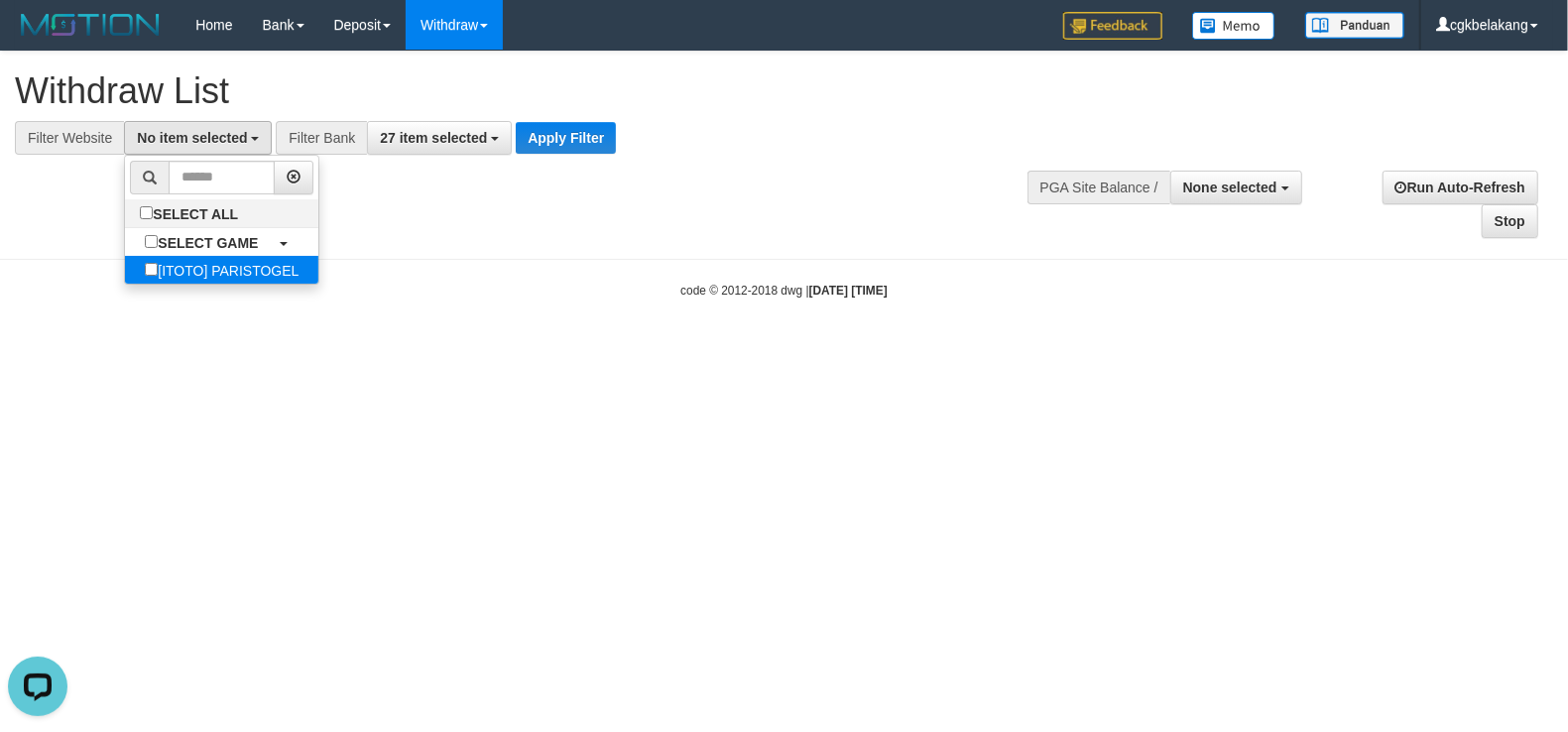 select on "****" 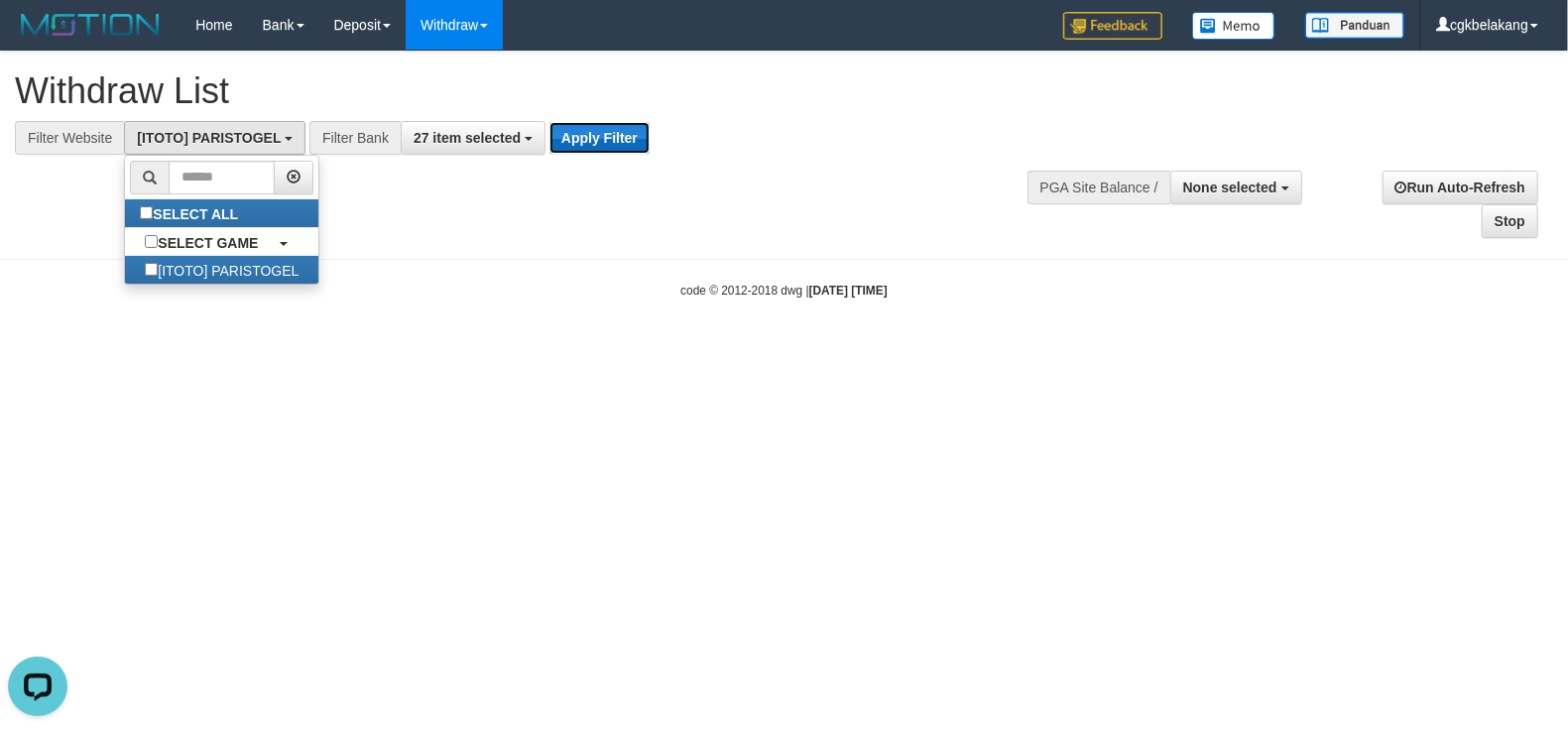 click on "Apply Filter" at bounding box center [599, 138] 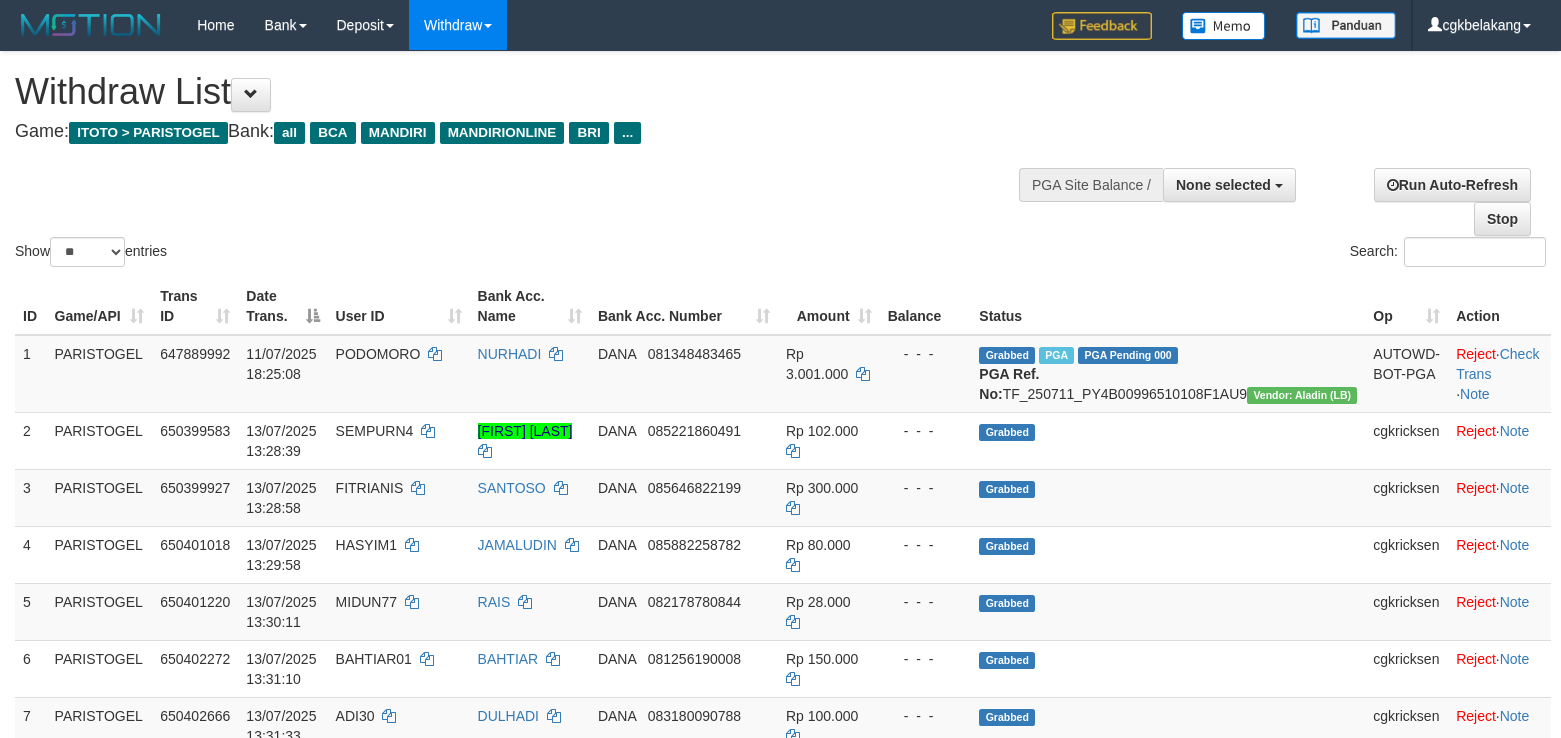 select 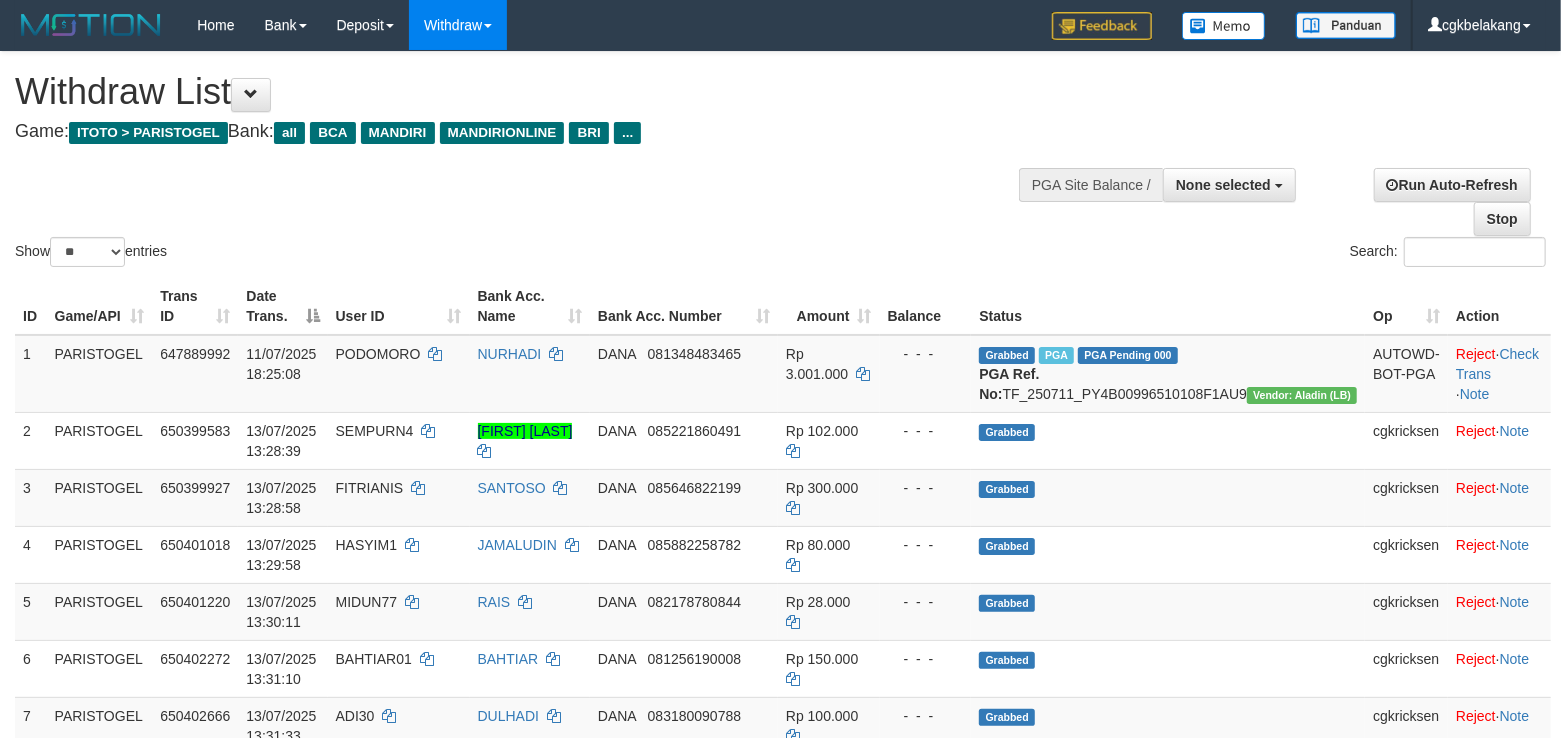 click on "Run Auto-Refresh" at bounding box center [1452, 185] 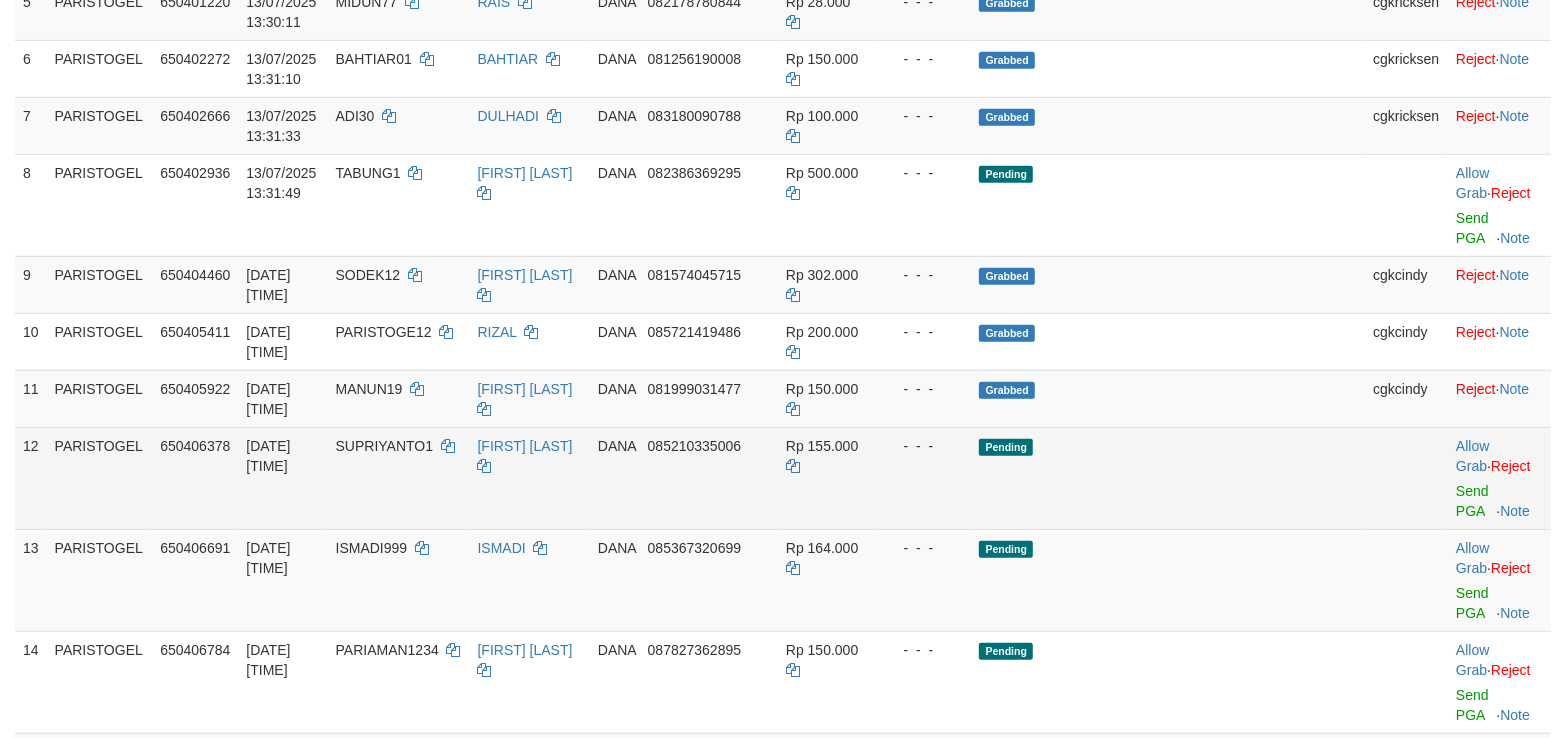 scroll, scrollTop: 666, scrollLeft: 0, axis: vertical 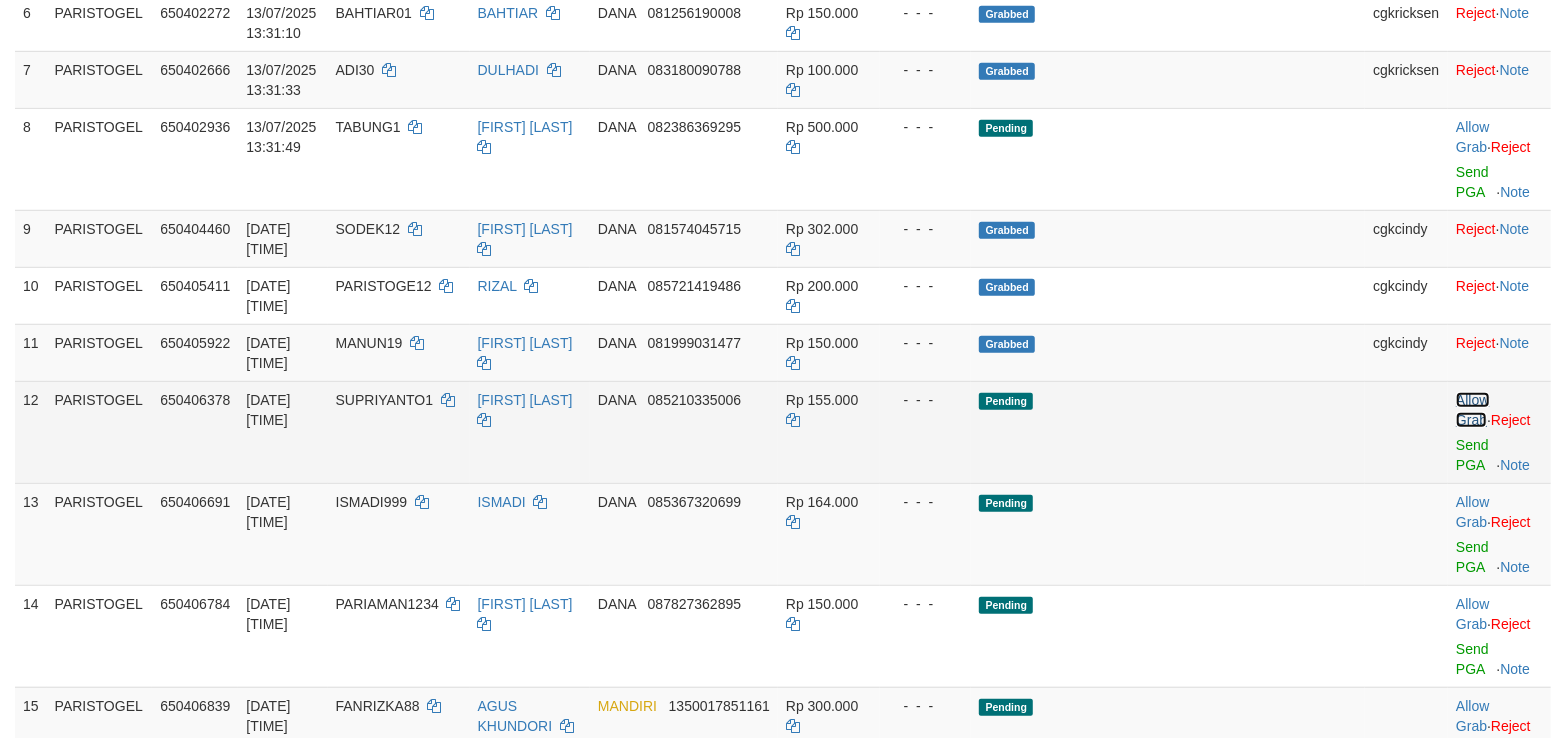 click on "Allow Grab" at bounding box center [1472, 410] 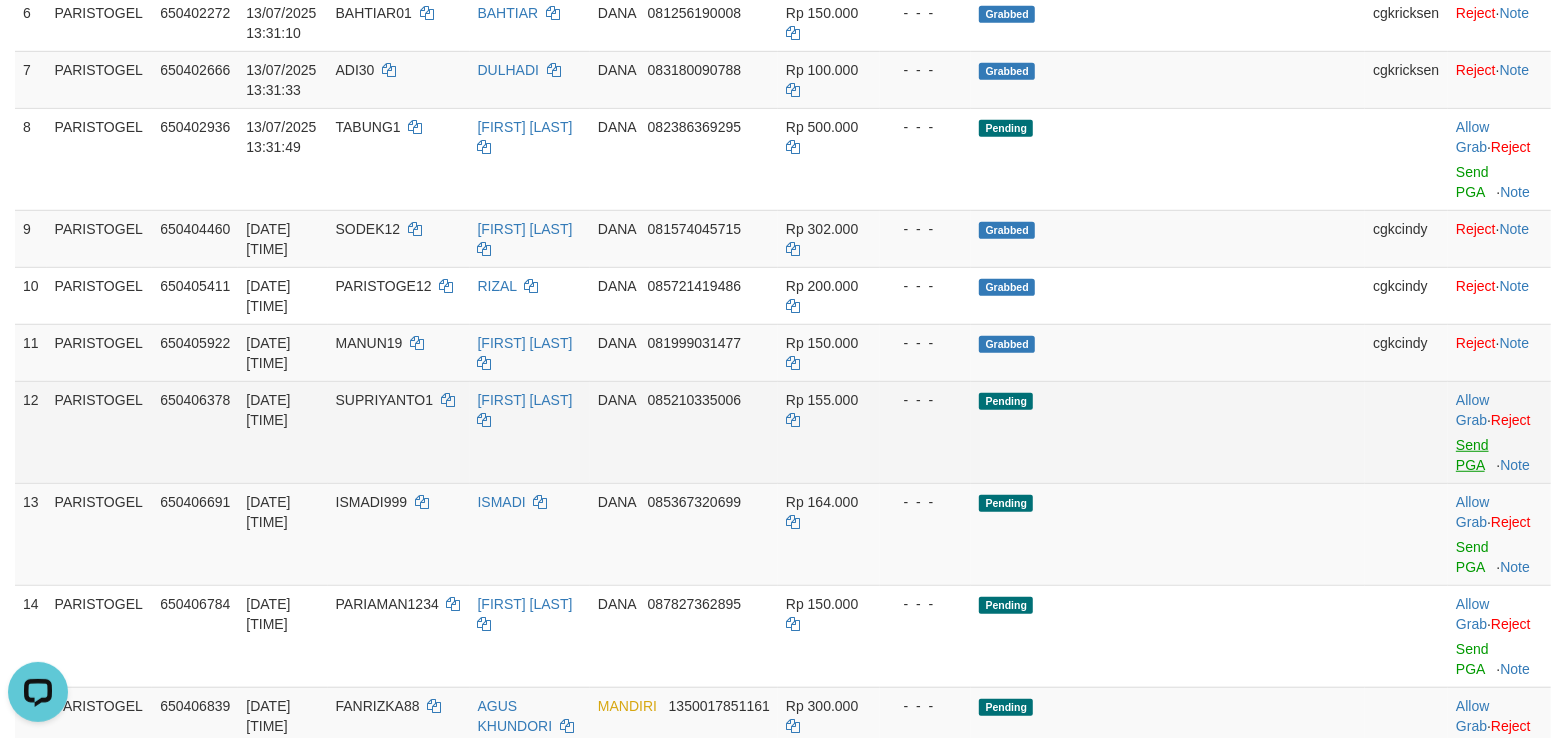scroll, scrollTop: 0, scrollLeft: 0, axis: both 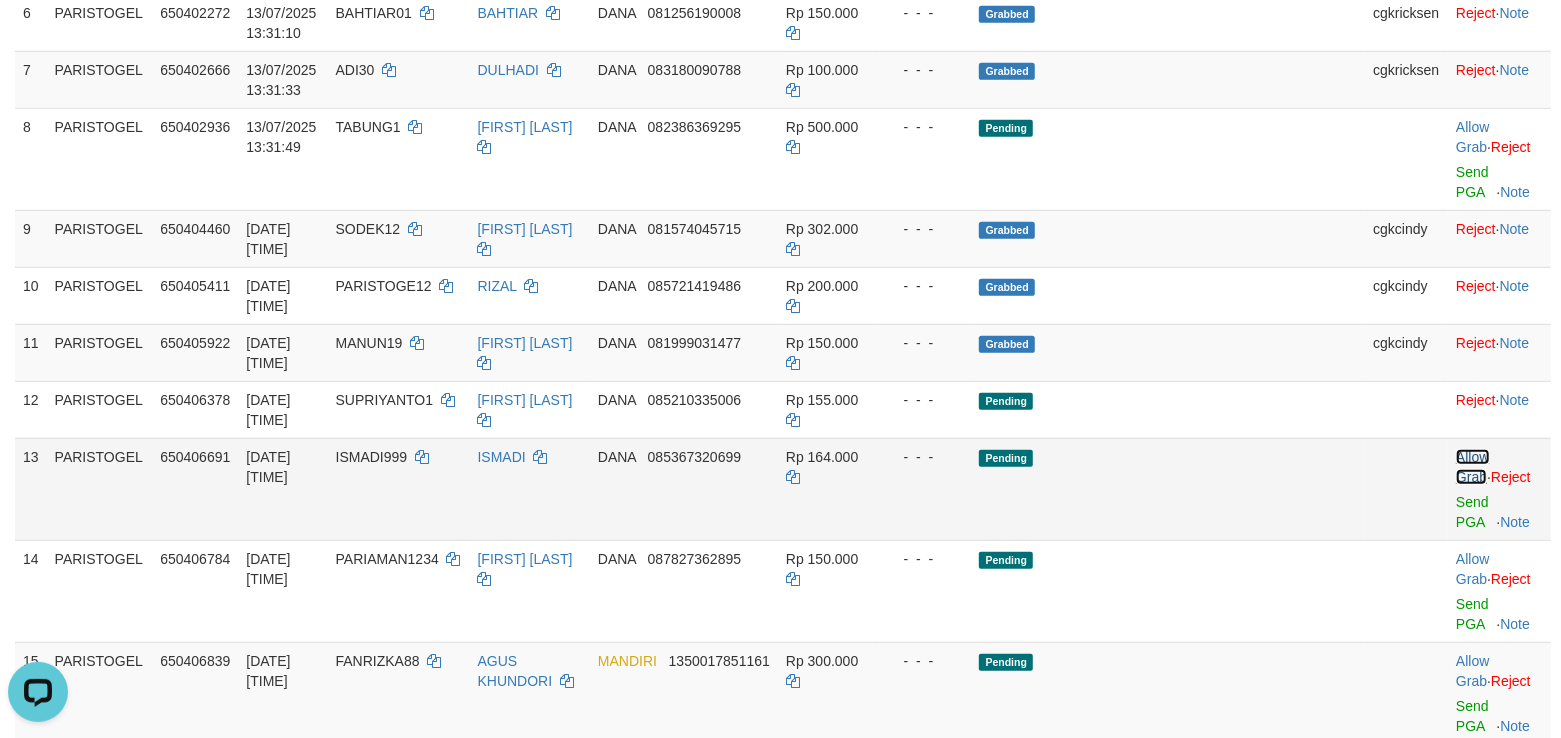 click on "Allow Grab" at bounding box center [1472, 467] 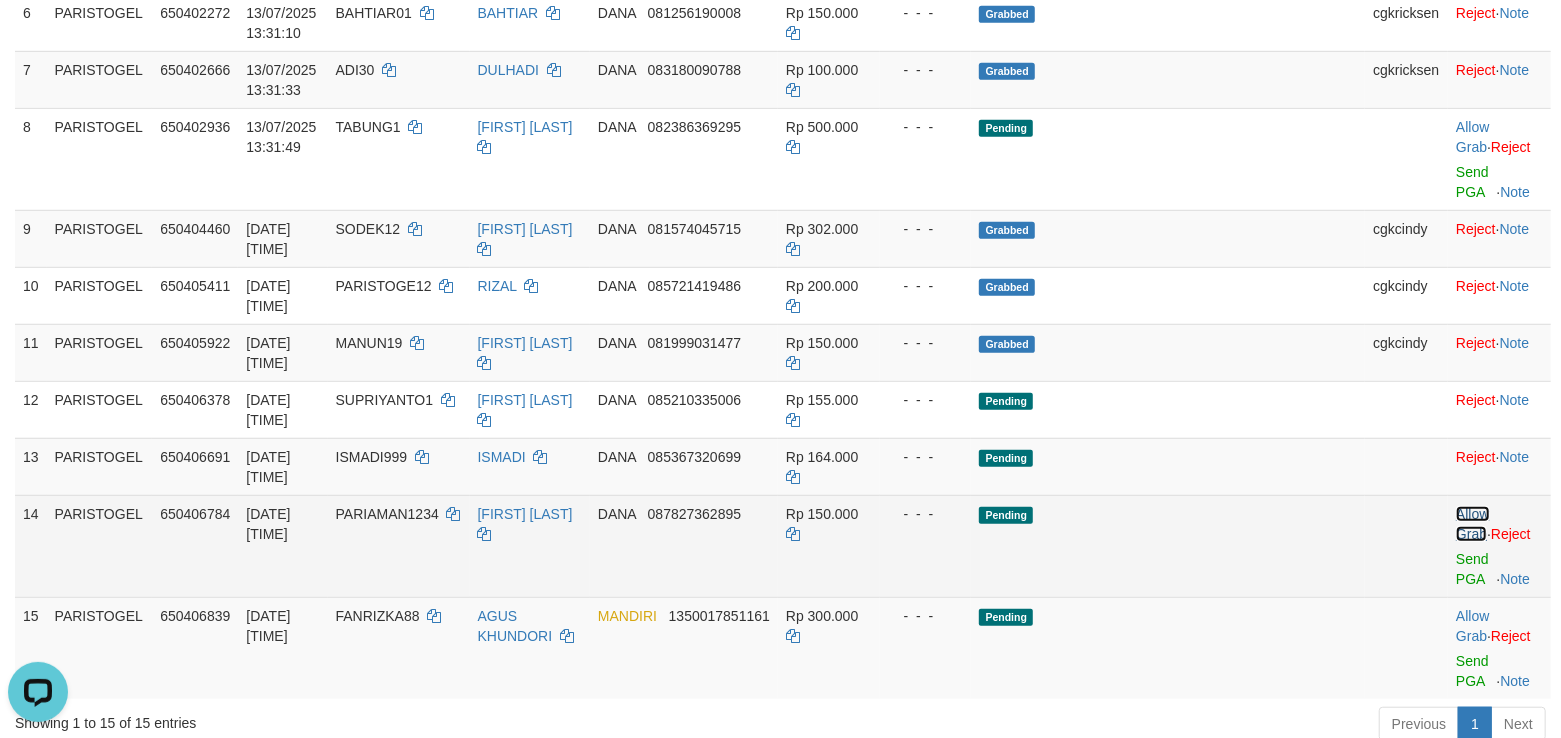 click on "Allow Grab" at bounding box center [1472, 524] 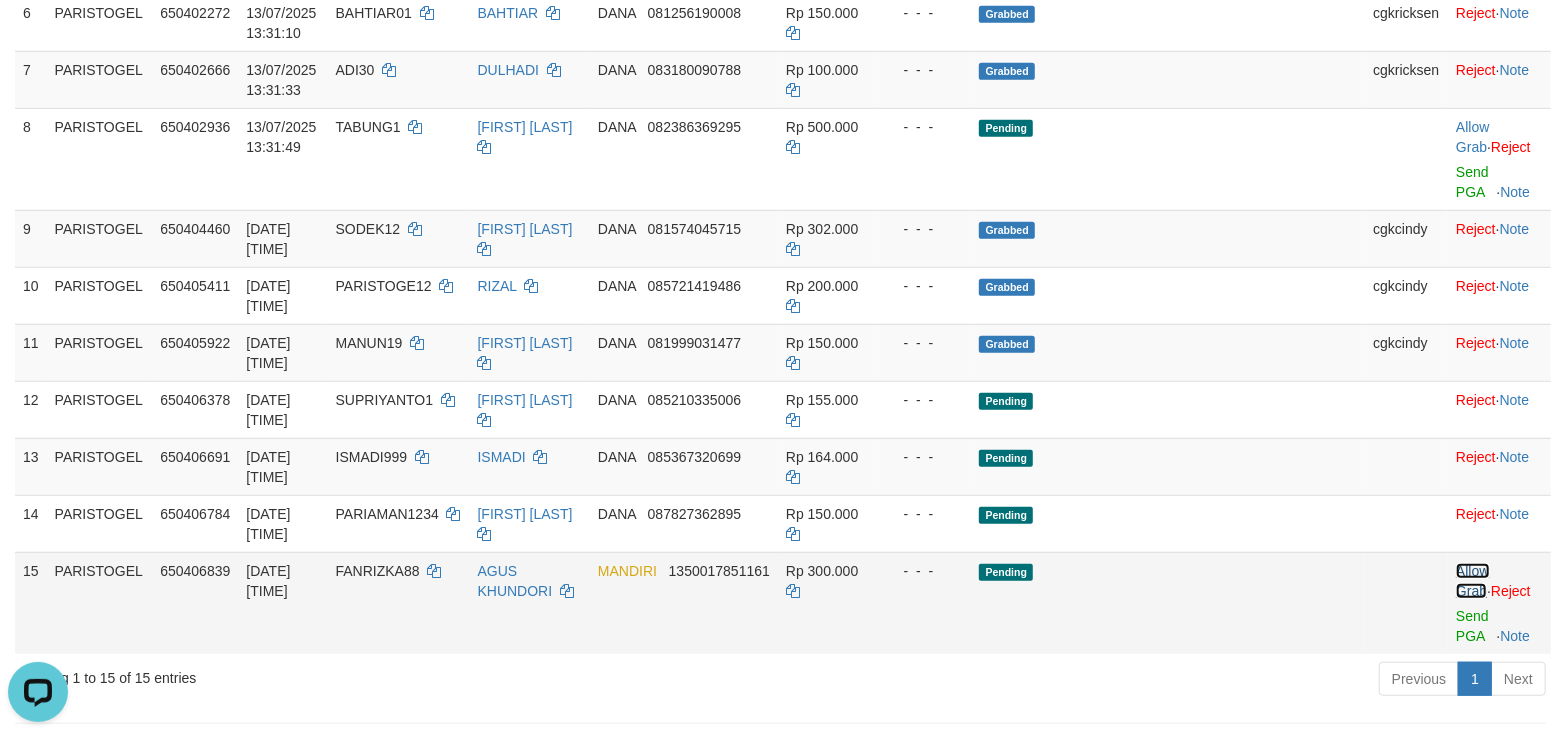 click on "Allow Grab" at bounding box center (1472, 581) 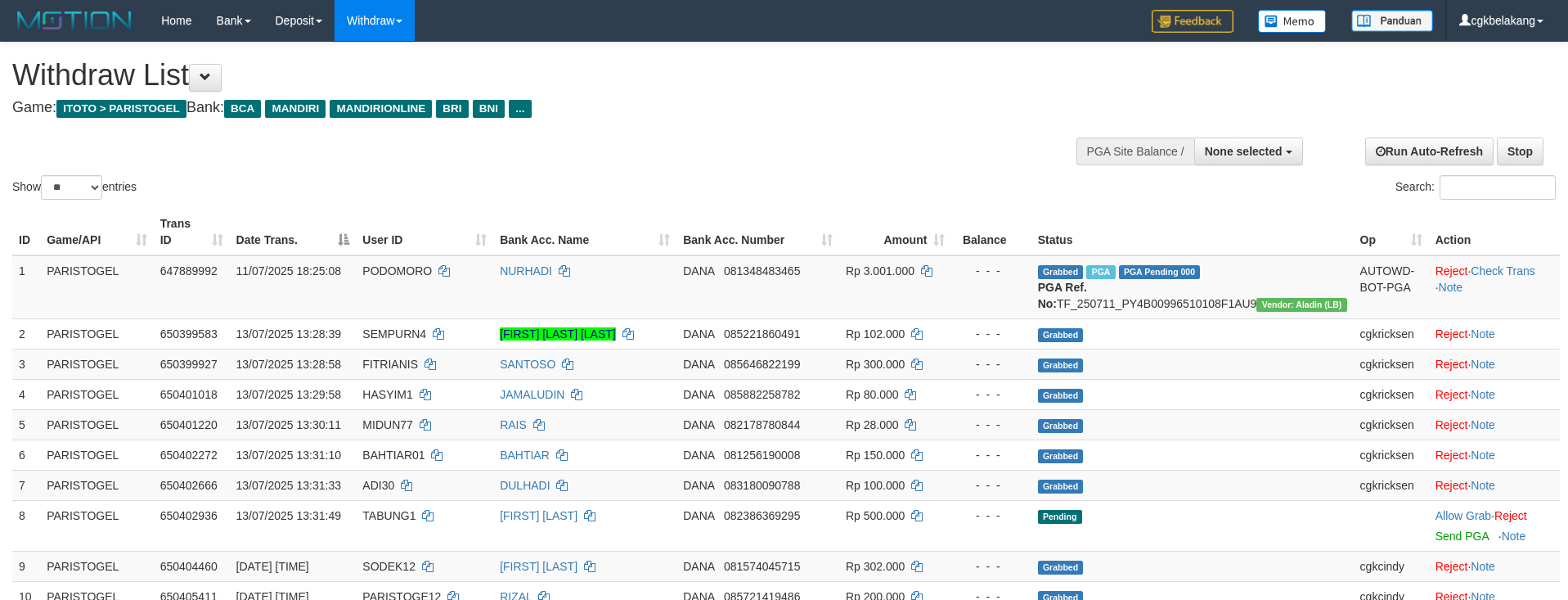 select 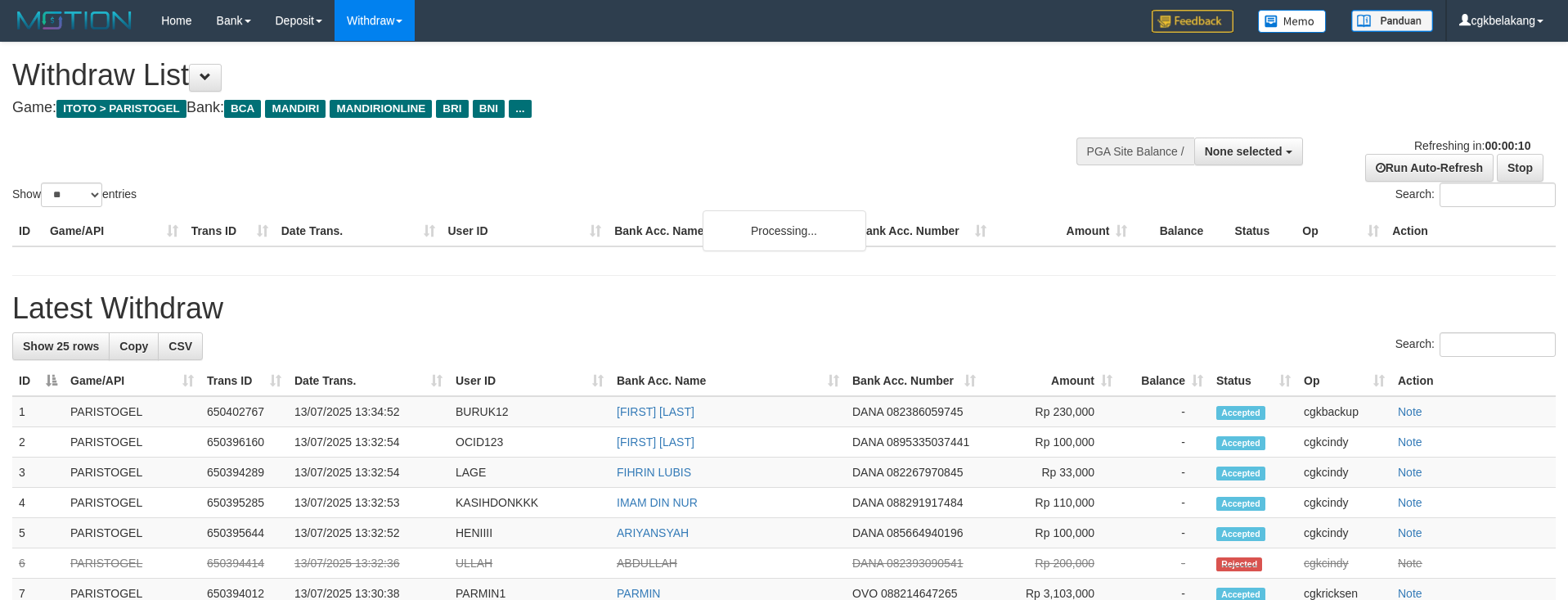 select 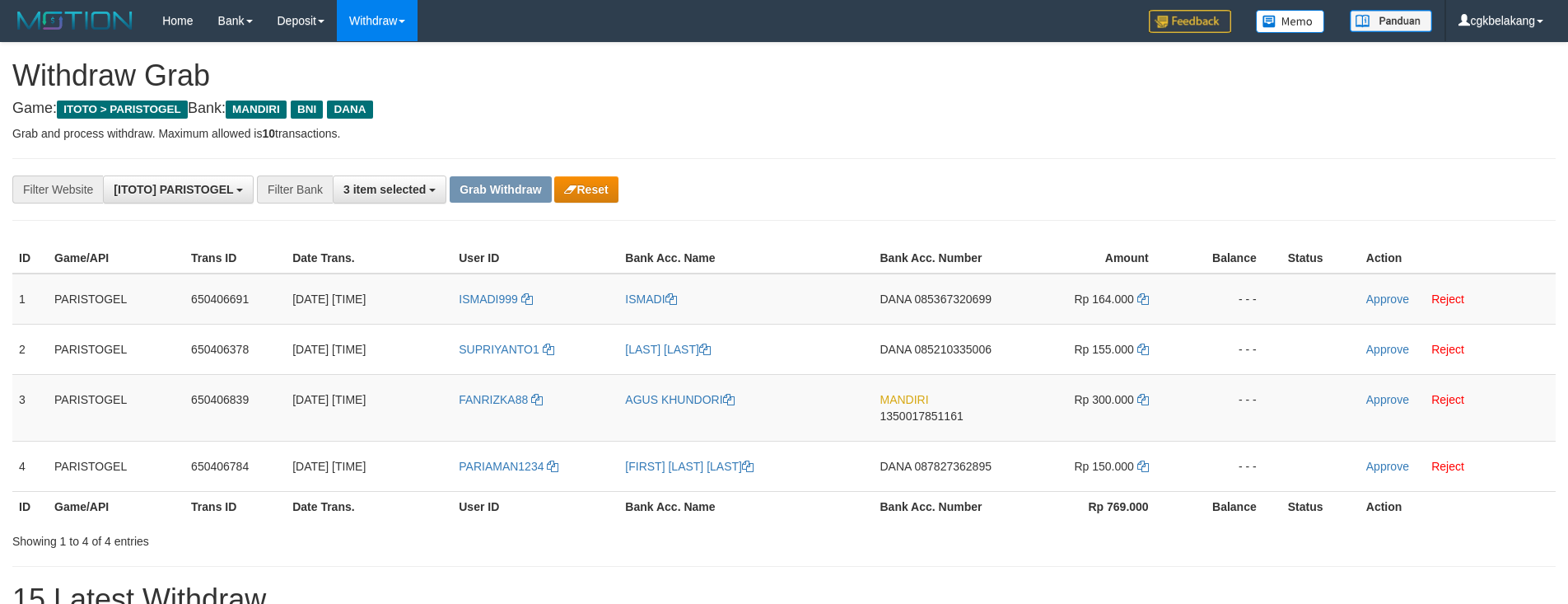 scroll, scrollTop: 0, scrollLeft: 0, axis: both 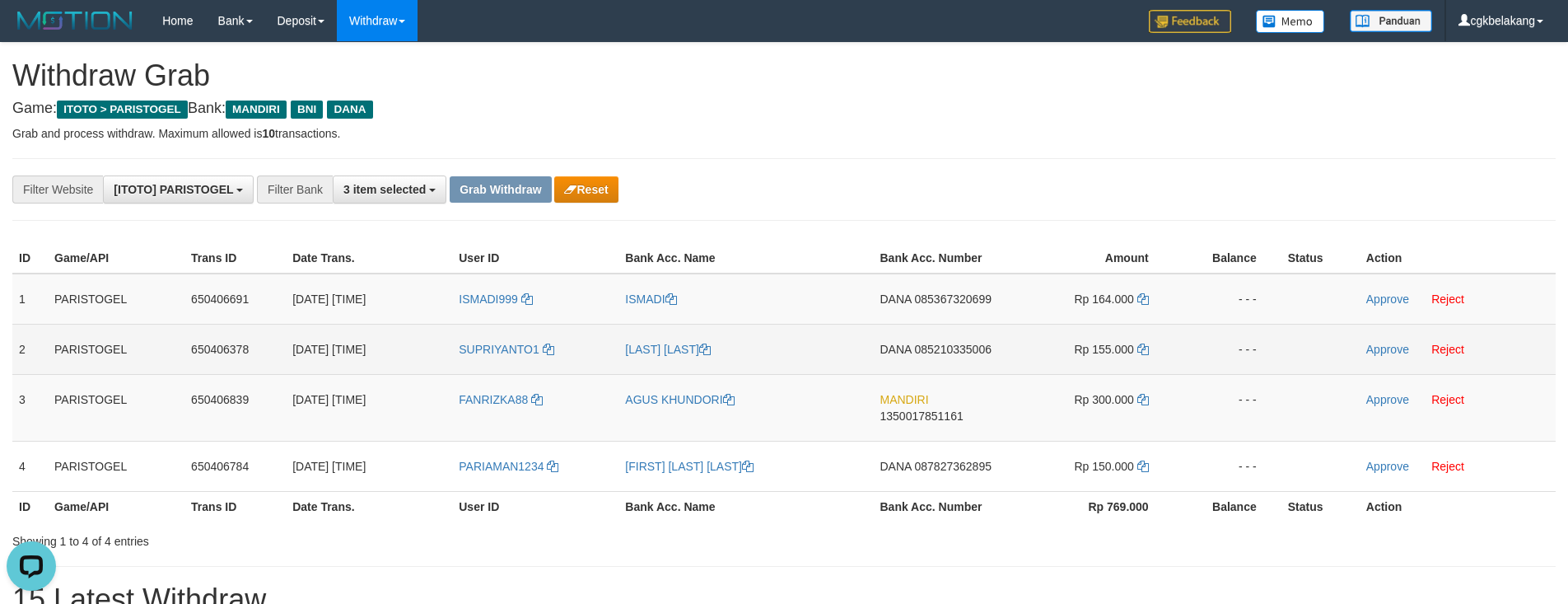 click on "SUPRIYANTO1" at bounding box center (535, 349) 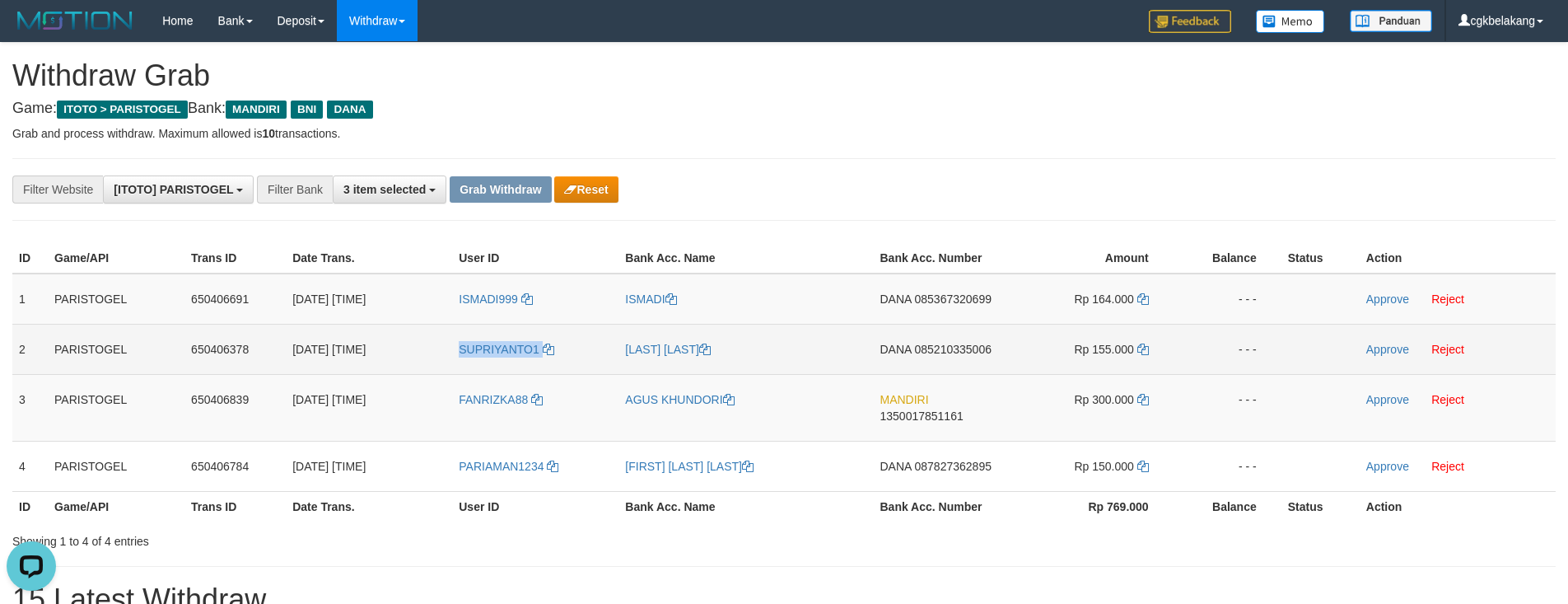 click on "SUPRIYANTO1" at bounding box center [535, 349] 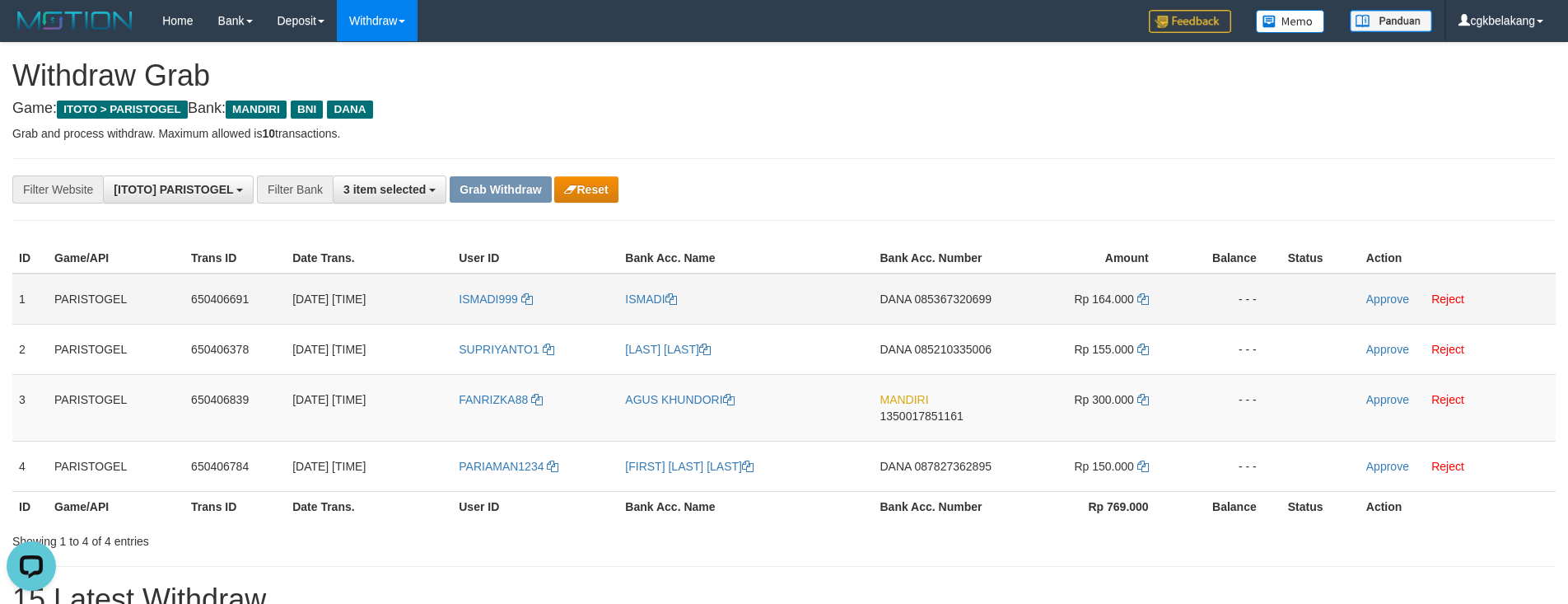 click on "ISMADI999" at bounding box center (535, 299) 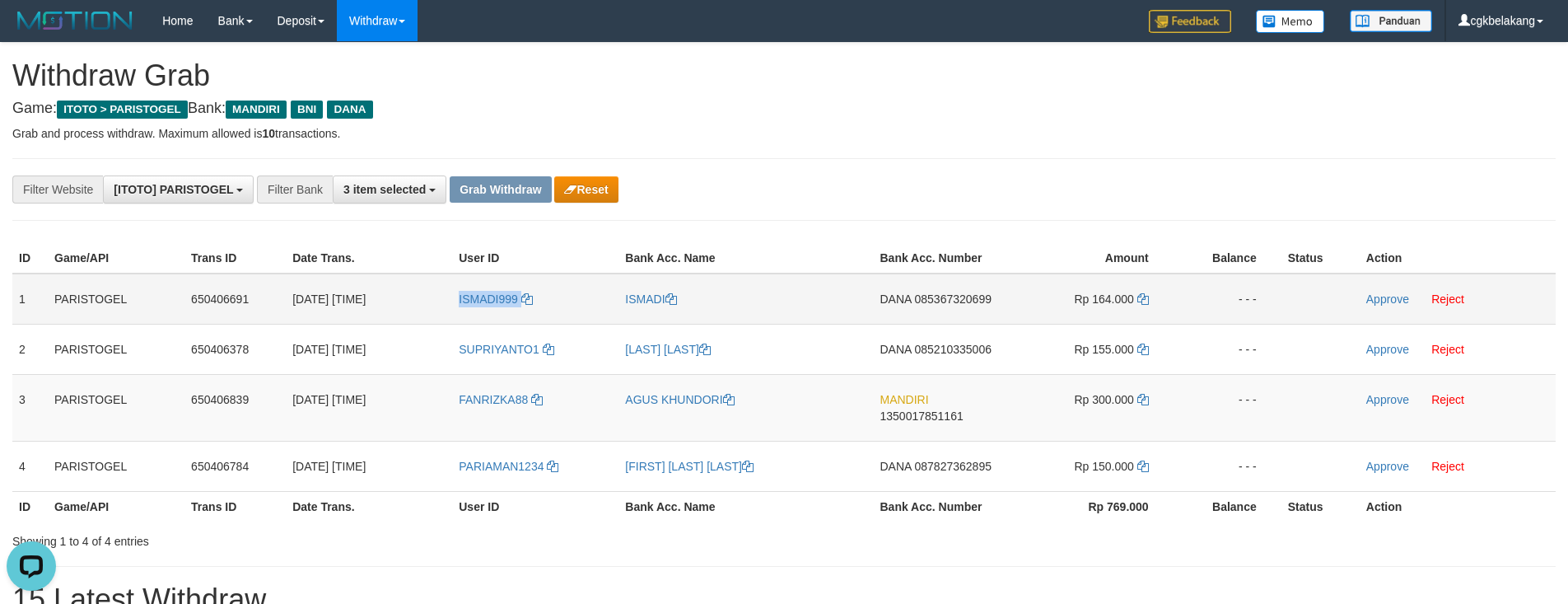 click on "ISMADI999" at bounding box center [535, 299] 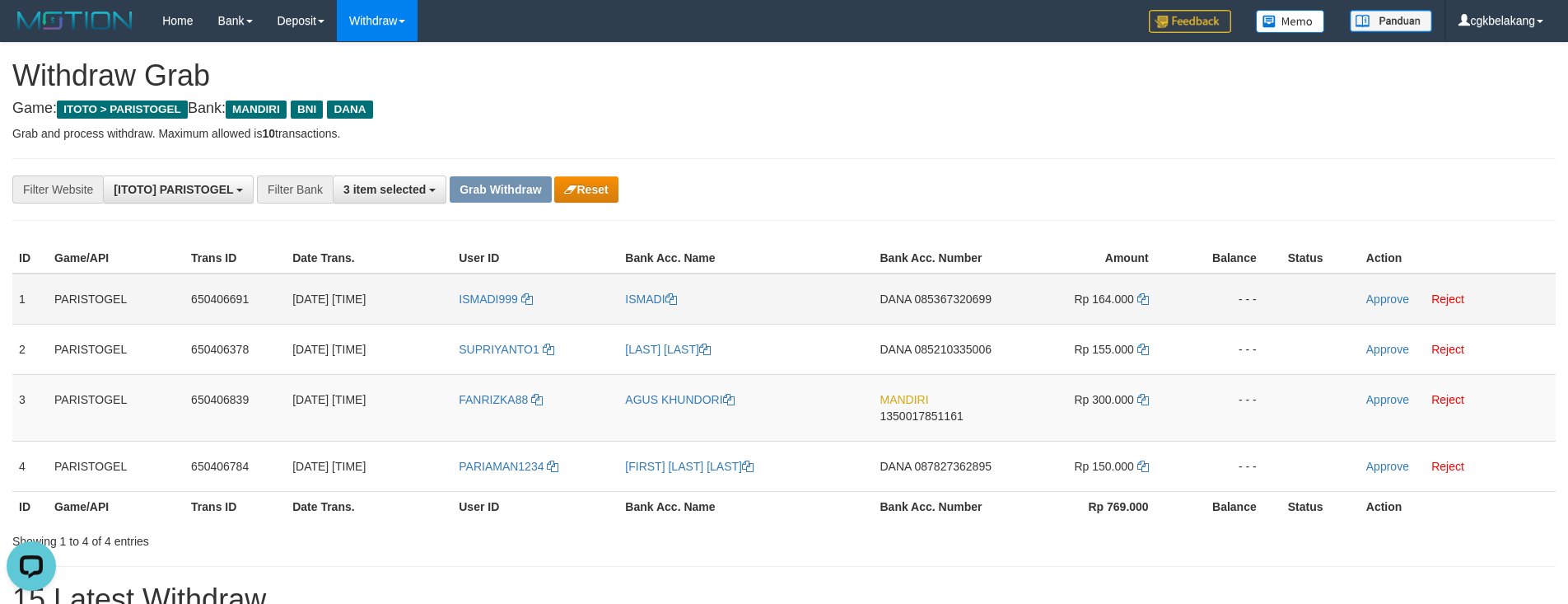 click on "ISMADI" at bounding box center [745, 299] 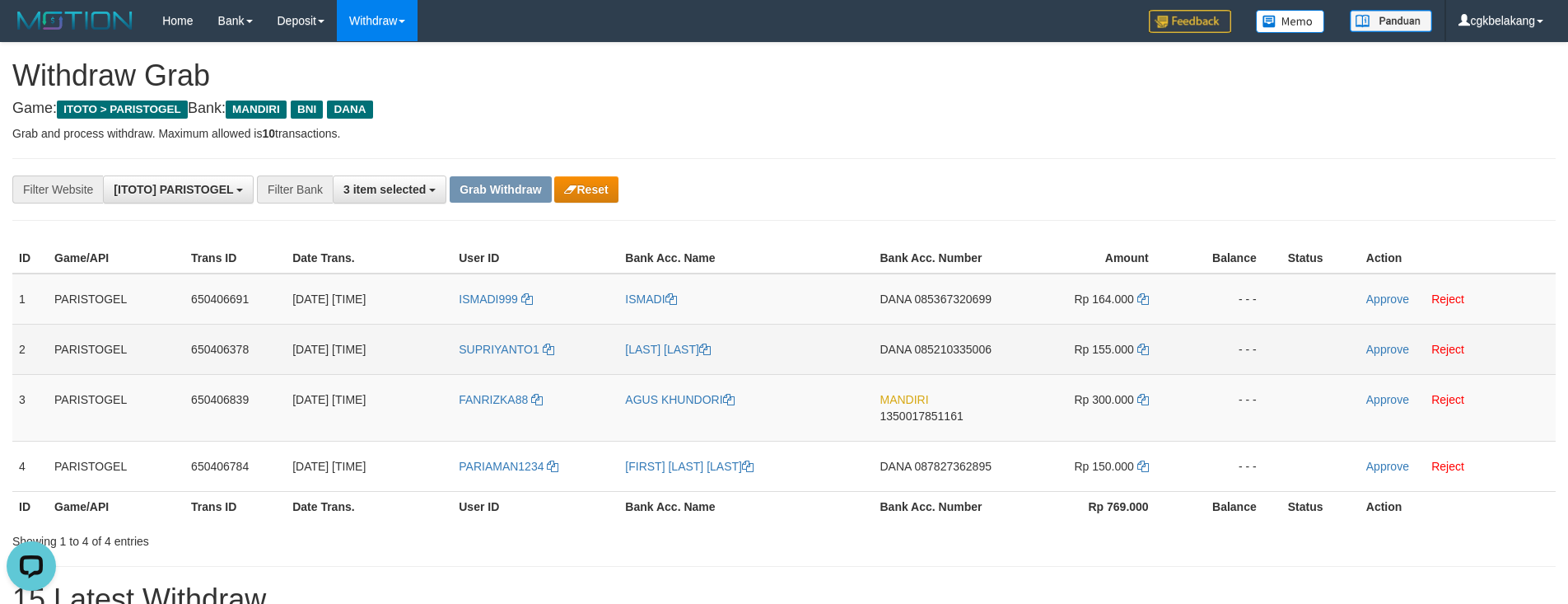 click on "SUPRIYANTO1" at bounding box center (535, 349) 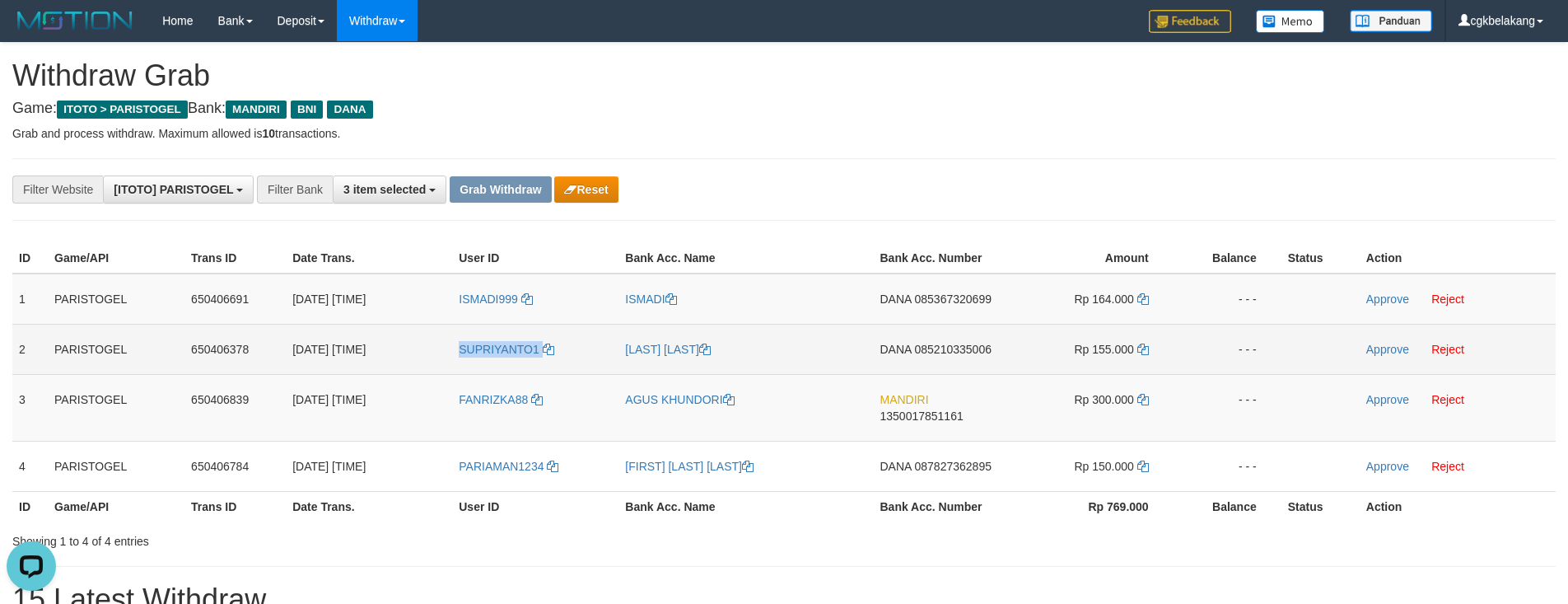 click on "SUPRIYANTO1" at bounding box center (535, 349) 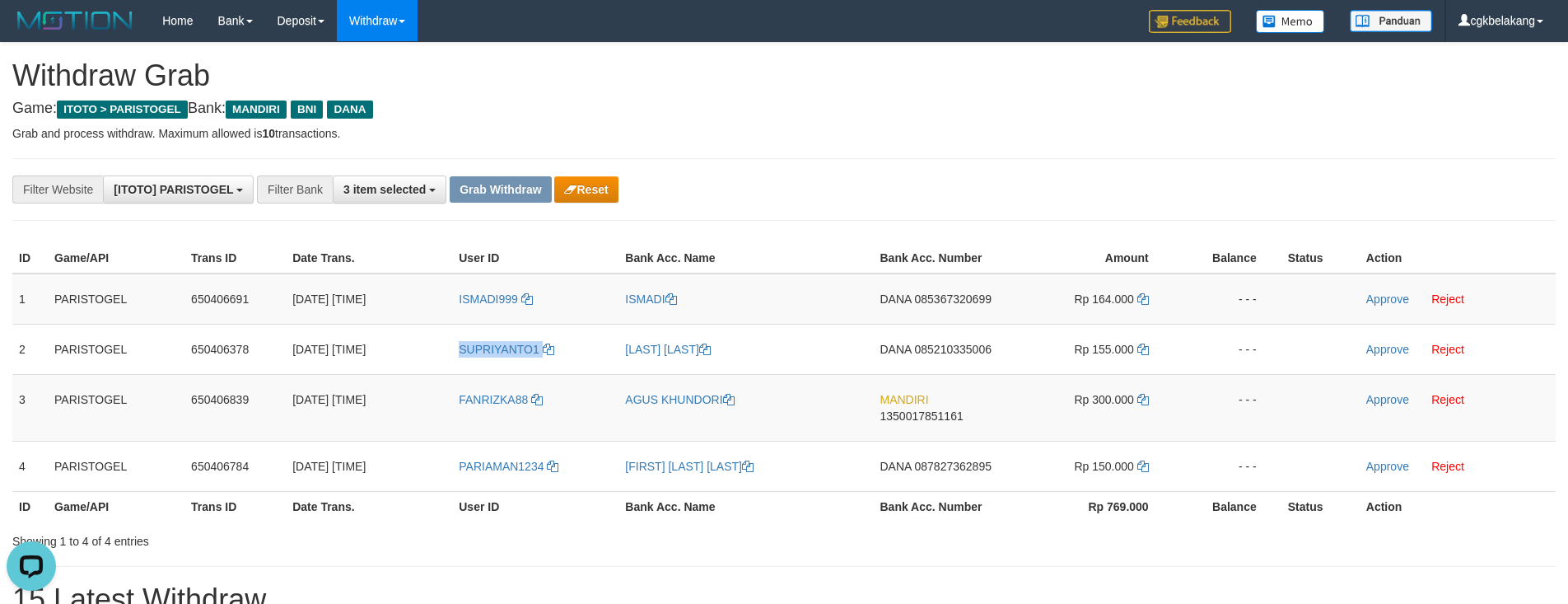 copy on "SUPRIYANTO1" 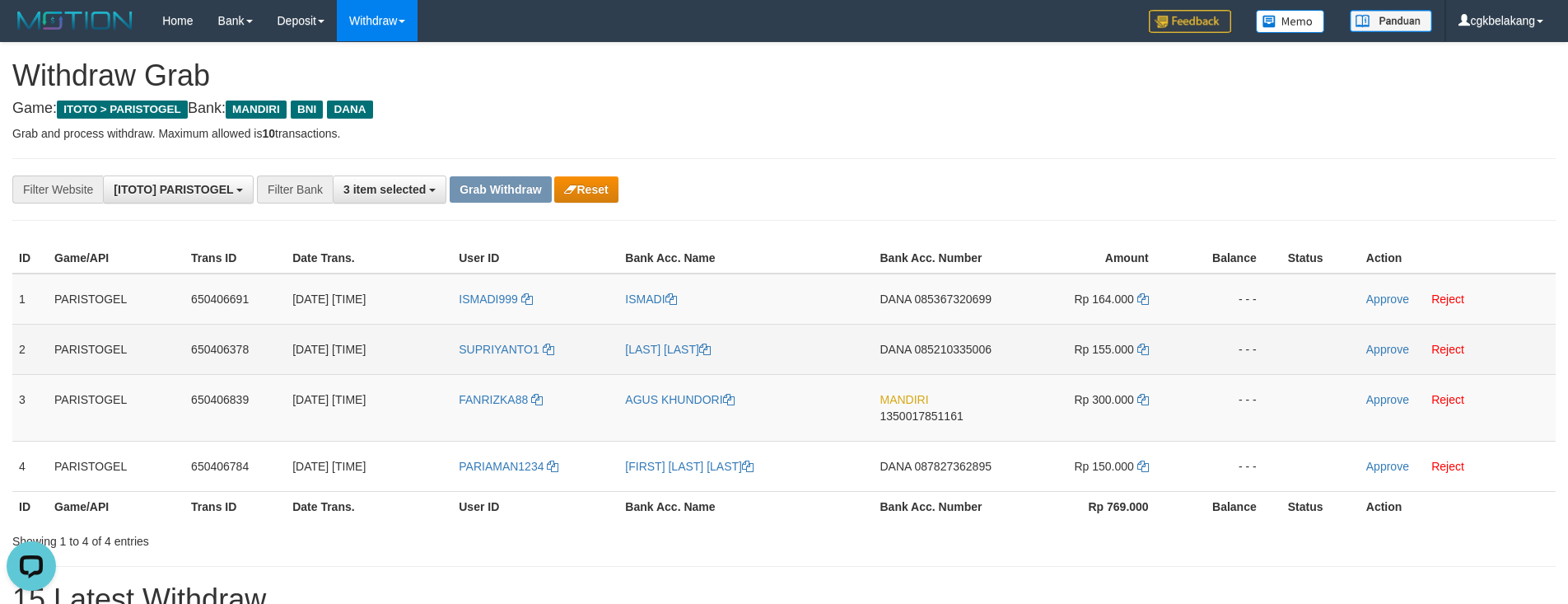 click on "[FIRST] [LAST]" at bounding box center (745, 349) 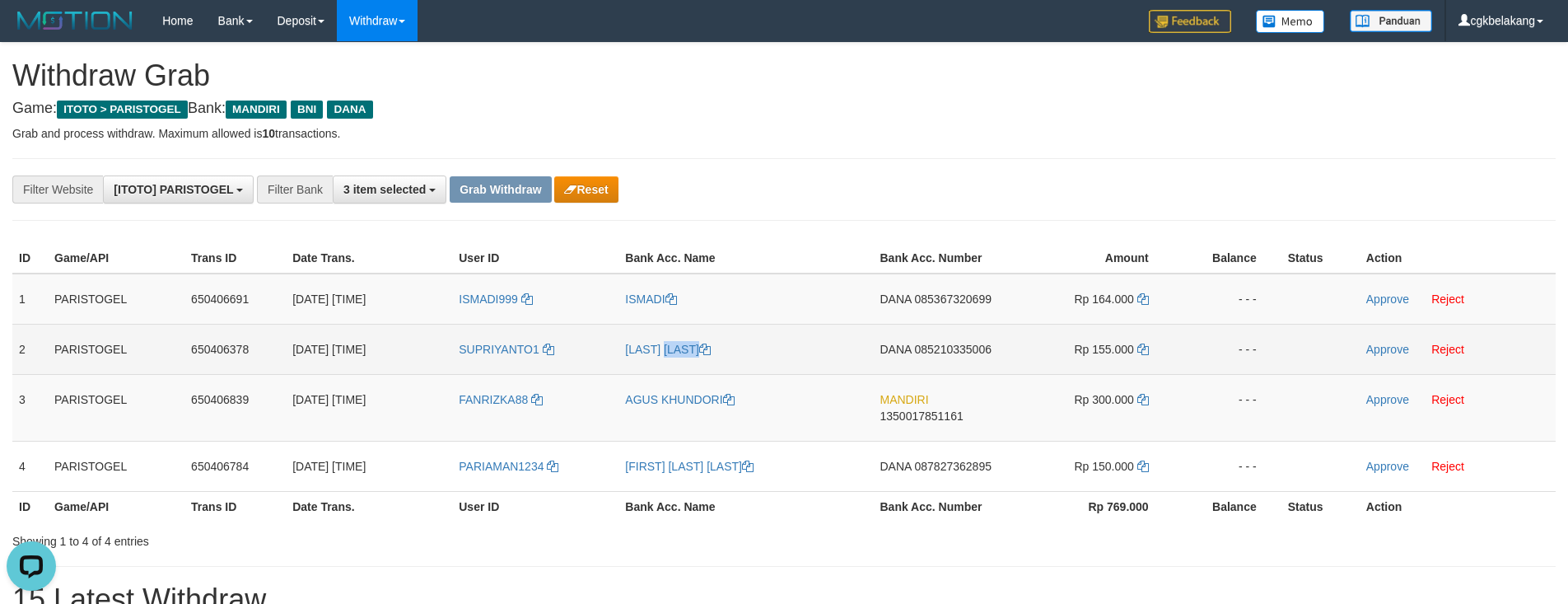 click on "[FIRST] [LAST]" at bounding box center [745, 349] 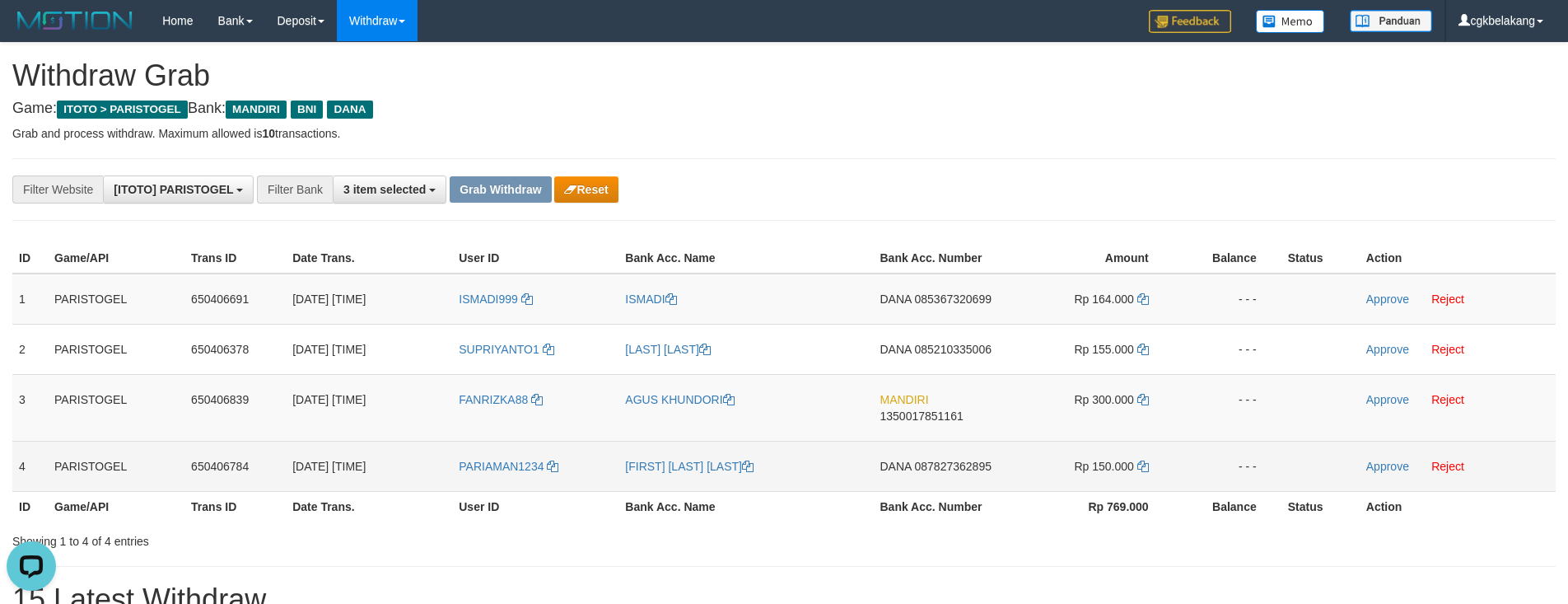 click on "PARIAMAN1234" at bounding box center [535, 466] 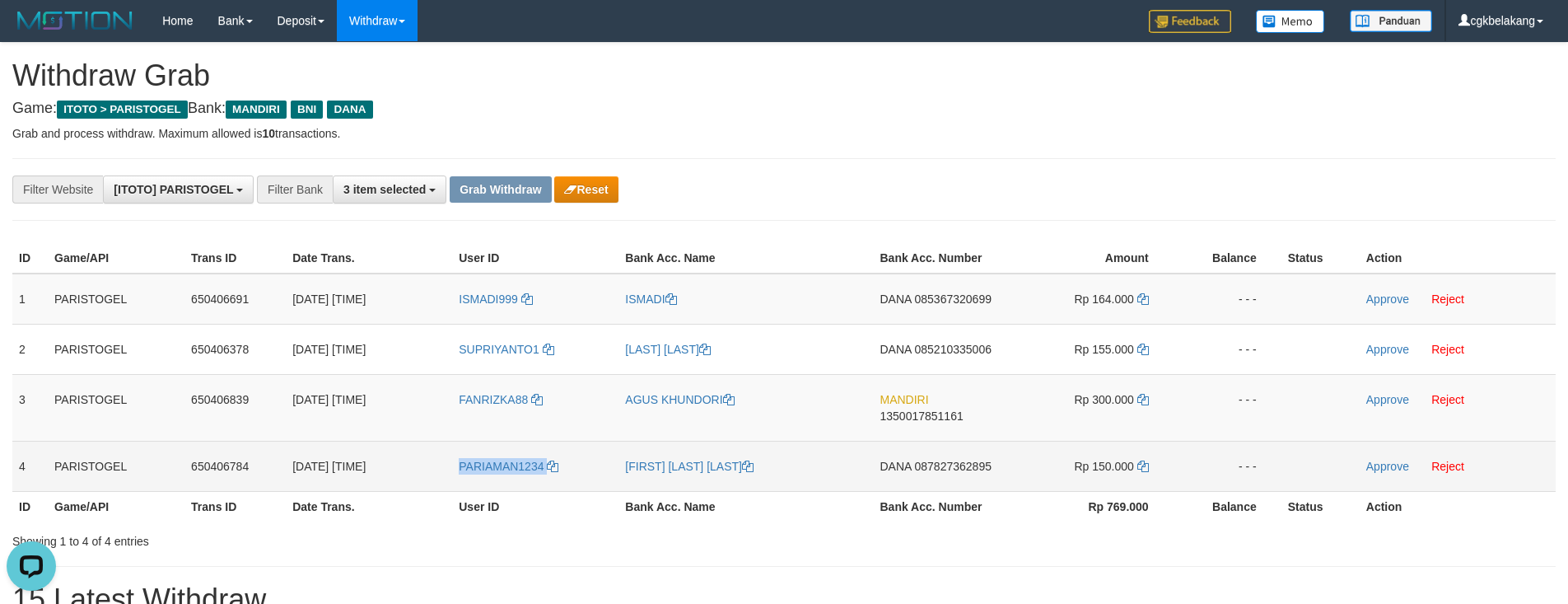 click on "PARIAMAN1234" at bounding box center [535, 466] 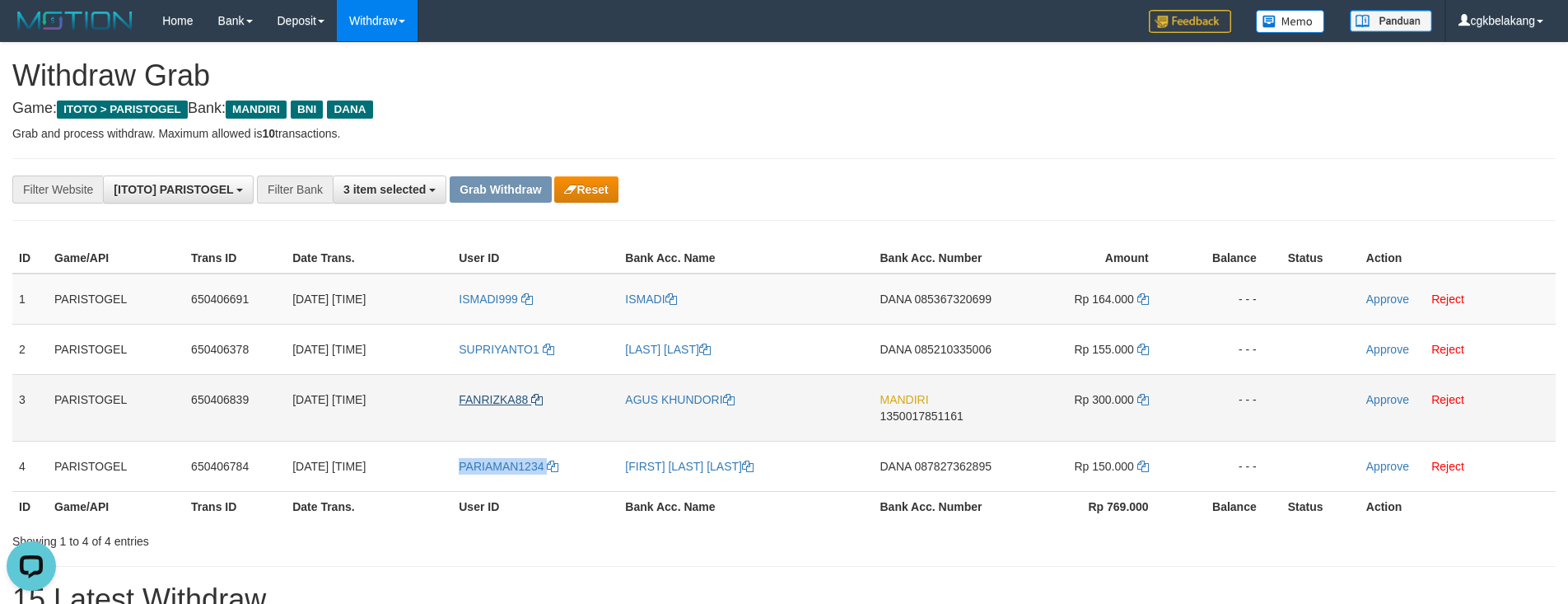 copy on "PARIAMAN1234" 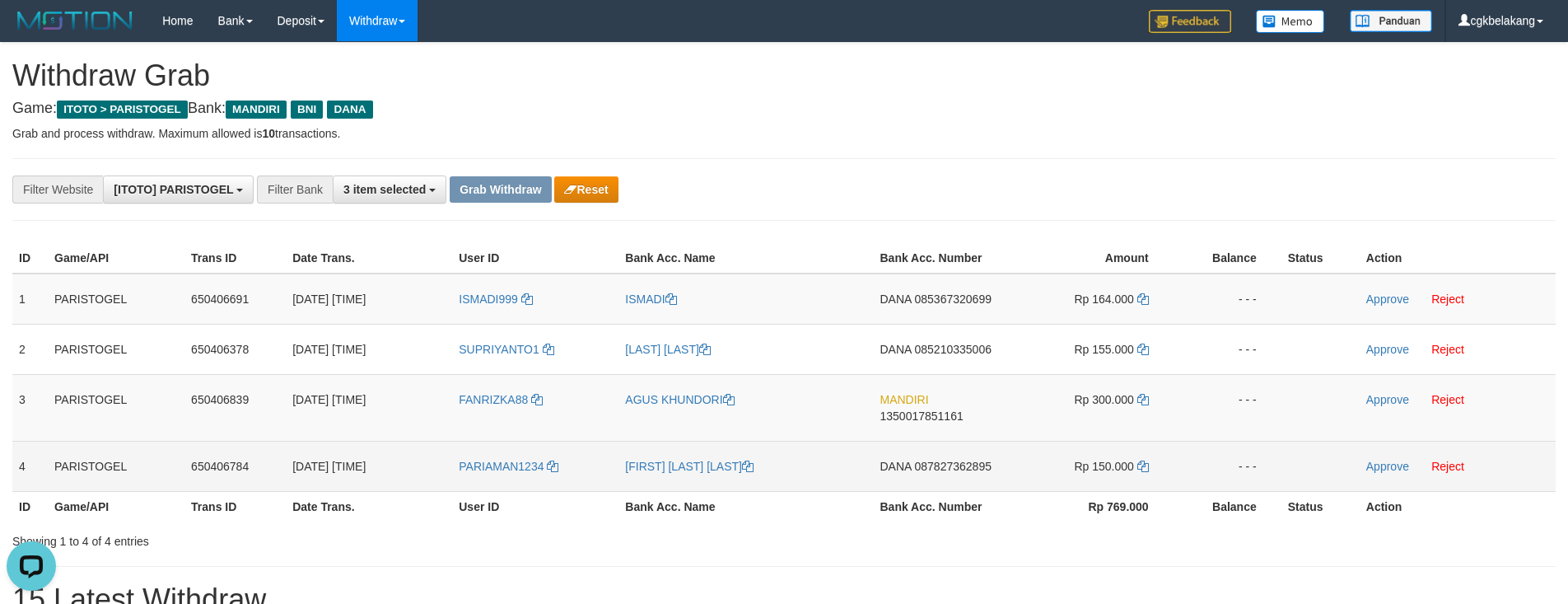 click on "[FIRST] [LAST] [LAST]" at bounding box center [745, 466] 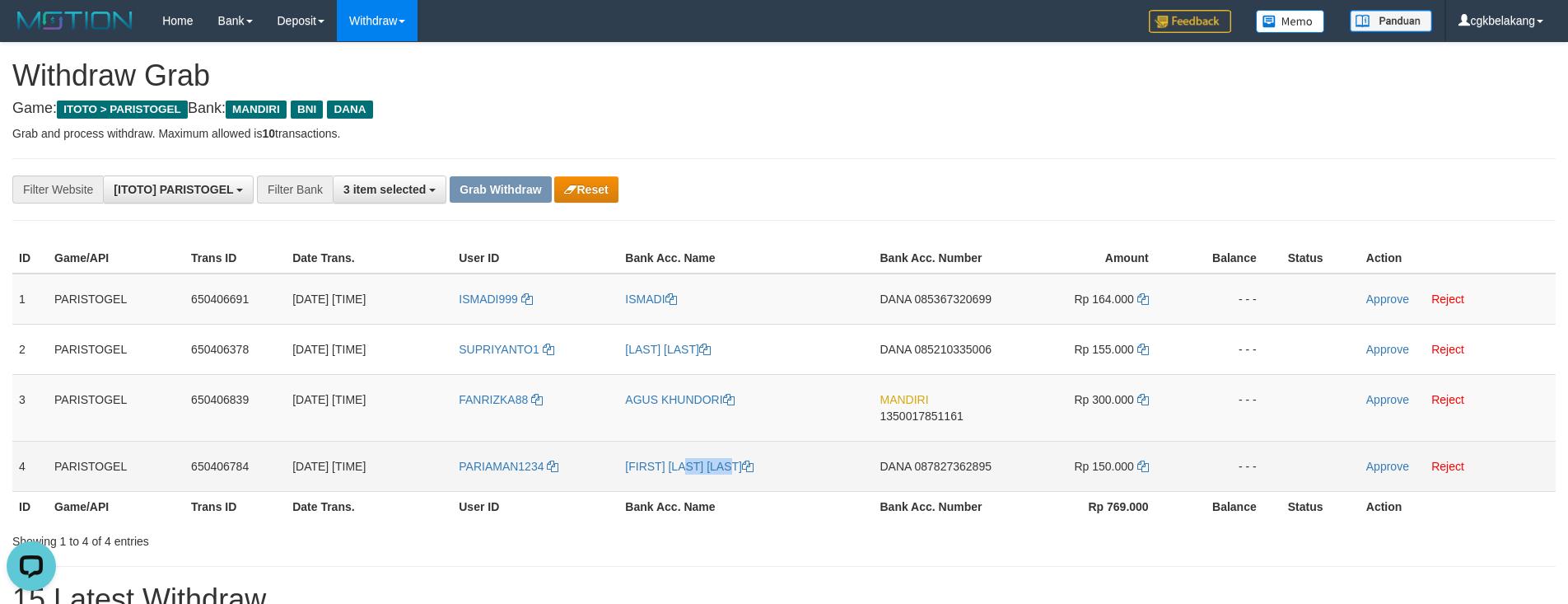 click on "[FIRST] [LAST] [LAST]" at bounding box center [745, 466] 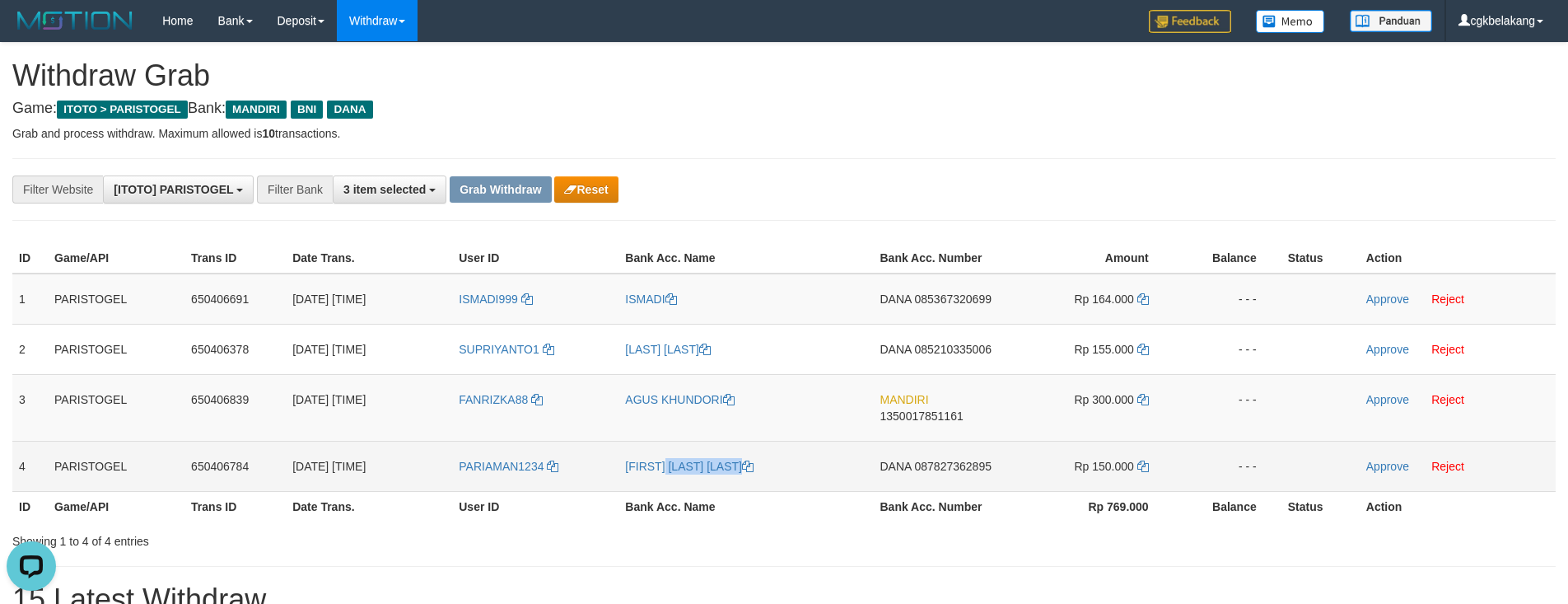 click on "[FIRST] [LAST] [LAST]" at bounding box center (745, 466) 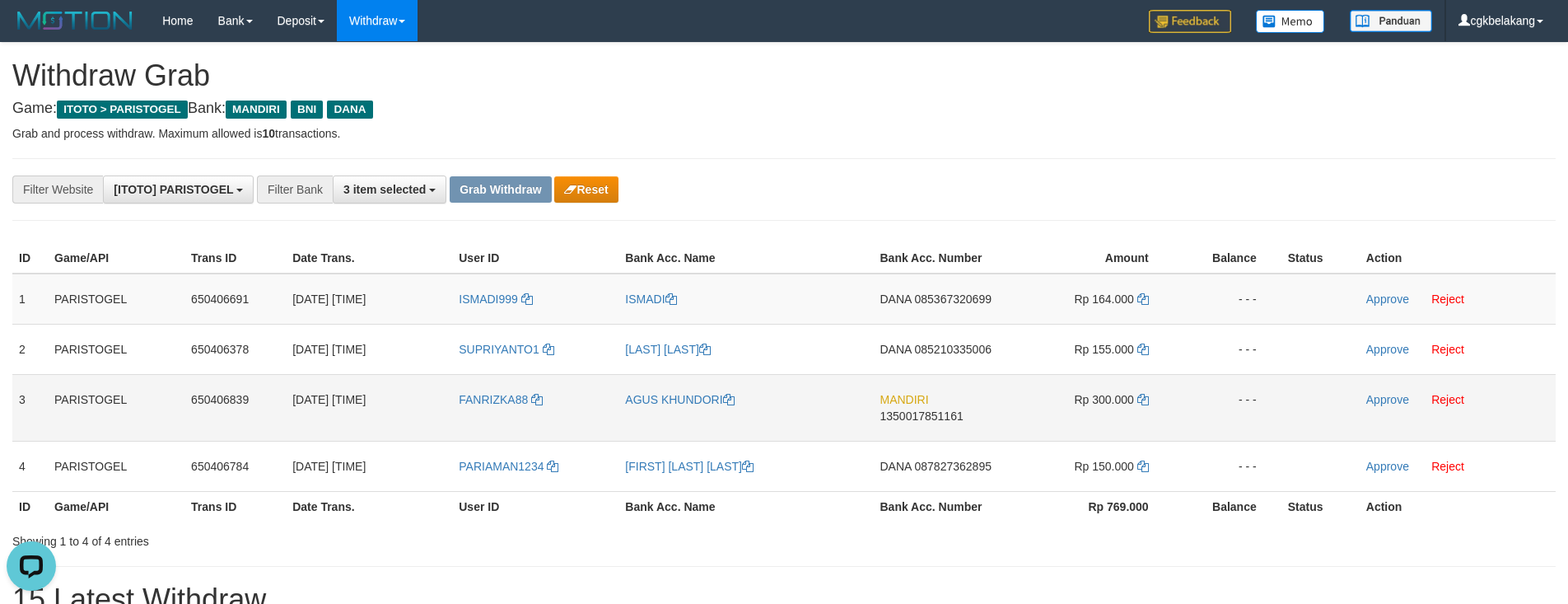 click on "FANRIZKA88" at bounding box center (535, 407) 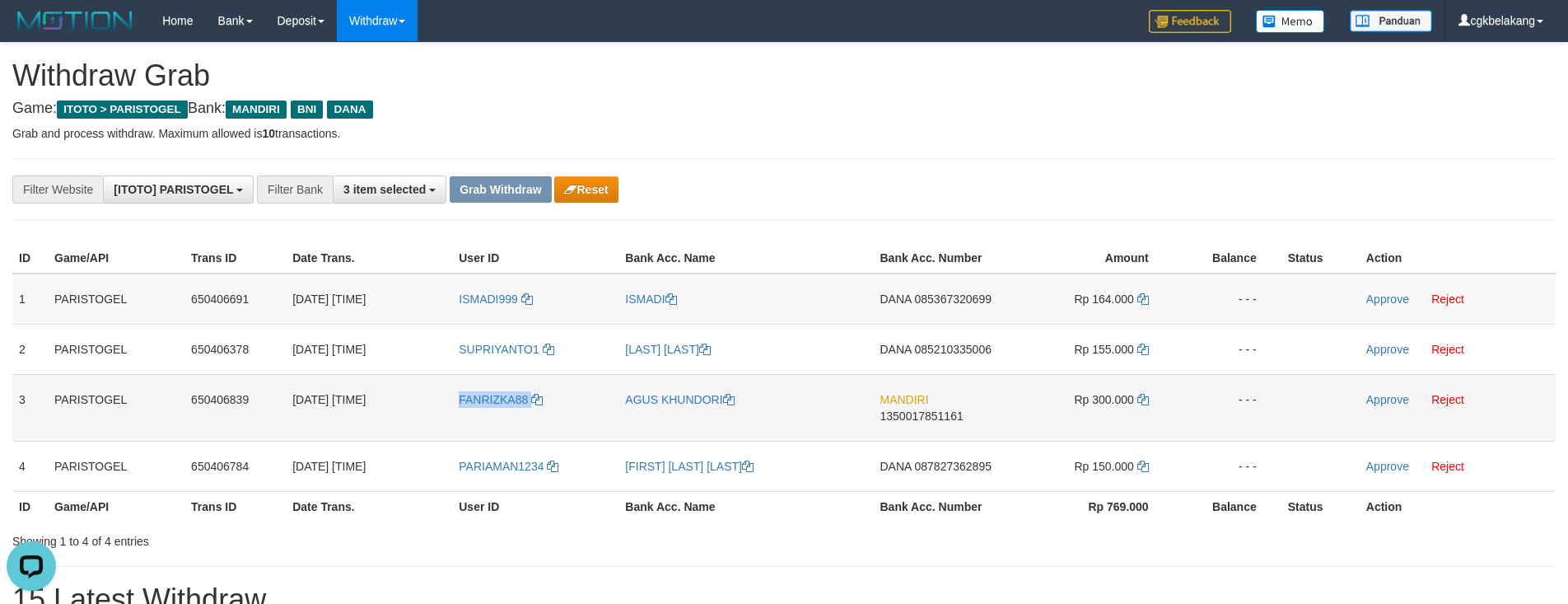 click on "FANRIZKA88" at bounding box center [535, 407] 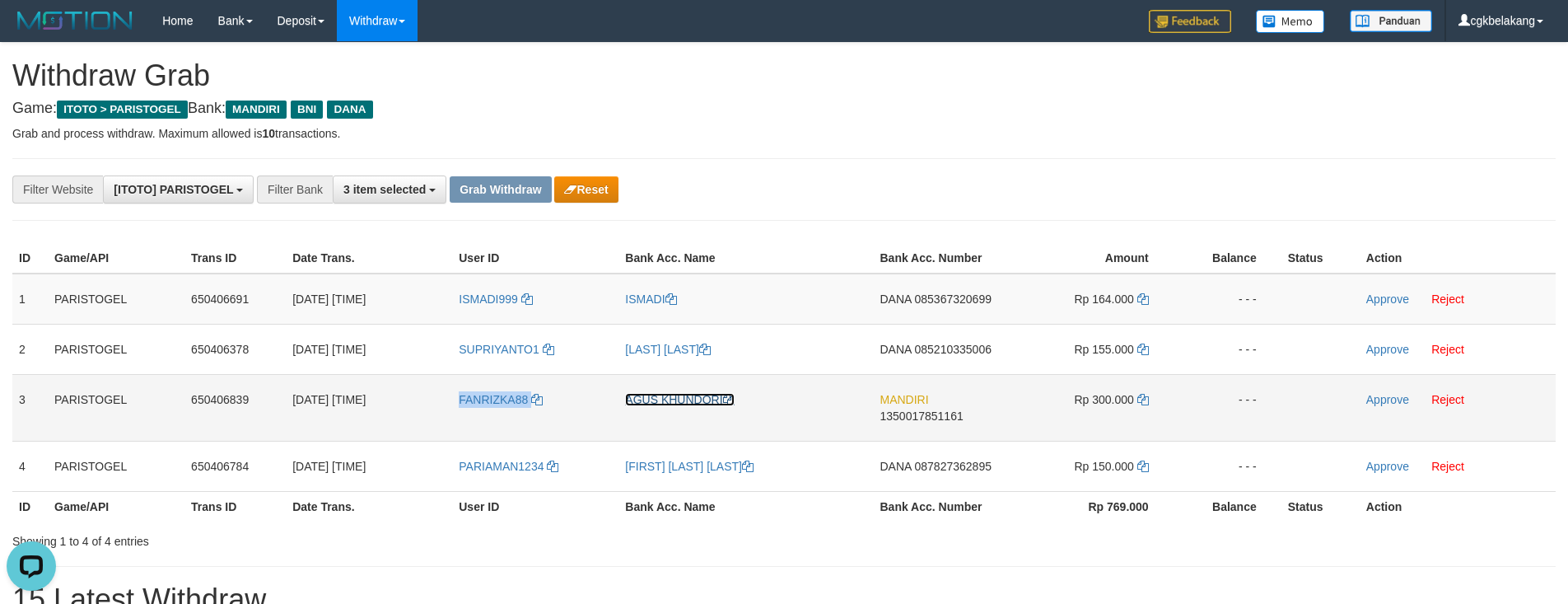 click on "AGUS KHUNDORI" at bounding box center (679, 400) 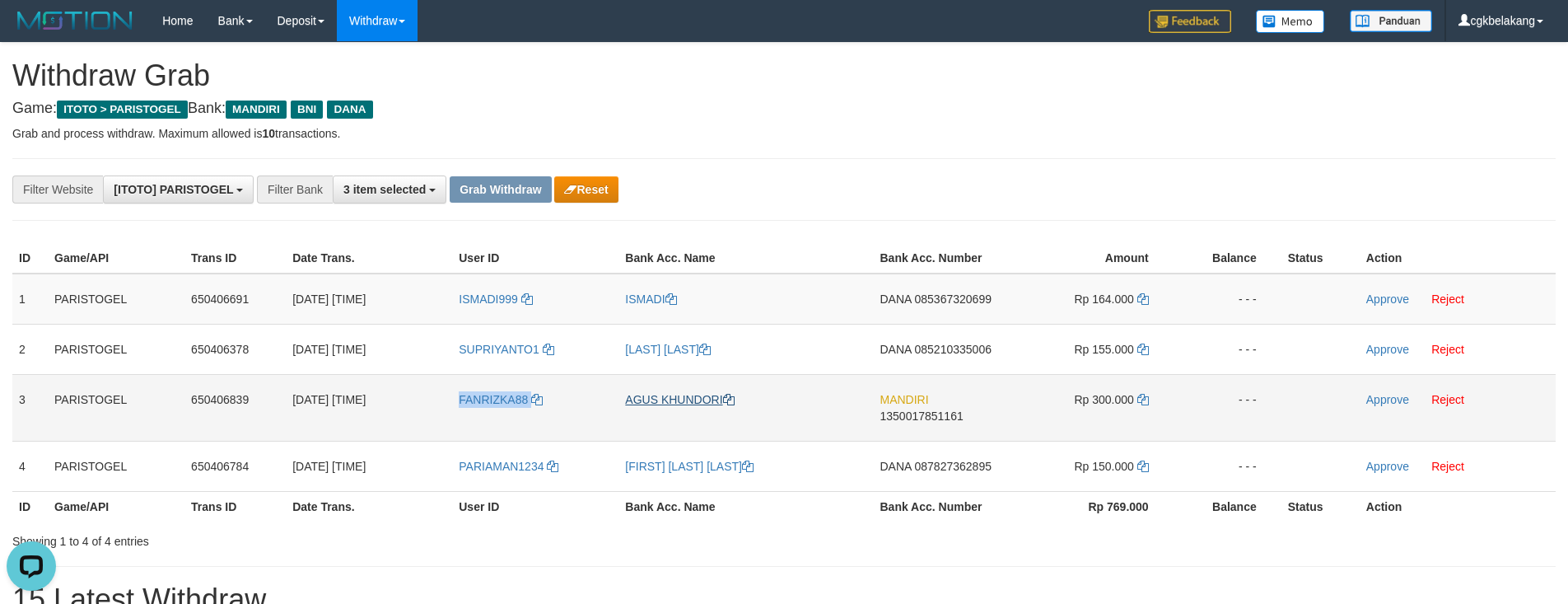 copy on "FANRIZKA88" 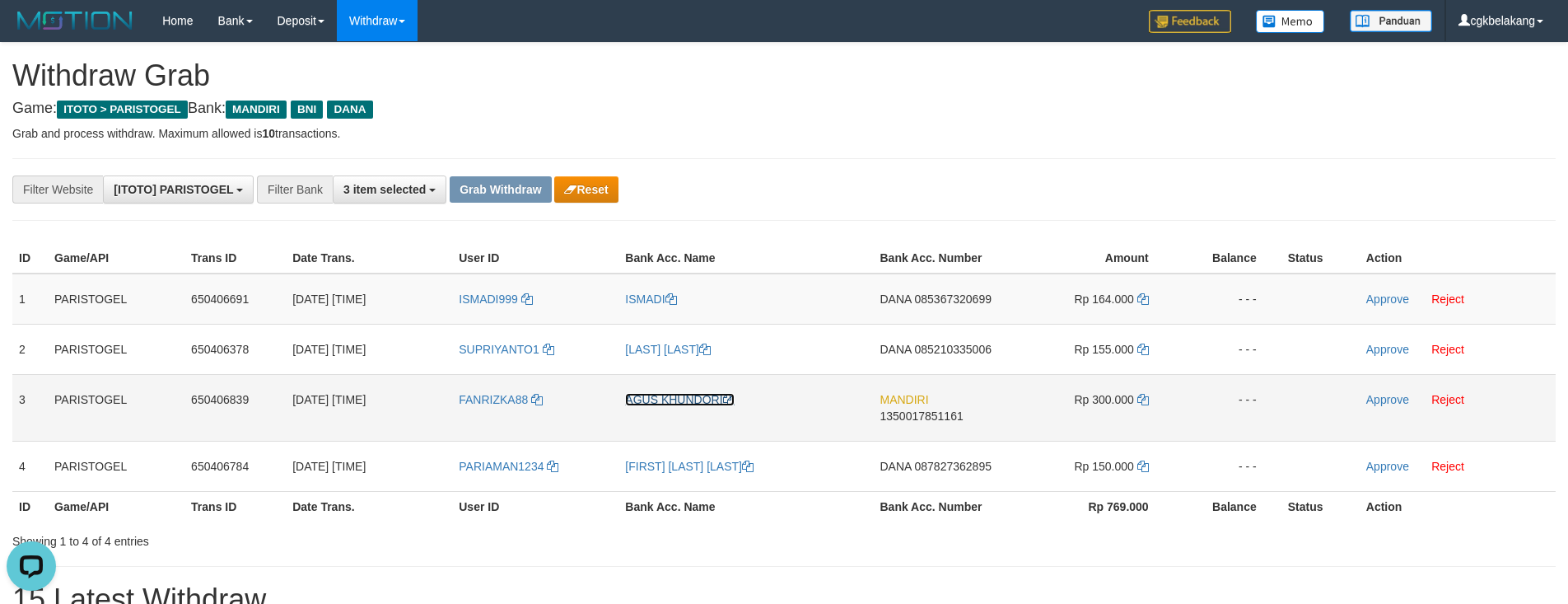 click on "AGUS KHUNDORI" at bounding box center (679, 400) 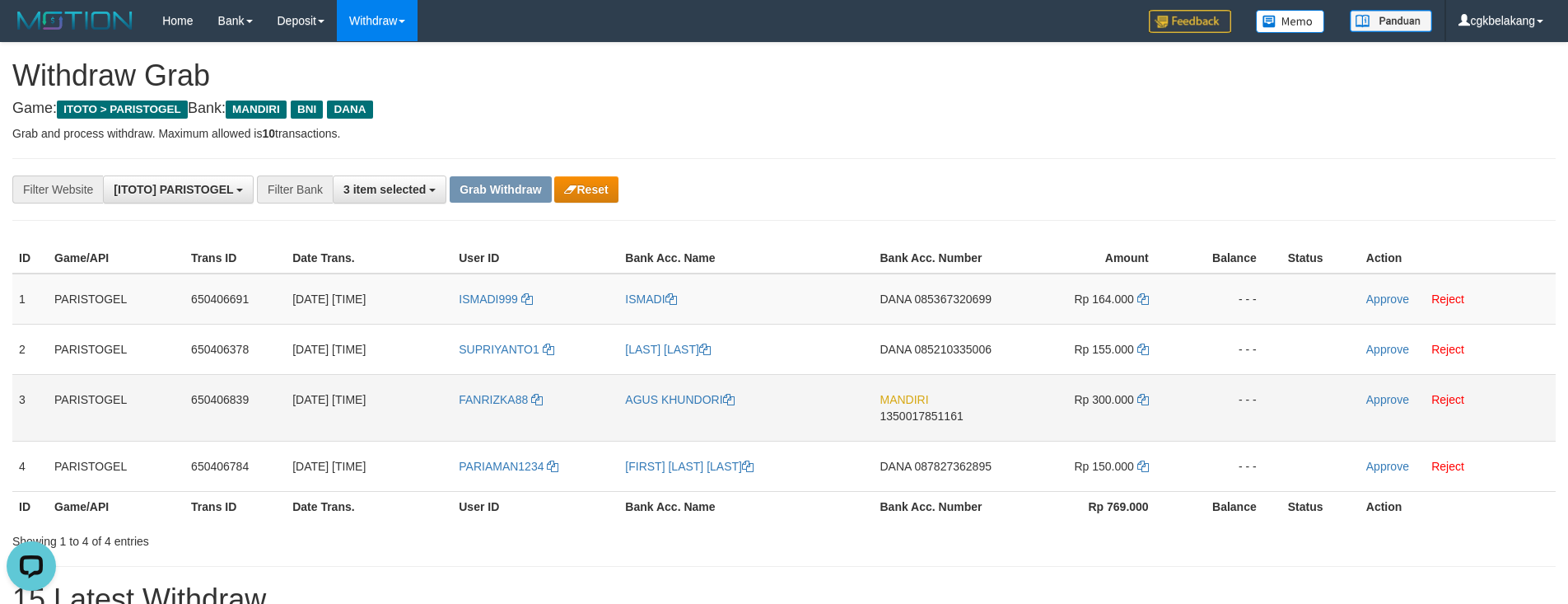 click on "AGUS KHUNDORI" at bounding box center (745, 407) 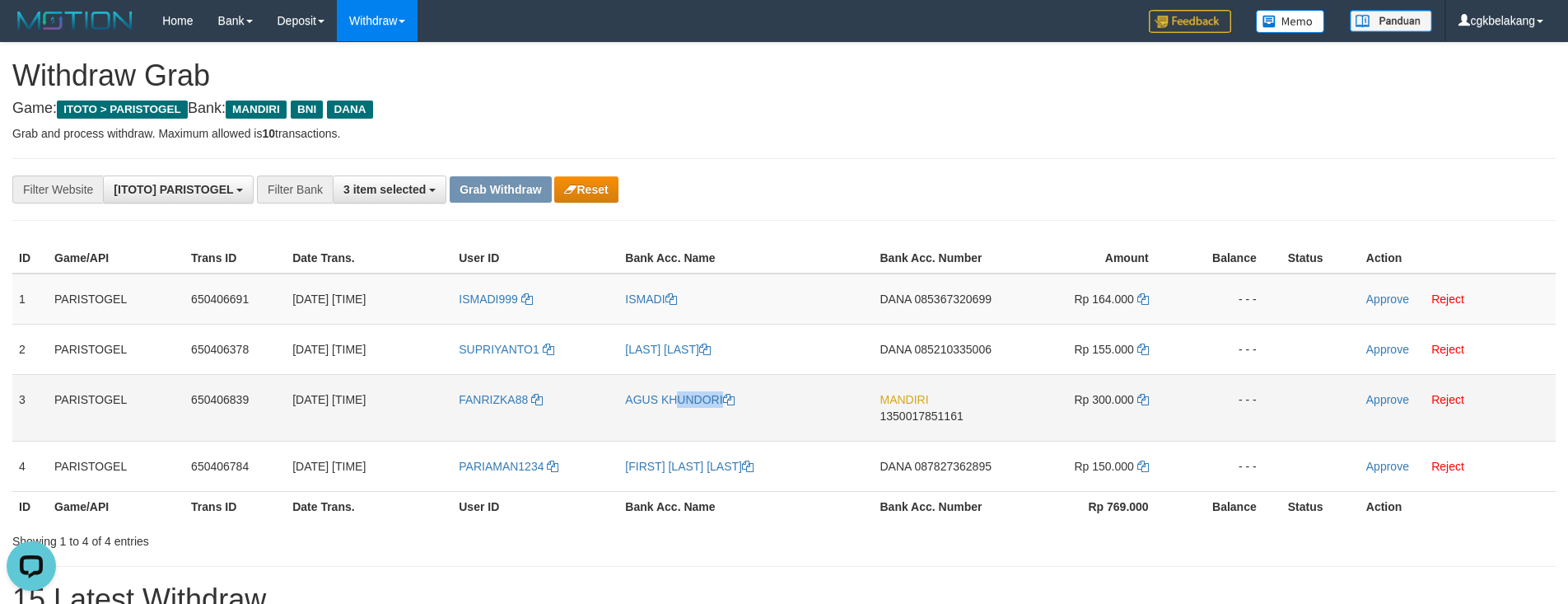 click on "AGUS KHUNDORI" at bounding box center (745, 407) 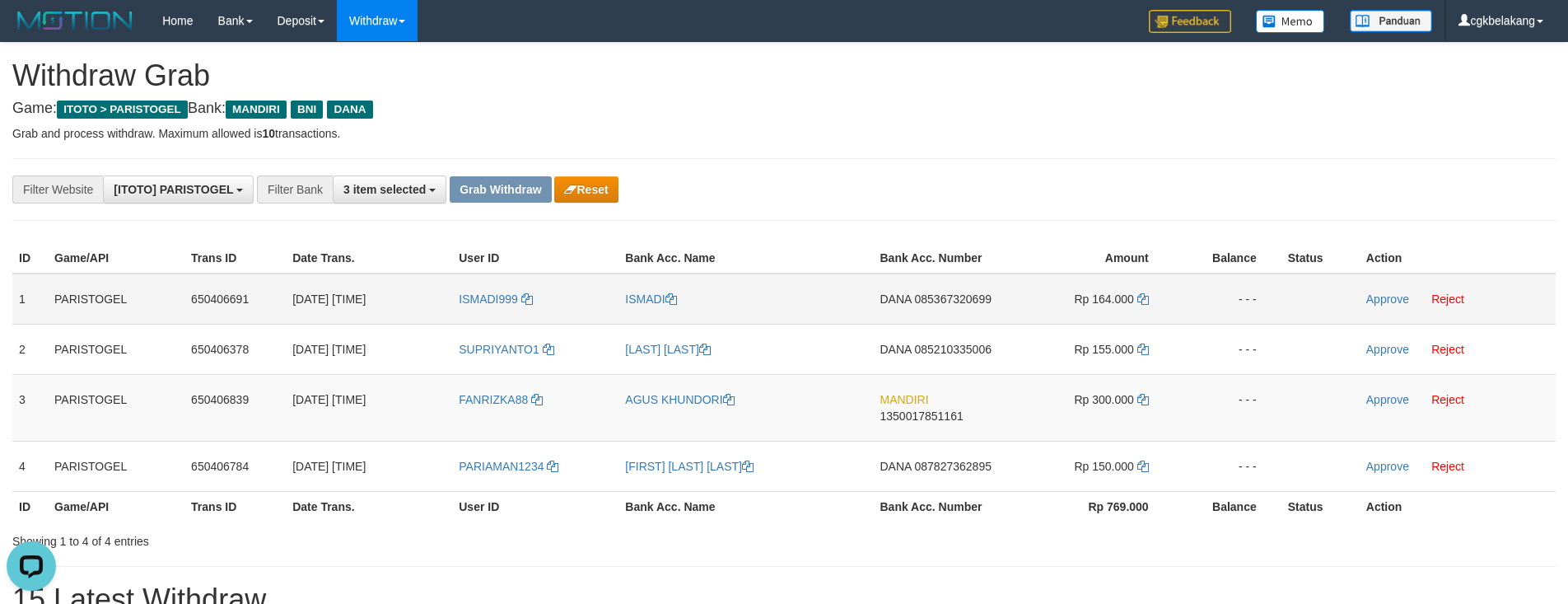 click on "DANA
085367320699" at bounding box center [942, 299] 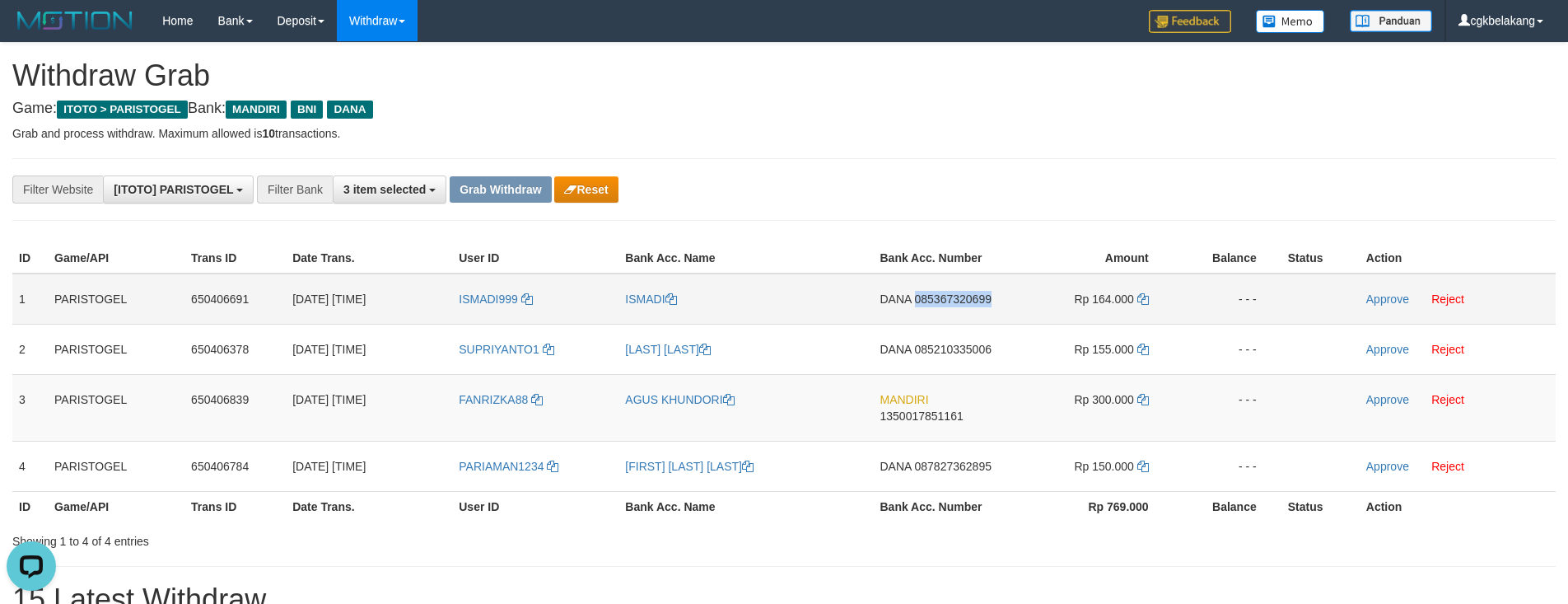 click on "DANA
085367320699" at bounding box center [942, 299] 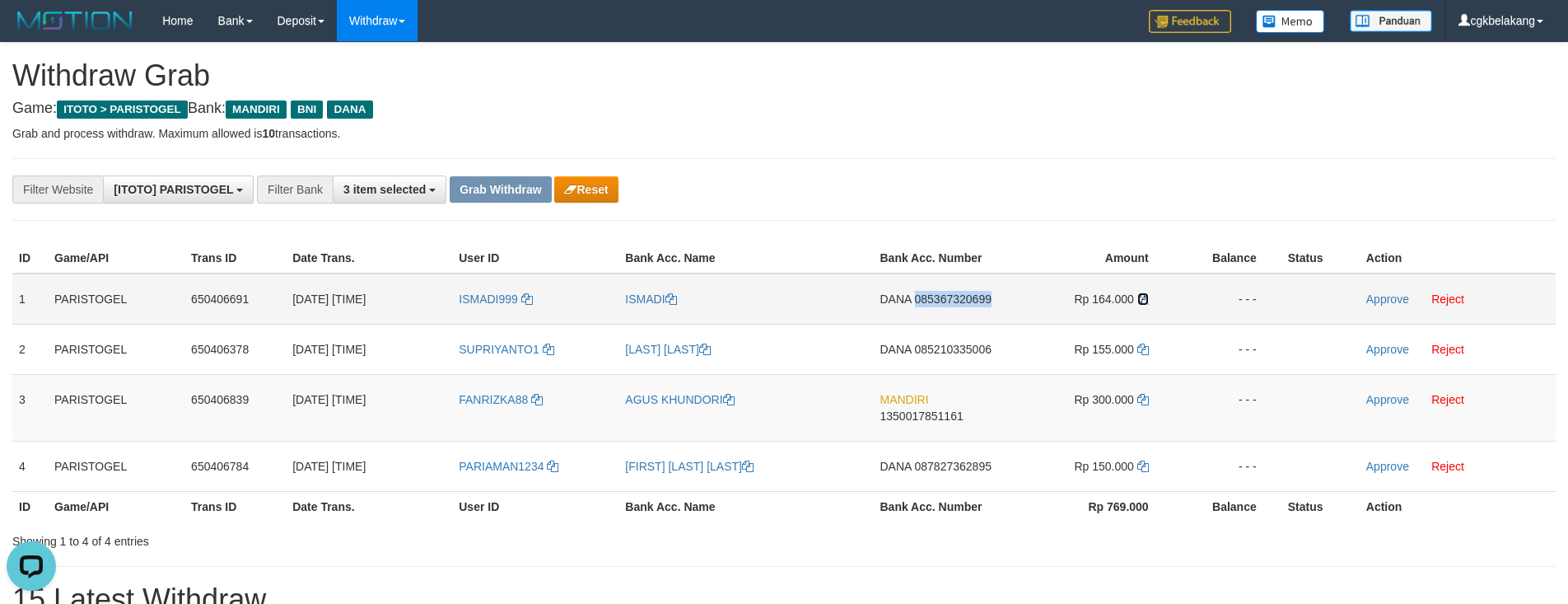 click at bounding box center [1143, 299] 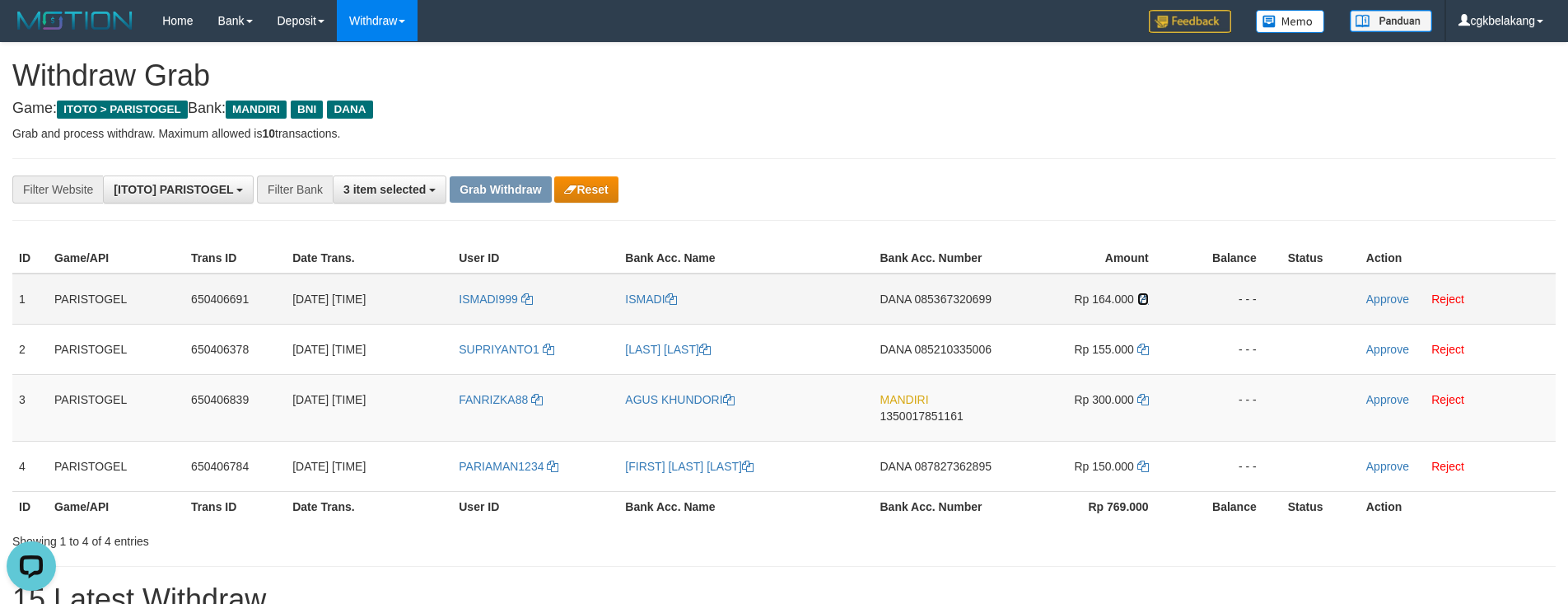 click at bounding box center (1143, 299) 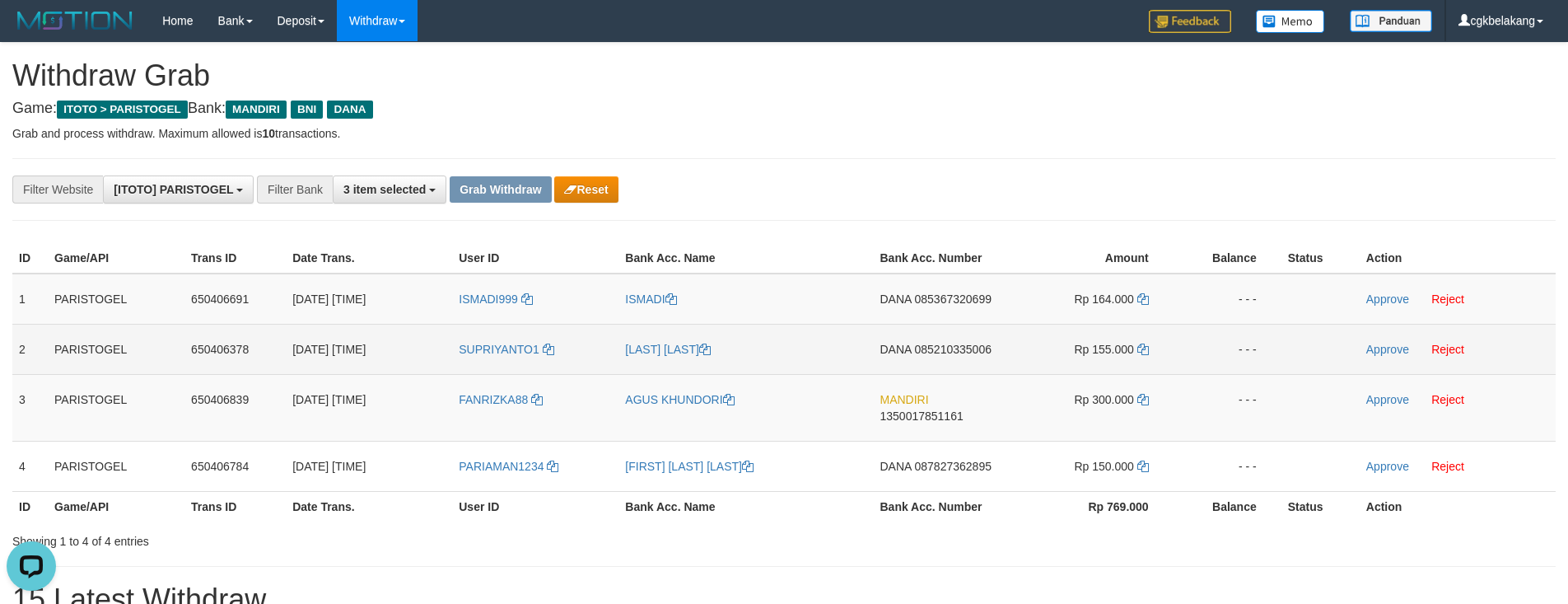 click on "DANA
085210335006" at bounding box center [942, 349] 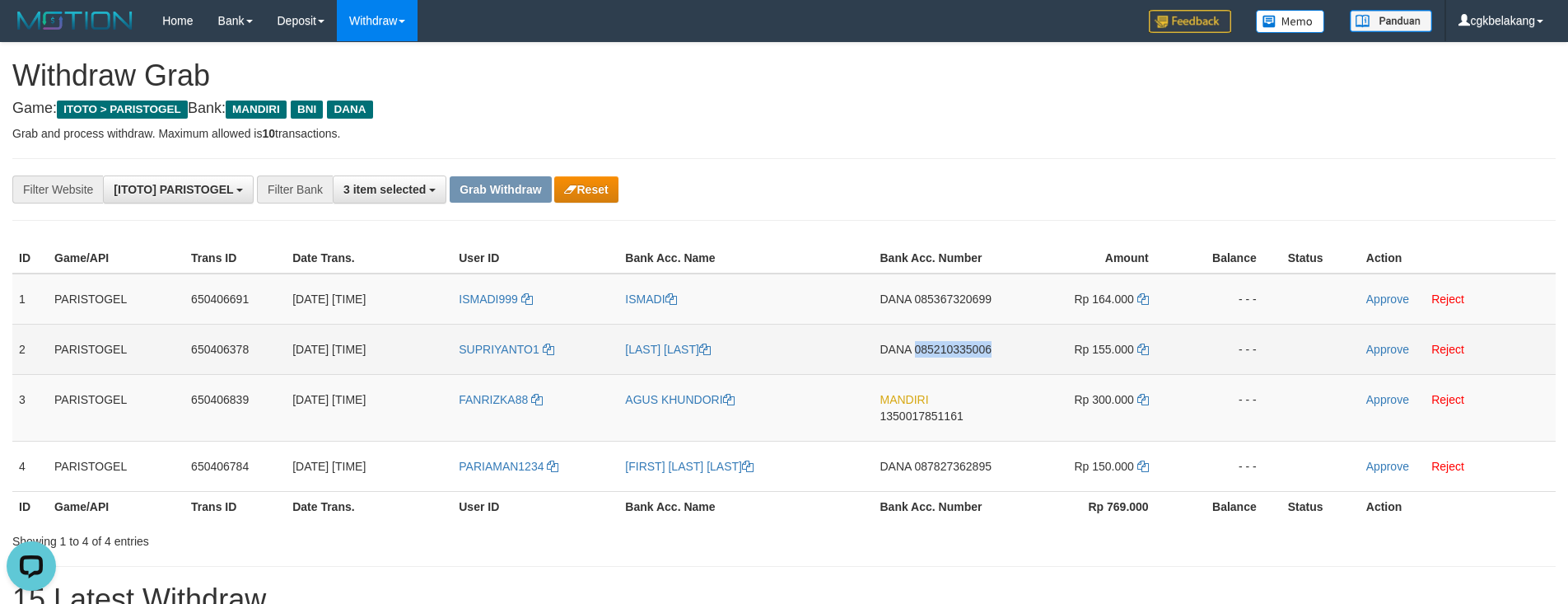 click on "DANA
085210335006" at bounding box center (942, 349) 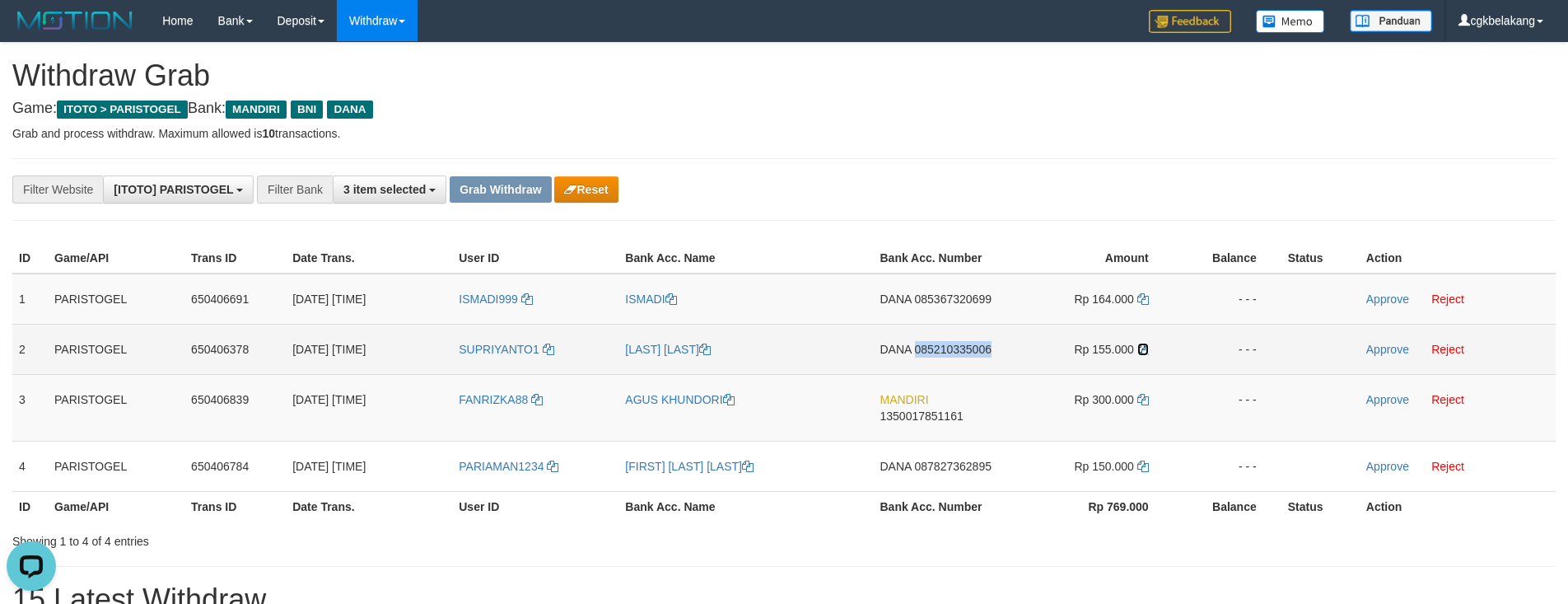 click at bounding box center (1143, 349) 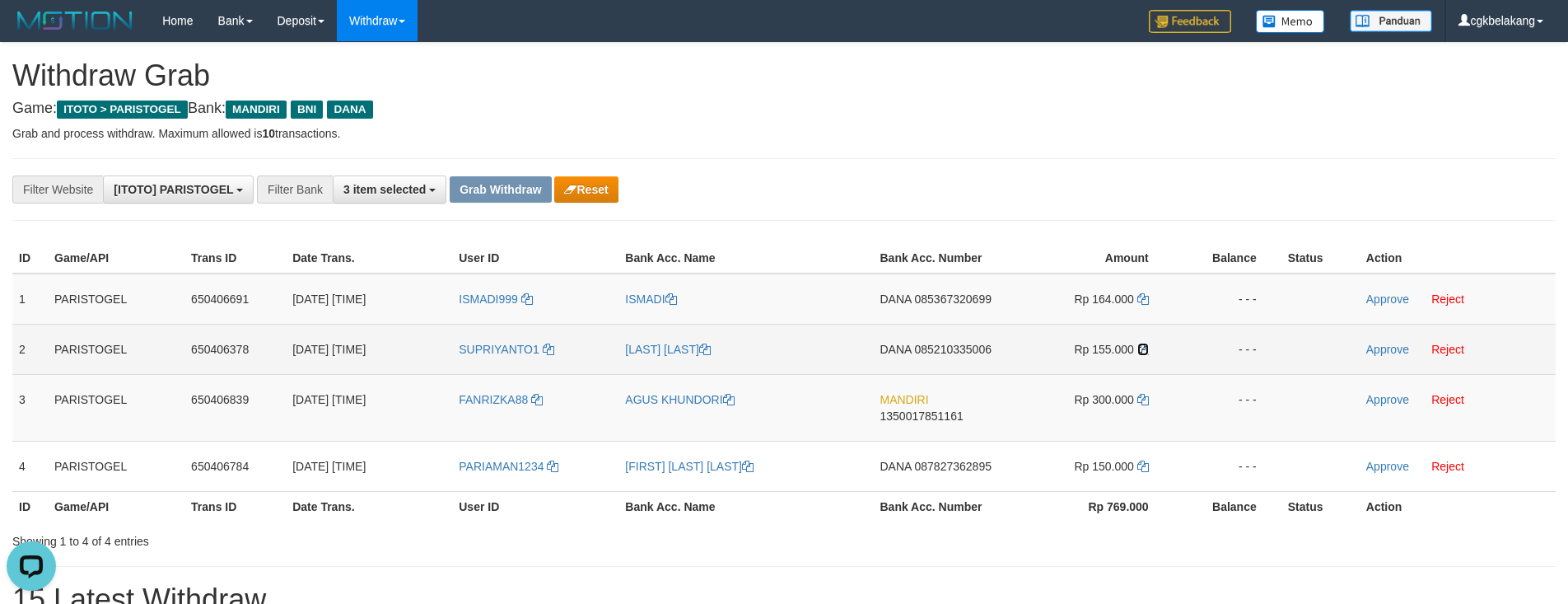 click at bounding box center [1143, 349] 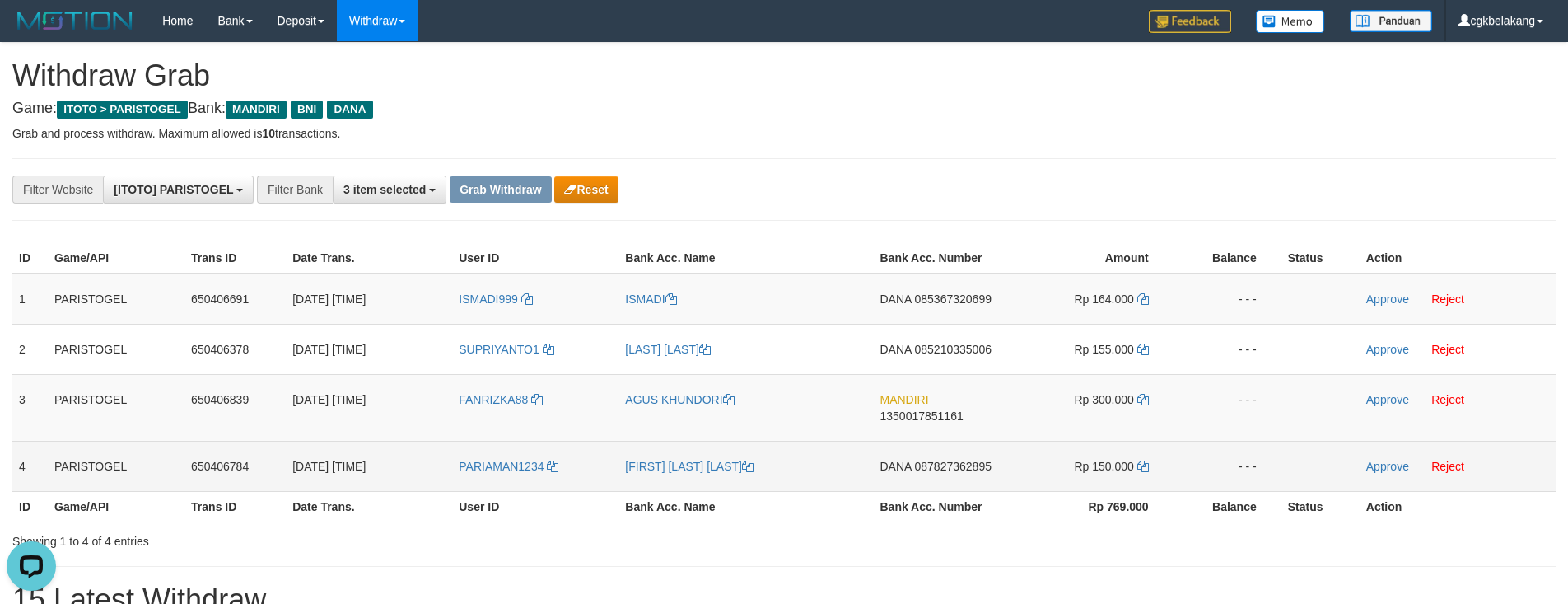 click on "DANA
087827362895" at bounding box center [942, 466] 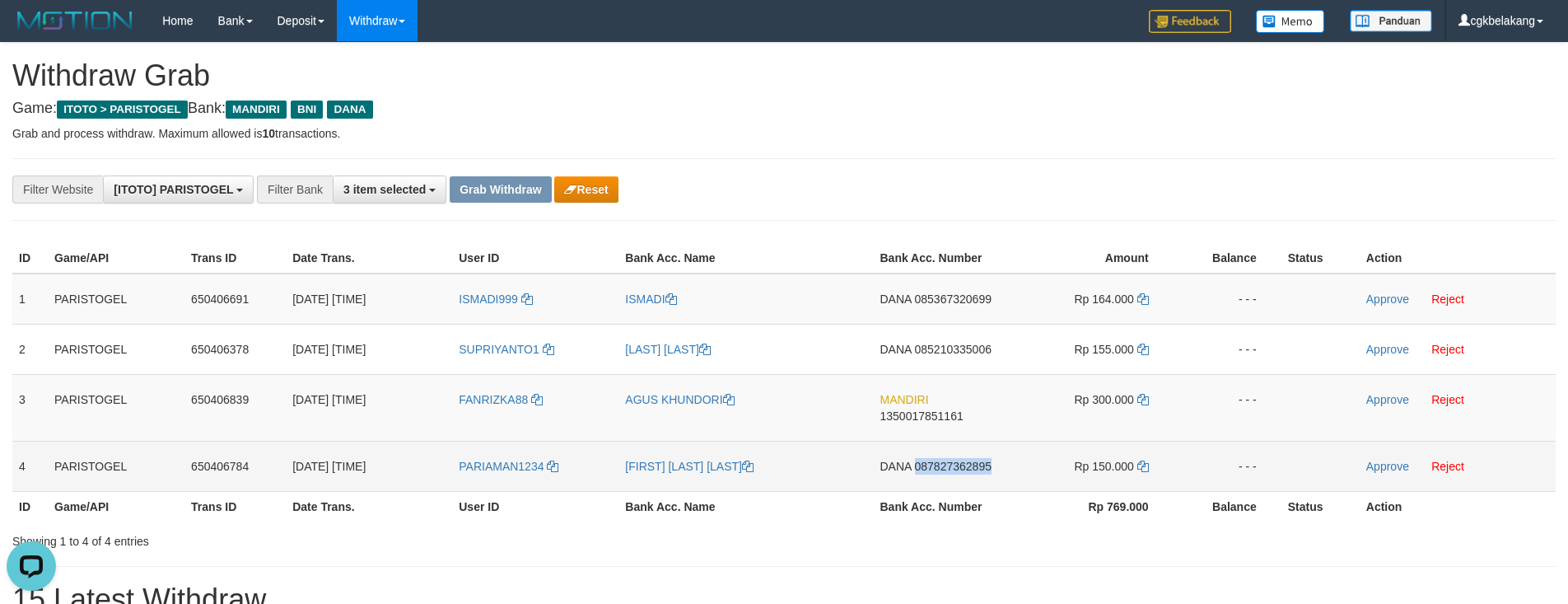 click on "DANA
087827362895" at bounding box center [942, 466] 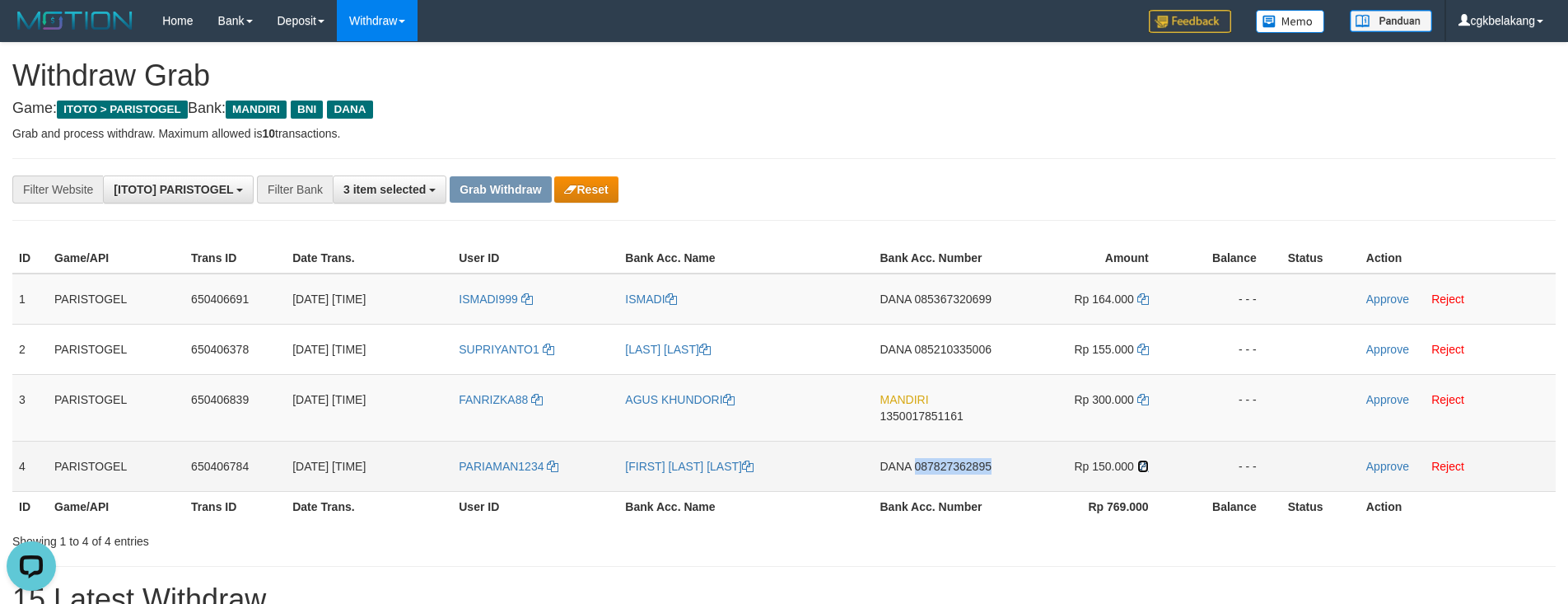 click at bounding box center (1143, 466) 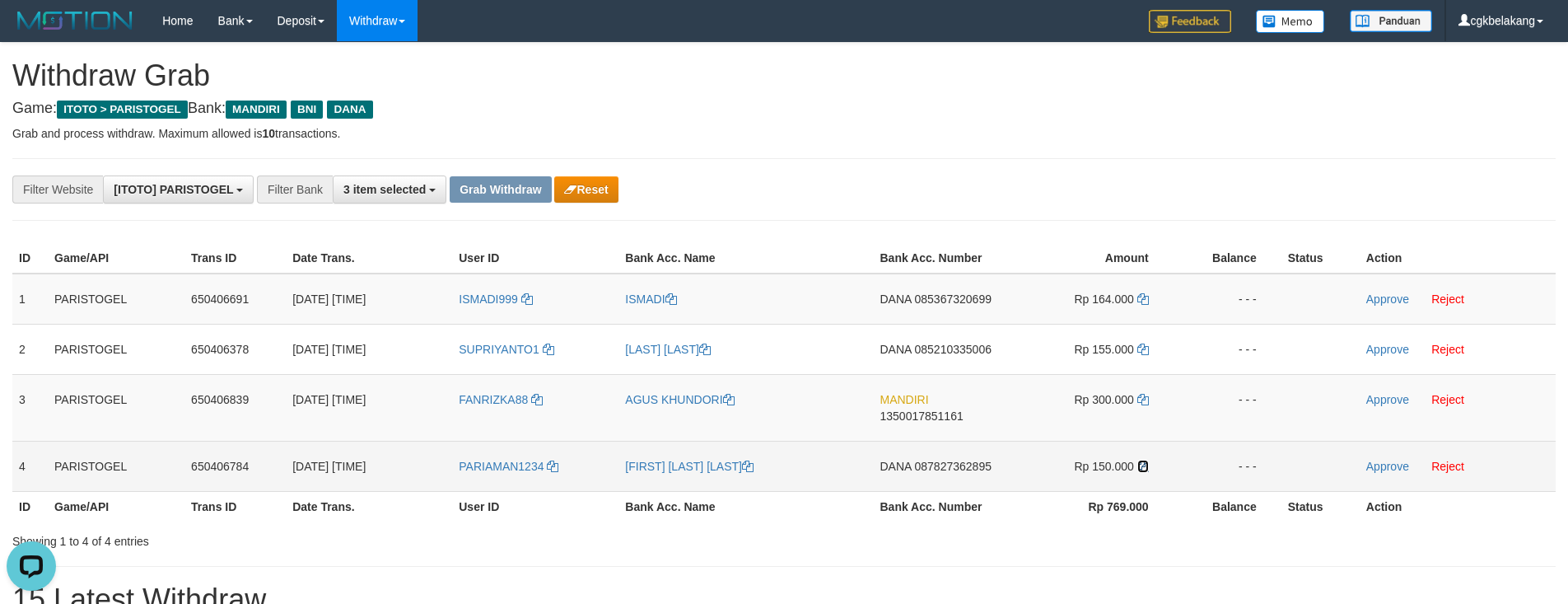 click at bounding box center (1143, 466) 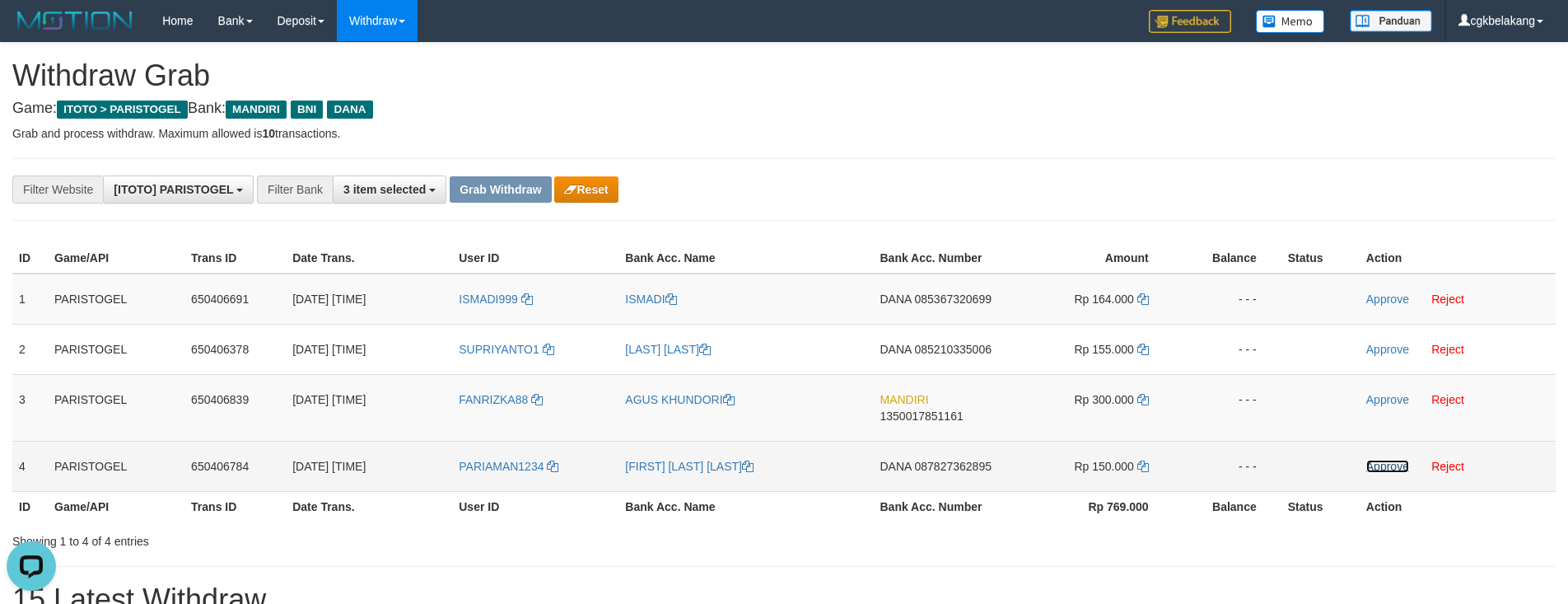 click on "Approve" at bounding box center (1388, 466) 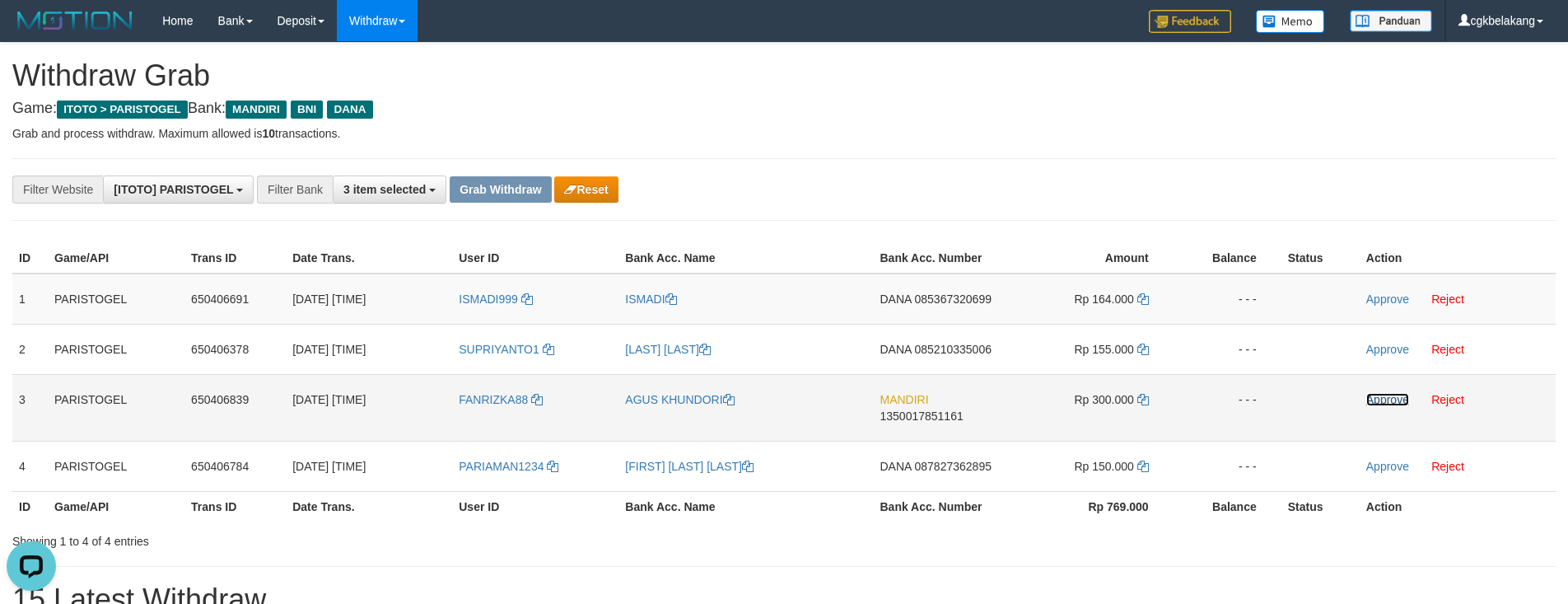 click on "Approve" at bounding box center [1388, 400] 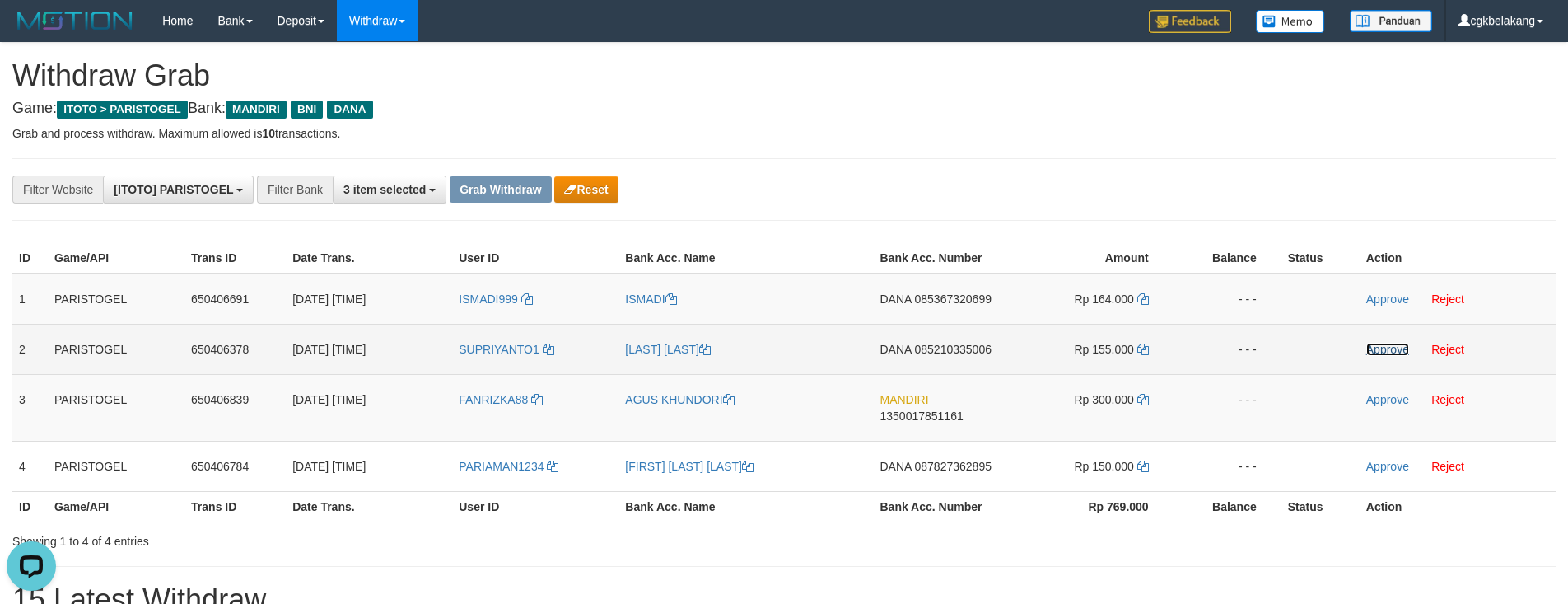 click on "Approve" at bounding box center [1388, 349] 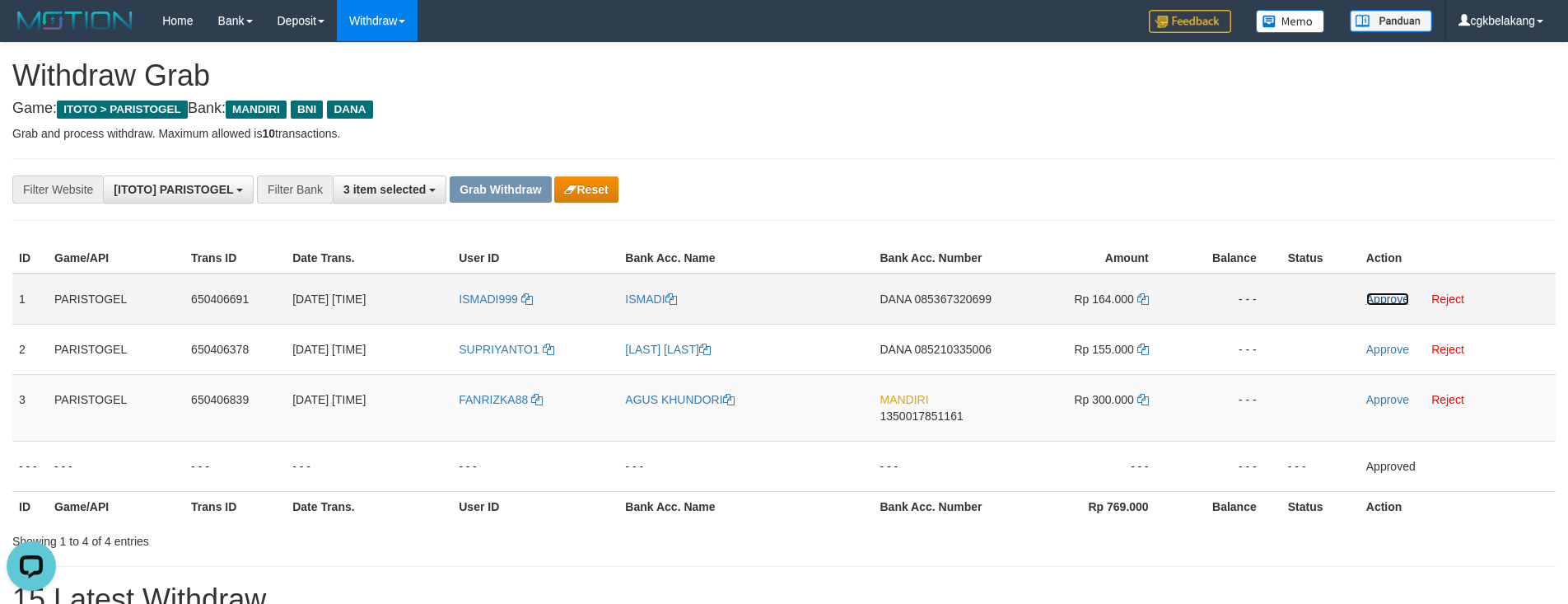 click on "Approve" at bounding box center (1388, 299) 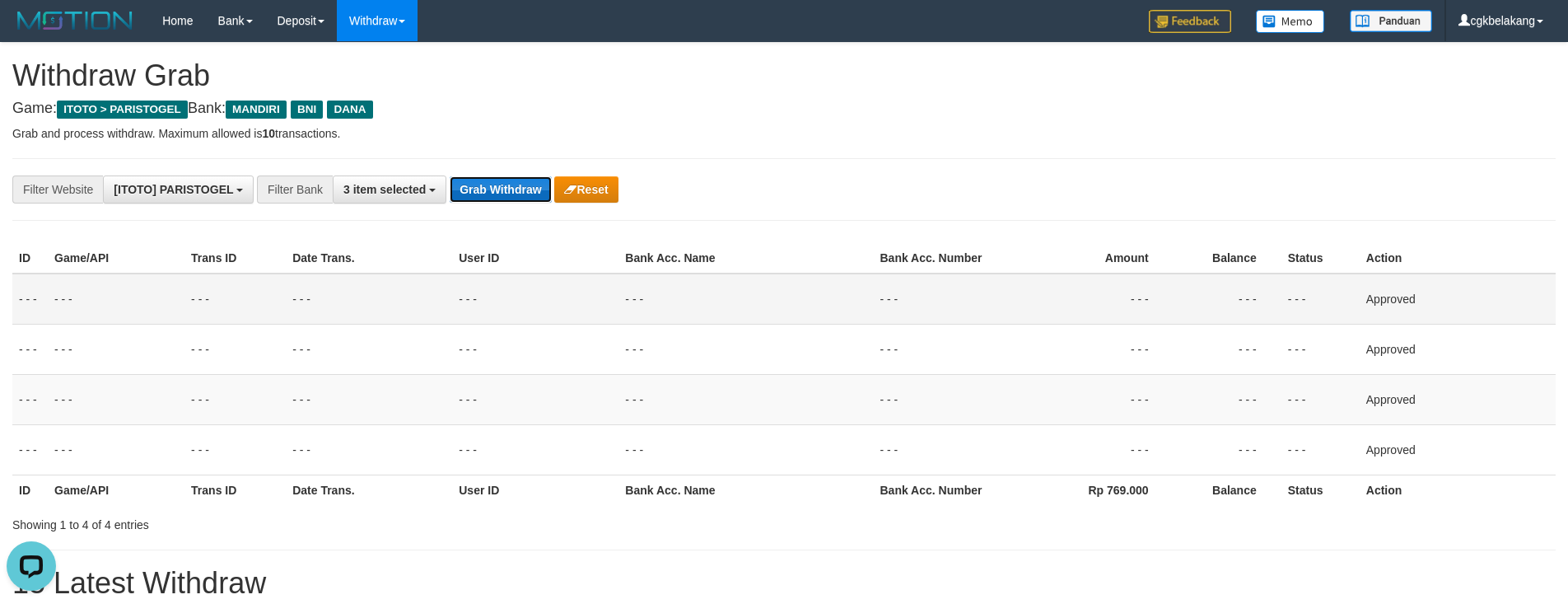click on "Grab Withdraw" at bounding box center [500, 190] 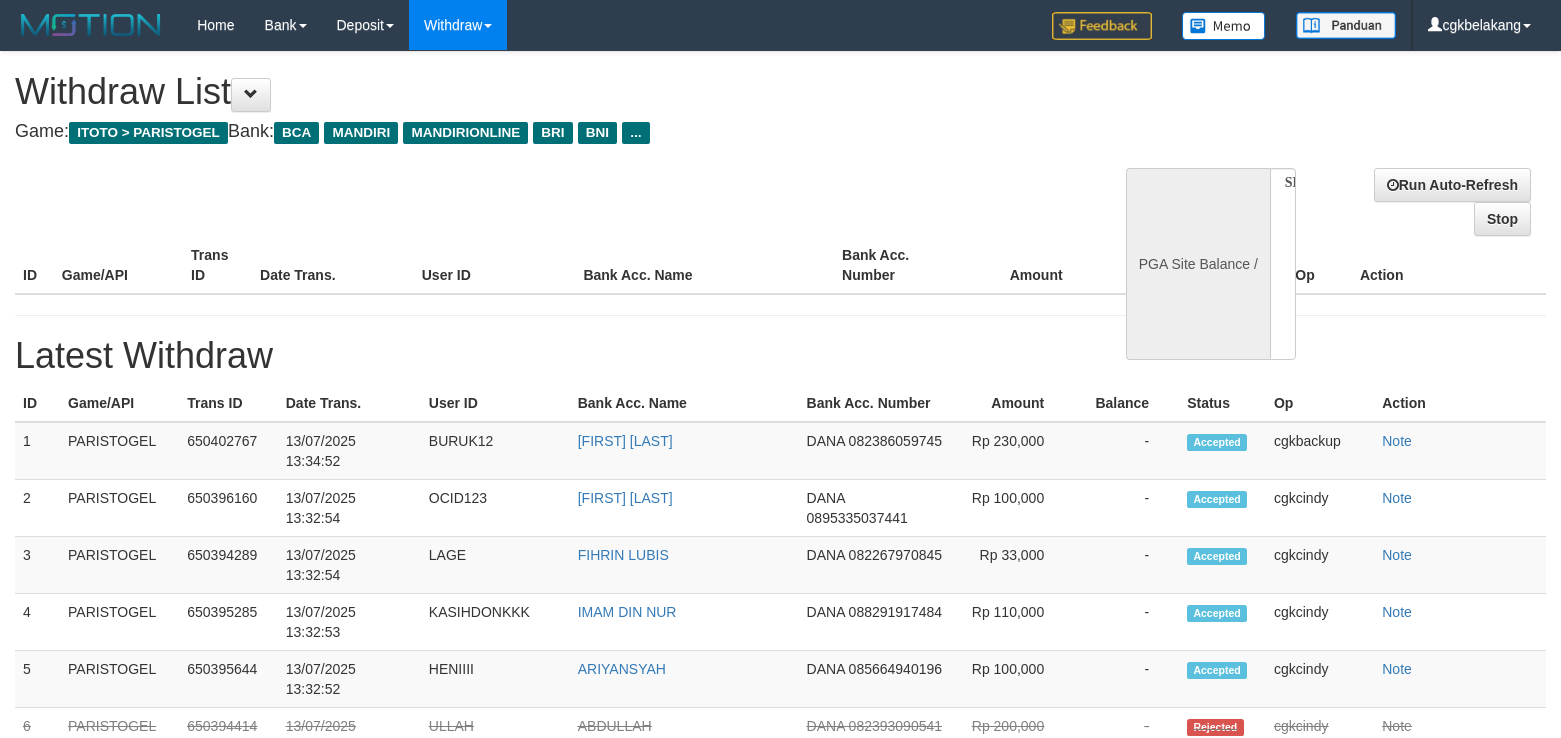 select 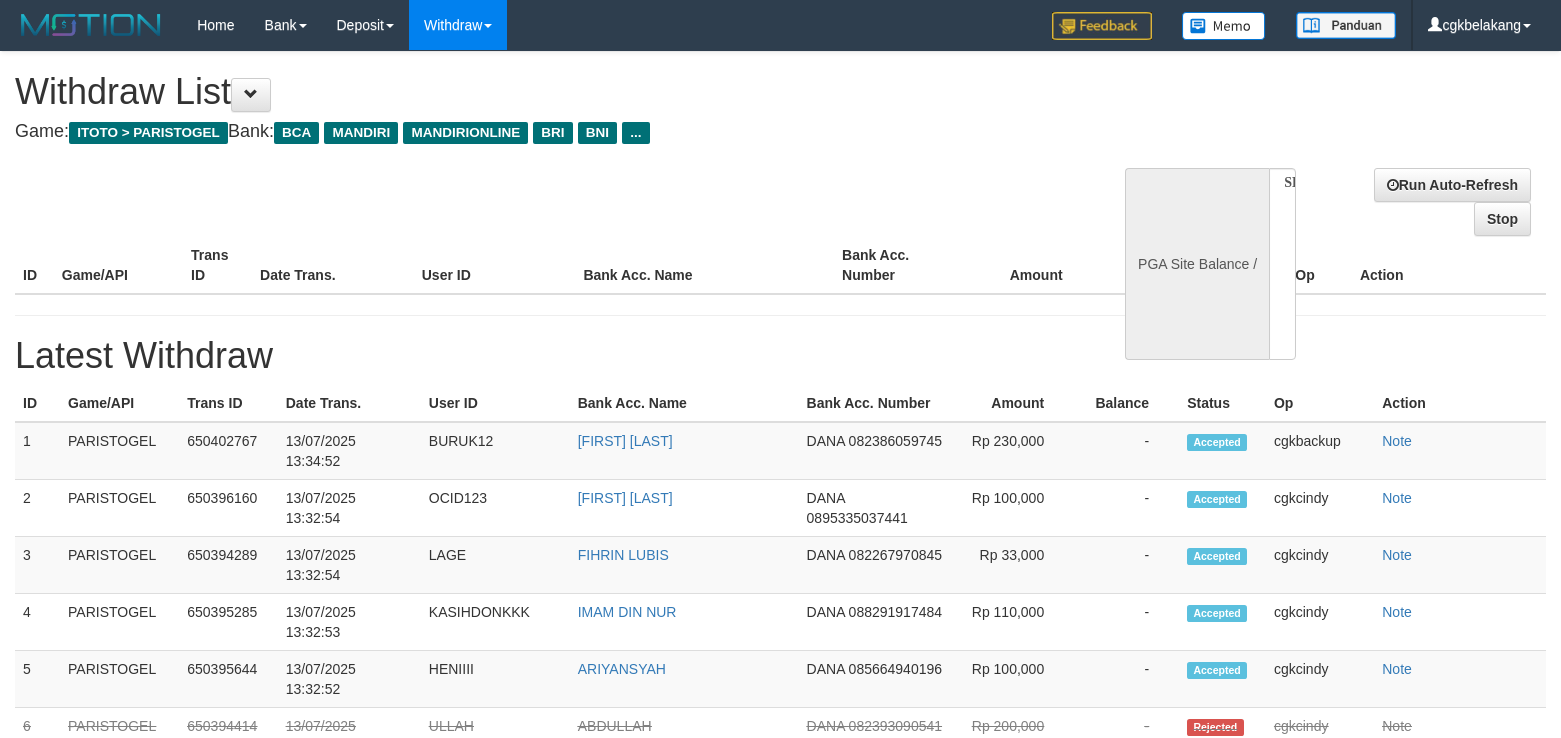 scroll, scrollTop: 0, scrollLeft: 0, axis: both 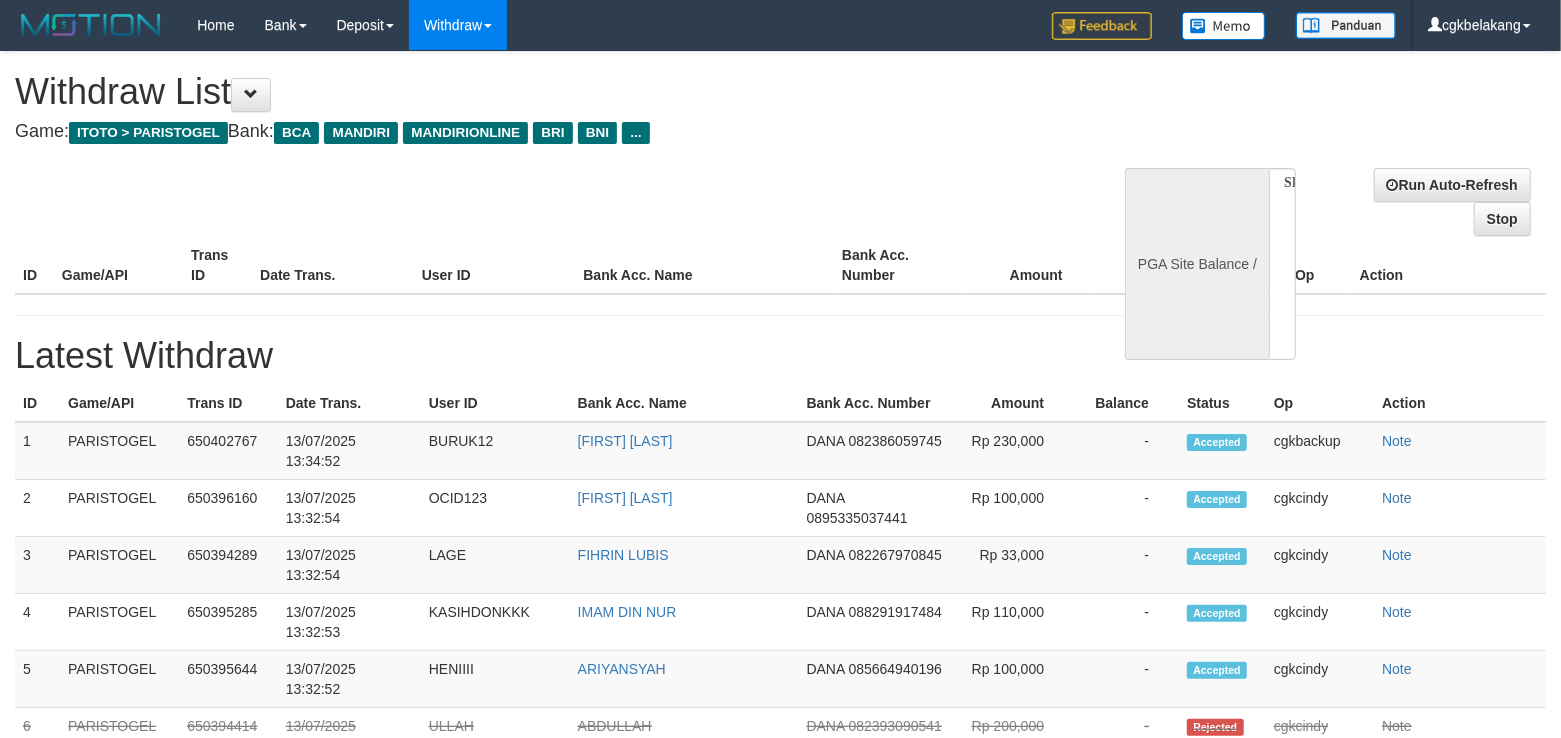 select on "**" 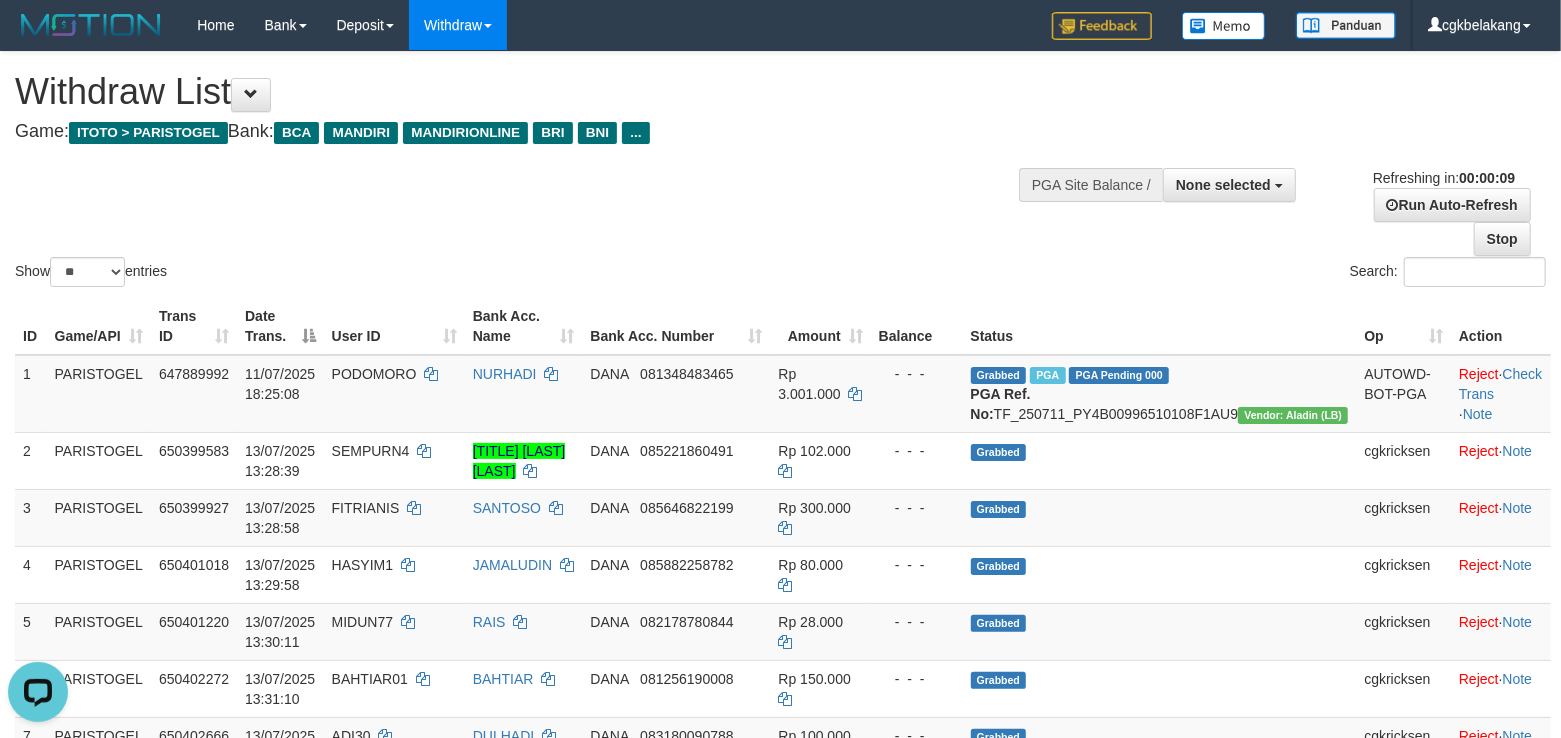 scroll, scrollTop: 0, scrollLeft: 0, axis: both 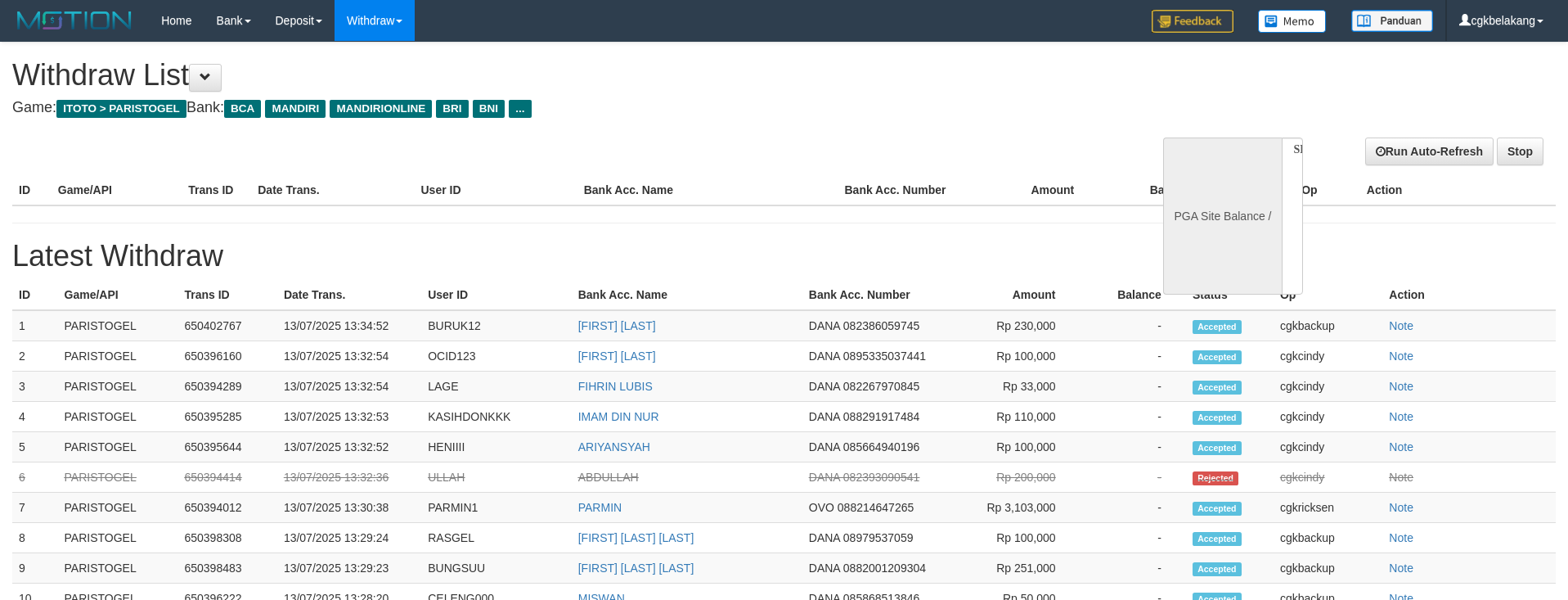select 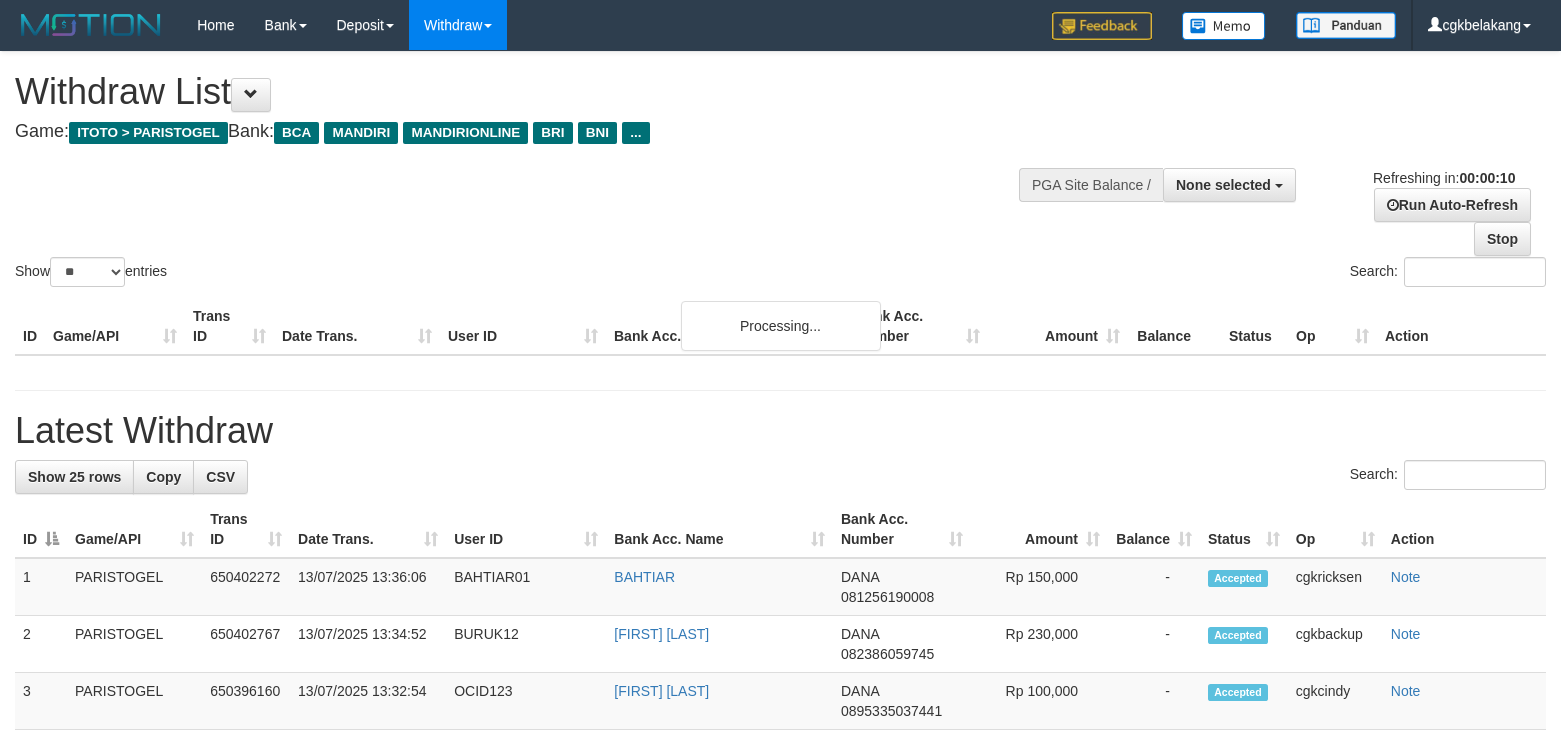 select 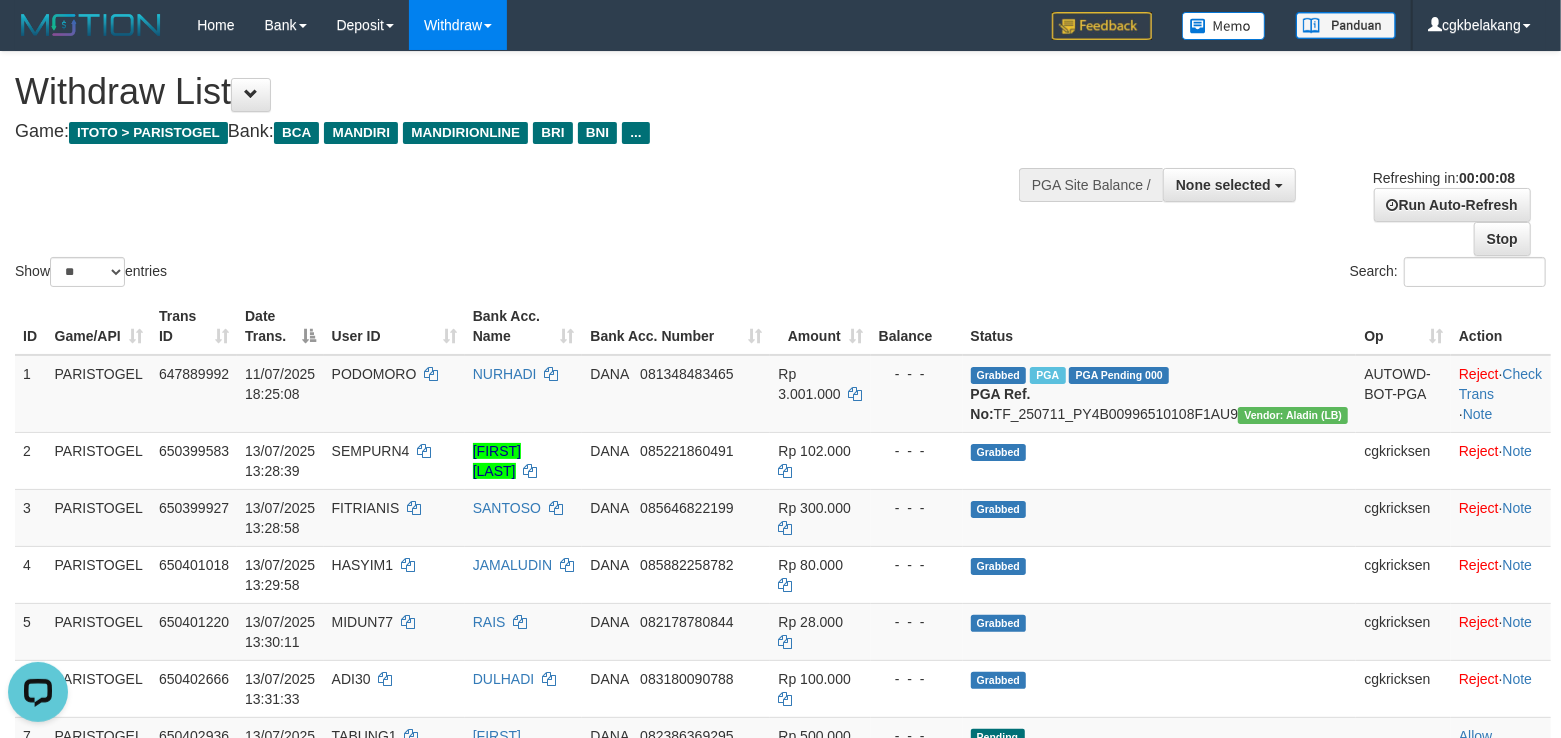 scroll, scrollTop: 0, scrollLeft: 0, axis: both 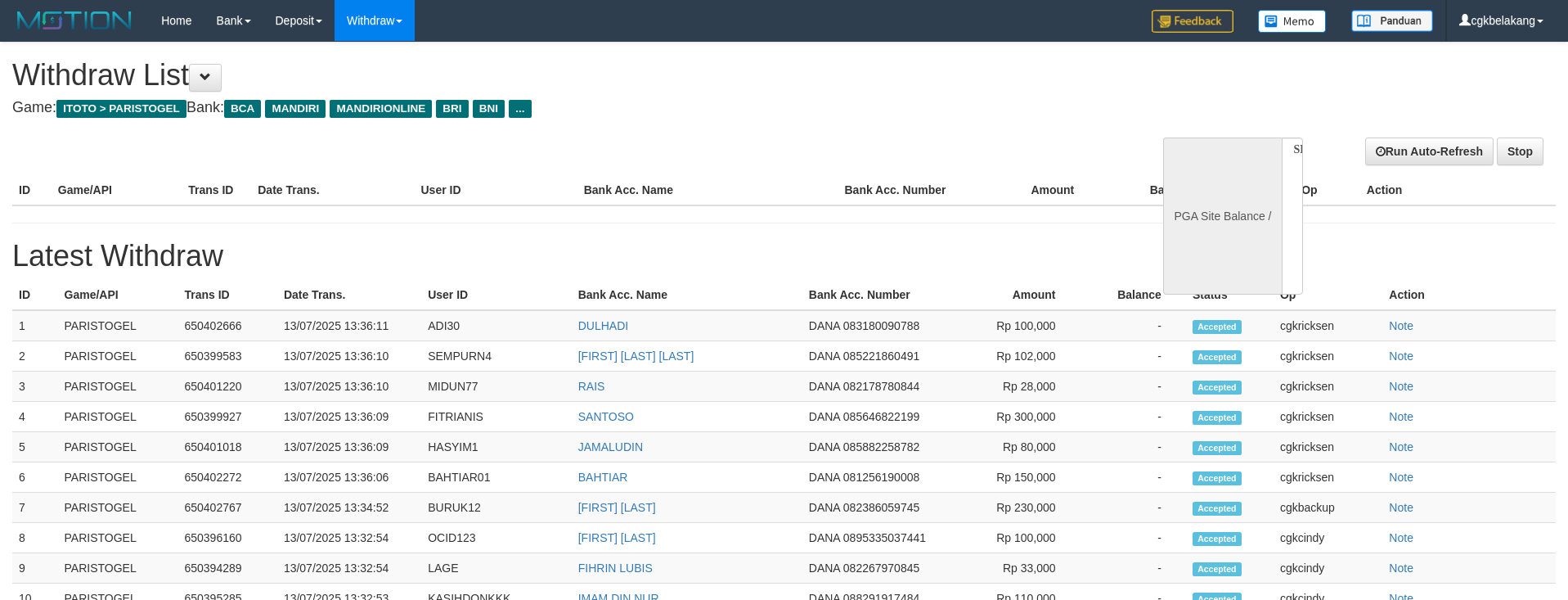 select 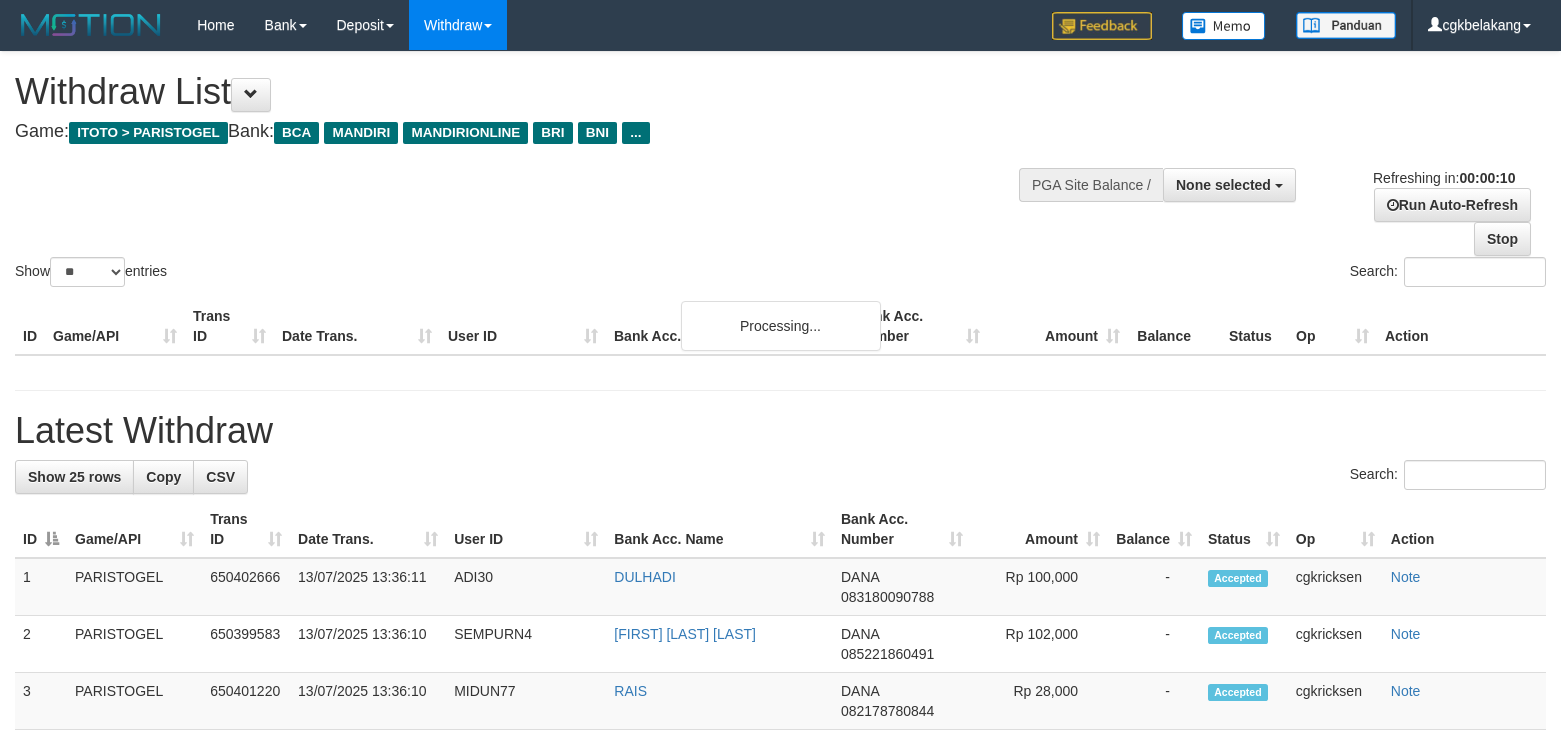 select 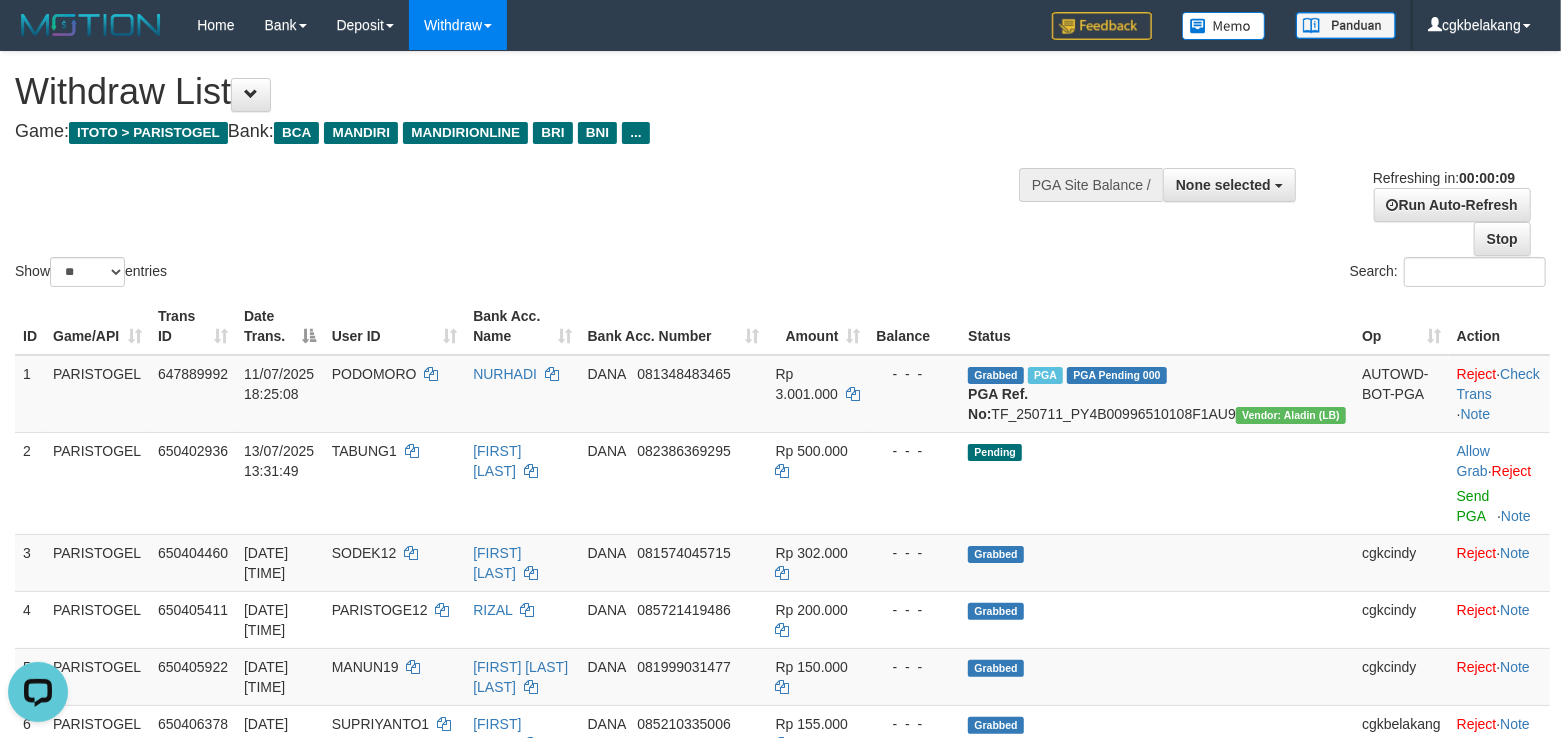 scroll, scrollTop: 0, scrollLeft: 0, axis: both 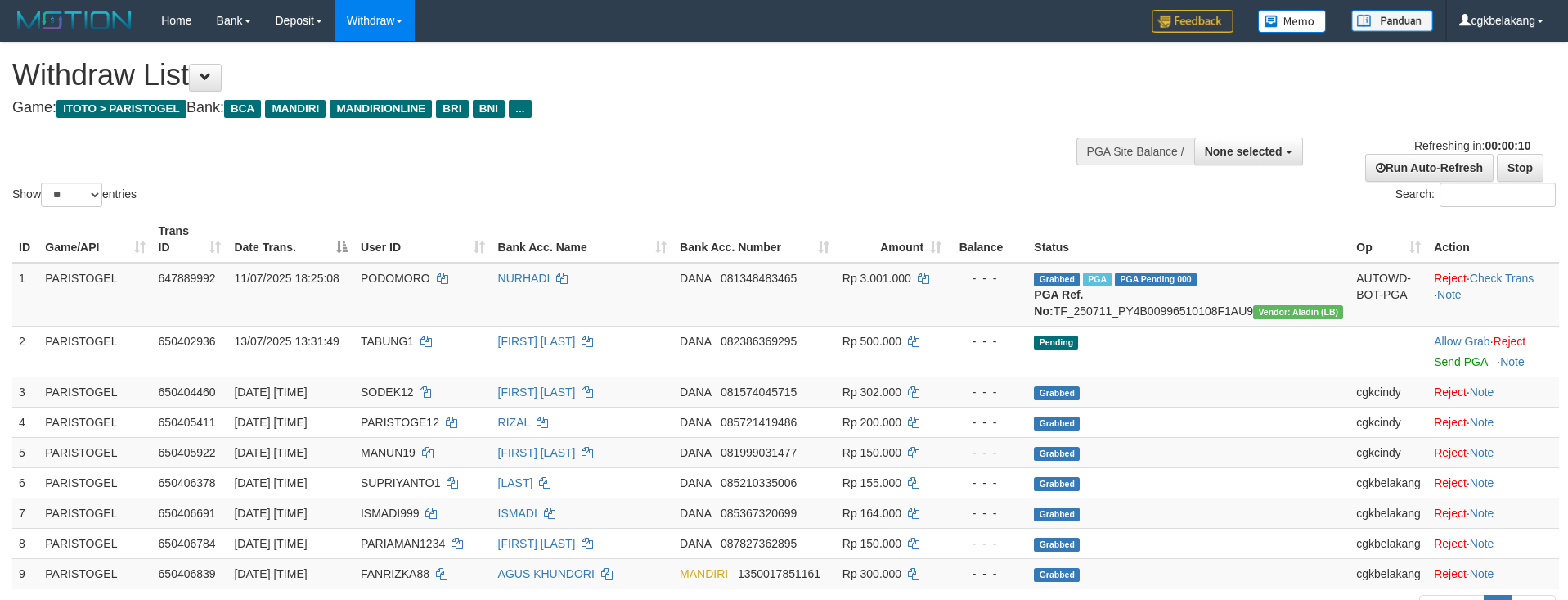 select 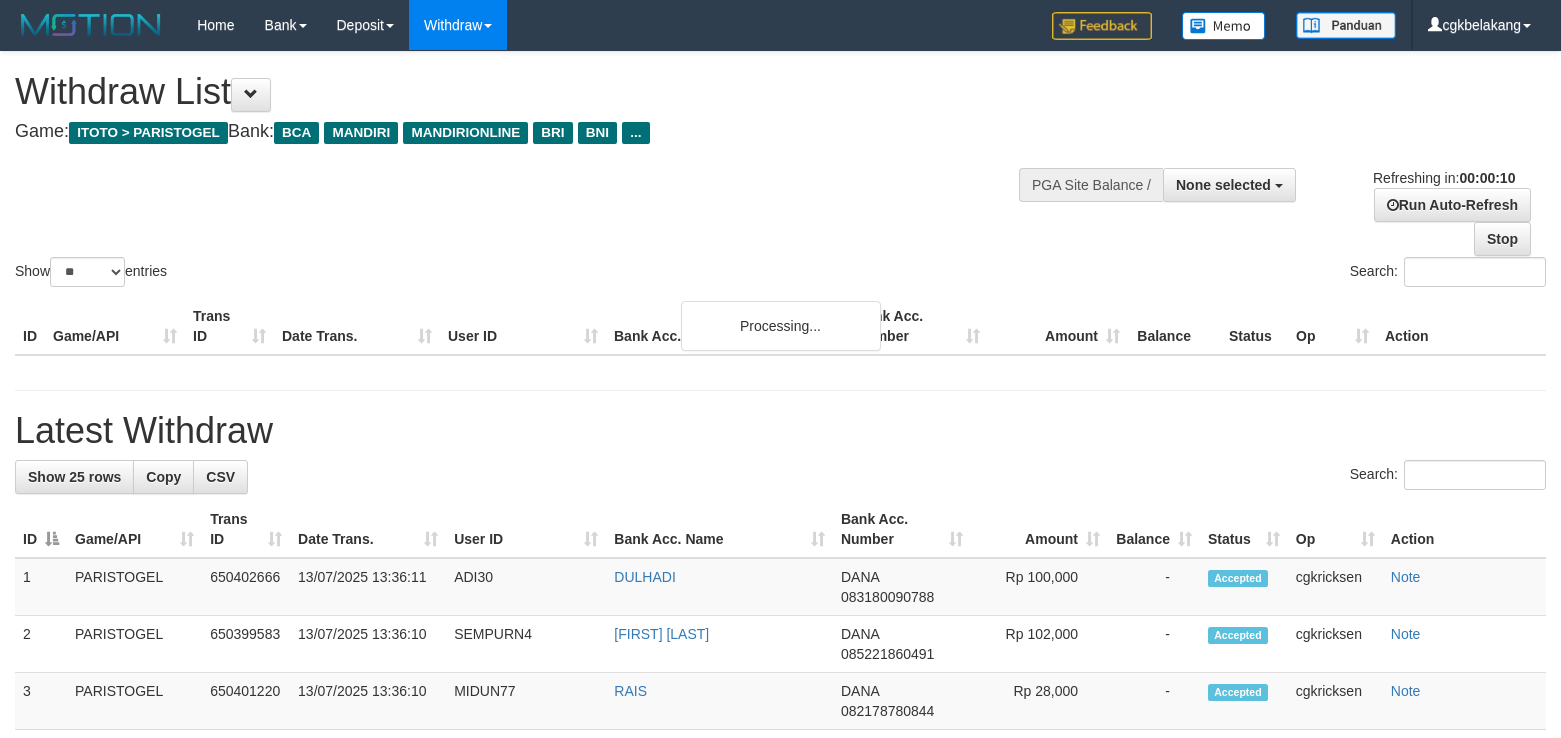 select 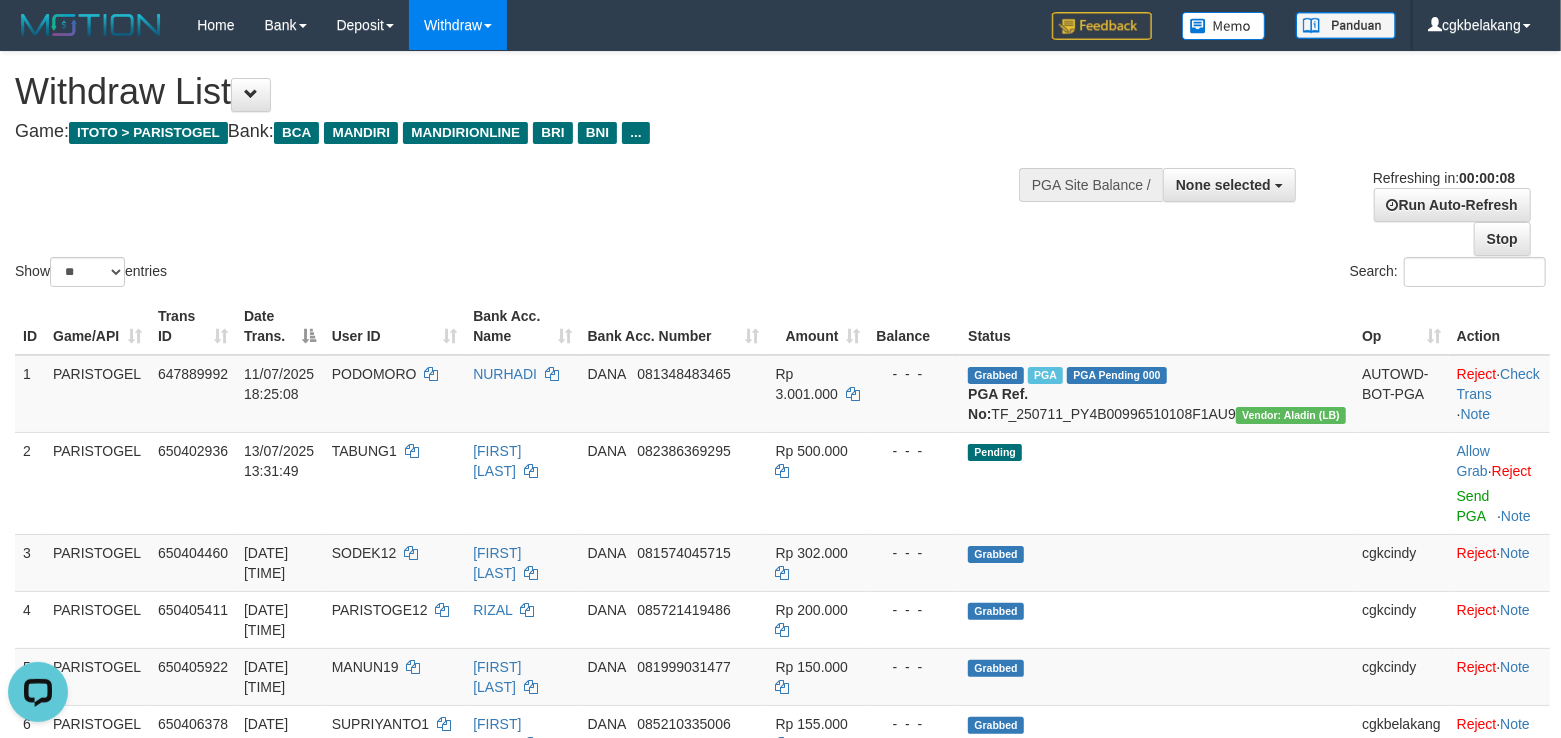 scroll, scrollTop: 0, scrollLeft: 0, axis: both 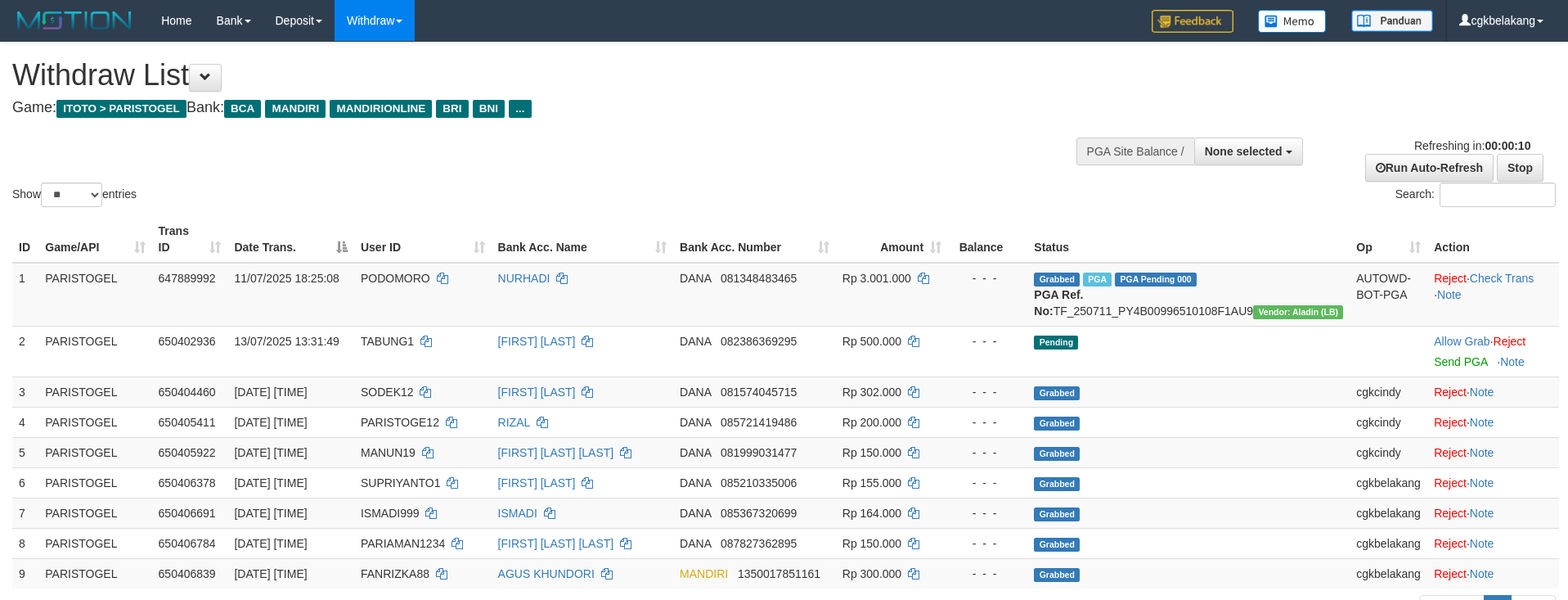 select 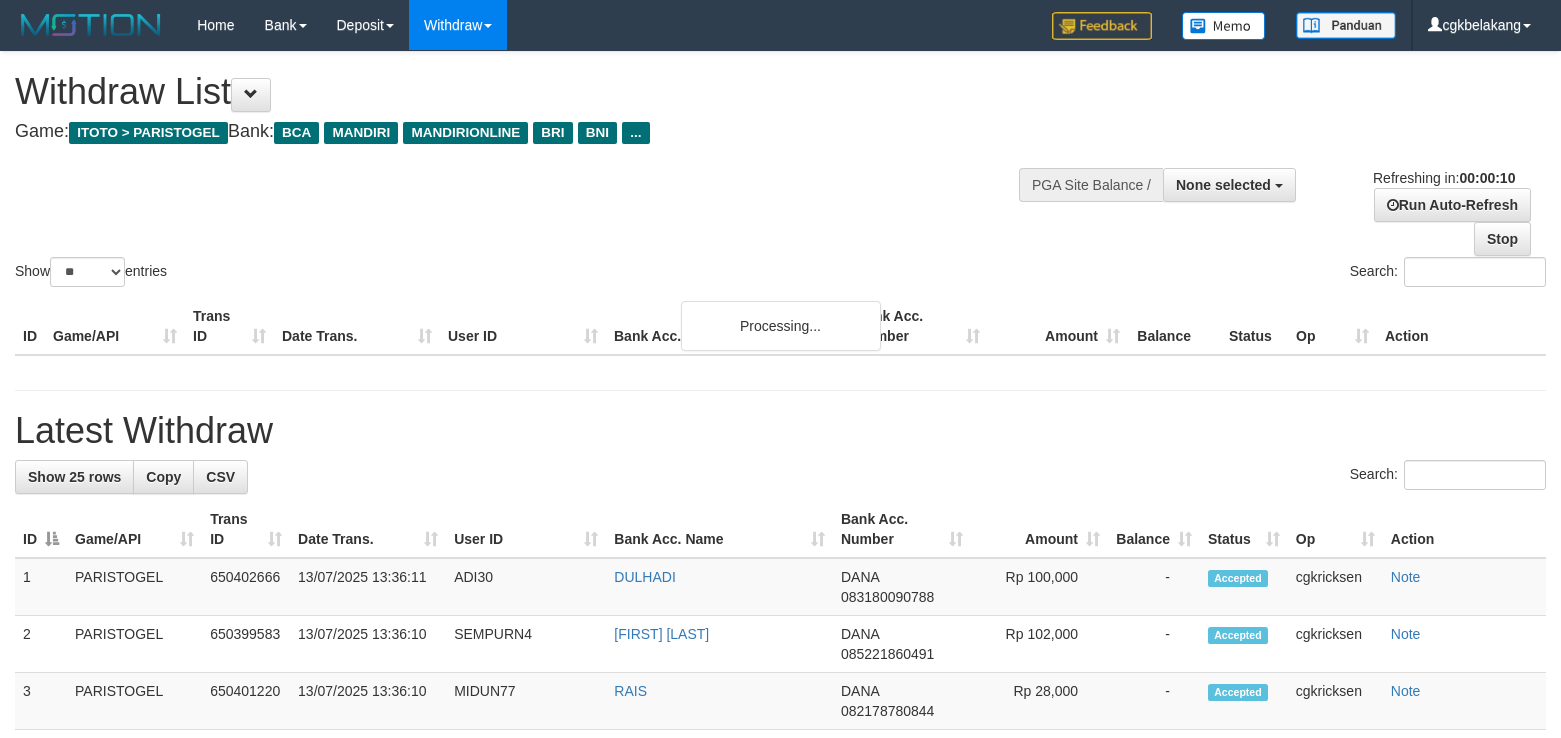 select 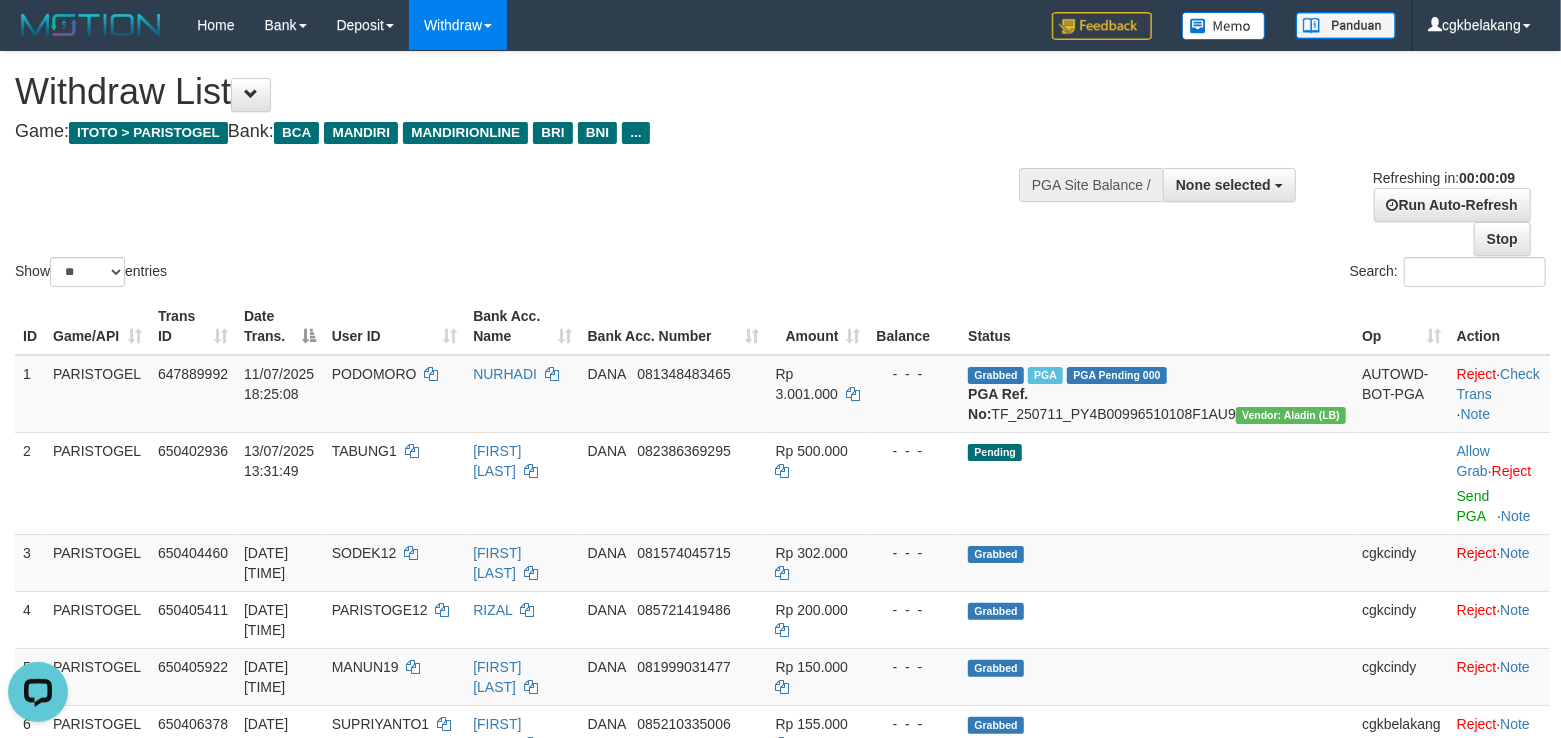 scroll, scrollTop: 0, scrollLeft: 0, axis: both 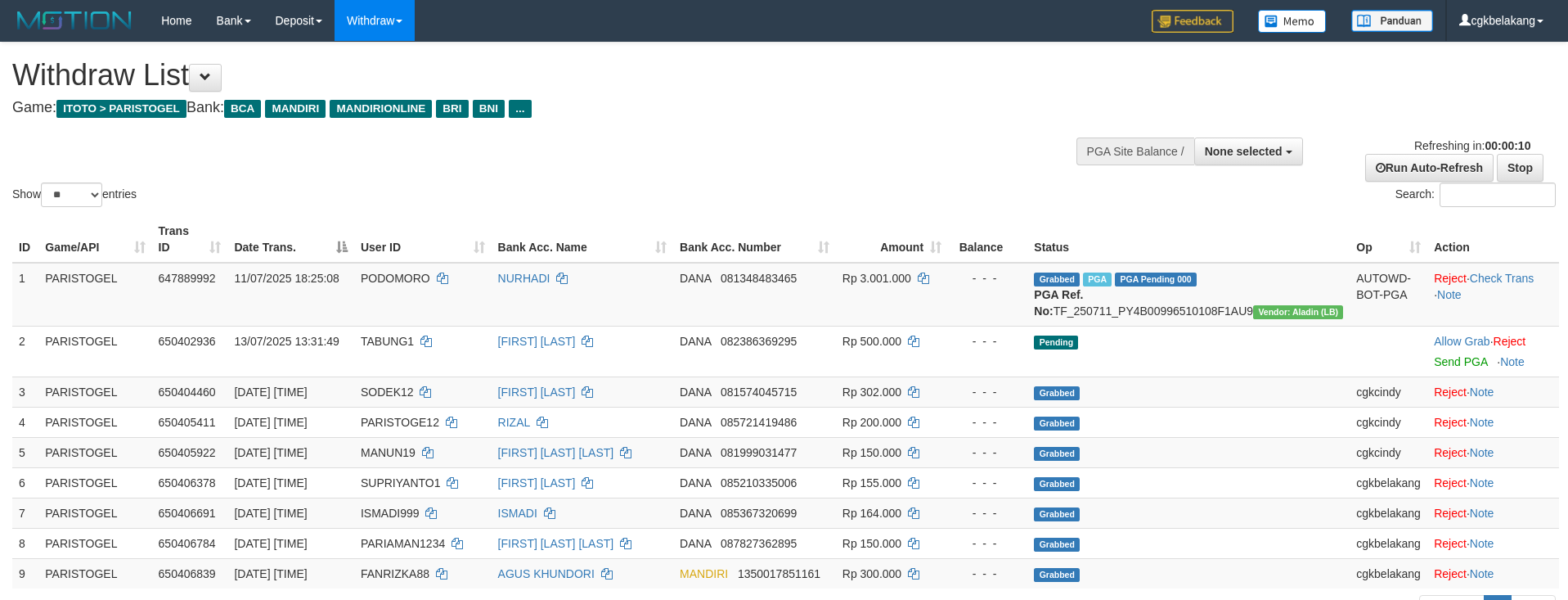 select 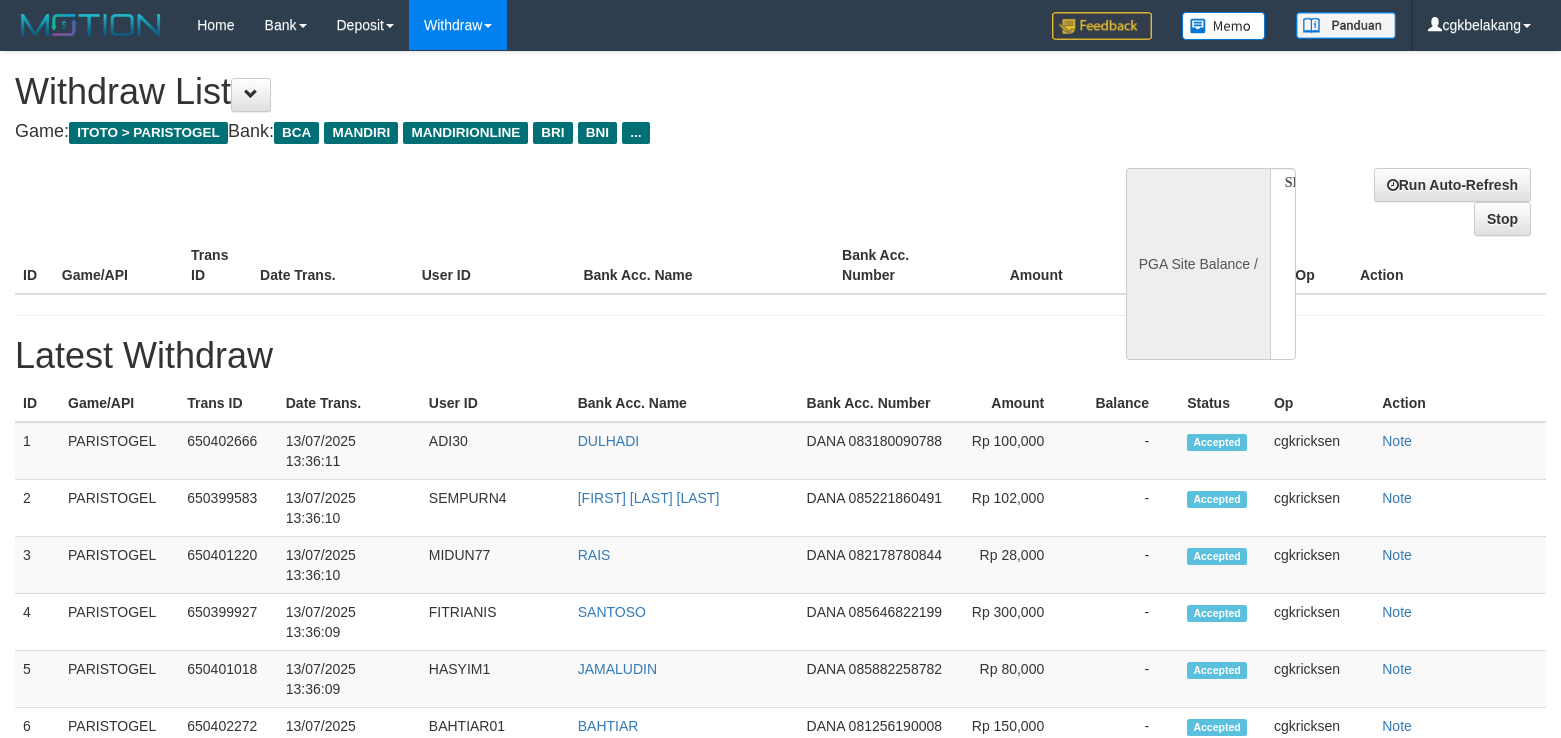 select 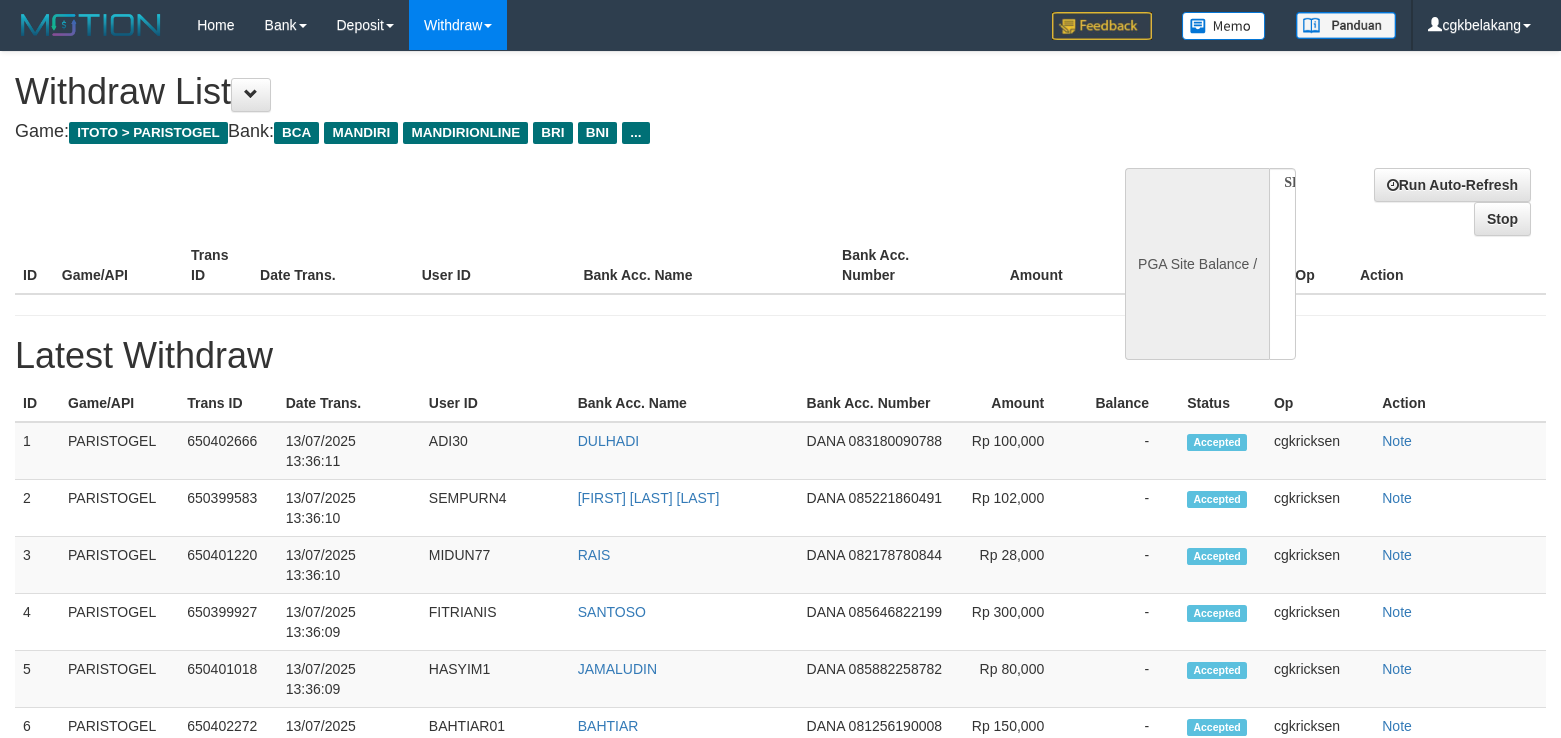 scroll, scrollTop: 0, scrollLeft: 0, axis: both 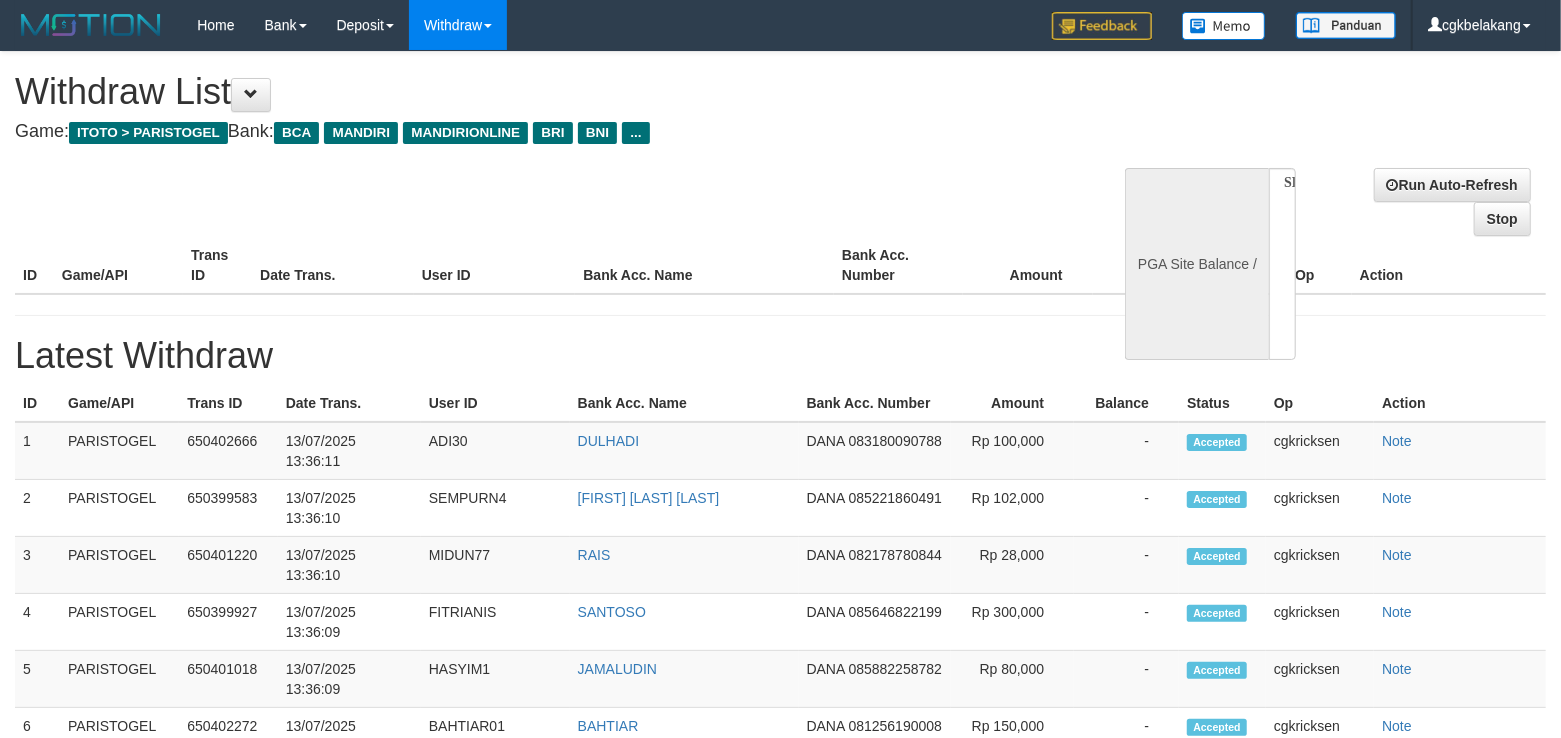 select on "**" 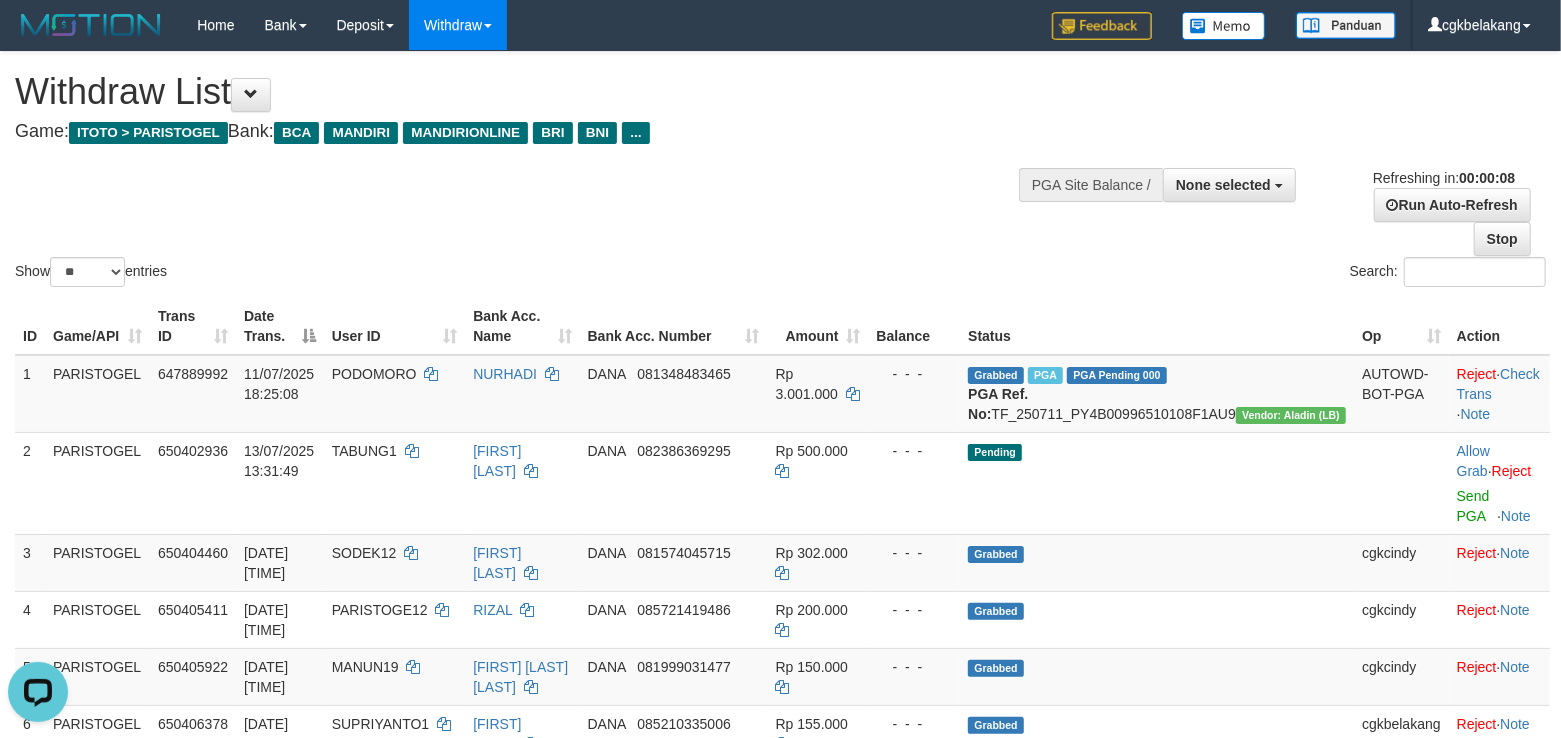 scroll, scrollTop: 0, scrollLeft: 0, axis: both 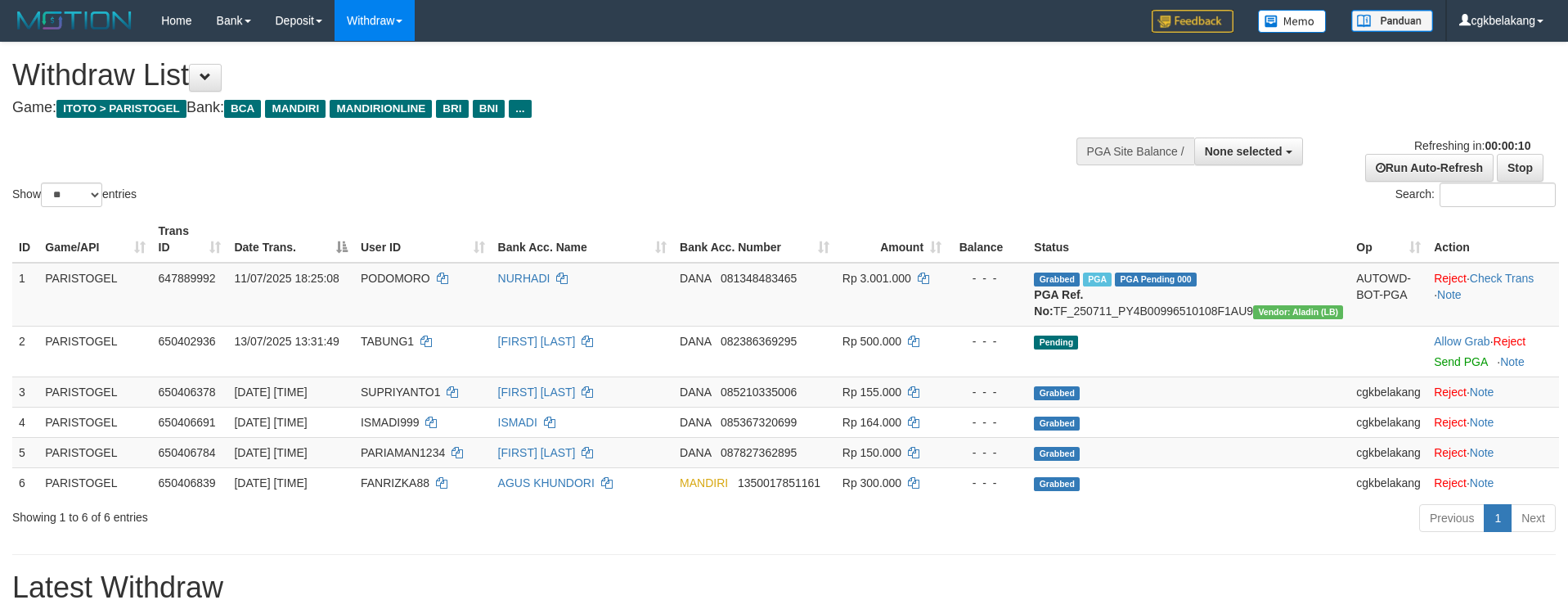 select 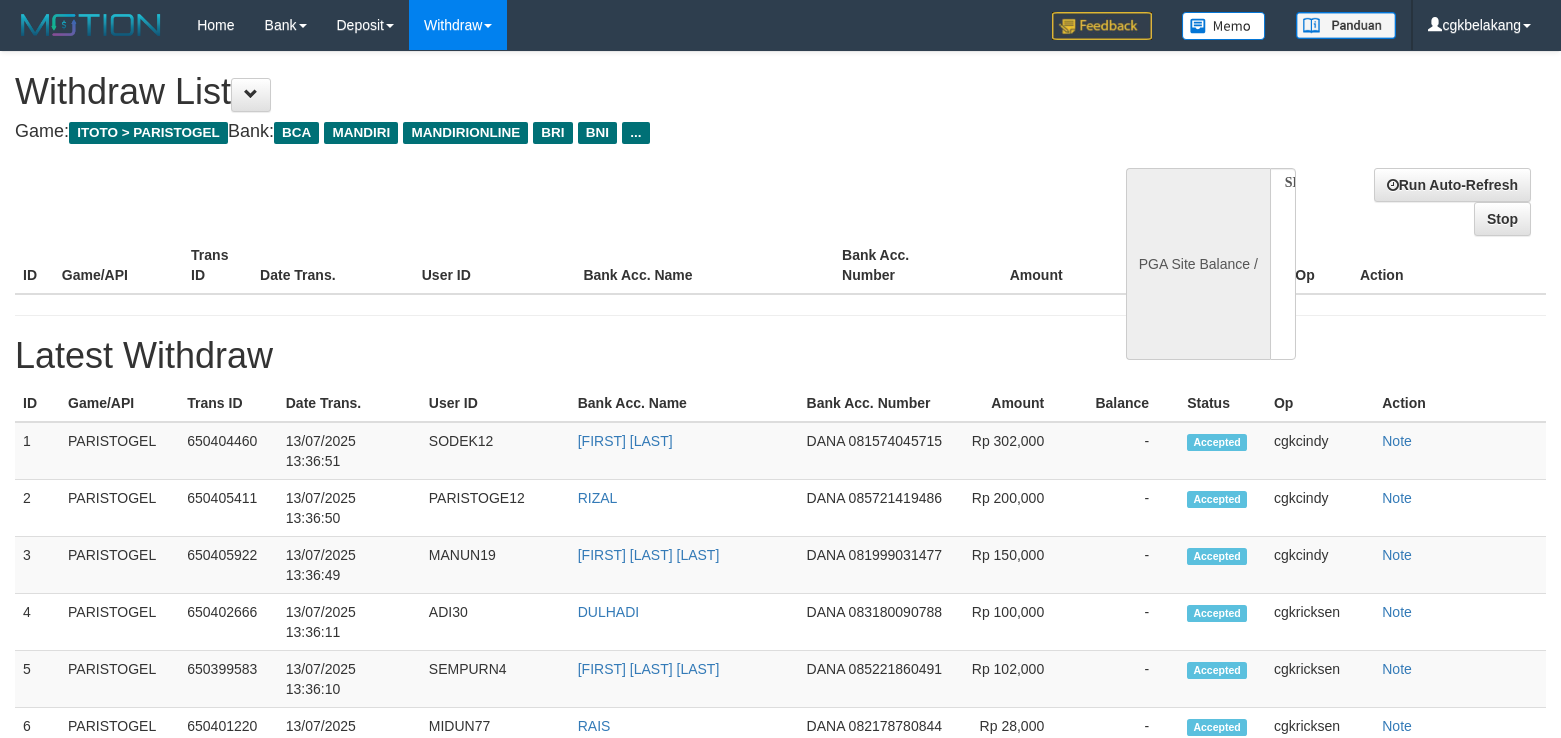 select 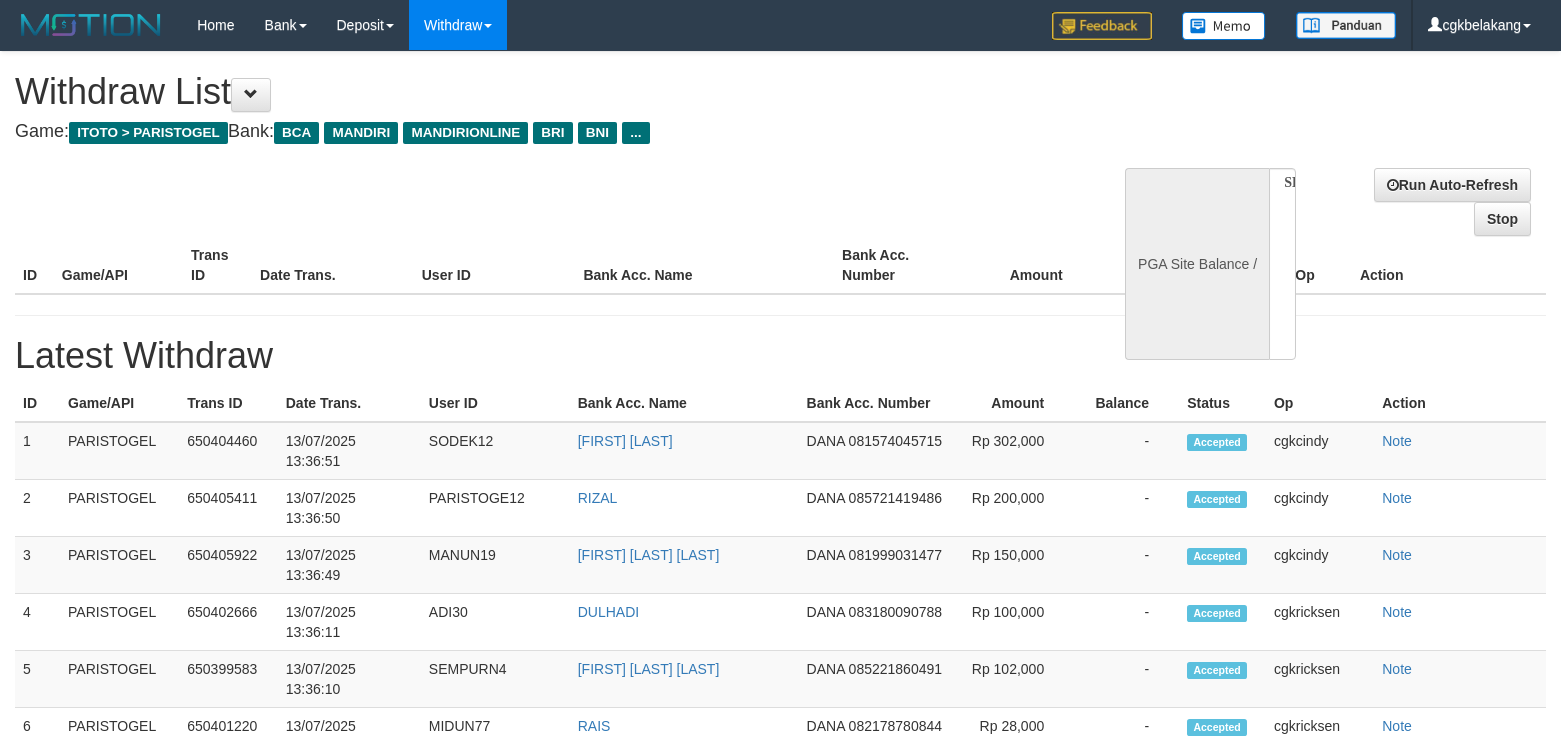 scroll, scrollTop: 0, scrollLeft: 0, axis: both 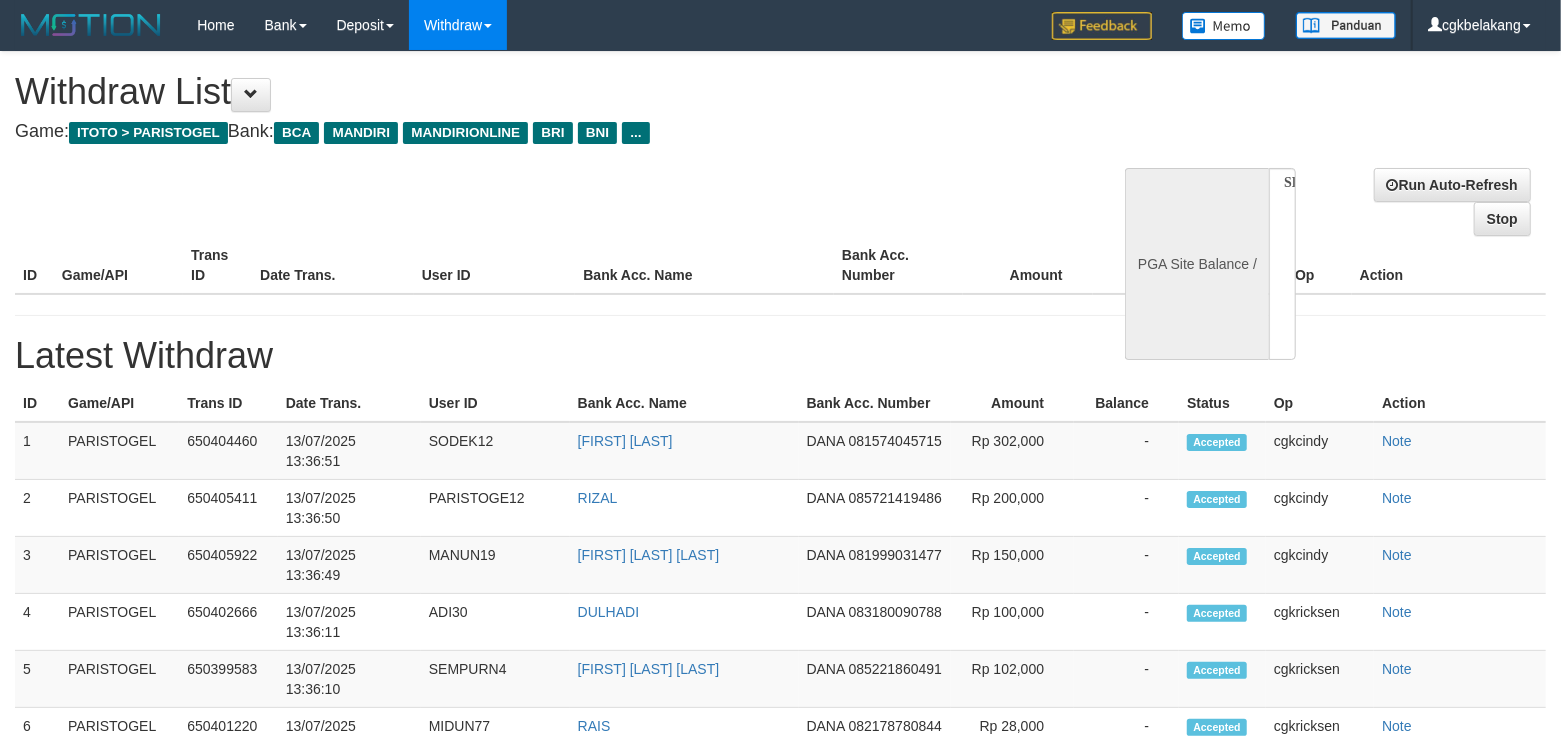 select on "**" 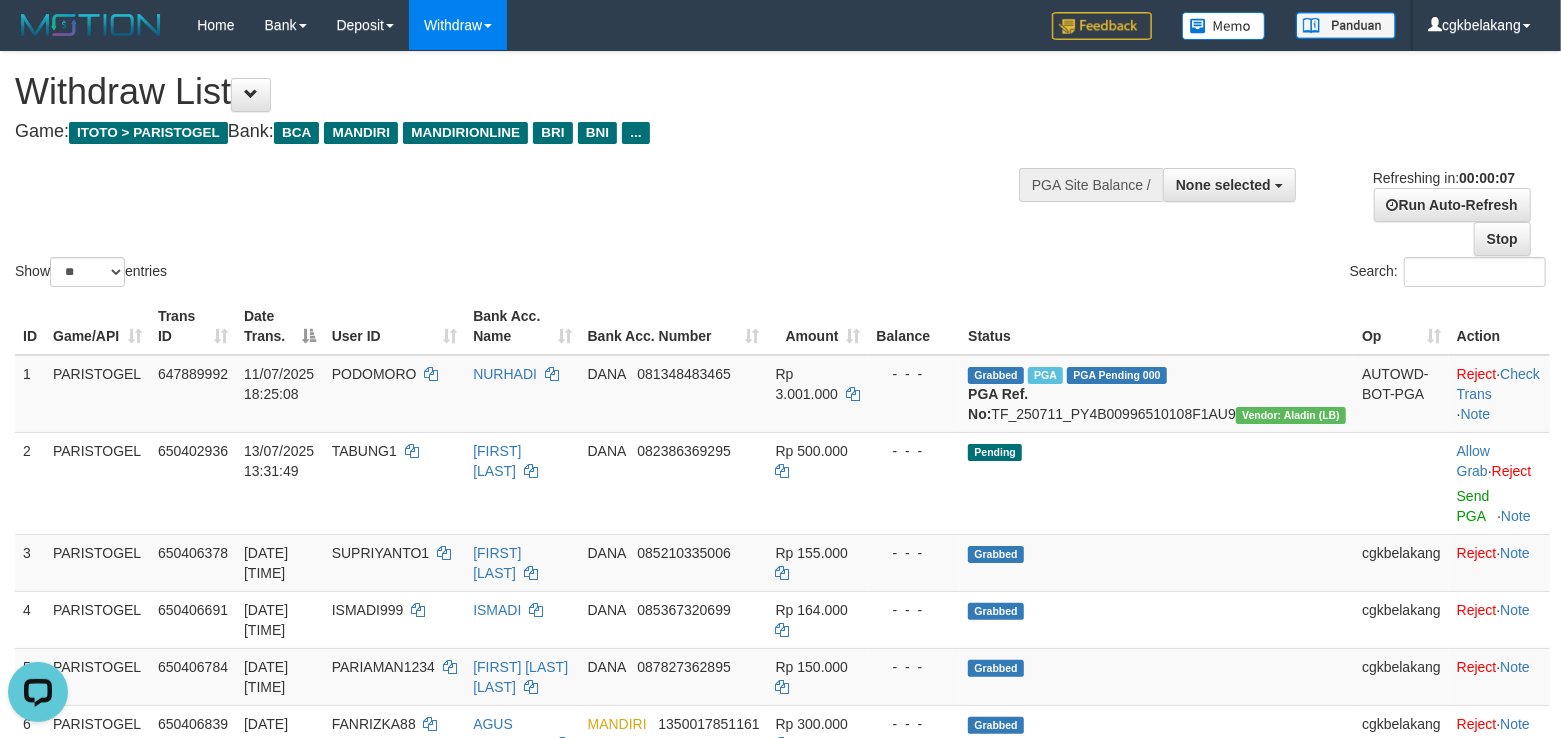 scroll, scrollTop: 0, scrollLeft: 0, axis: both 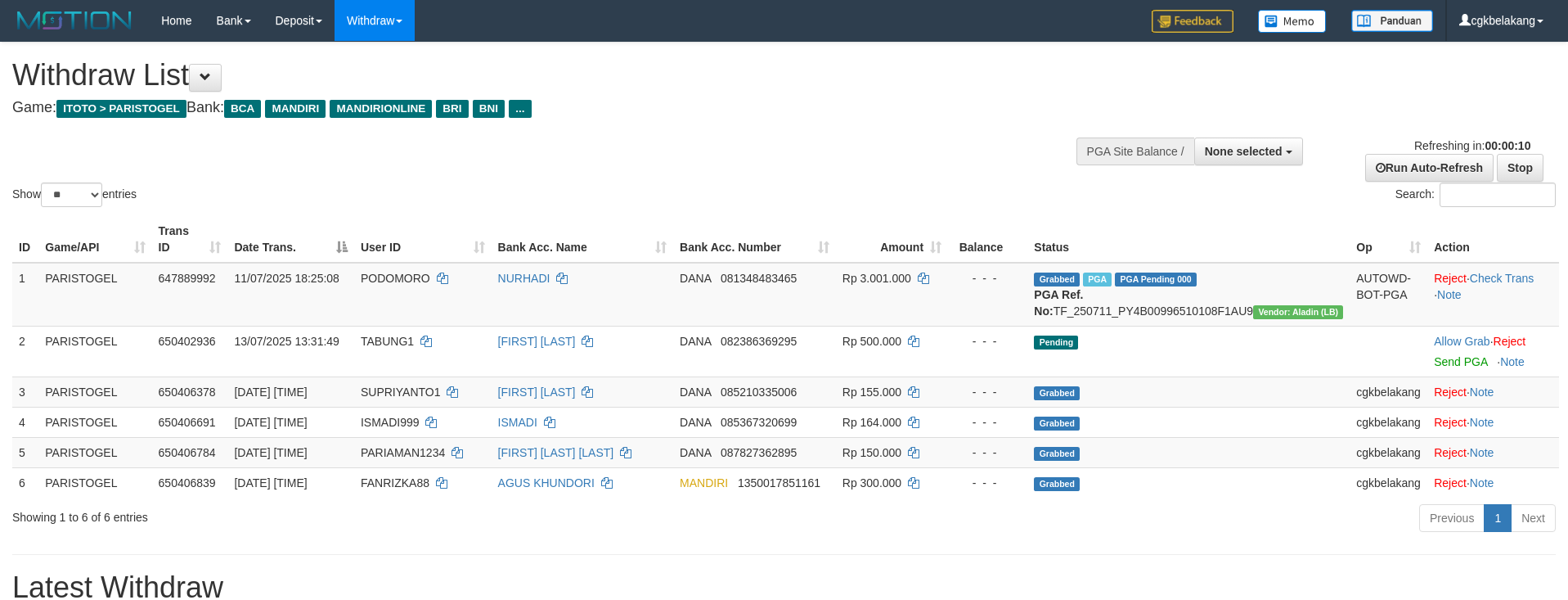 select 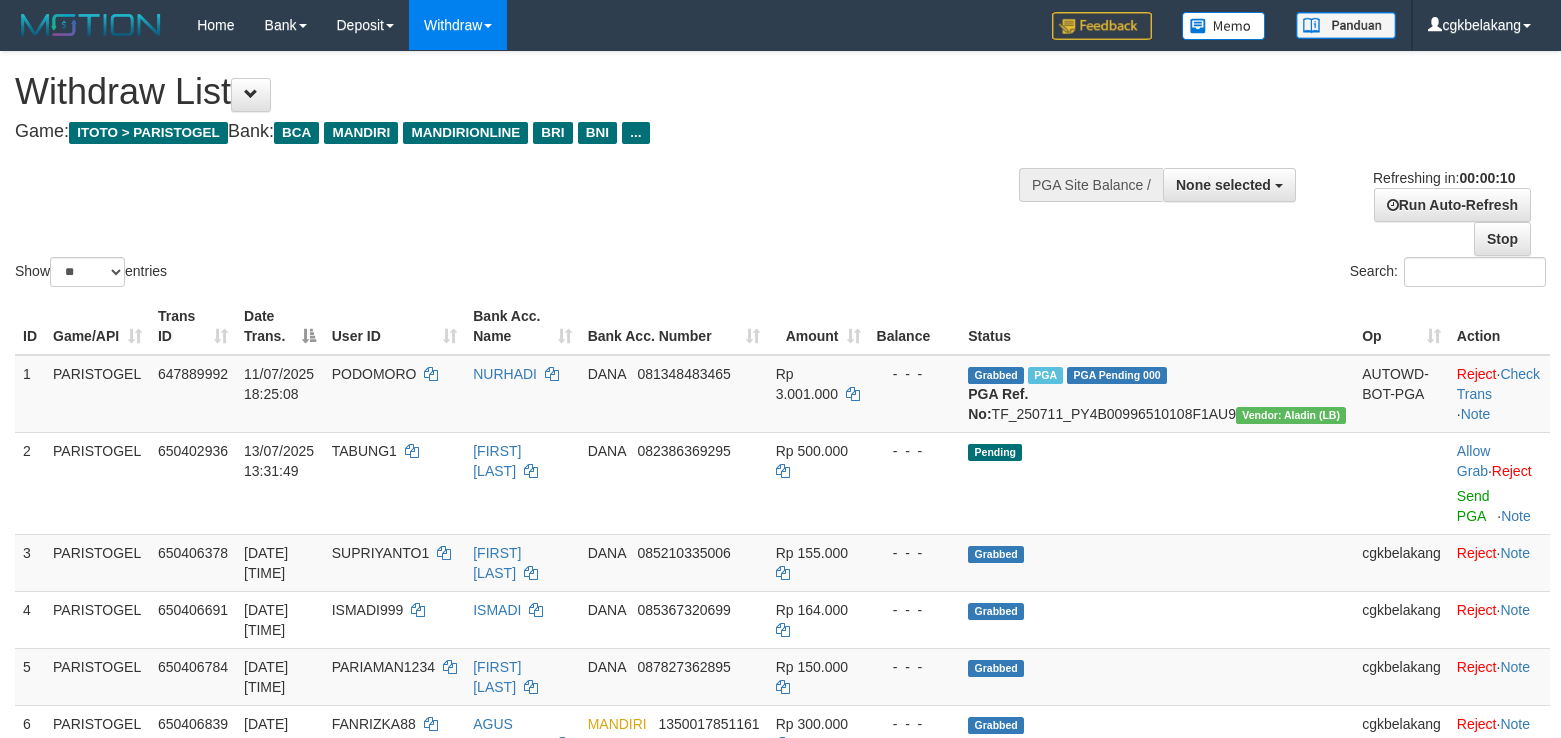 select 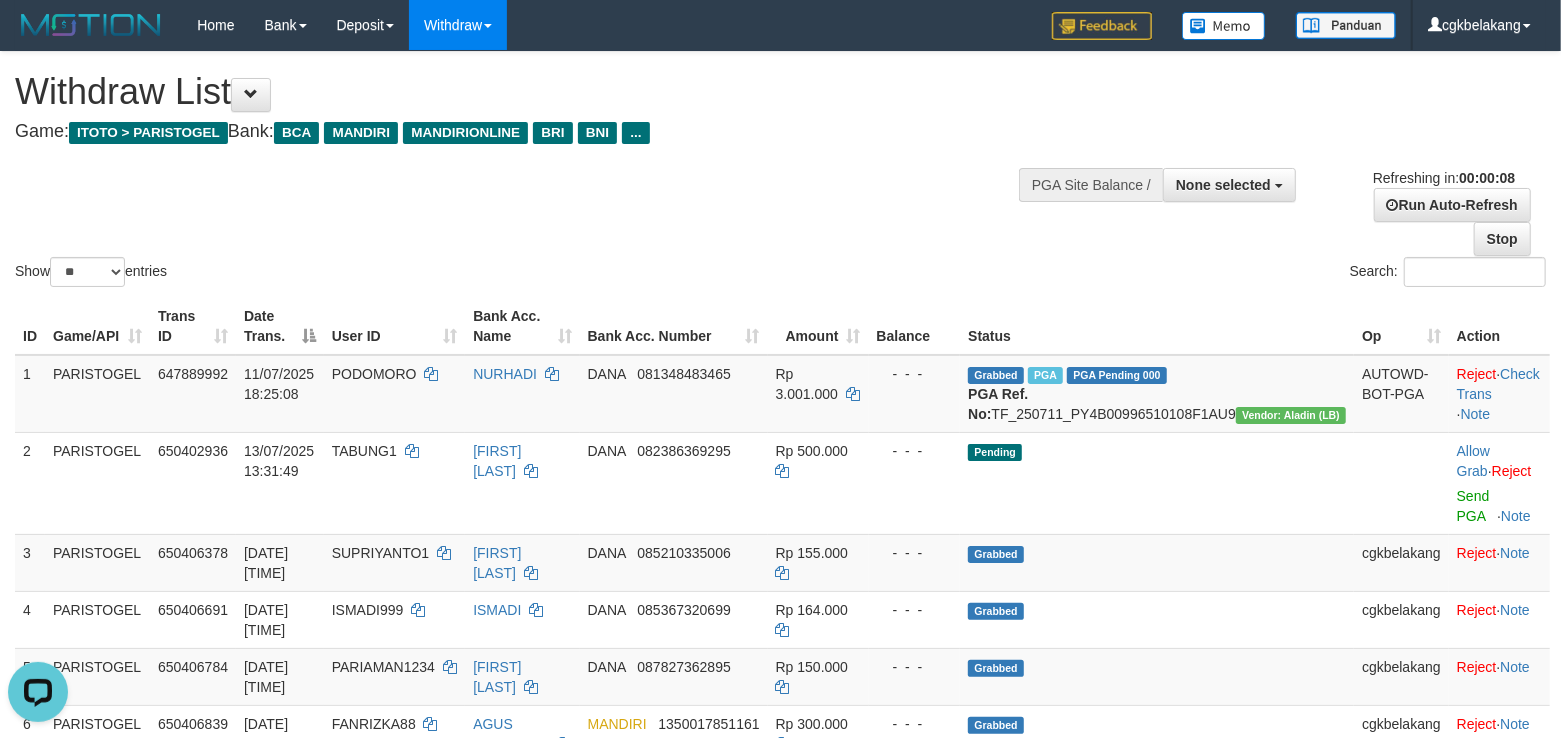 scroll, scrollTop: 0, scrollLeft: 0, axis: both 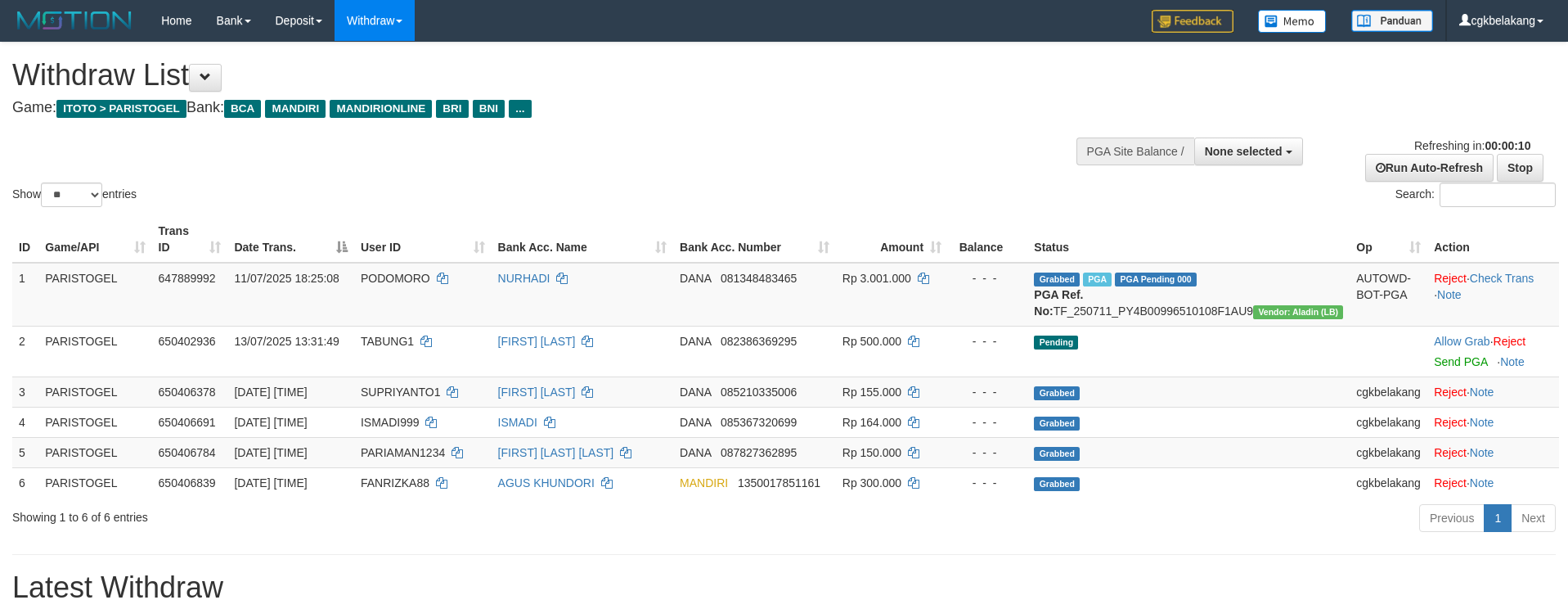 select 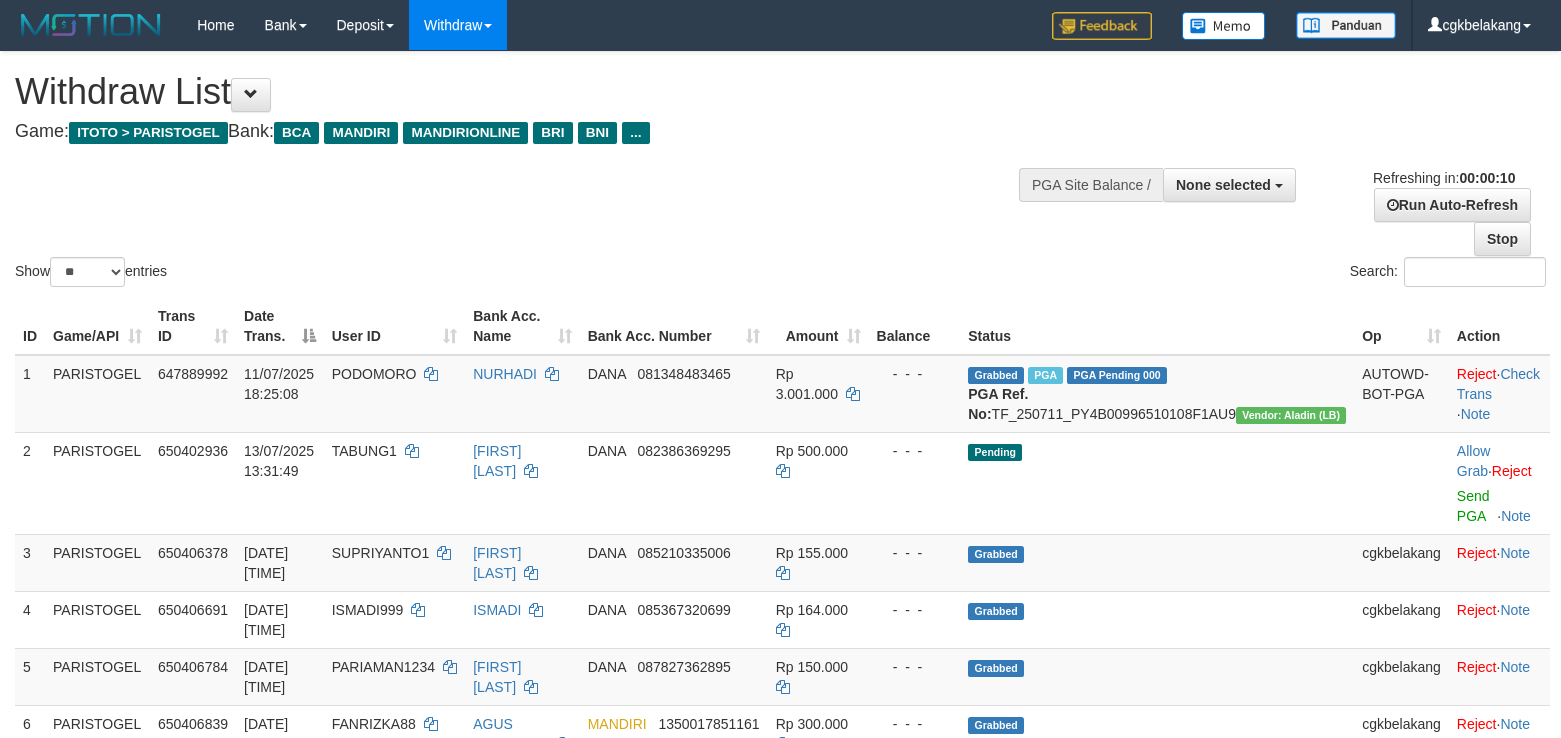 select 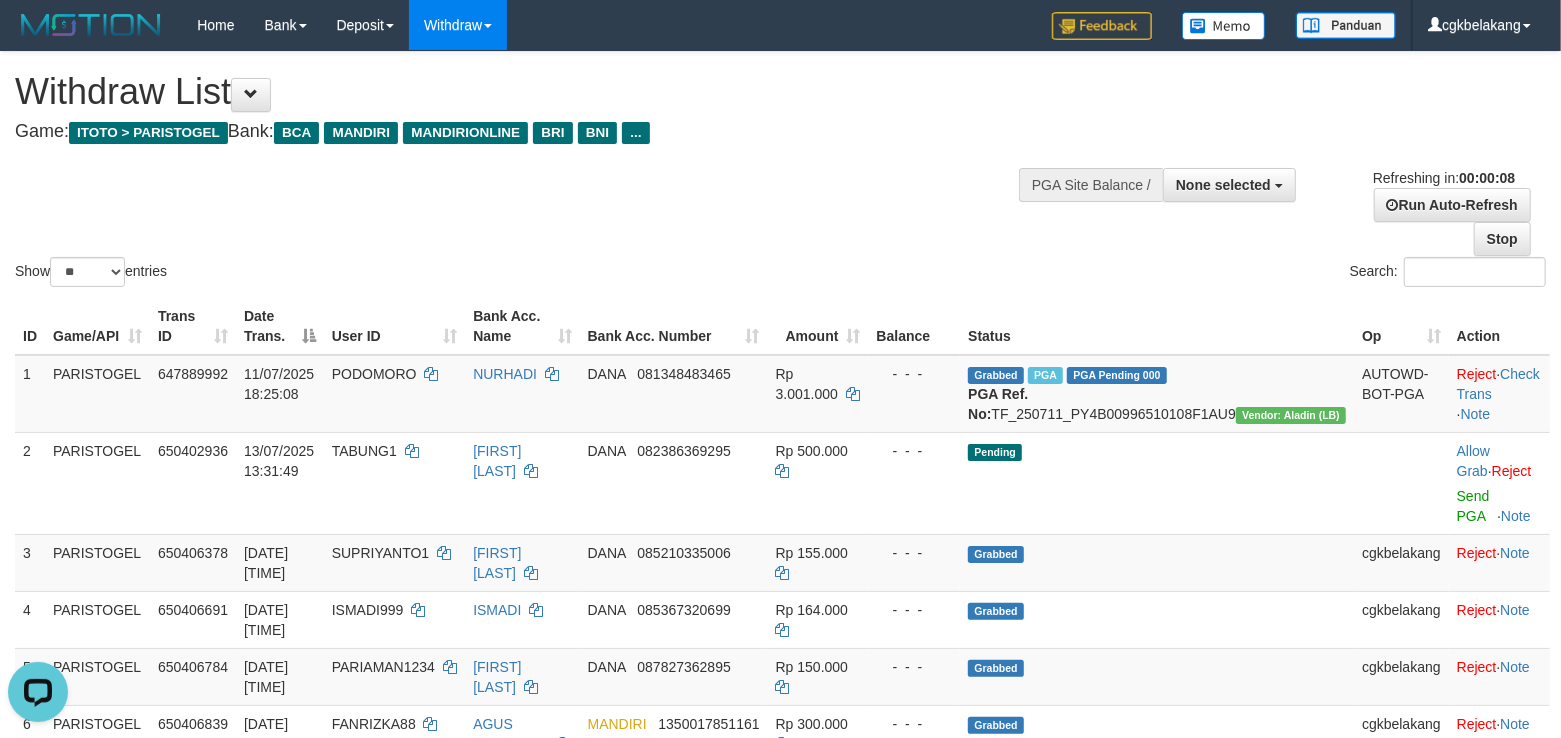 scroll, scrollTop: 0, scrollLeft: 0, axis: both 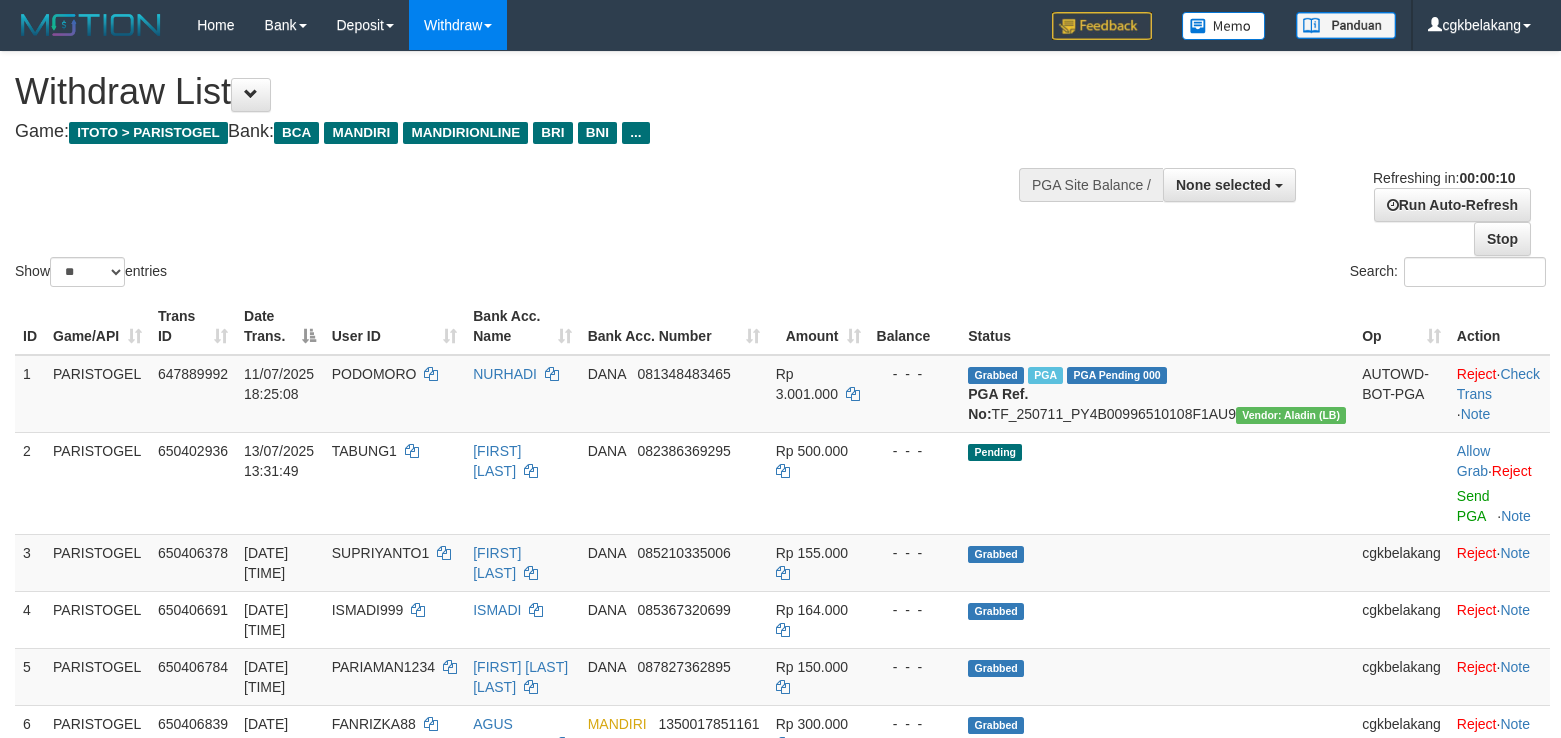 select 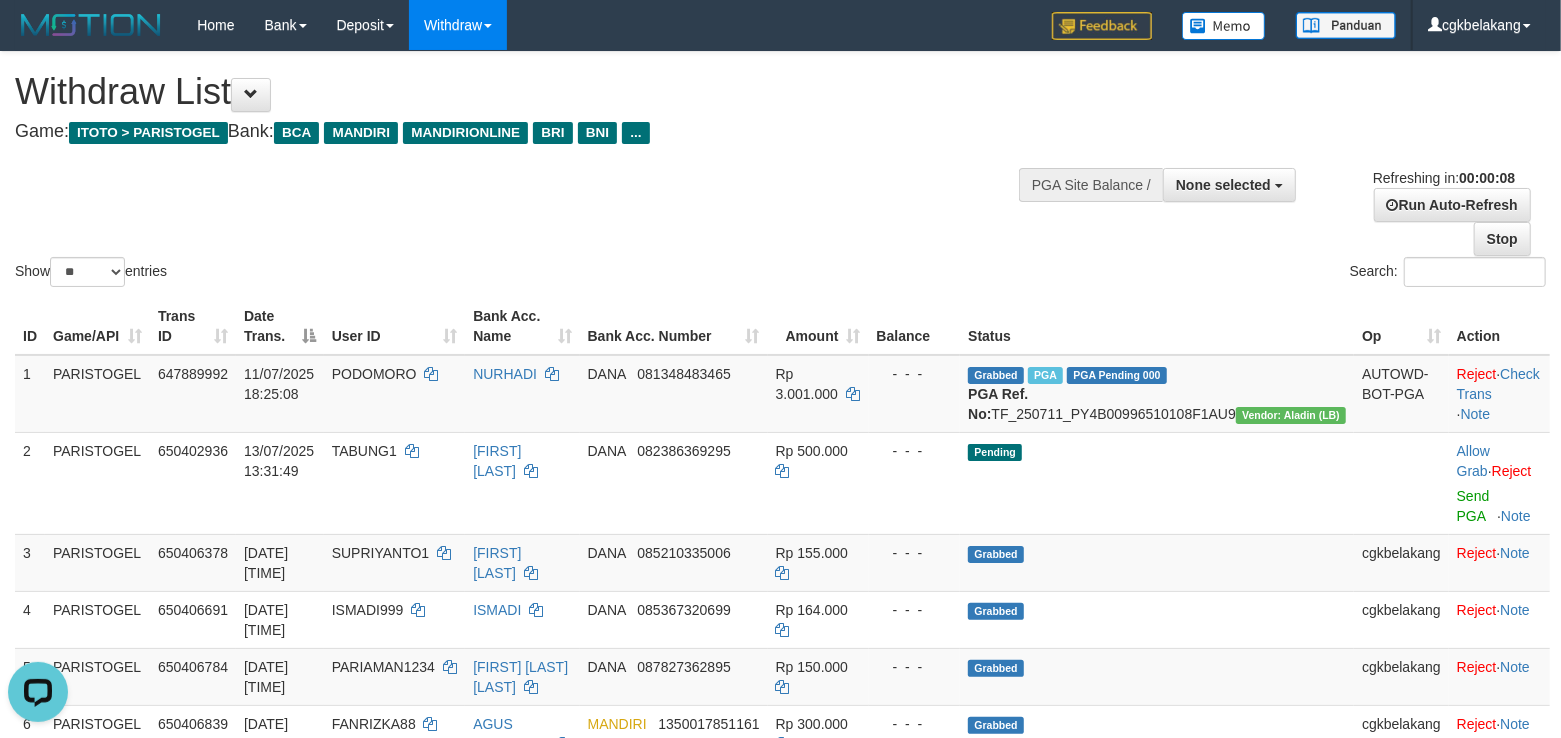 scroll, scrollTop: 0, scrollLeft: 0, axis: both 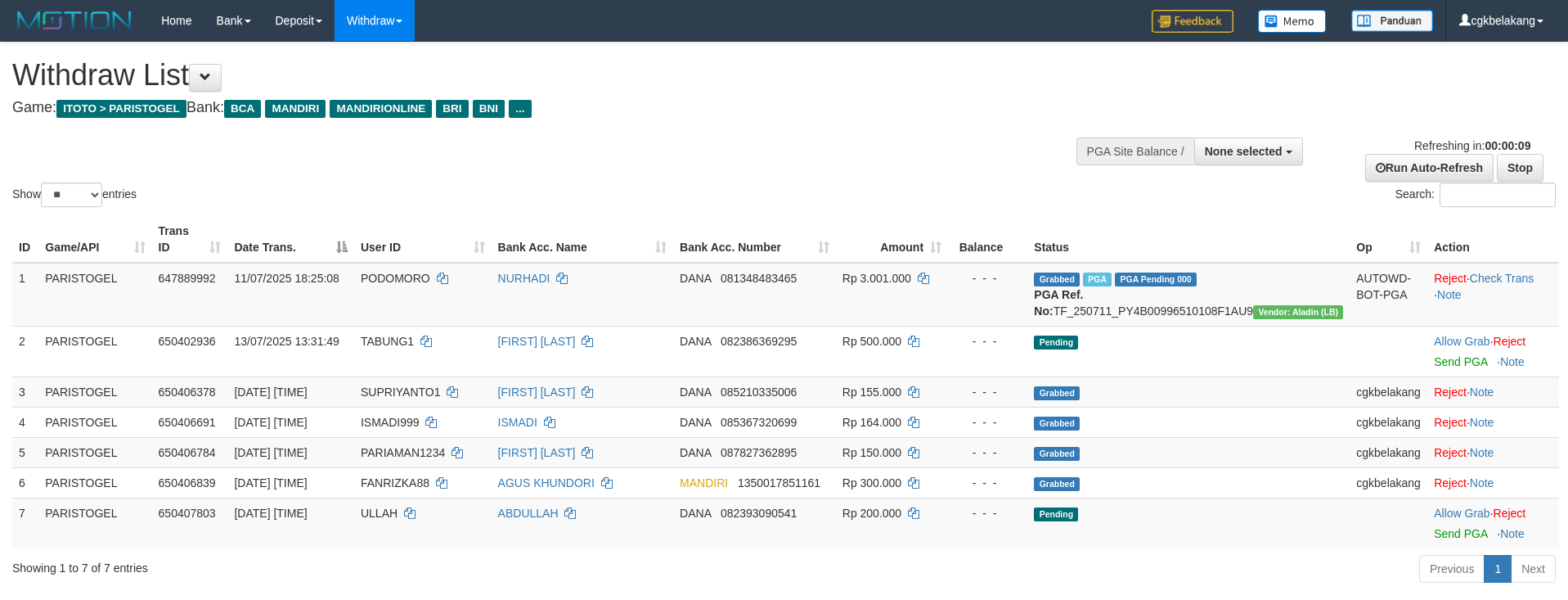 select 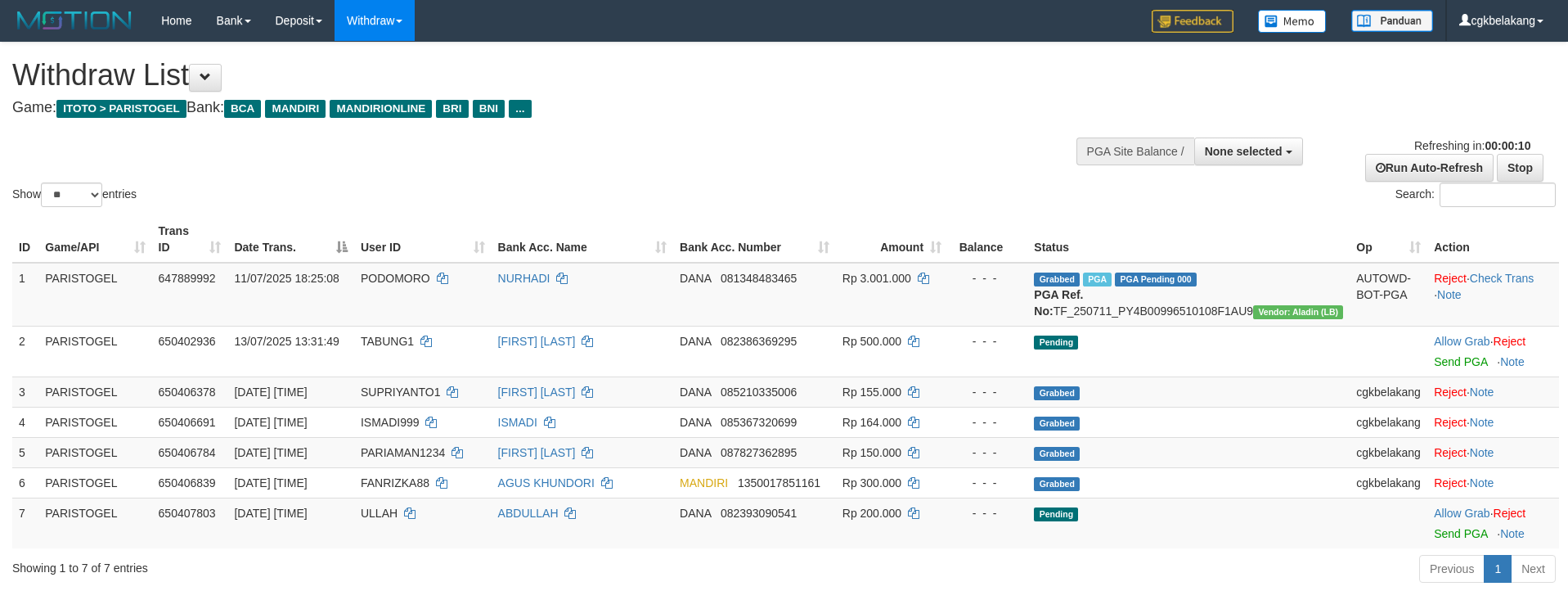 select 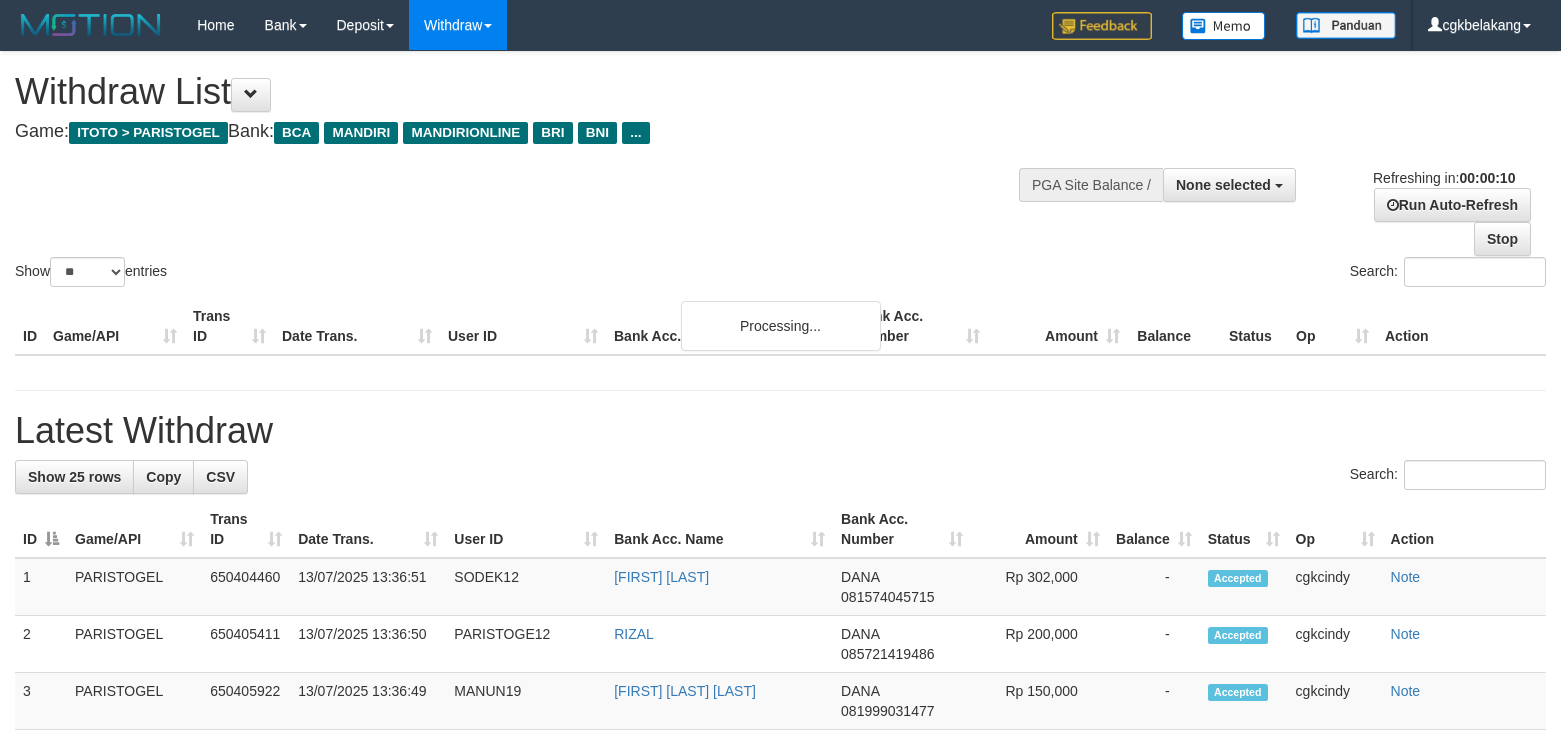 select 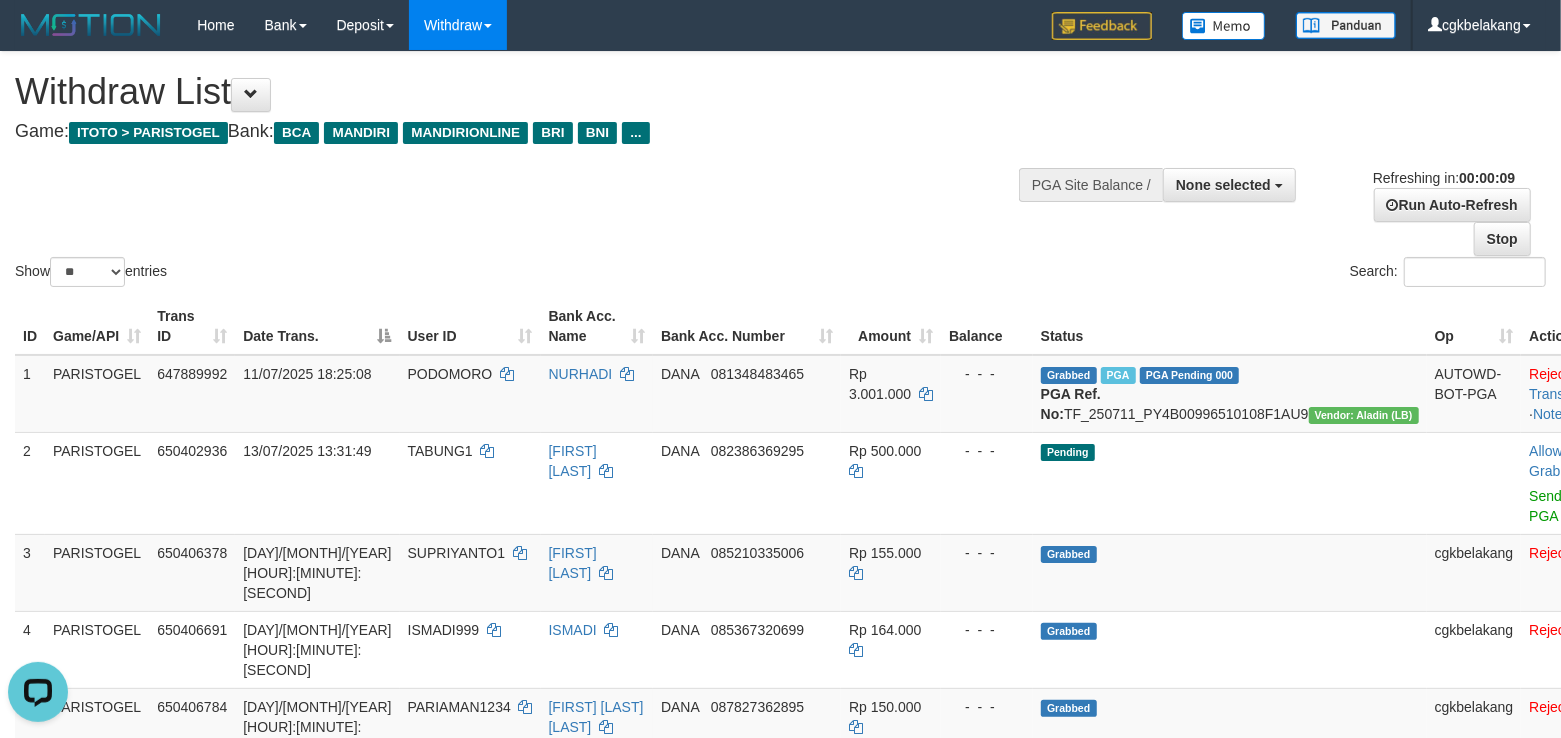 scroll, scrollTop: 0, scrollLeft: 0, axis: both 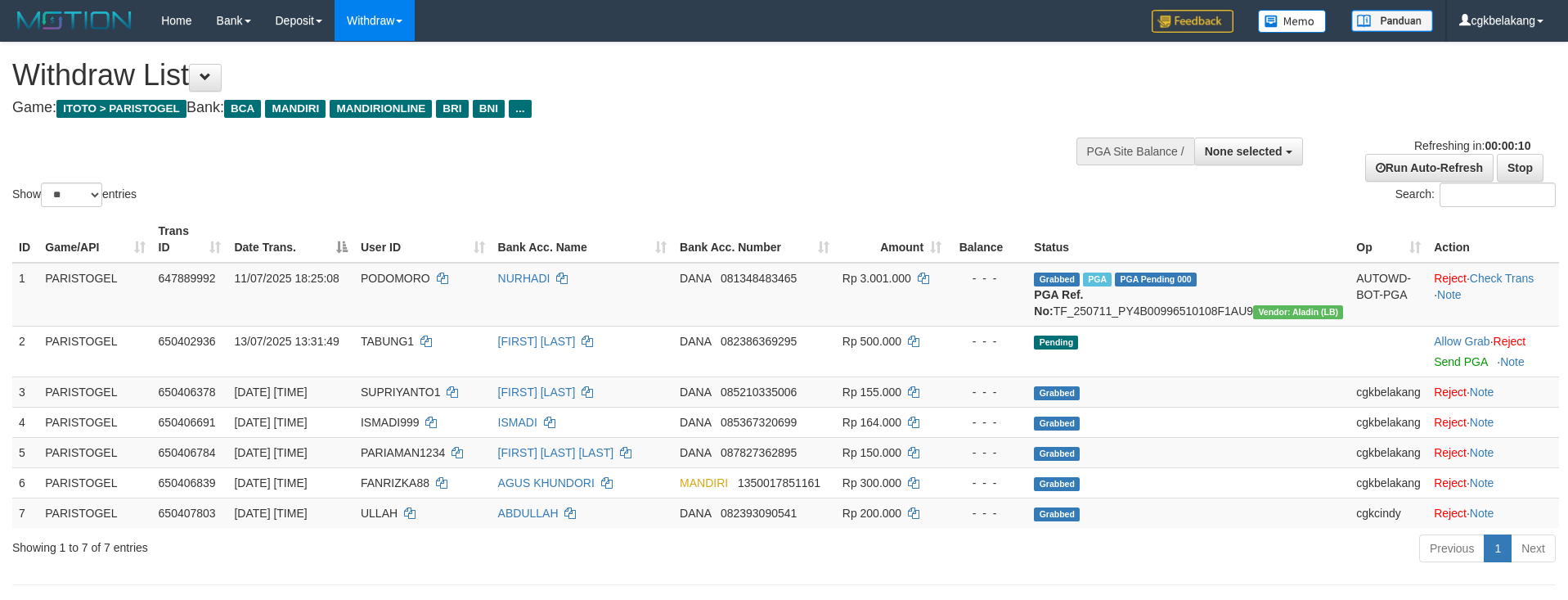 select 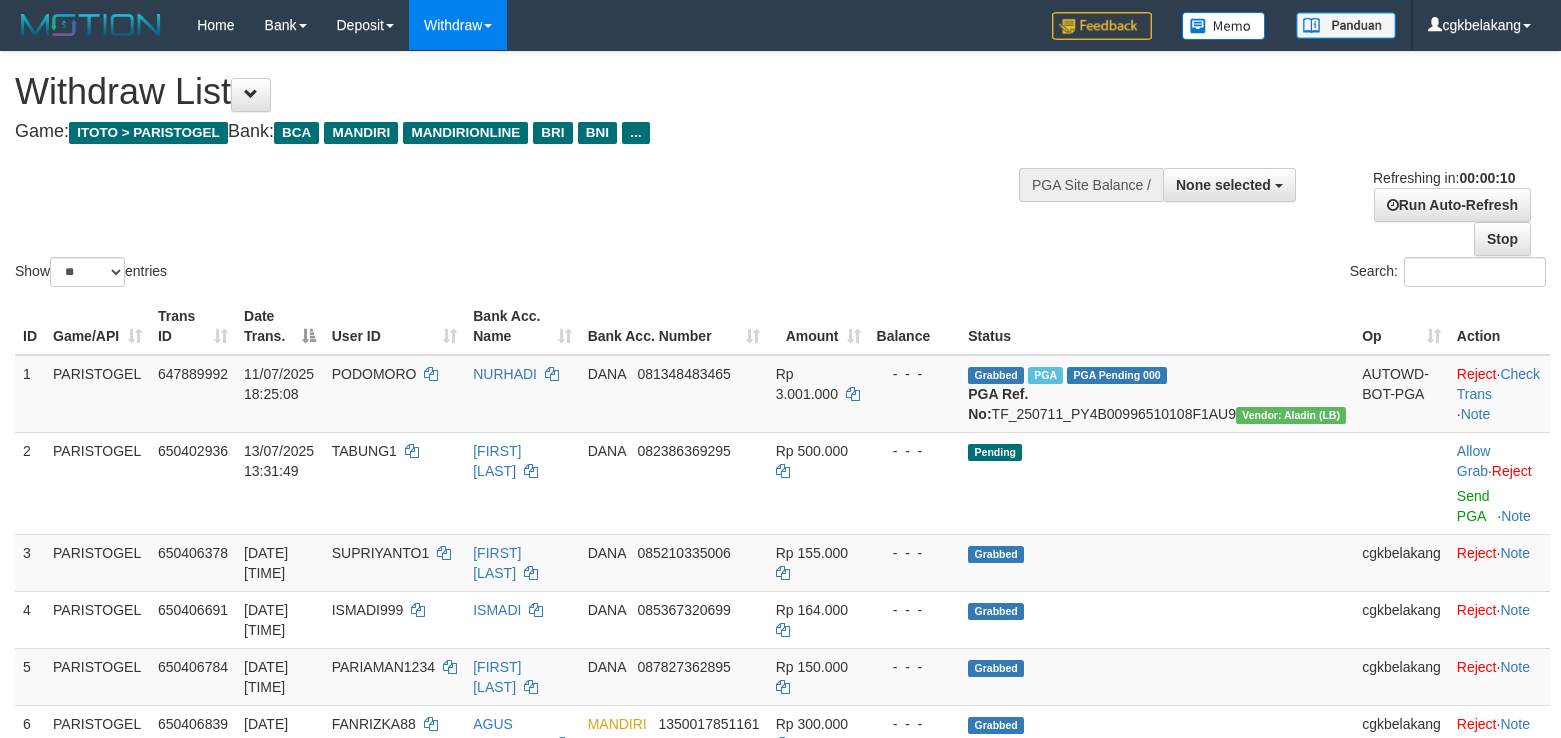 select 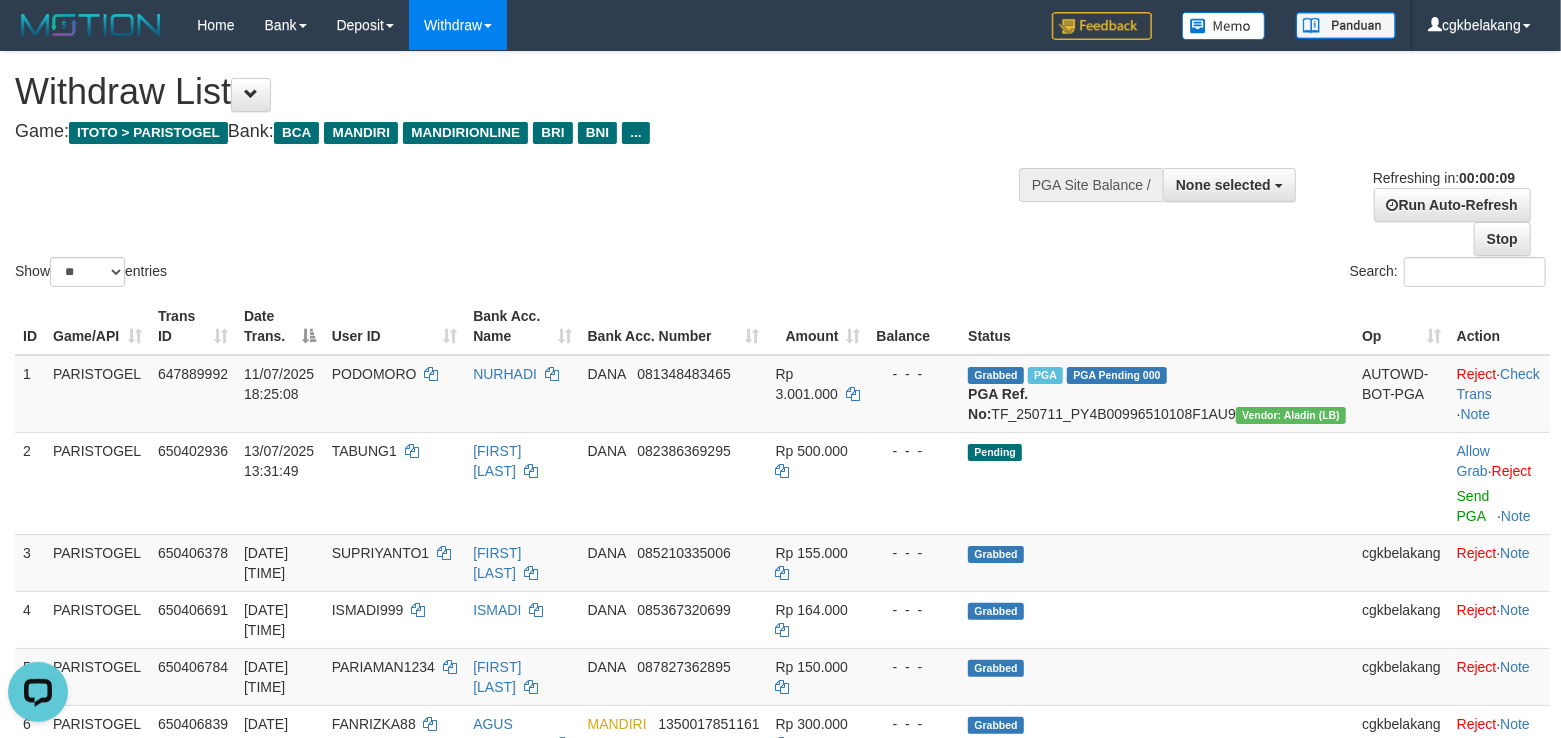 scroll, scrollTop: 0, scrollLeft: 0, axis: both 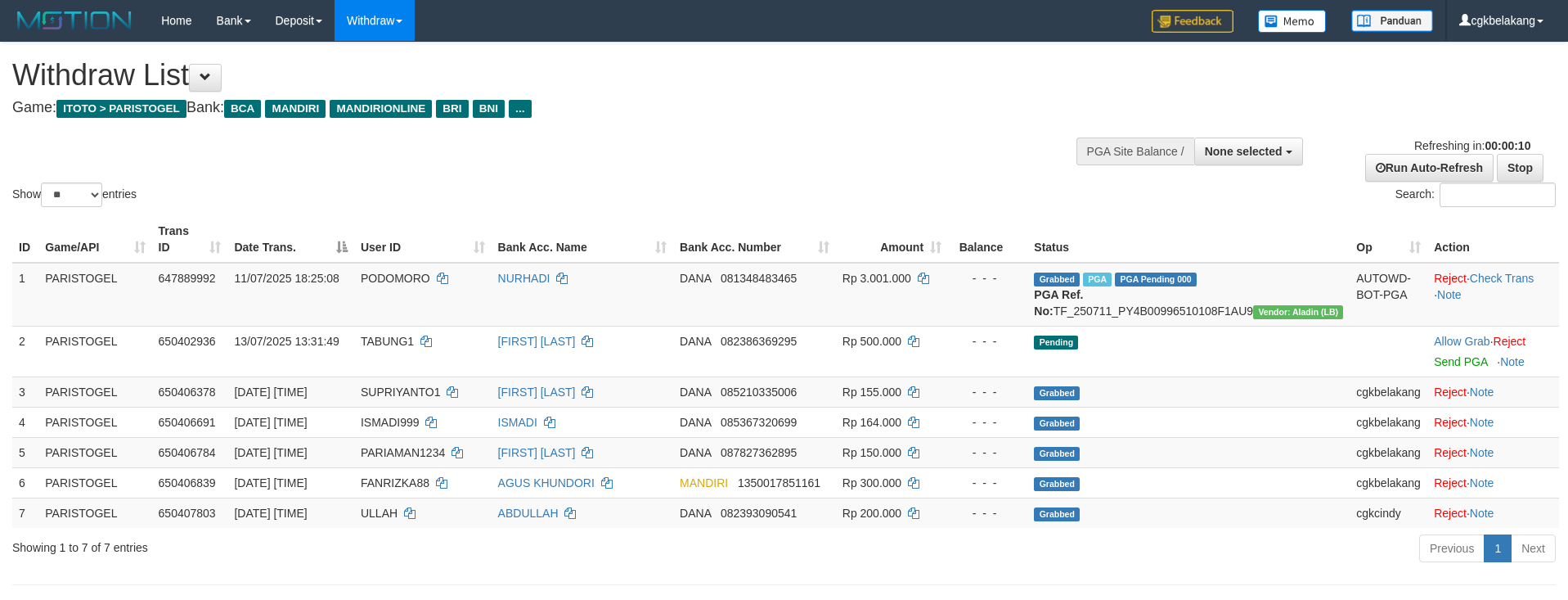 select 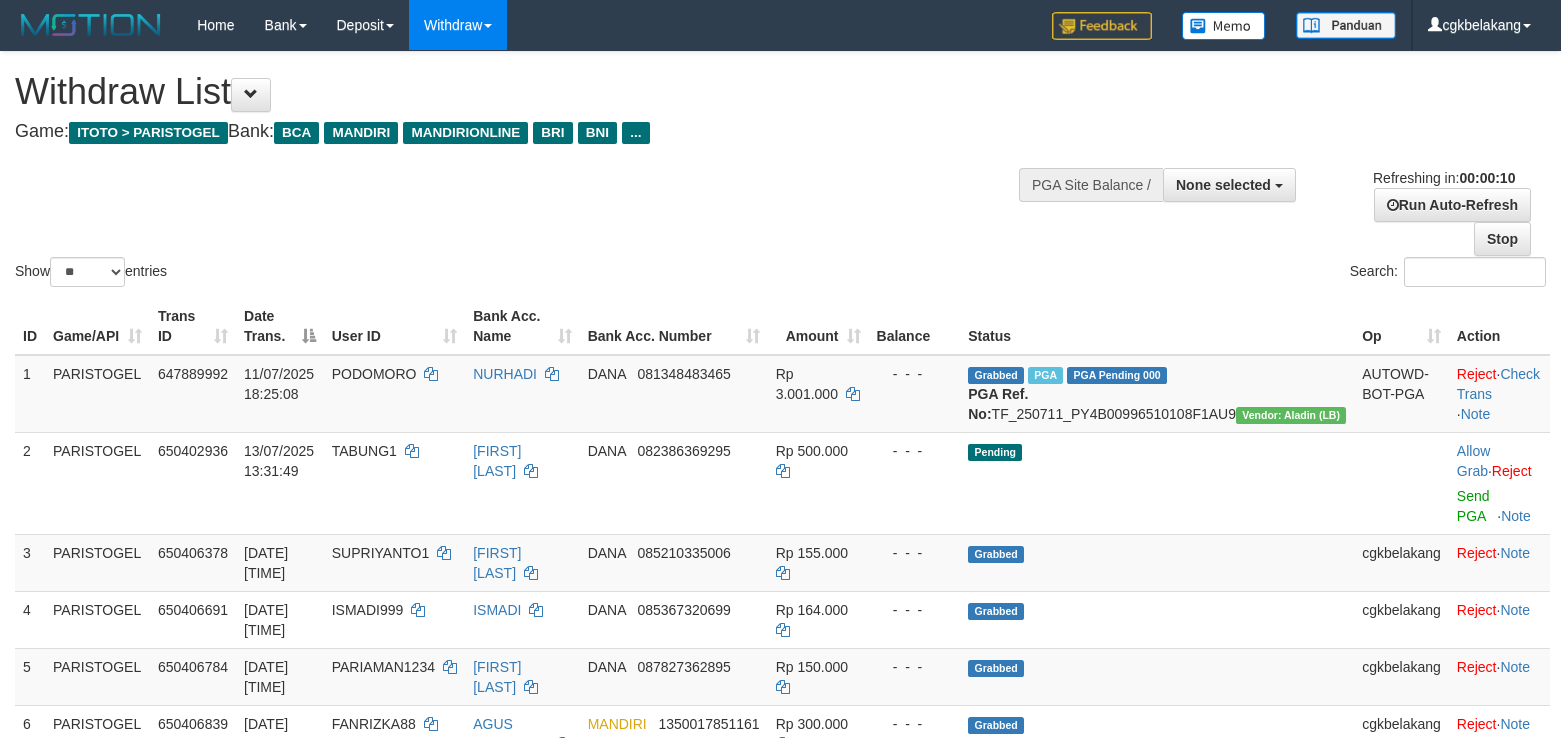 select 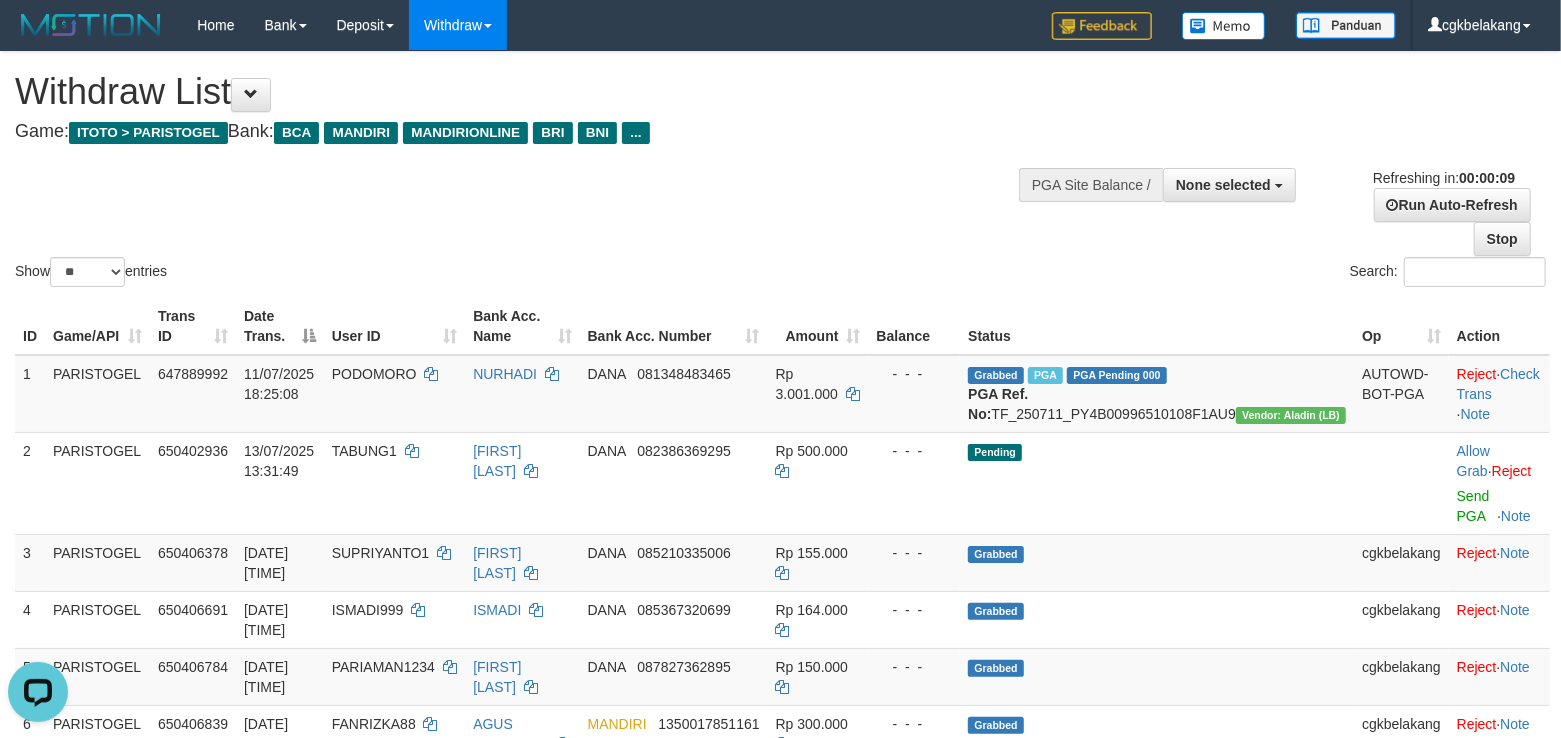 scroll, scrollTop: 0, scrollLeft: 0, axis: both 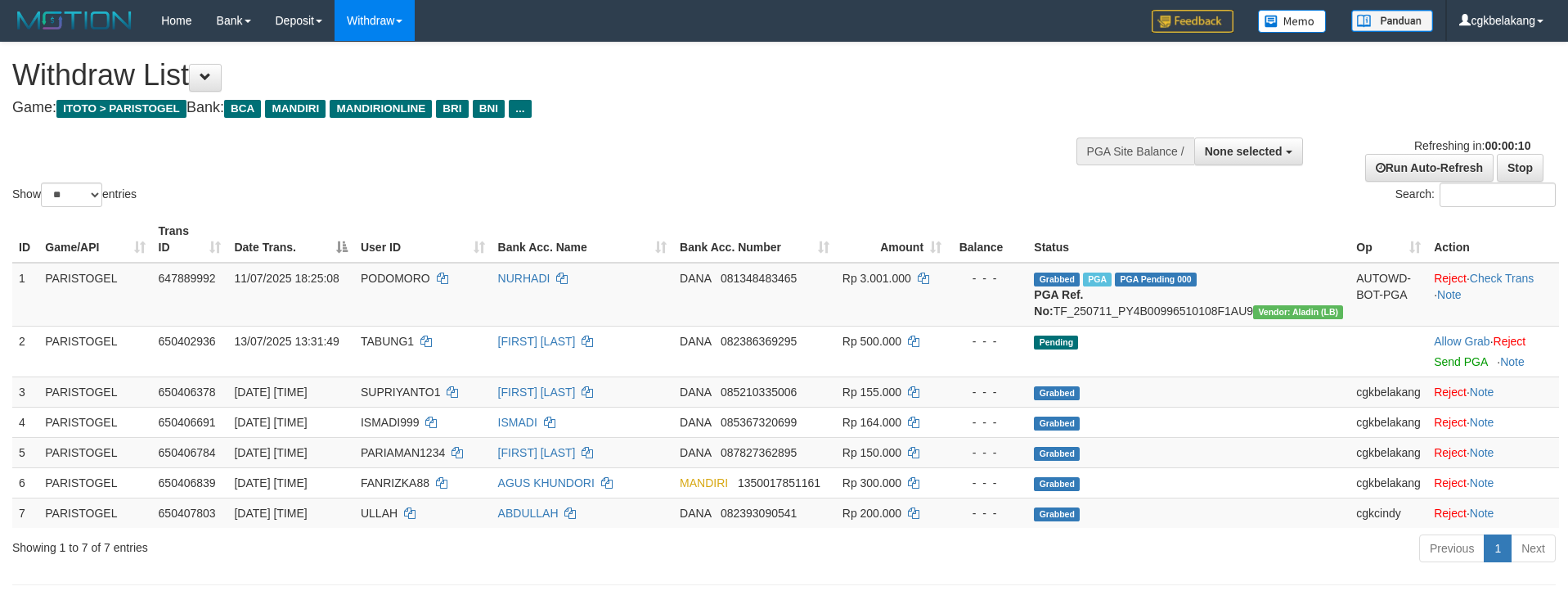 select 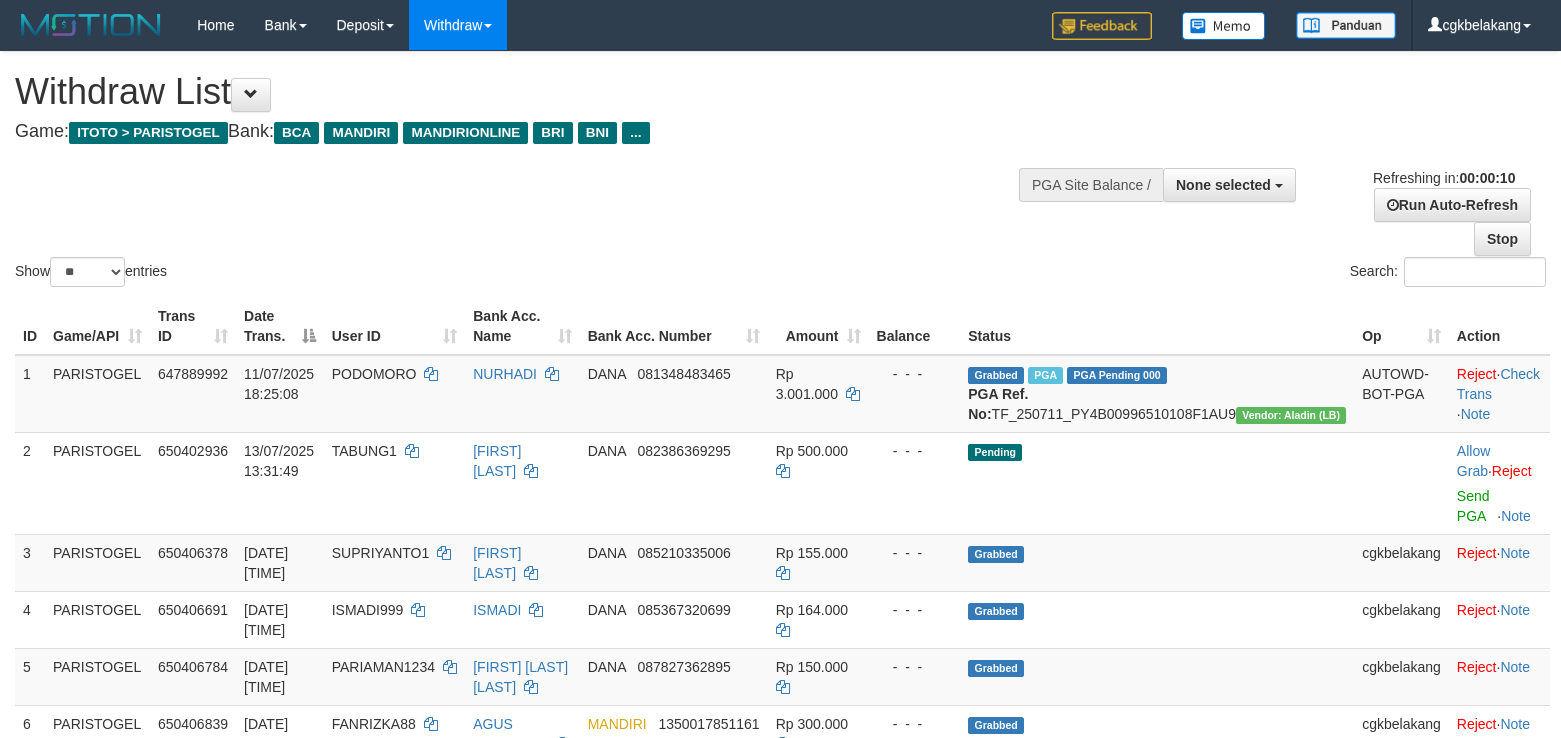 select 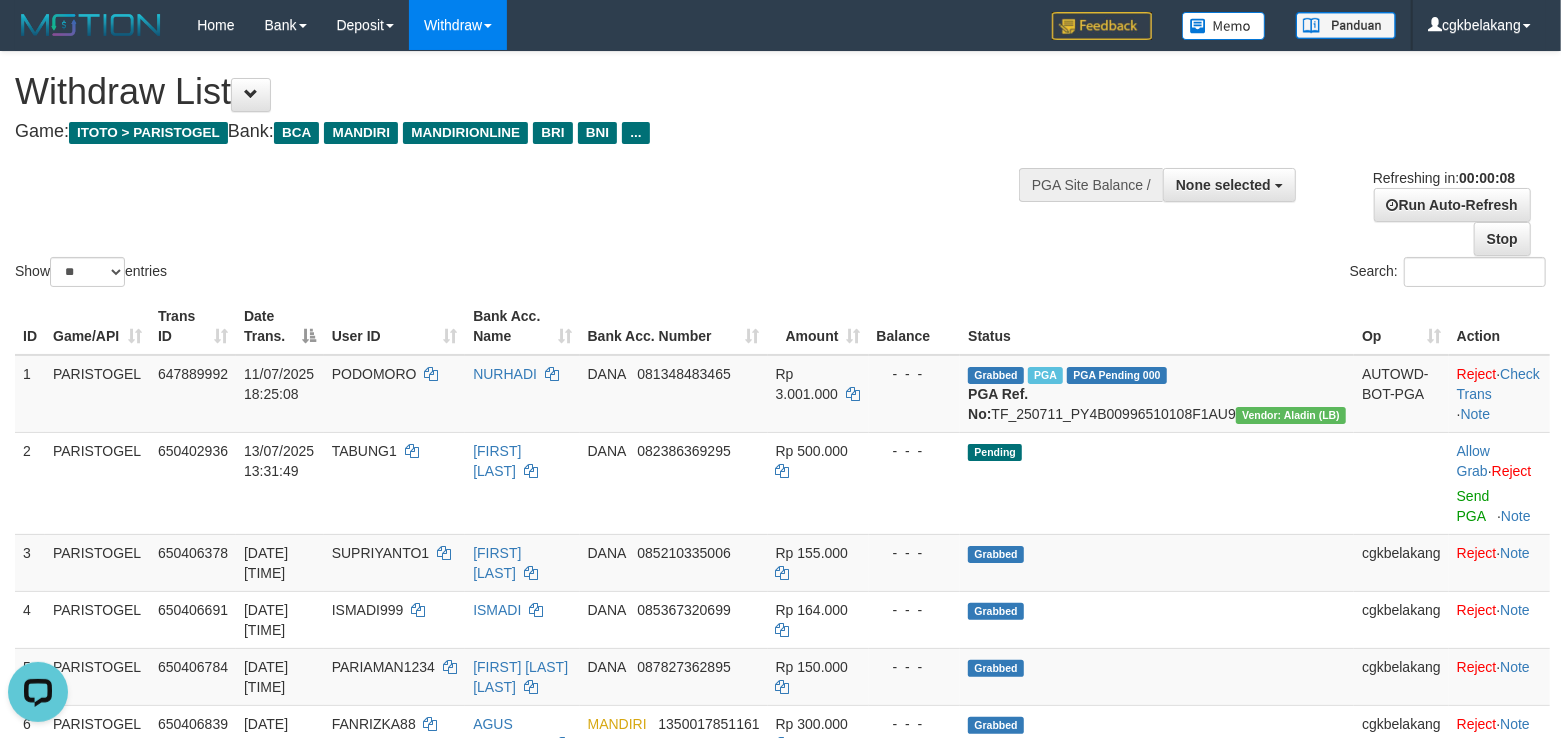 scroll, scrollTop: 0, scrollLeft: 0, axis: both 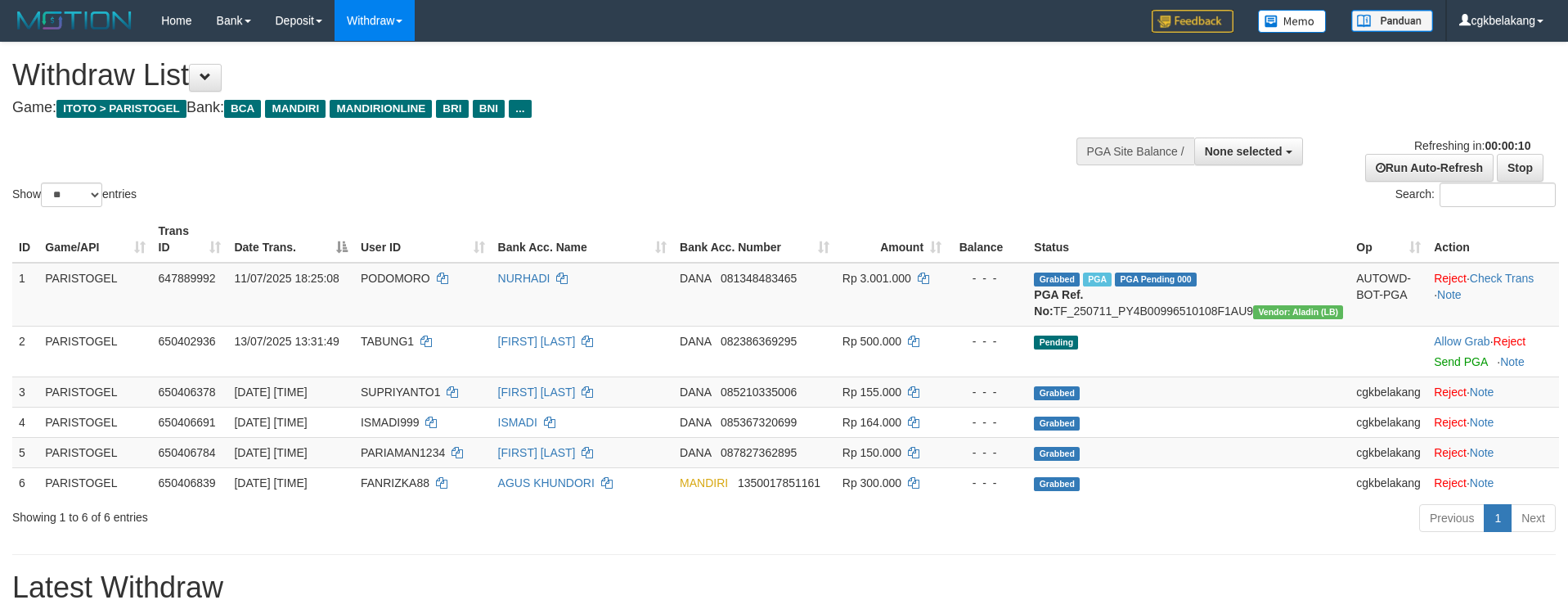 select 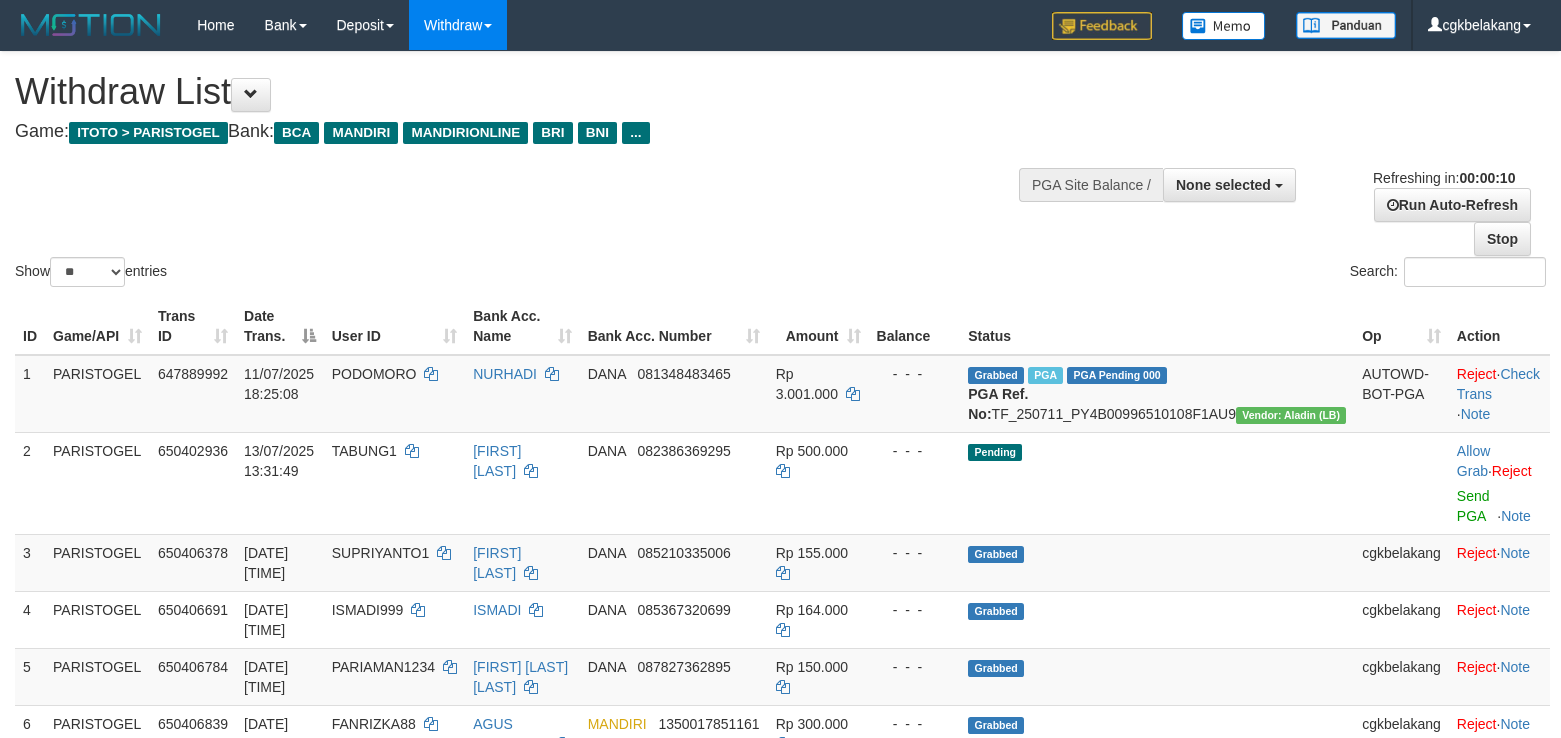 select 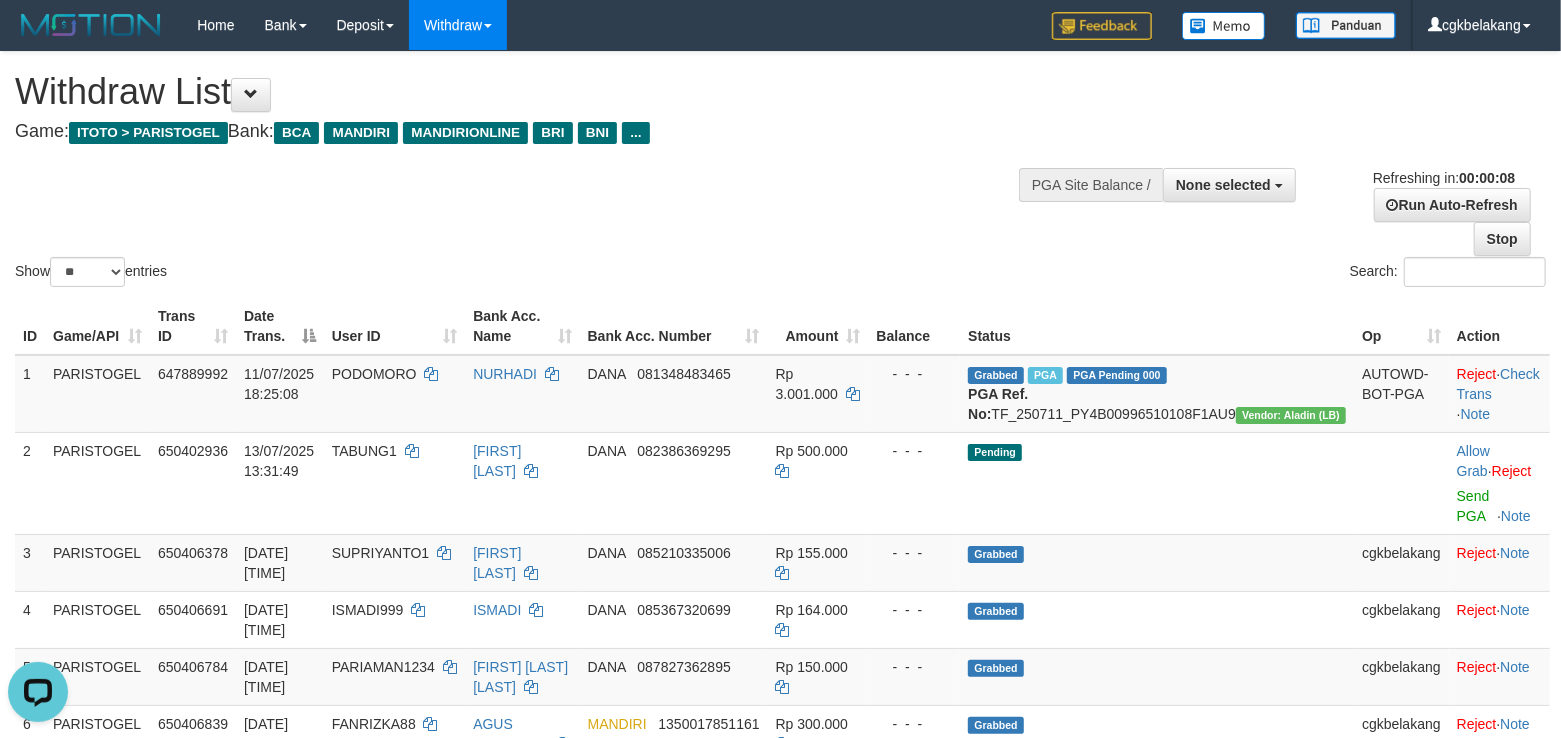 scroll, scrollTop: 0, scrollLeft: 0, axis: both 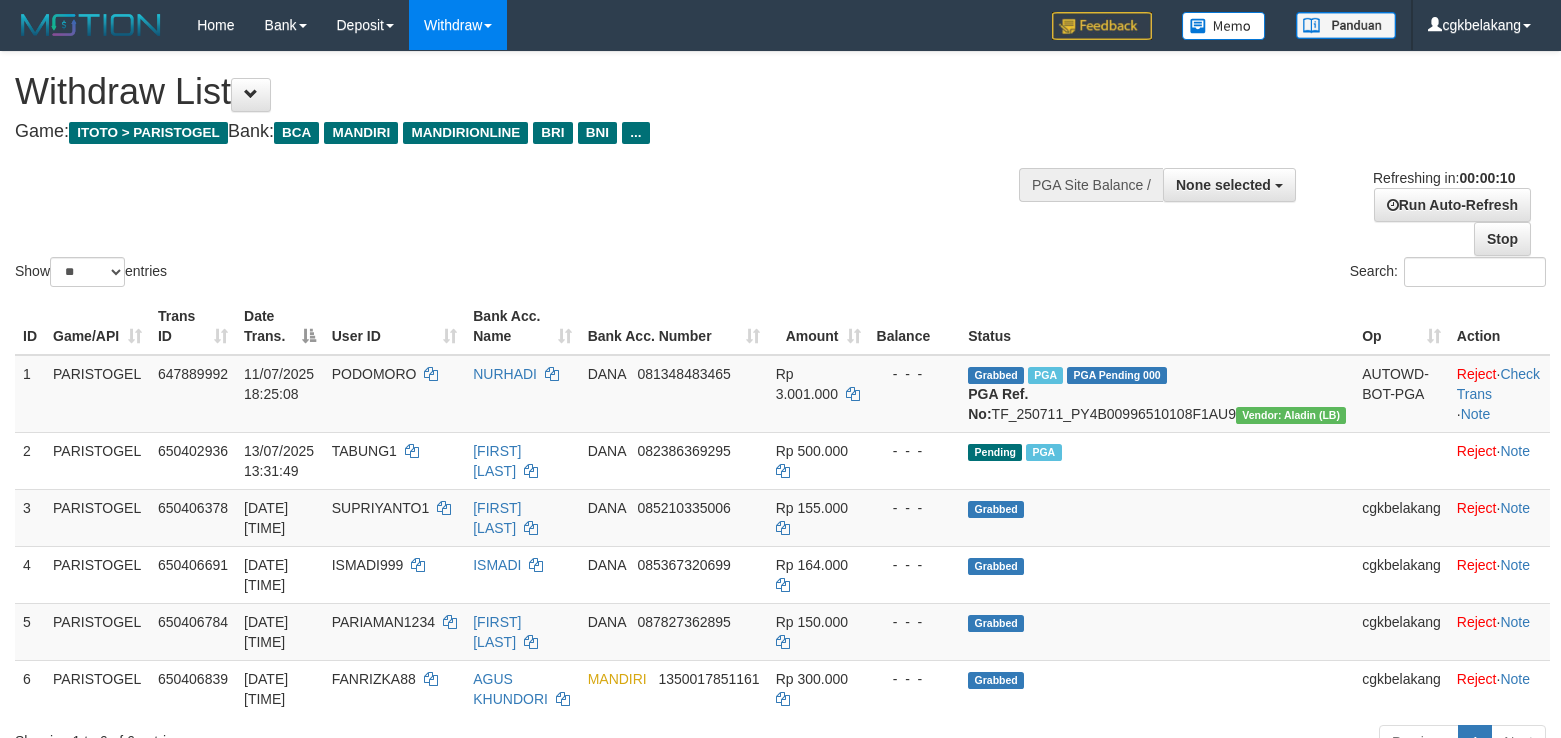 select 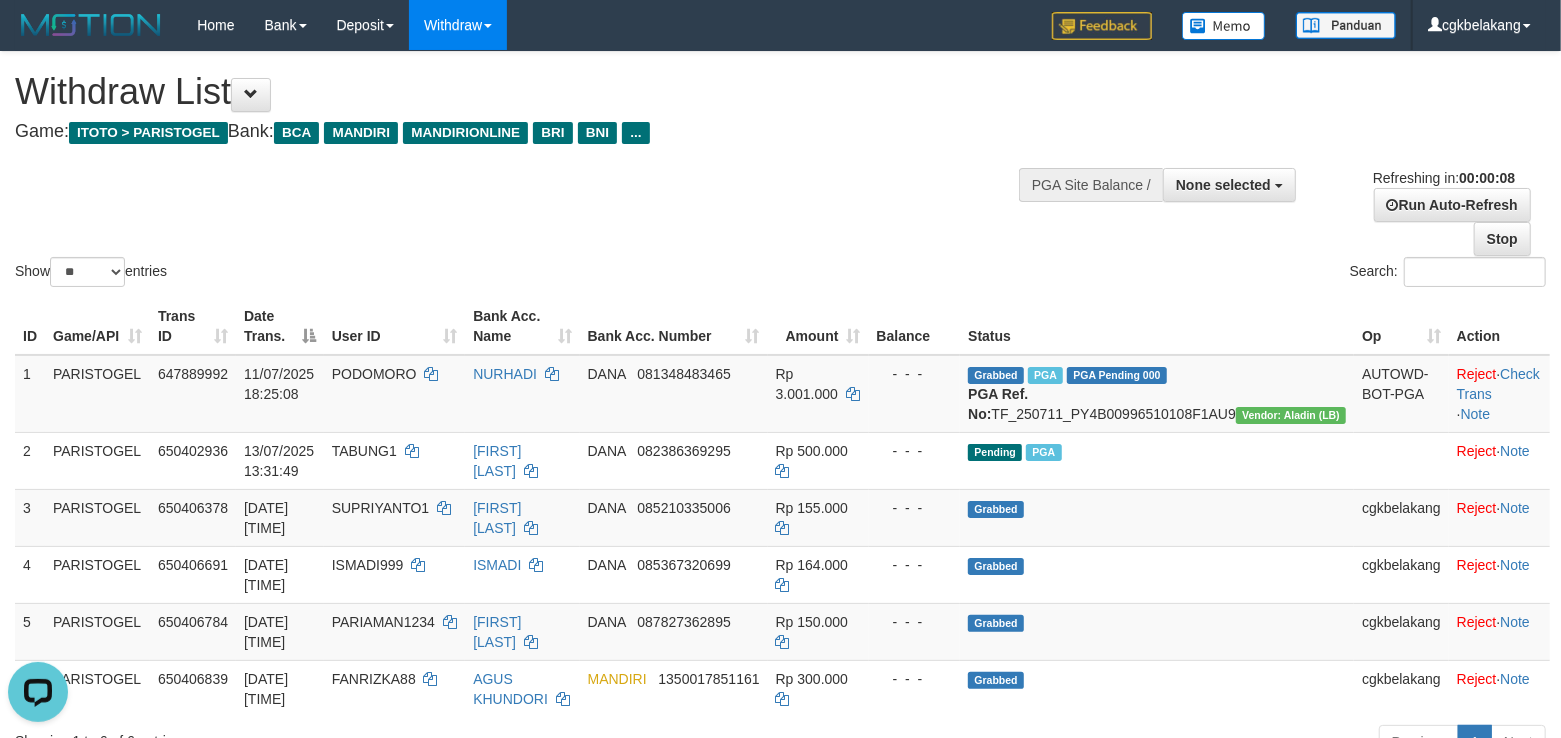 scroll, scrollTop: 0, scrollLeft: 0, axis: both 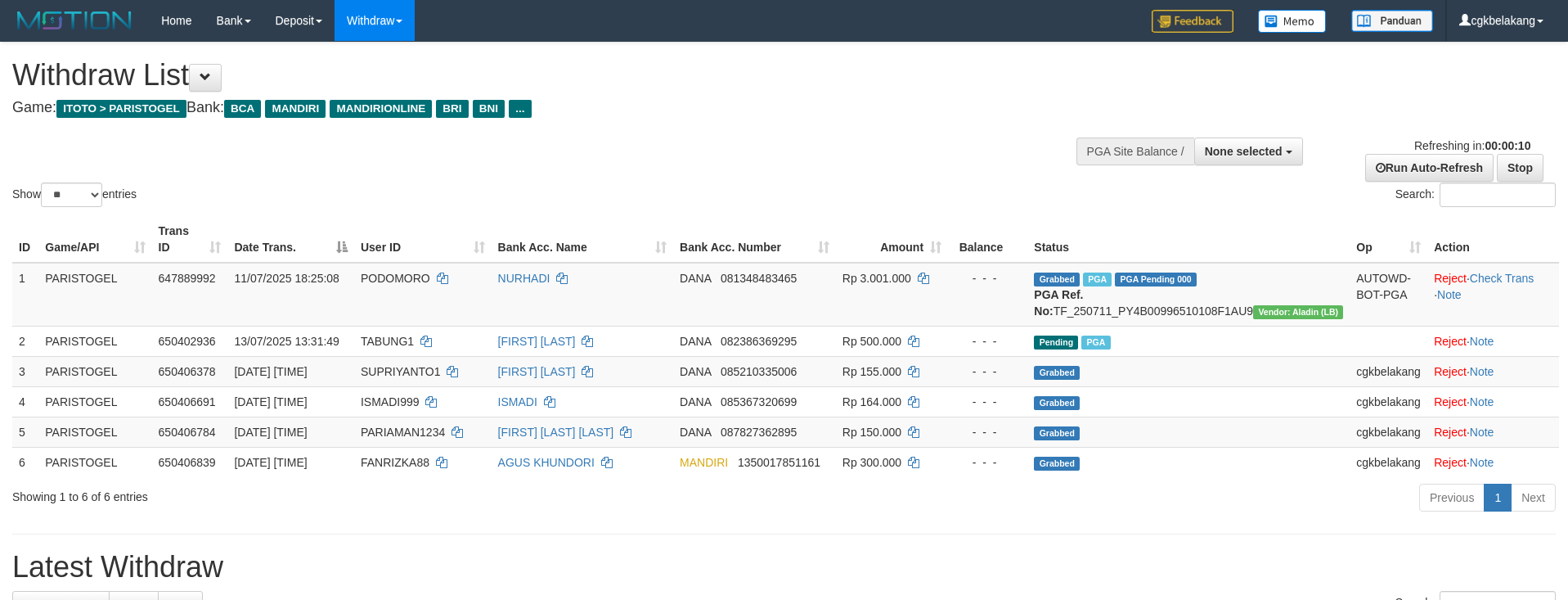 select 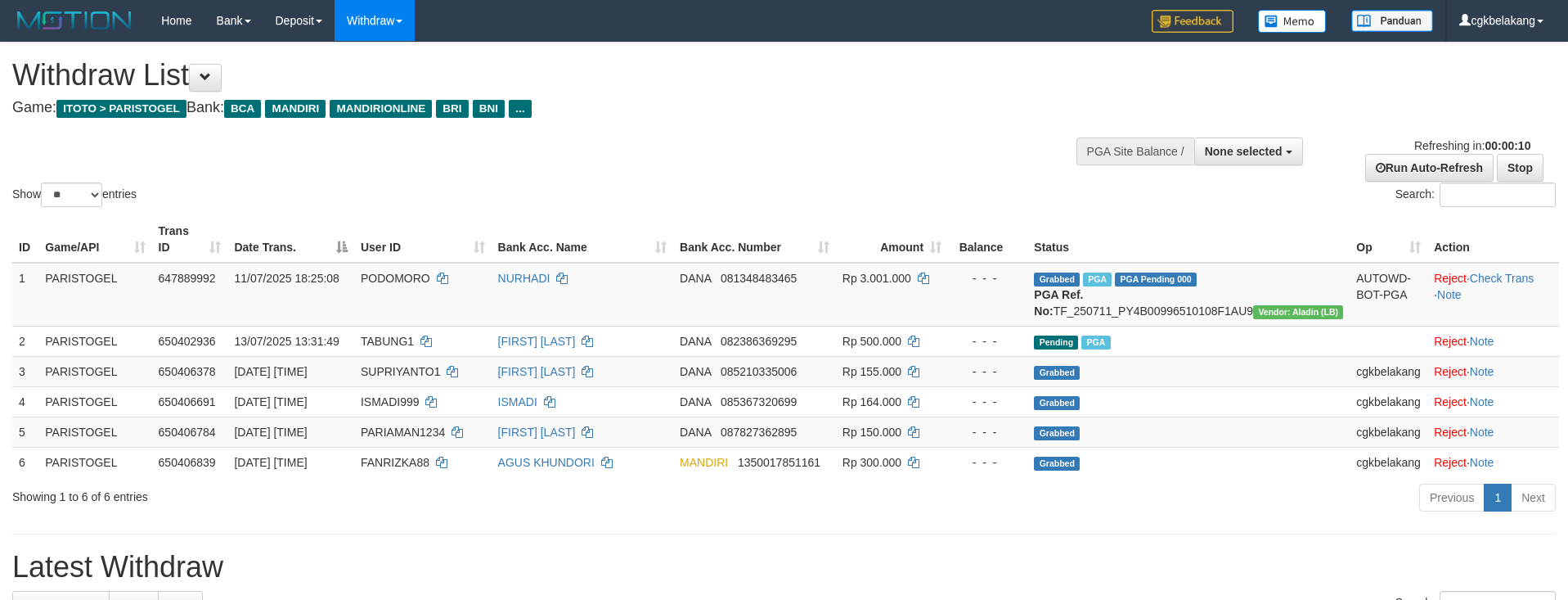 select 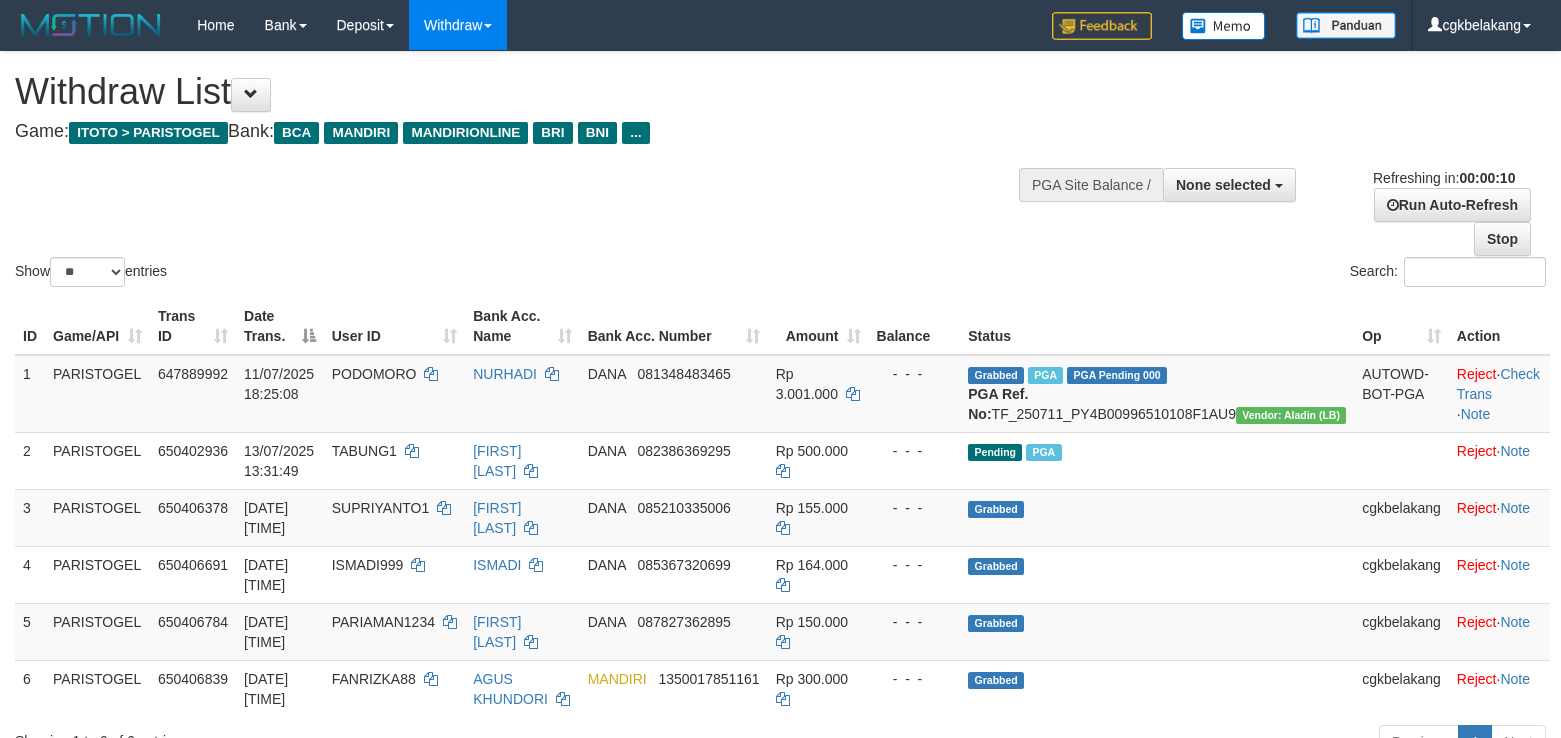 select 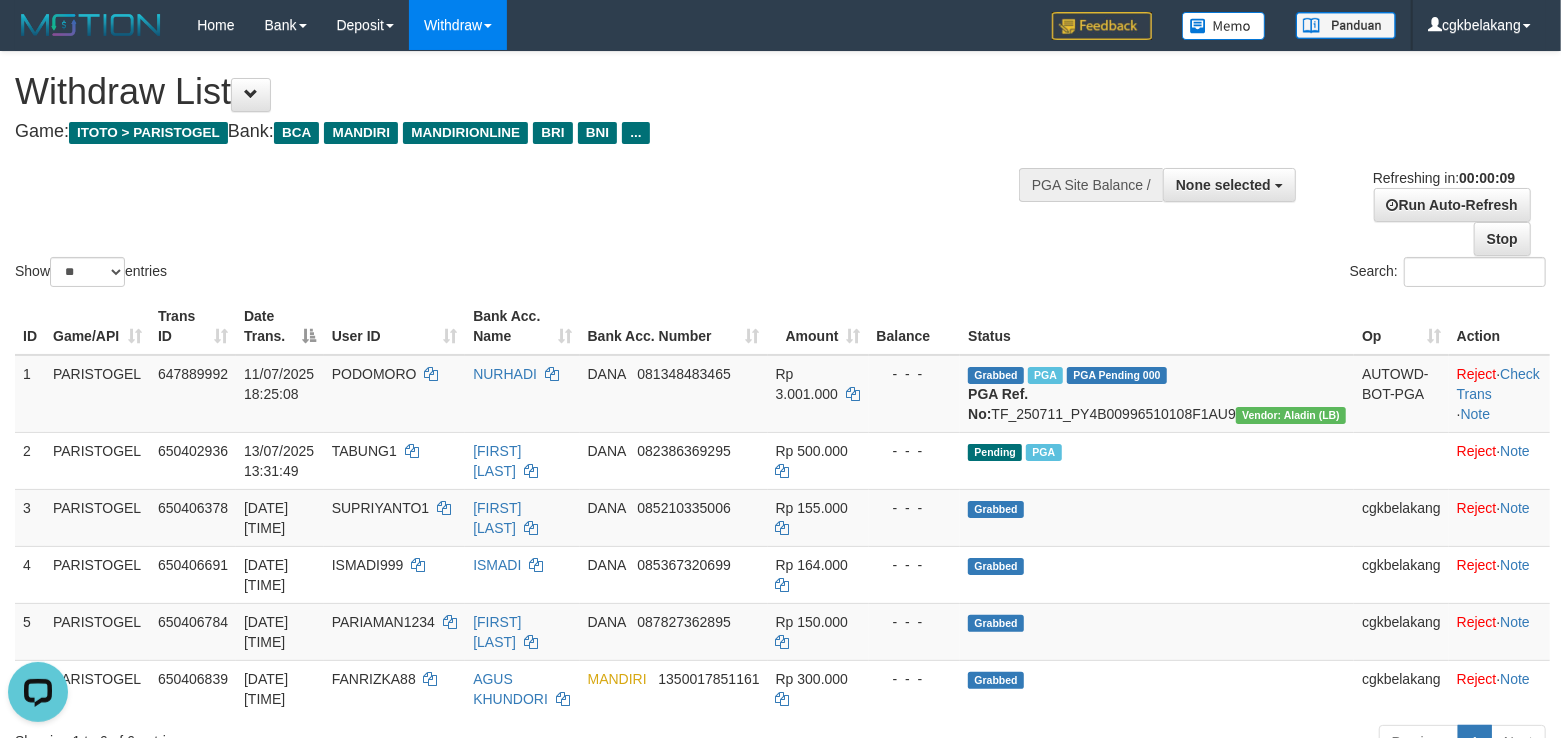 scroll, scrollTop: 0, scrollLeft: 0, axis: both 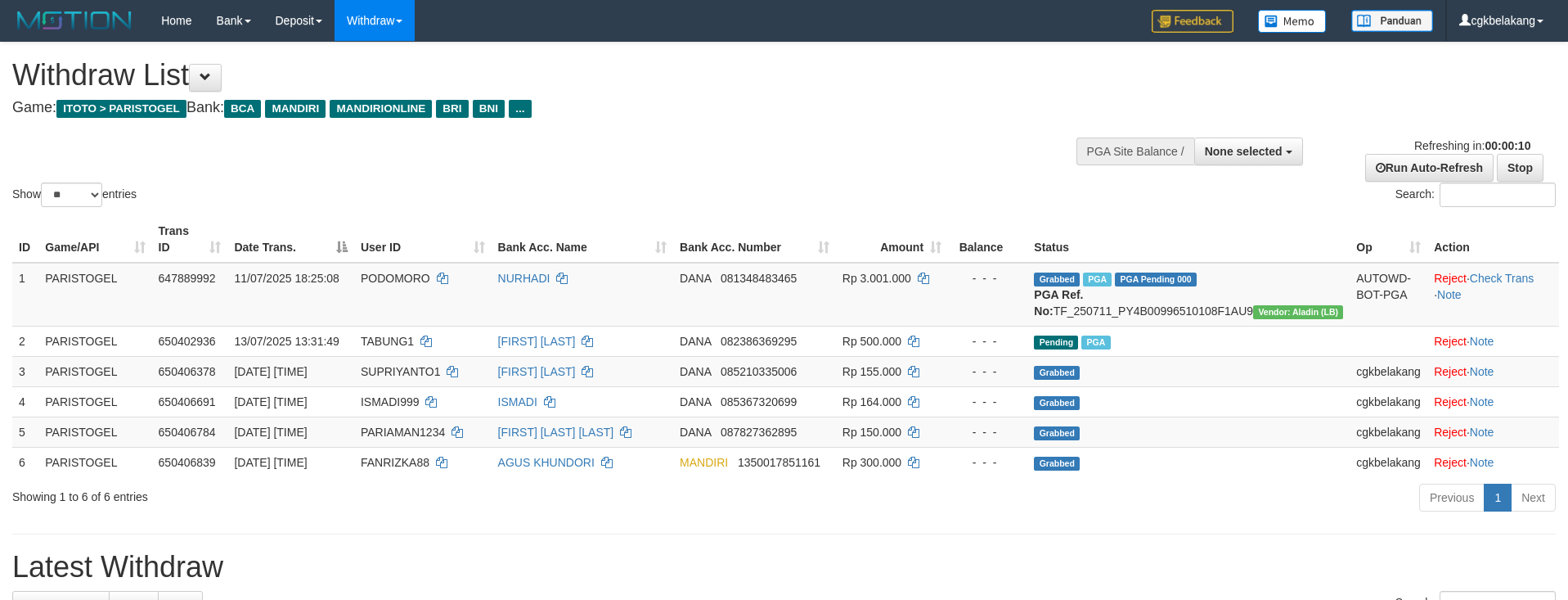 select 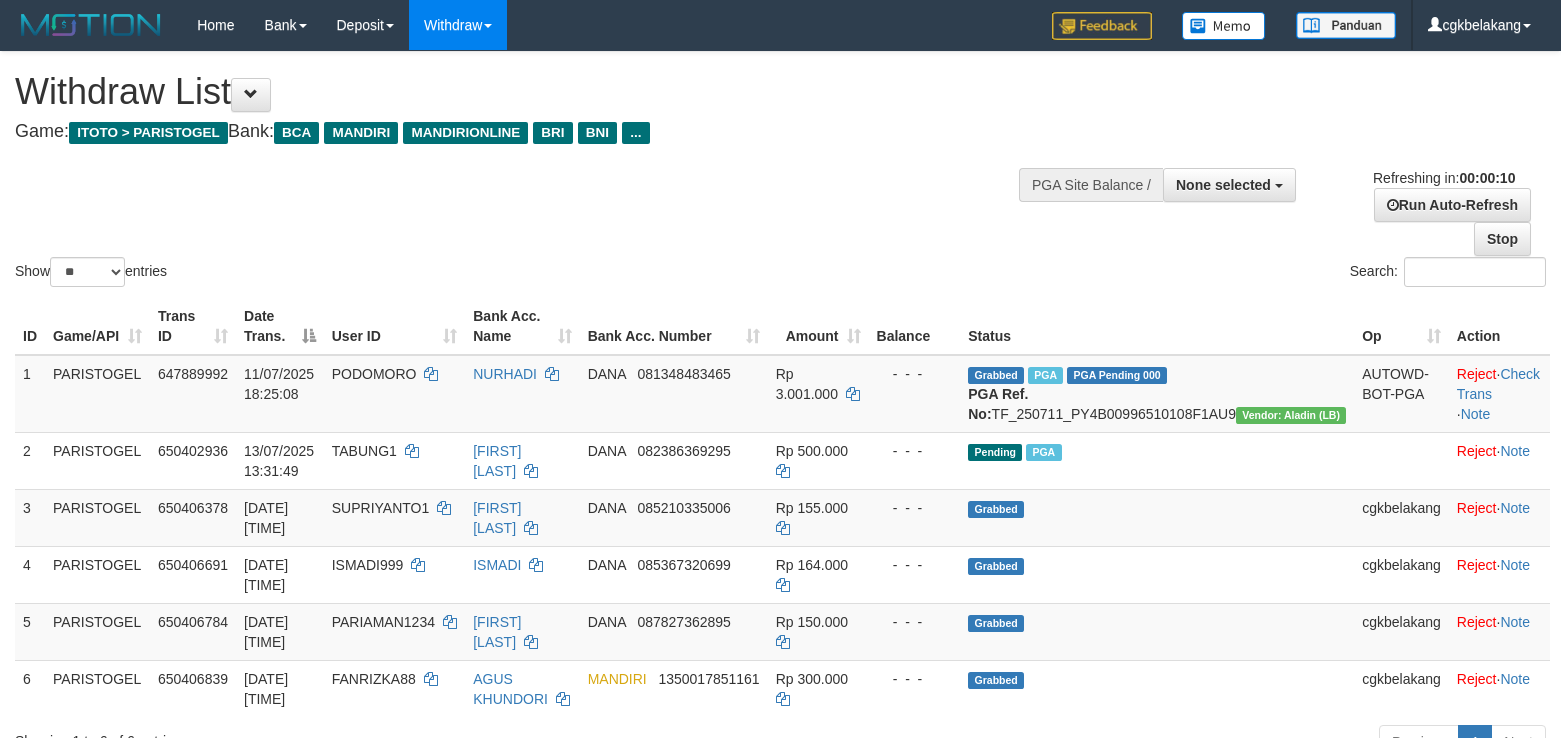 select 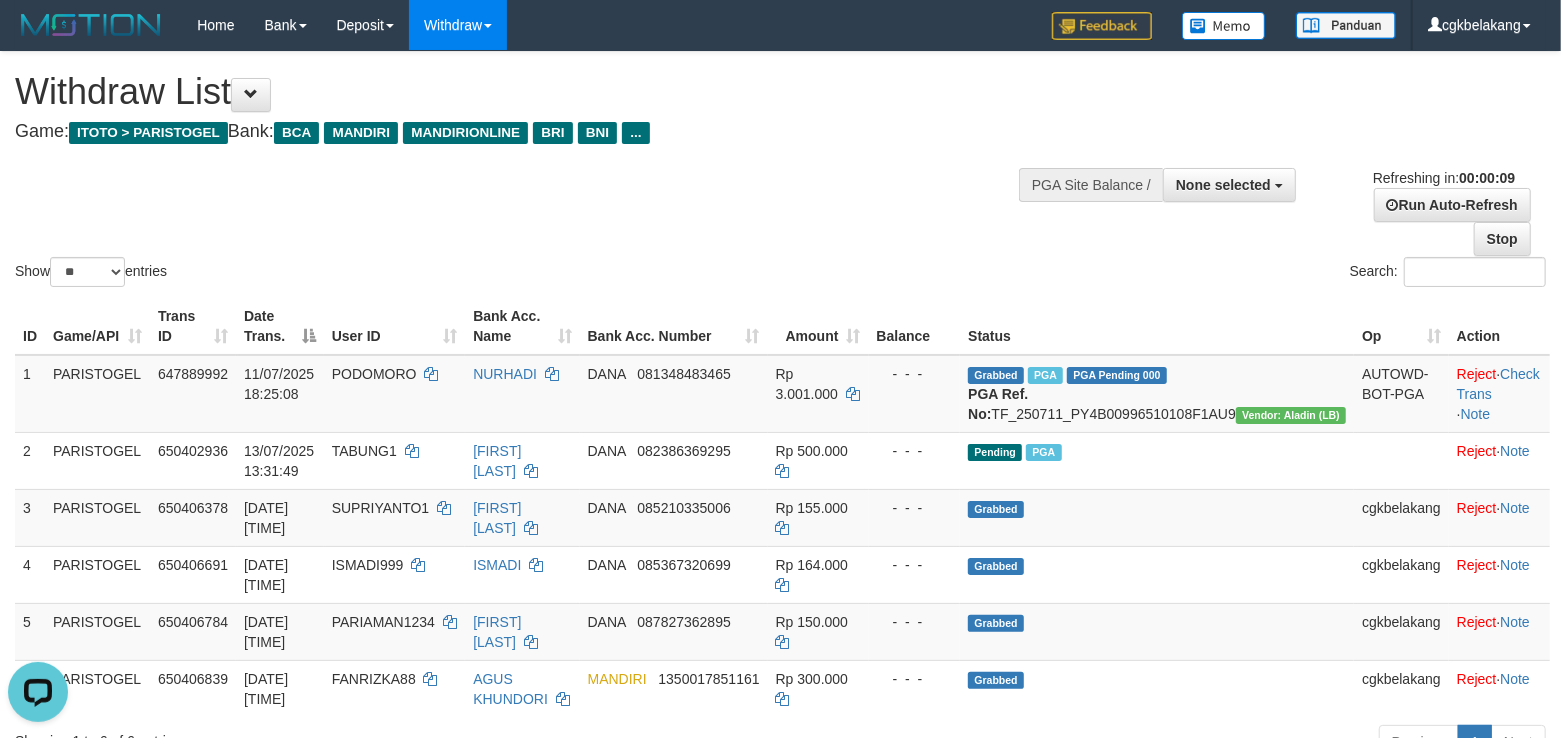 scroll, scrollTop: 0, scrollLeft: 0, axis: both 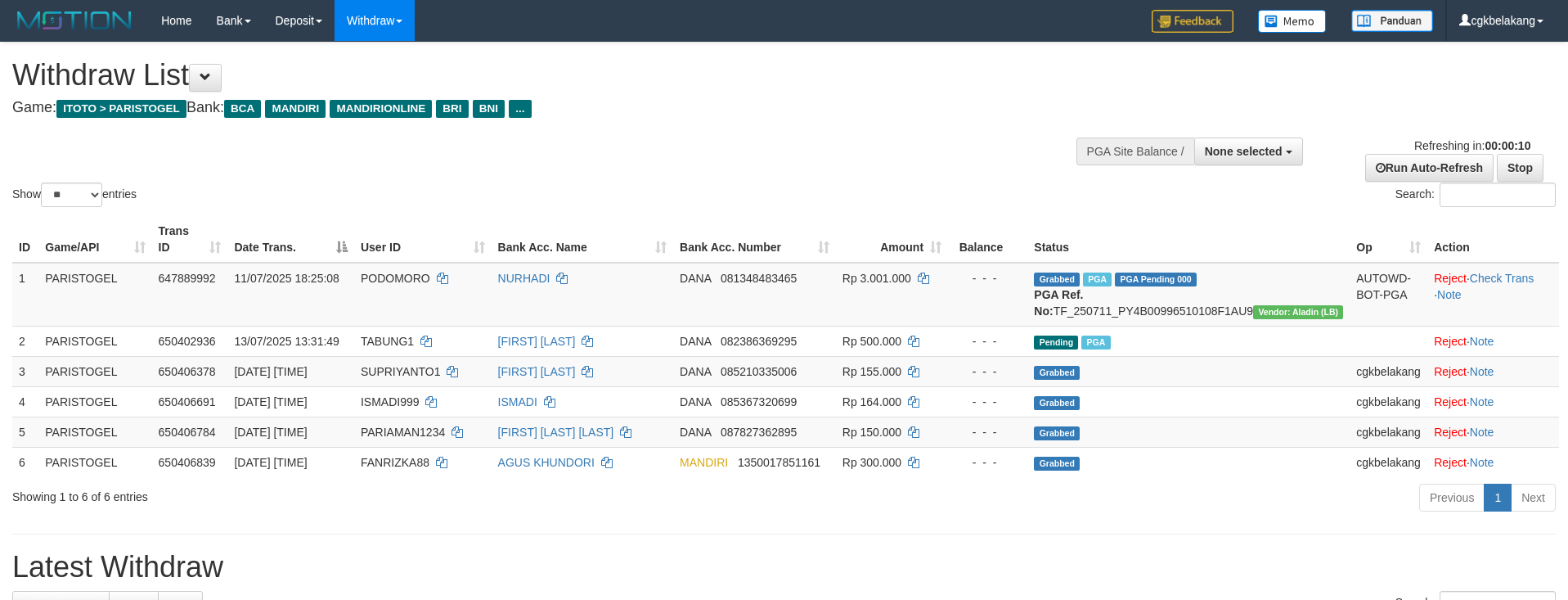 select 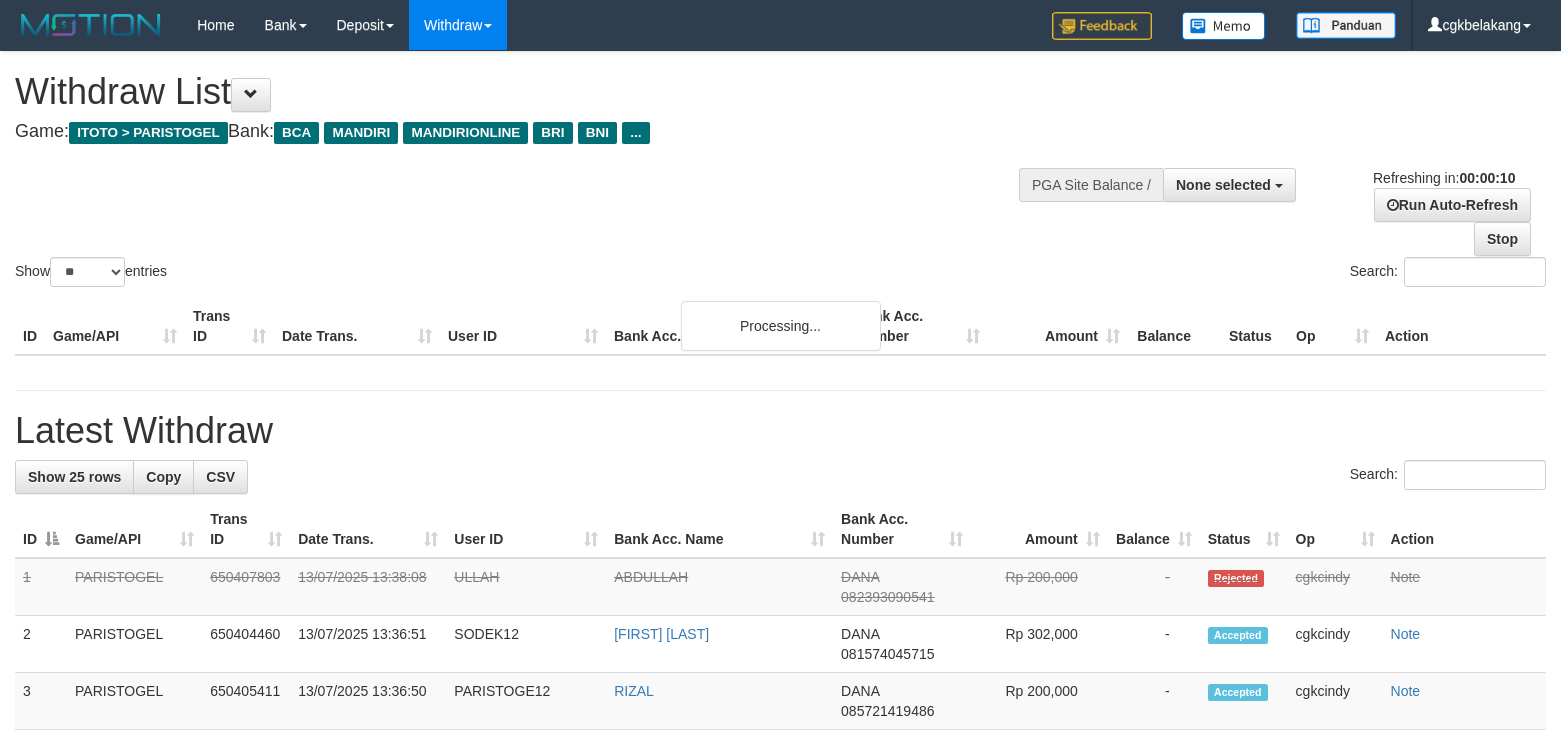 select 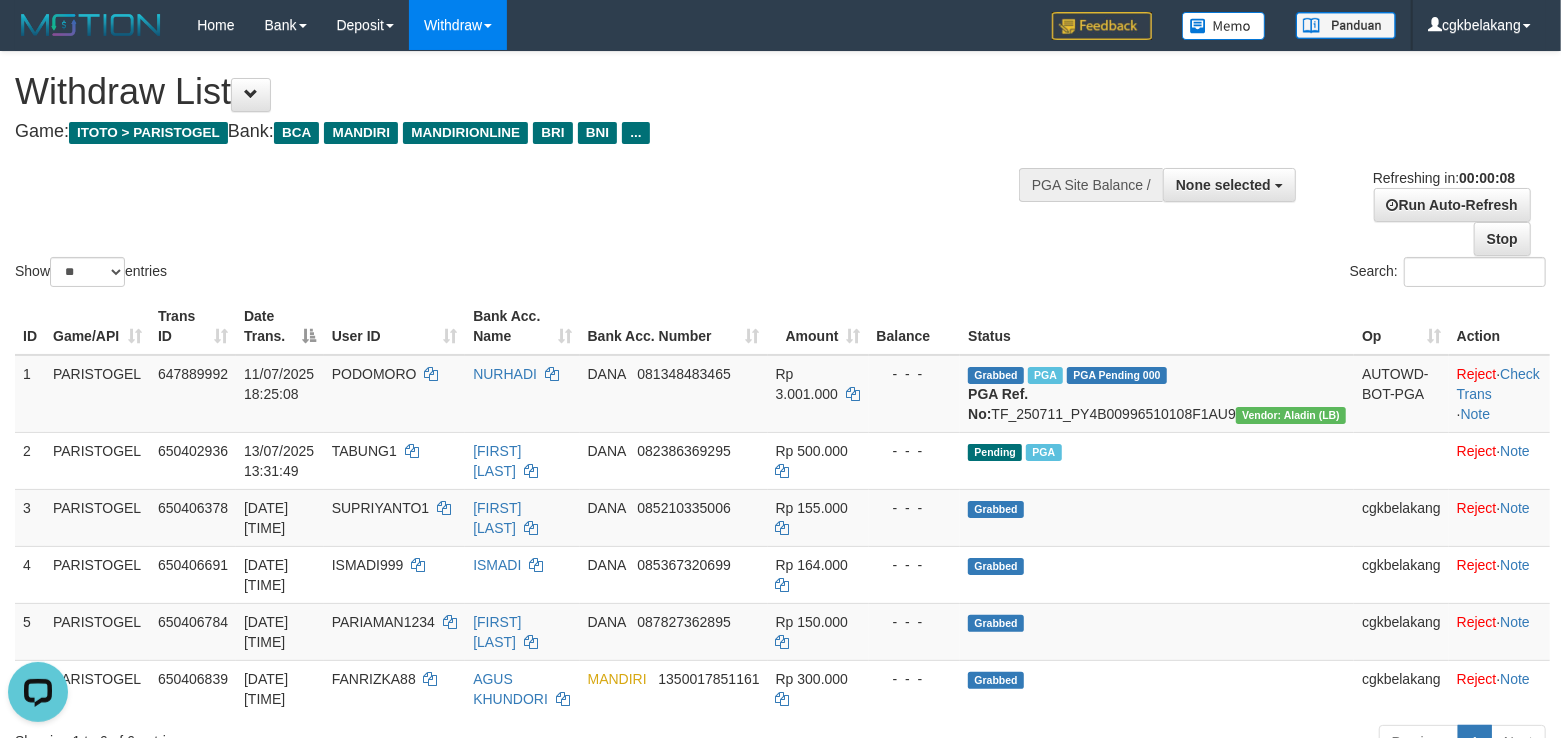 scroll, scrollTop: 0, scrollLeft: 0, axis: both 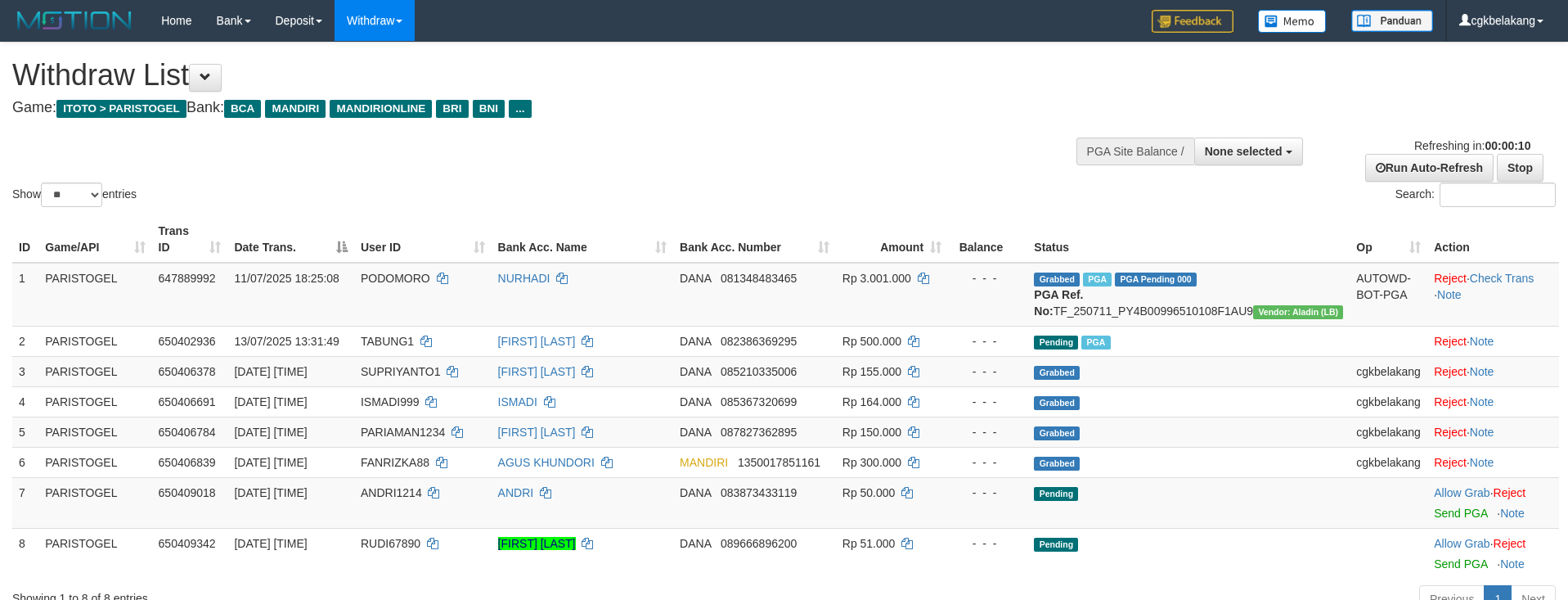 select 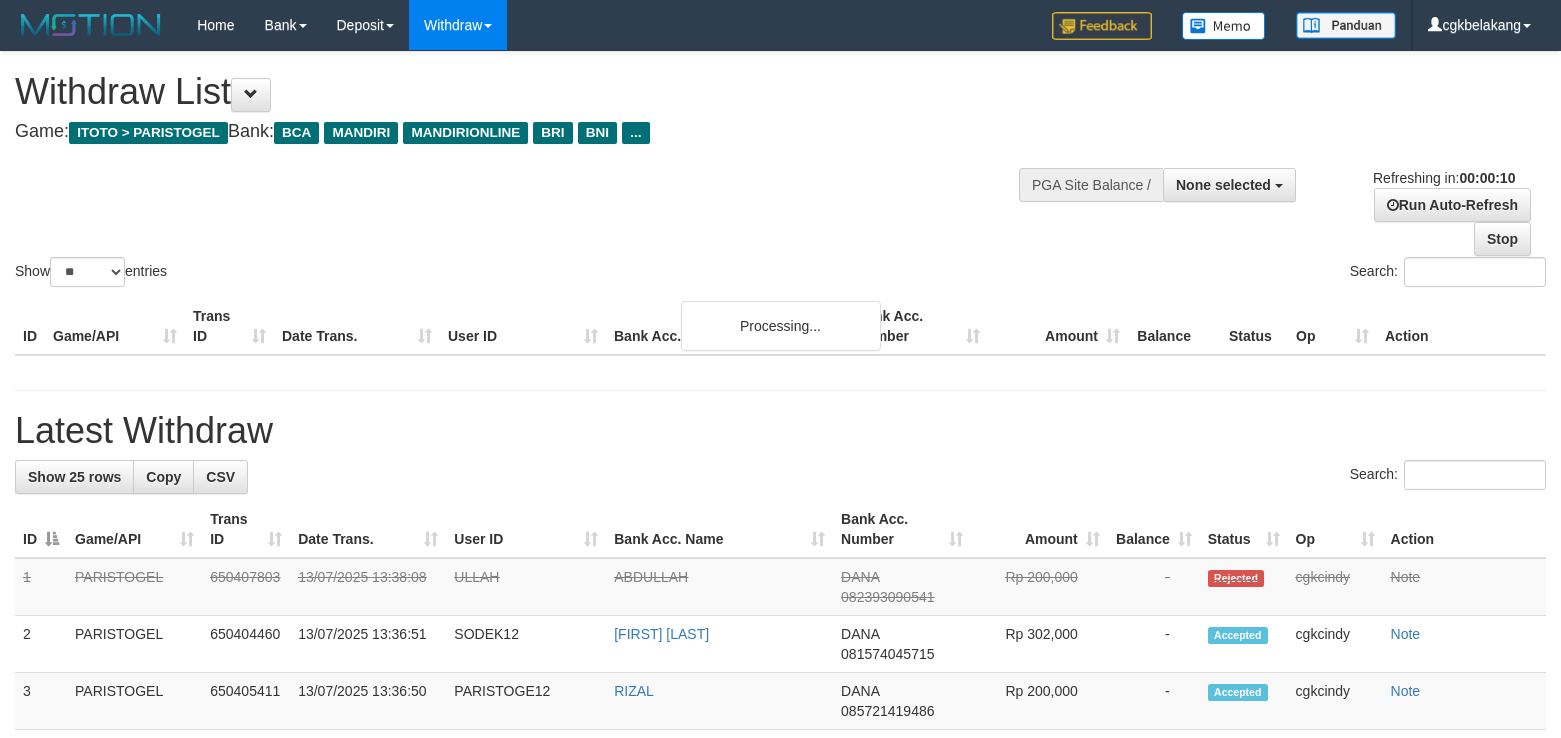 select 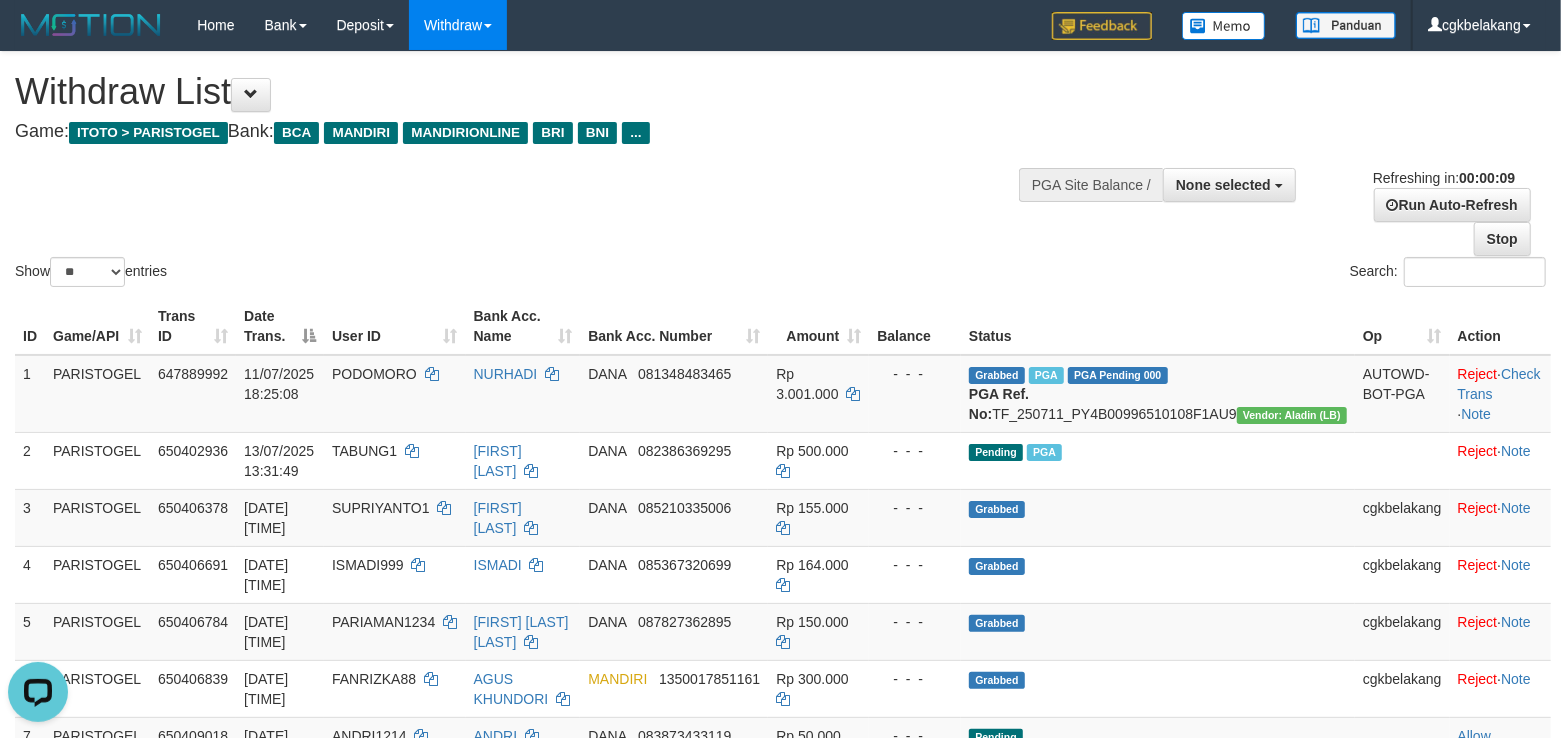 scroll, scrollTop: 0, scrollLeft: 0, axis: both 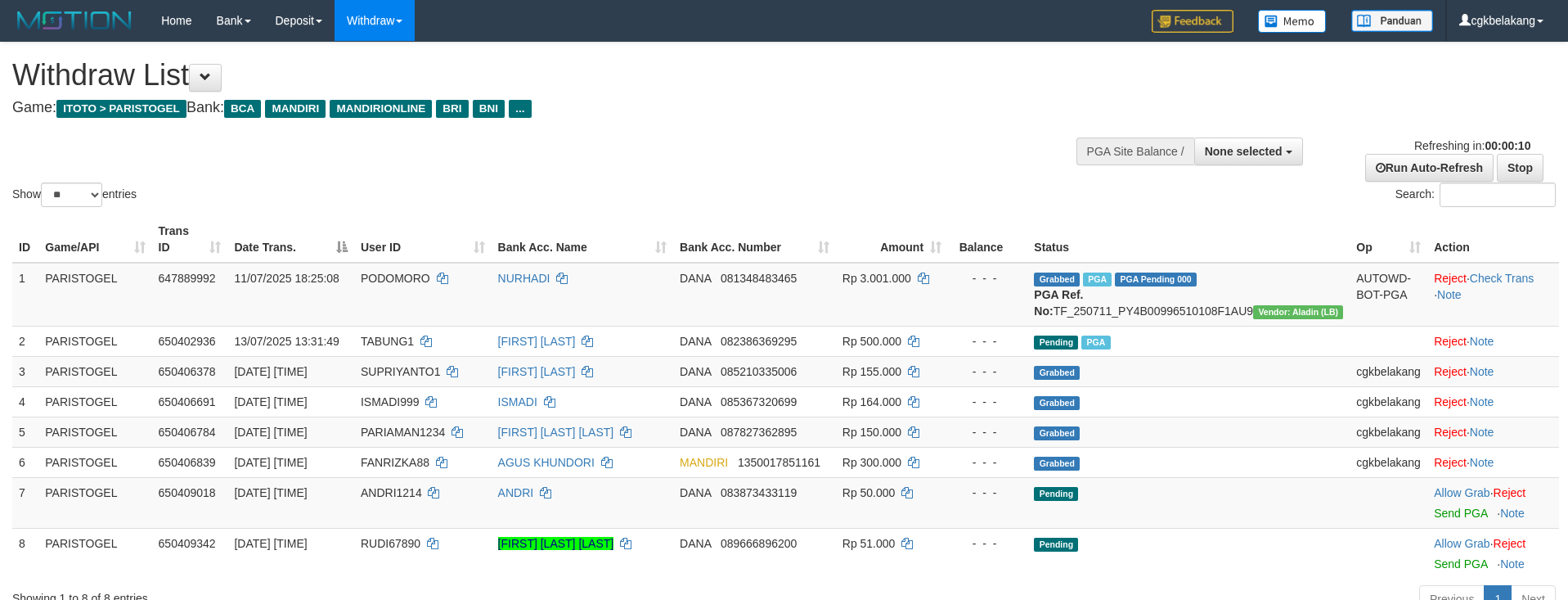 select 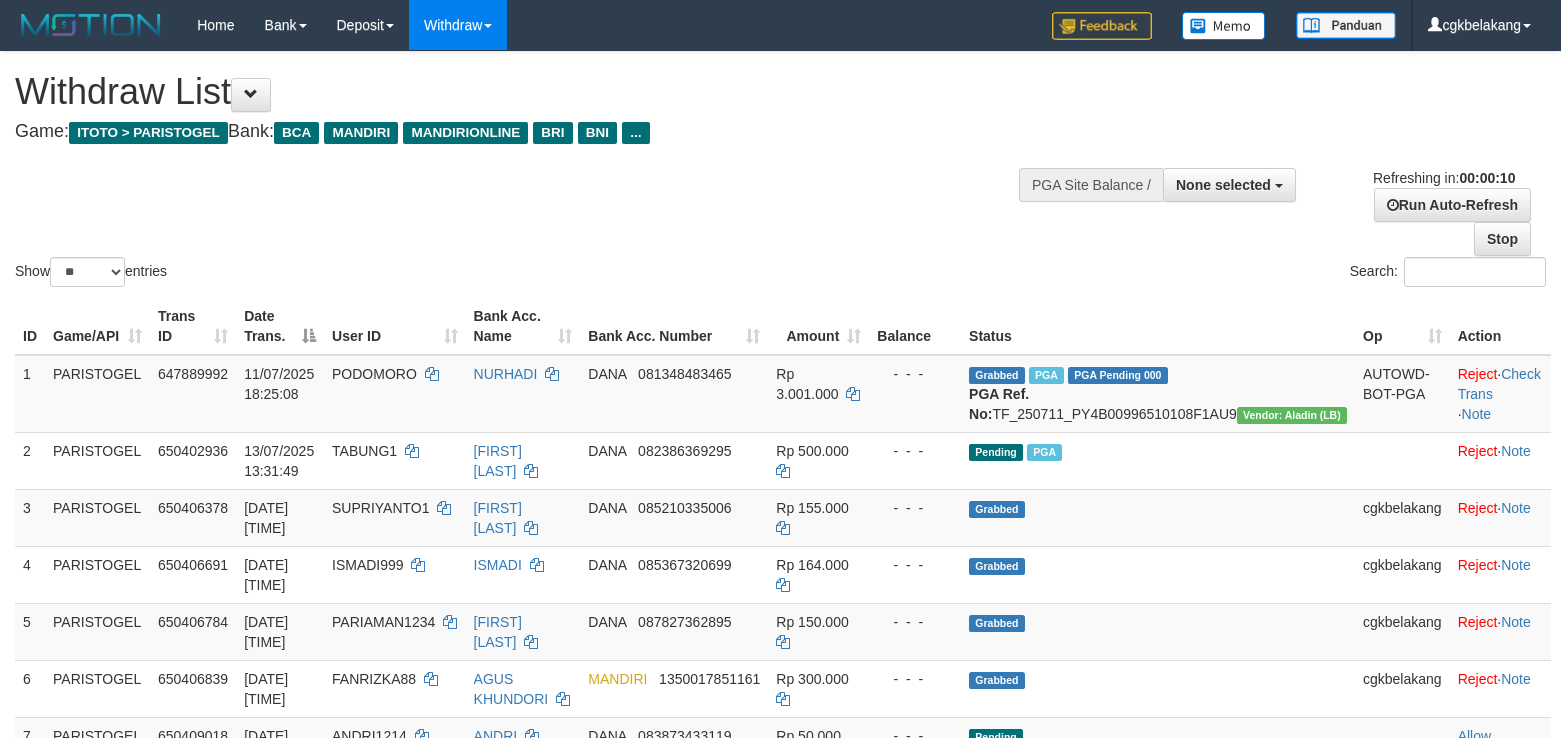 select 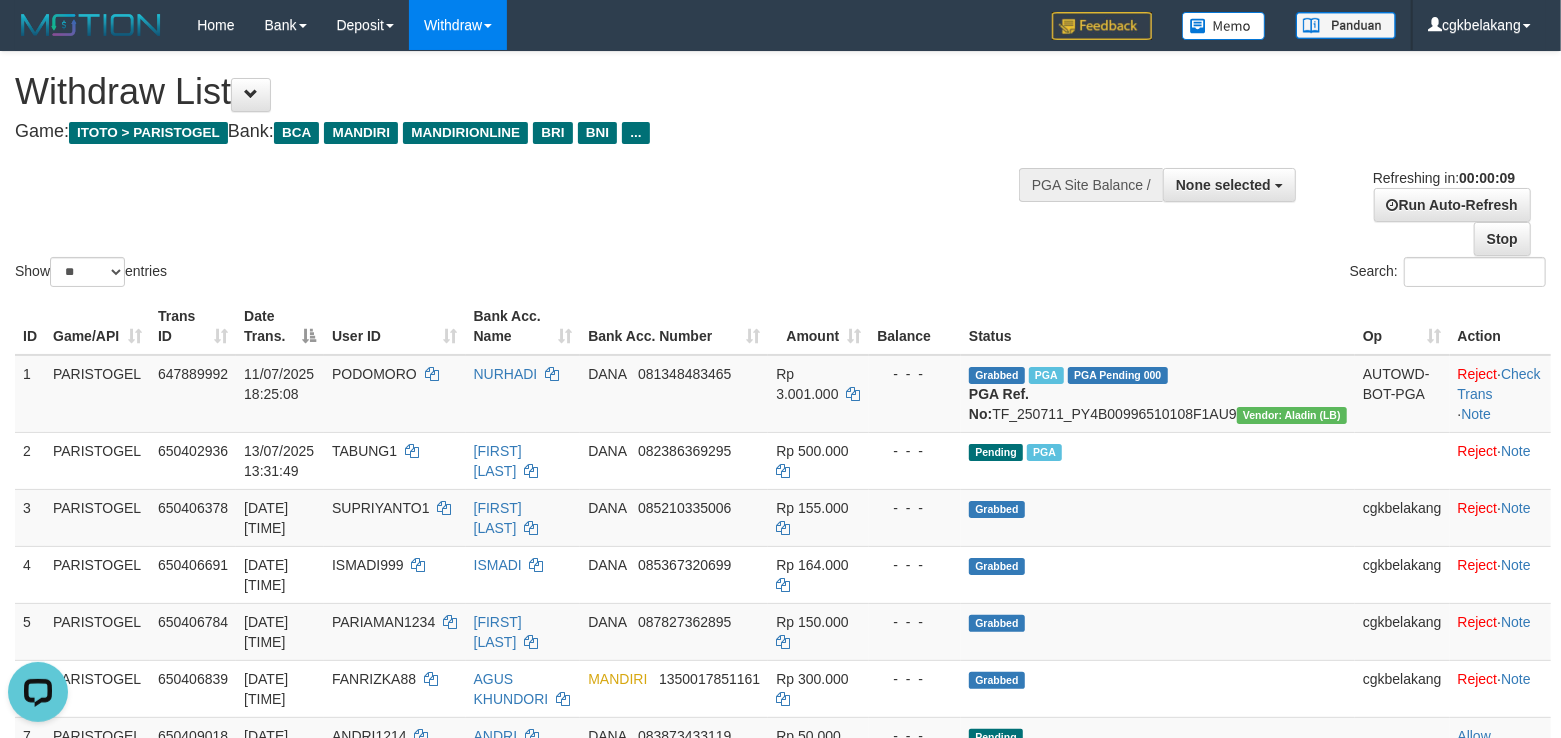 scroll, scrollTop: 0, scrollLeft: 0, axis: both 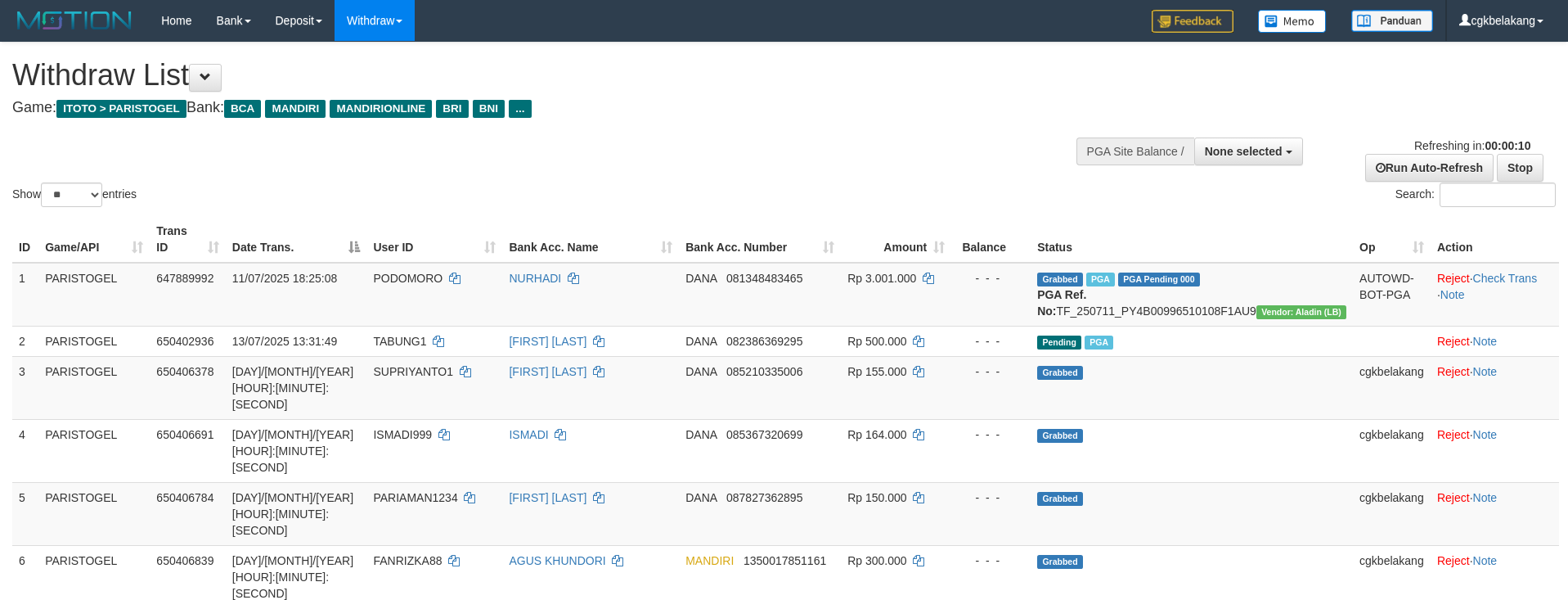 select 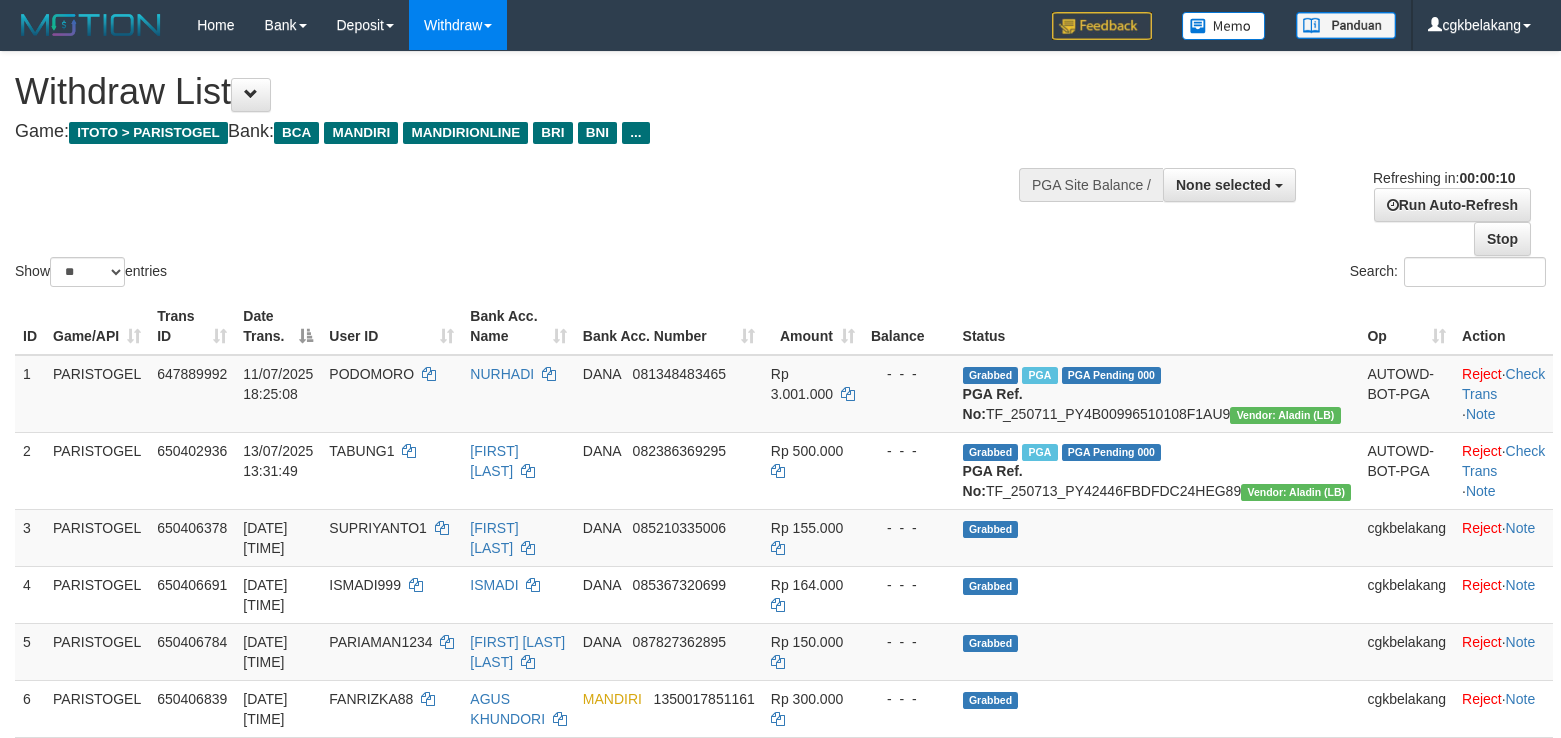 select 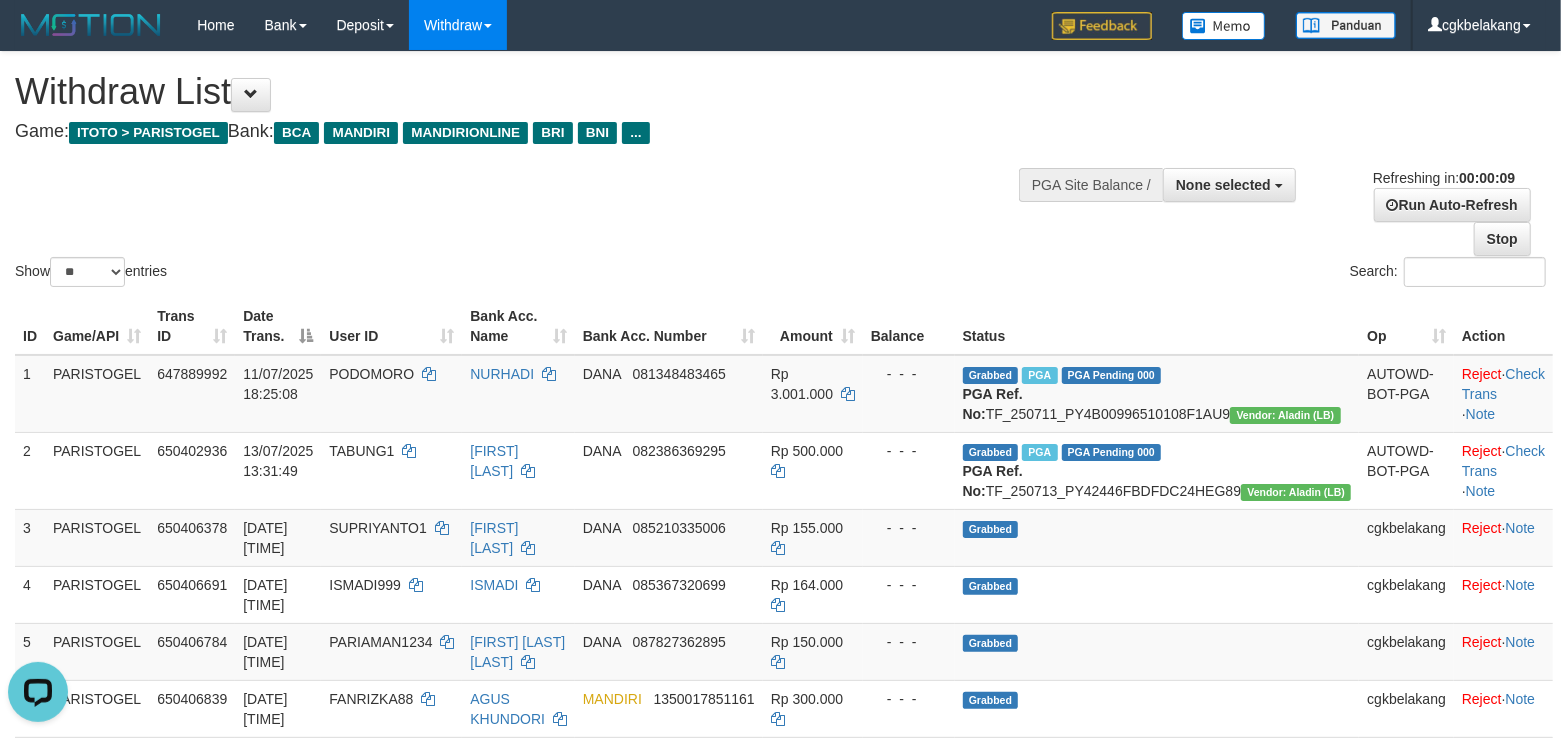 scroll, scrollTop: 0, scrollLeft: 0, axis: both 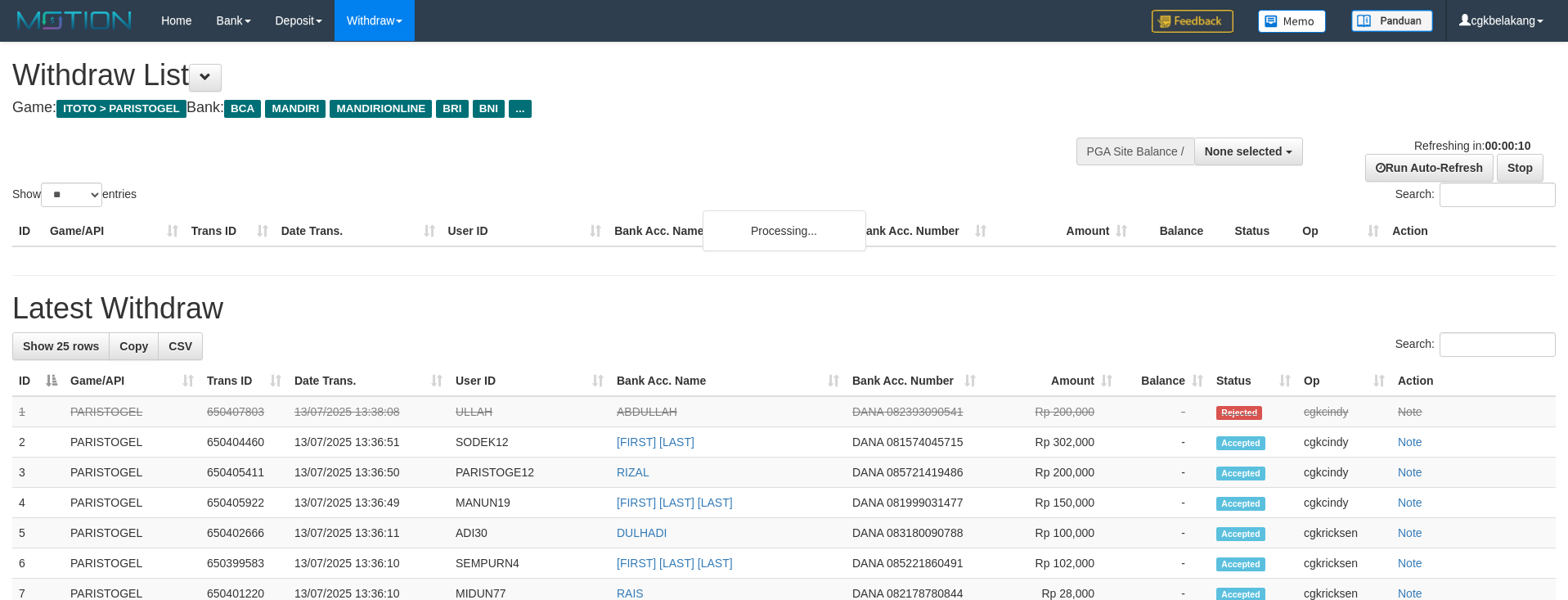 select 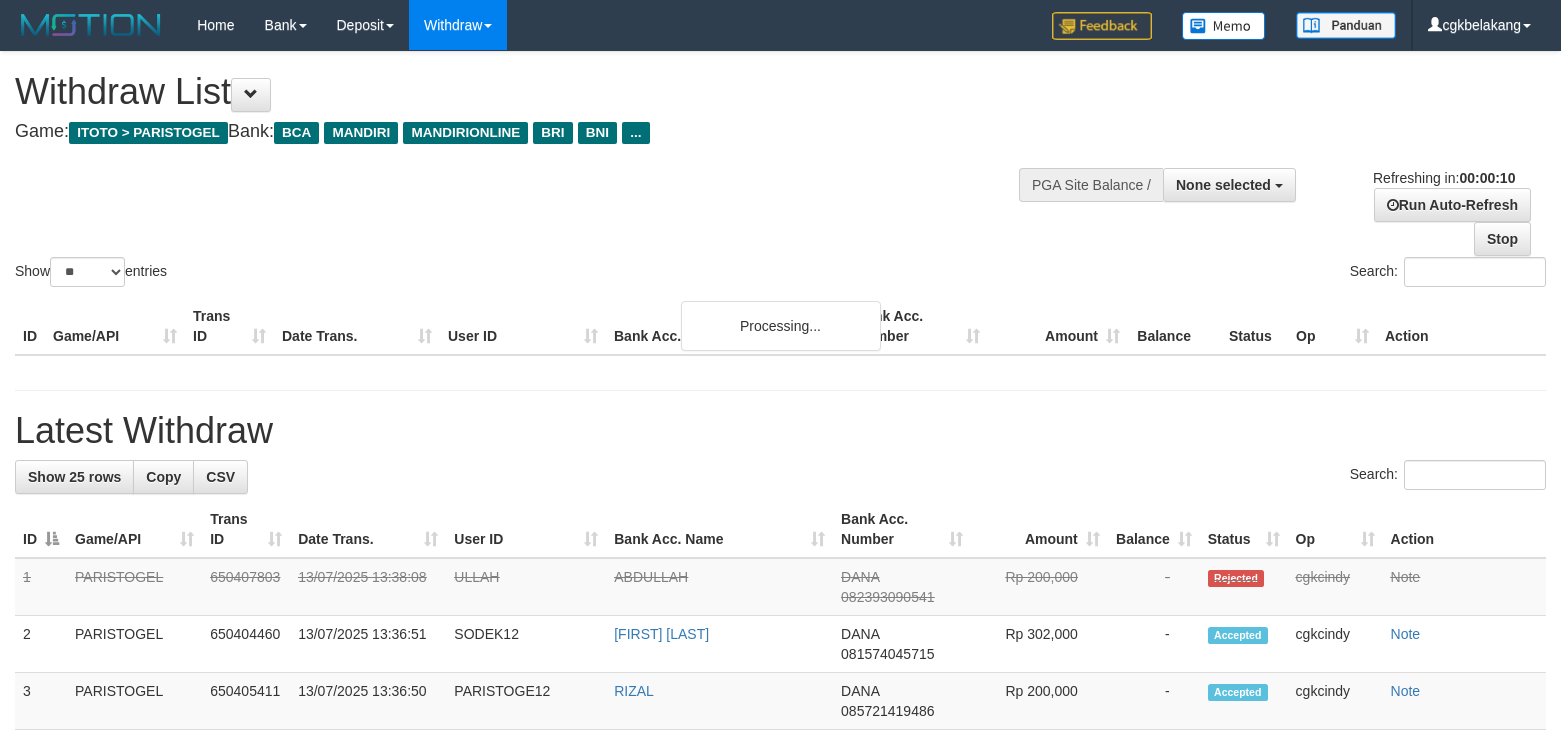 select 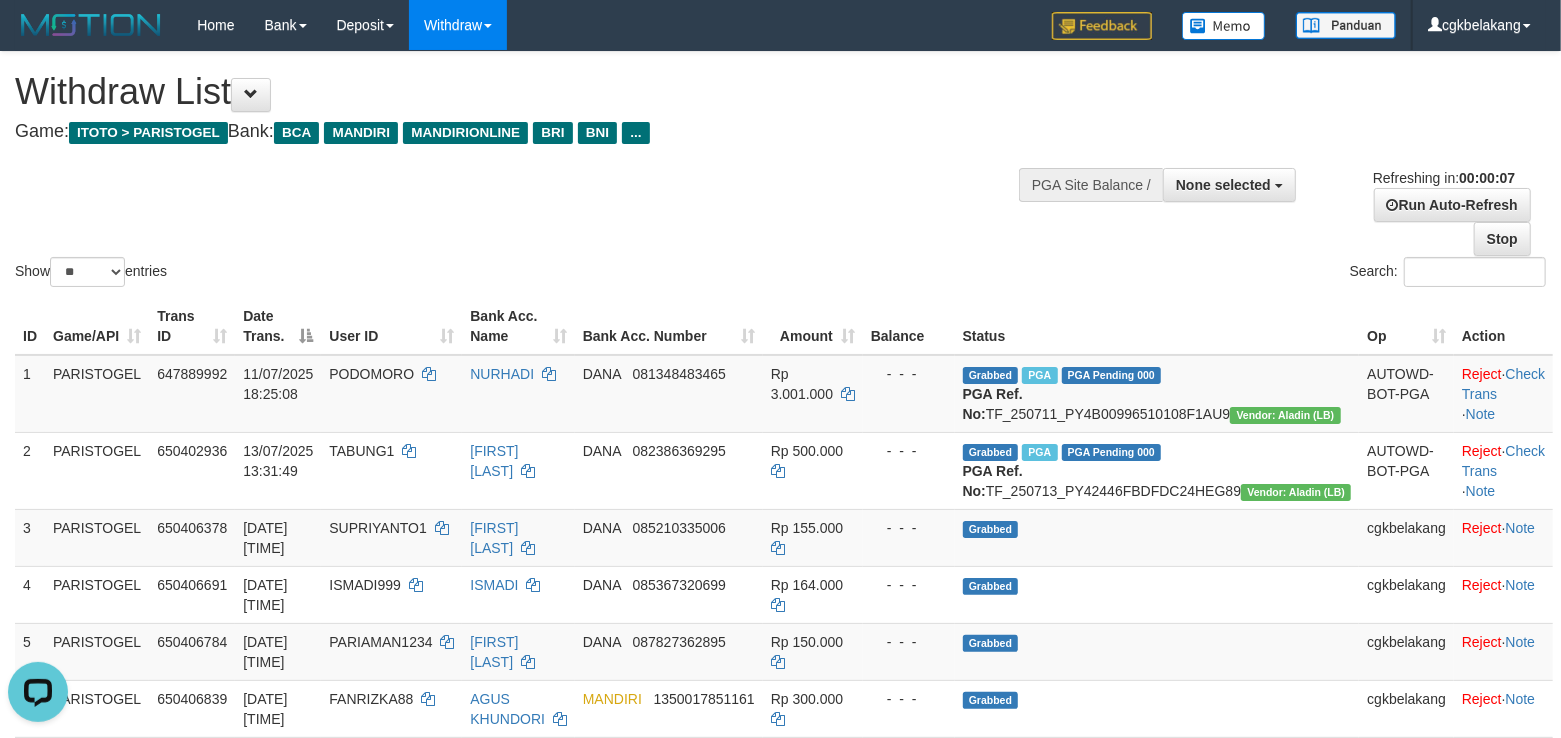 scroll, scrollTop: 0, scrollLeft: 0, axis: both 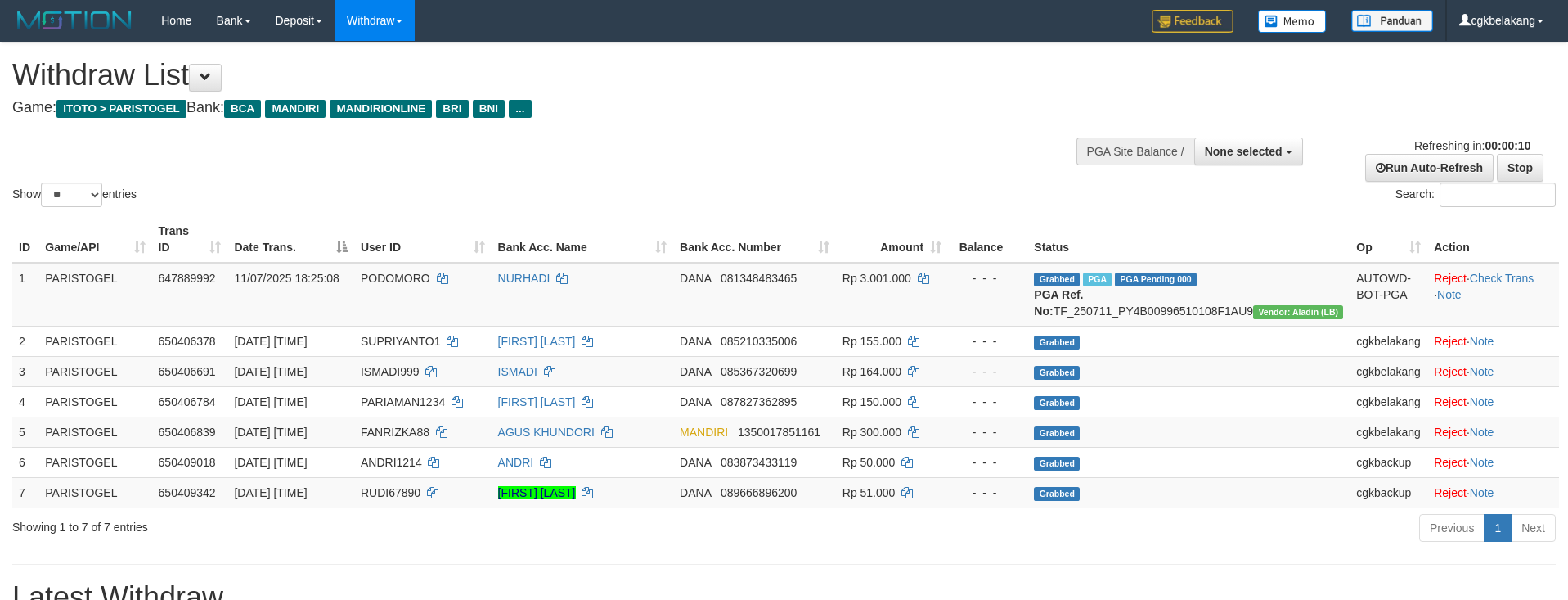 select 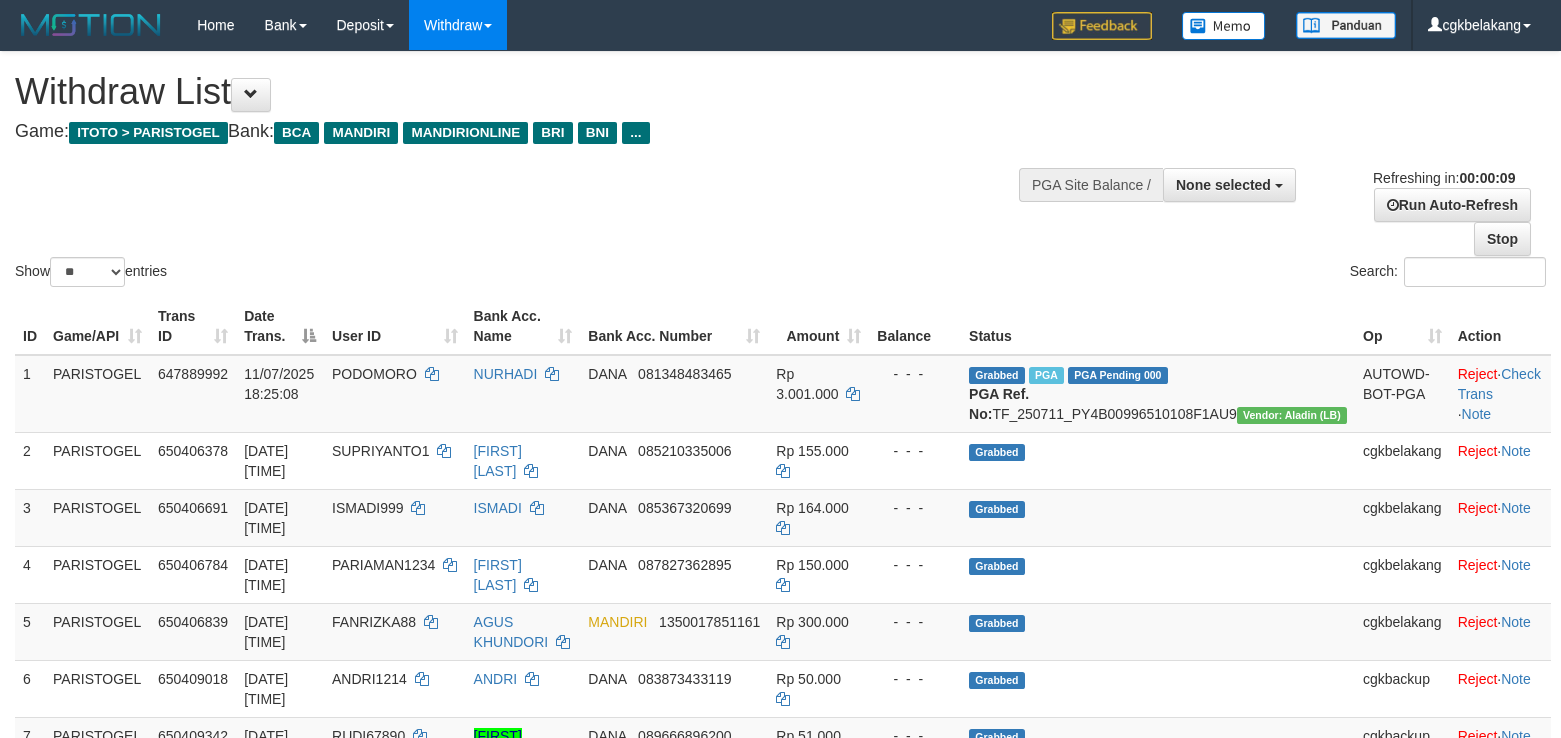 select 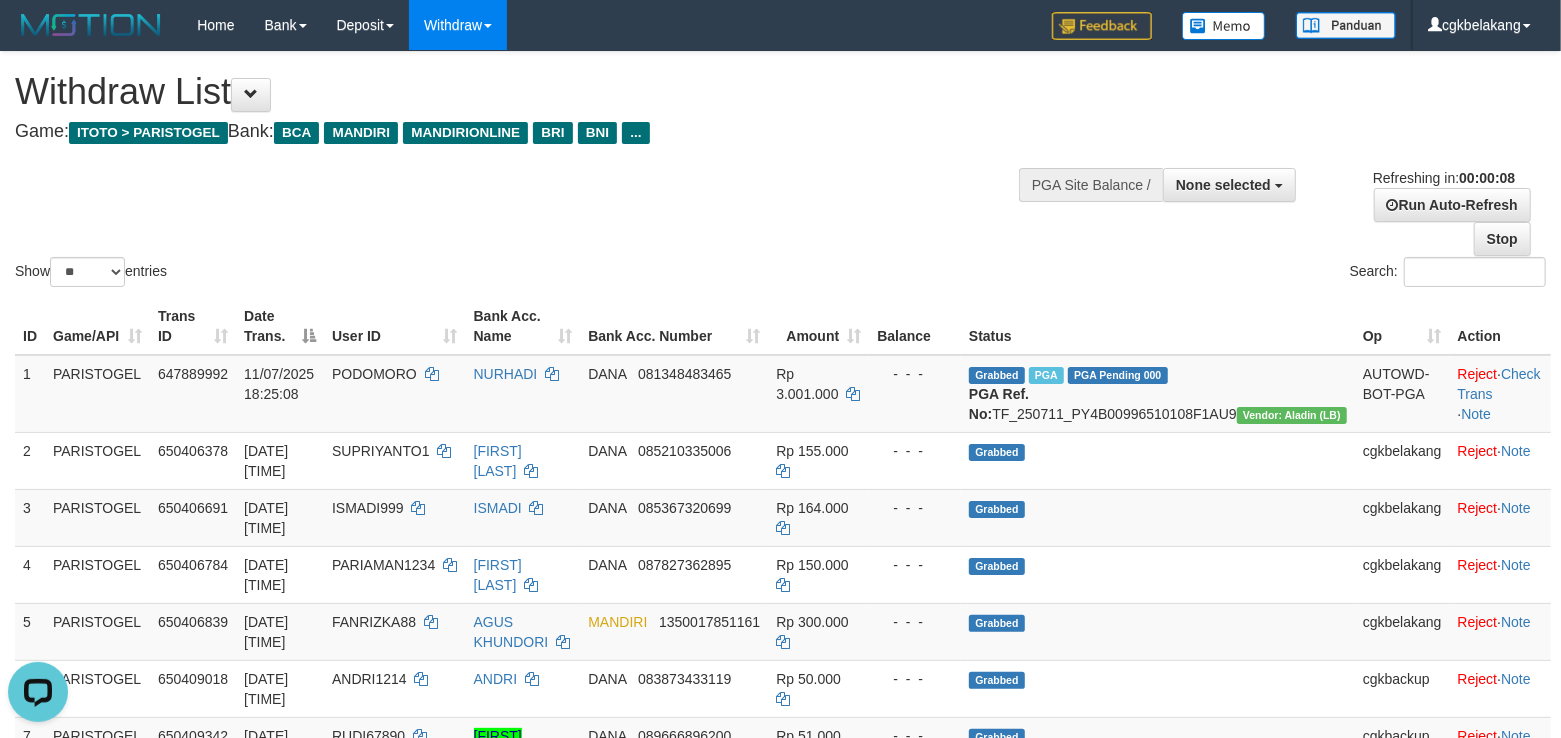 scroll, scrollTop: 0, scrollLeft: 0, axis: both 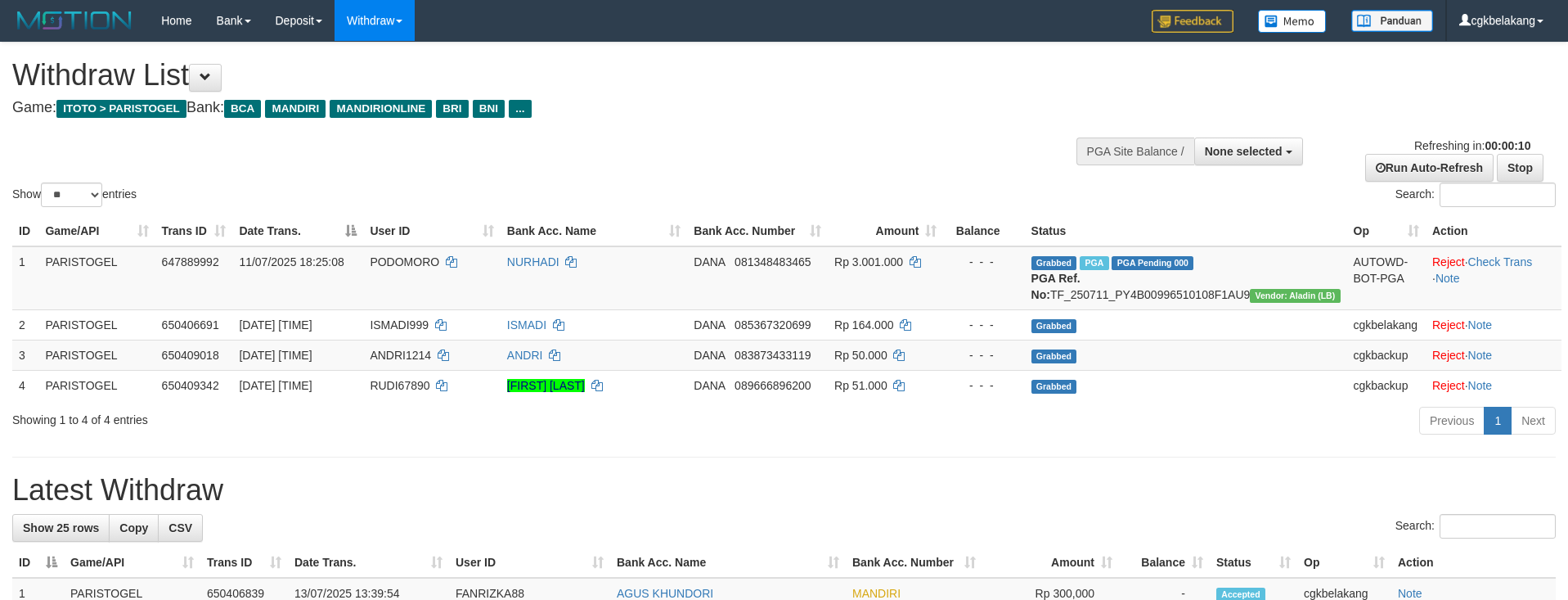 select 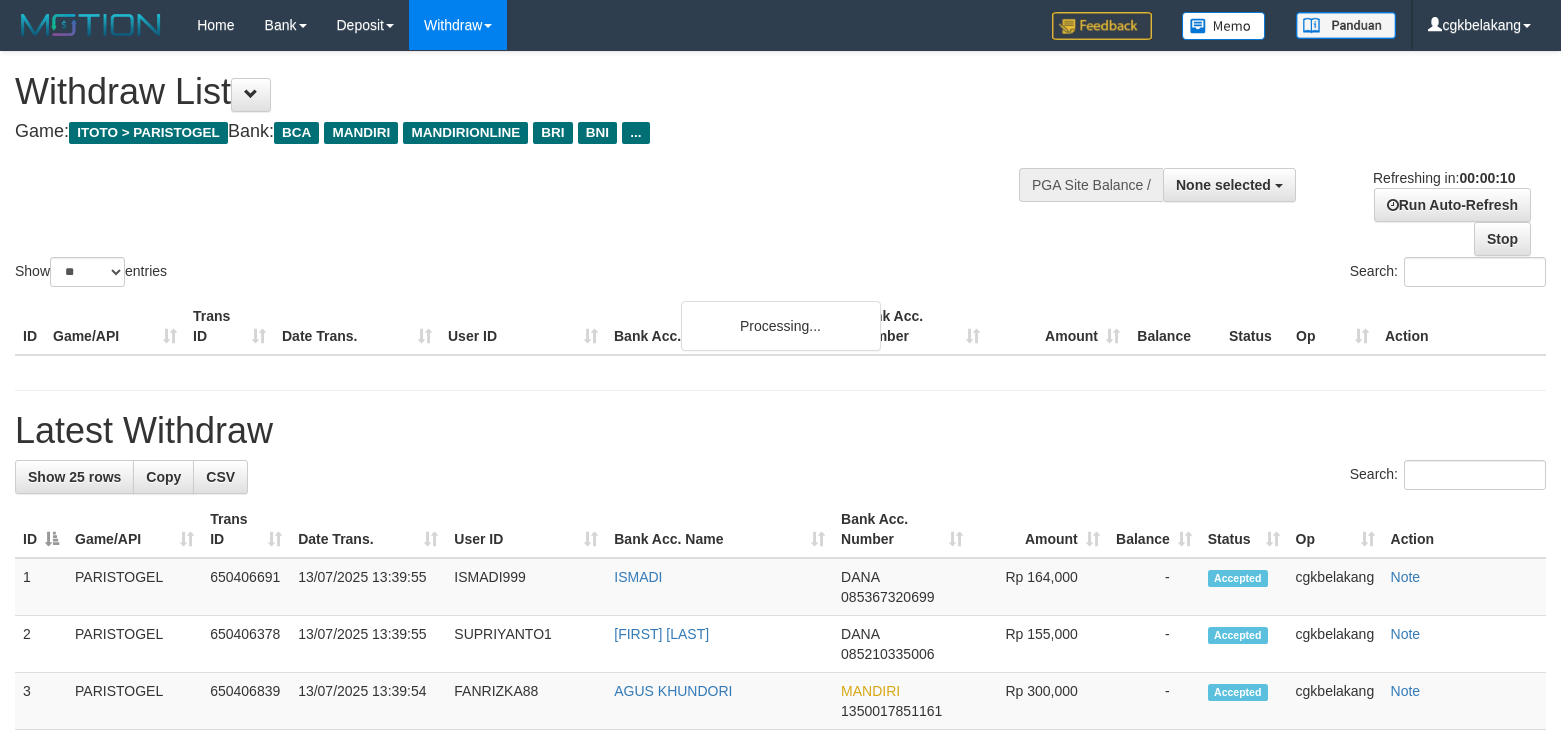 select 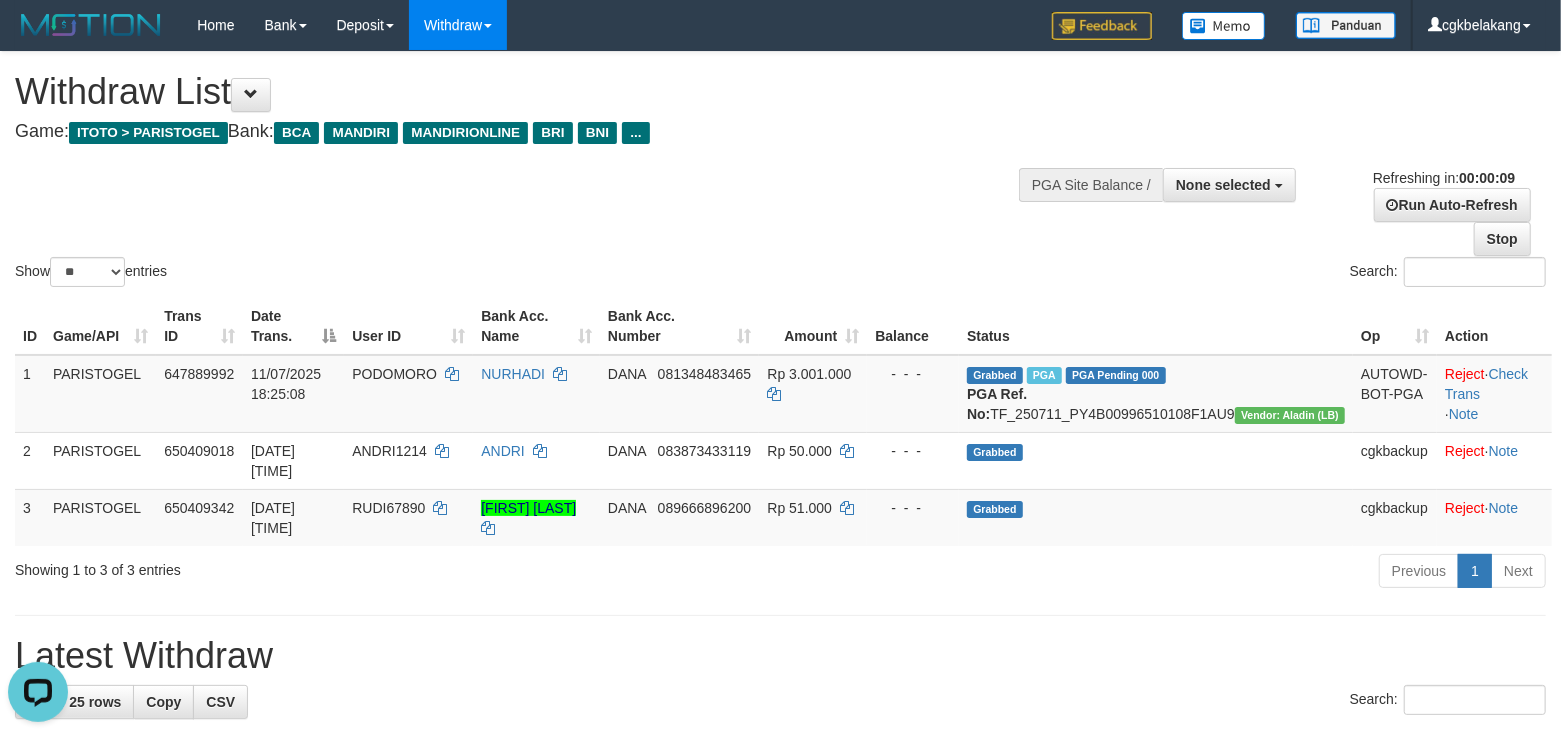 scroll, scrollTop: 0, scrollLeft: 0, axis: both 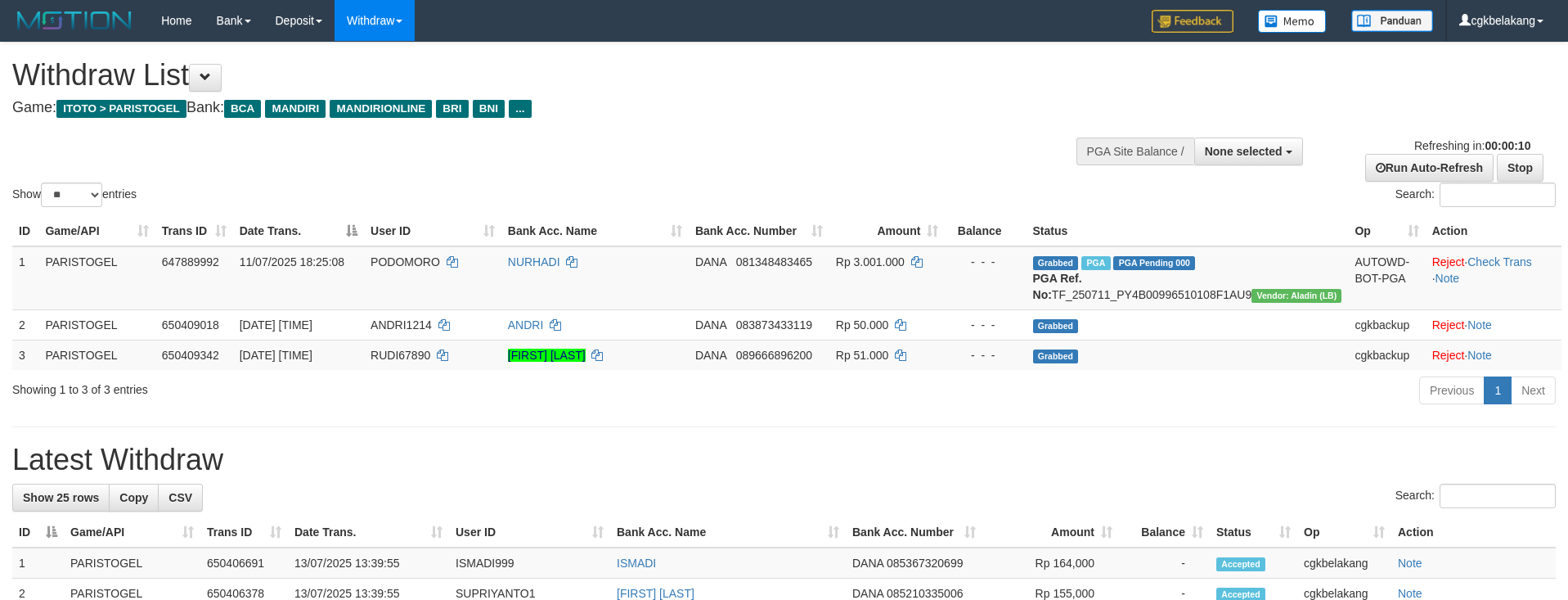 select 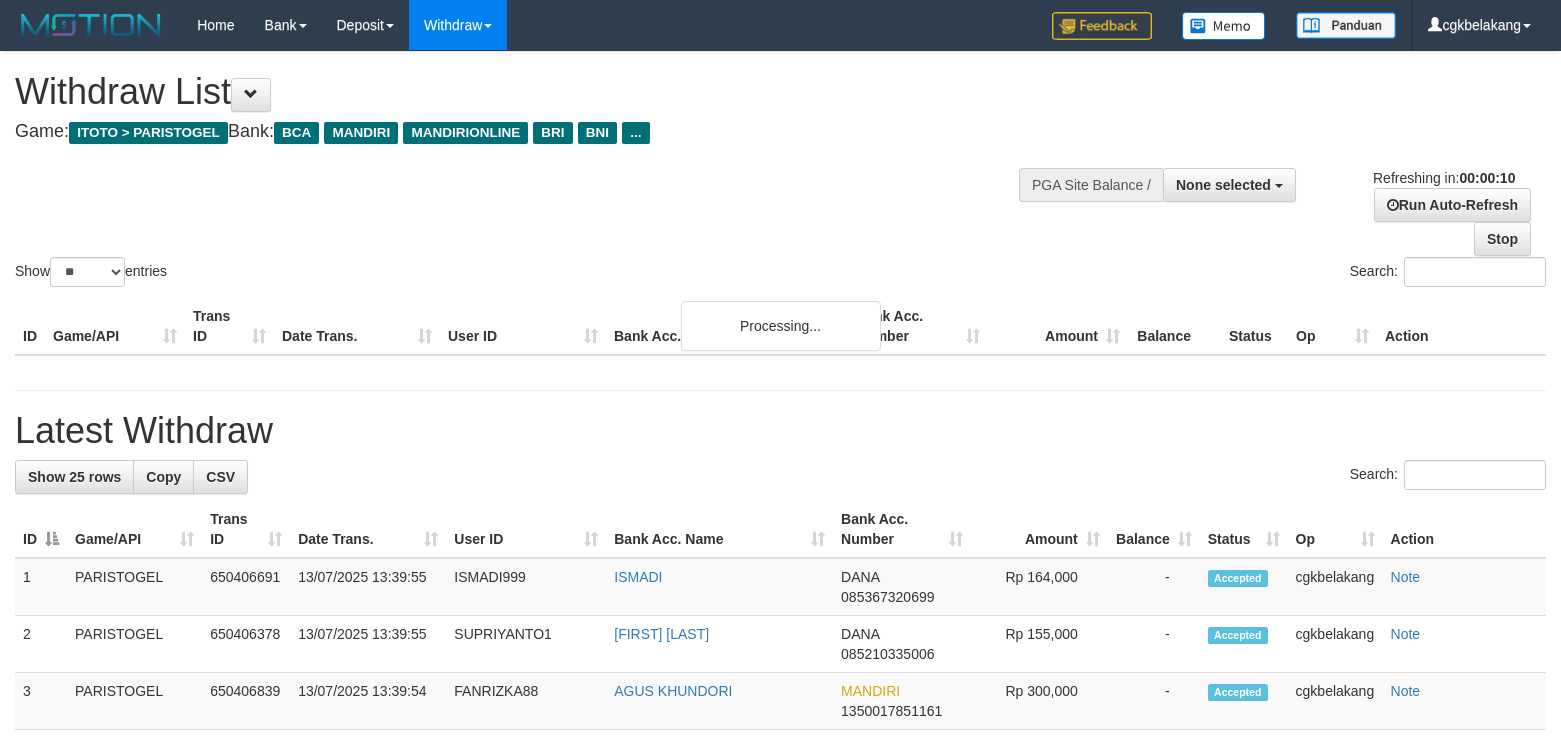 select 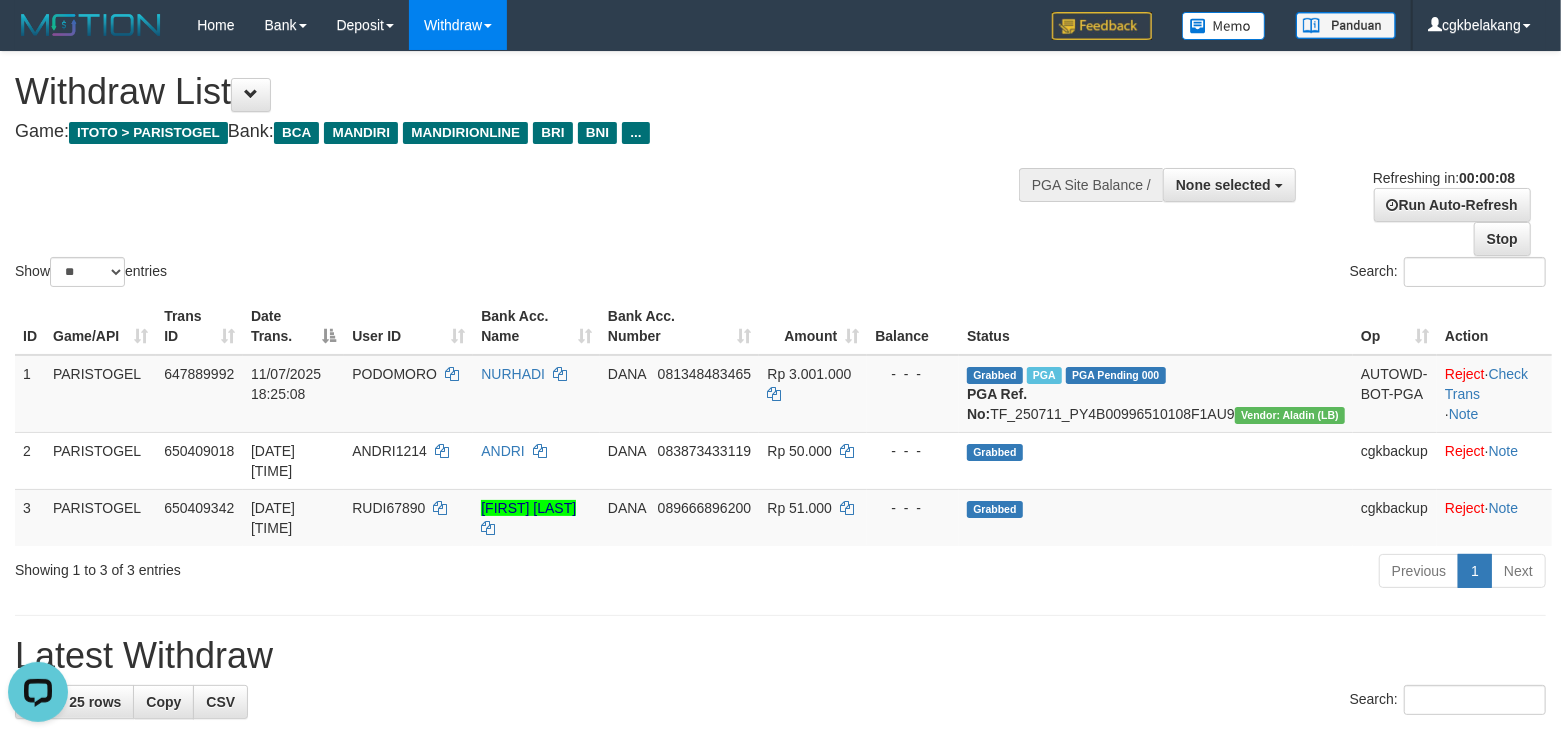scroll, scrollTop: 0, scrollLeft: 0, axis: both 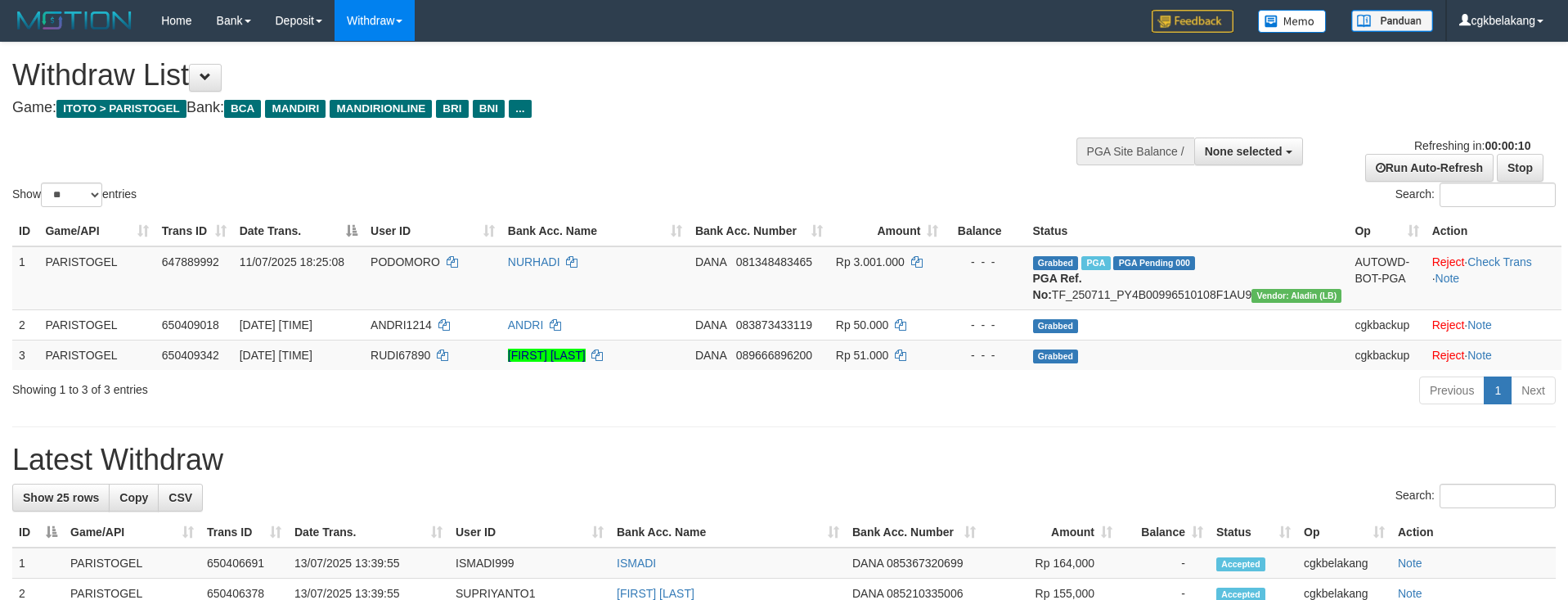 select 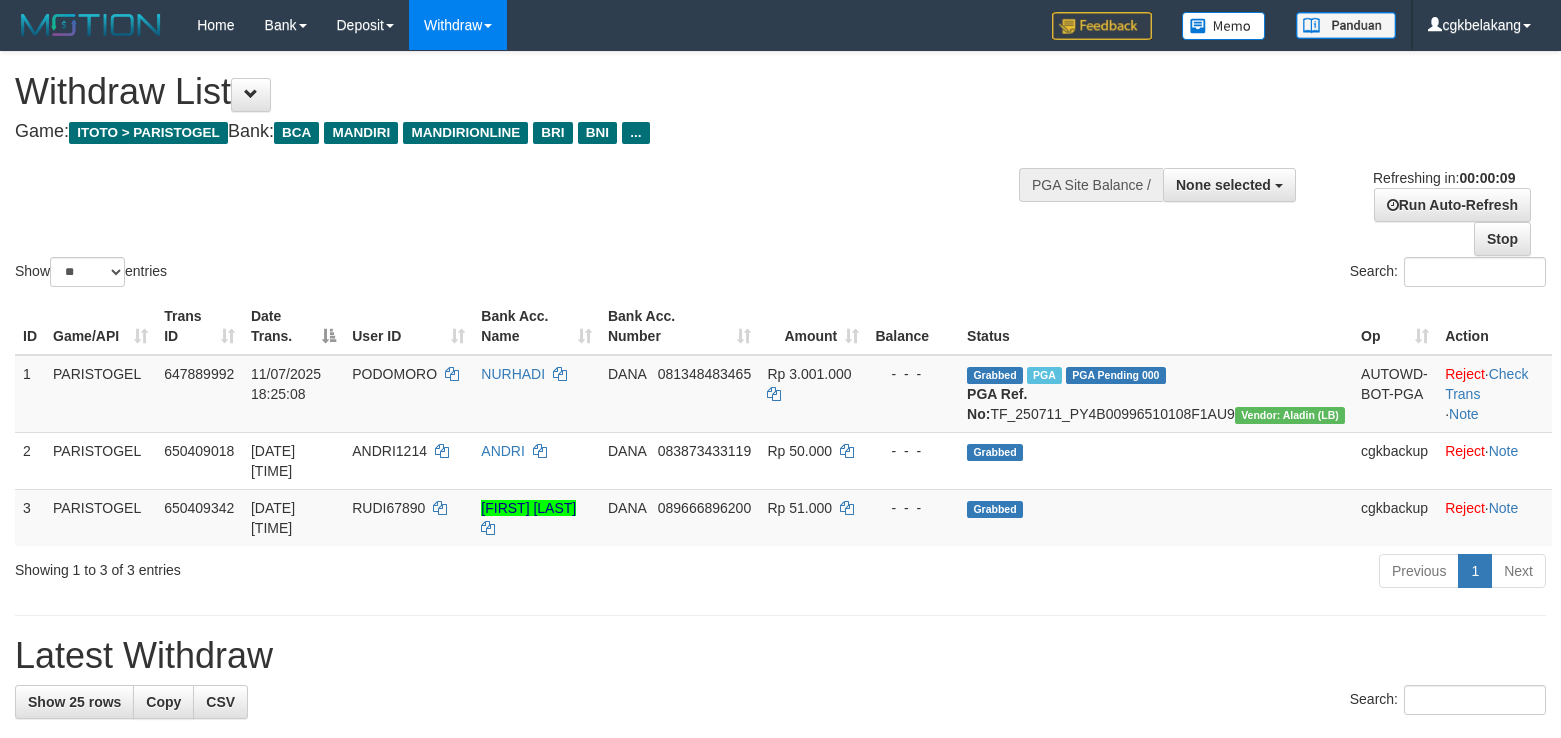 select 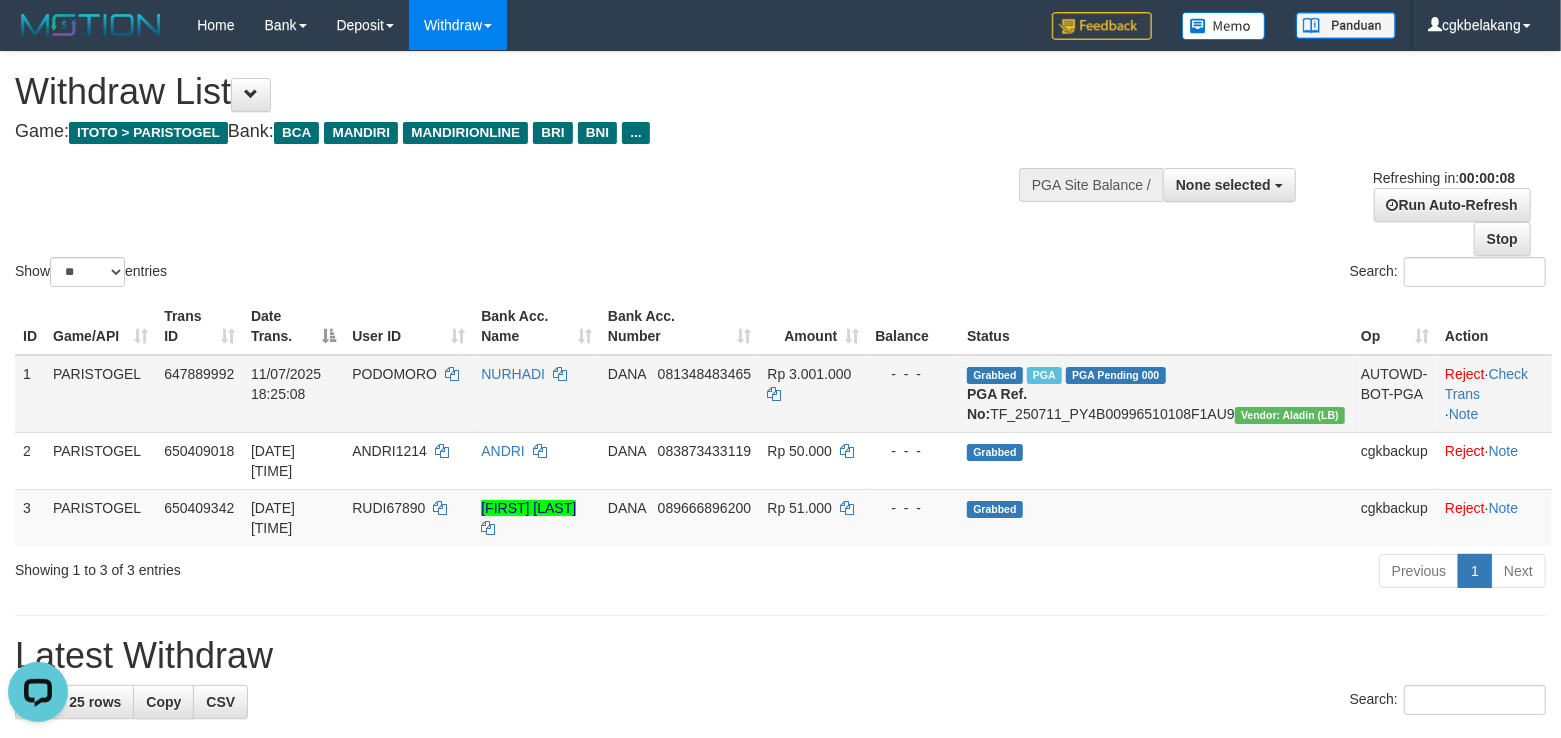 scroll, scrollTop: 0, scrollLeft: 0, axis: both 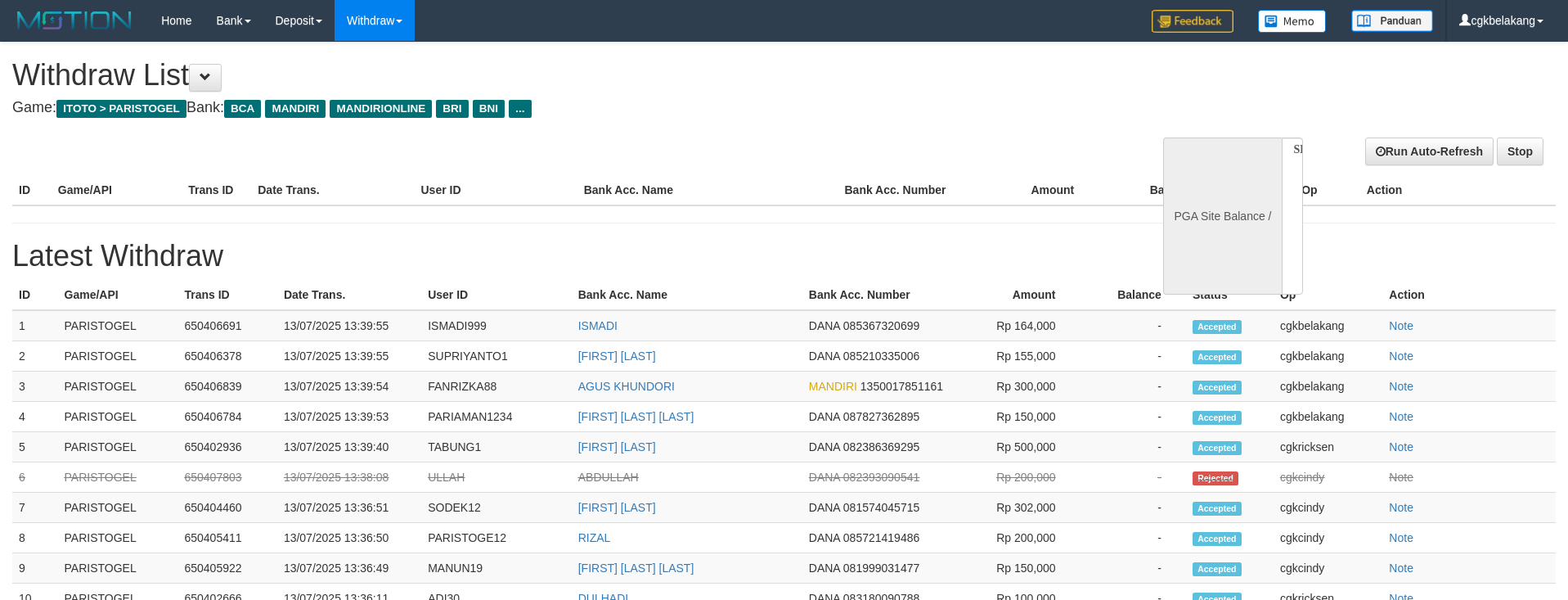 select 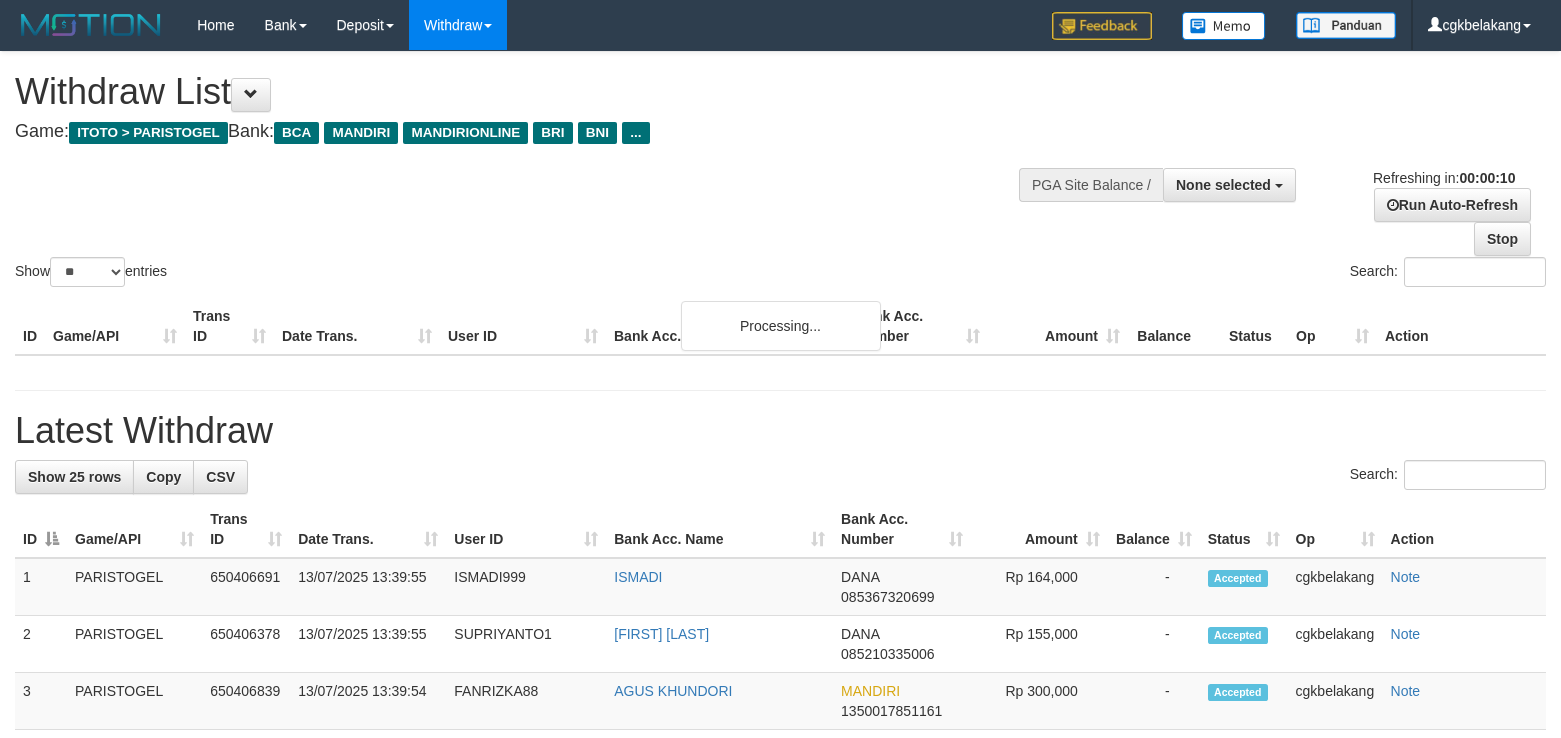 select 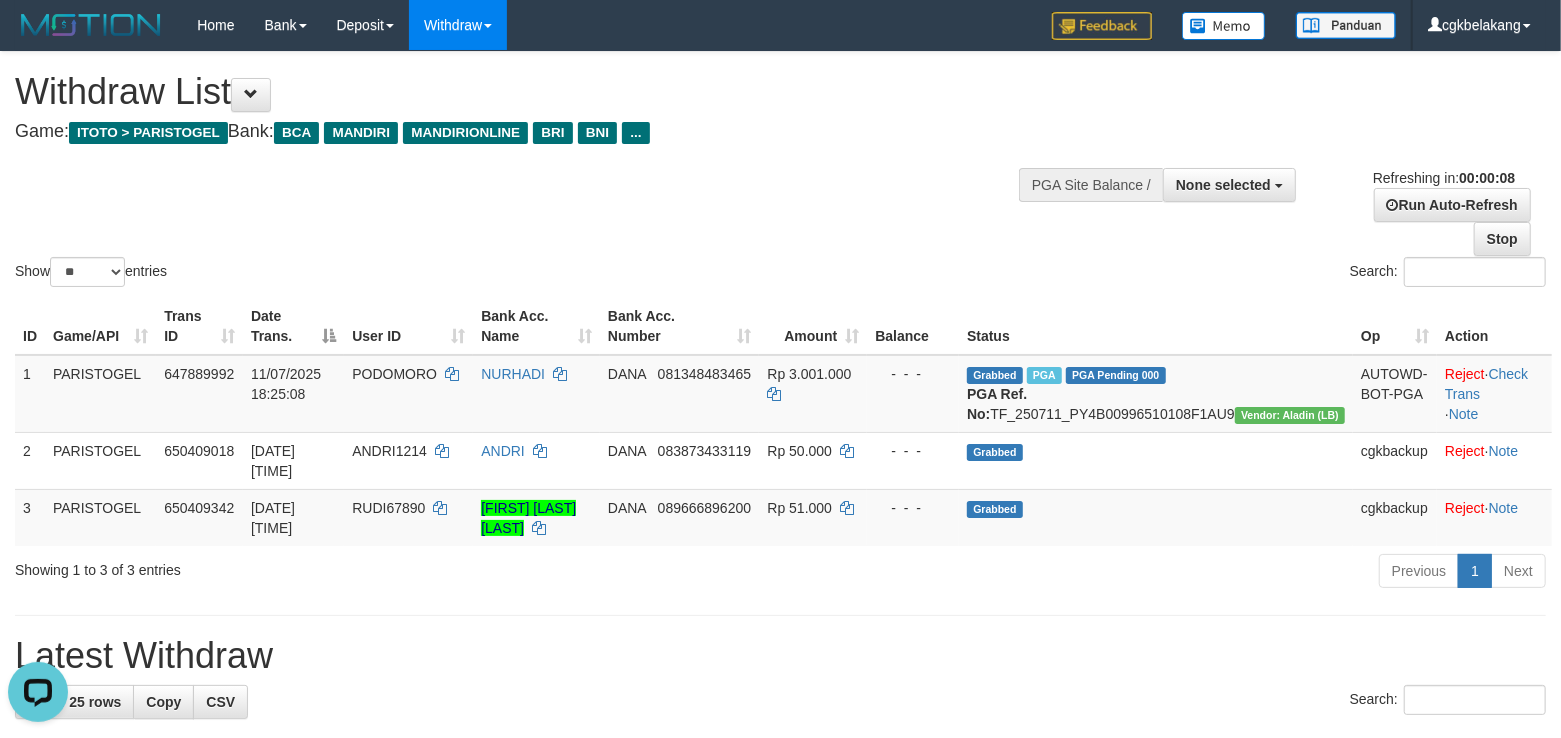scroll, scrollTop: 0, scrollLeft: 0, axis: both 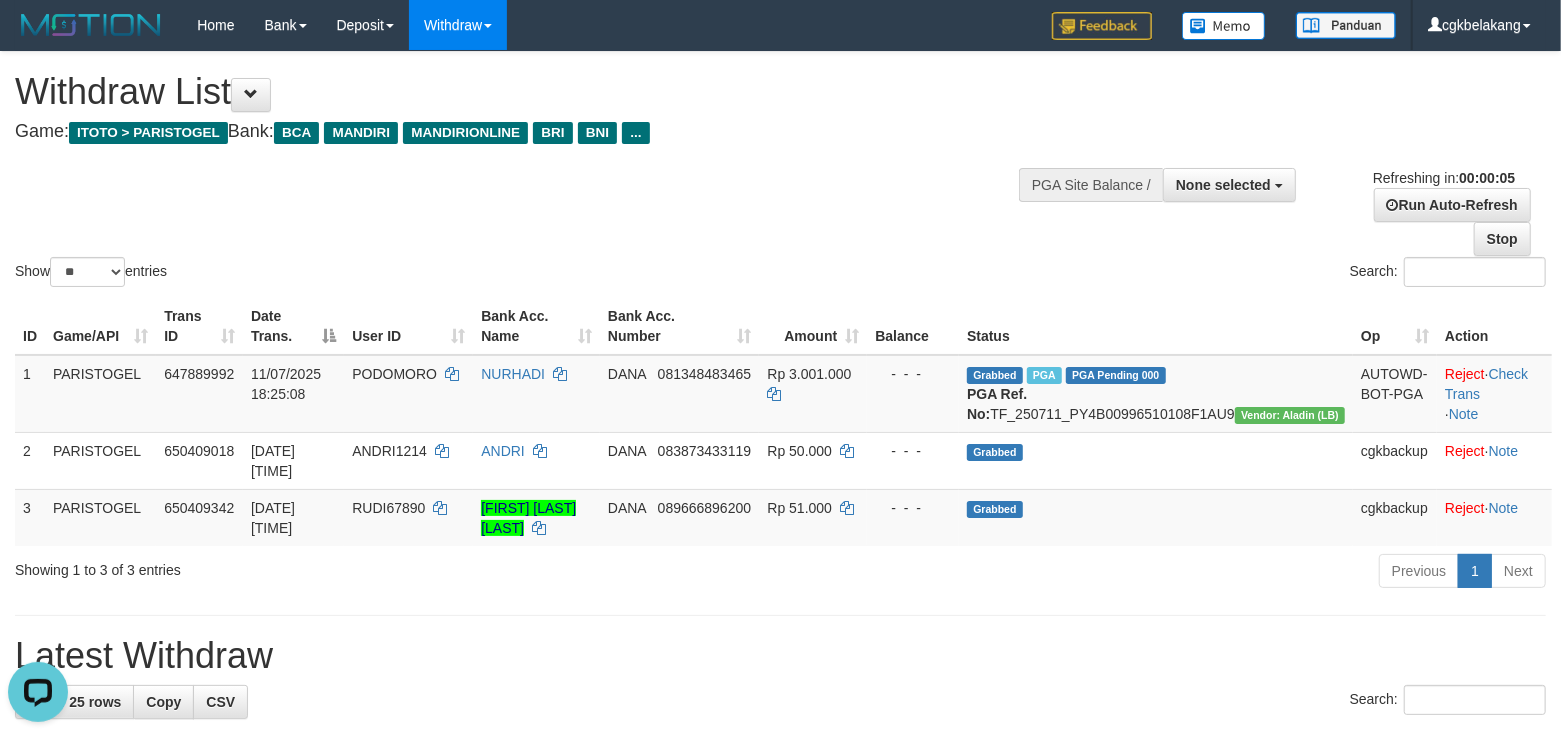 drag, startPoint x: 838, startPoint y: 637, endPoint x: 849, endPoint y: 606, distance: 32.89377 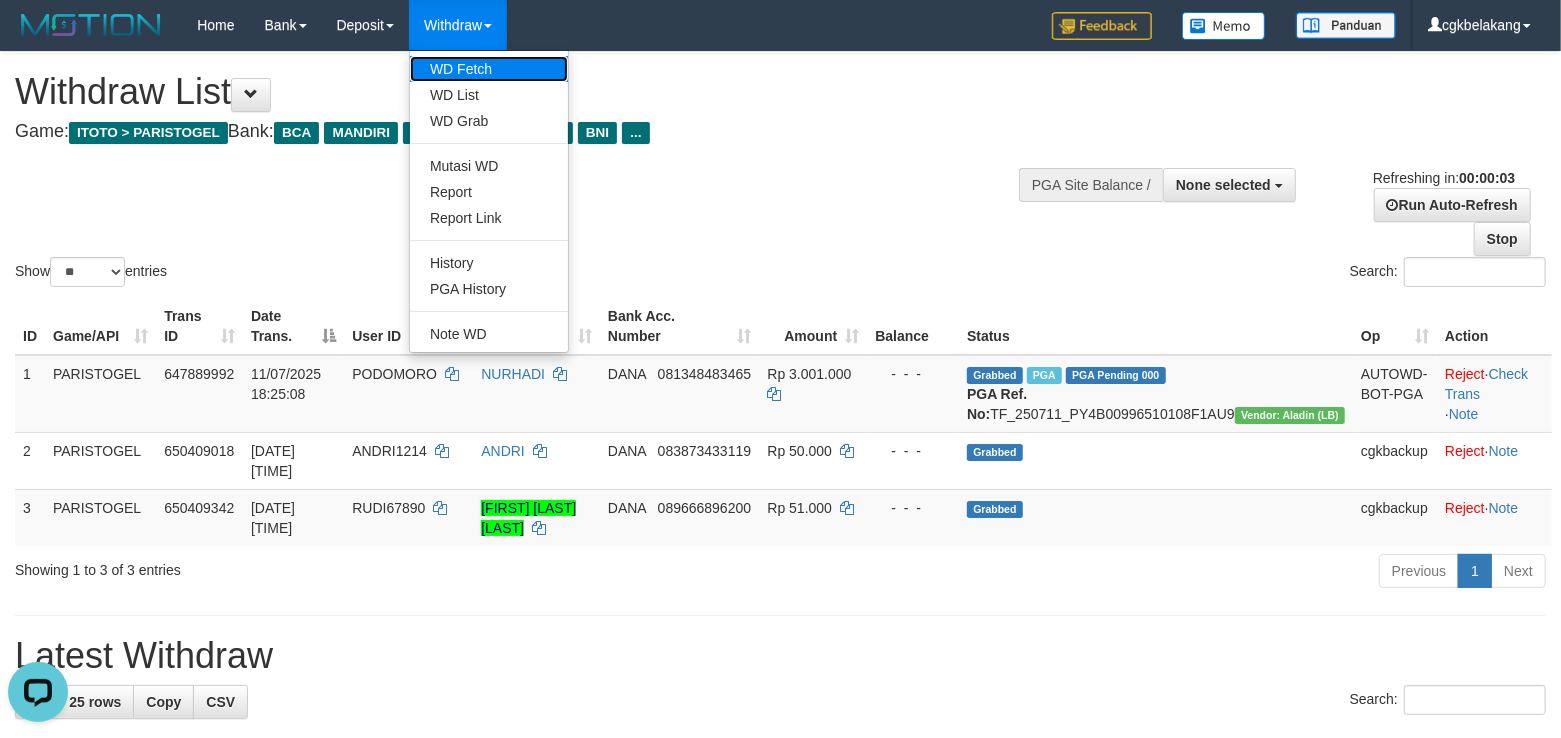 click on "WD Fetch" at bounding box center [489, 69] 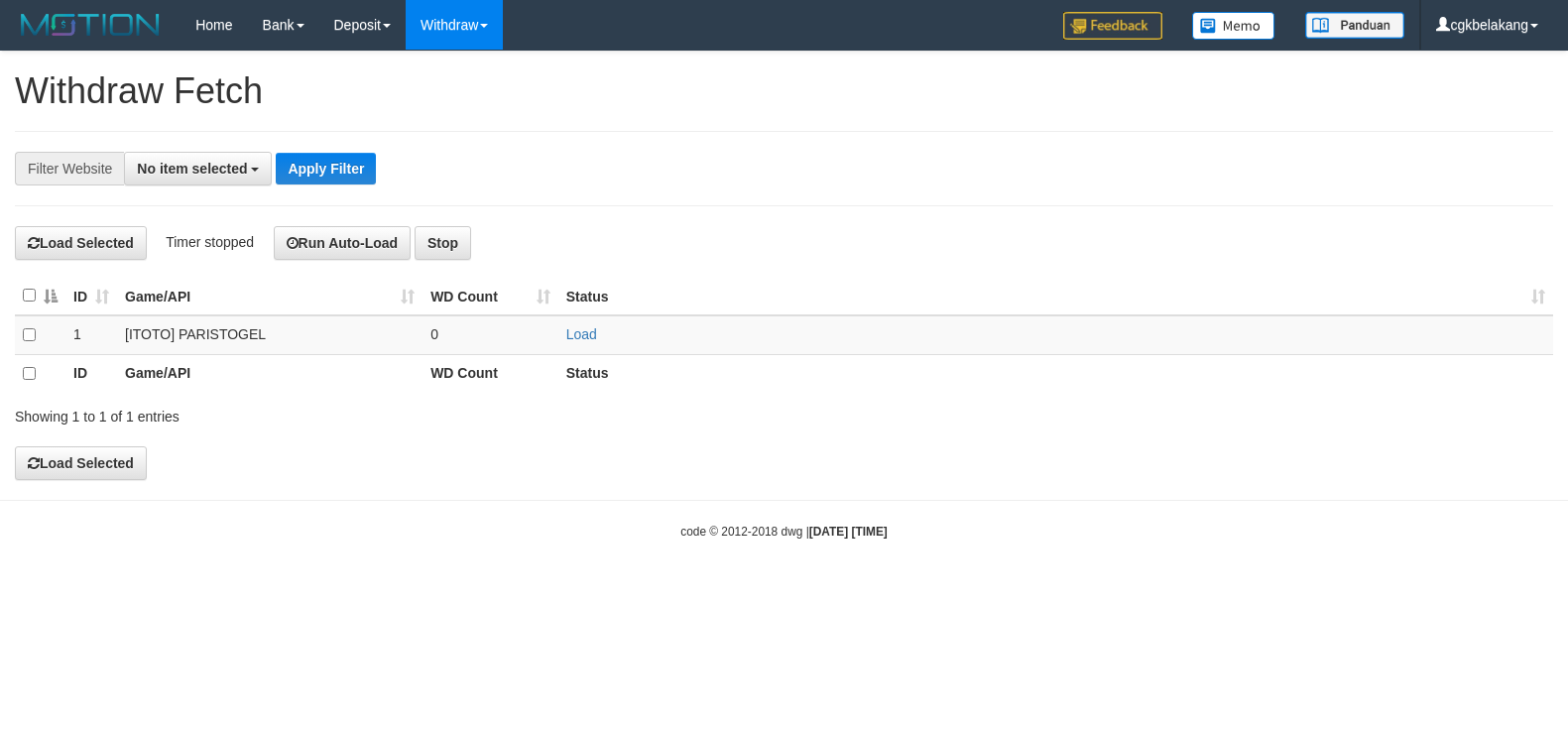 select 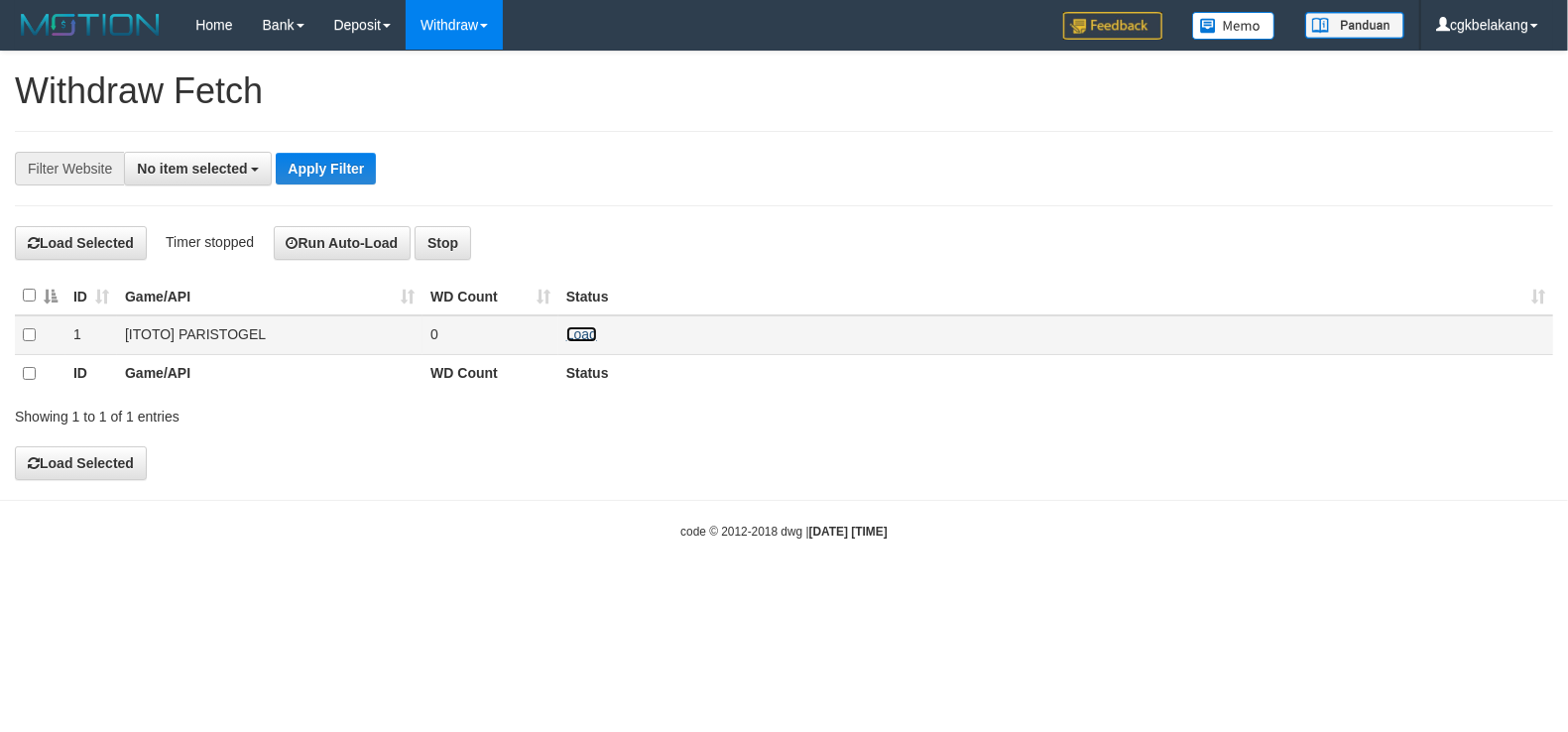 click on "Load" at bounding box center (581, 334) 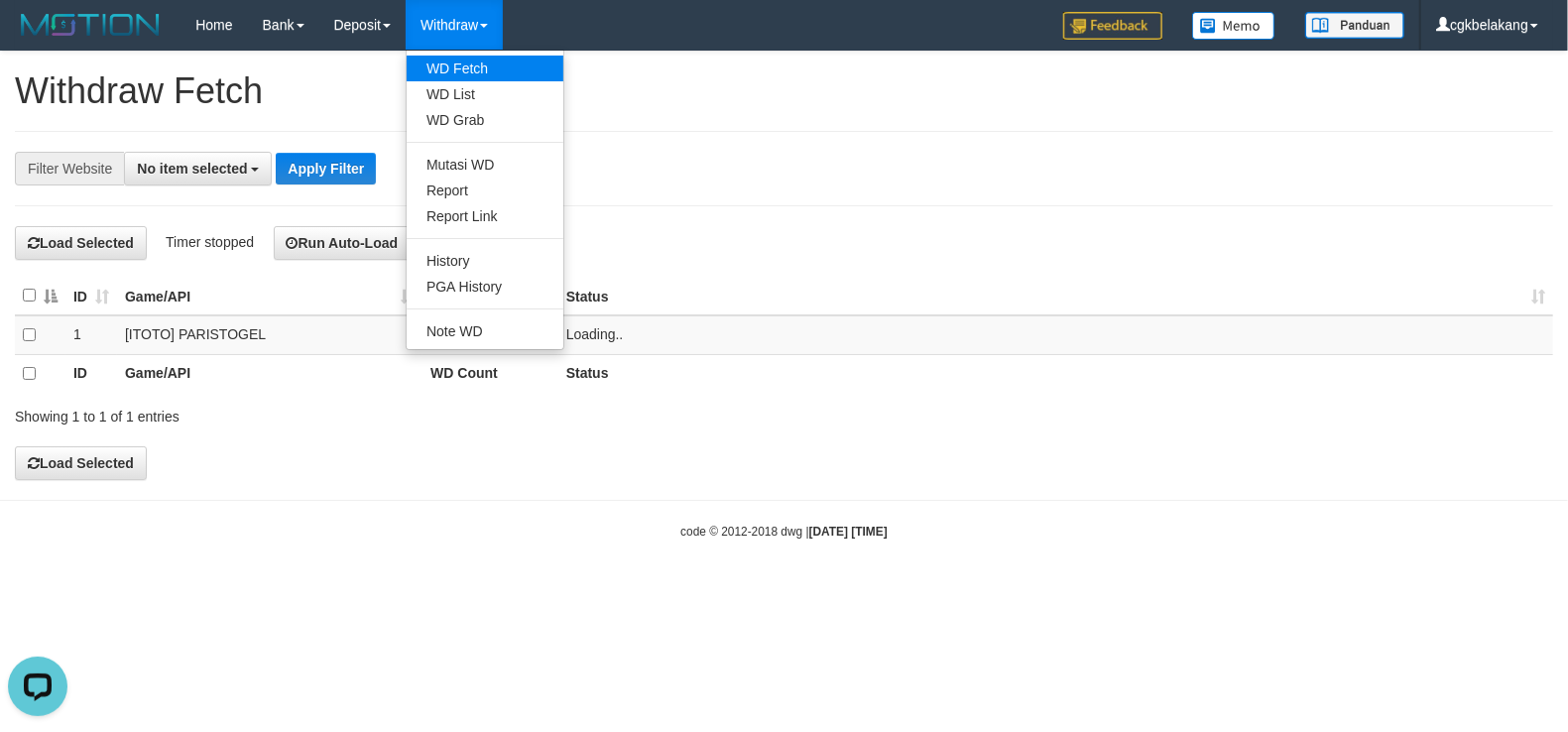 scroll, scrollTop: 0, scrollLeft: 0, axis: both 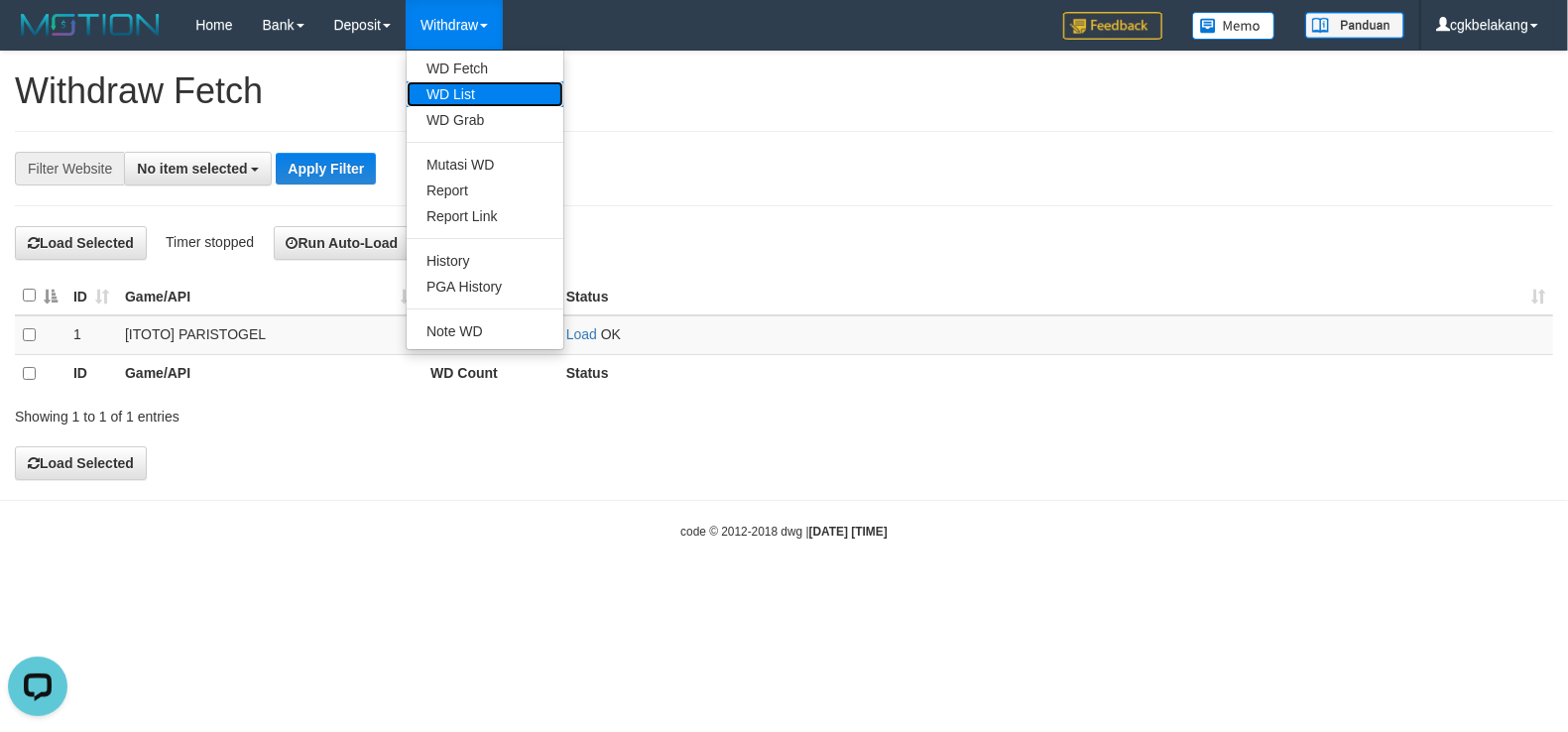 click on "WD List" at bounding box center [485, 94] 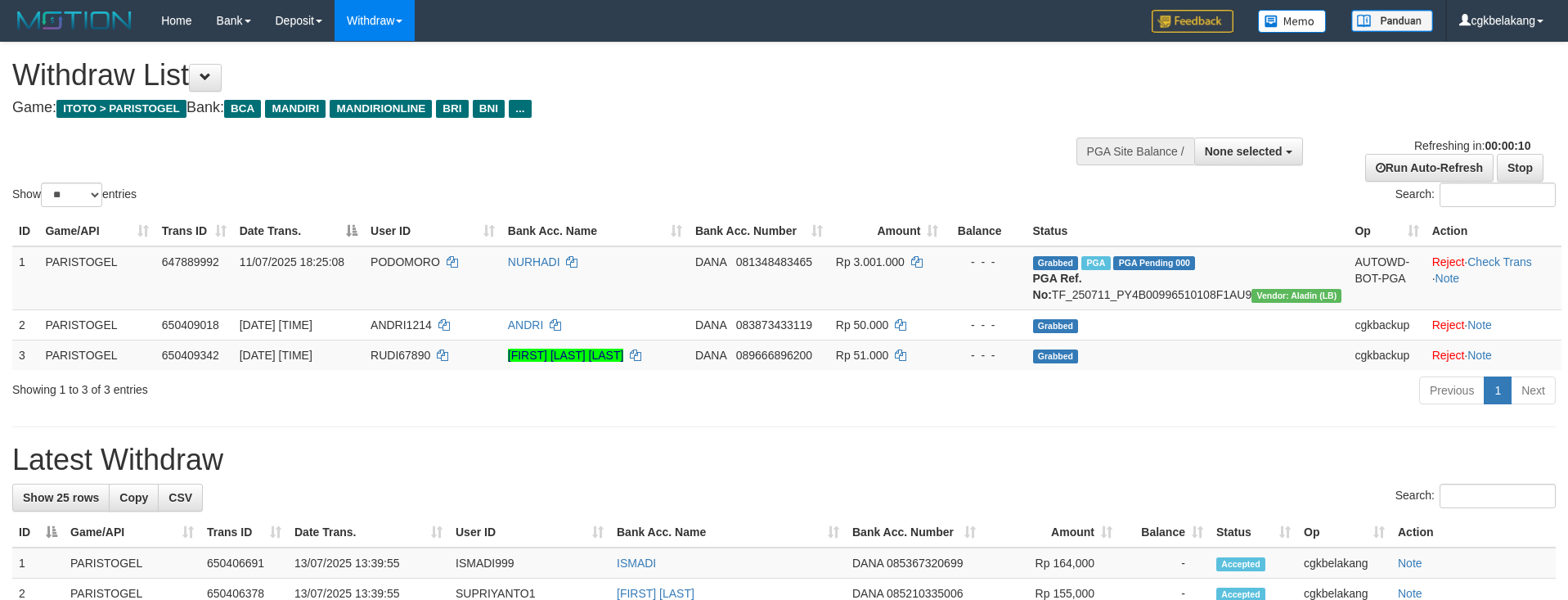 select 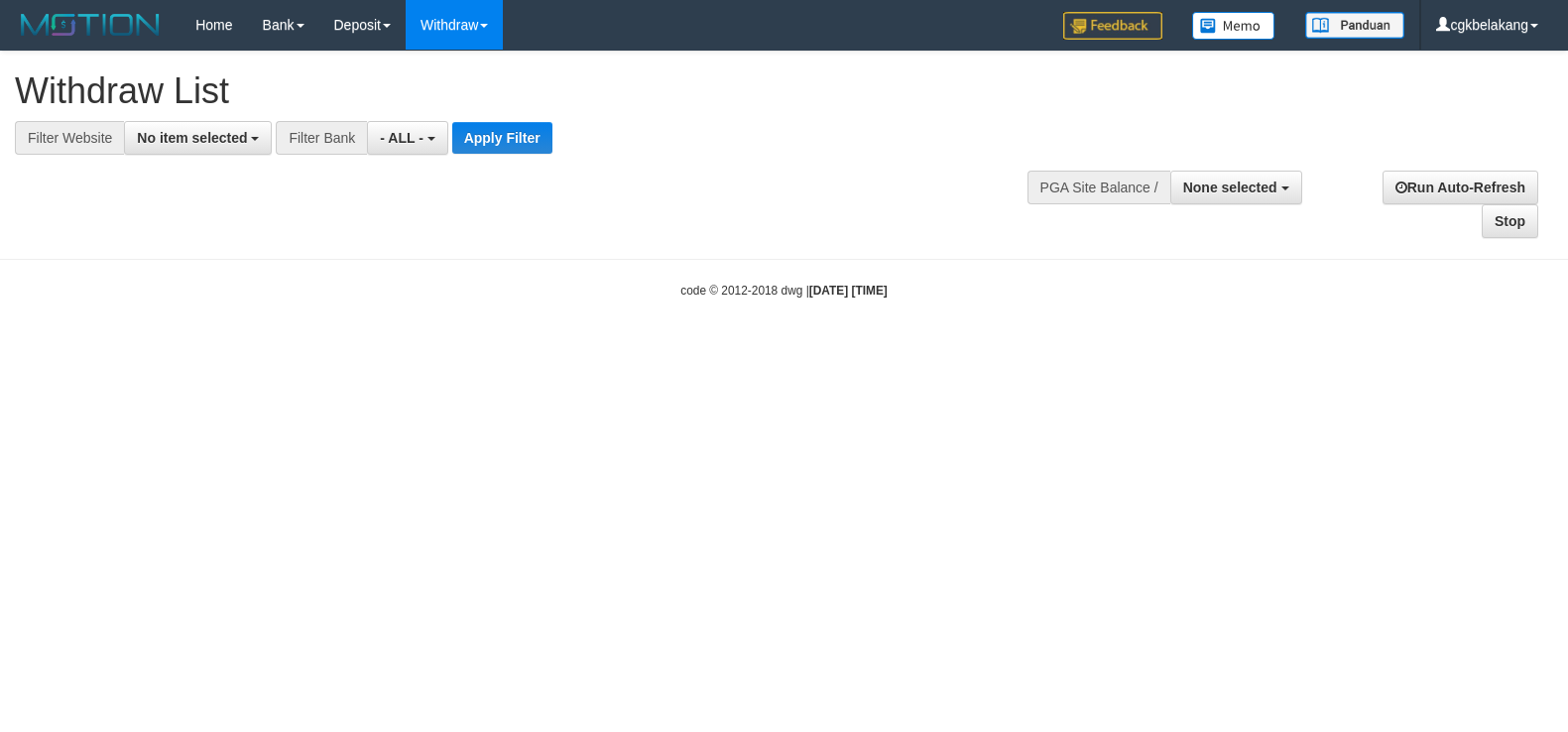 select 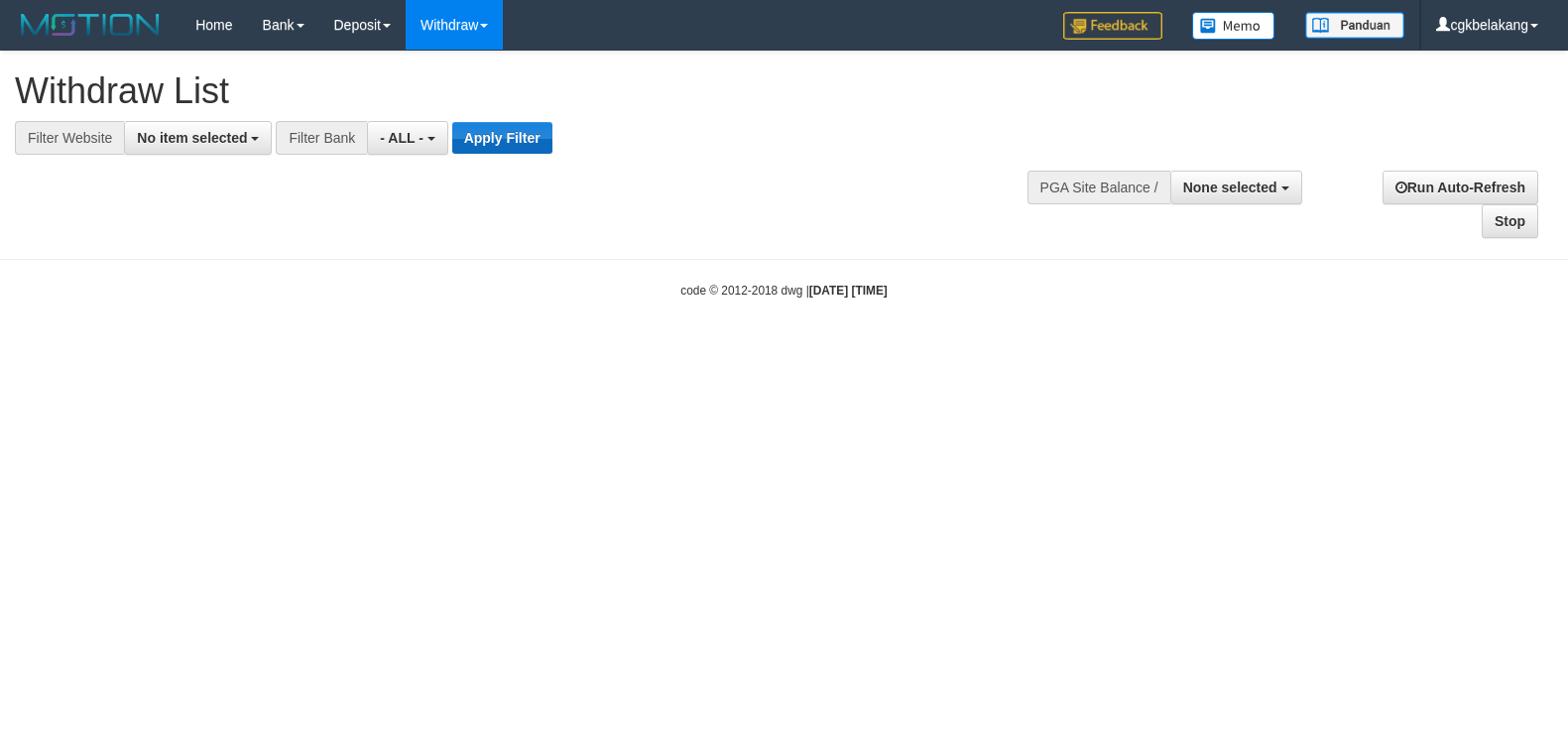 scroll, scrollTop: 0, scrollLeft: 0, axis: both 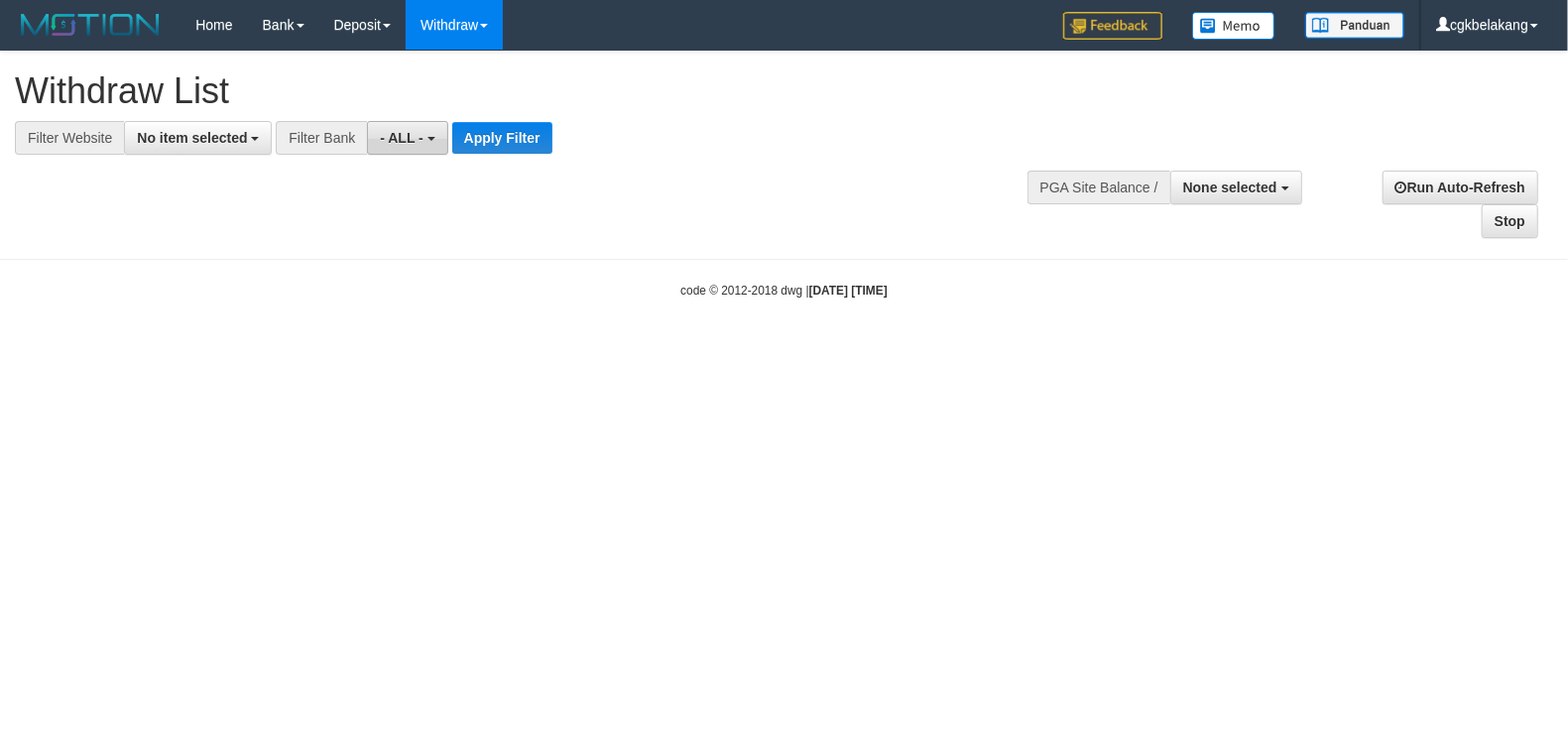 click on "- ALL -" at bounding box center (402, 138) 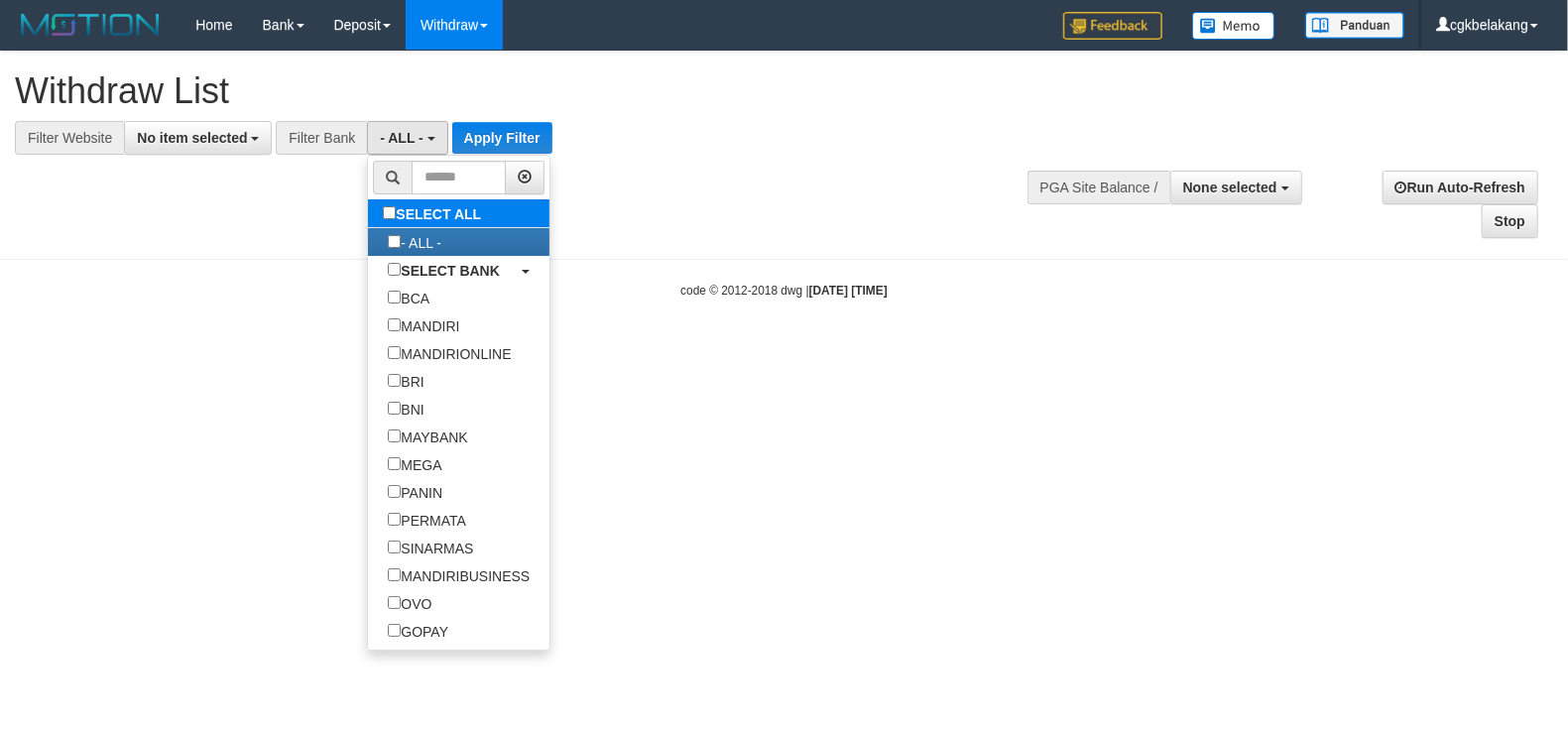 type 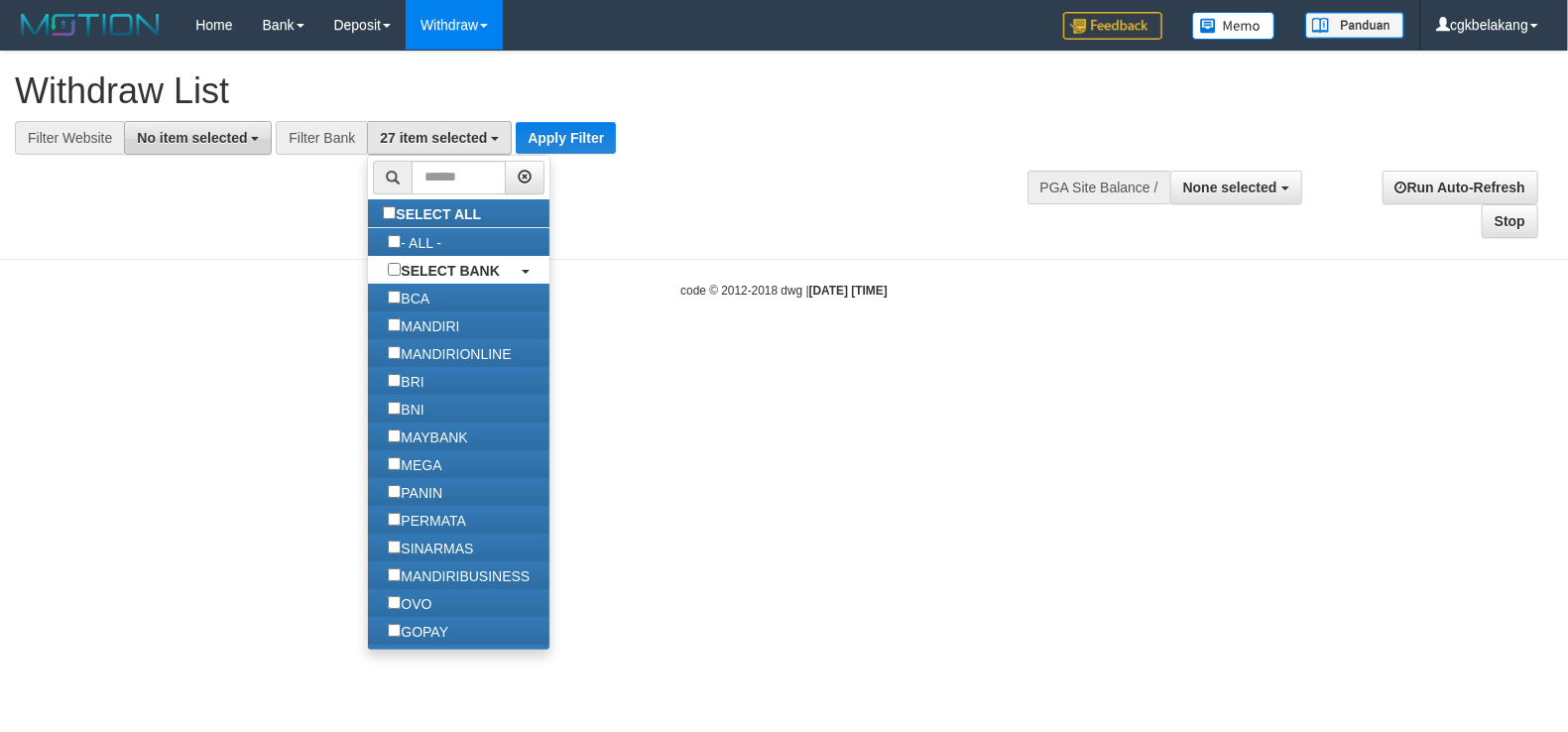 click on "No item selected" at bounding box center [191, 138] 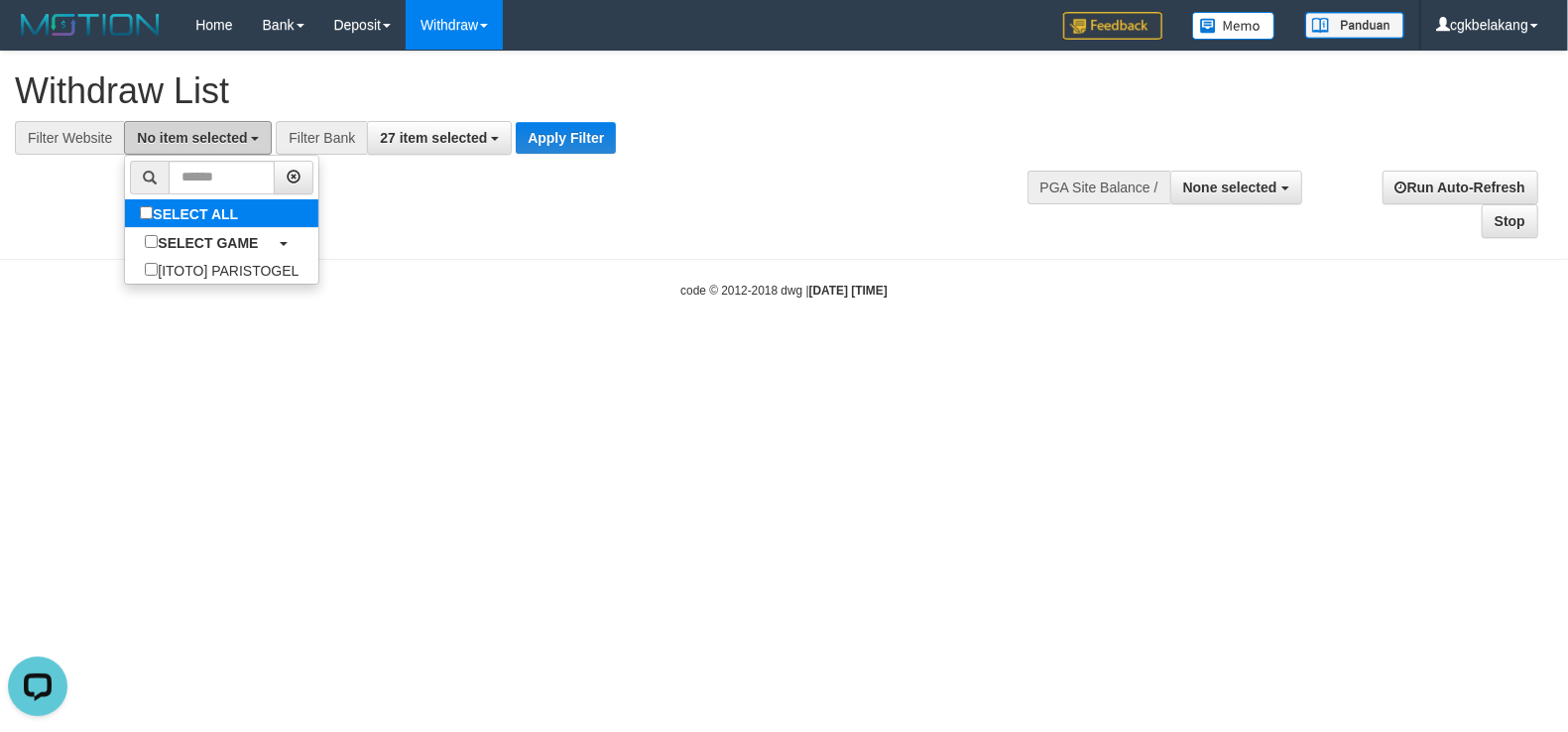 scroll, scrollTop: 0, scrollLeft: 0, axis: both 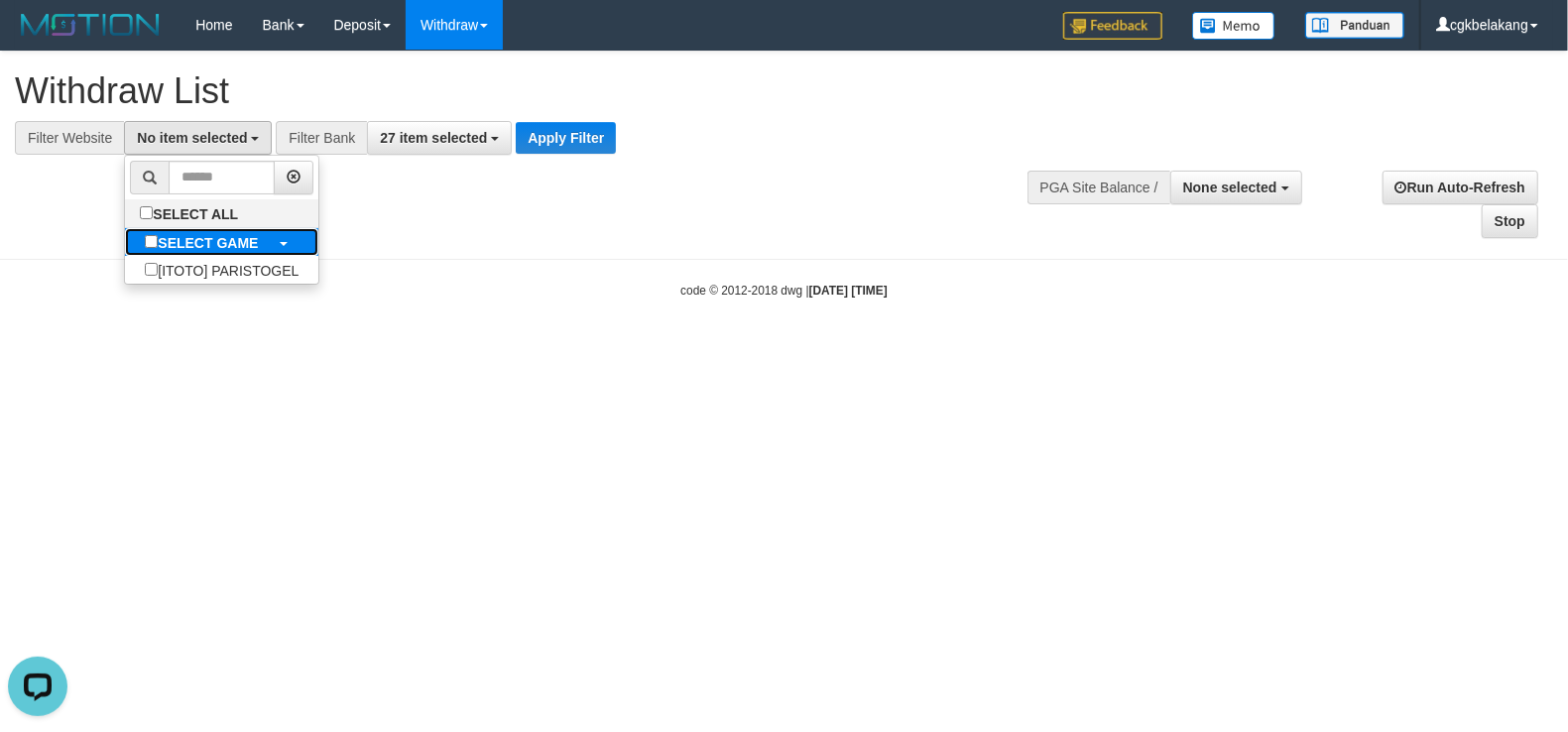 click on "SELECT GAME" at bounding box center (201, 242) 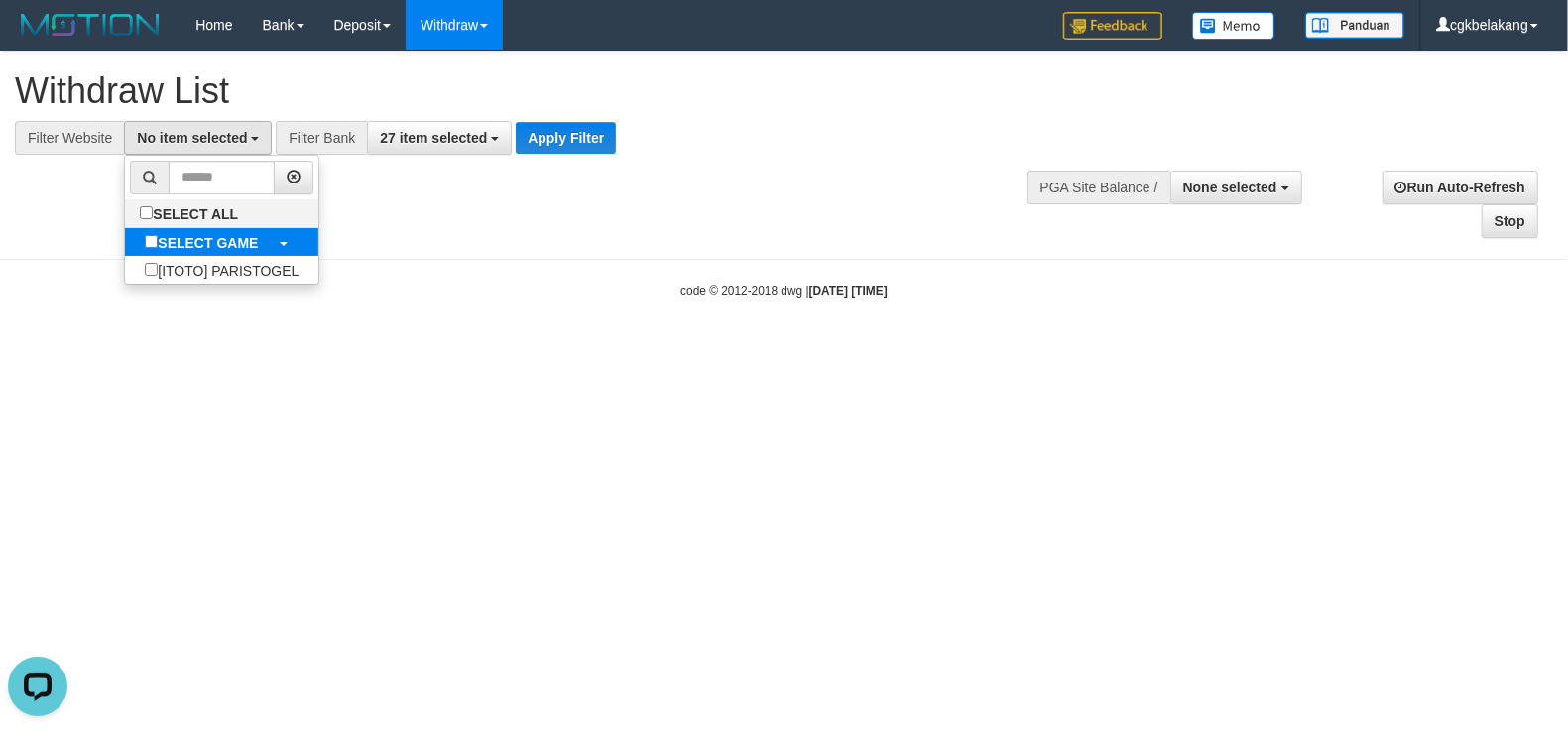 select on "****" 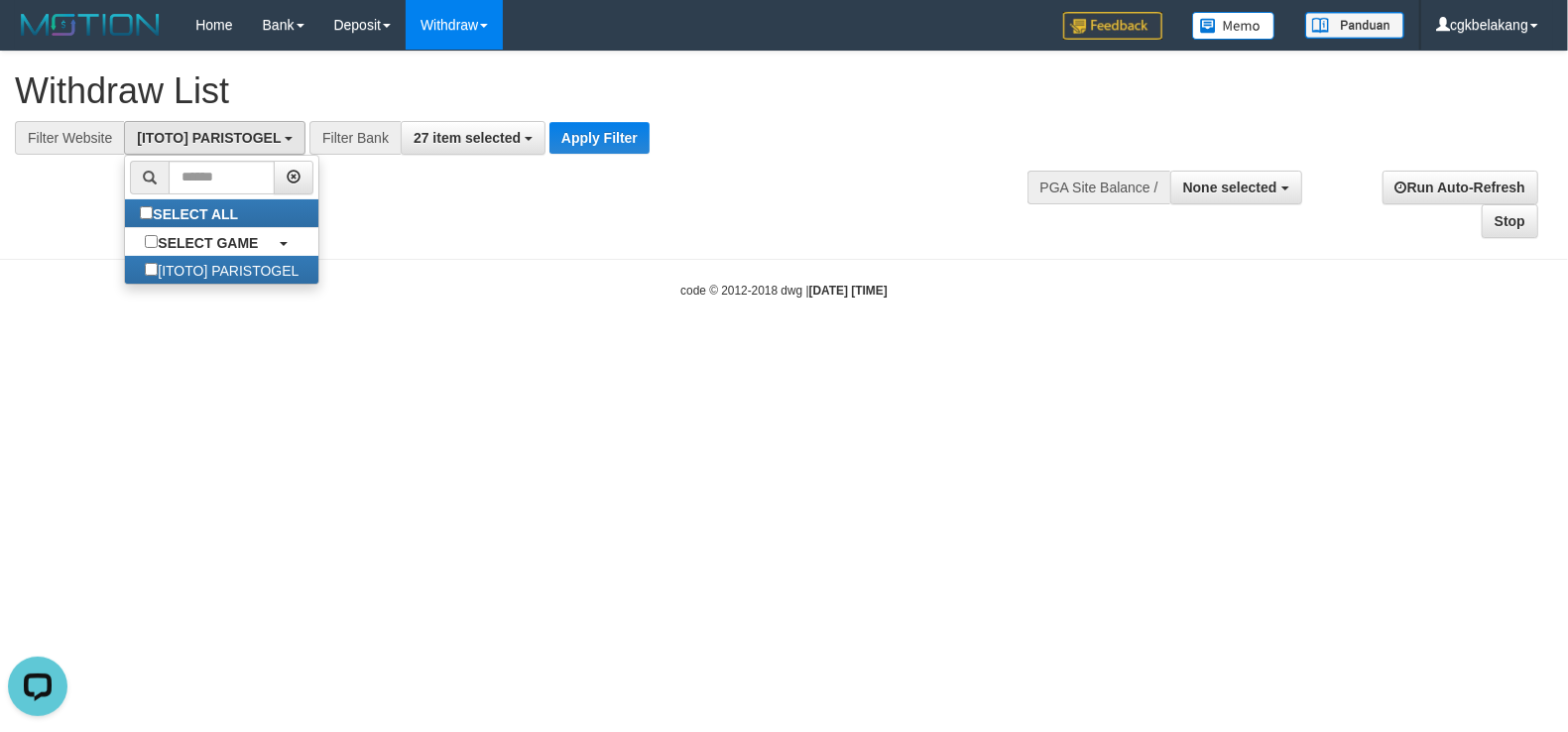 scroll, scrollTop: 17, scrollLeft: 0, axis: vertical 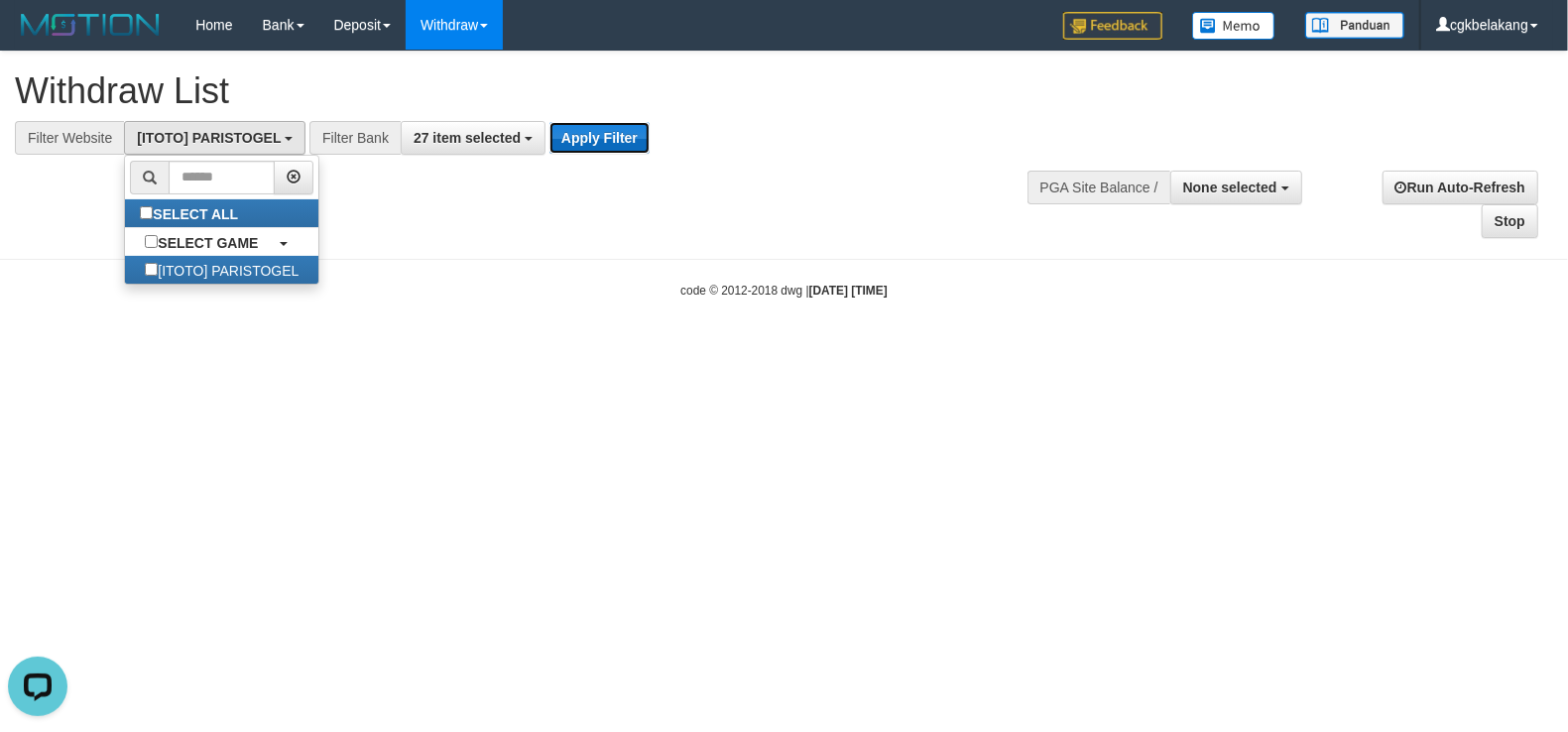 click on "Apply Filter" at bounding box center (599, 138) 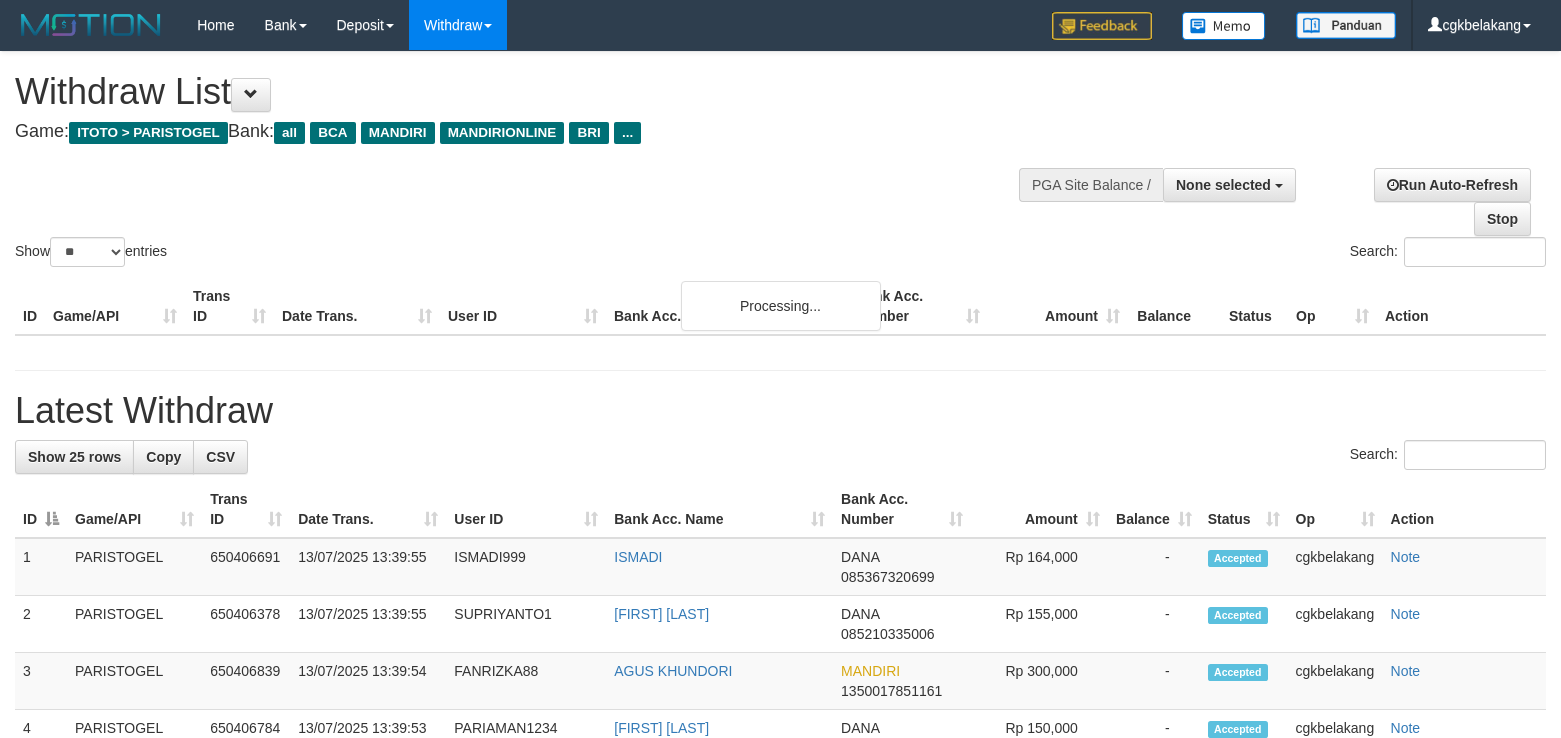 select 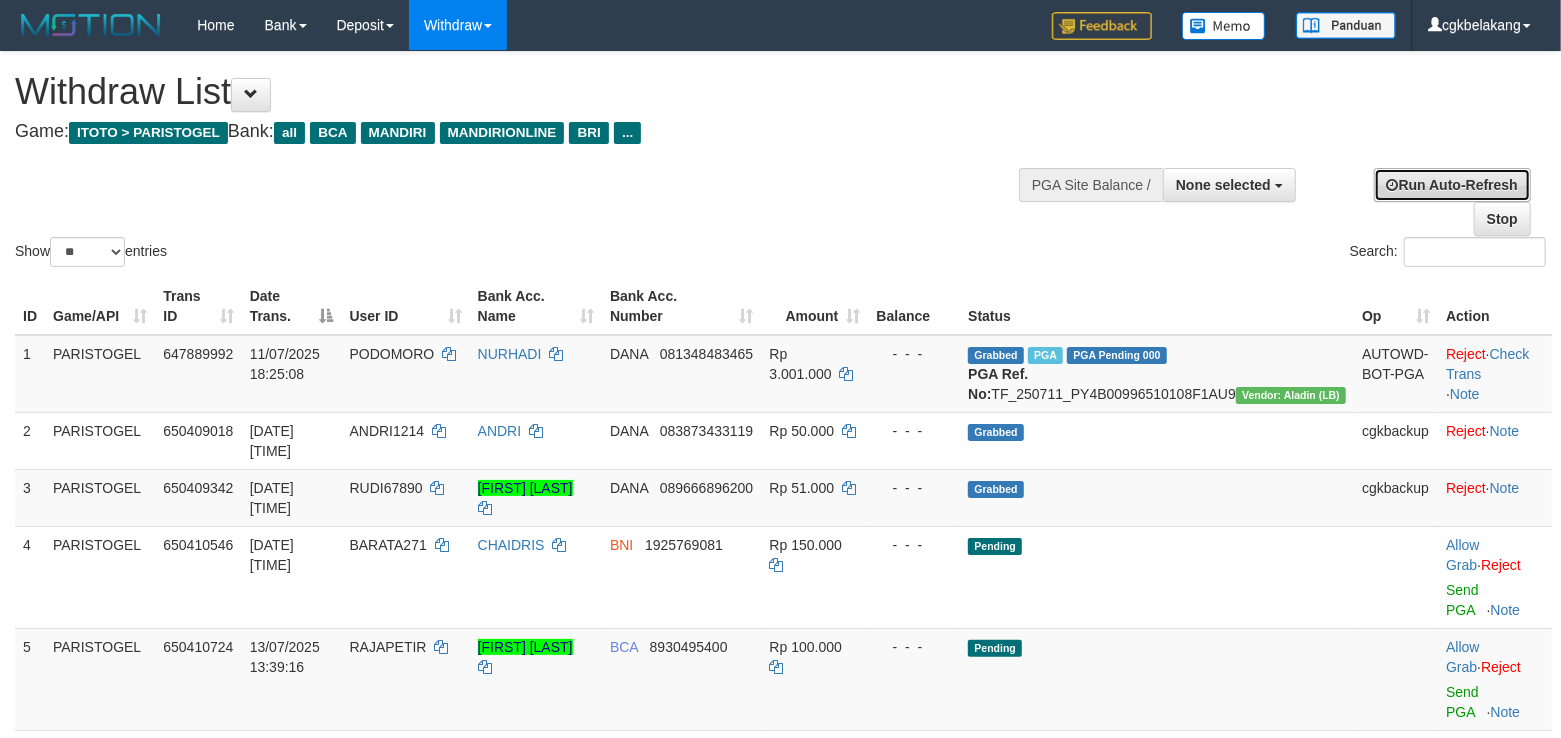 click on "Run Auto-Refresh" at bounding box center (1452, 185) 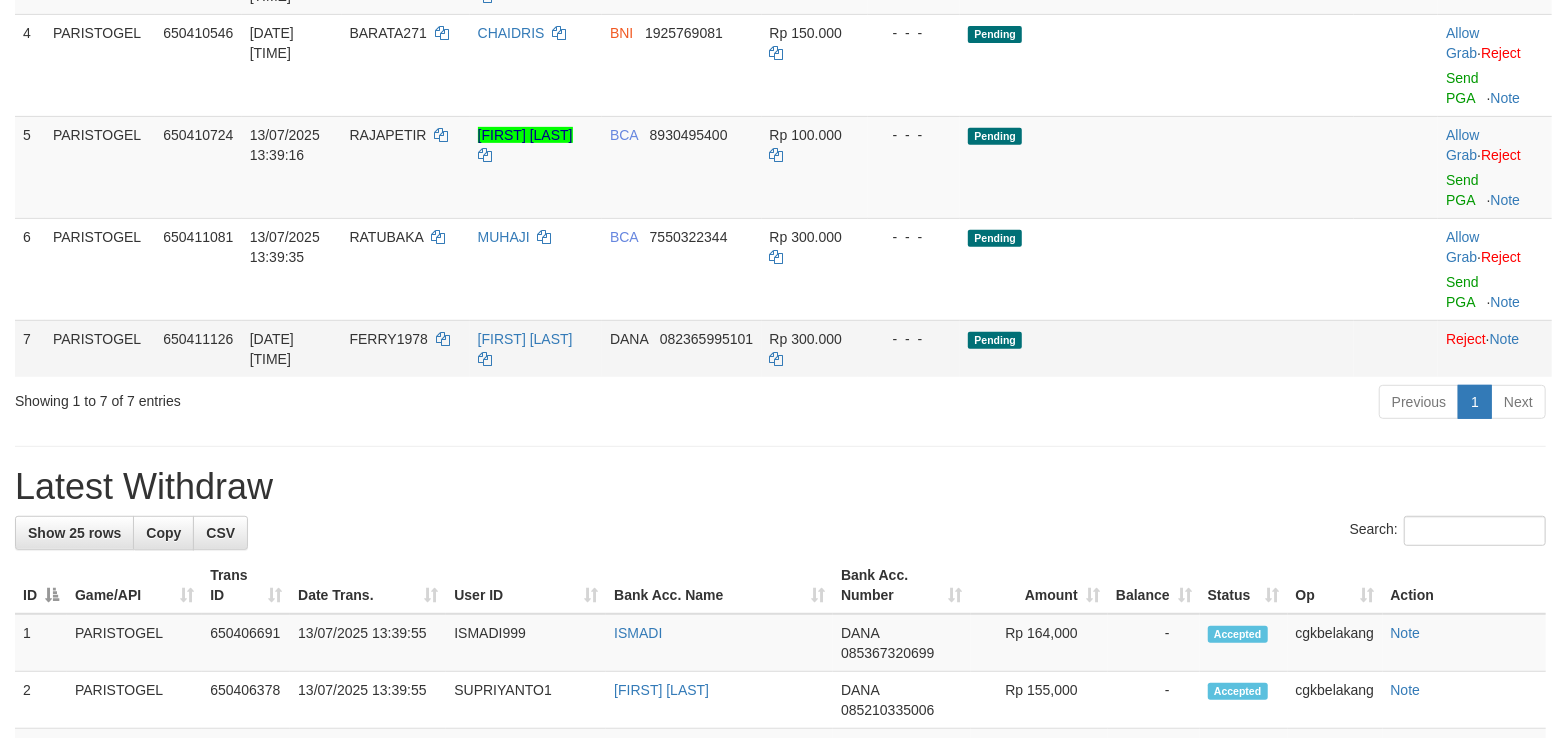 scroll, scrollTop: 533, scrollLeft: 0, axis: vertical 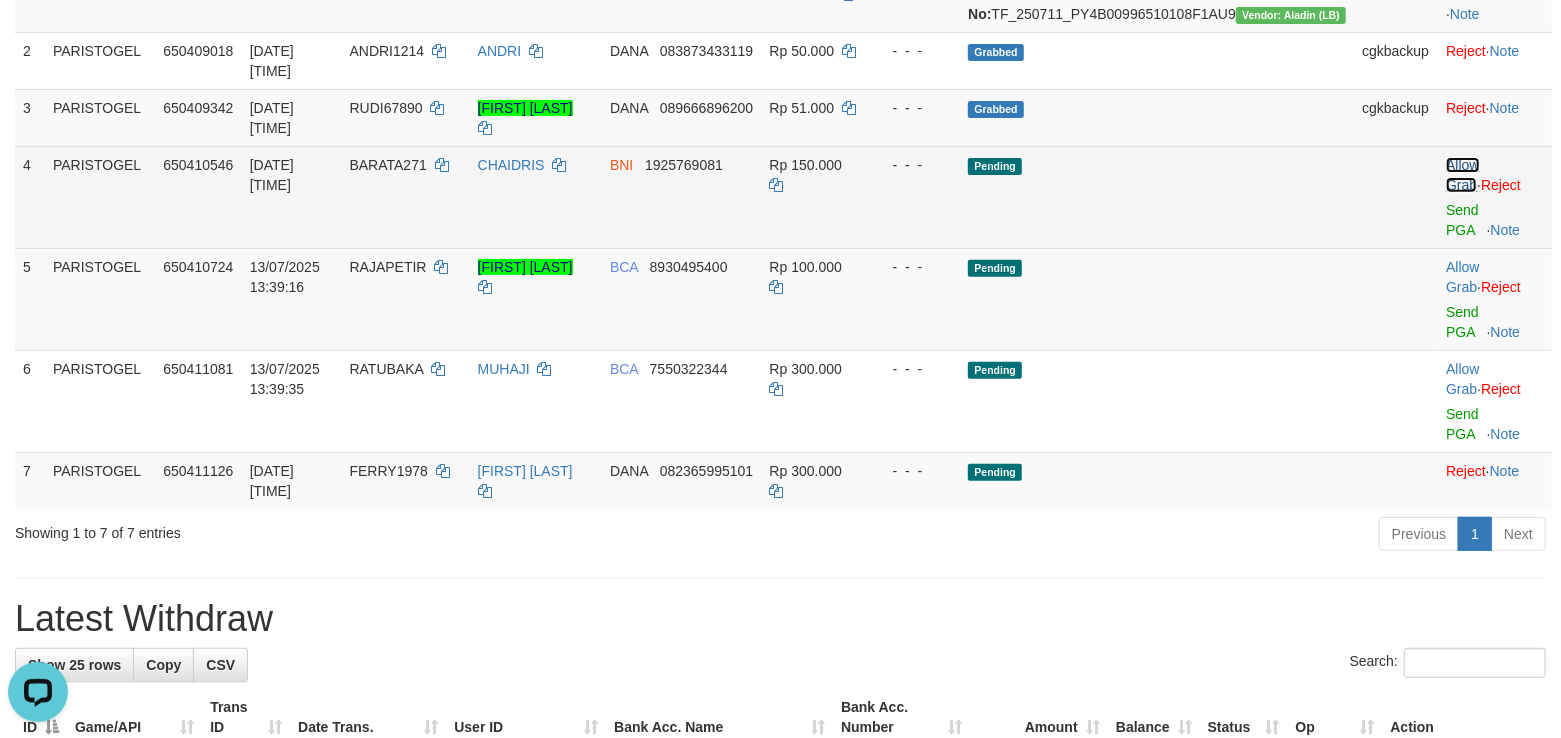 click on "Allow Grab" at bounding box center (1462, 175) 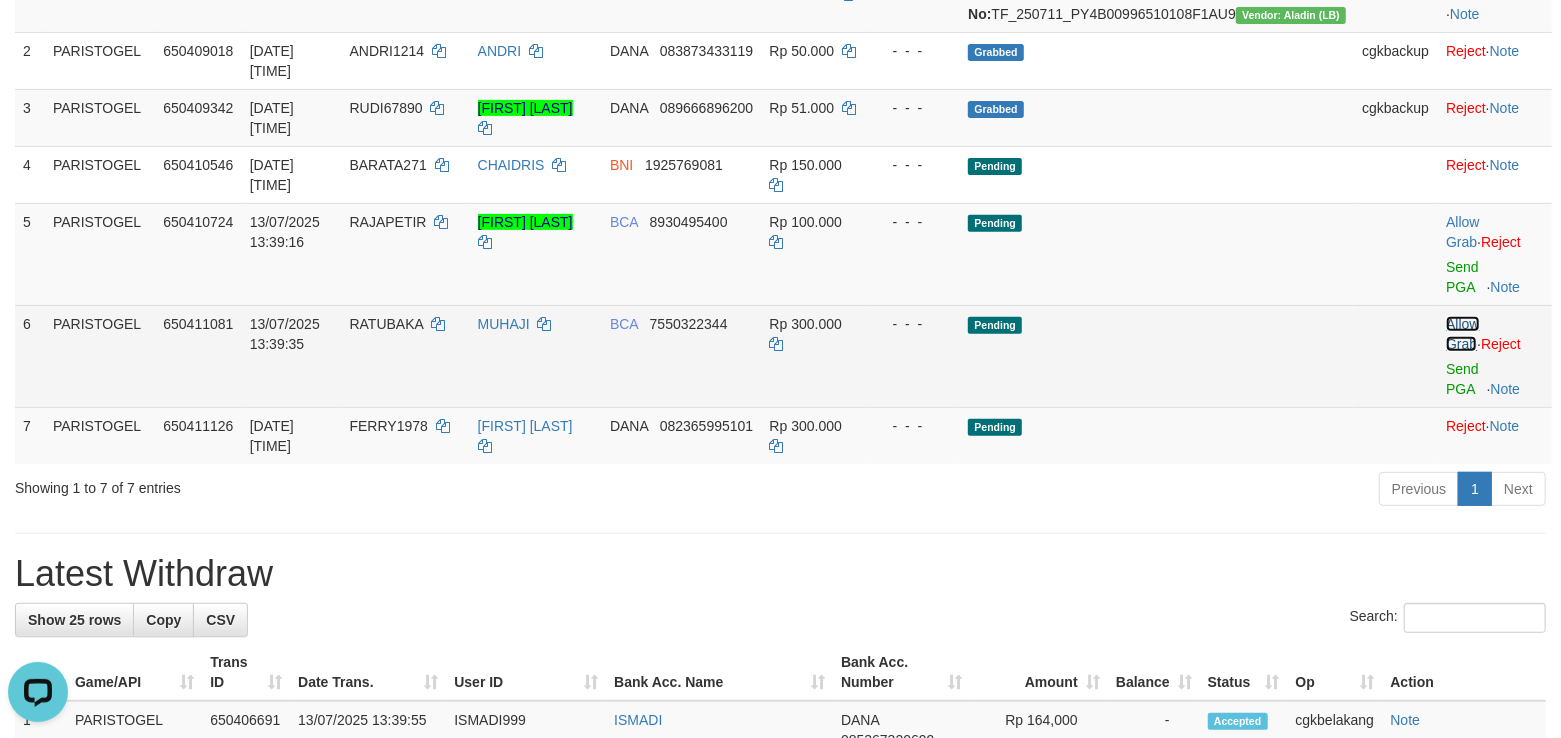 click on "Allow Grab" at bounding box center (1462, 334) 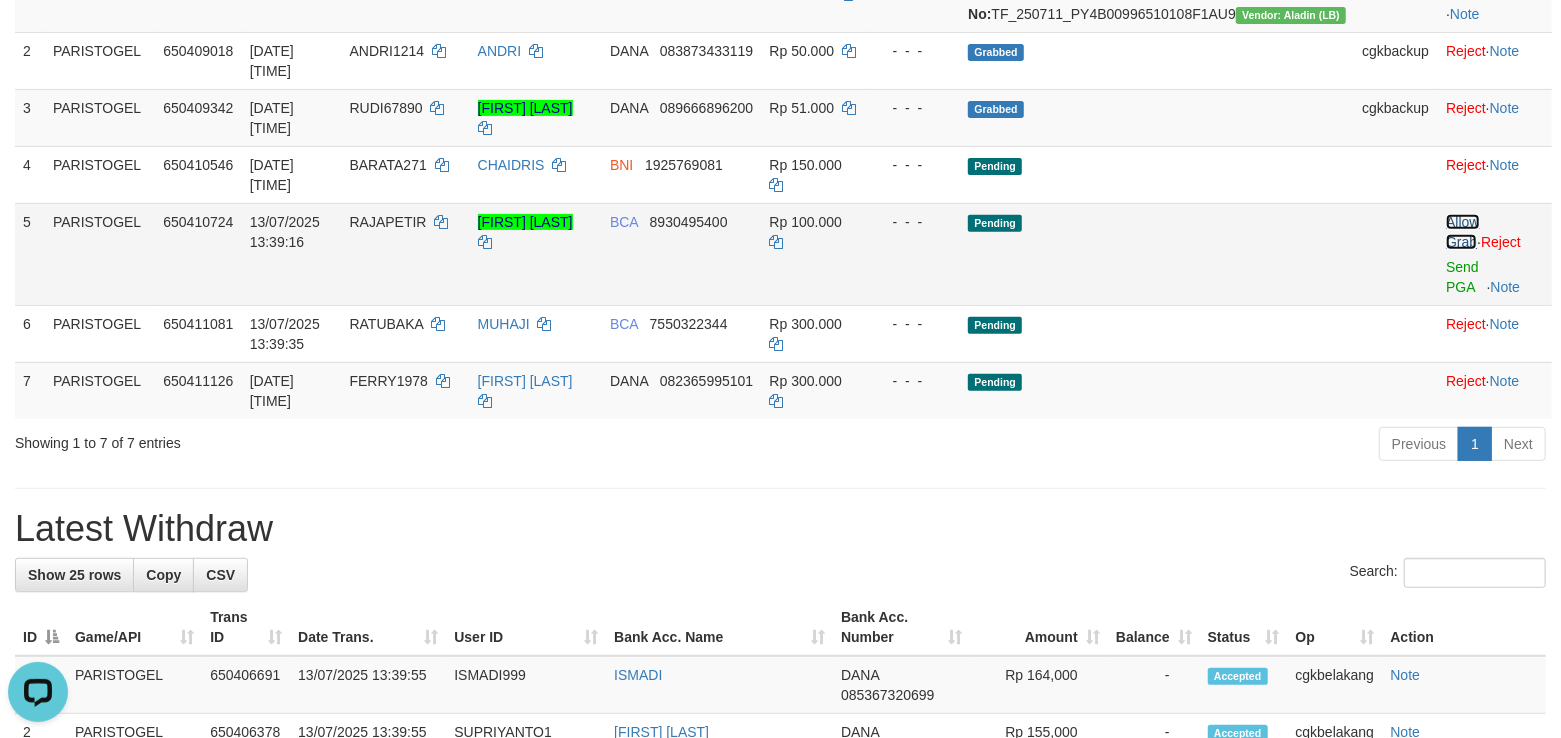 click on "Allow Grab" at bounding box center [1462, 232] 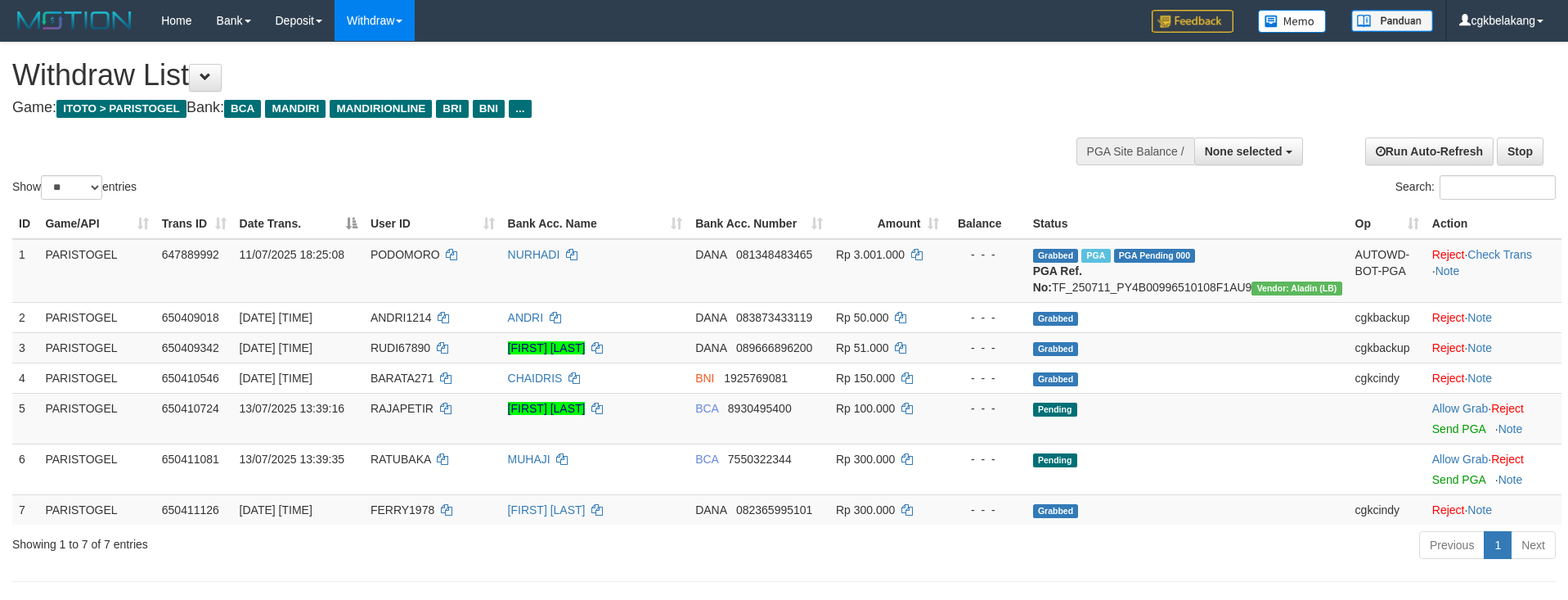 select 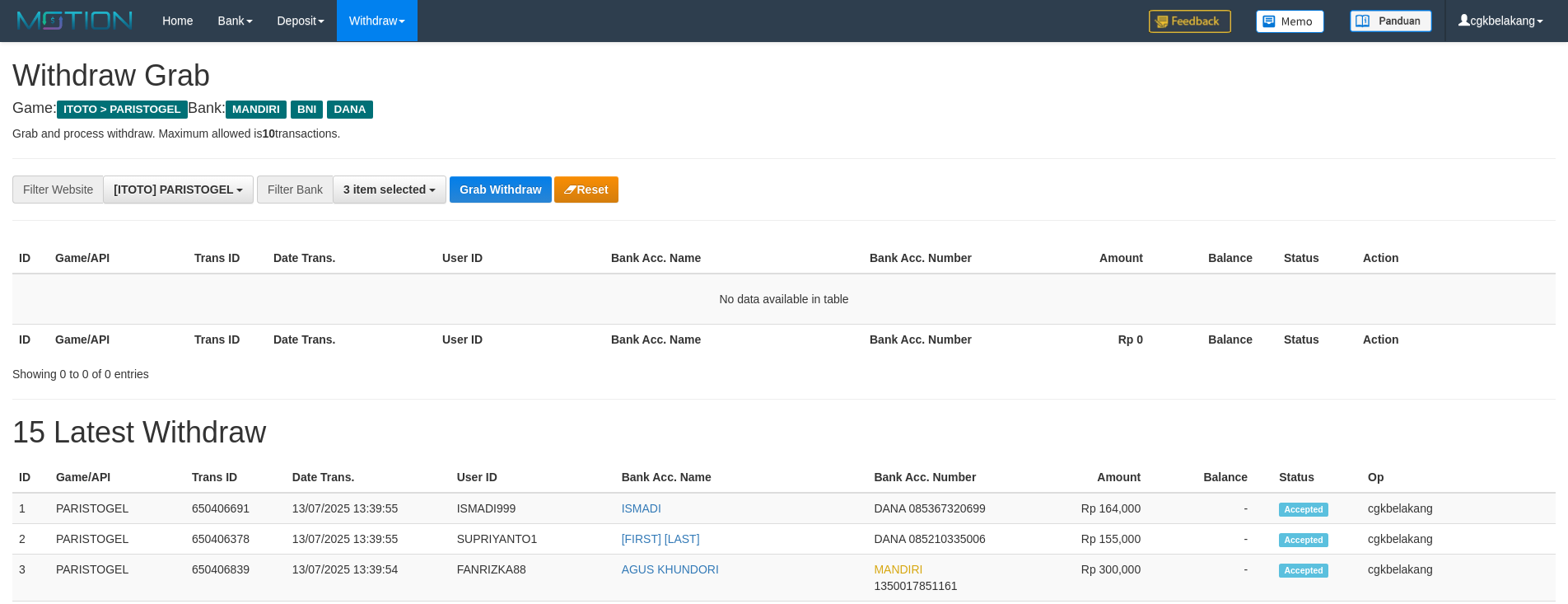 scroll, scrollTop: 0, scrollLeft: 0, axis: both 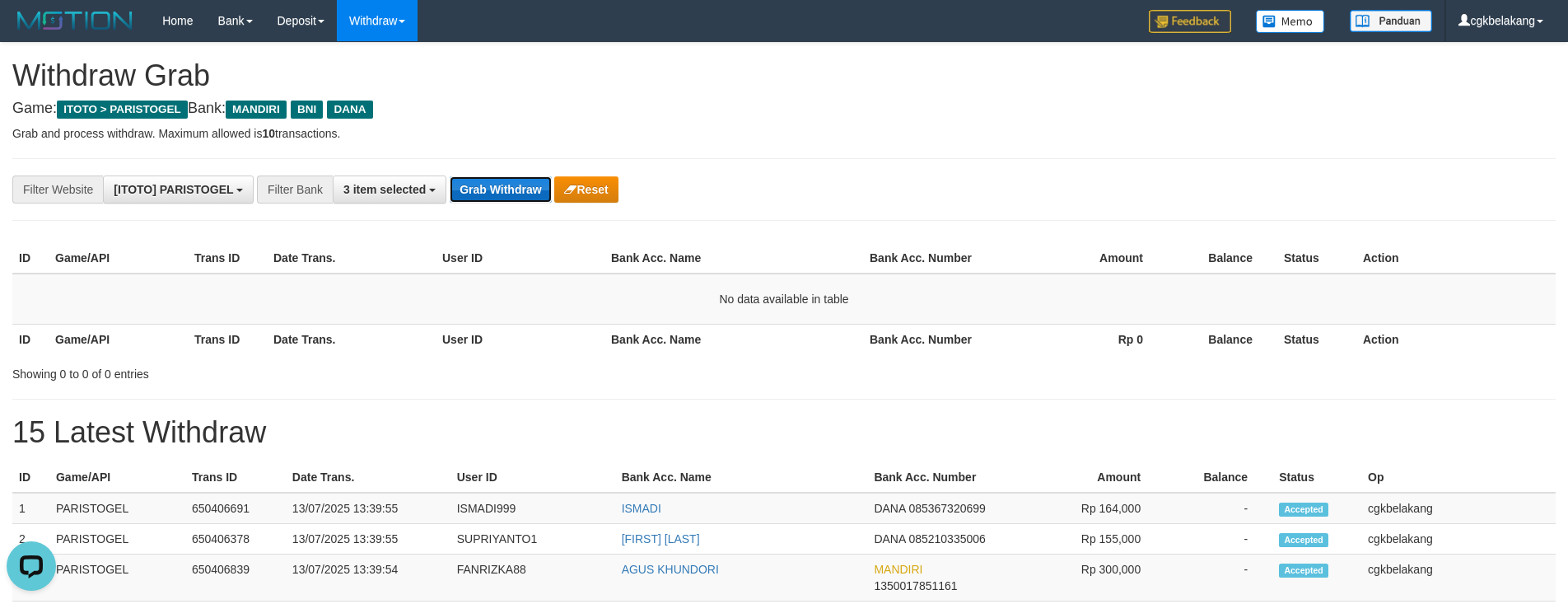 click on "Grab Withdraw" at bounding box center [500, 190] 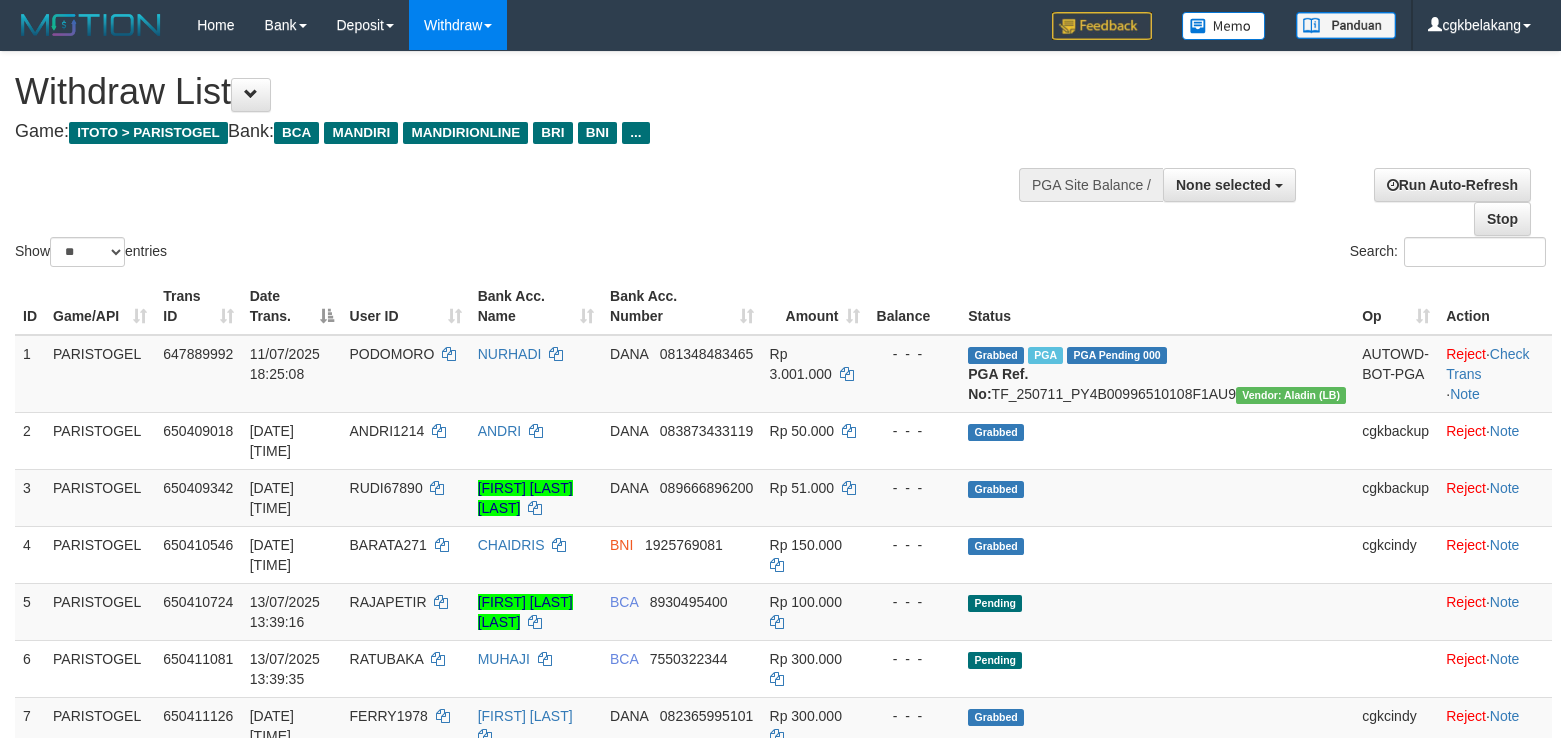 select 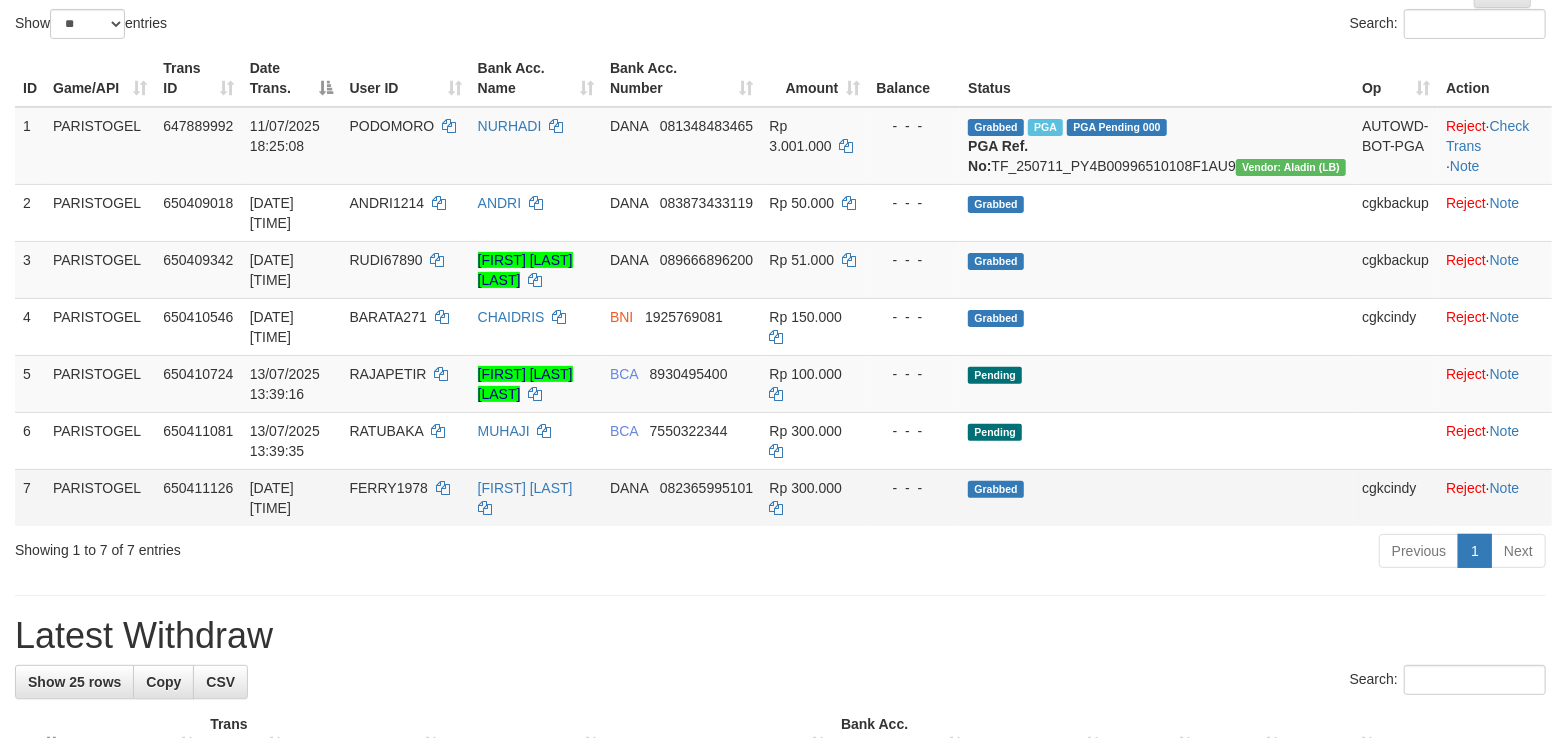 scroll, scrollTop: 266, scrollLeft: 0, axis: vertical 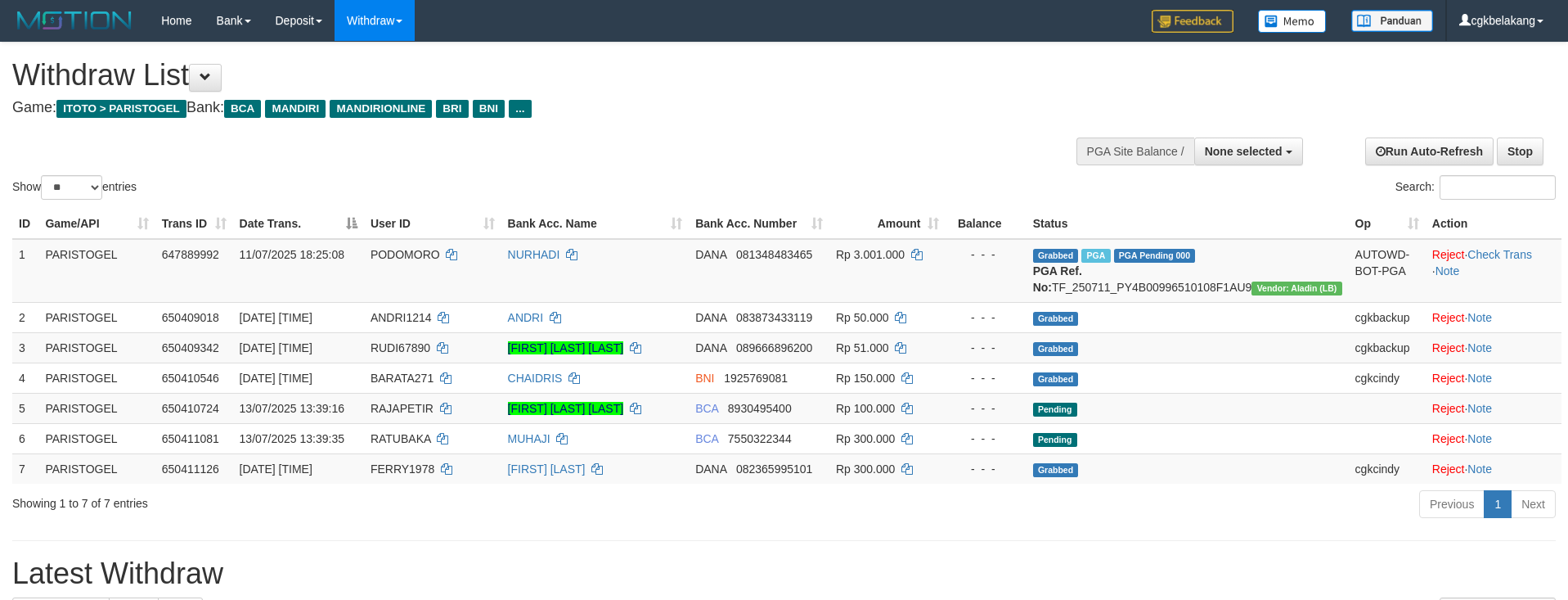 select 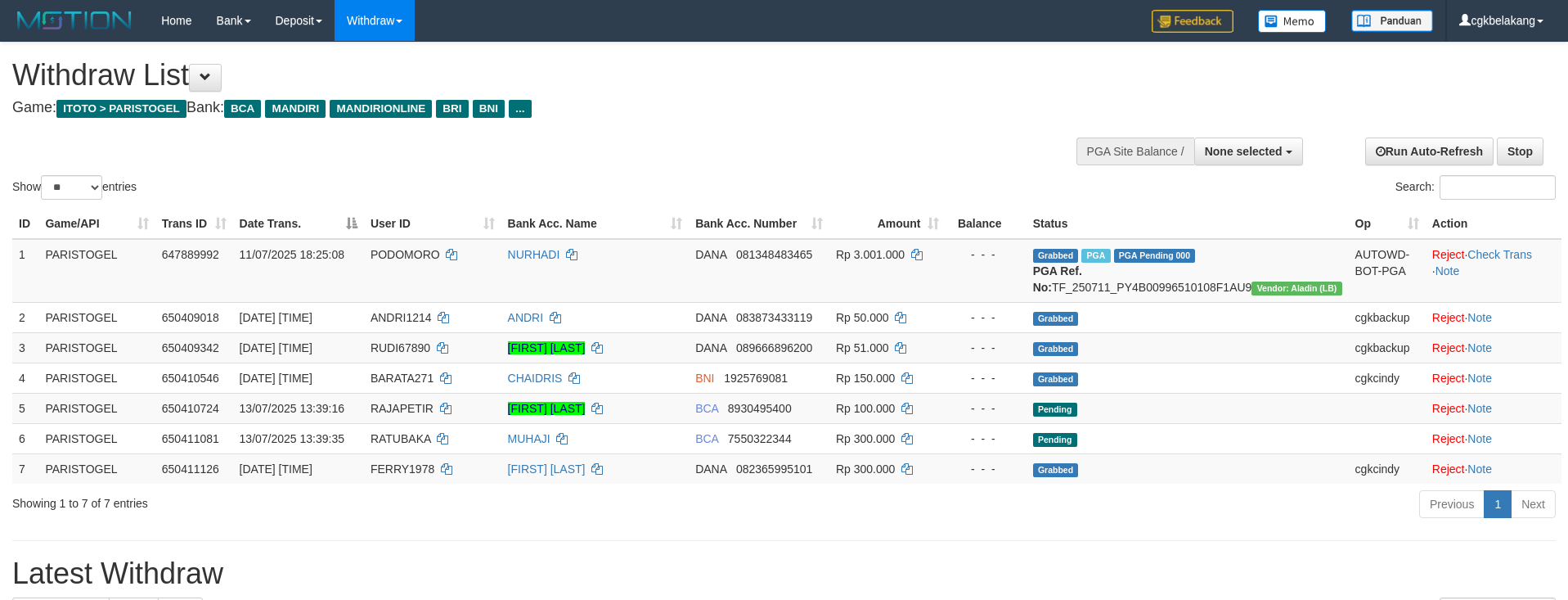 select 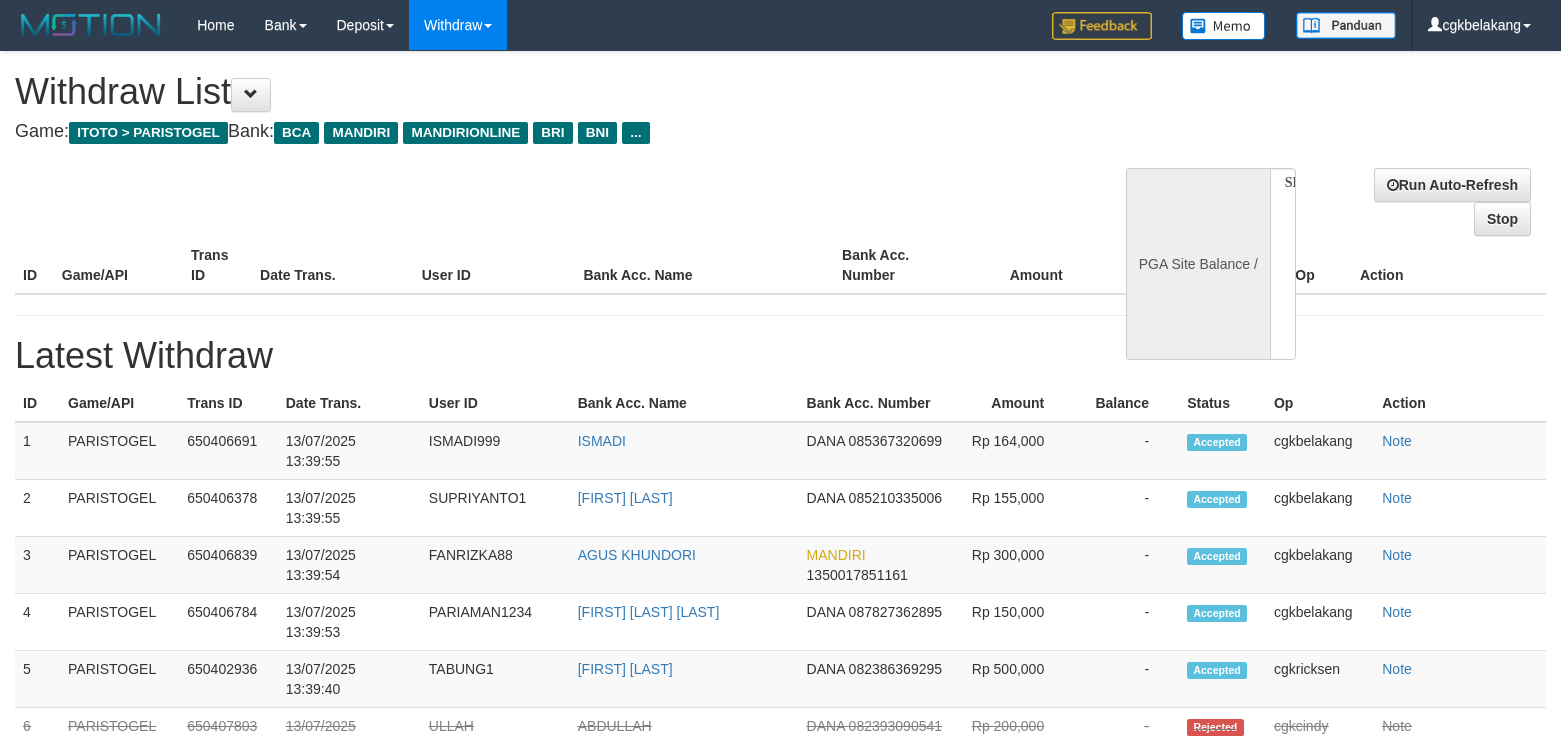 select 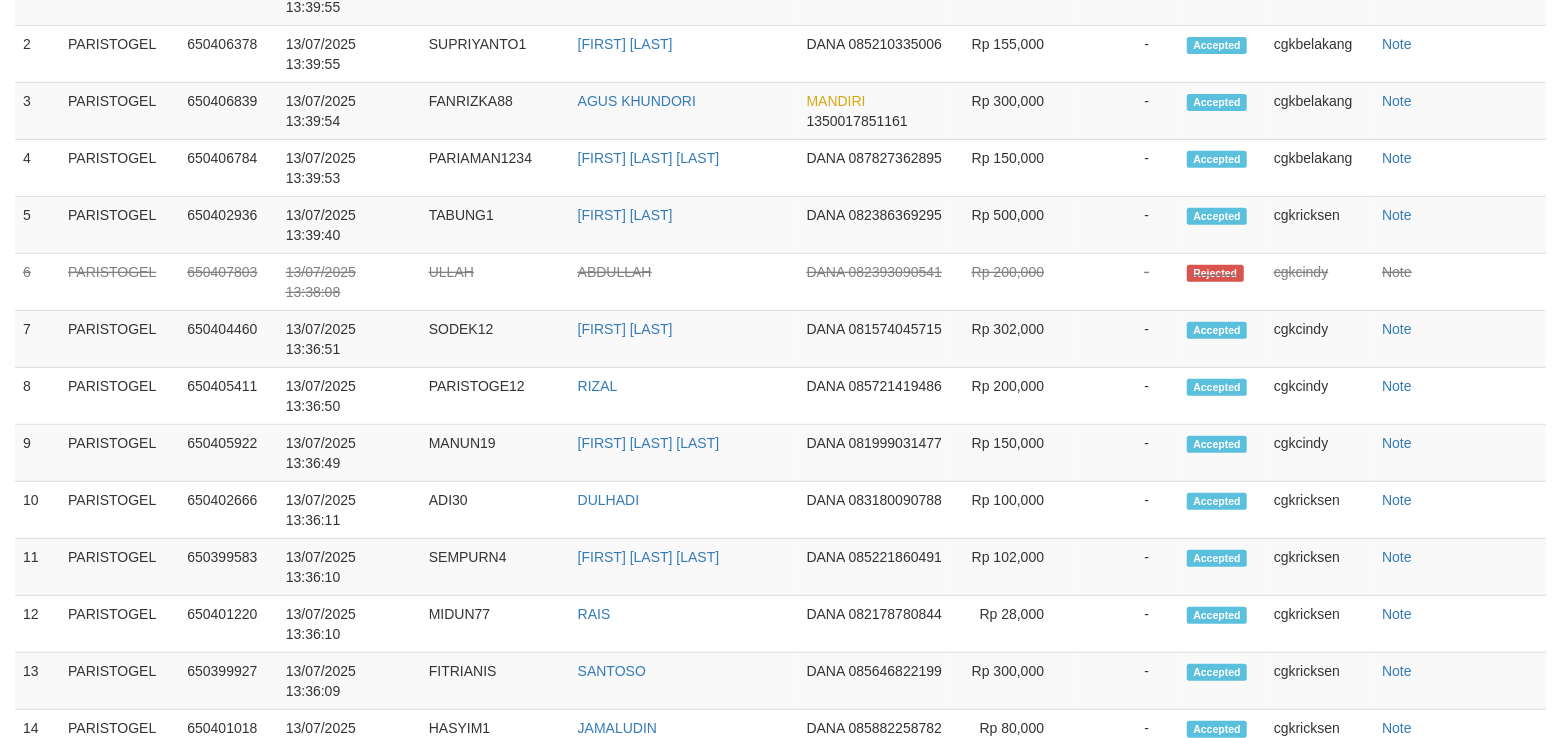 select on "**" 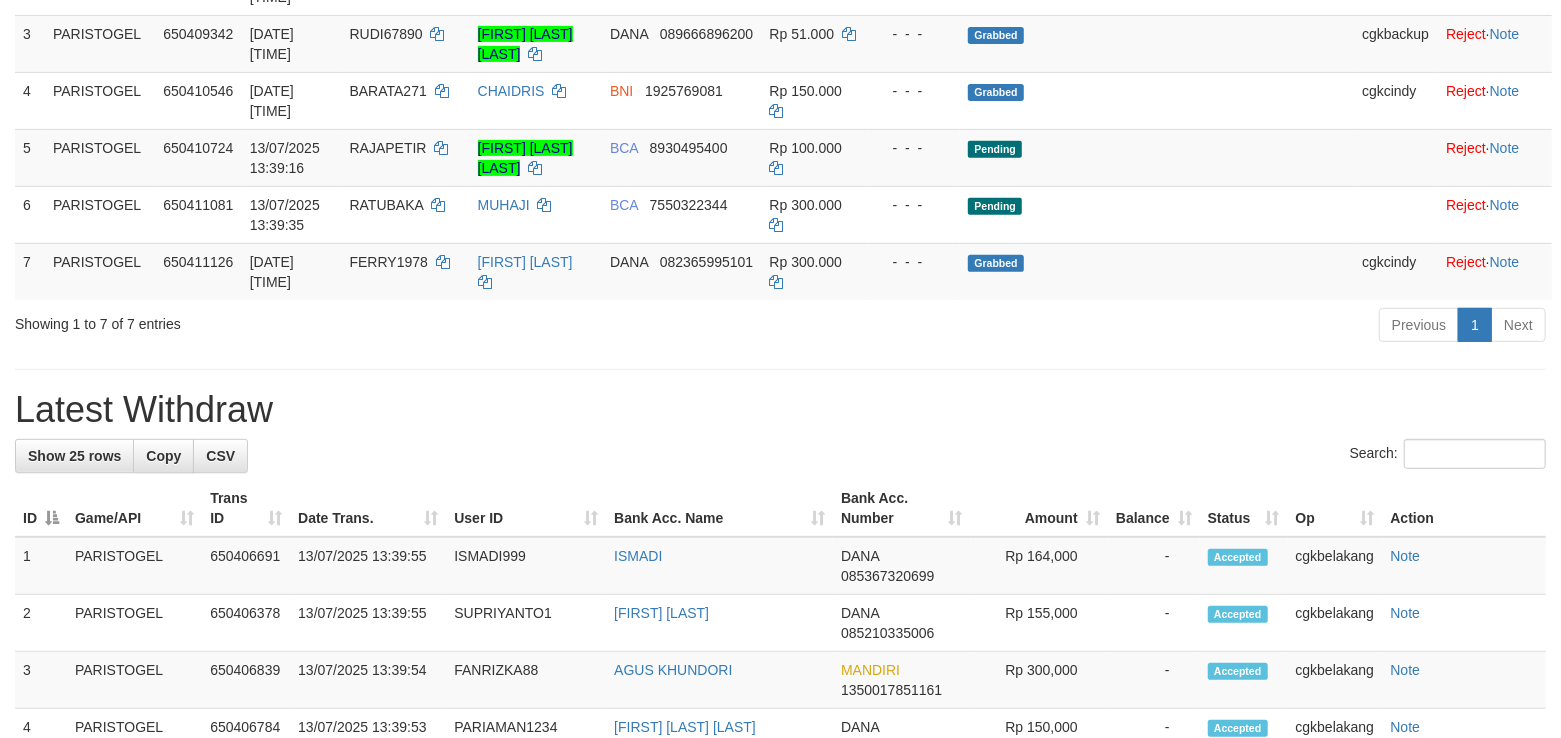 scroll, scrollTop: 400, scrollLeft: 0, axis: vertical 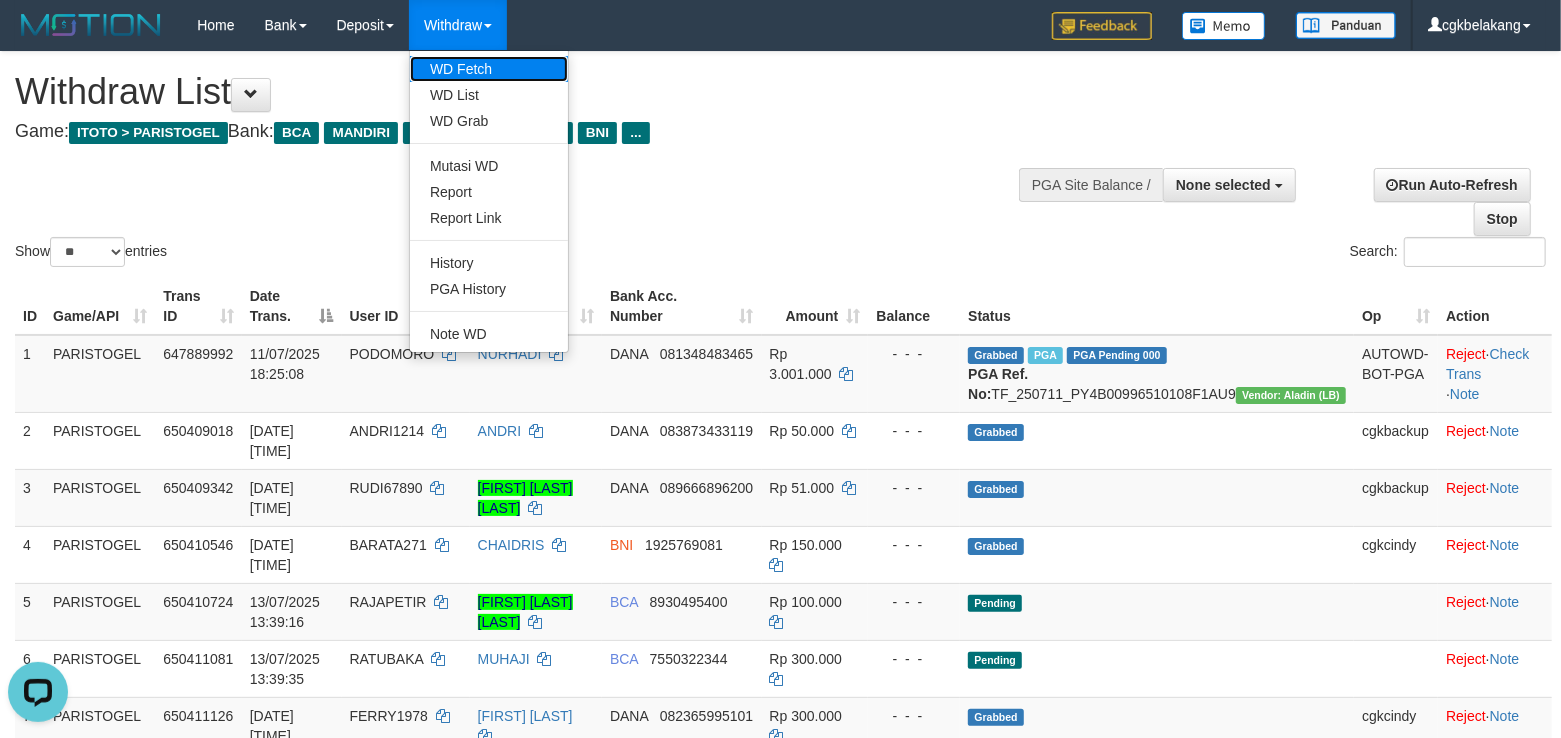 click on "WD Fetch" at bounding box center [489, 69] 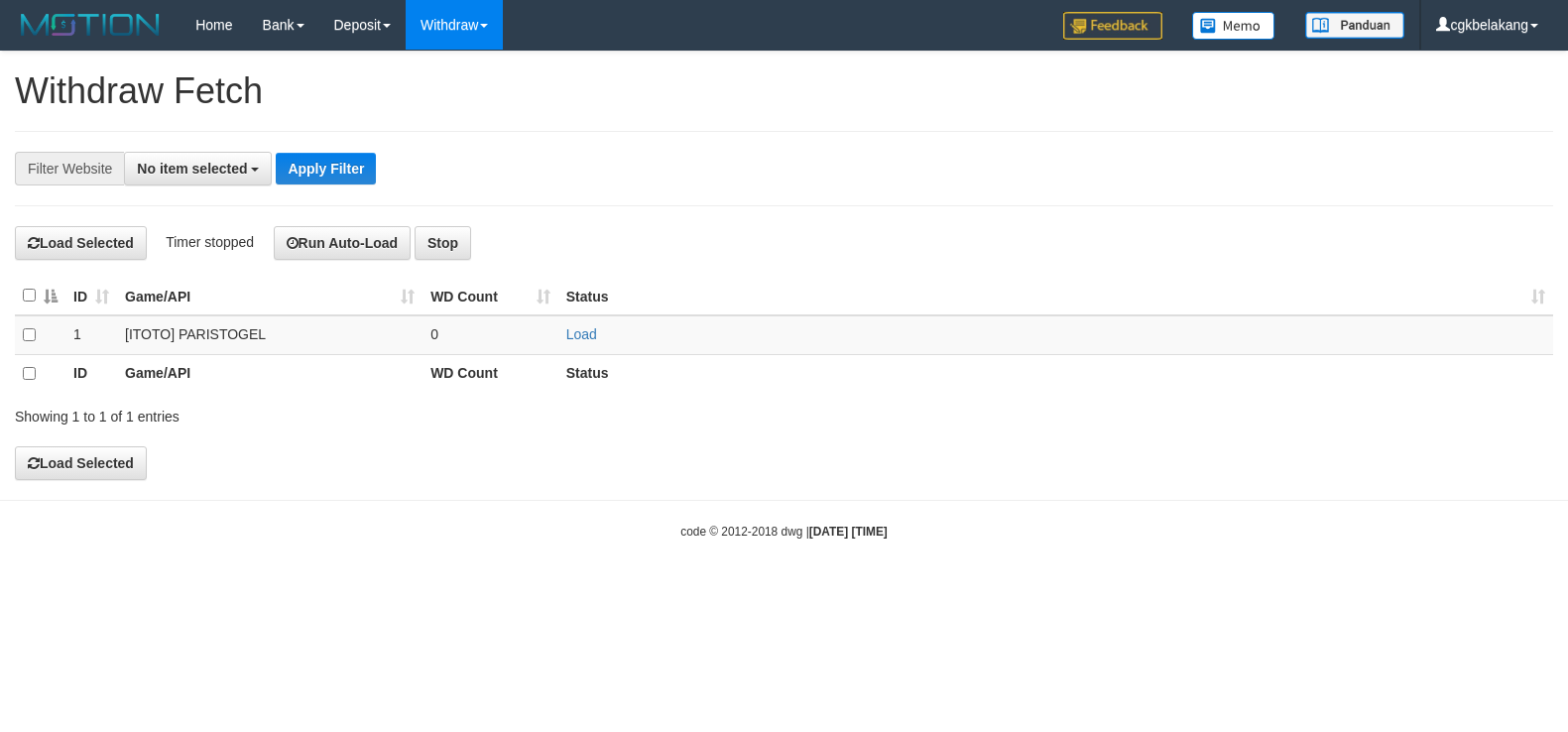 select 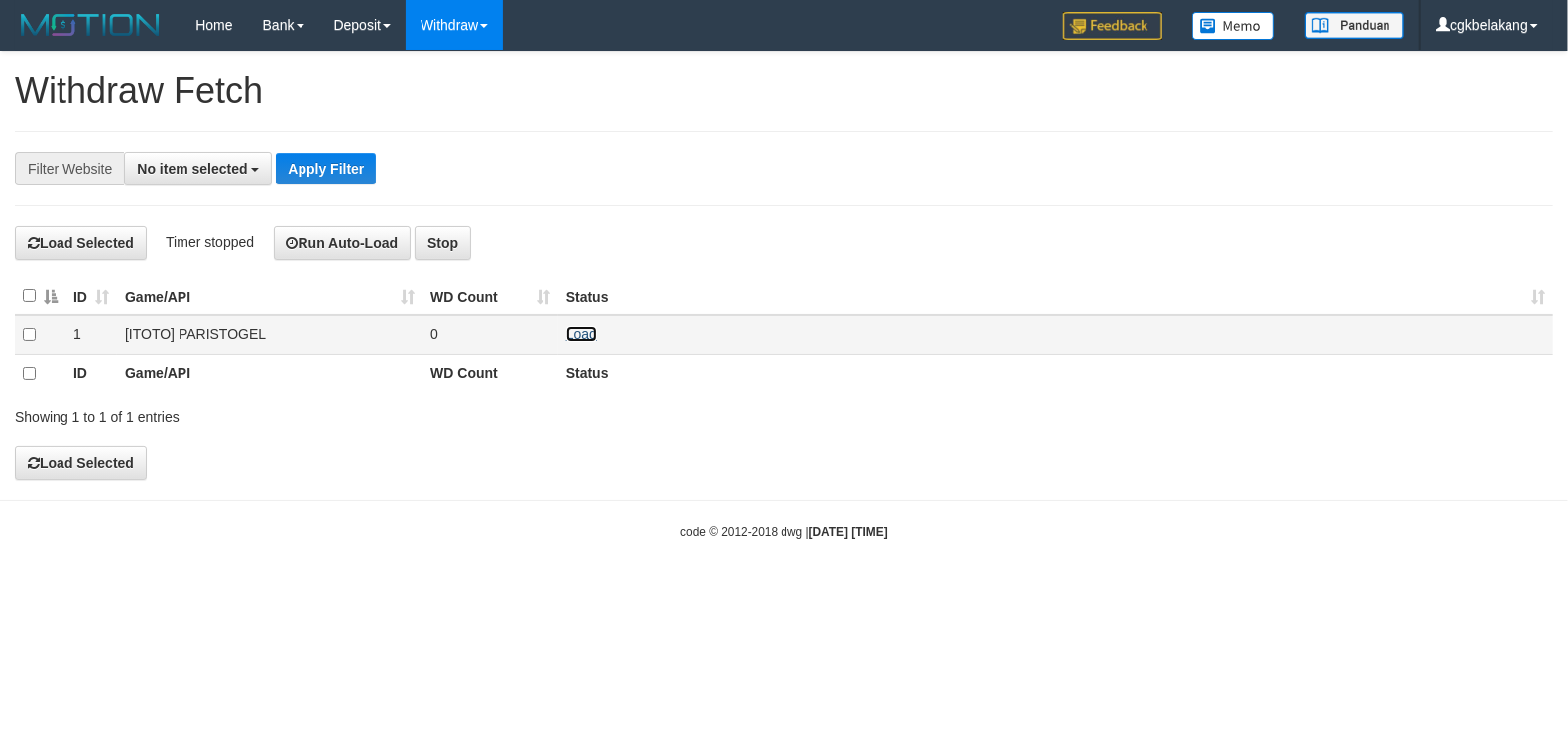 click on "Load" at bounding box center [581, 334] 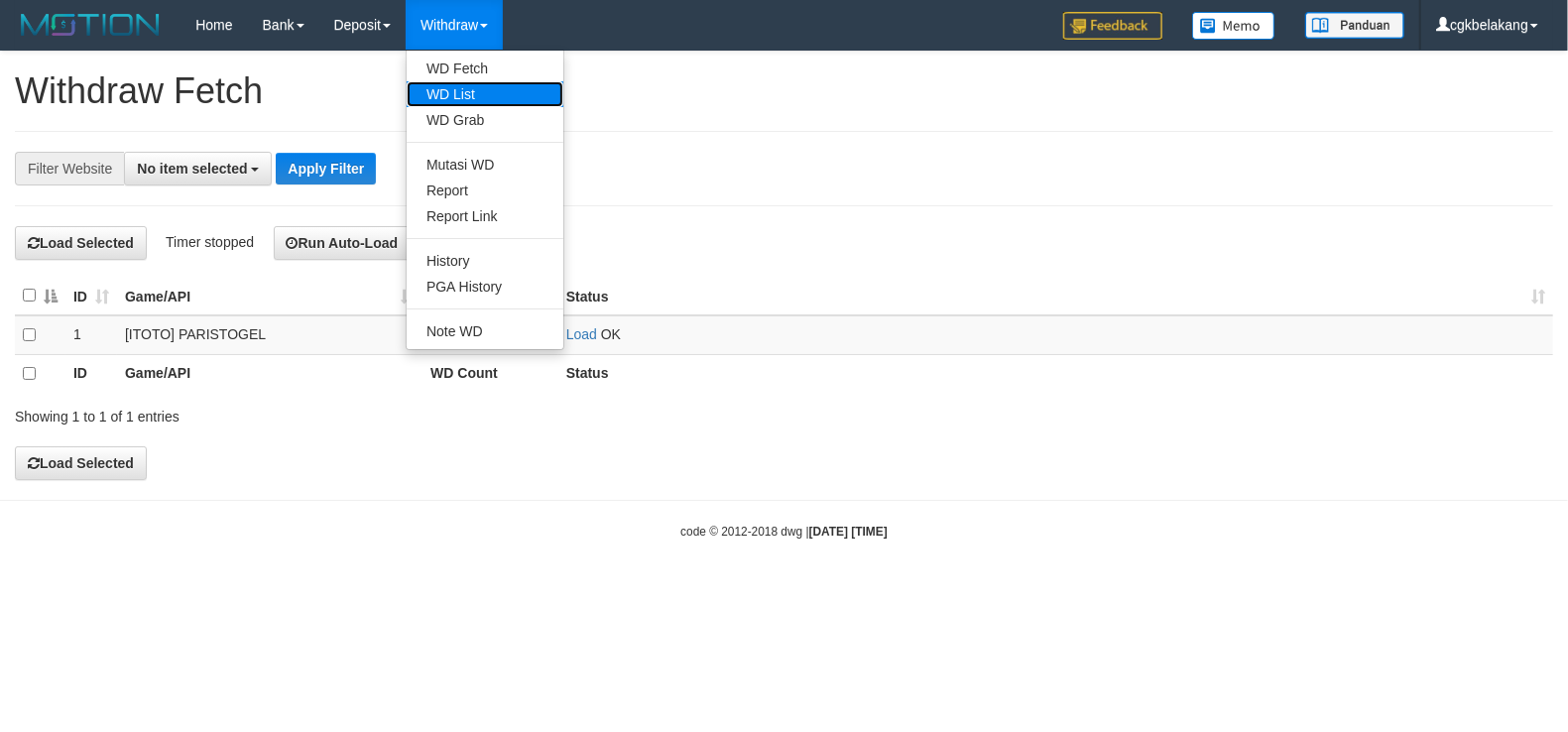 click on "WD List" at bounding box center (485, 94) 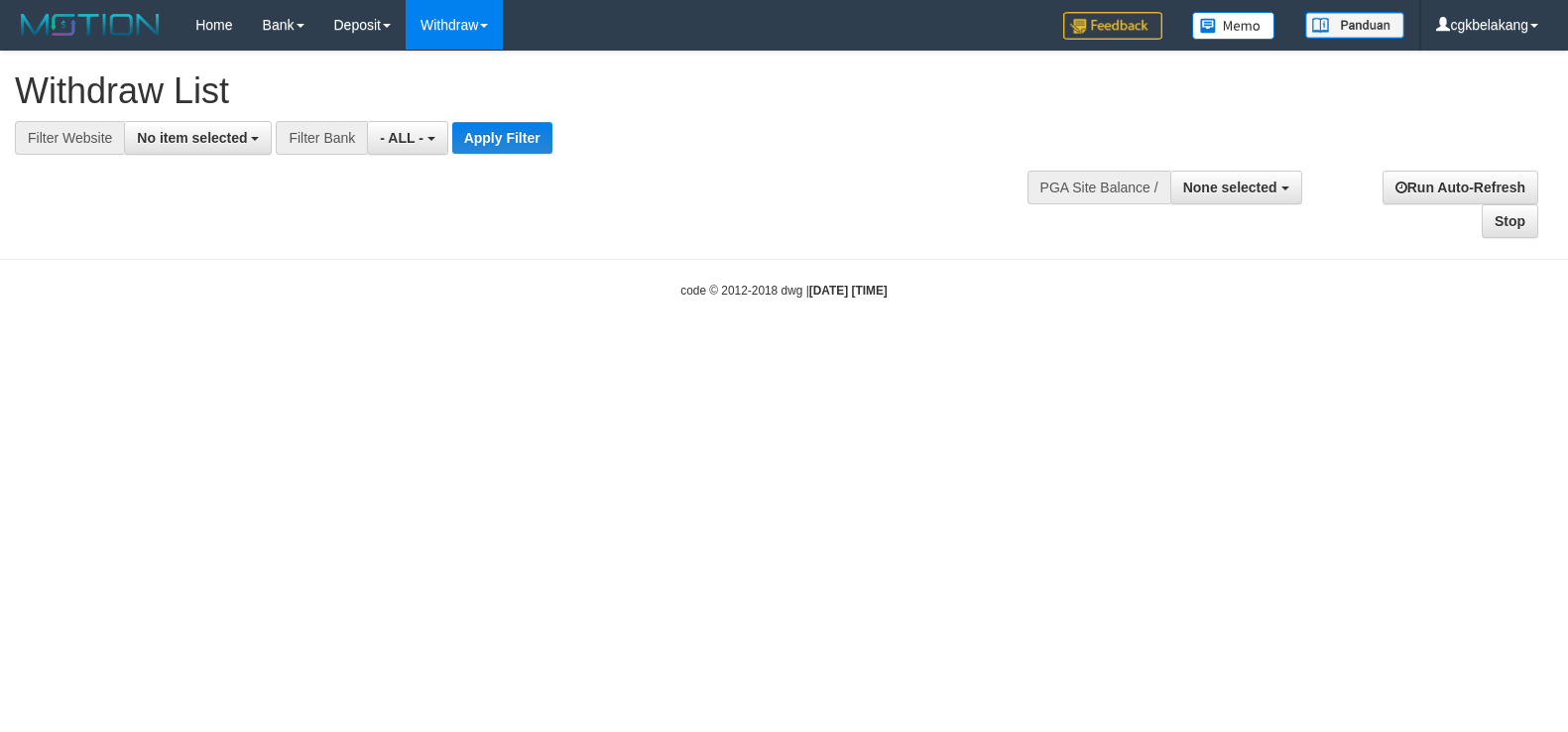 select 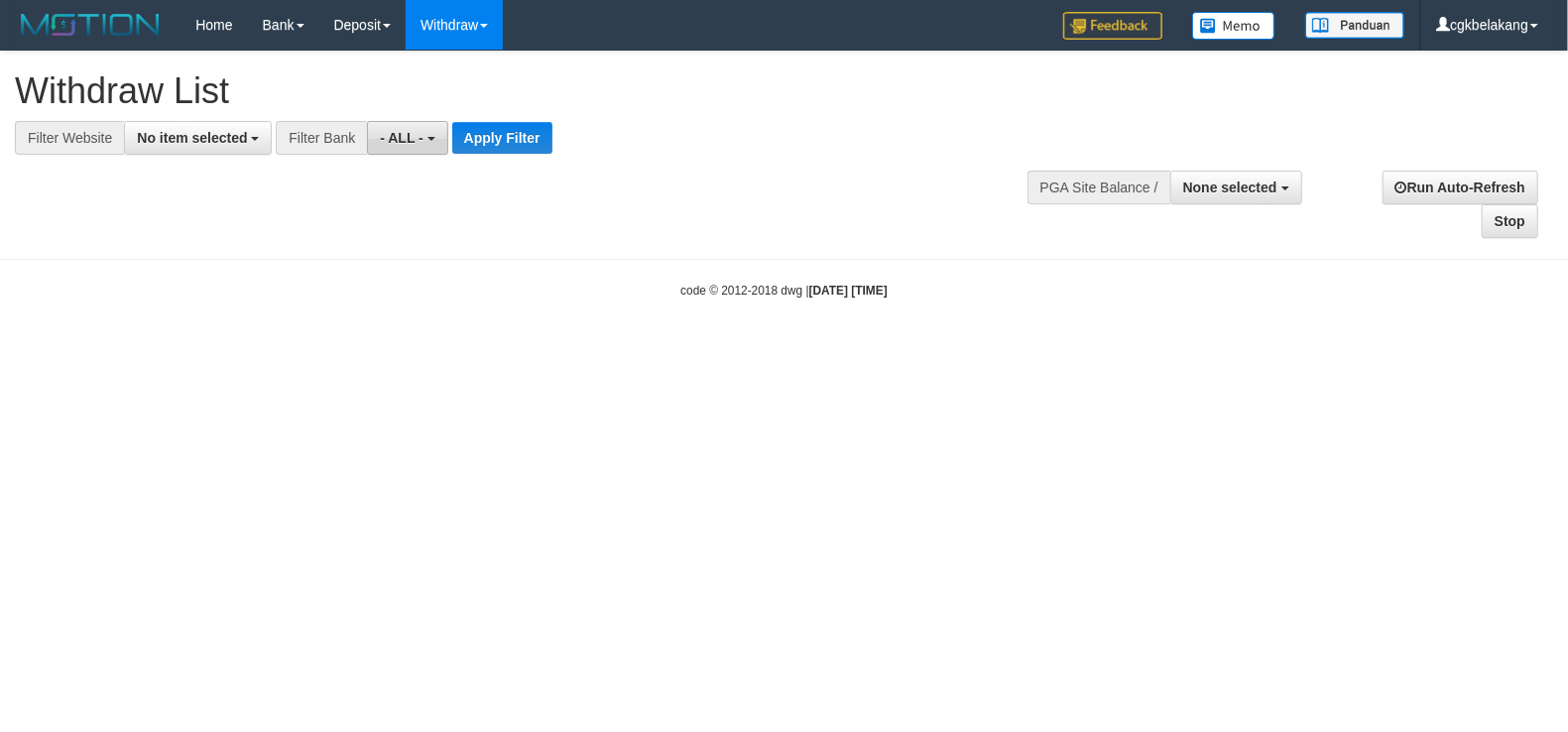 click on "- ALL -" at bounding box center (407, 138) 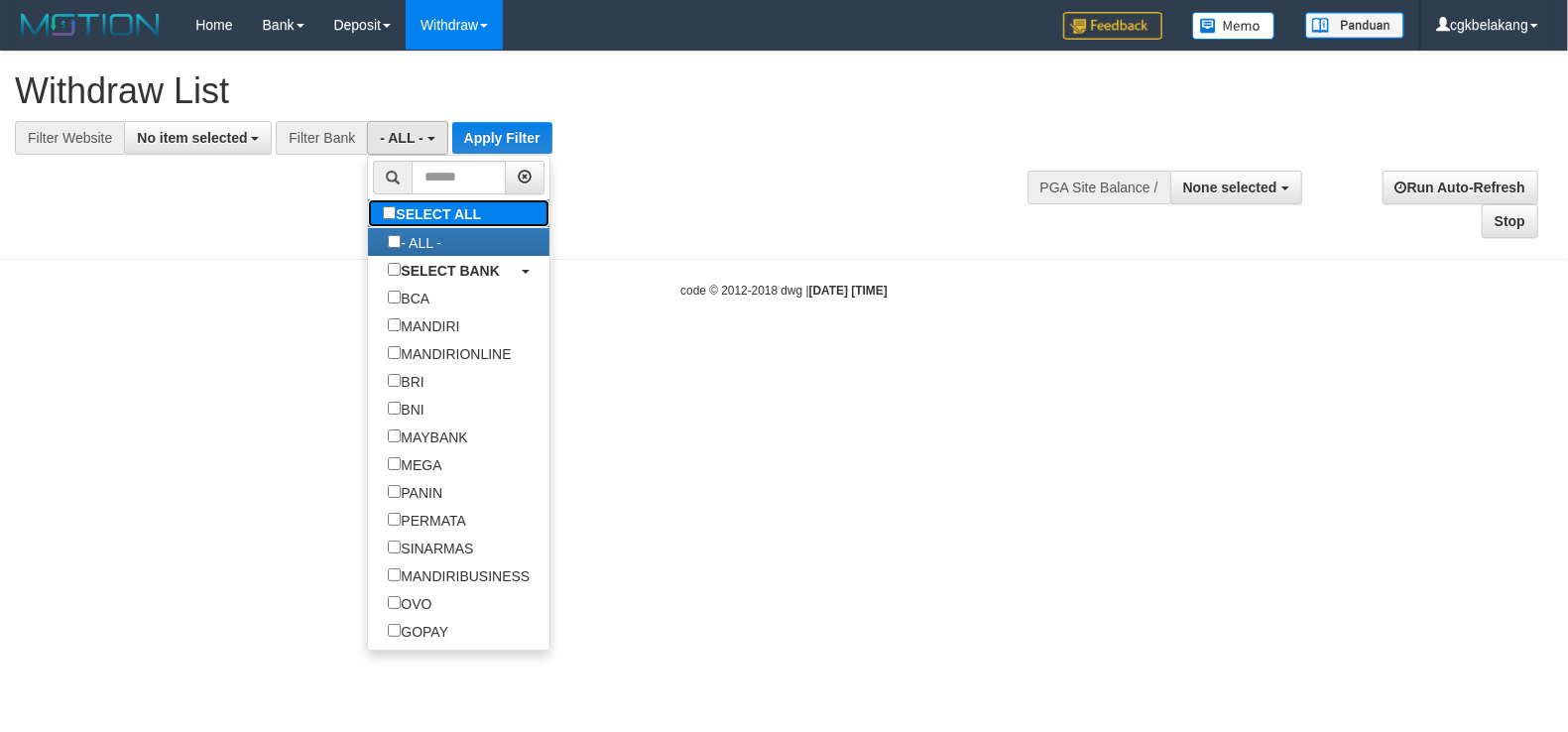 click on "SELECT ALL" at bounding box center [434, 213] 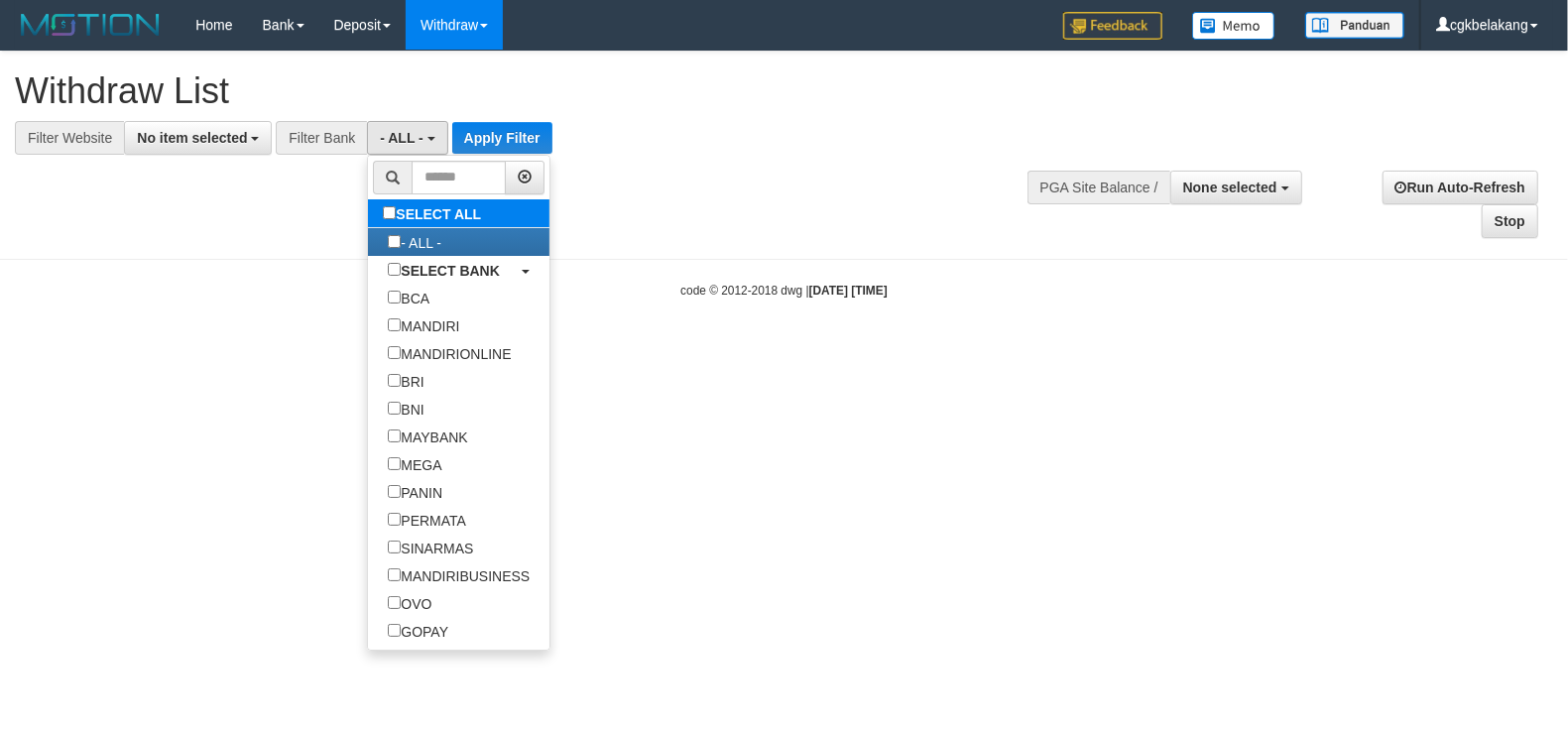 type 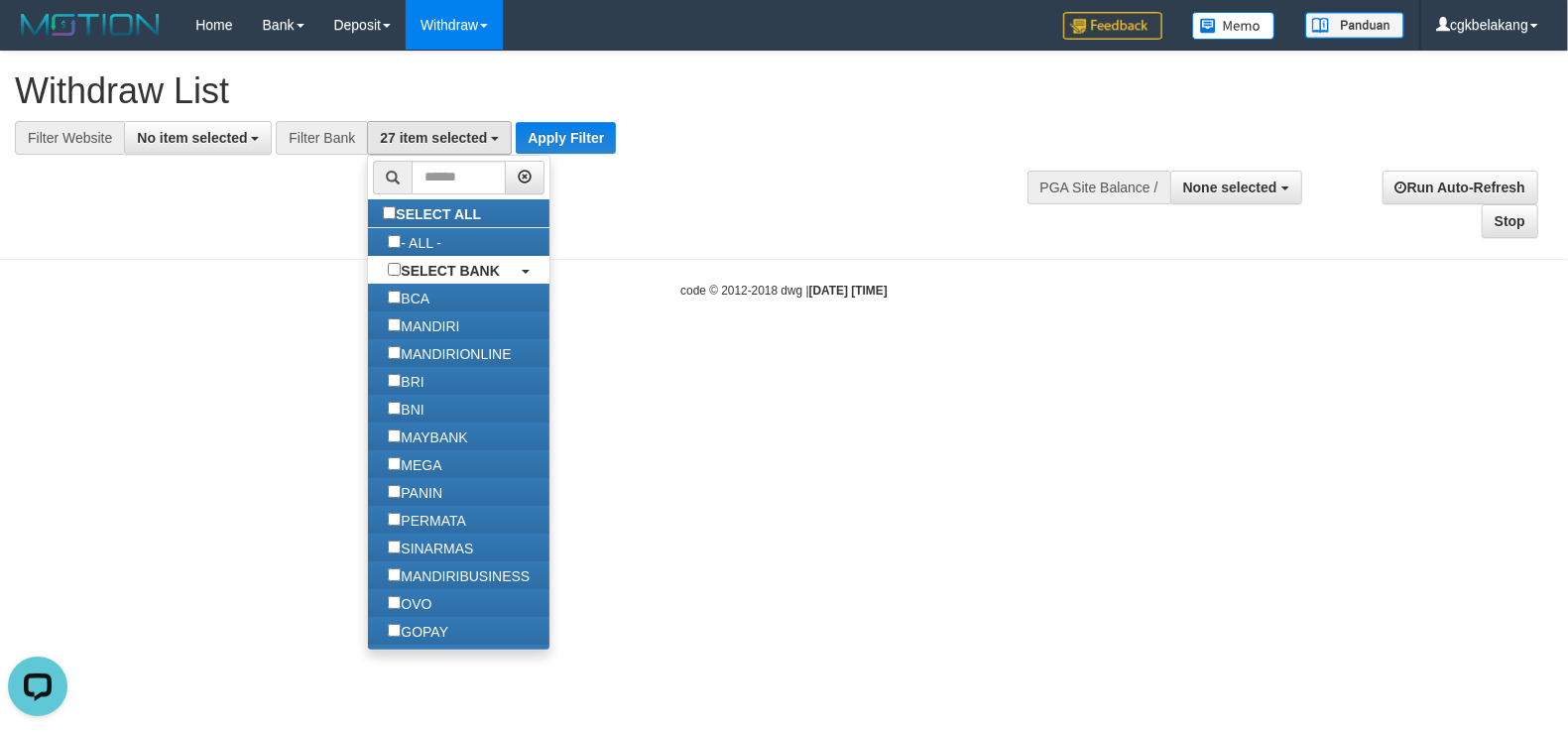 scroll, scrollTop: 0, scrollLeft: 0, axis: both 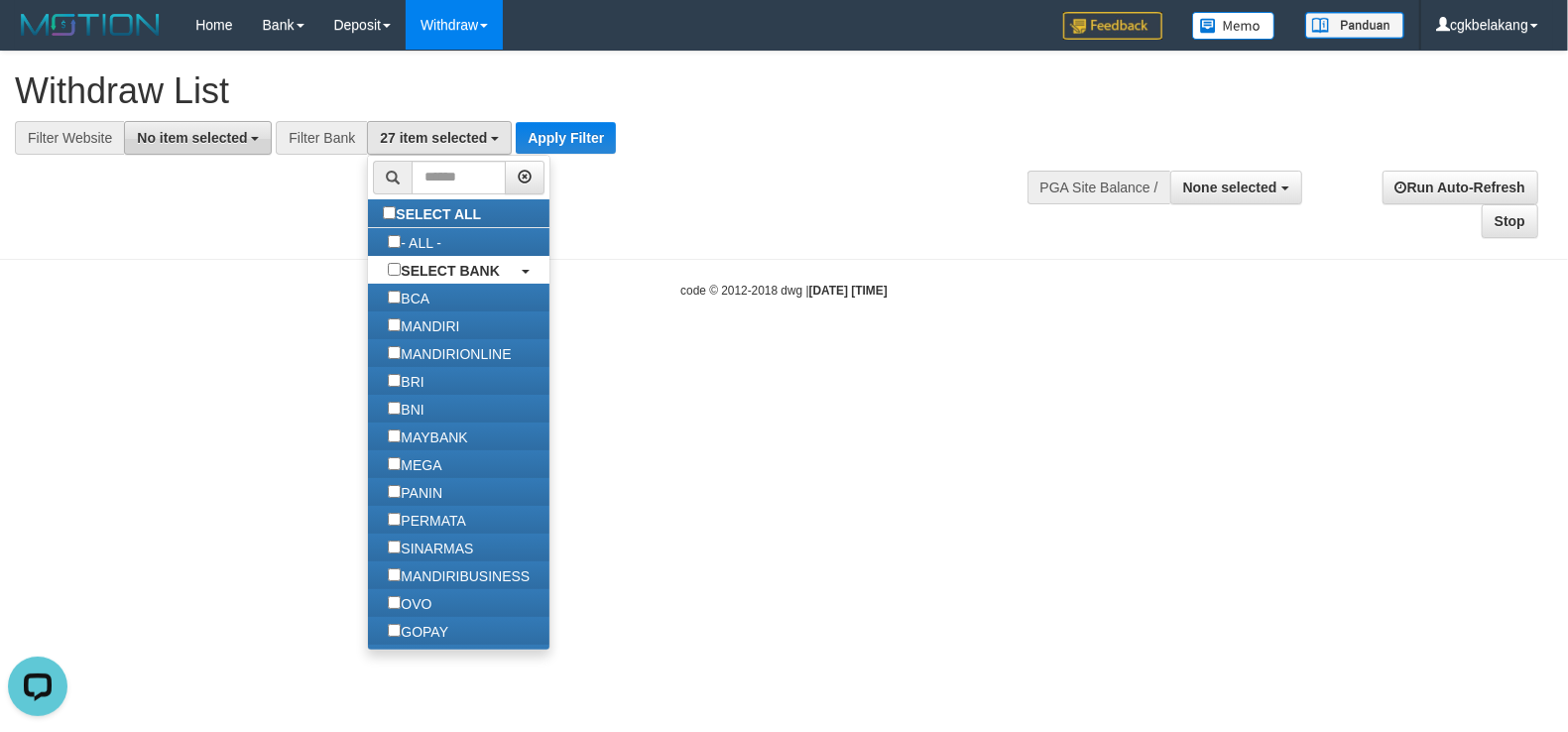 click on "No item selected" at bounding box center (191, 138) 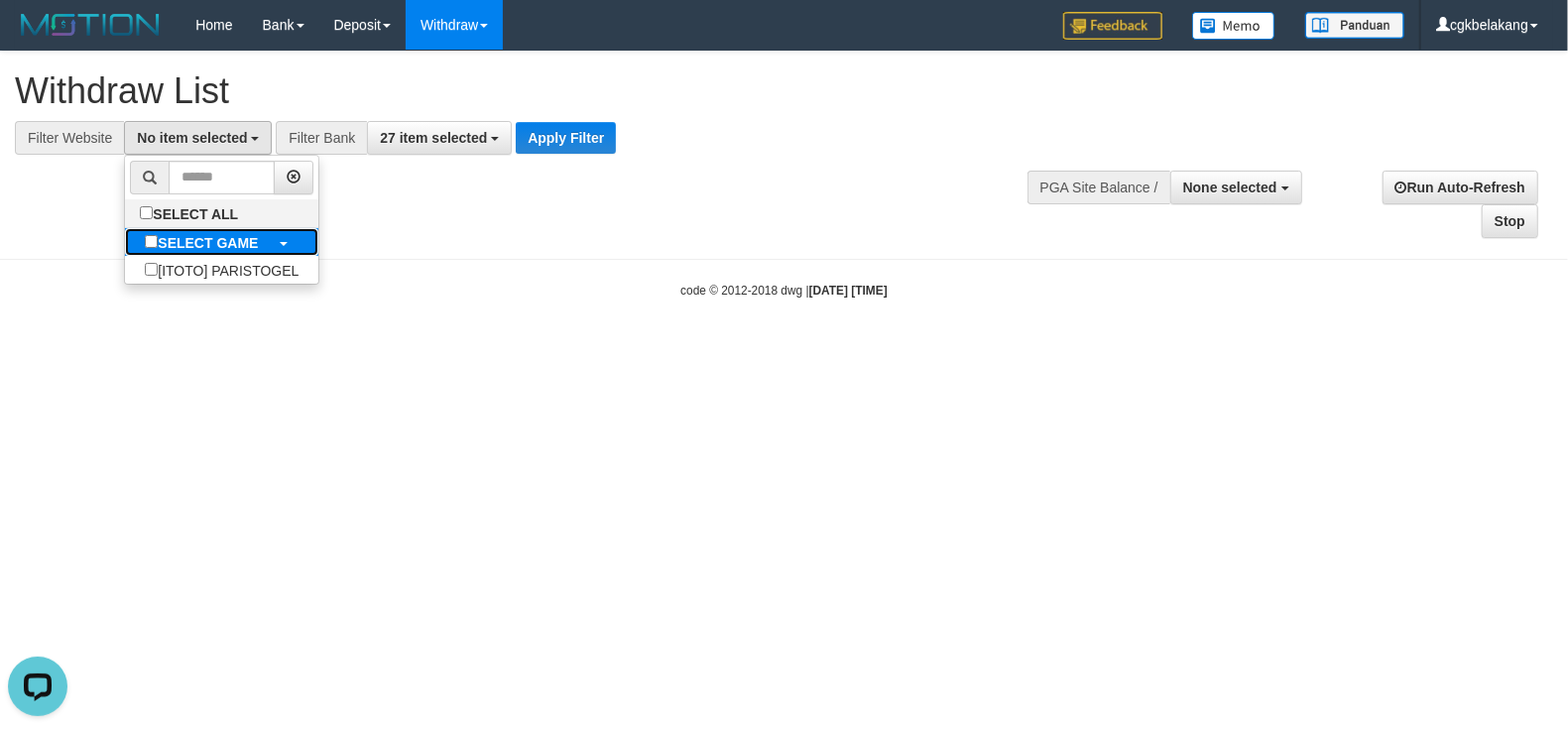 click on "SELECT GAME" at bounding box center [207, 243] 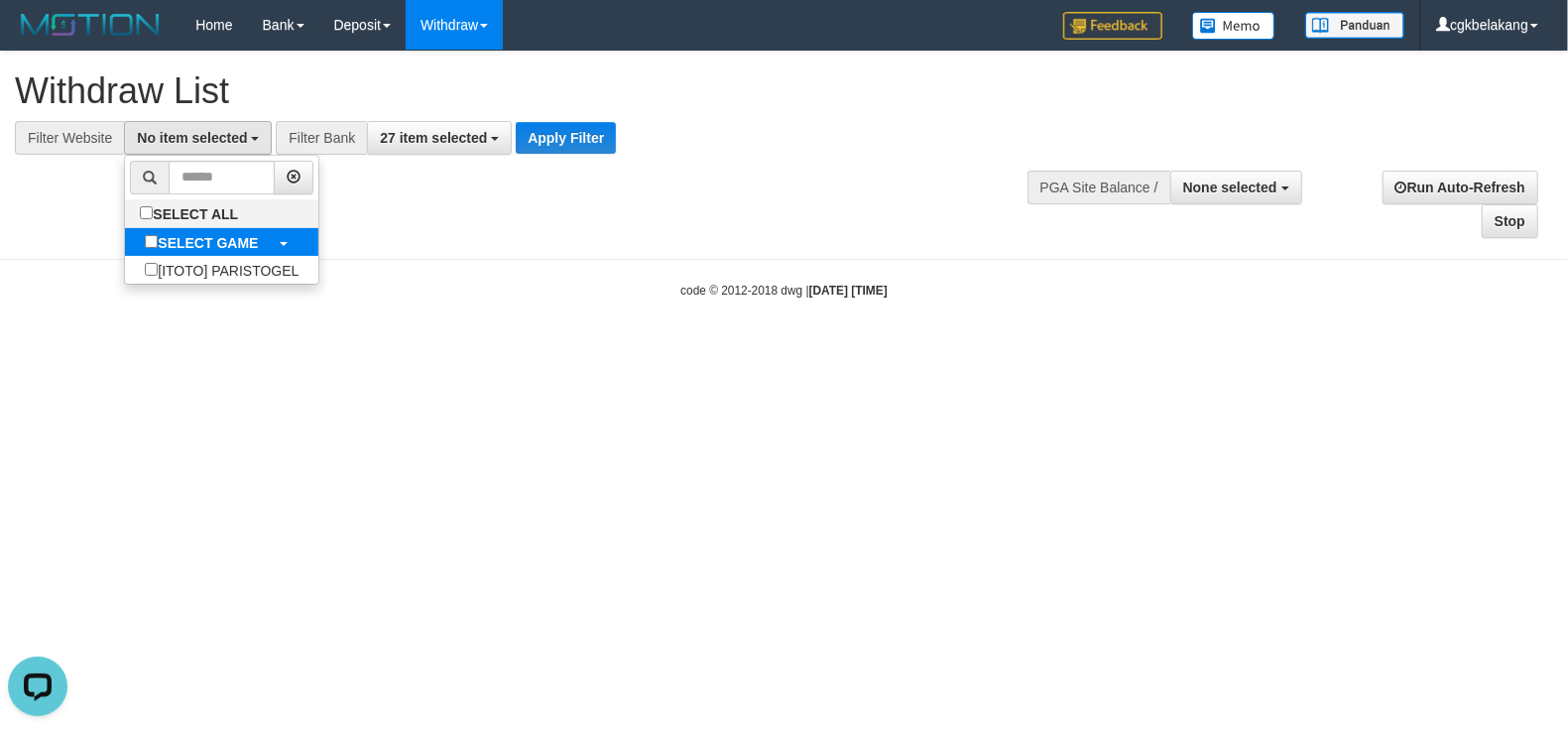 select on "****" 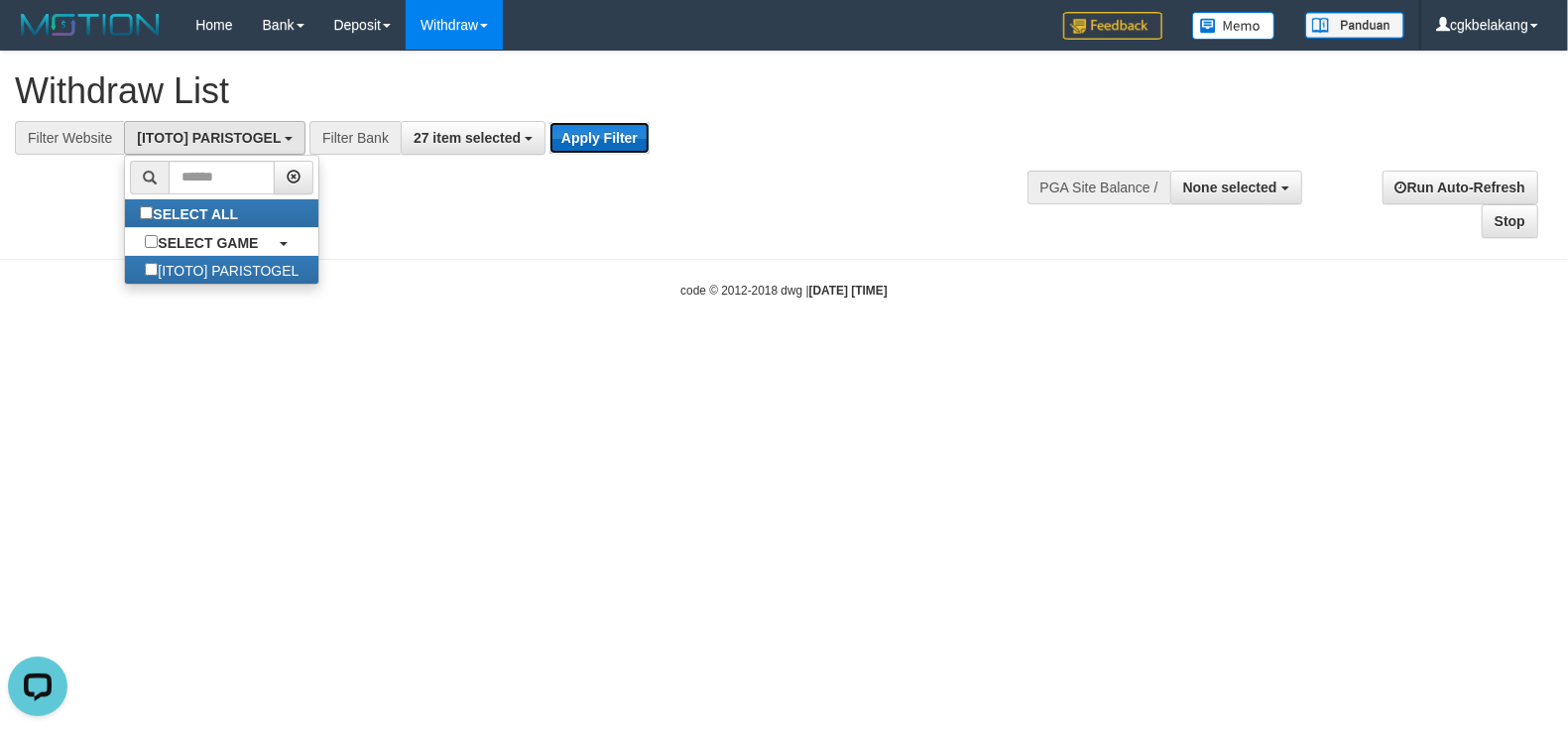 click on "Apply Filter" at bounding box center (599, 138) 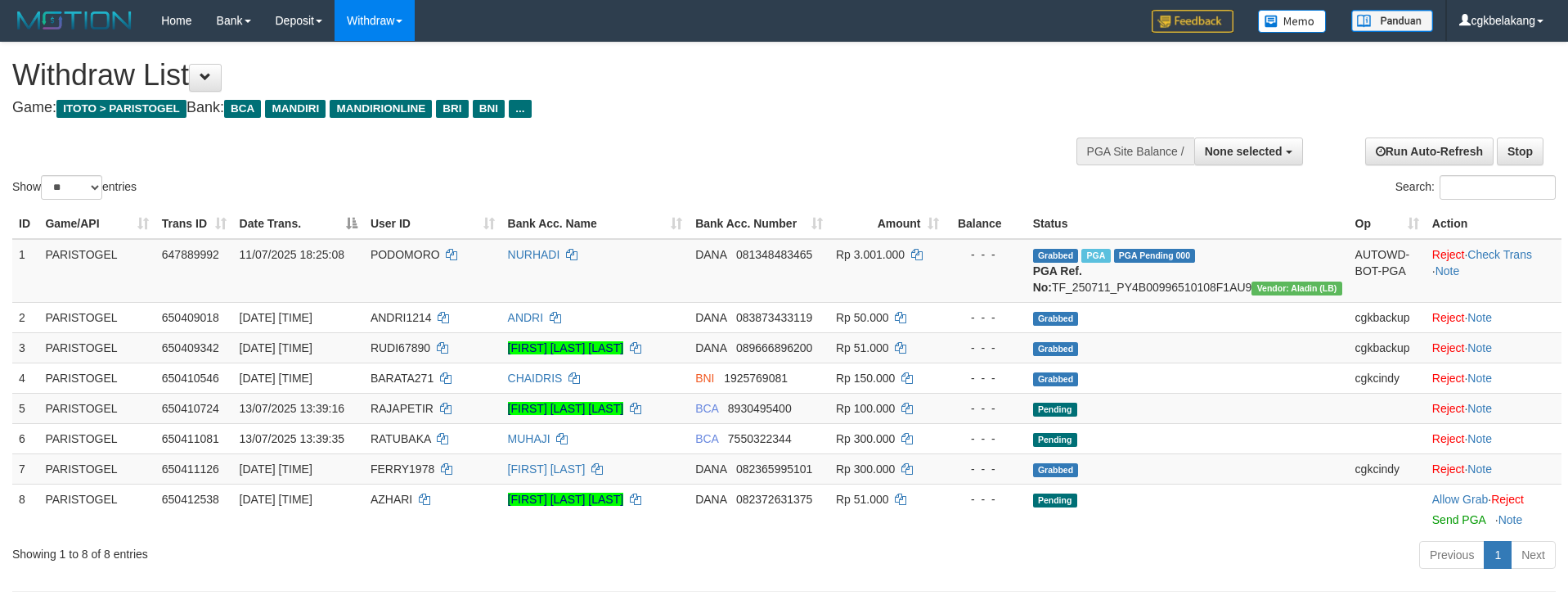 select 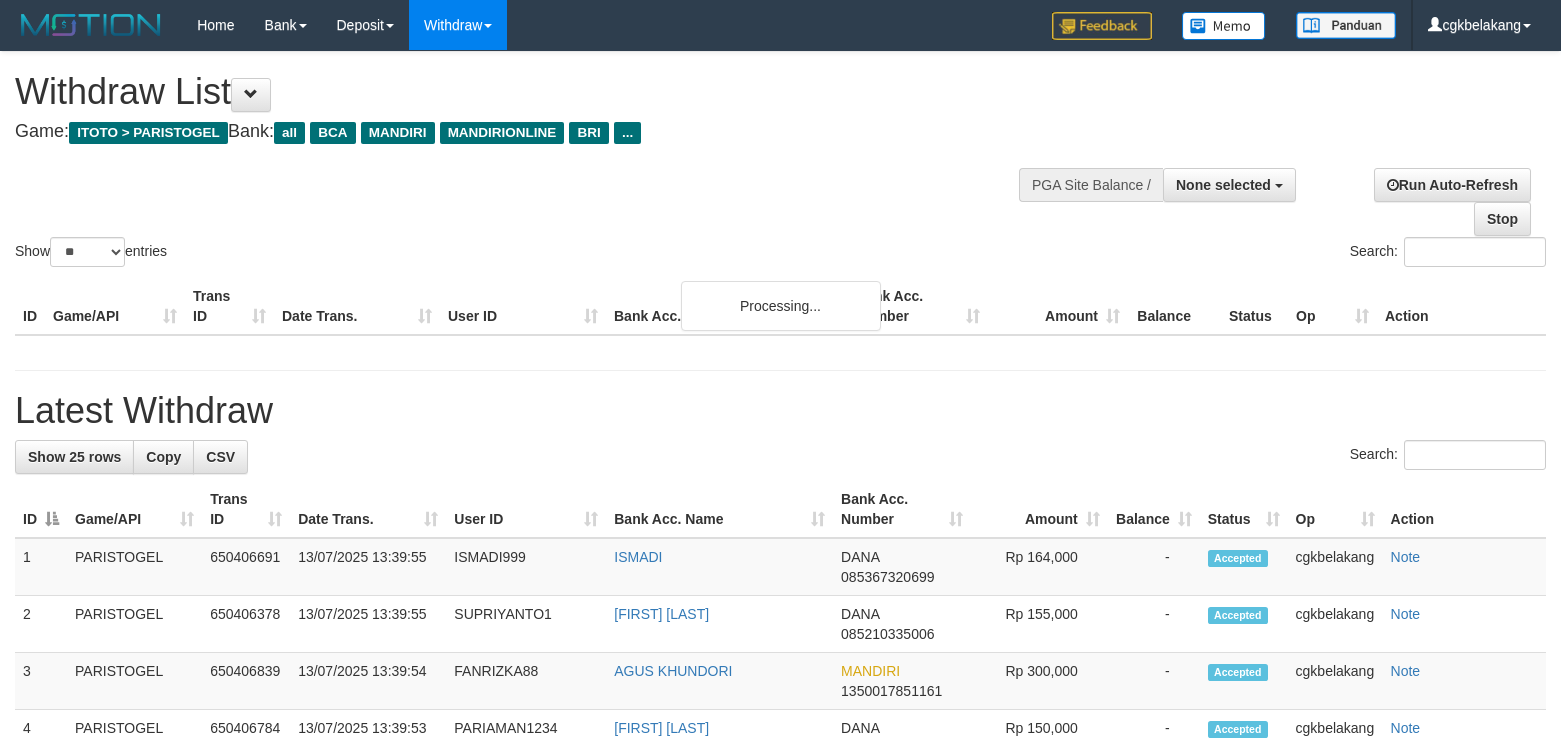 select 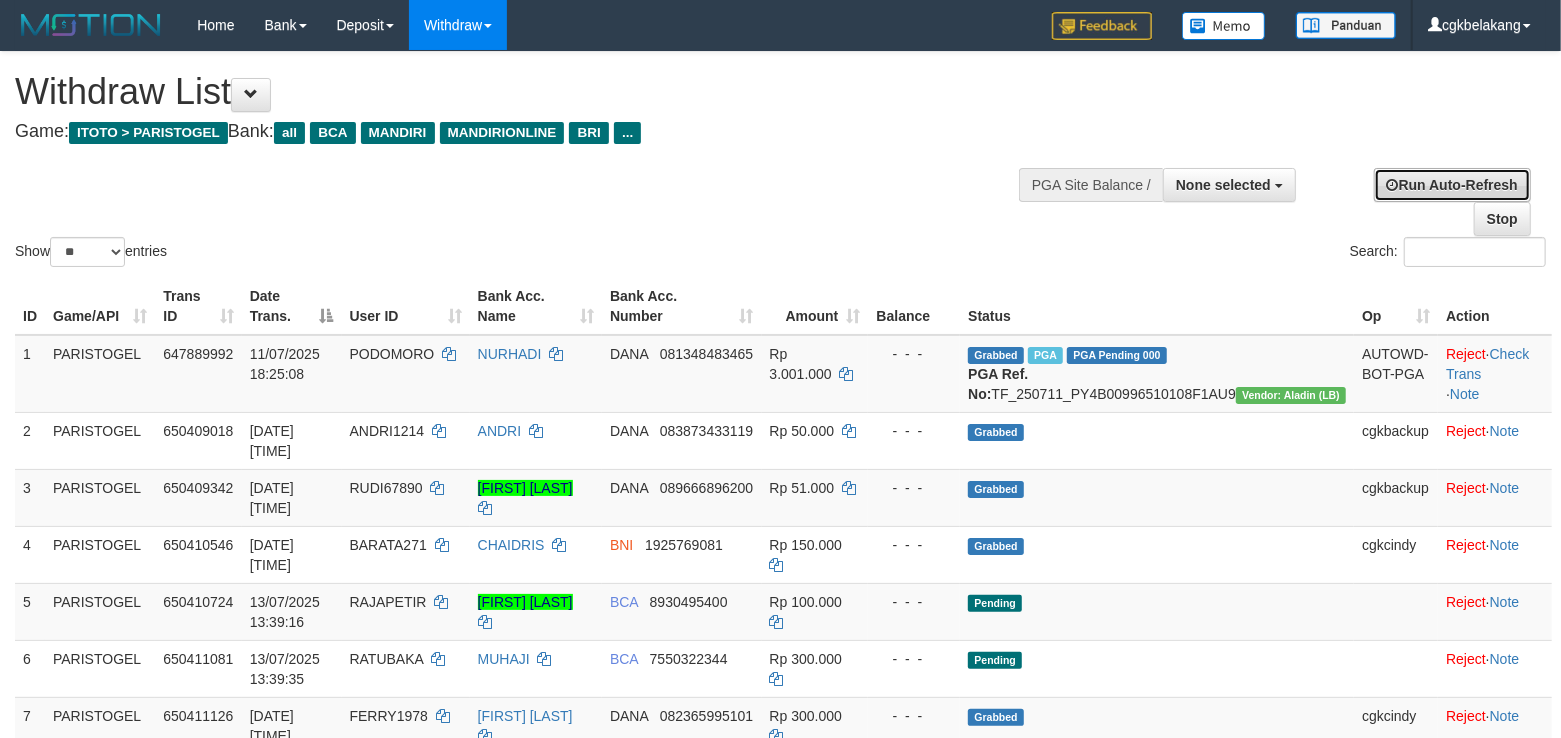 click on "Run Auto-Refresh" at bounding box center (1452, 185) 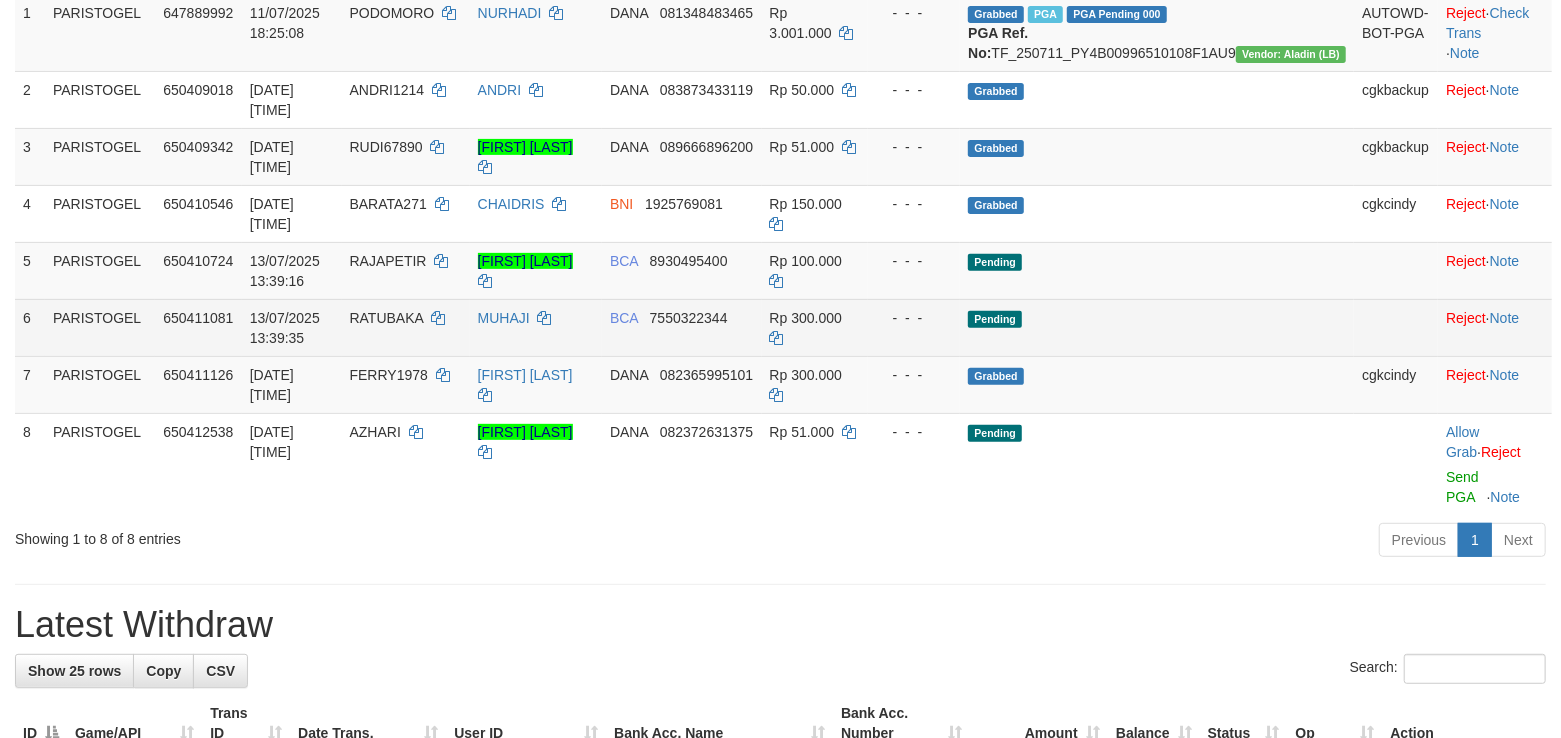scroll, scrollTop: 533, scrollLeft: 0, axis: vertical 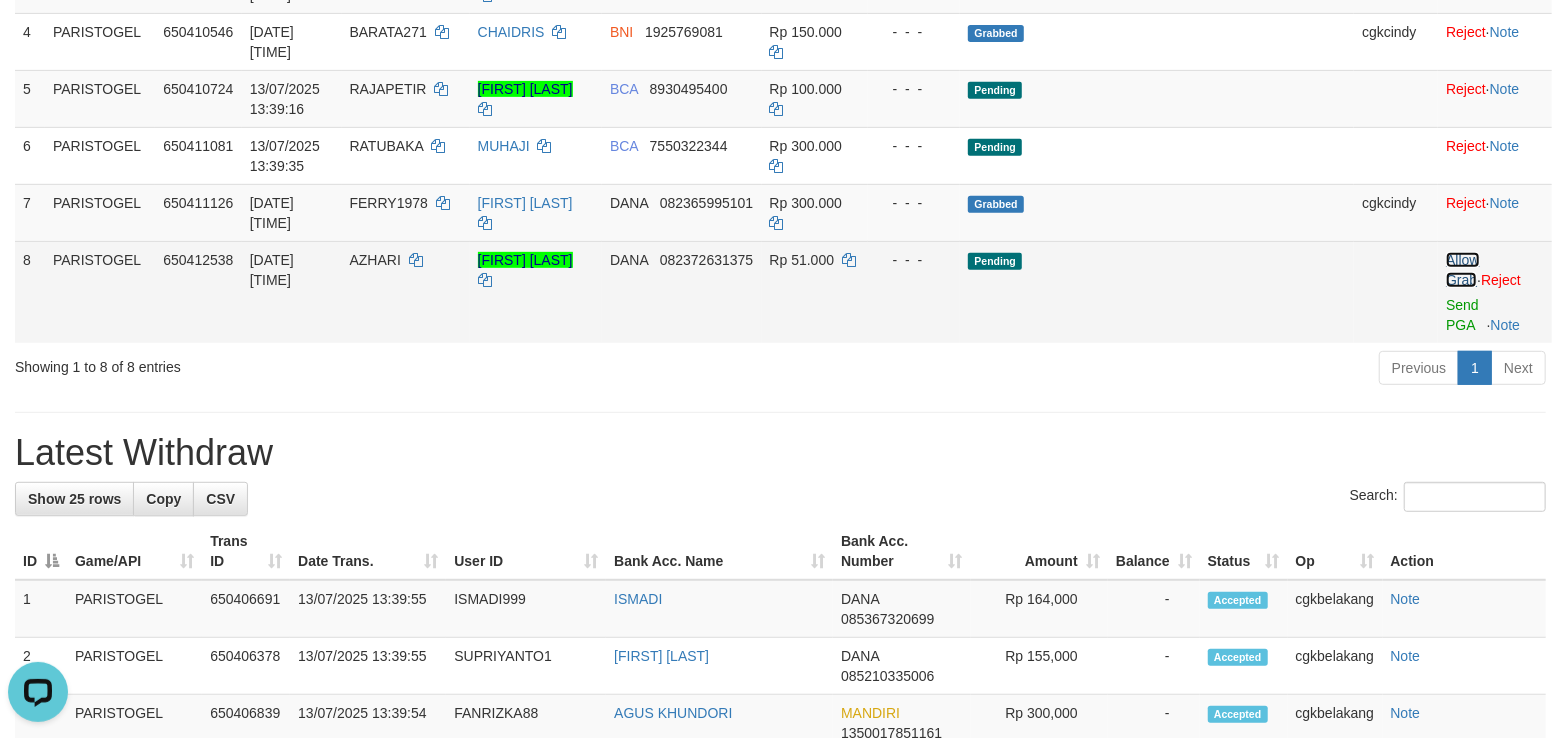 click on "Allow Grab" at bounding box center (1462, 270) 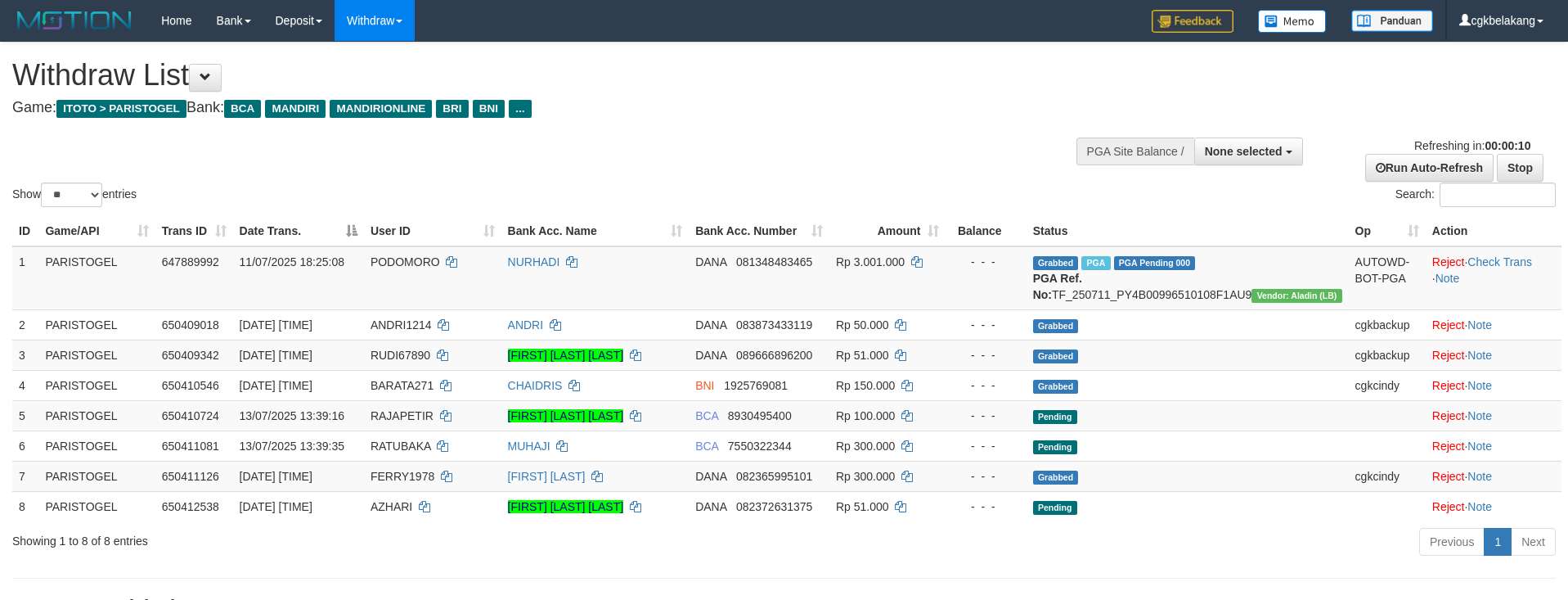 select 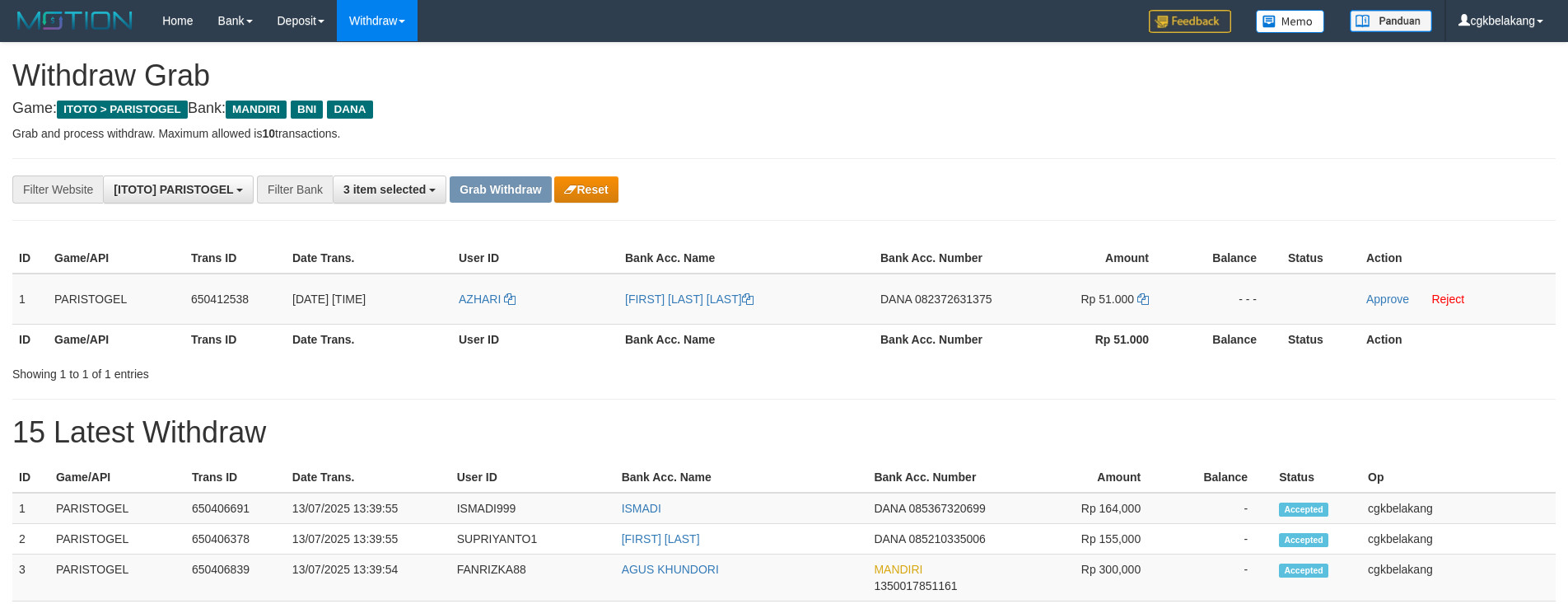 scroll, scrollTop: 0, scrollLeft: 0, axis: both 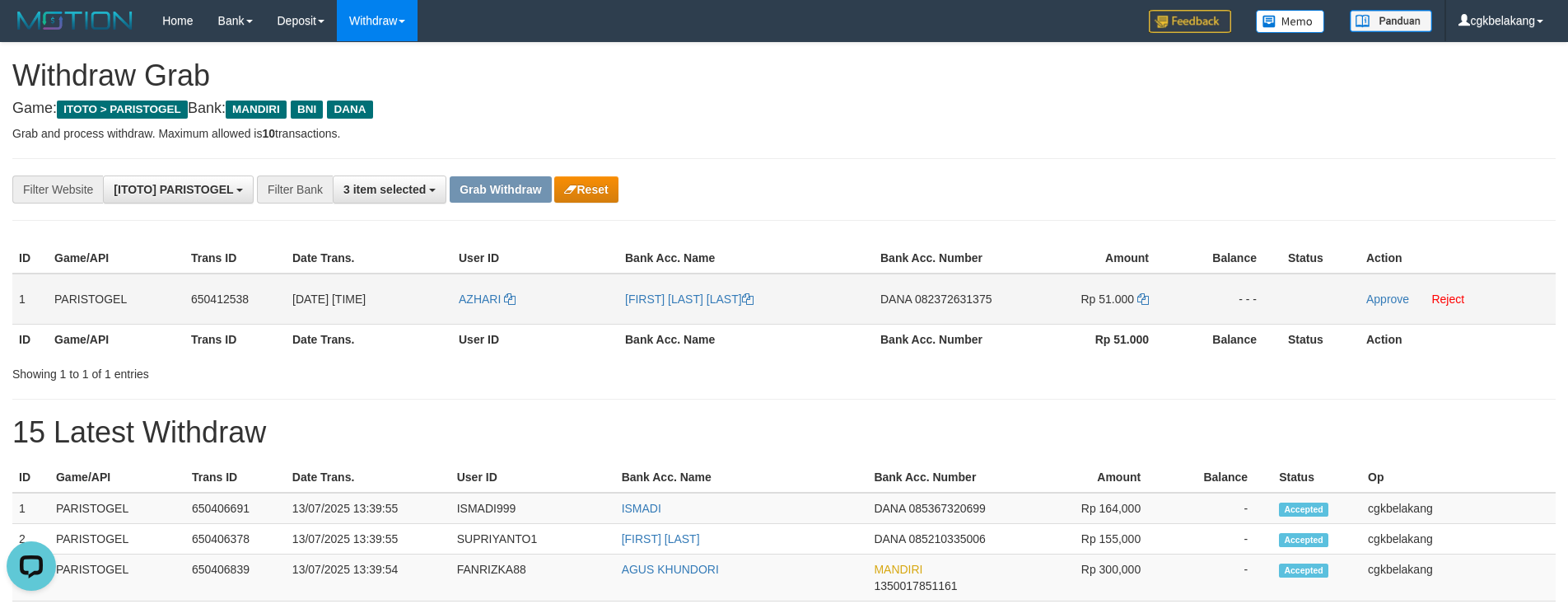 click on "AZHARI" at bounding box center (535, 299) 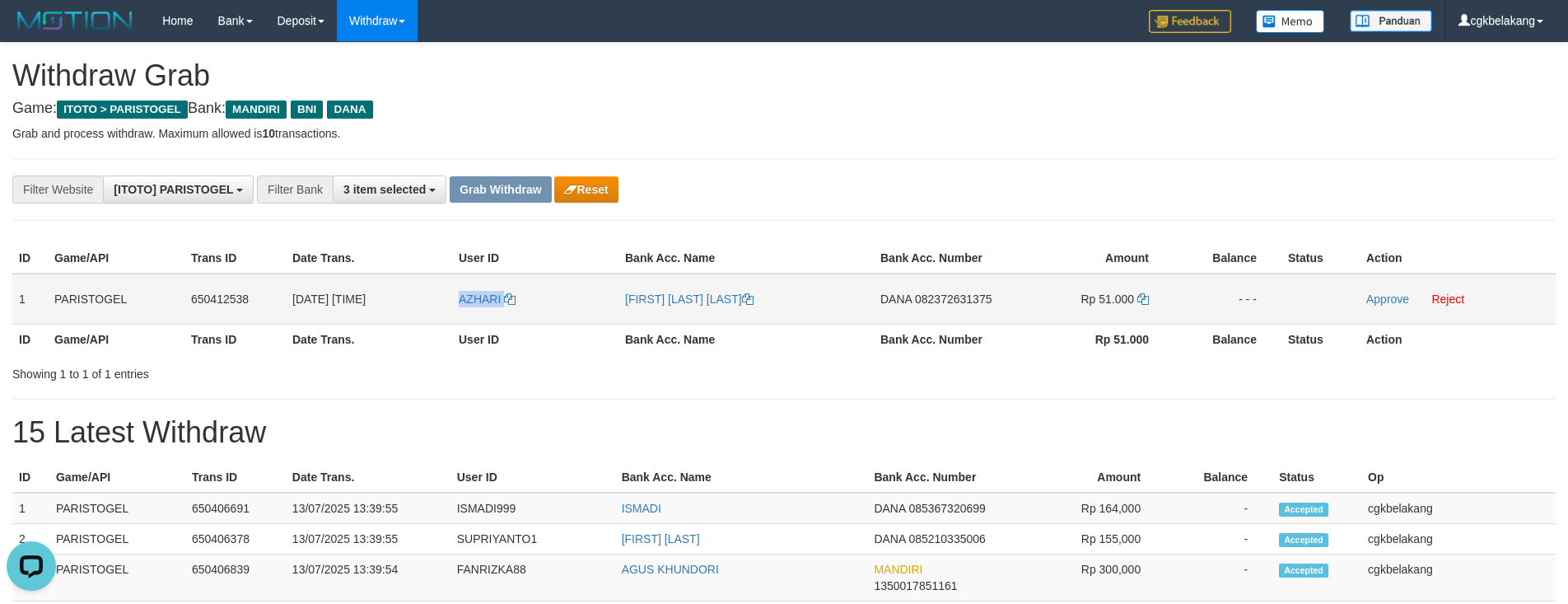 click on "AZHARI" at bounding box center (535, 299) 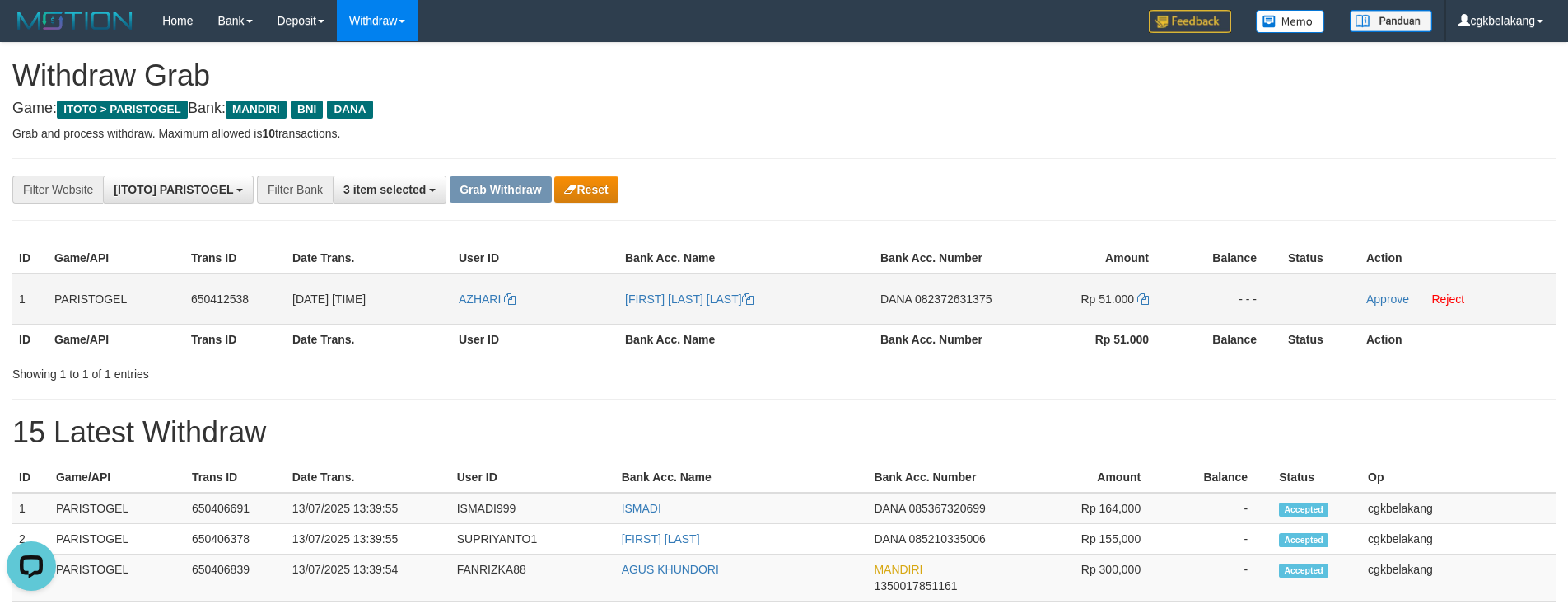 click on "[FIRST] [LAST]" at bounding box center [746, 299] 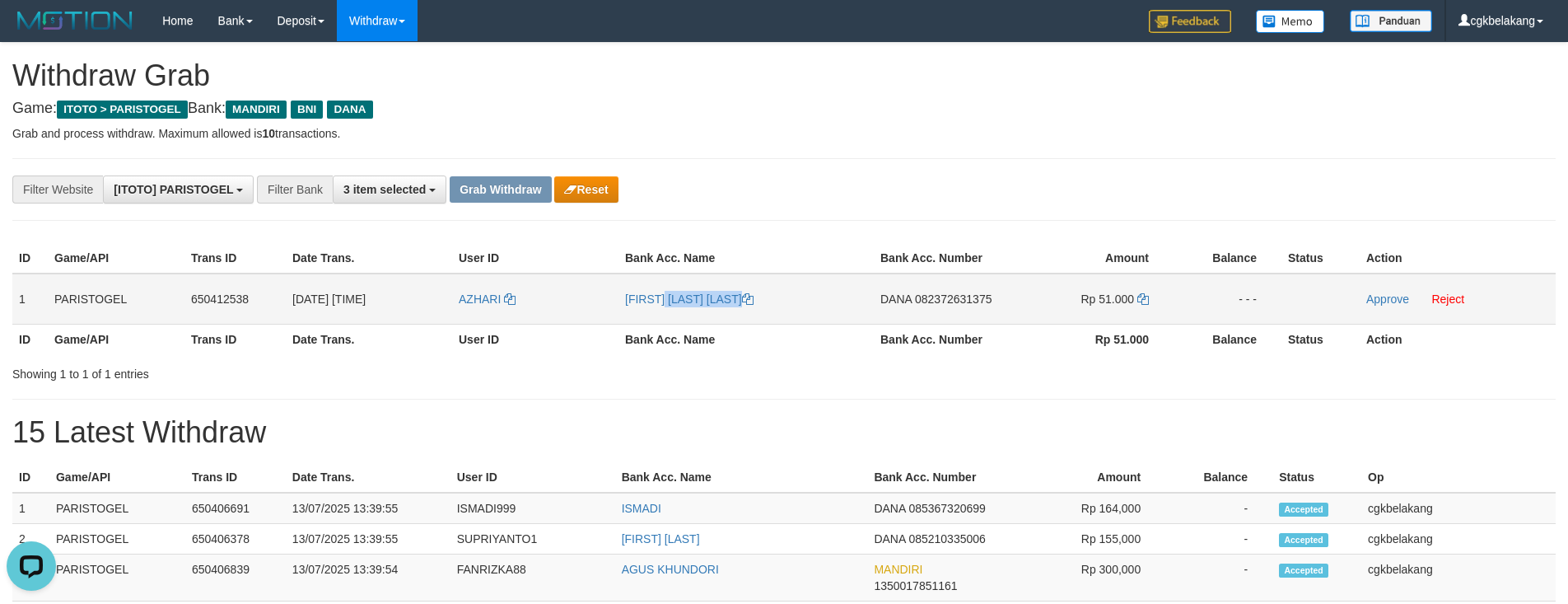 click on "[FIRST] [LAST]" at bounding box center (746, 299) 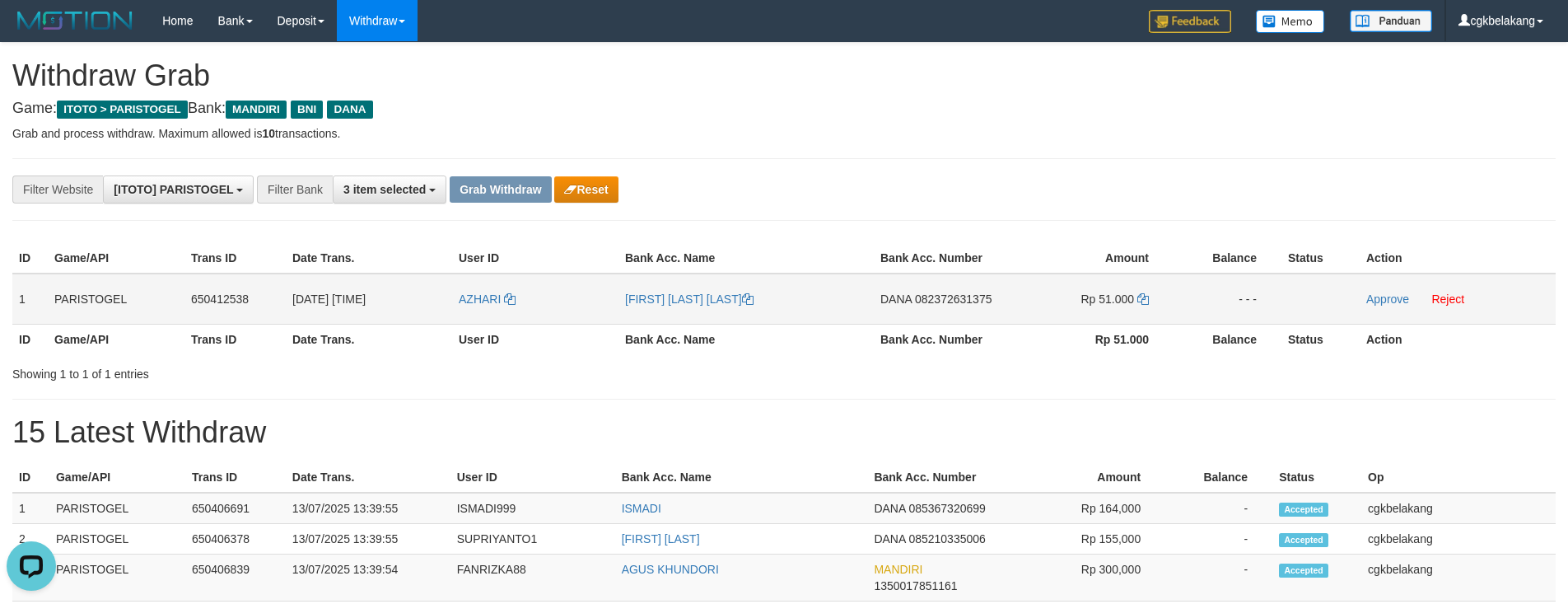 click on "DANA
082372631375" at bounding box center (942, 299) 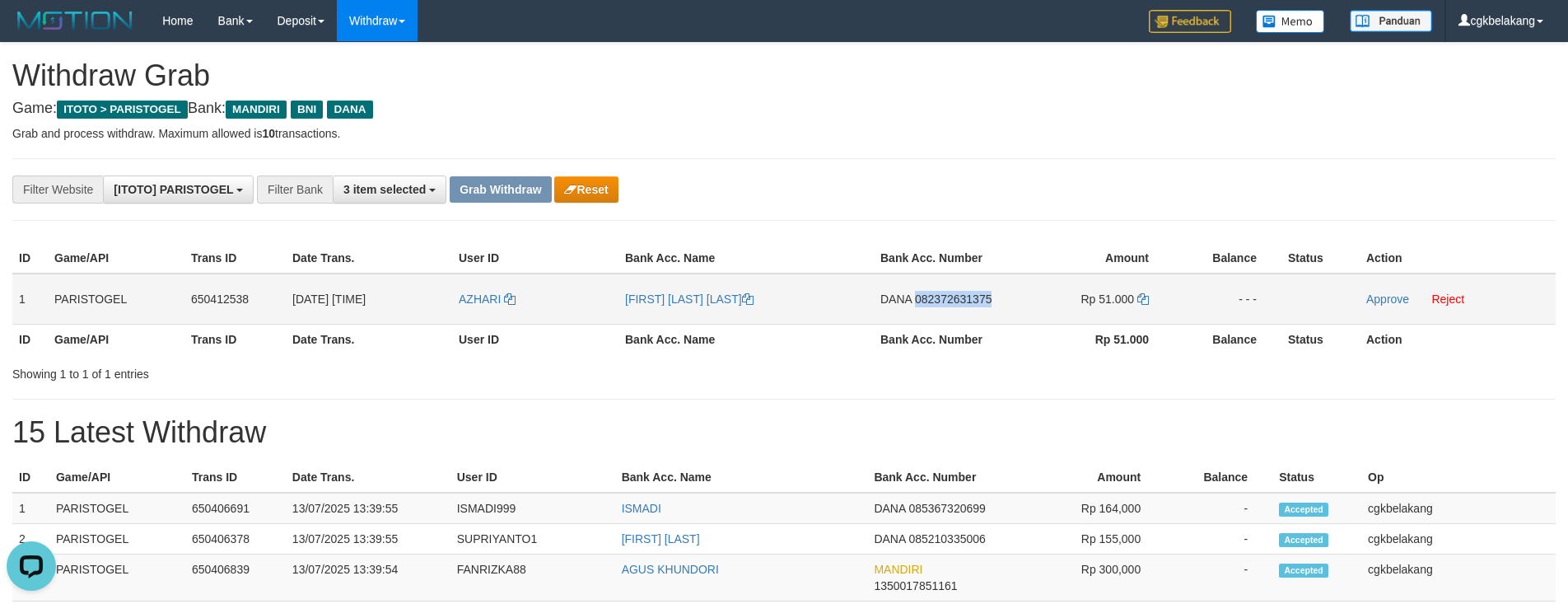 click on "DANA
082372631375" at bounding box center [942, 299] 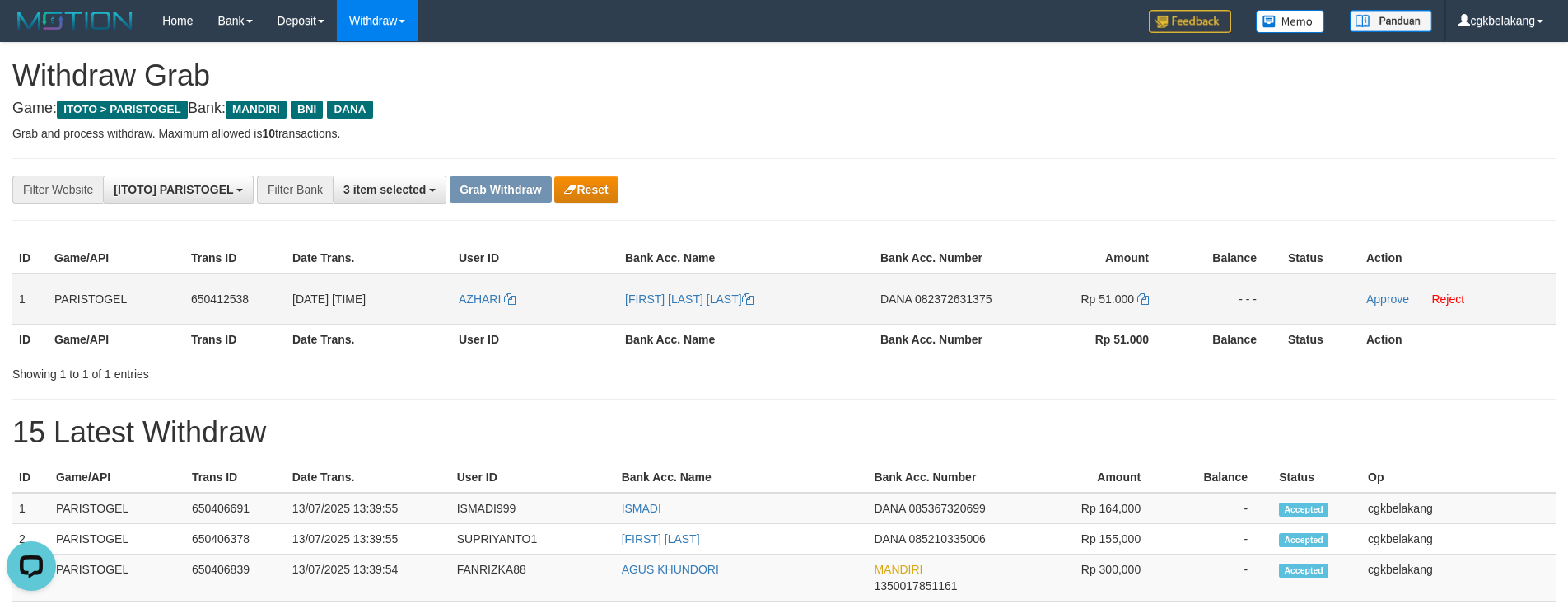 click on "Rp 51.000" at bounding box center [1092, 299] 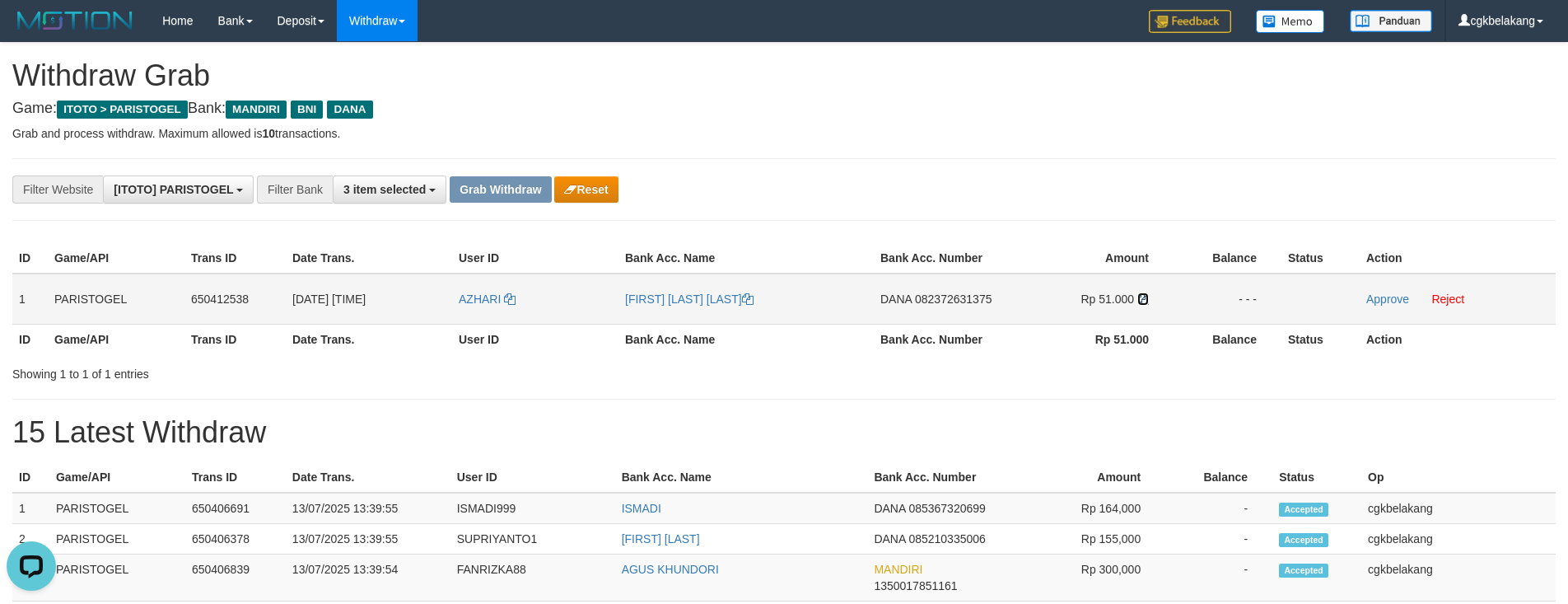 click at bounding box center (1143, 299) 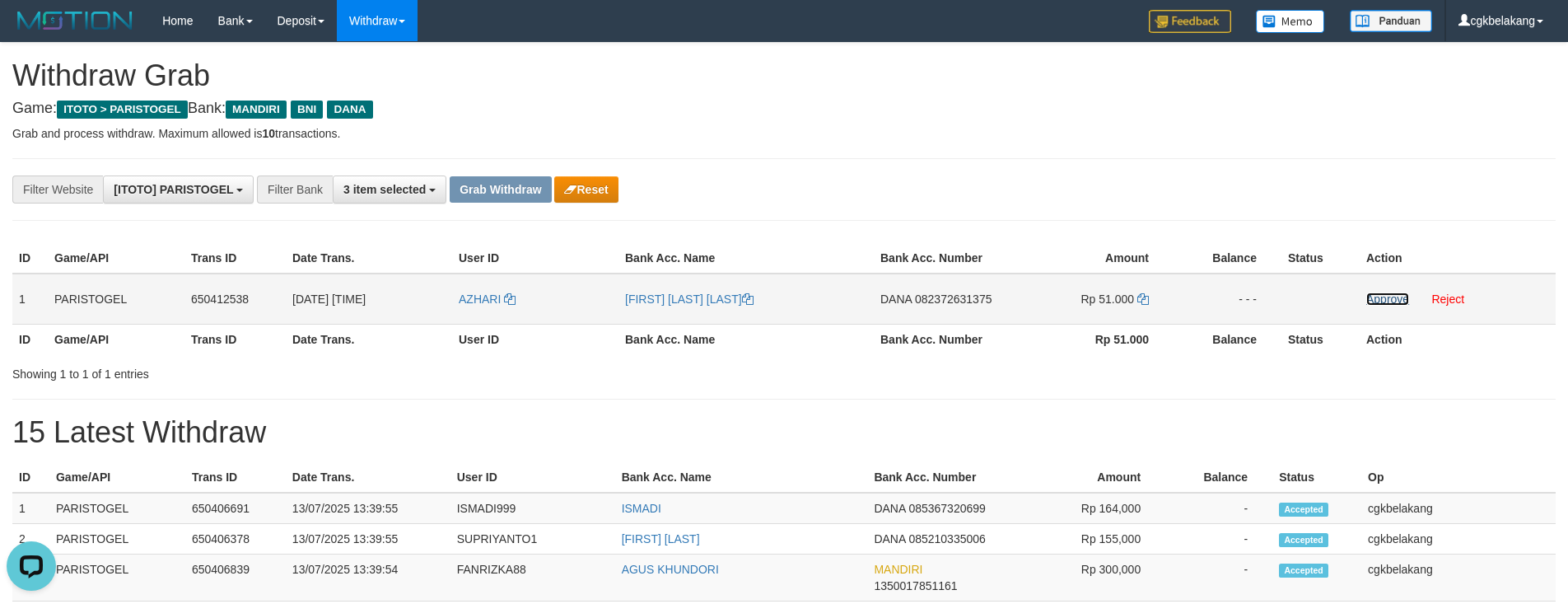 click on "Approve" at bounding box center (1388, 299) 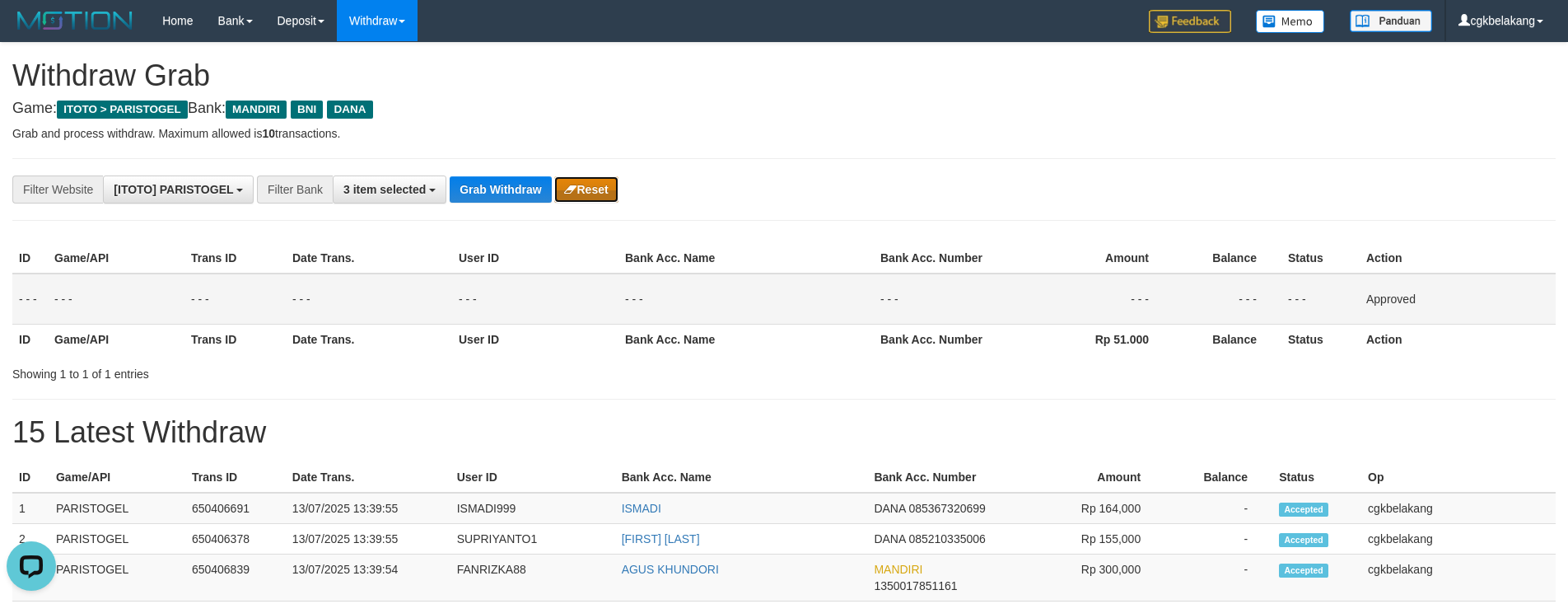 click on "Reset" at bounding box center [586, 190] 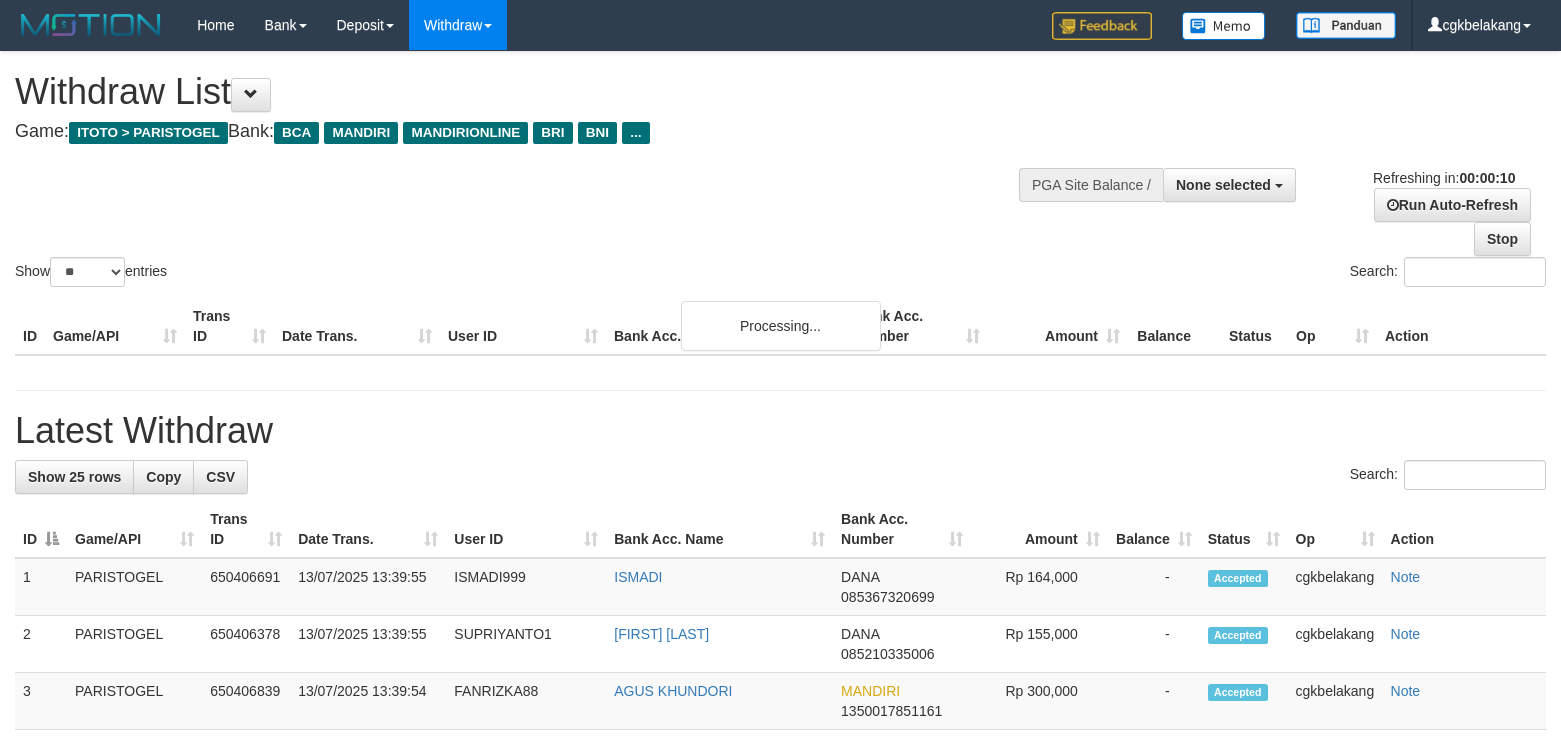 select 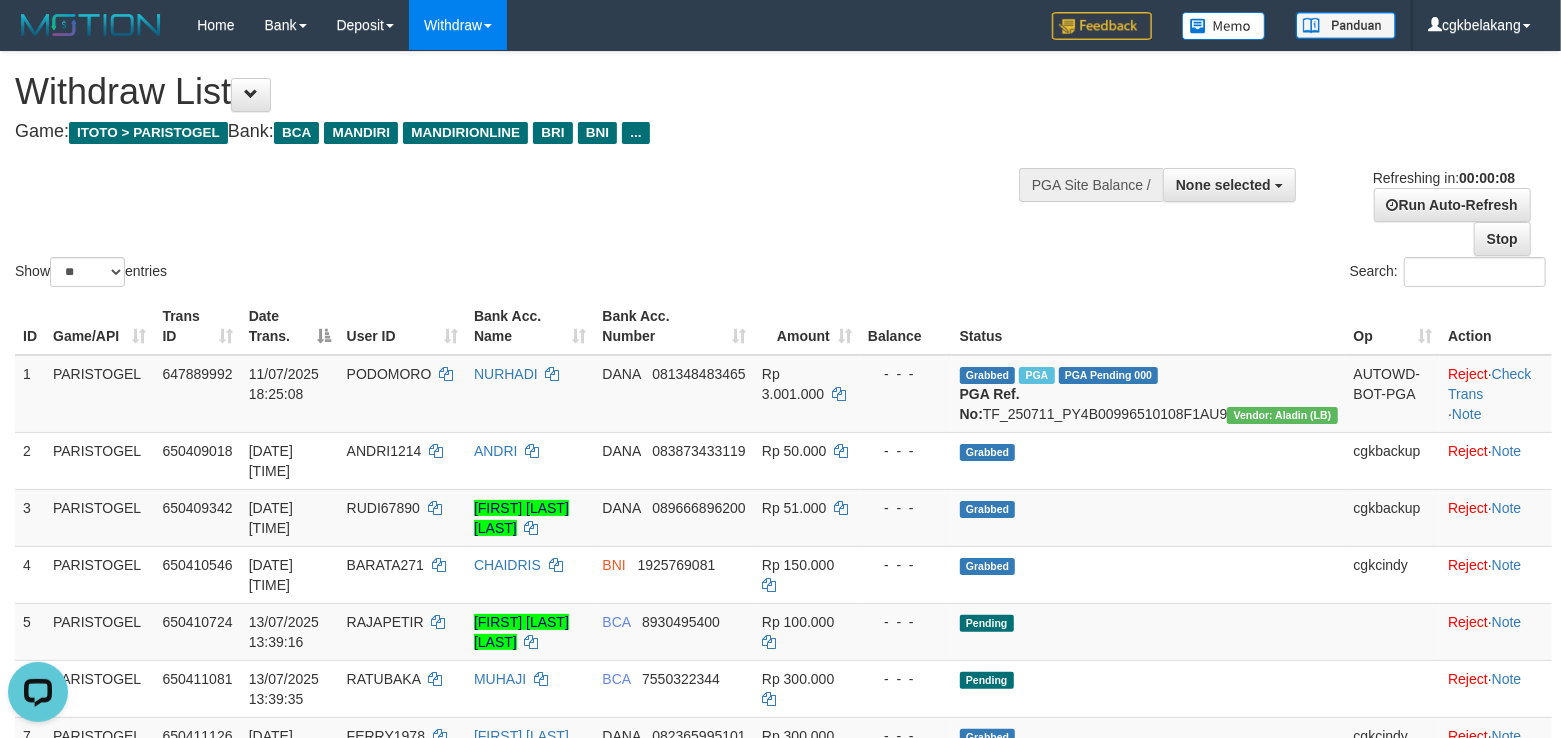 scroll, scrollTop: 0, scrollLeft: 0, axis: both 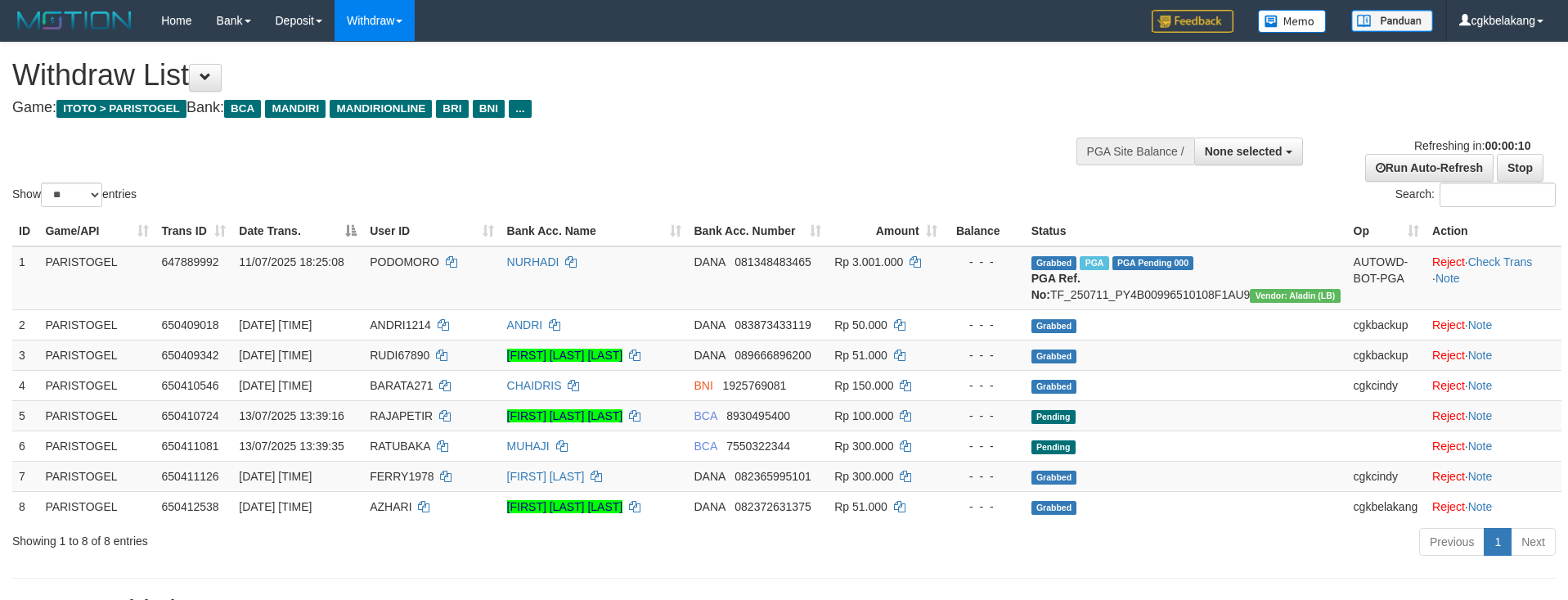 select 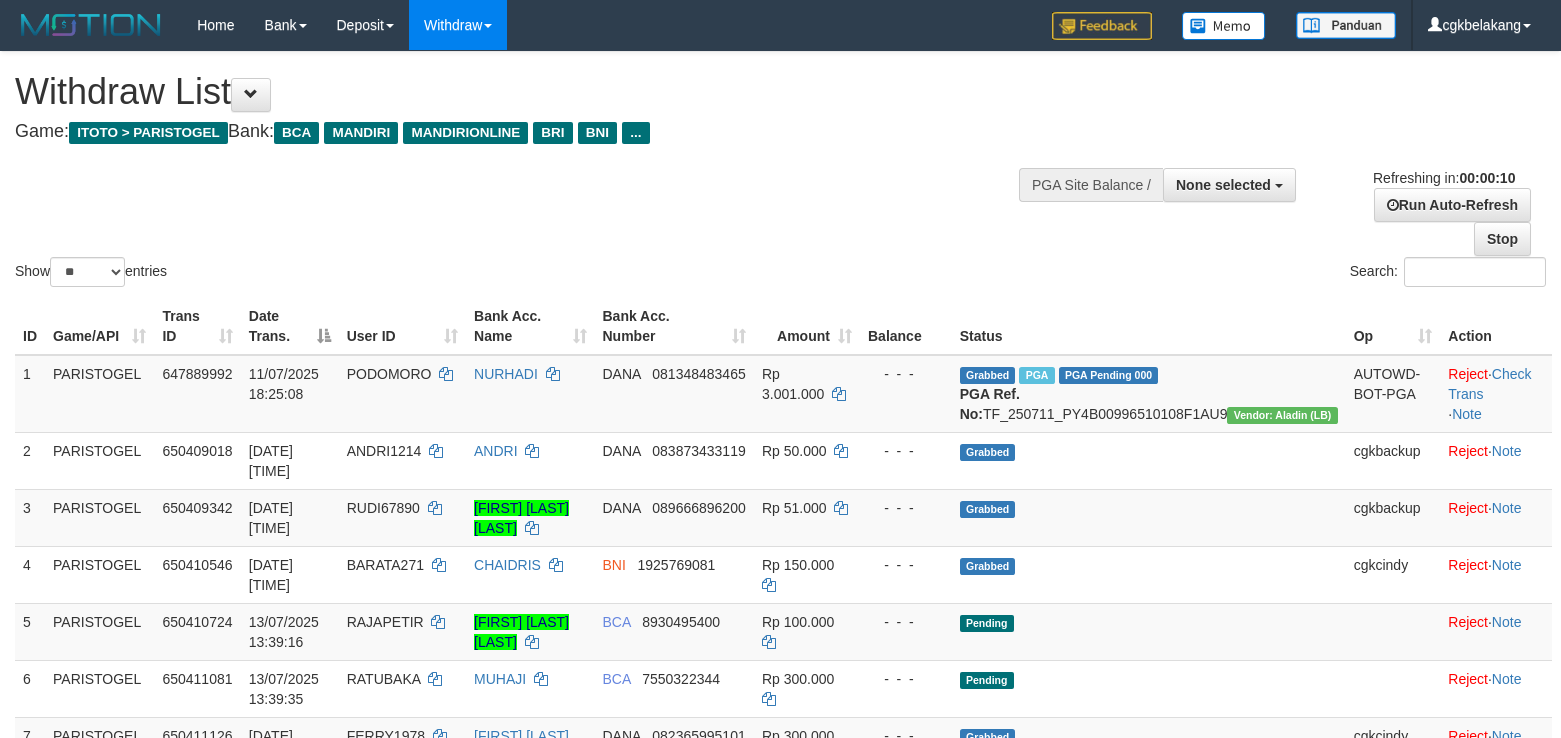select 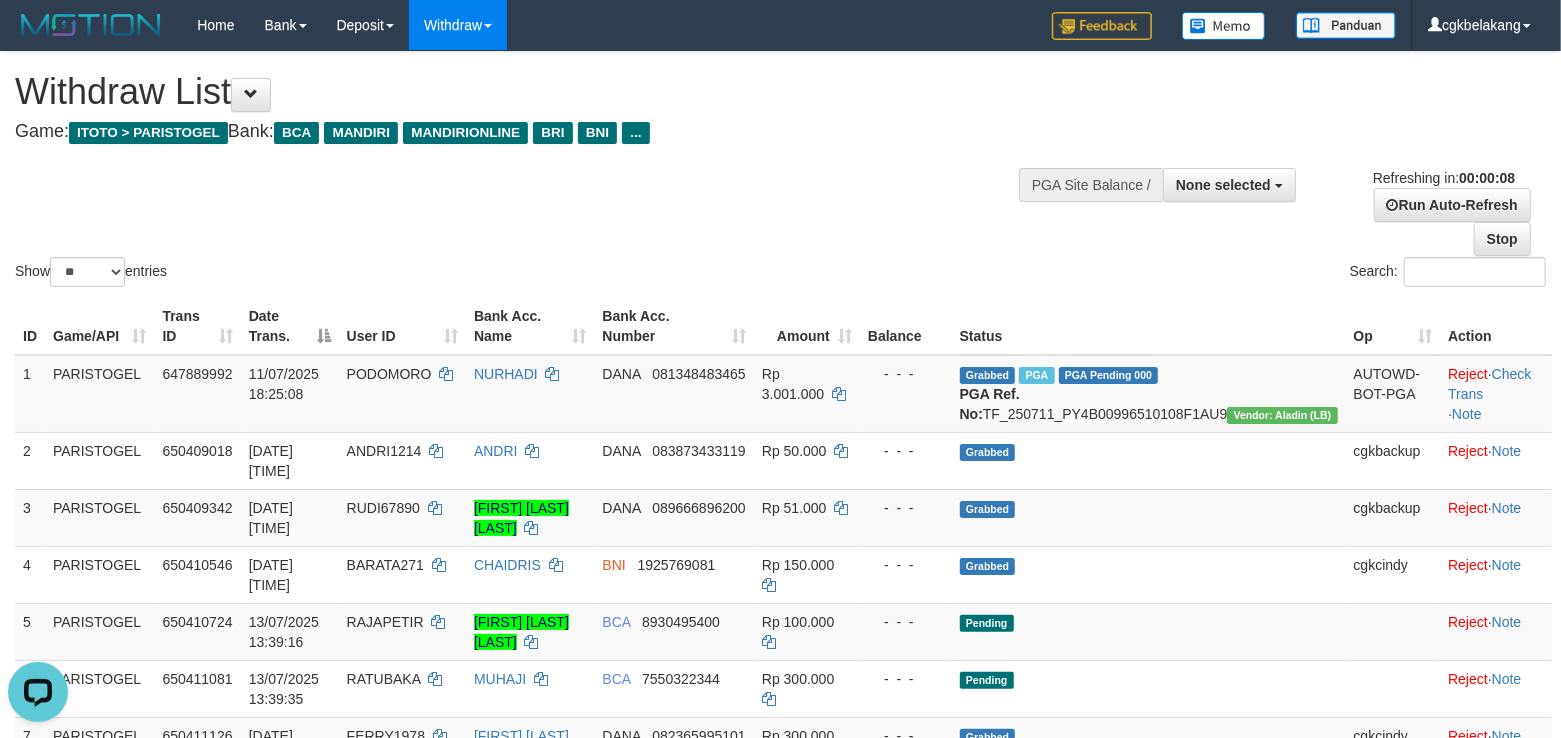 scroll, scrollTop: 0, scrollLeft: 0, axis: both 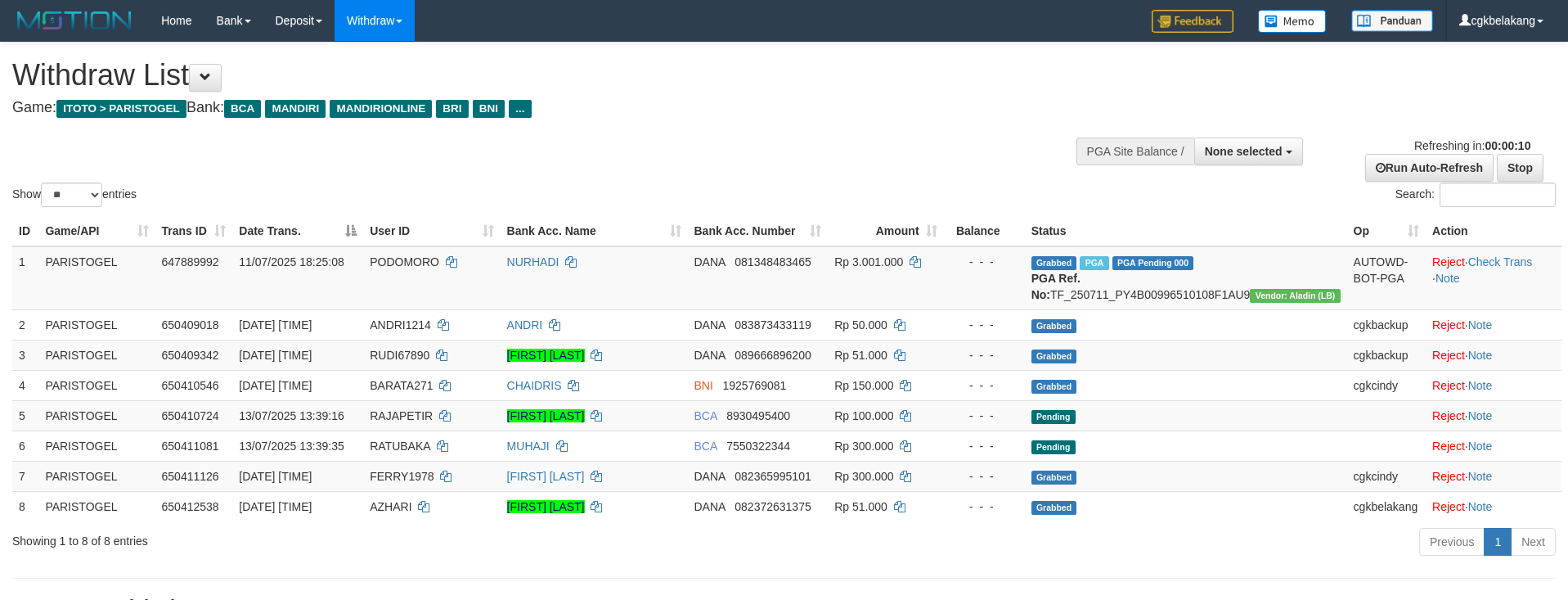 select 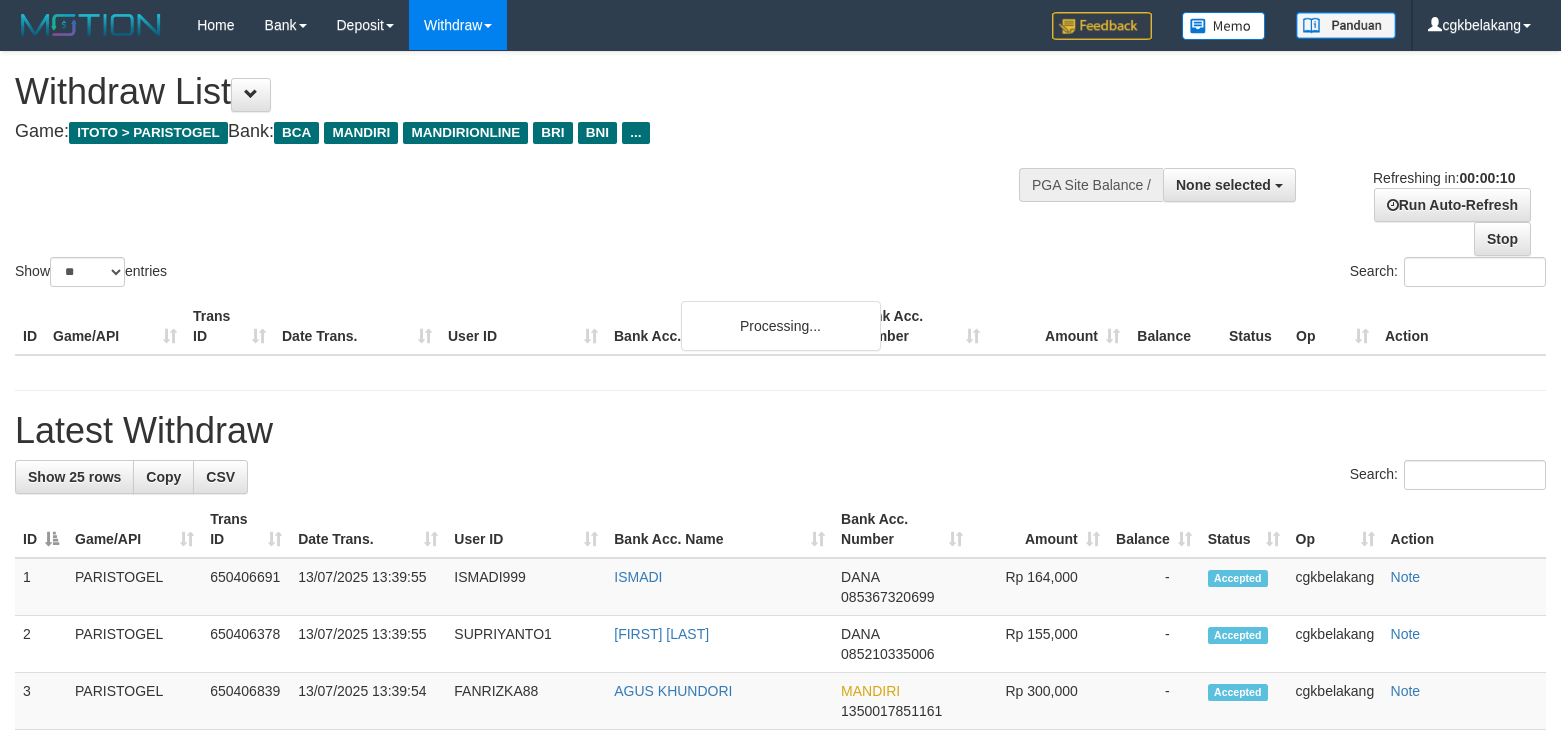 select 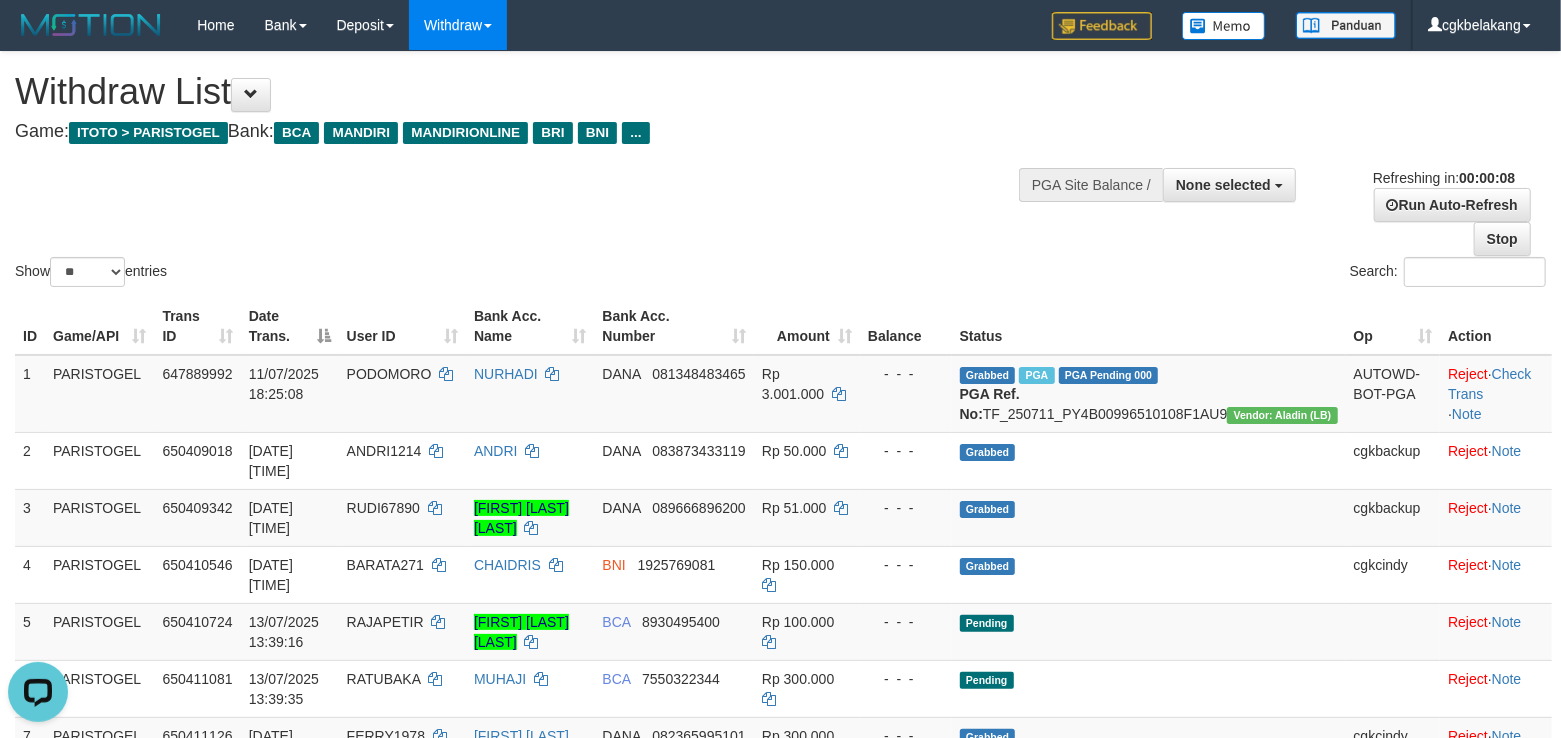 scroll, scrollTop: 0, scrollLeft: 0, axis: both 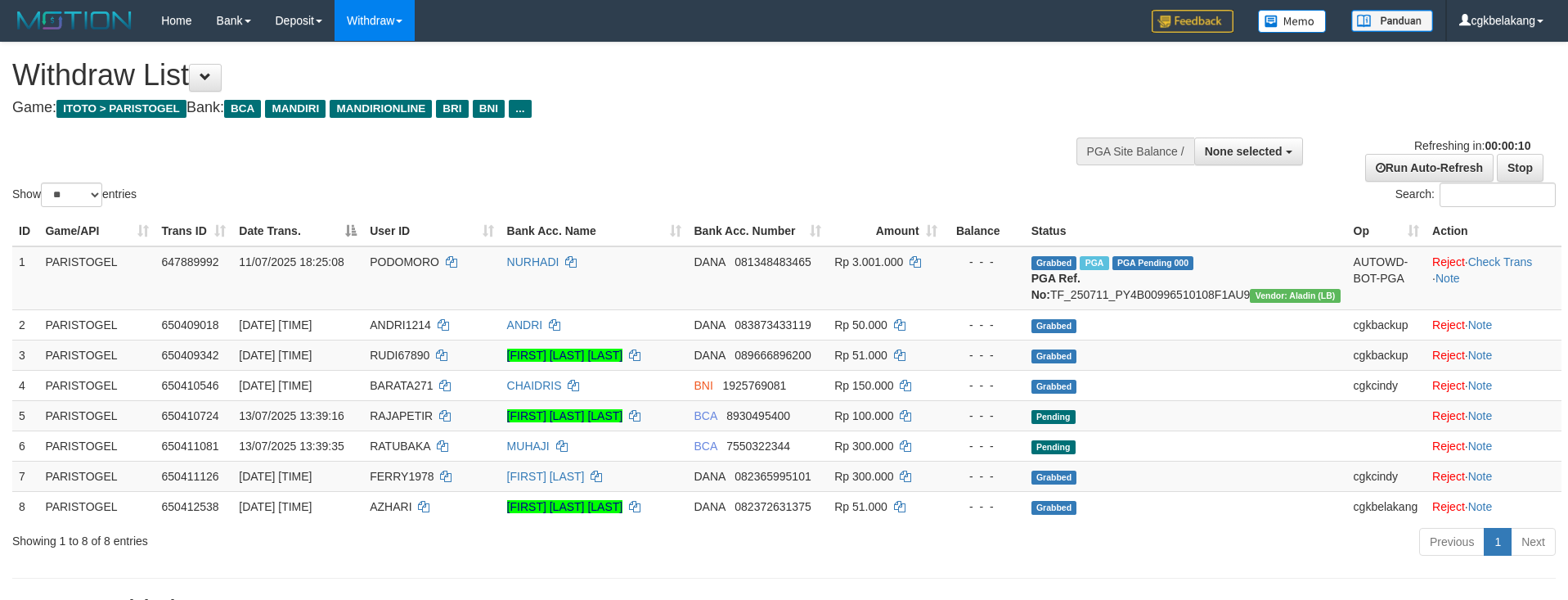 select 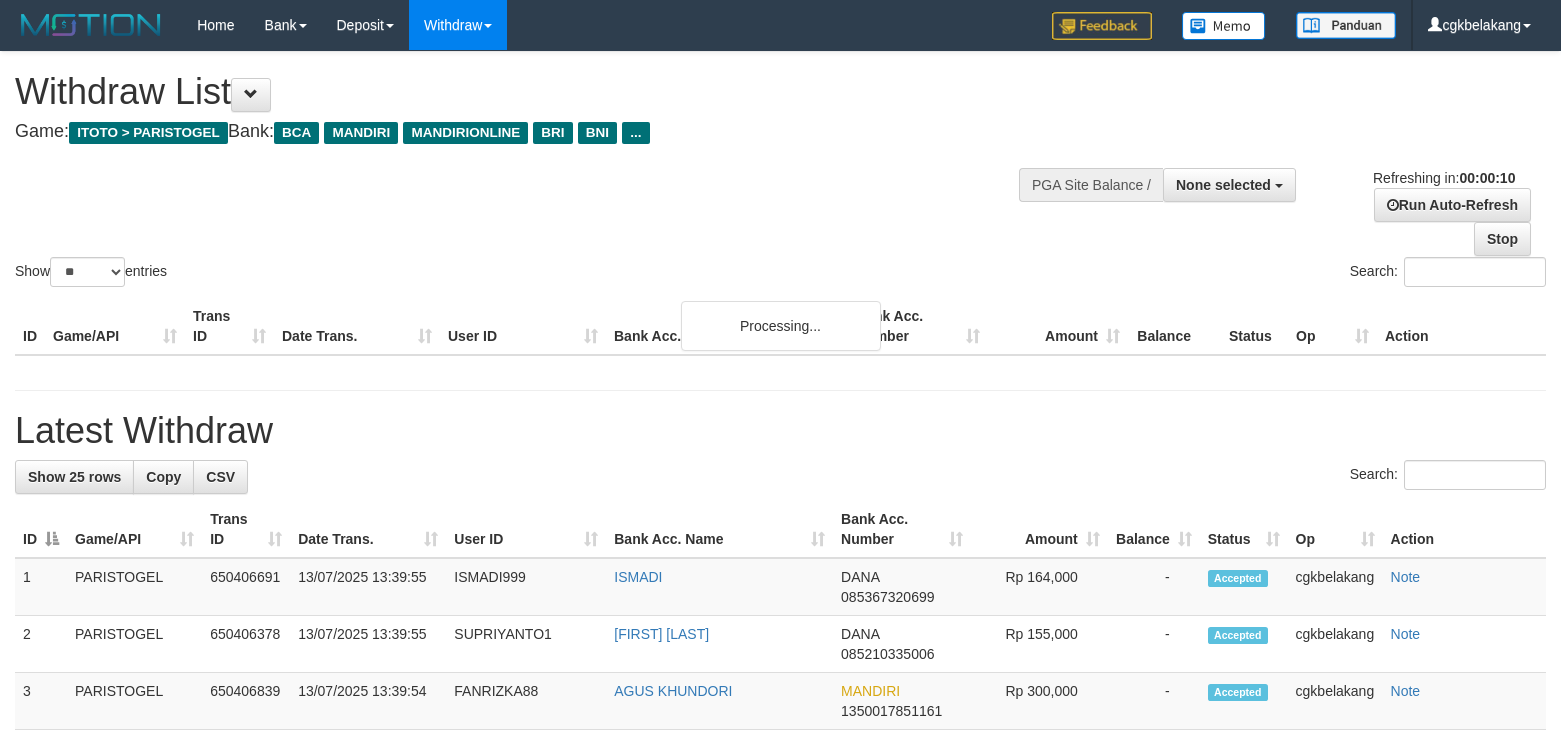 select 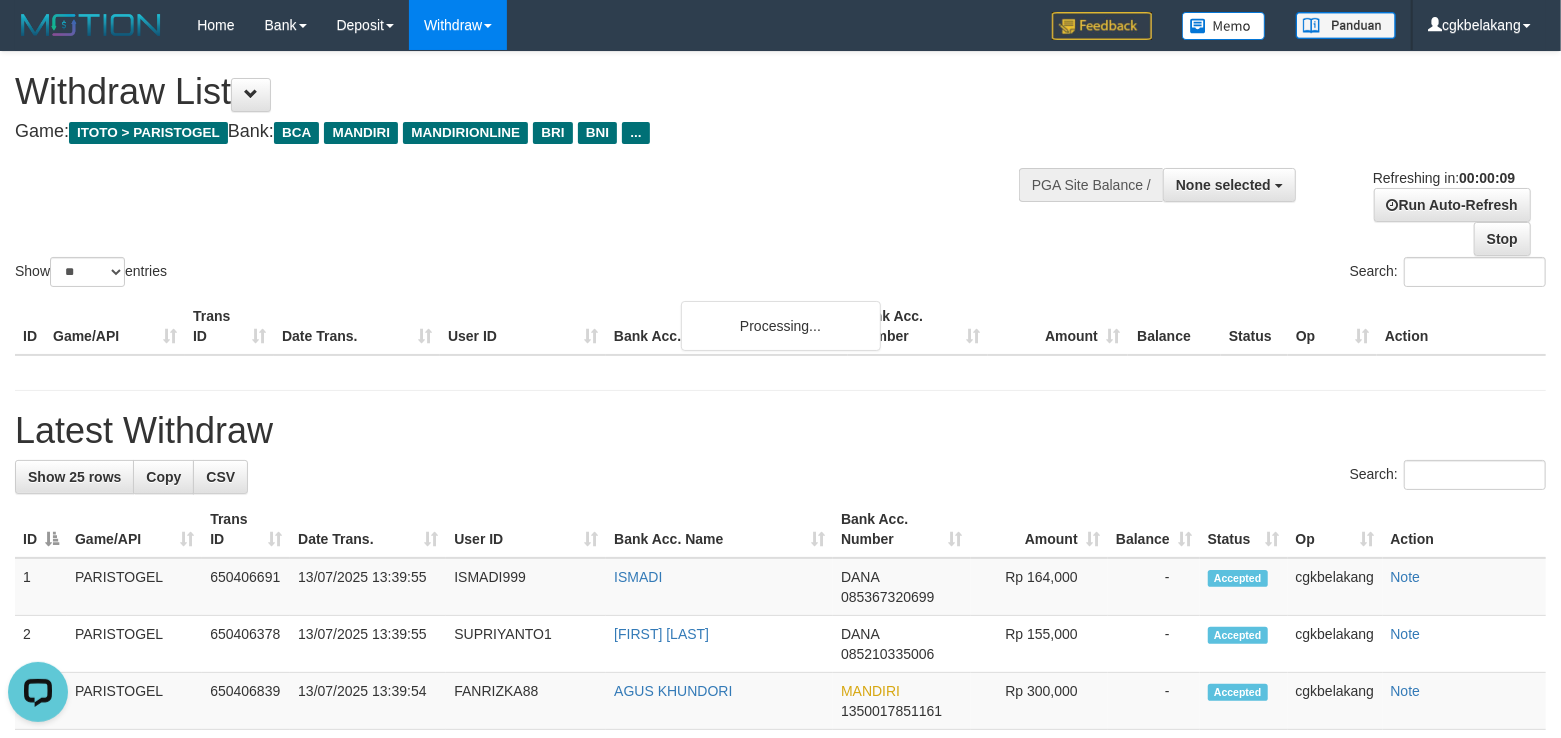 scroll, scrollTop: 0, scrollLeft: 0, axis: both 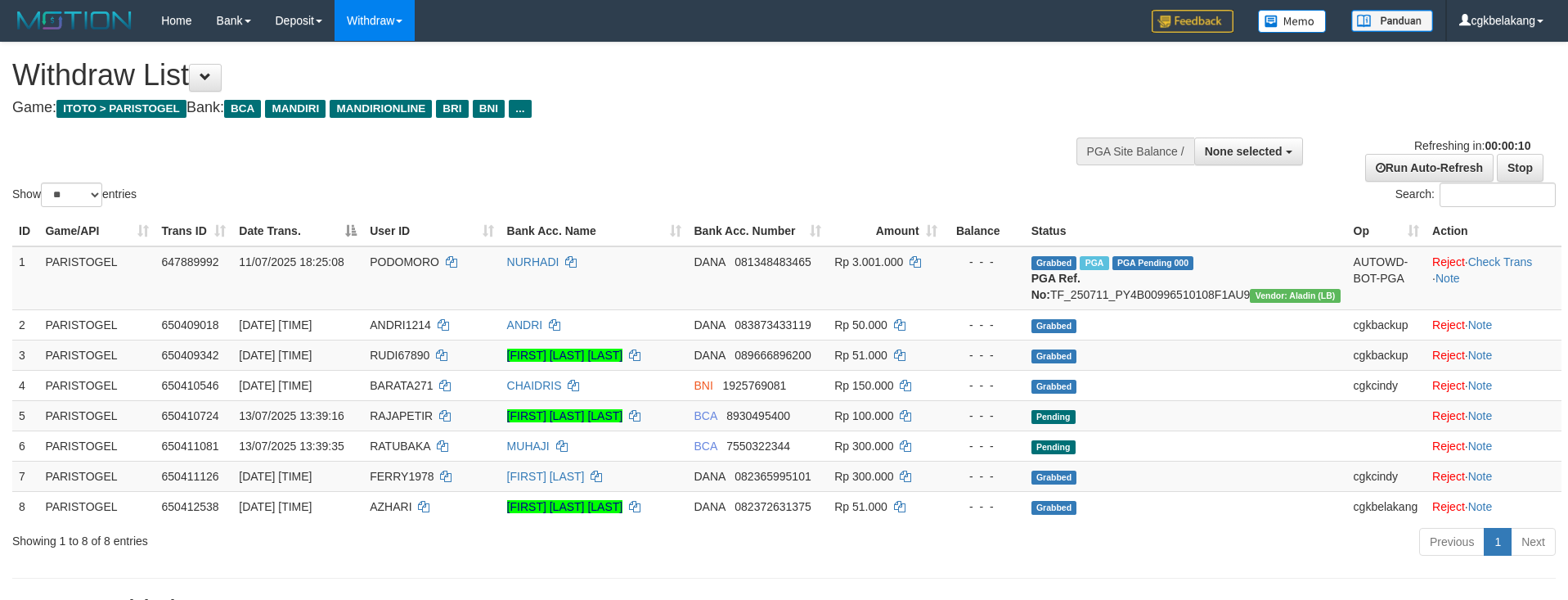 select 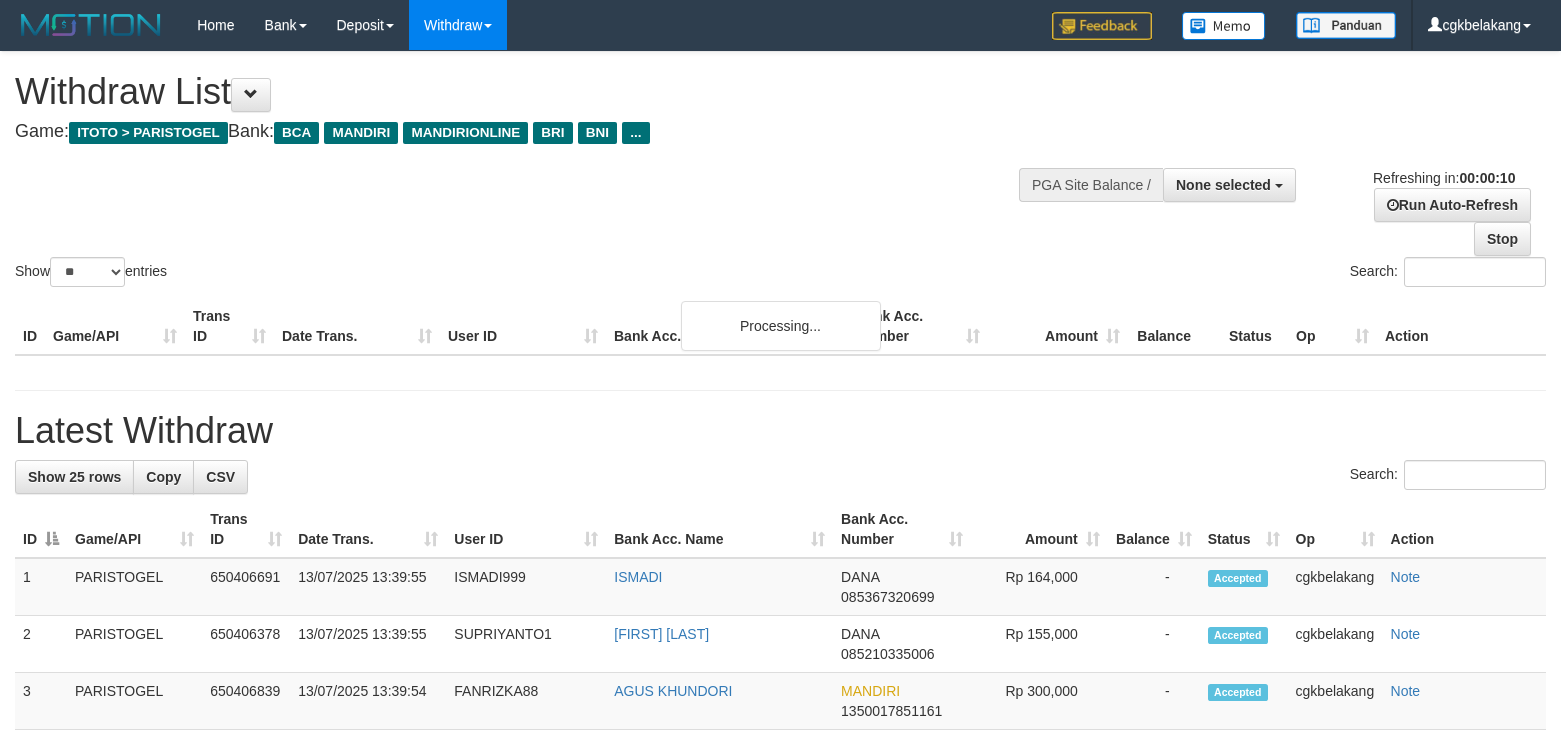 select 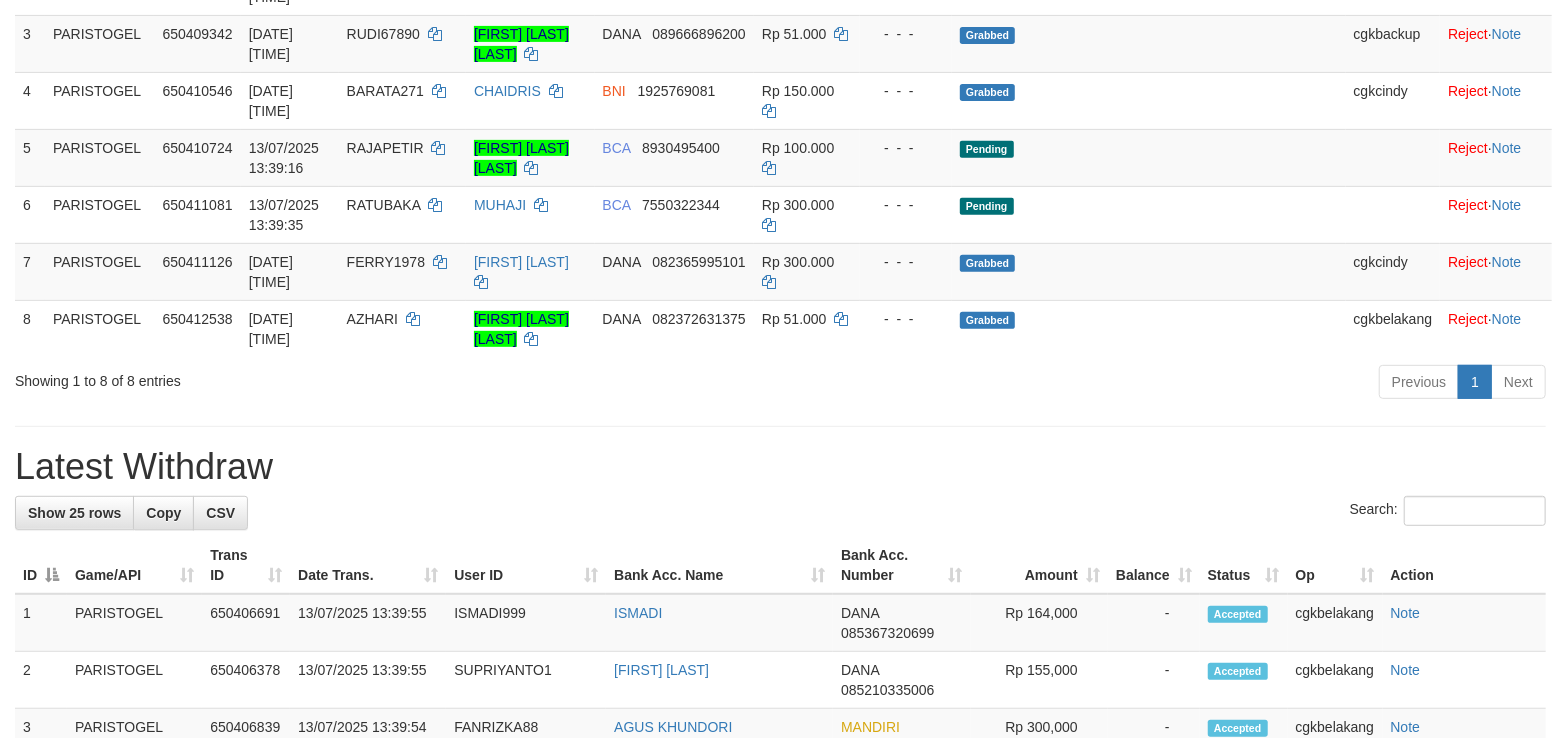scroll, scrollTop: 400, scrollLeft: 0, axis: vertical 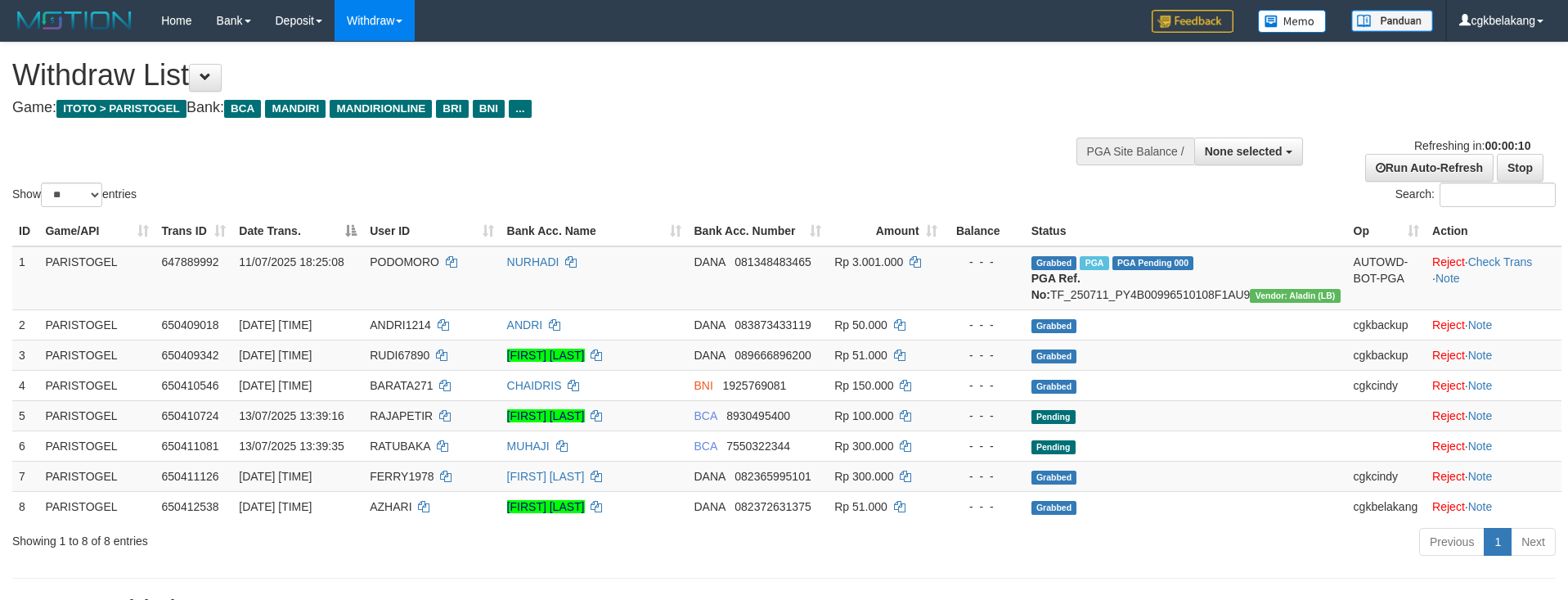 select 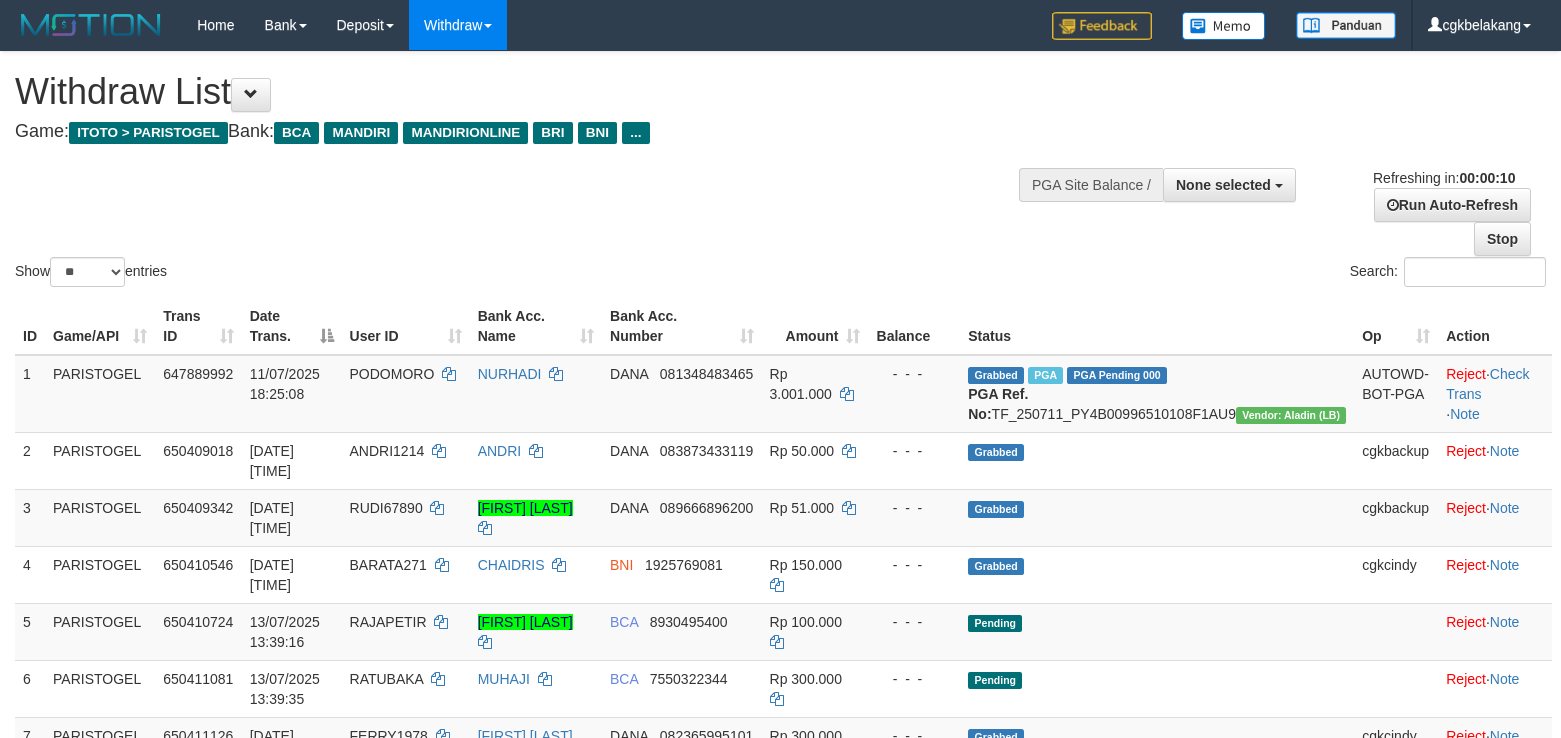 select 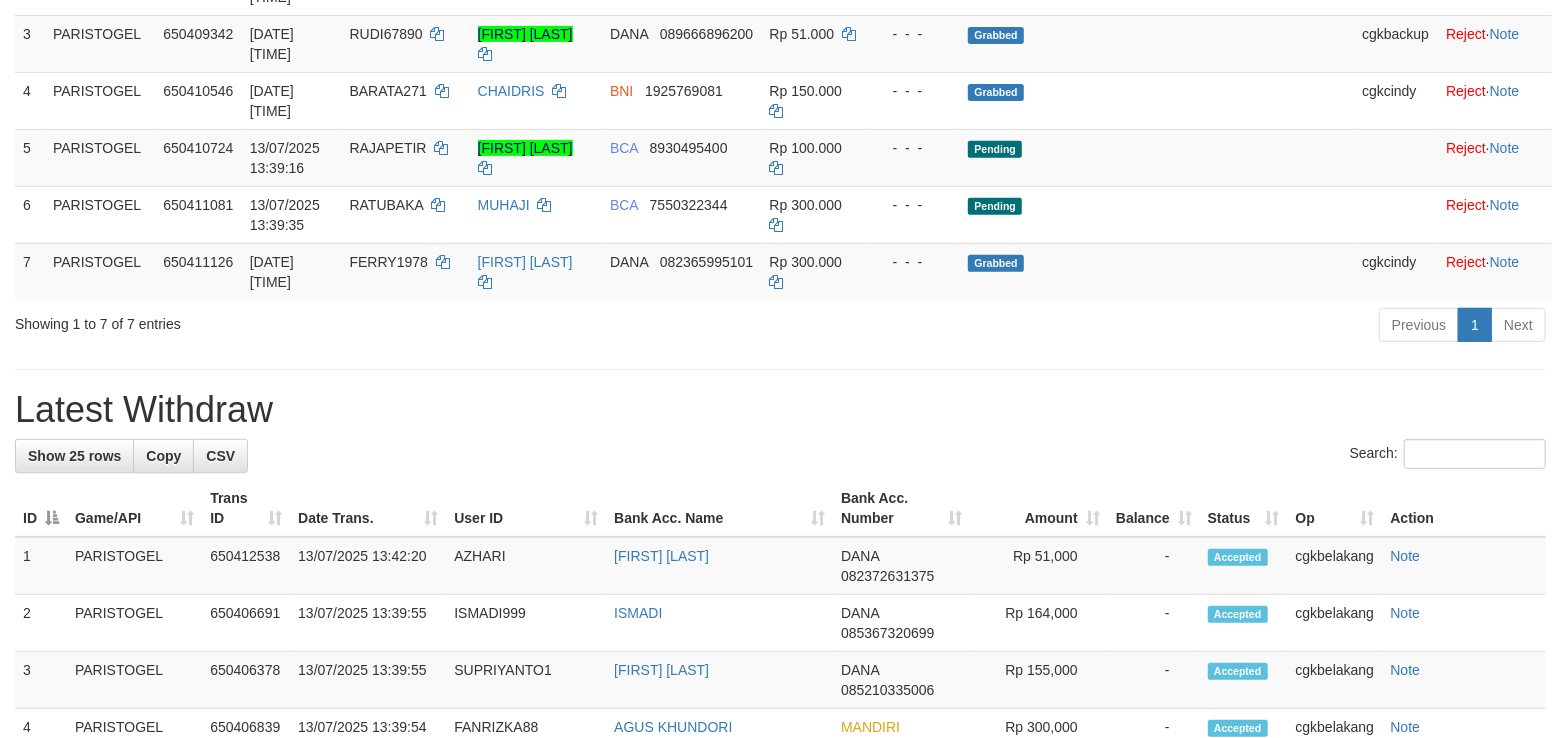 scroll, scrollTop: 400, scrollLeft: 0, axis: vertical 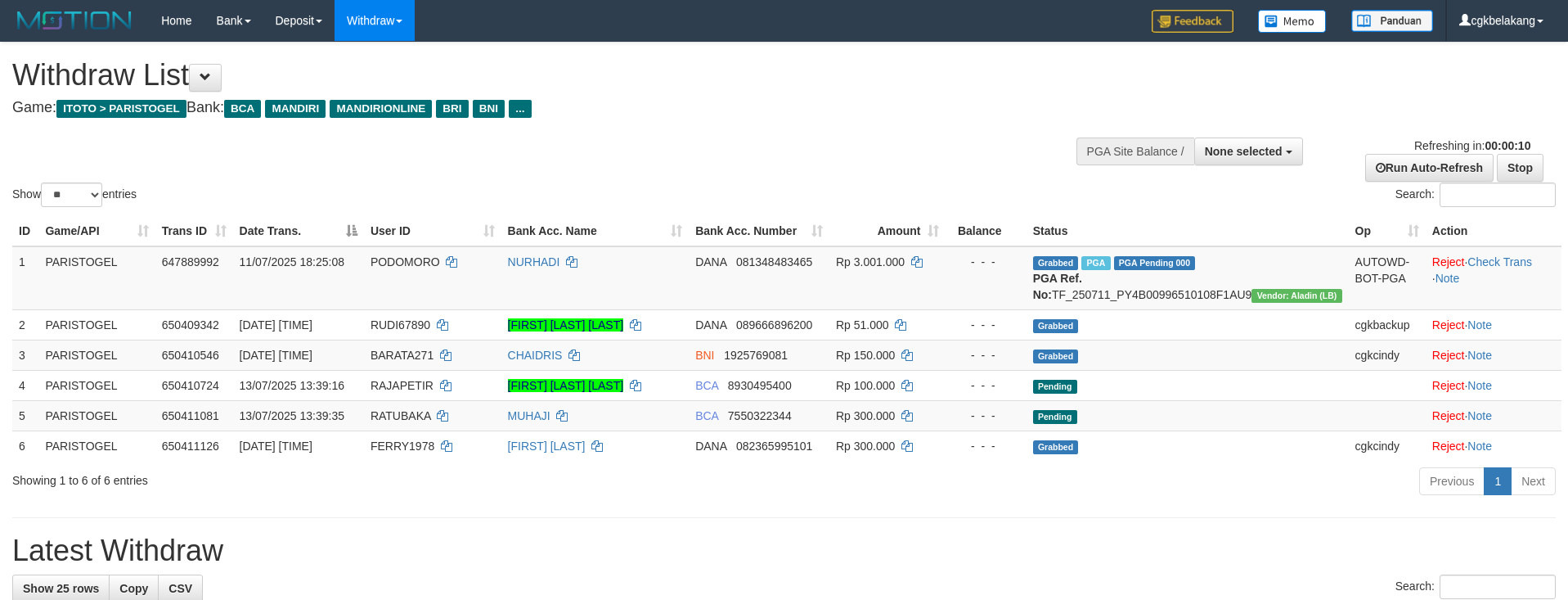 select 